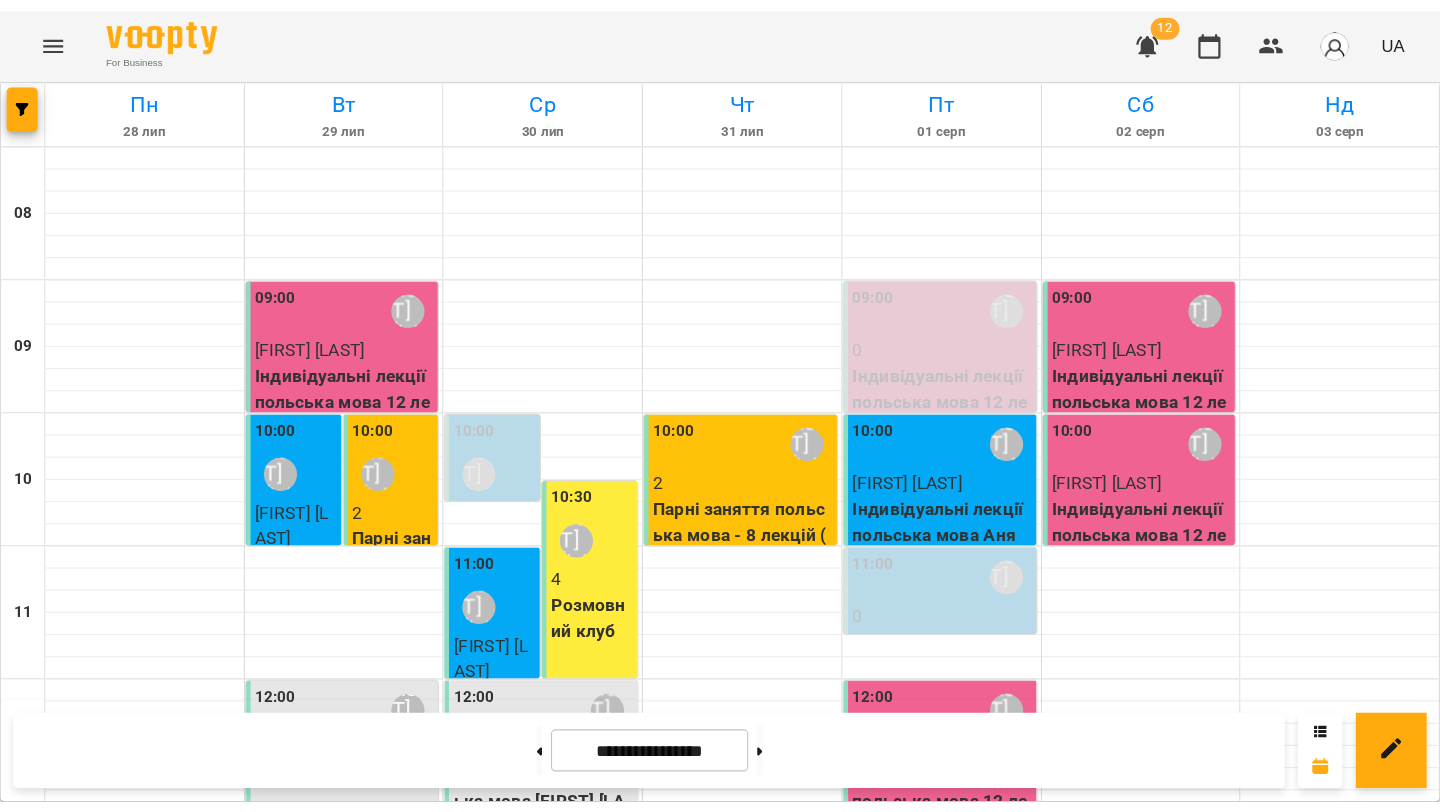 scroll, scrollTop: 0, scrollLeft: 0, axis: both 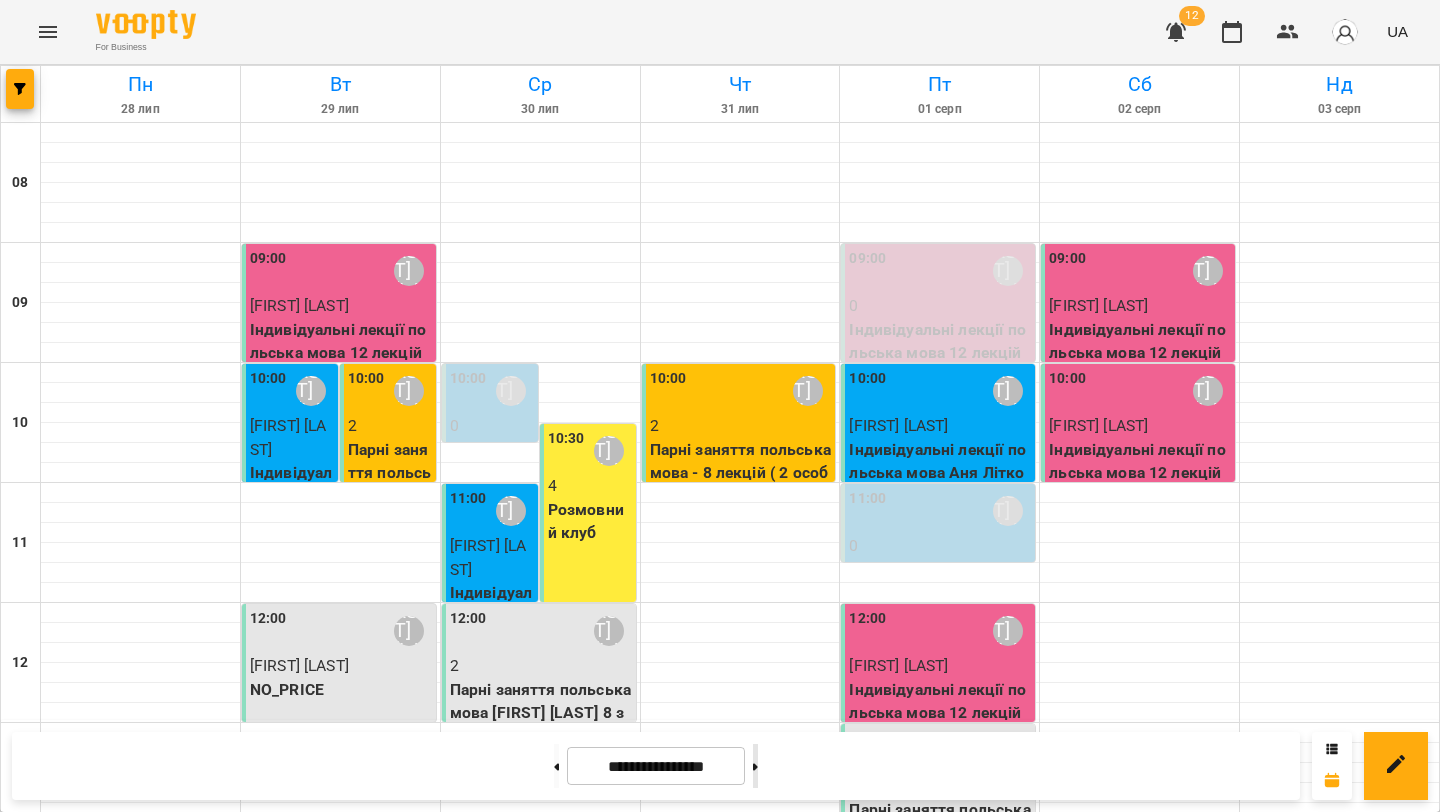 click at bounding box center [755, 766] 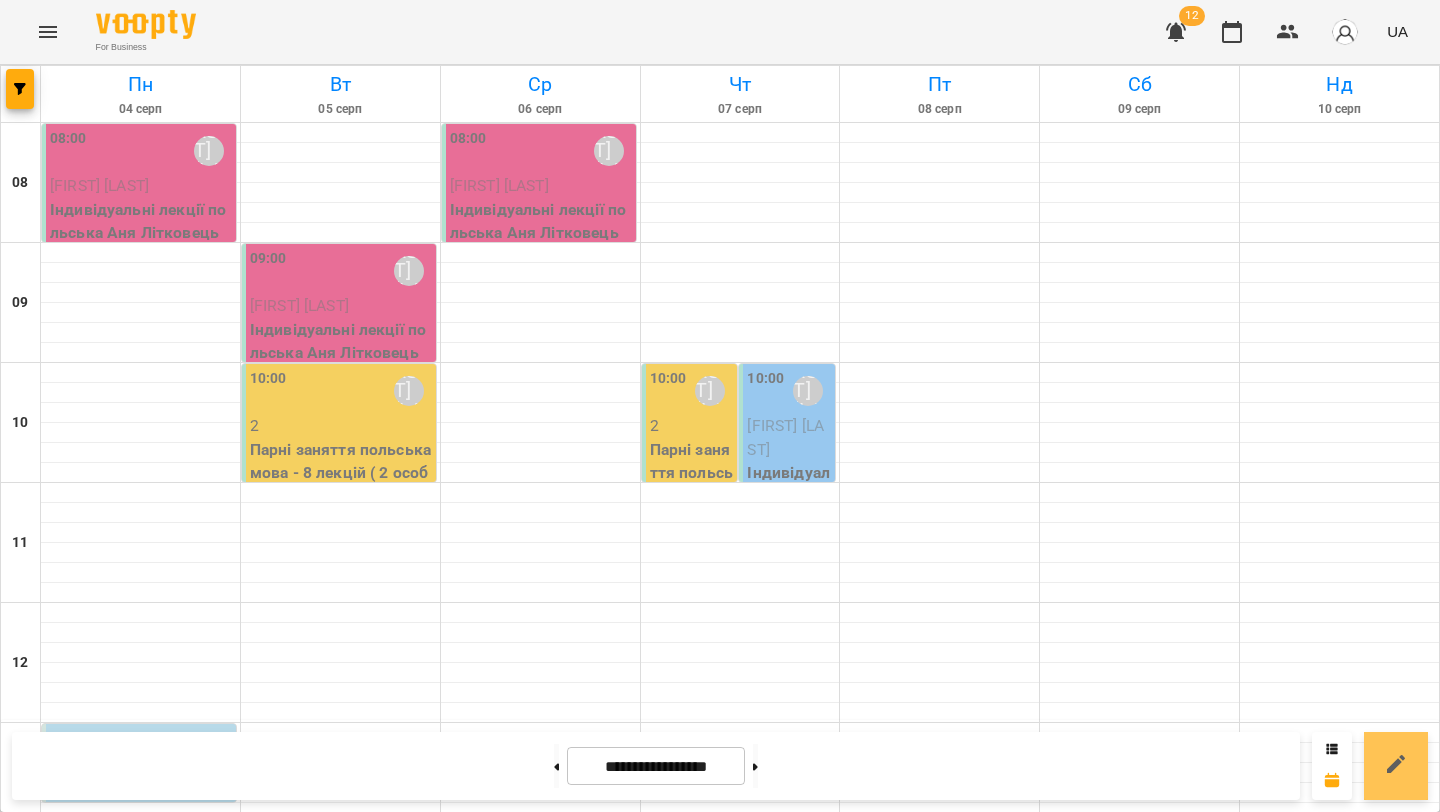 click 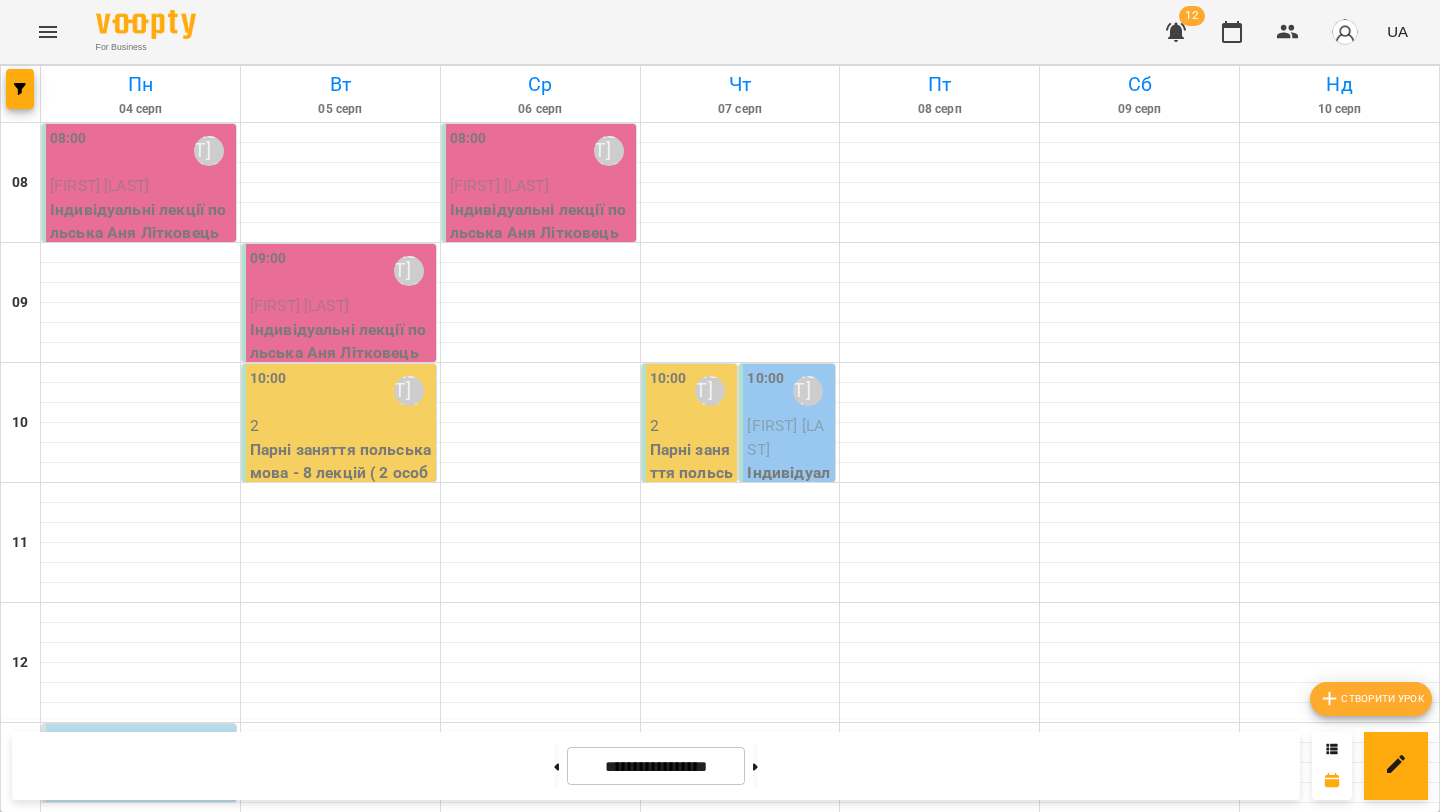 click on "Створити урок" at bounding box center [1371, 699] 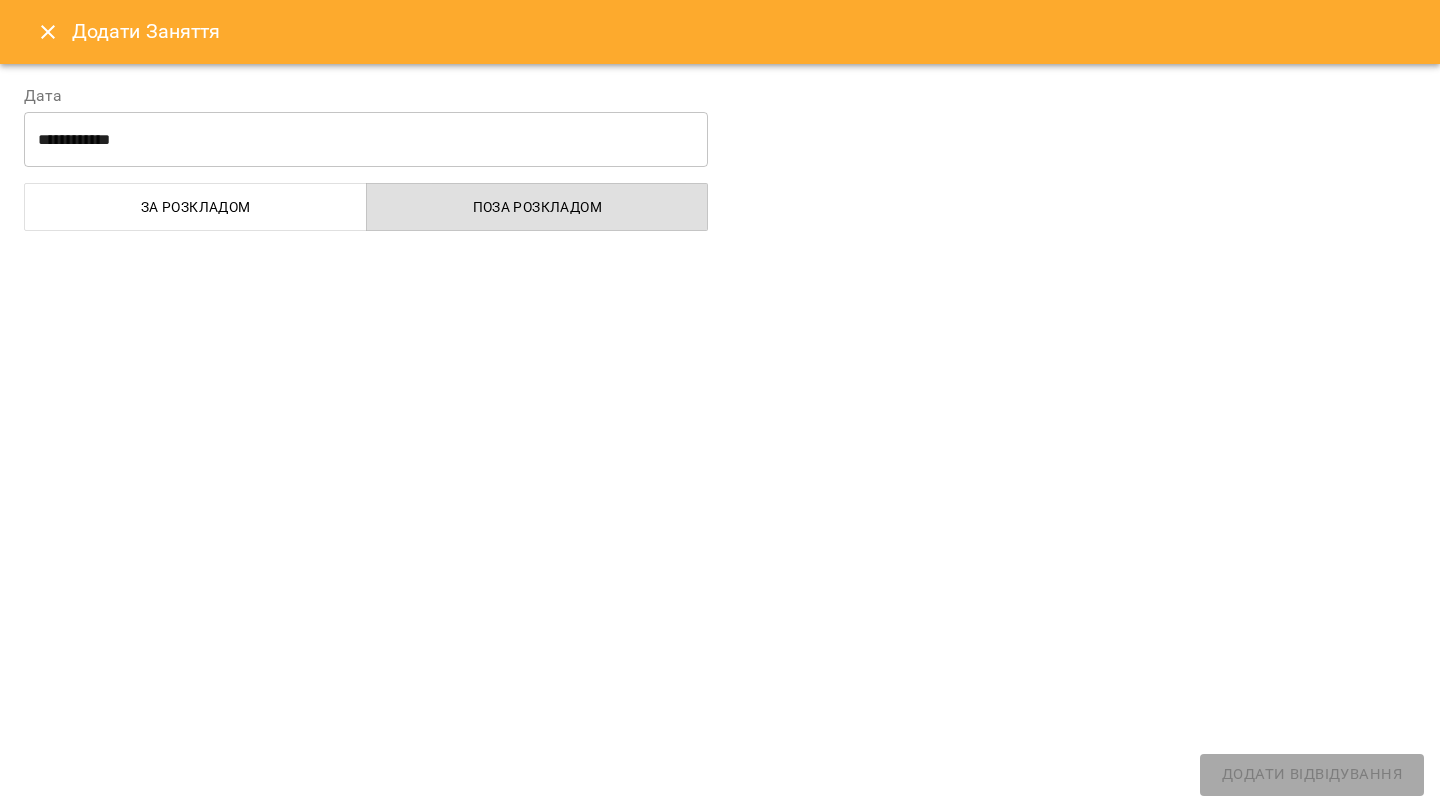 select 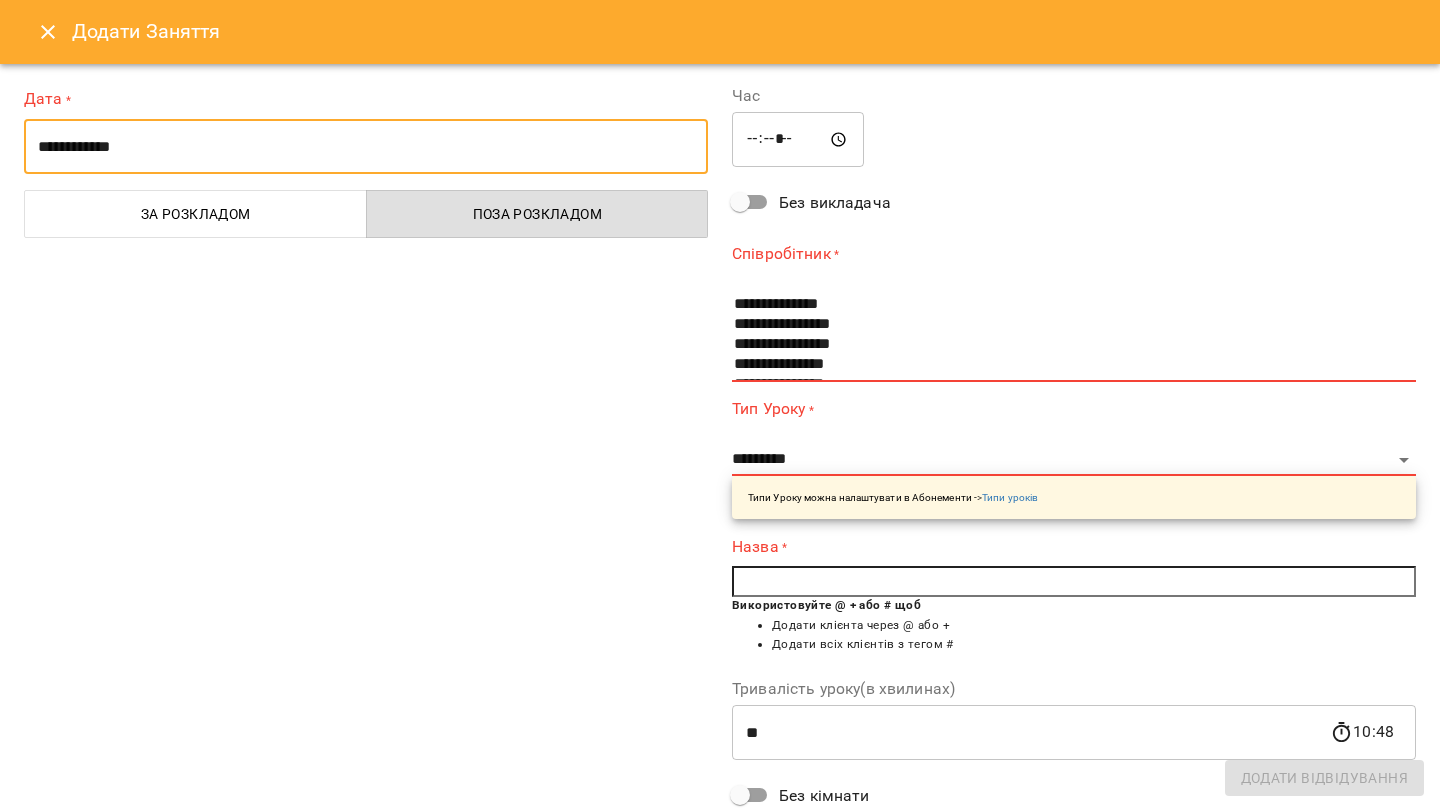 click on "**********" at bounding box center (366, 147) 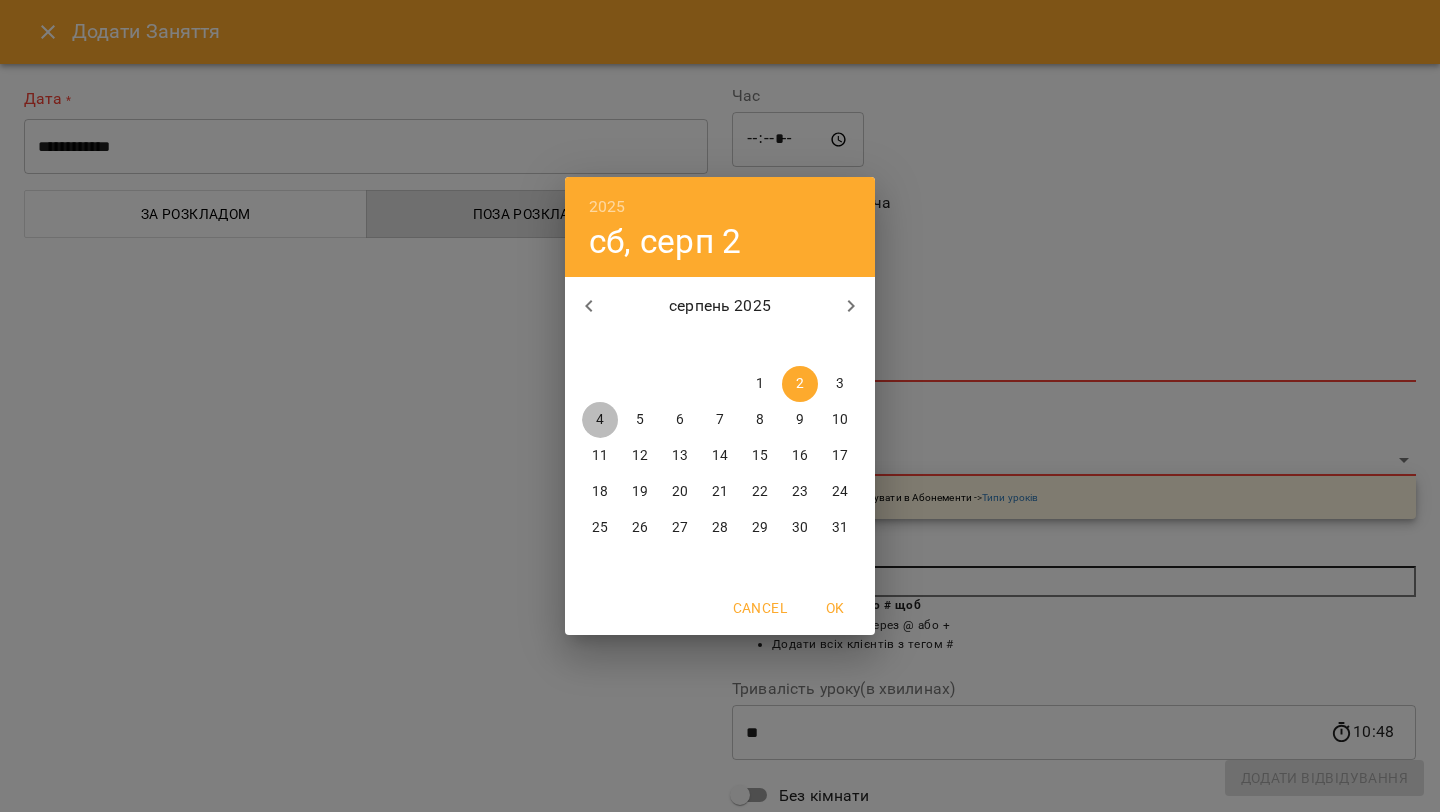 click on "4" at bounding box center [600, 420] 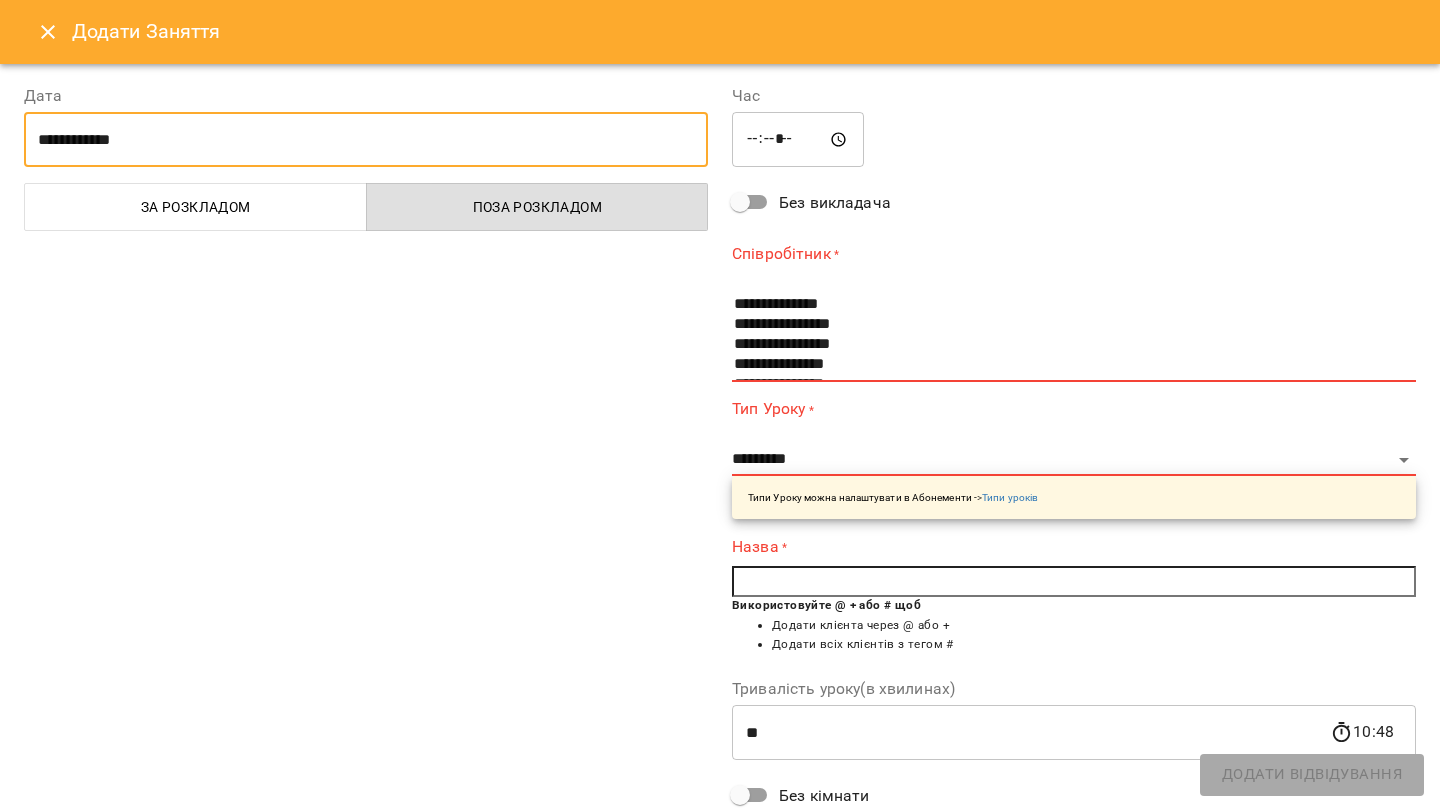 click on "*****" at bounding box center (798, 140) 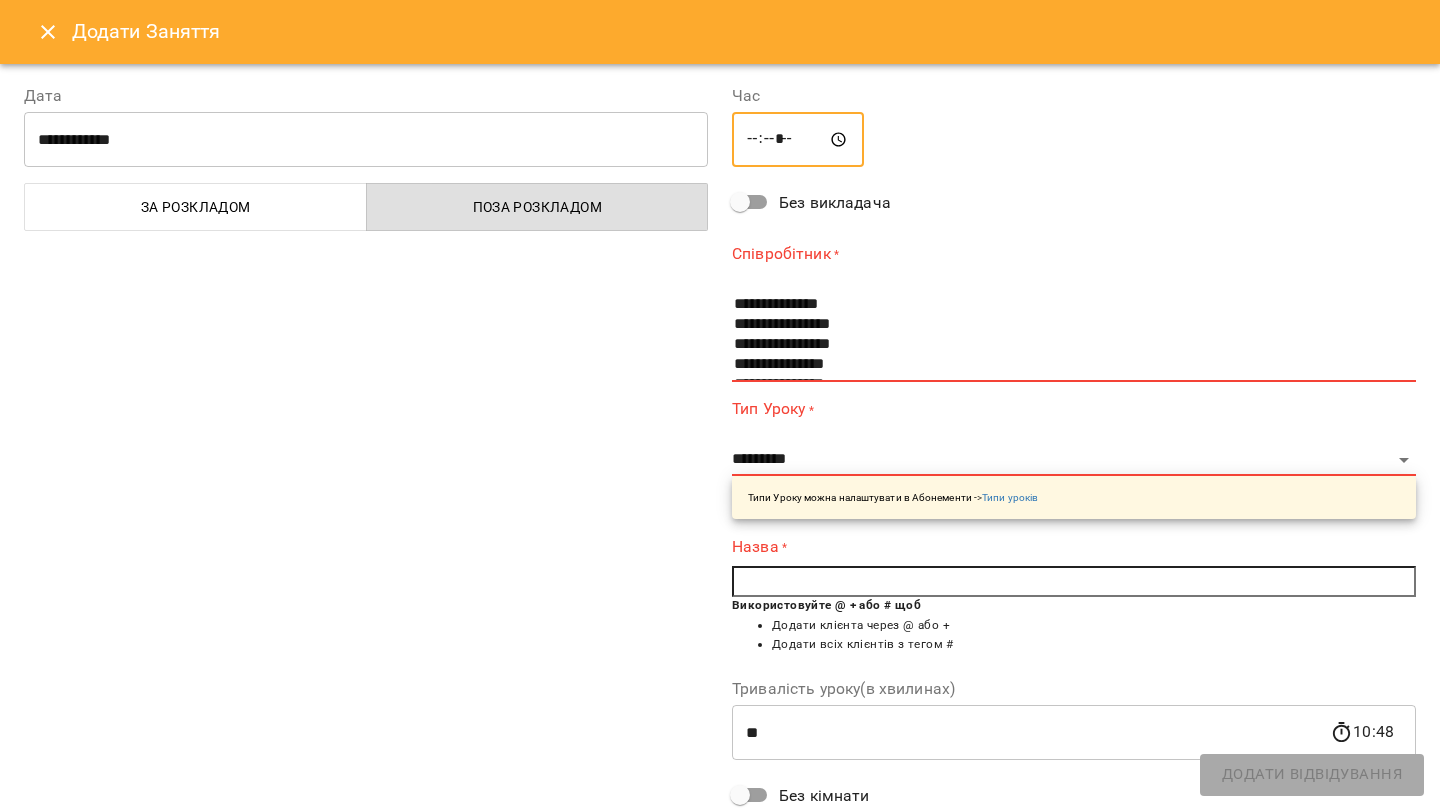 type on "*****" 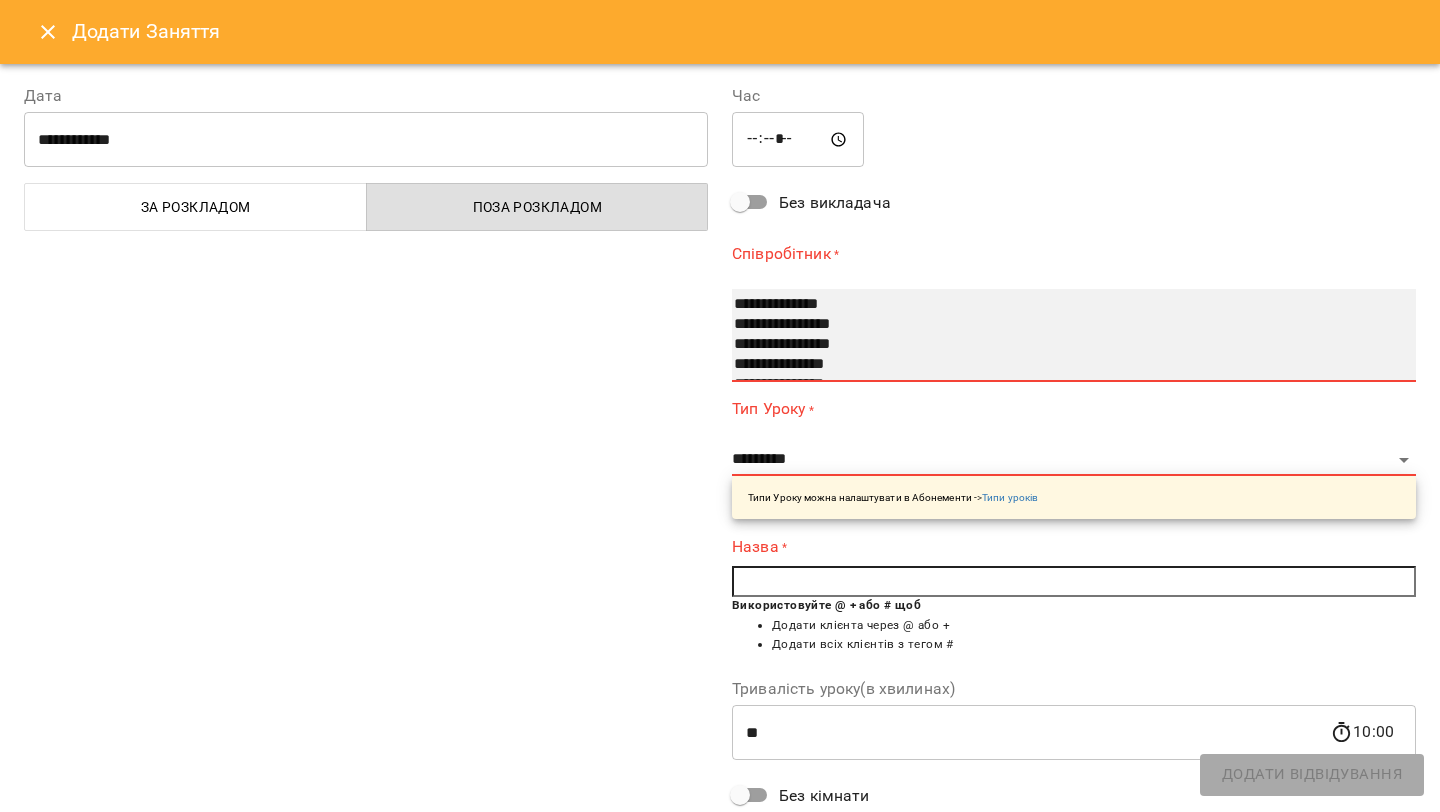 drag, startPoint x: 788, startPoint y: 300, endPoint x: 793, endPoint y: 362, distance: 62.201286 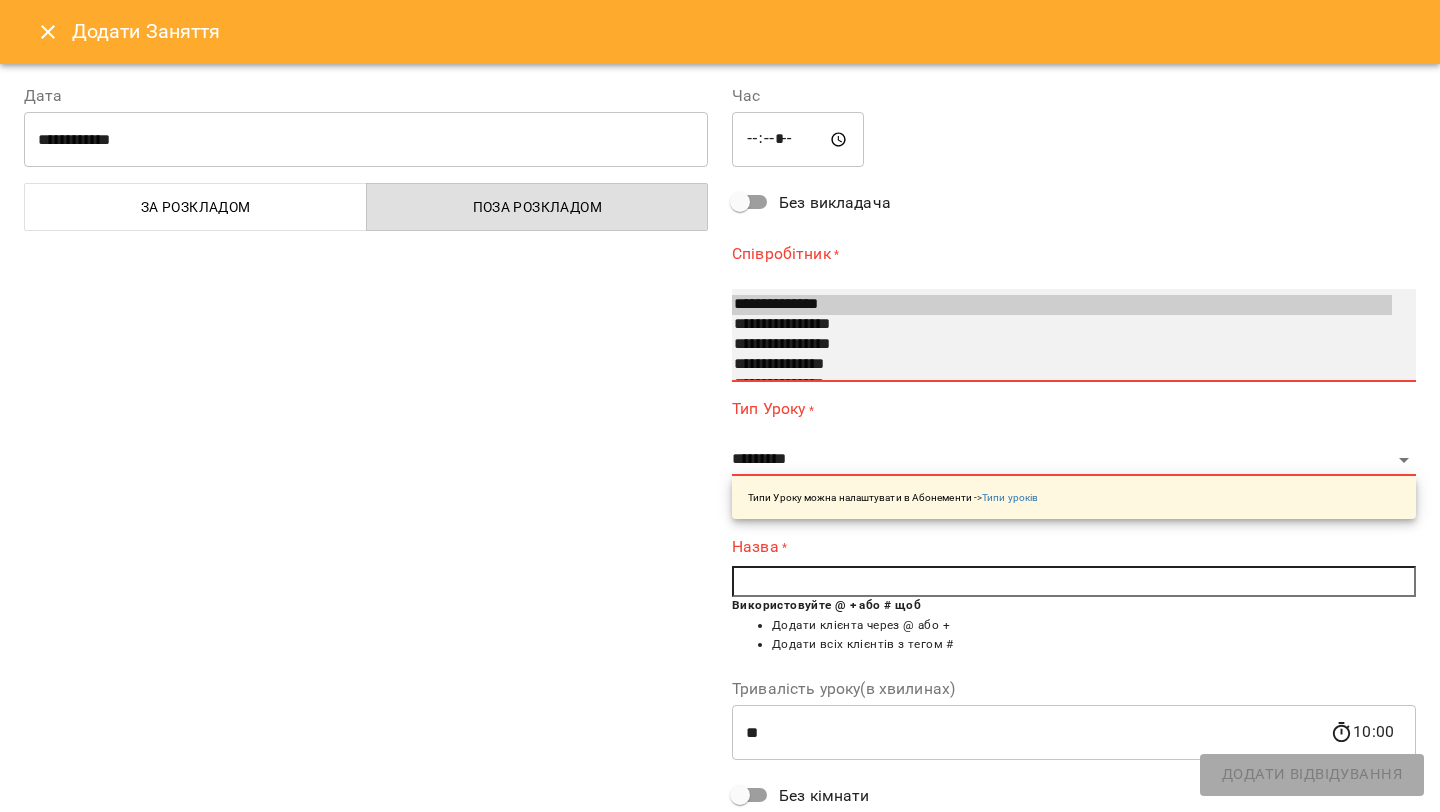 click on "**********" at bounding box center [1062, 305] 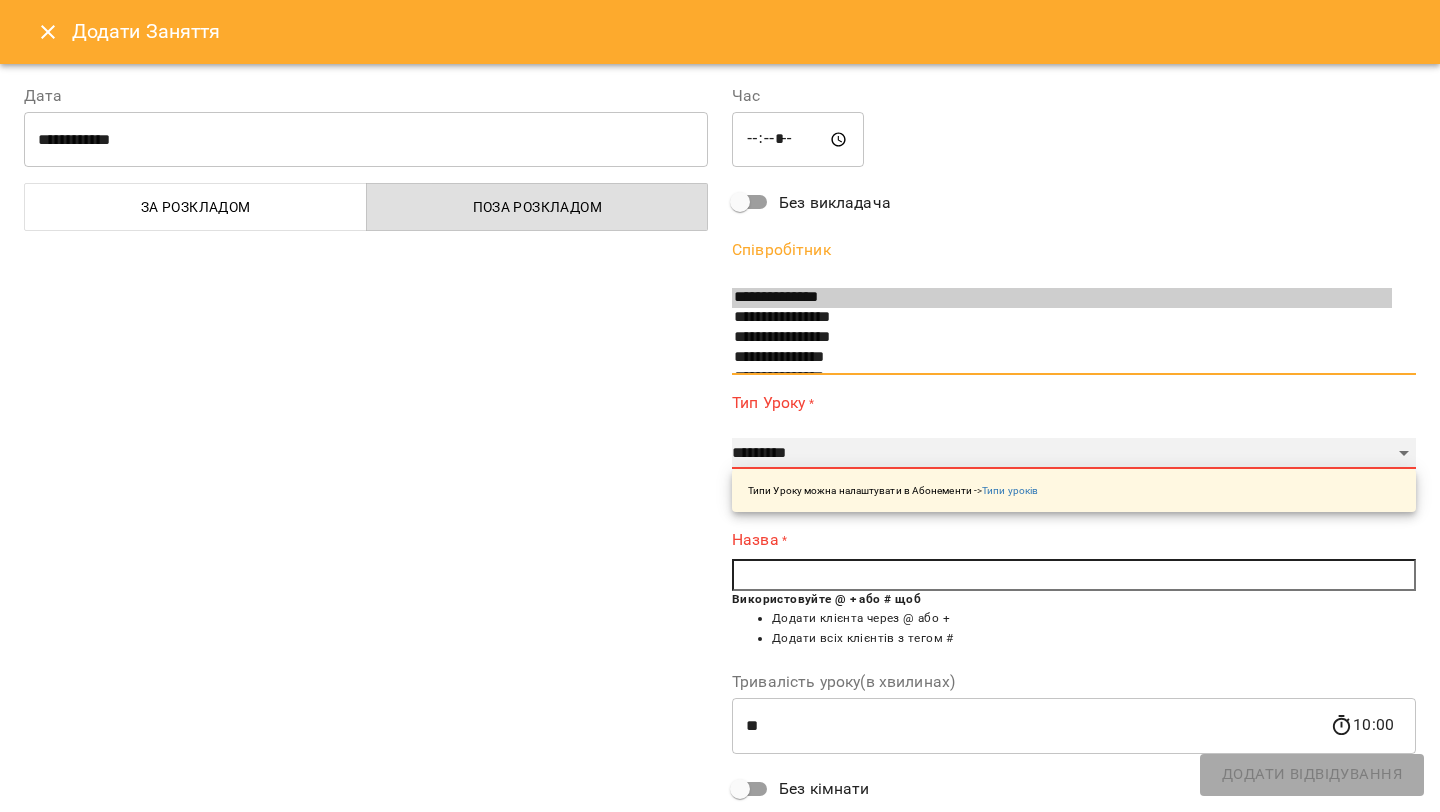 click on "**********" at bounding box center (1074, 454) 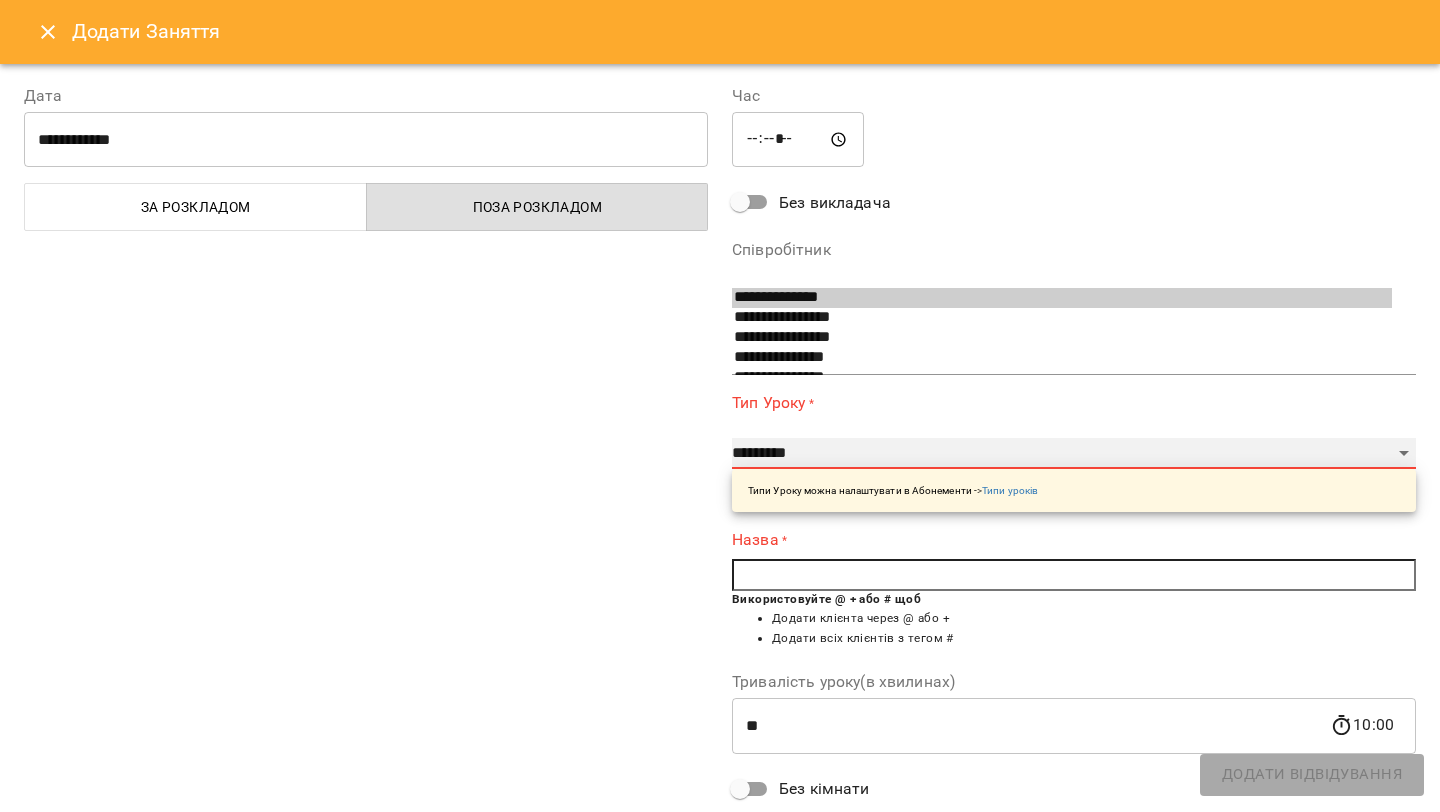 select on "**********" 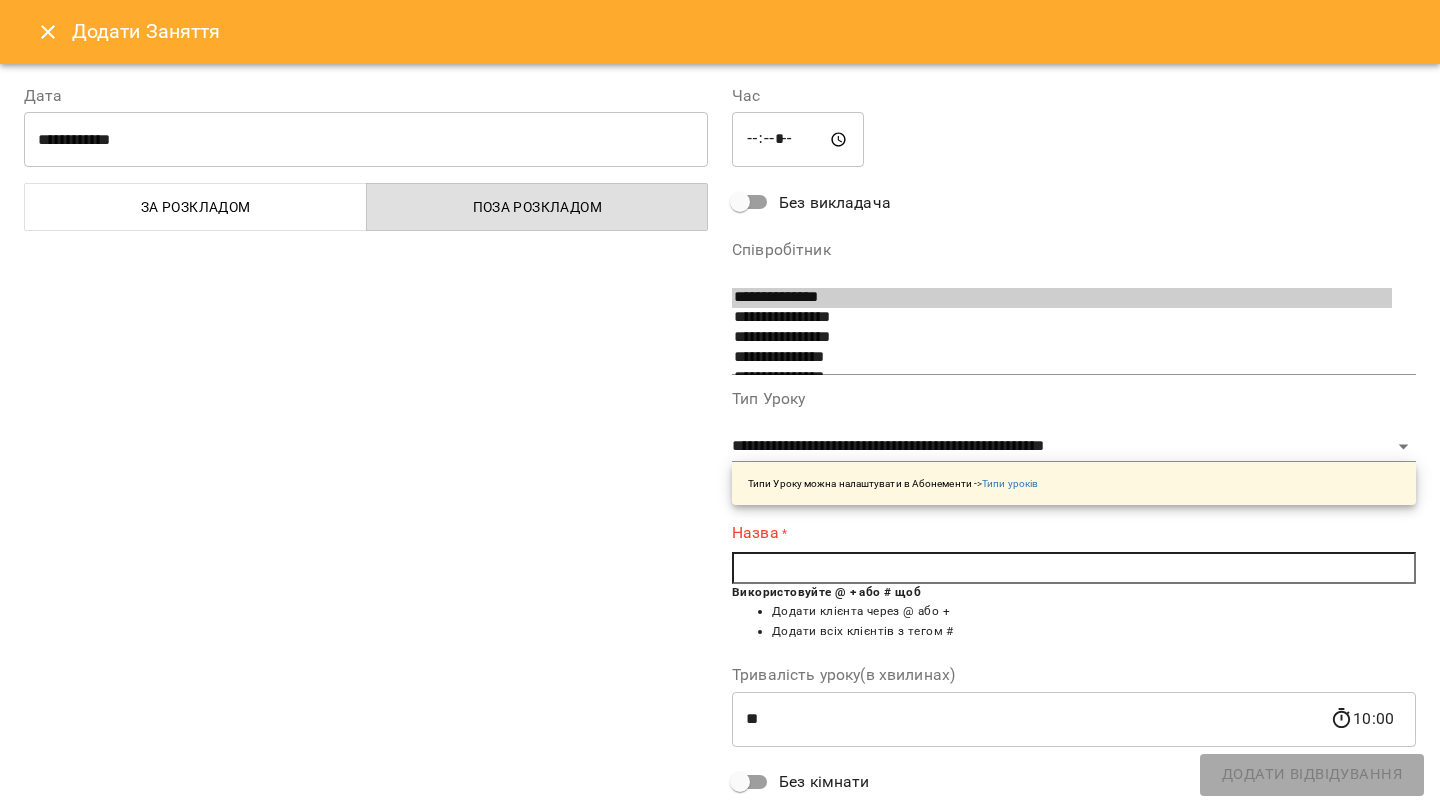 click at bounding box center [1074, 568] 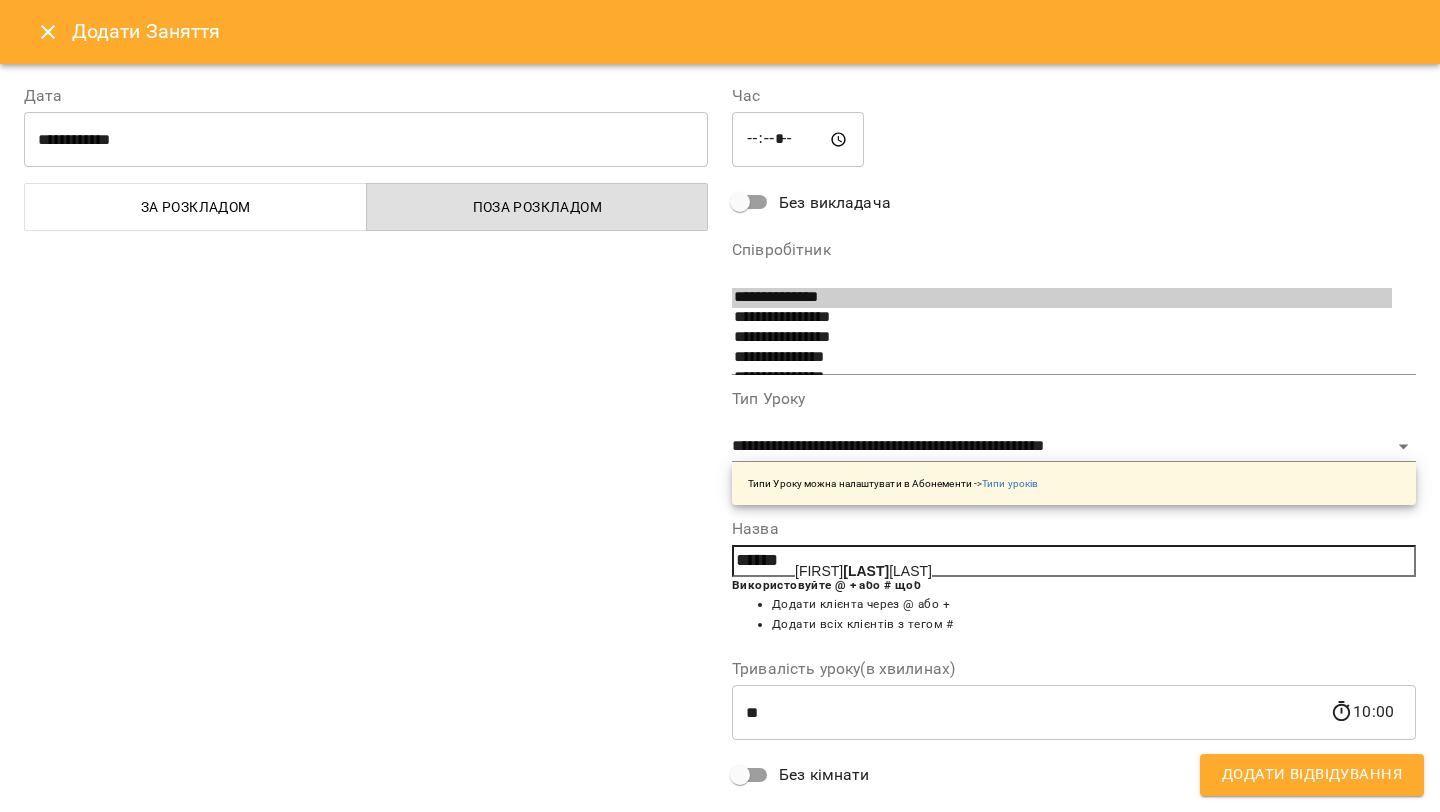 click on "Nika  Marty nova" at bounding box center [863, 571] 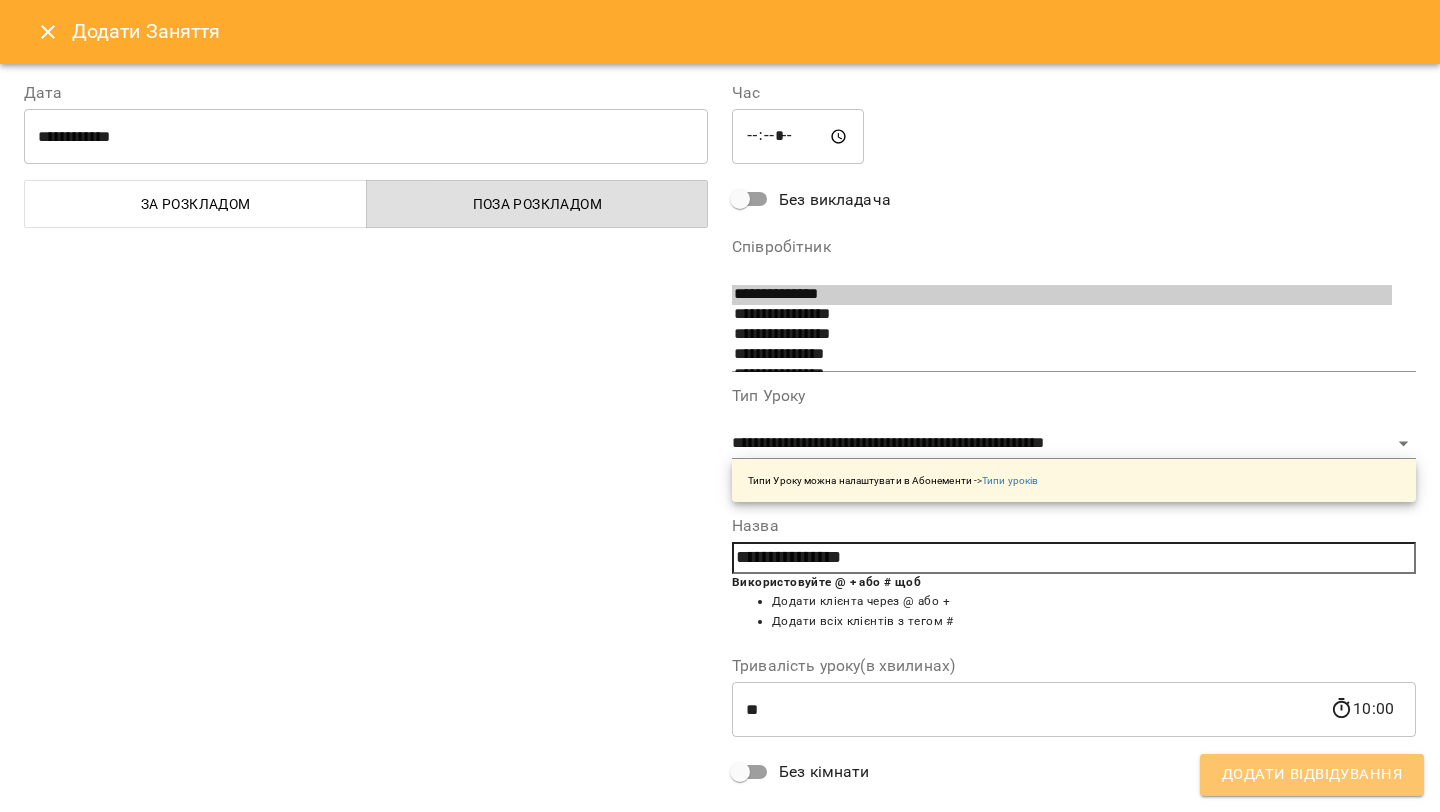 click on "Додати Відвідування" at bounding box center (1312, 775) 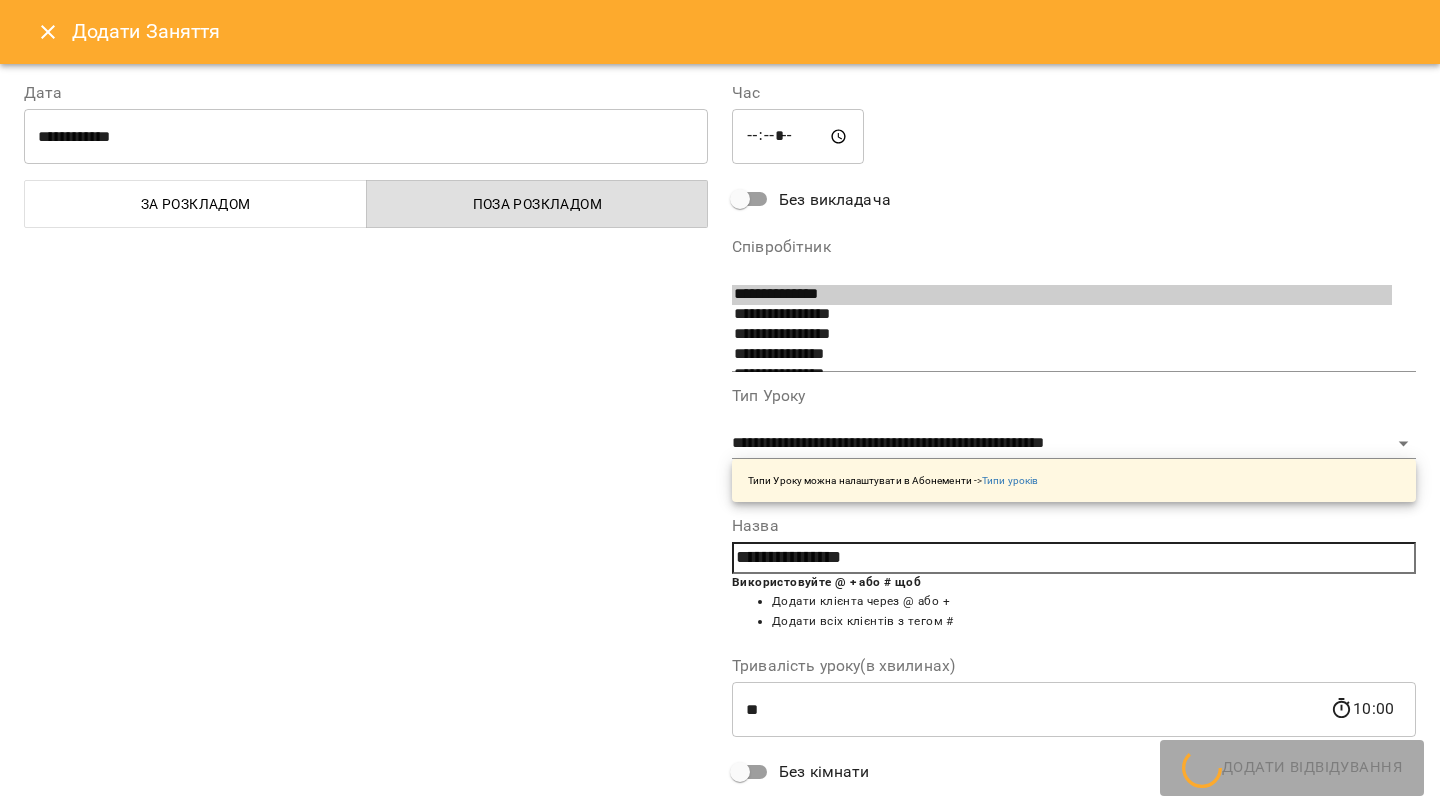 scroll, scrollTop: 4, scrollLeft: 0, axis: vertical 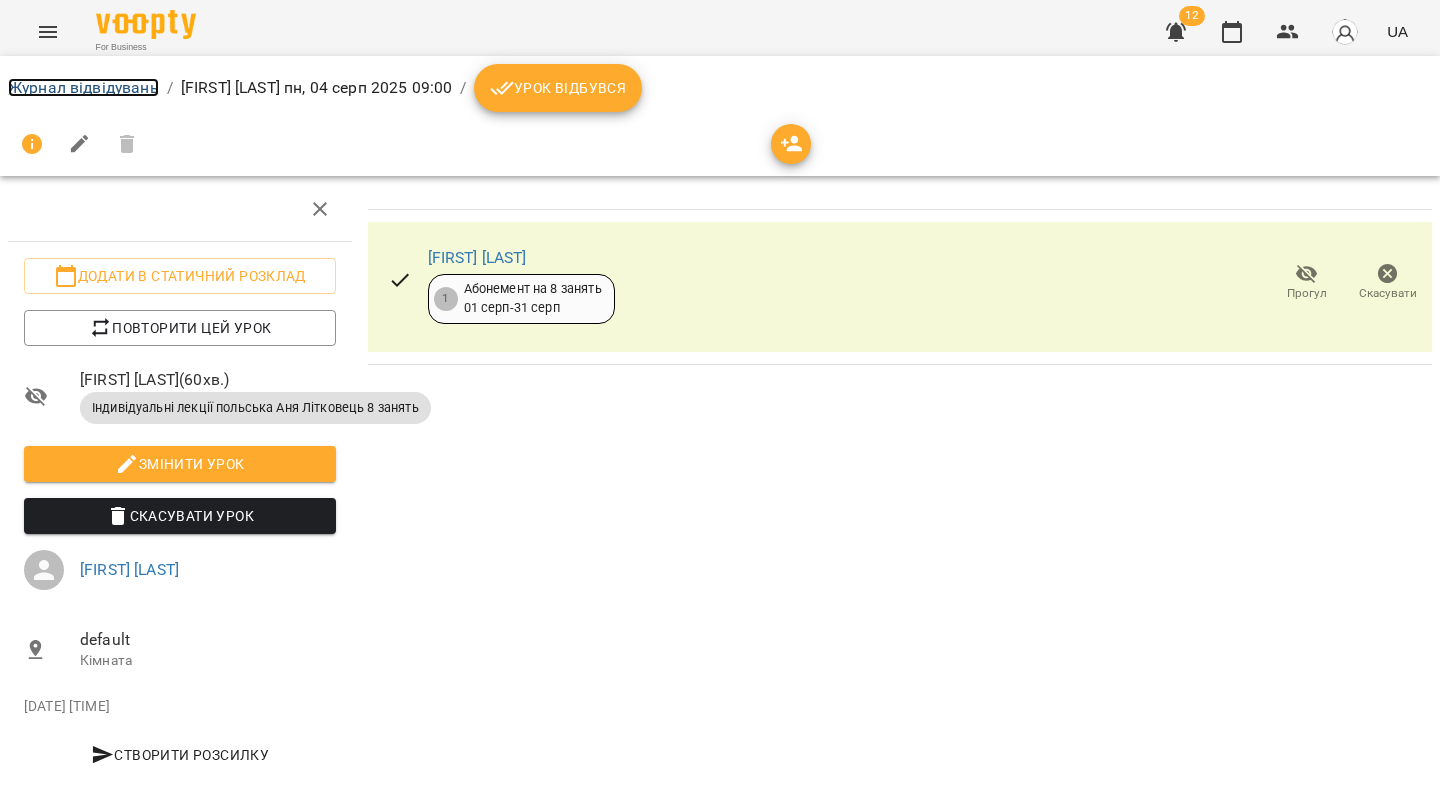 click on "Журнал відвідувань" at bounding box center [83, 87] 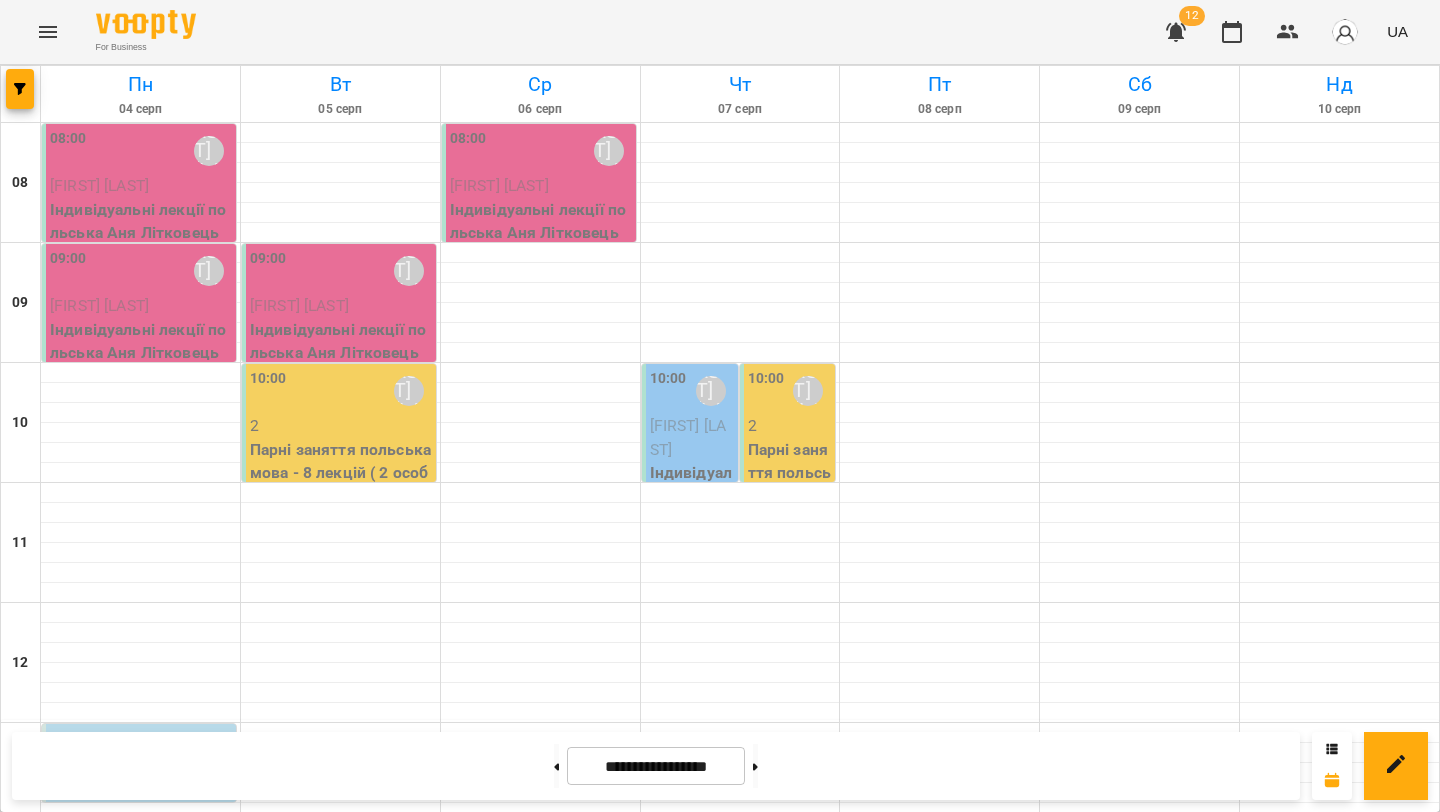 click on "09:00 Anna Litkovets" at bounding box center (141, 271) 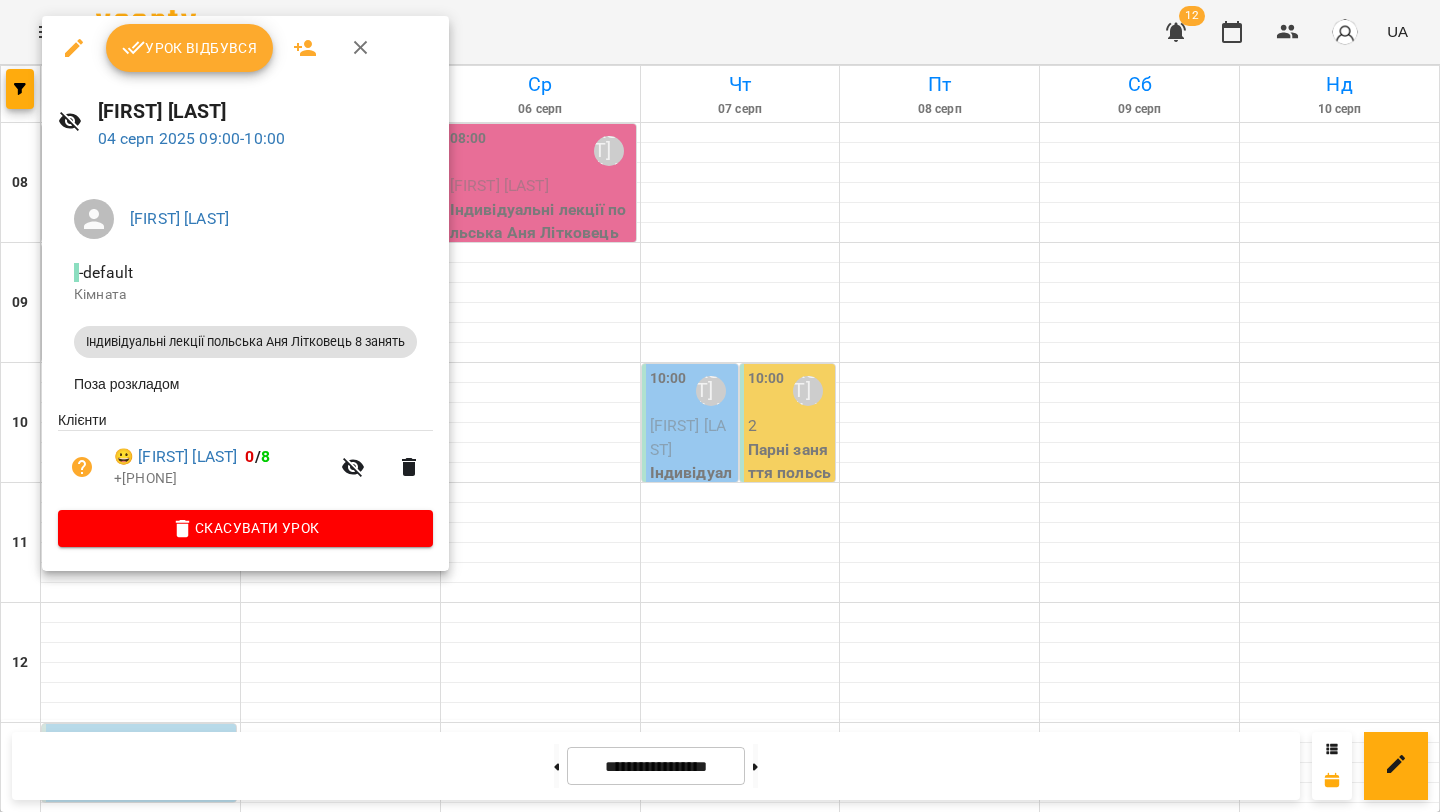 click 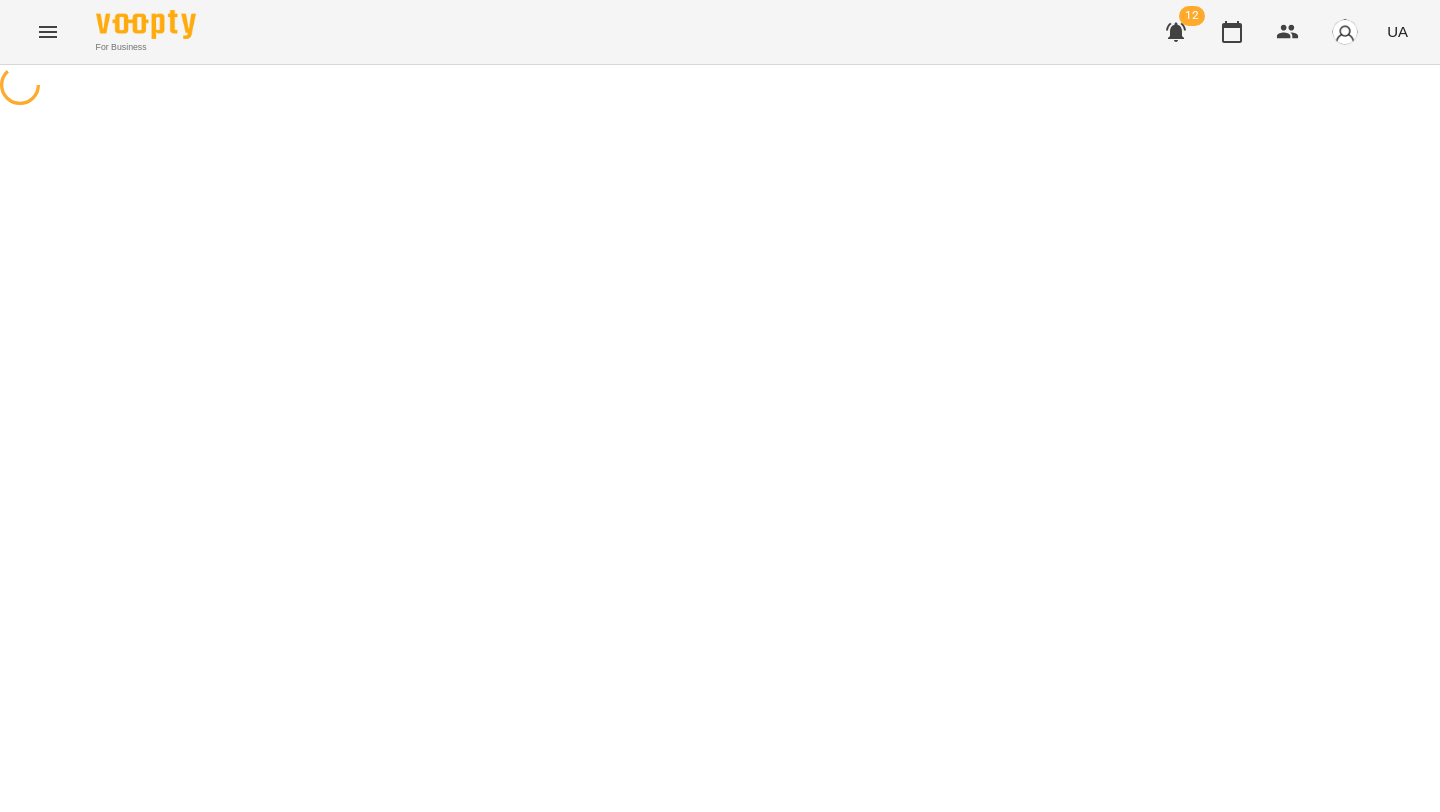 select on "**********" 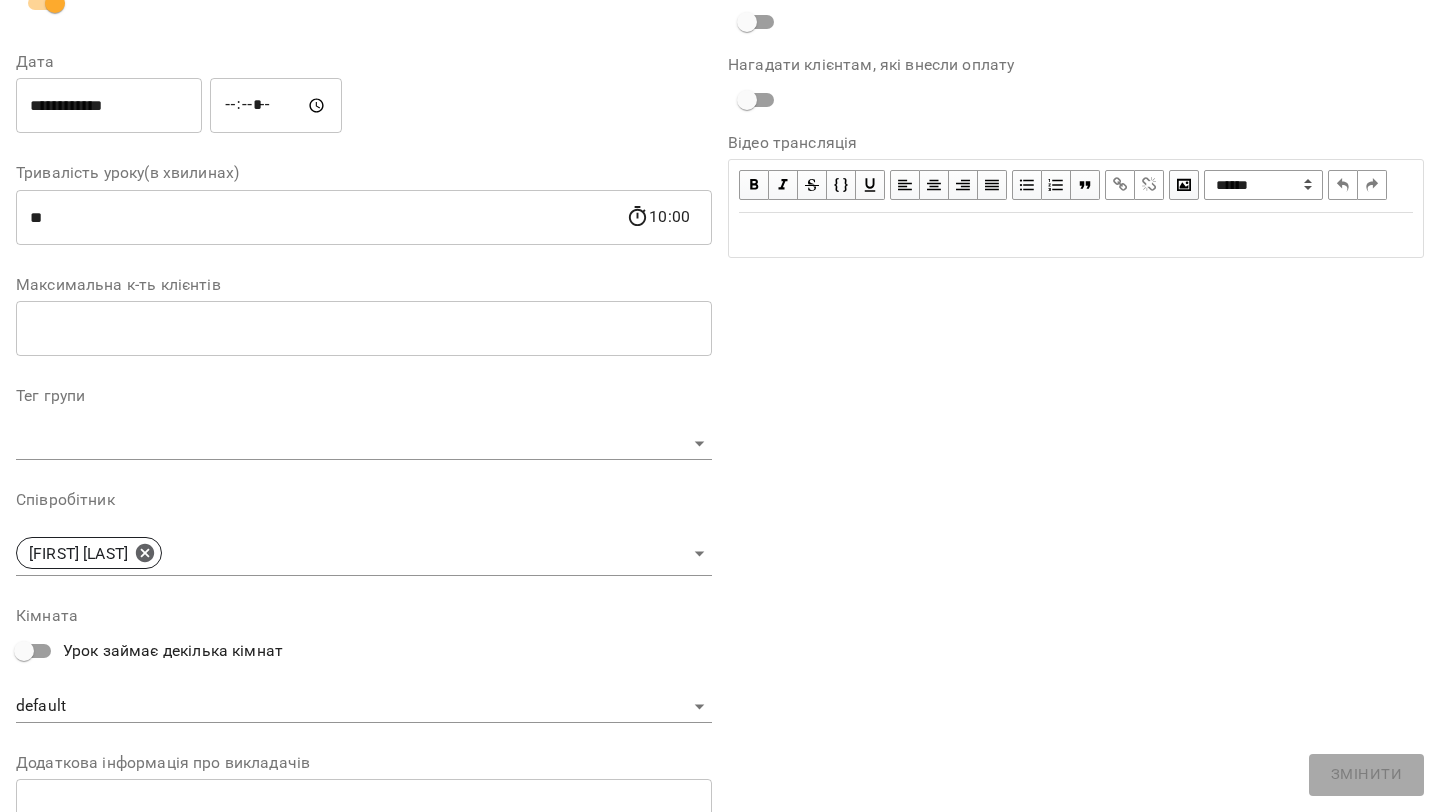 scroll, scrollTop: 0, scrollLeft: 0, axis: both 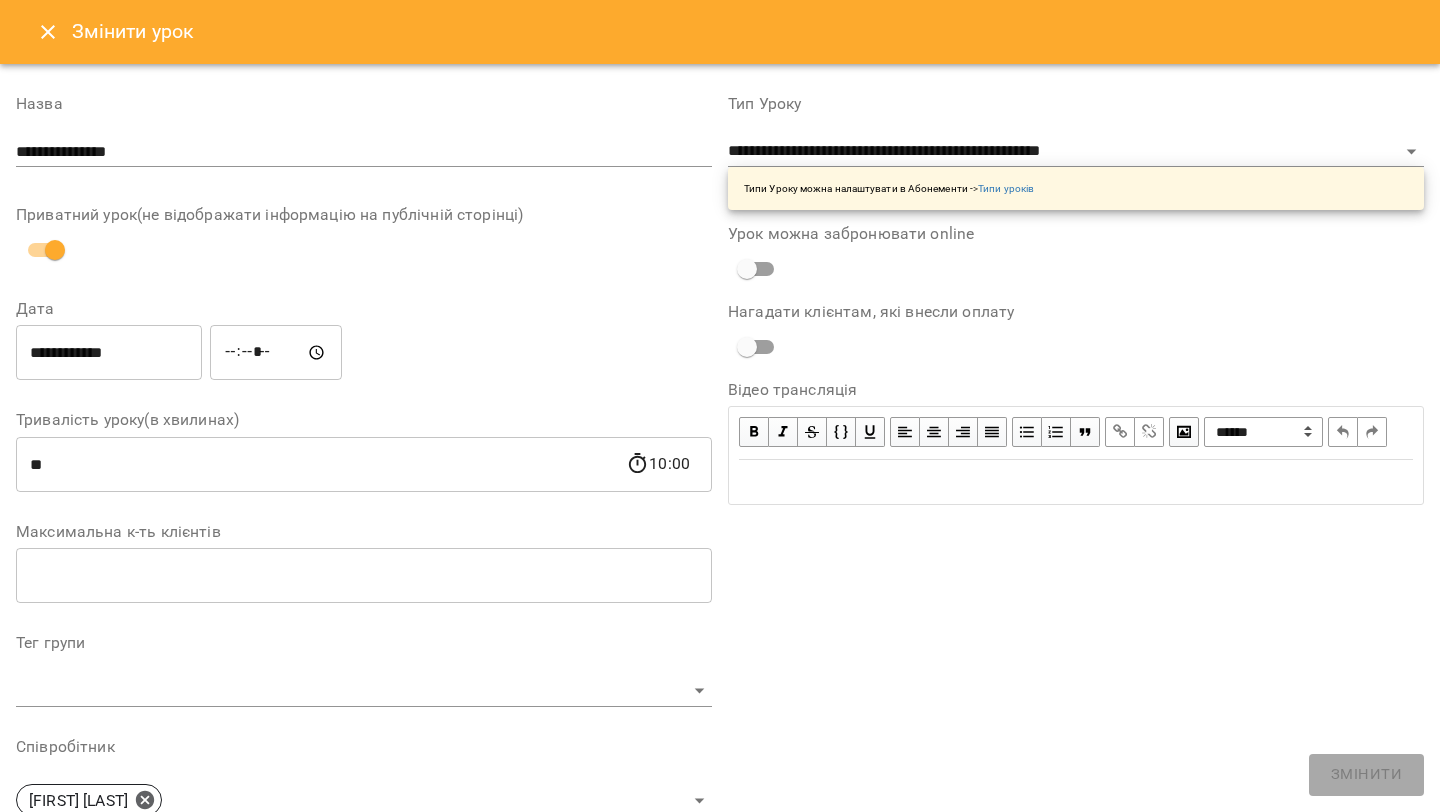 click 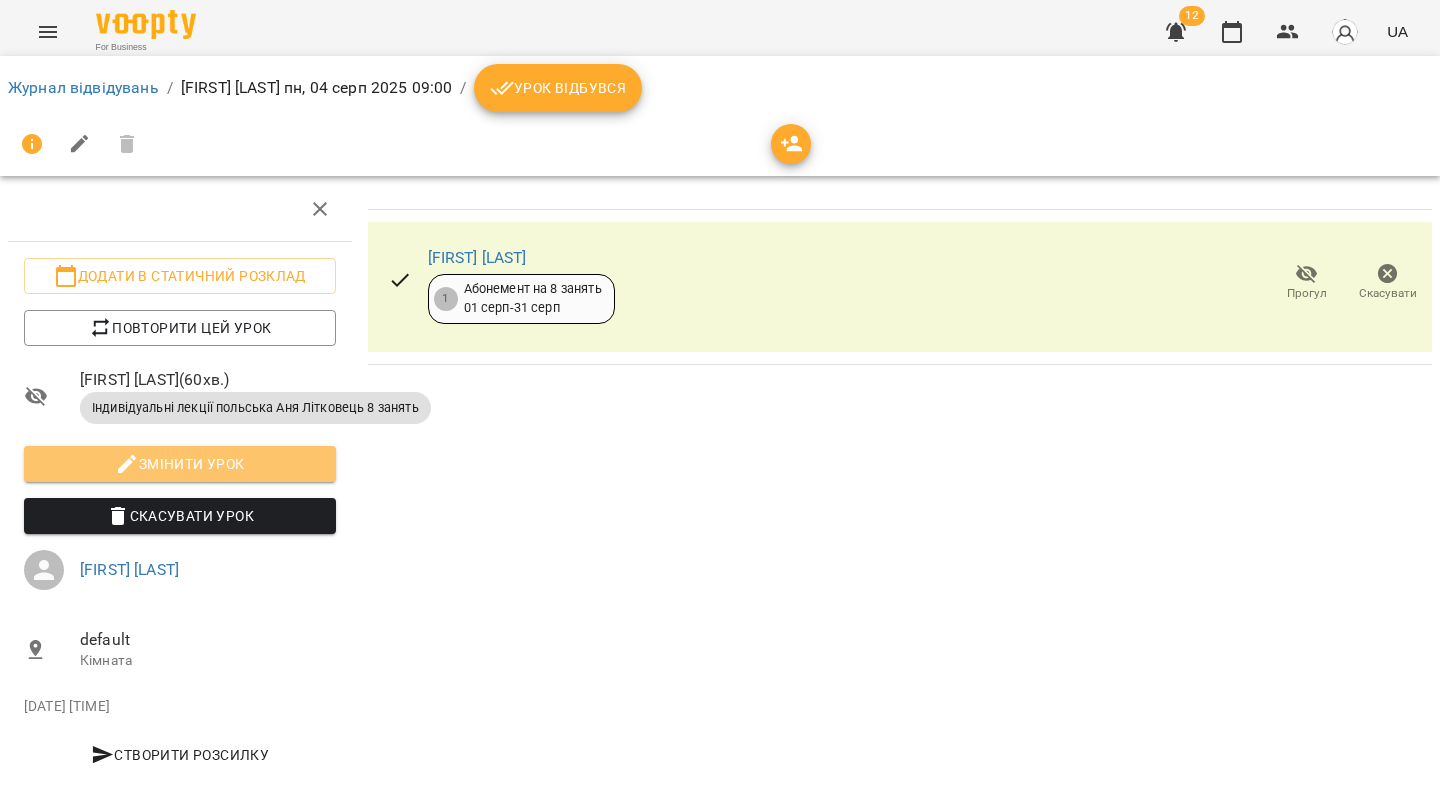 click on "Змінити урок" at bounding box center [180, 464] 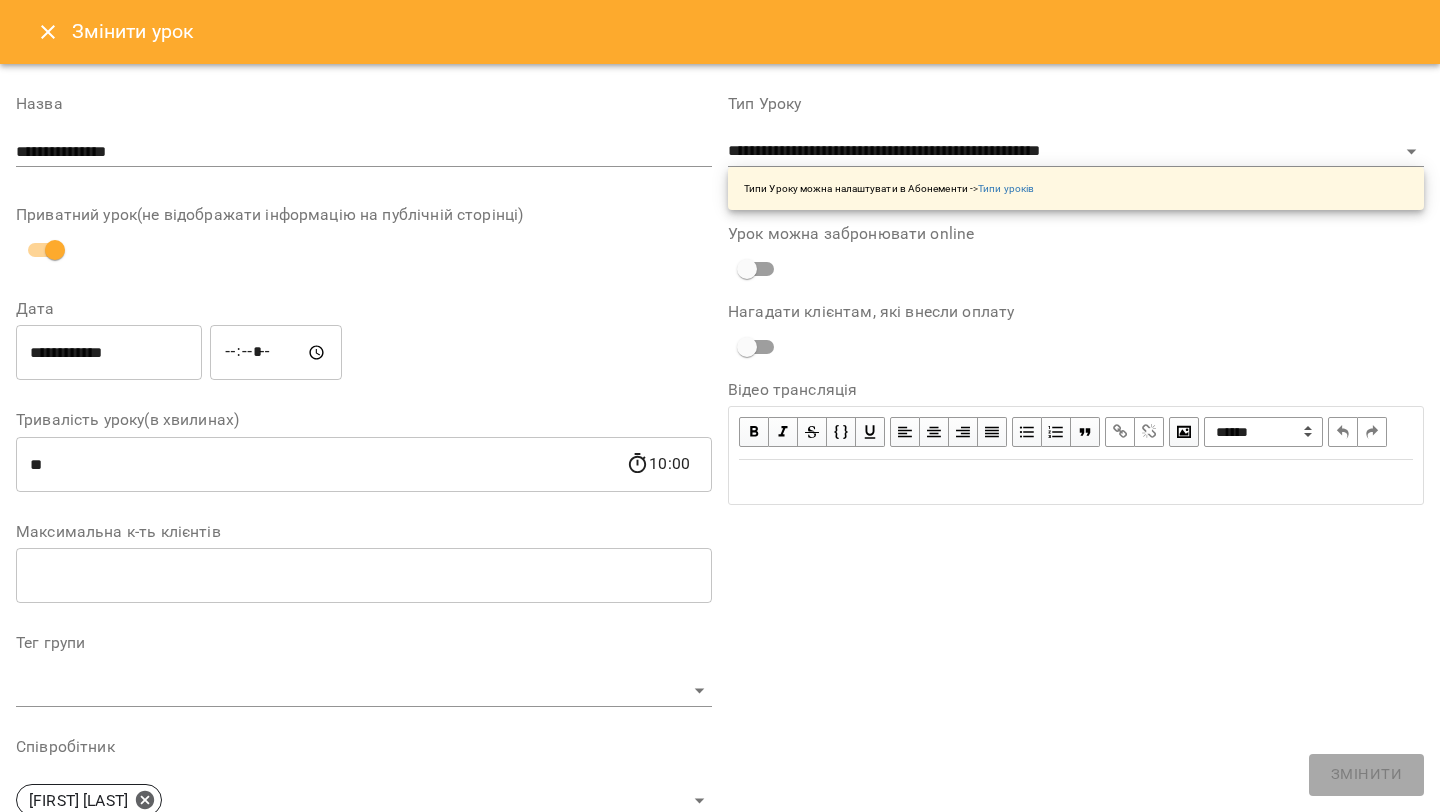 click 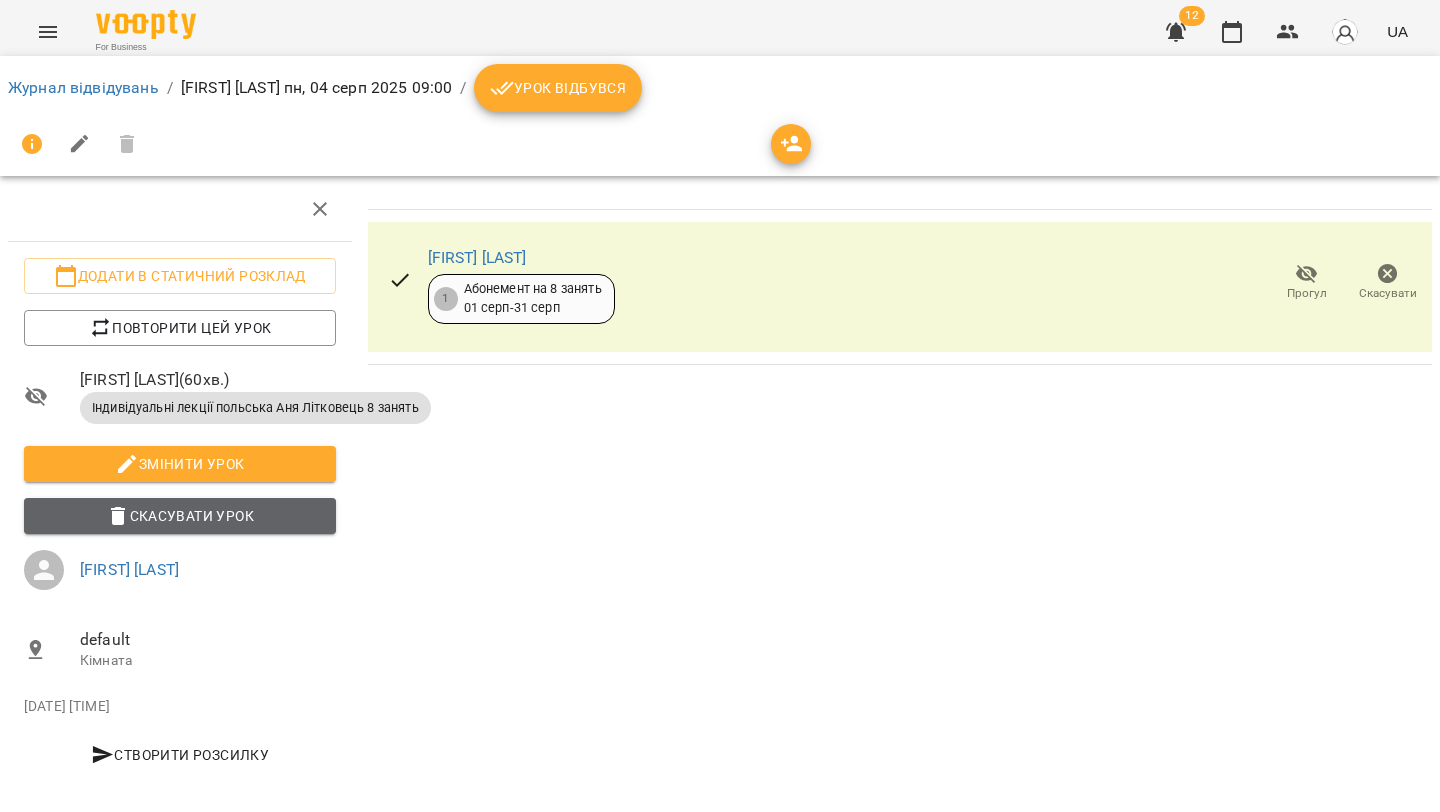 click on "Скасувати Урок" at bounding box center (180, 516) 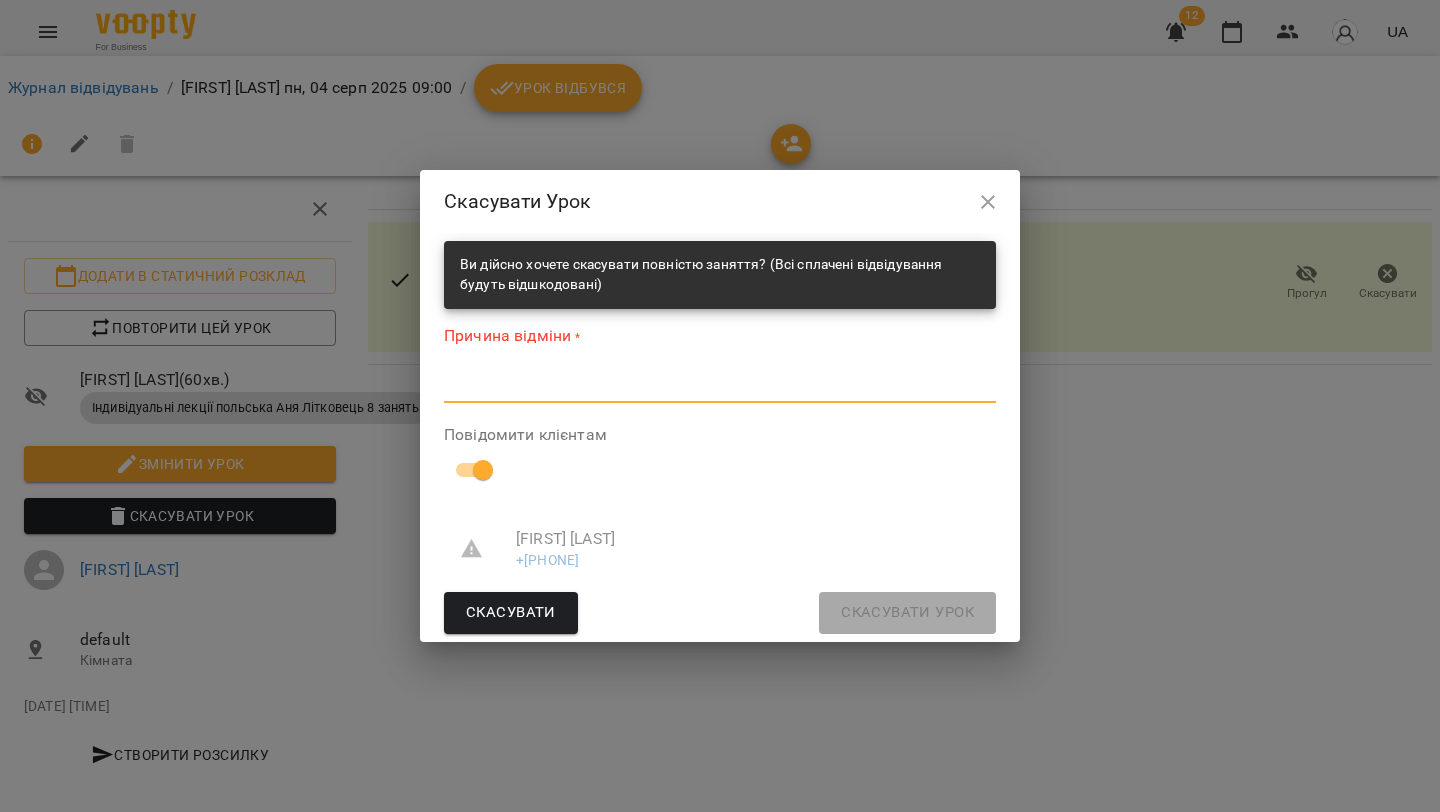 click at bounding box center (720, 386) 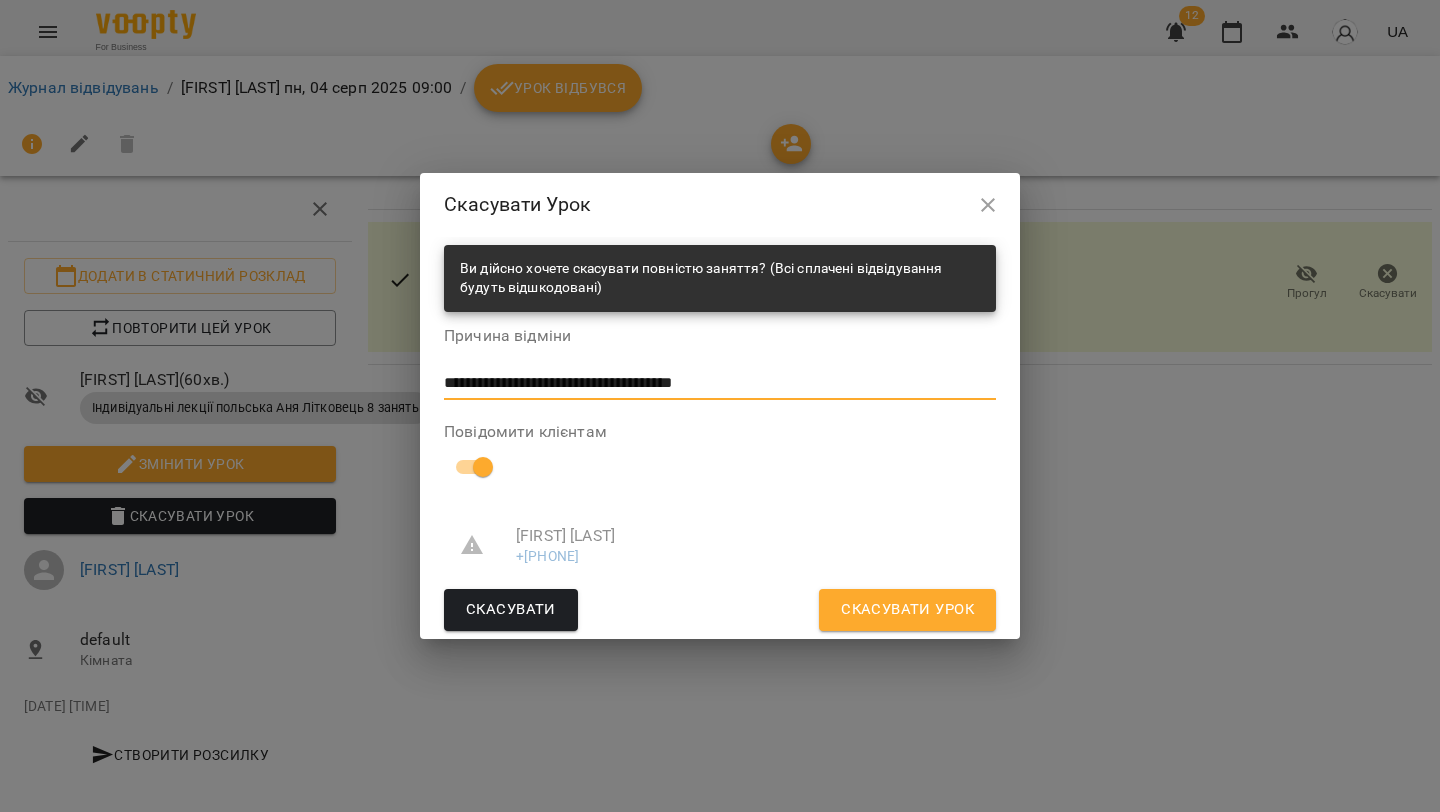 type on "**********" 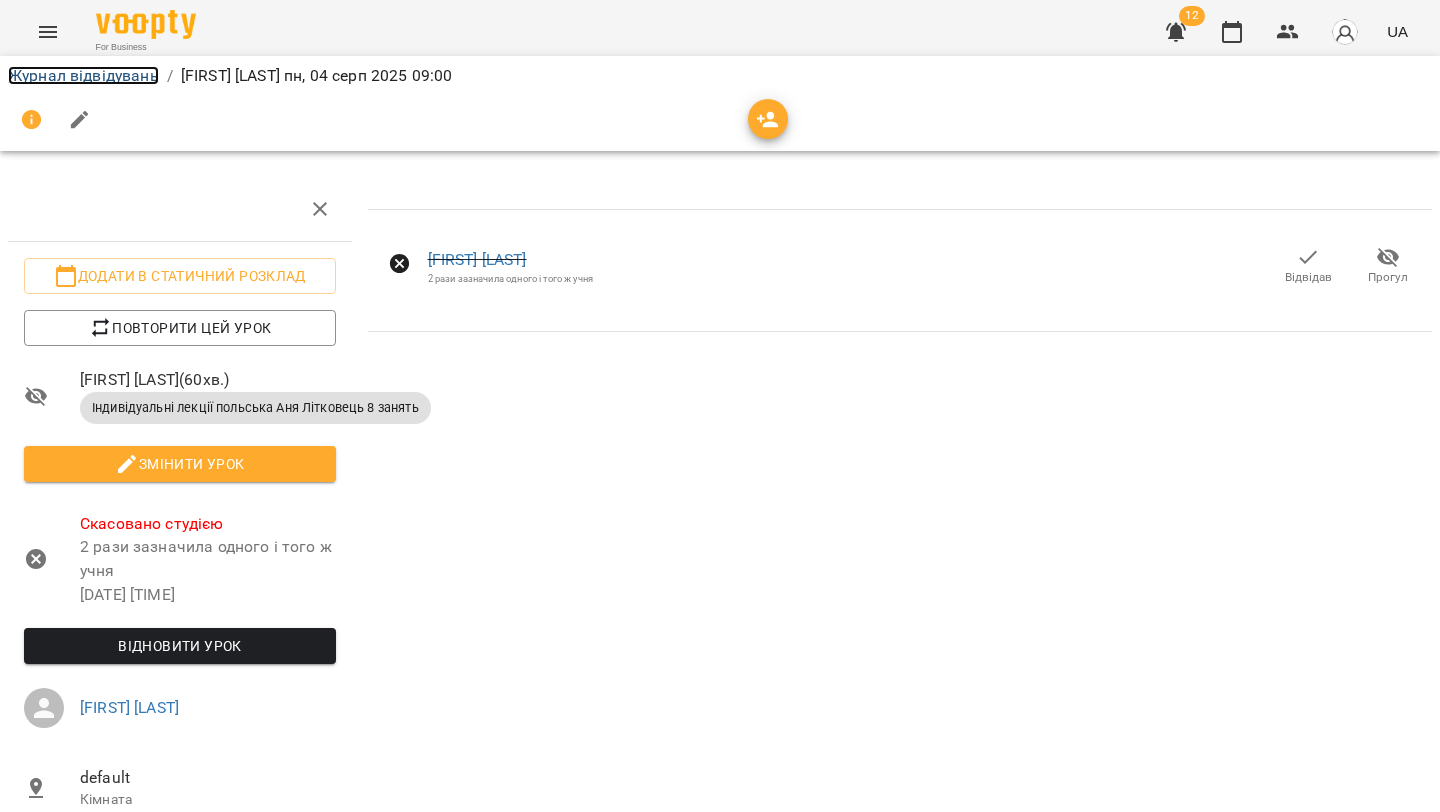 click on "Журнал відвідувань" at bounding box center (83, 75) 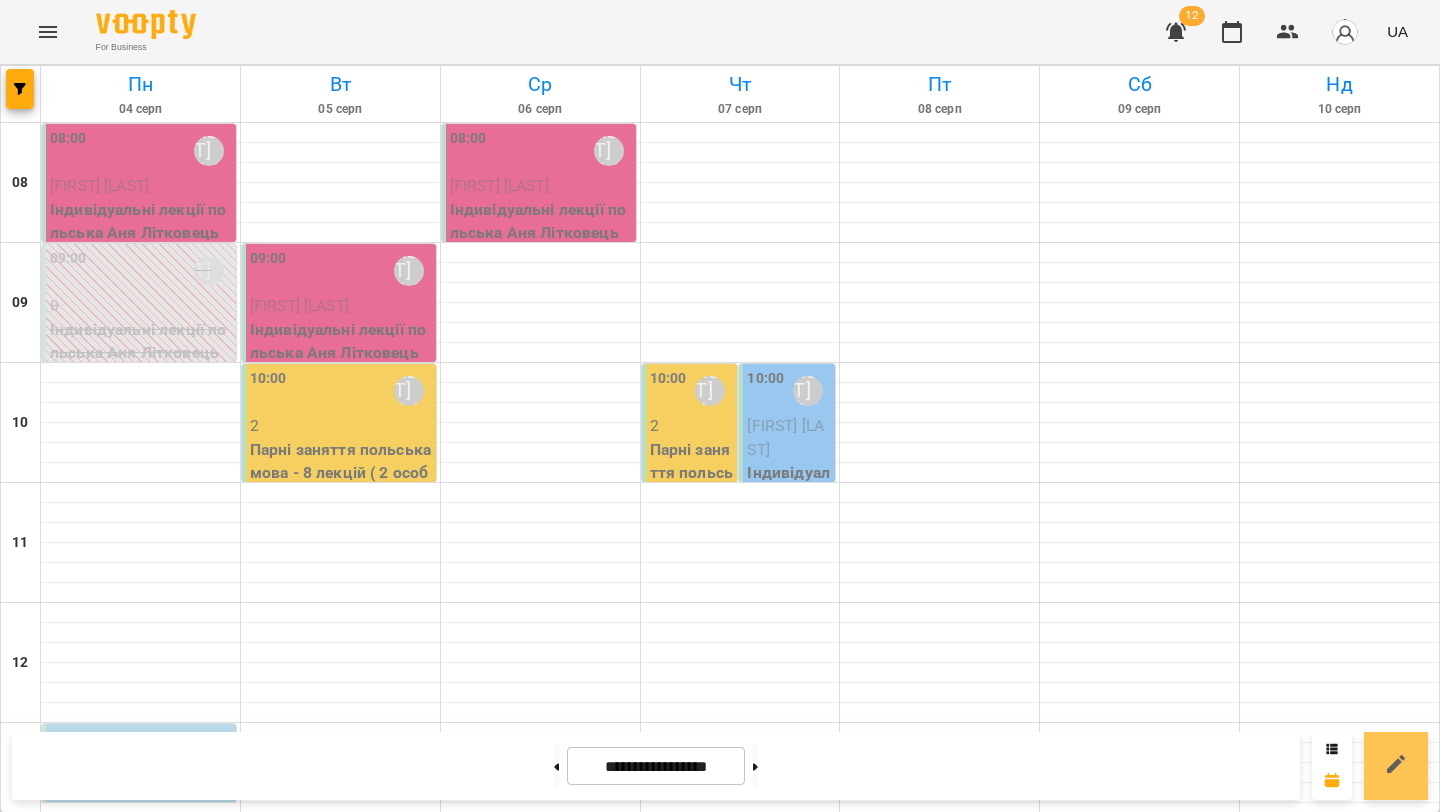 click 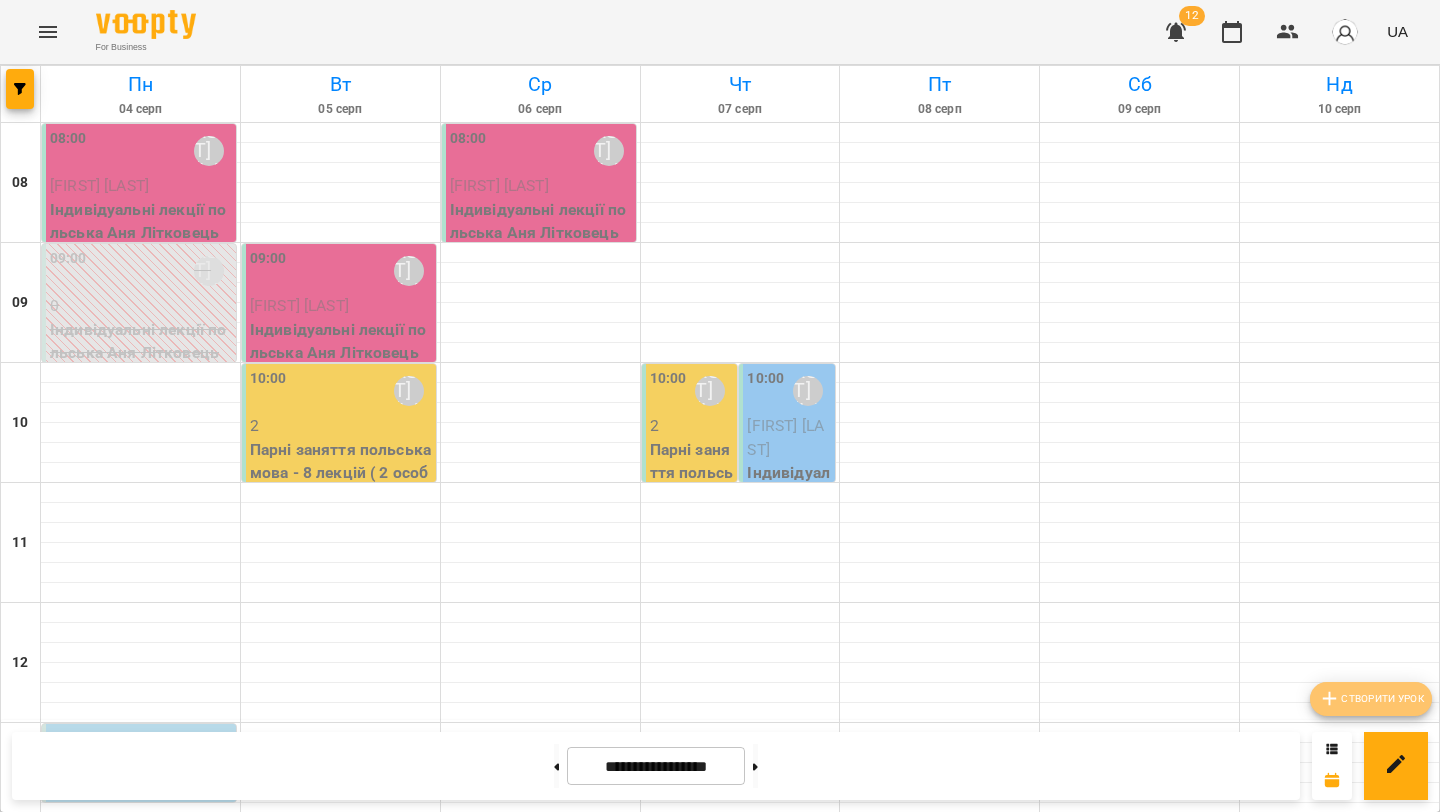click on "Створити урок" at bounding box center (1371, 699) 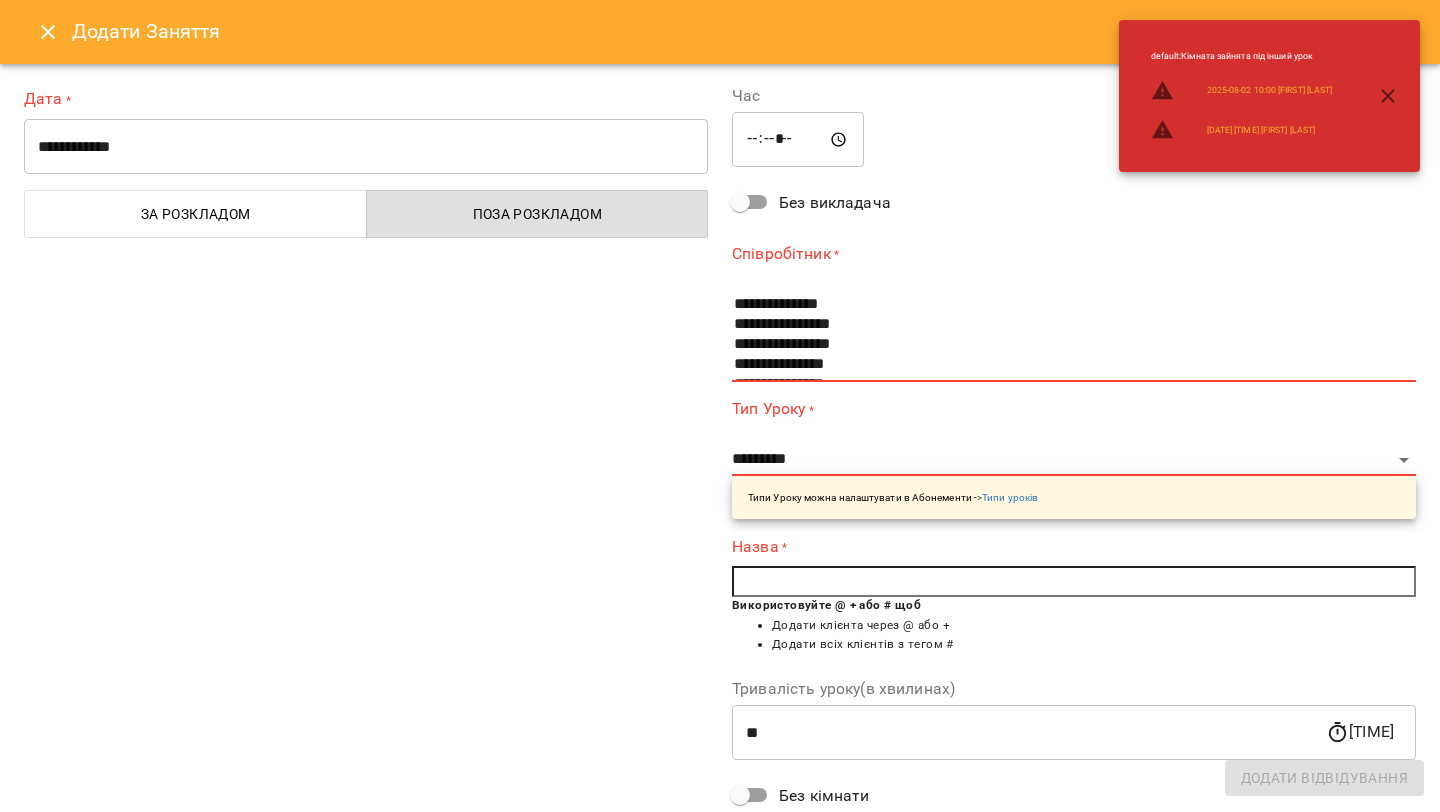 click on "**********" at bounding box center (366, 147) 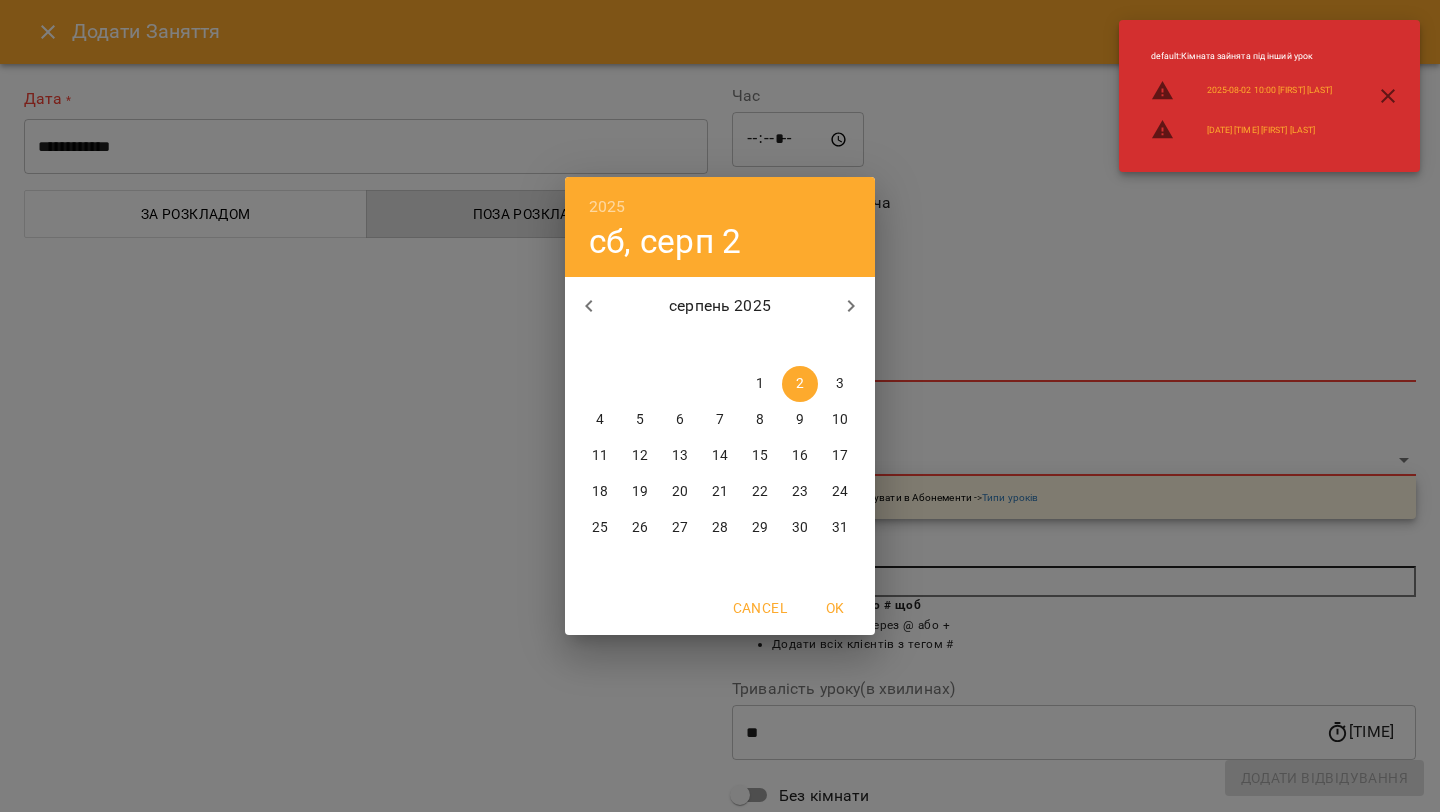 drag, startPoint x: 591, startPoint y: 414, endPoint x: 830, endPoint y: 115, distance: 382.78192 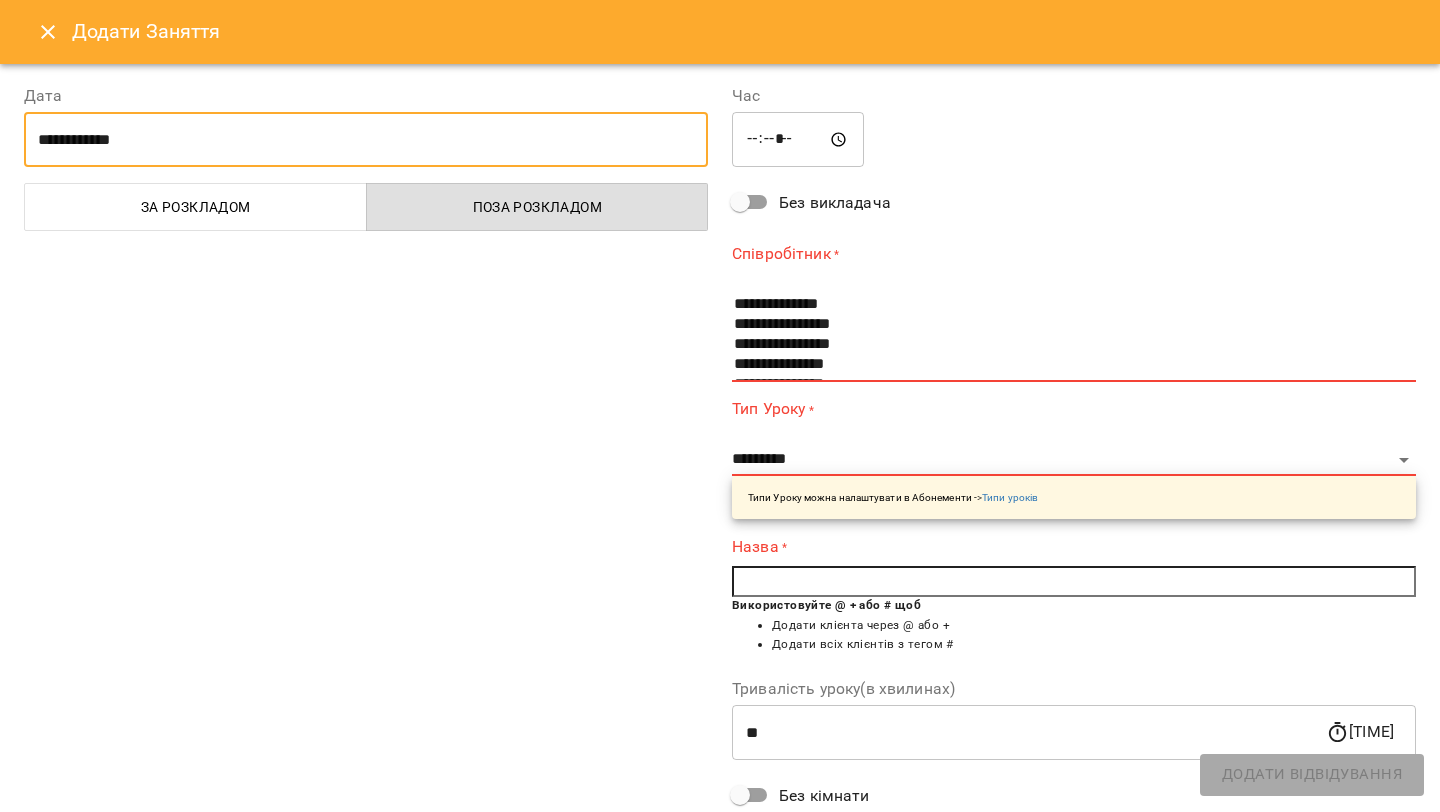 click on "*****" at bounding box center [798, 140] 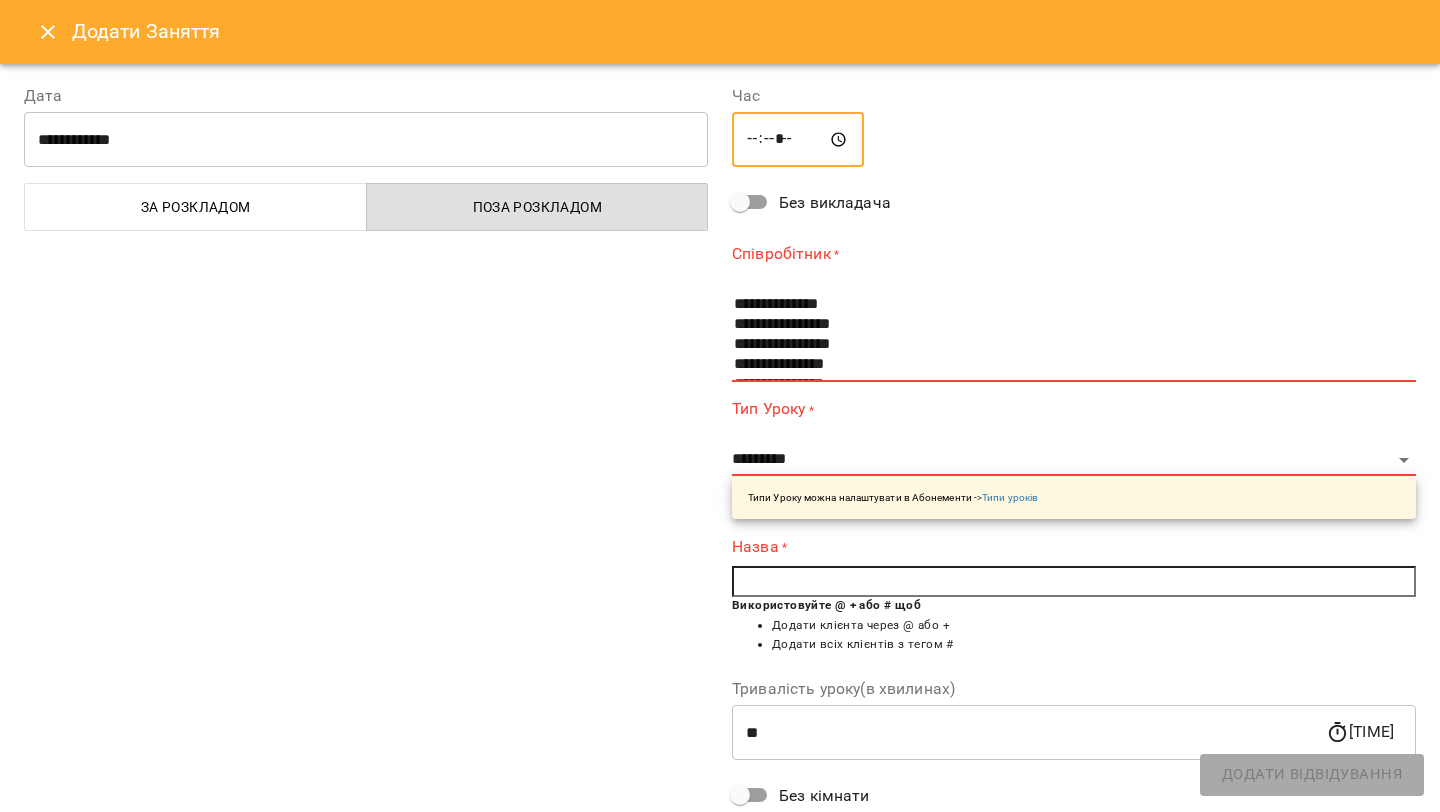 type on "*****" 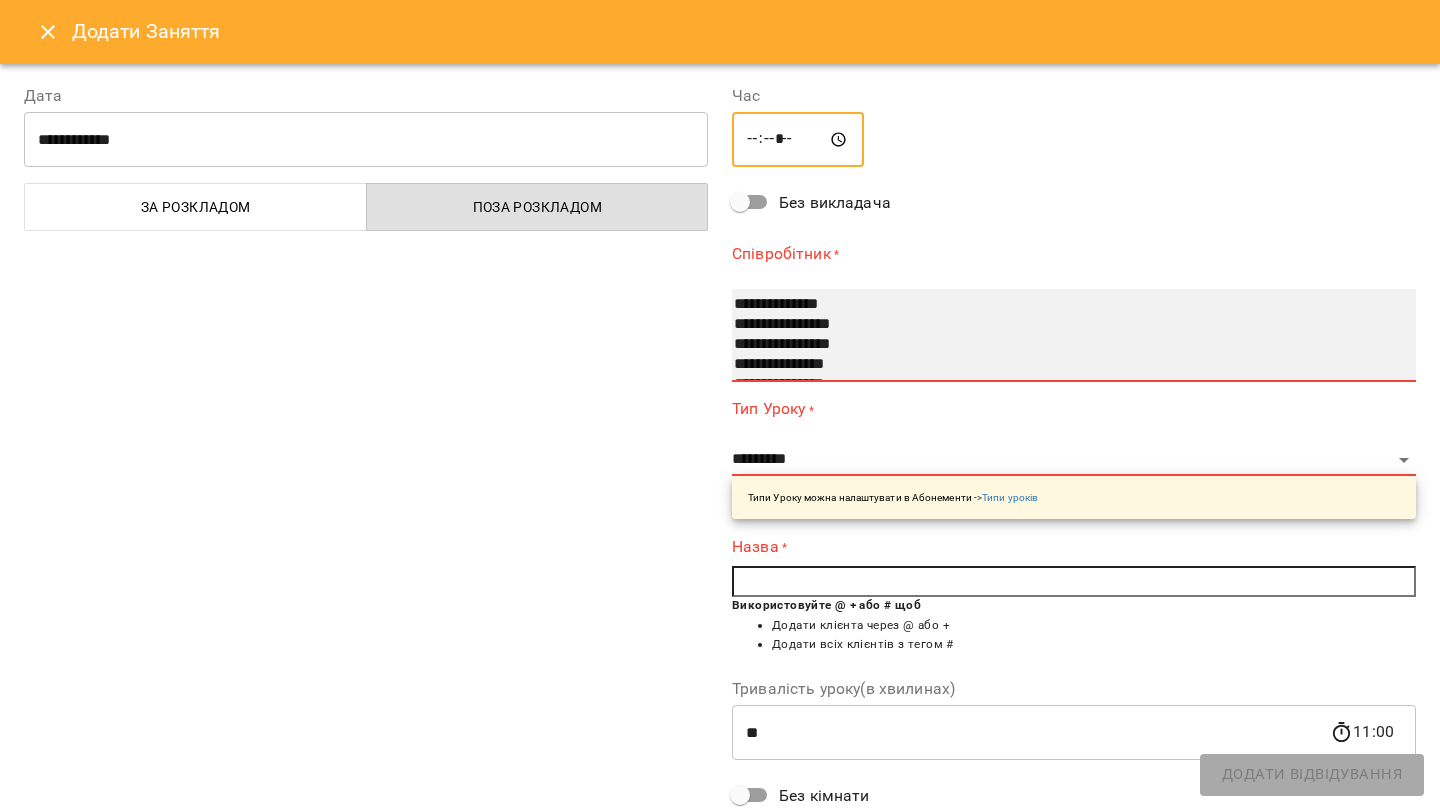 drag, startPoint x: 792, startPoint y: 294, endPoint x: 818, endPoint y: 350, distance: 61.741398 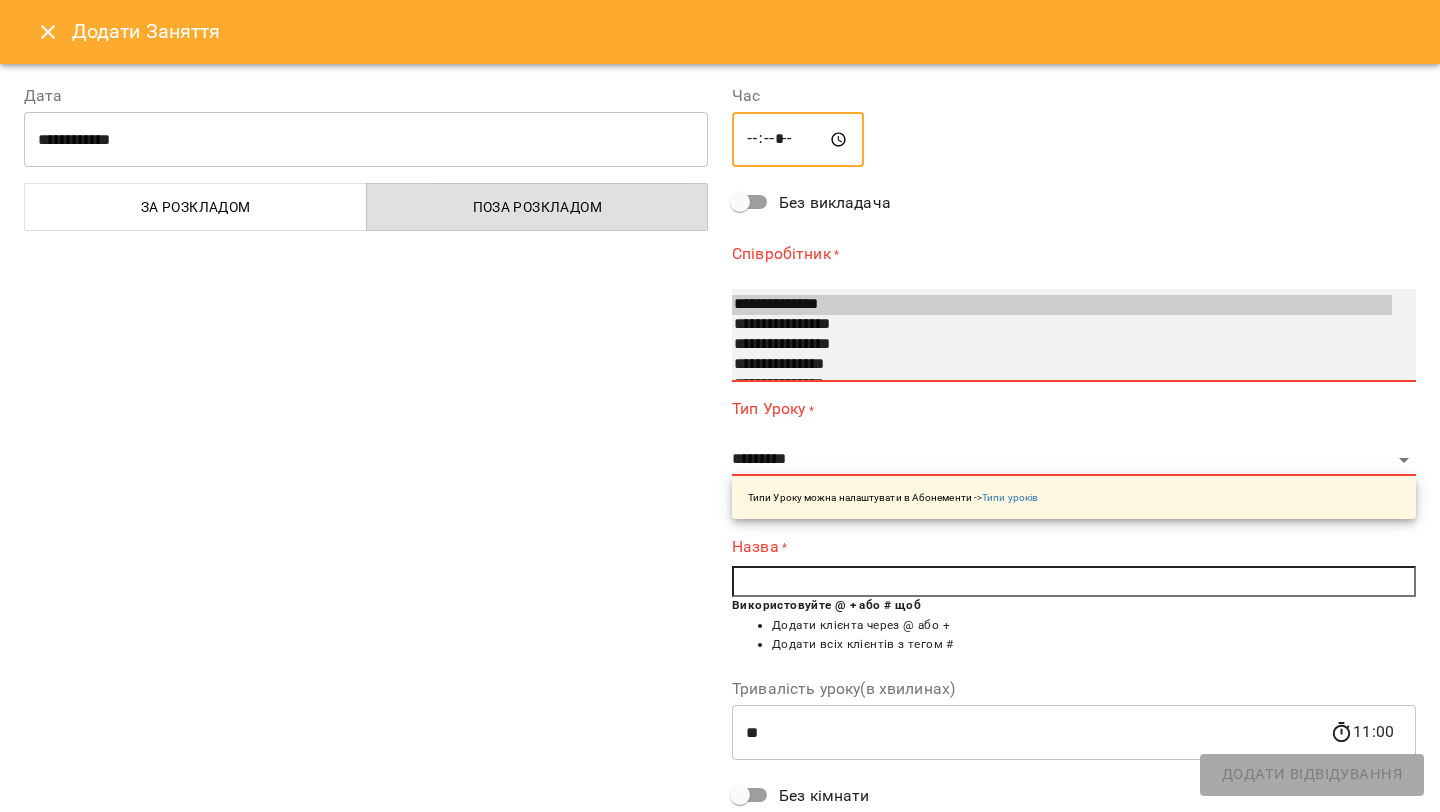 click on "**********" at bounding box center [1062, 305] 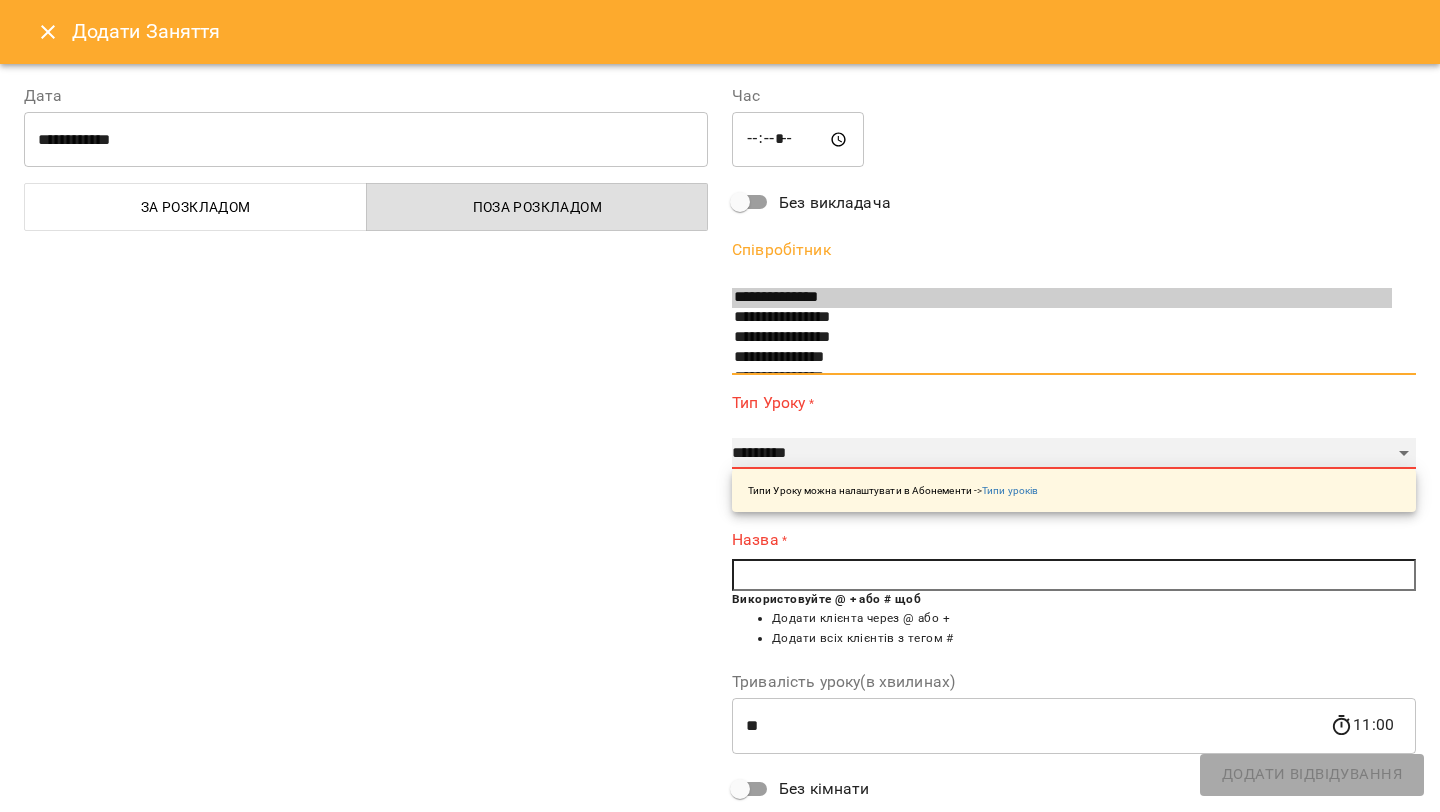 click on "**********" at bounding box center [1074, 454] 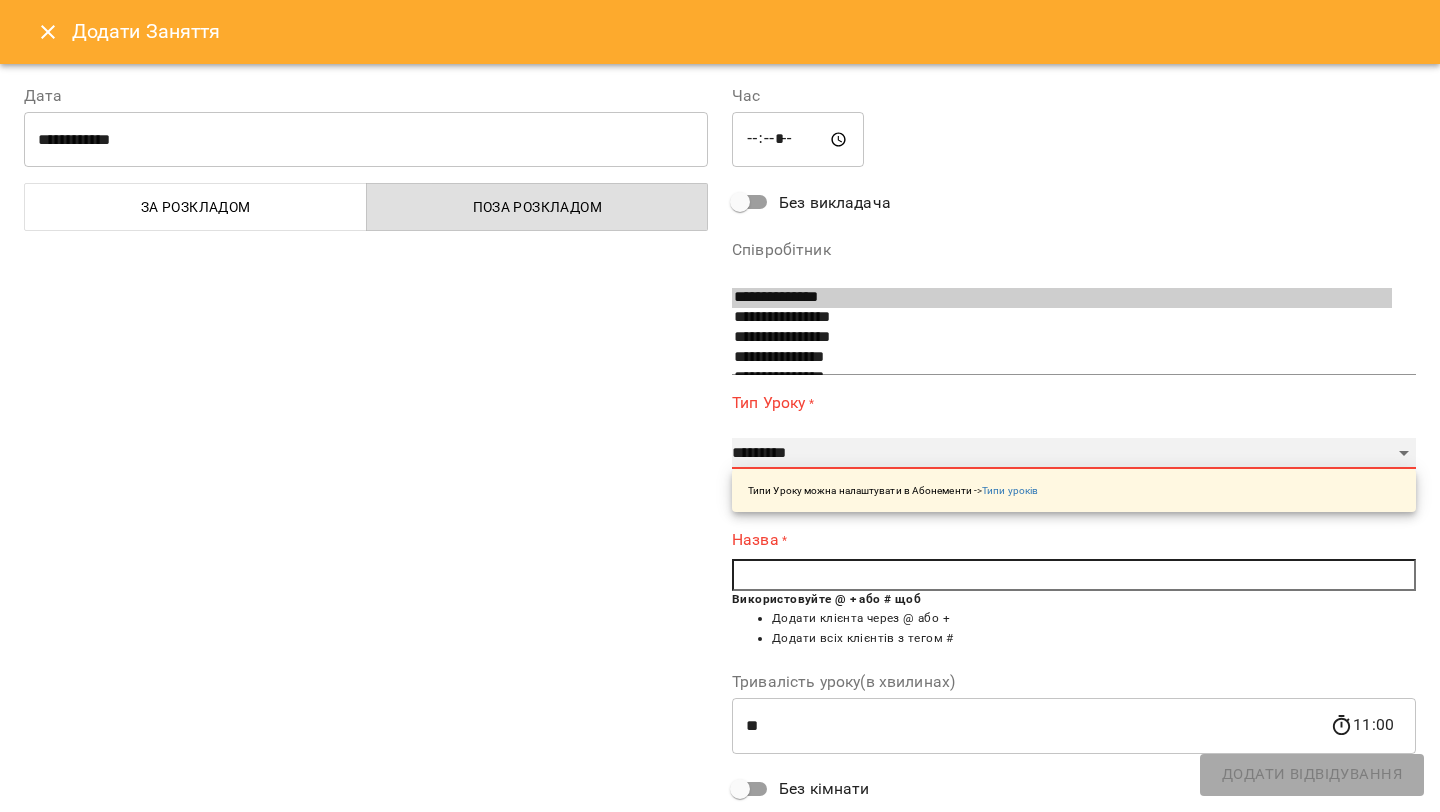 select on "**********" 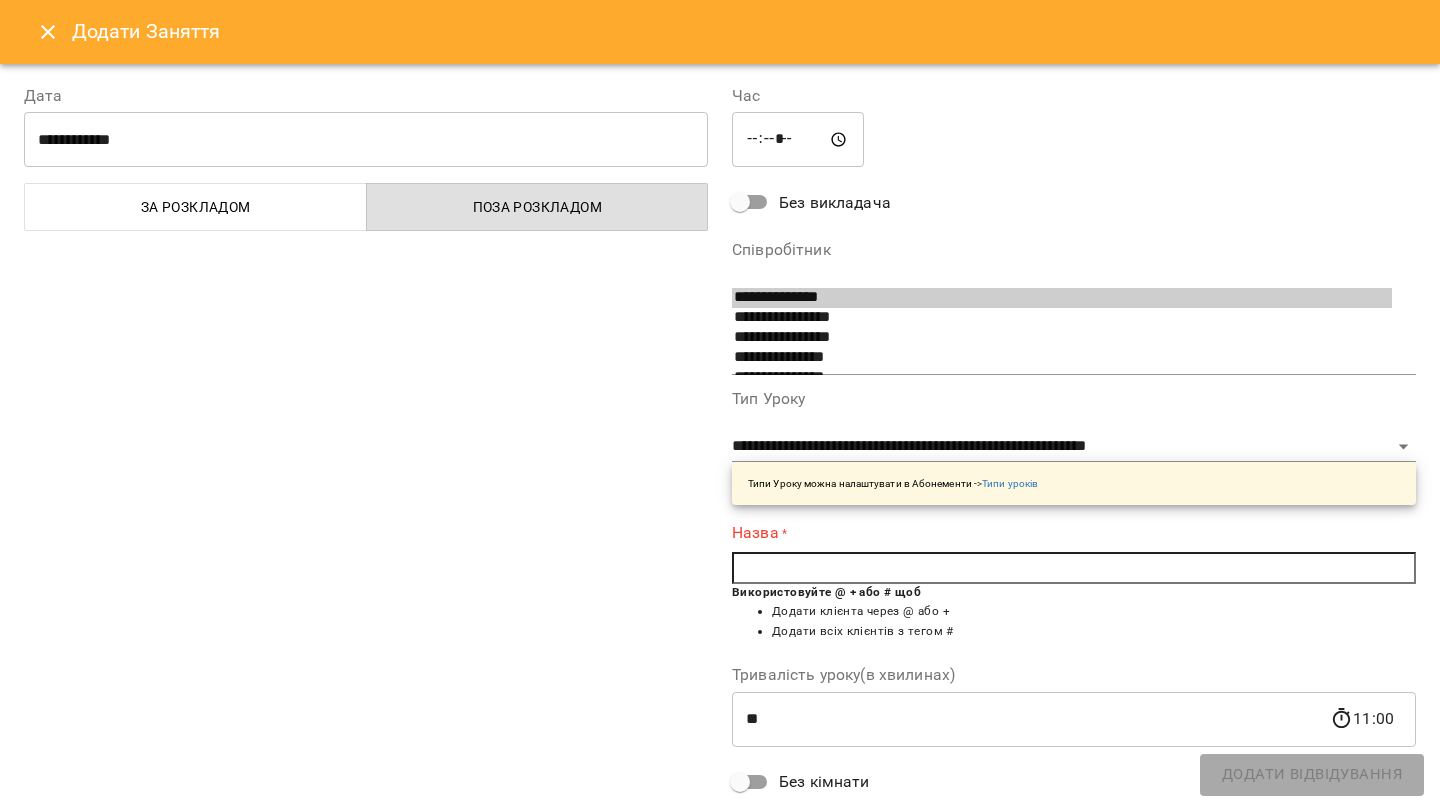 click at bounding box center (1074, 568) 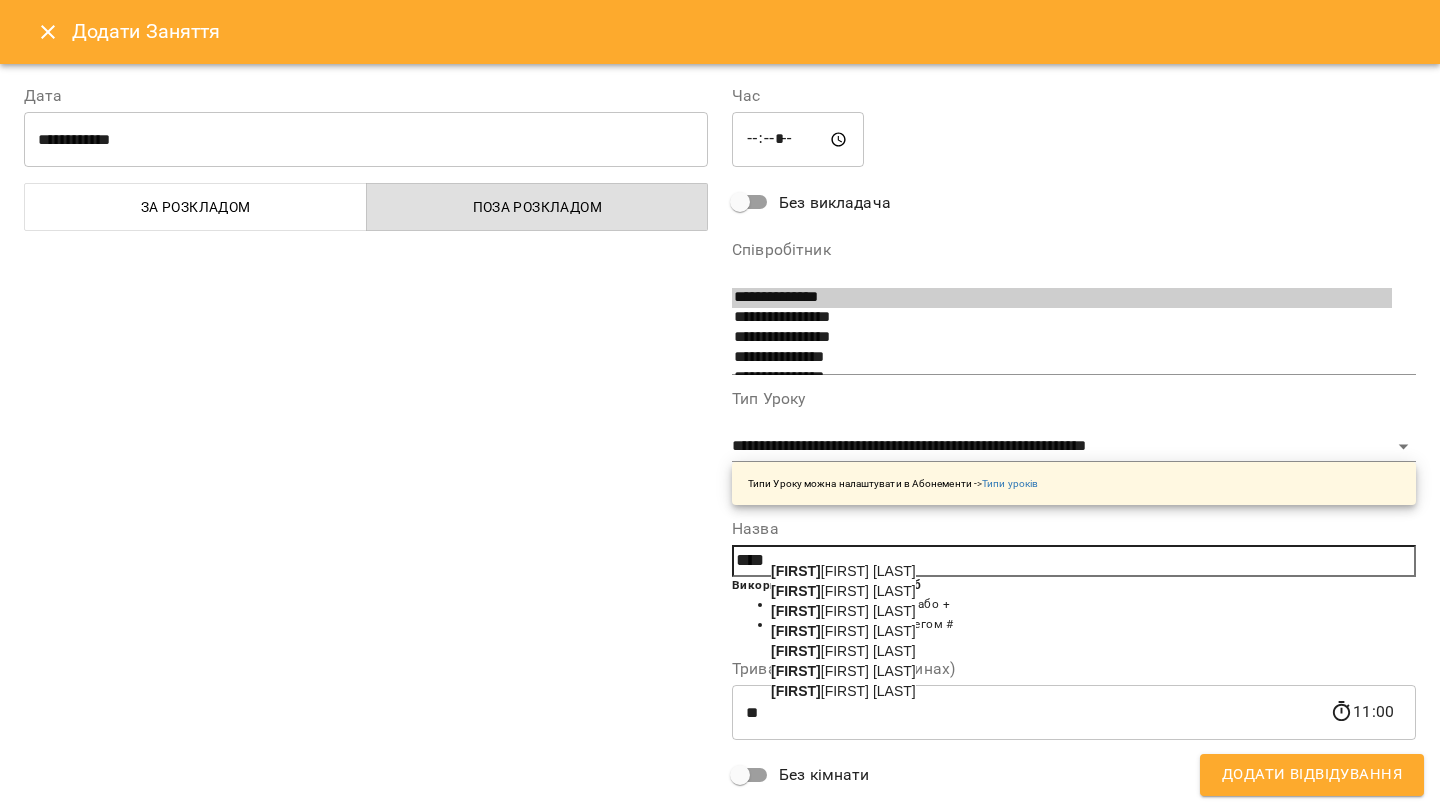 click on "Yul iia Lystopad" at bounding box center [843, 611] 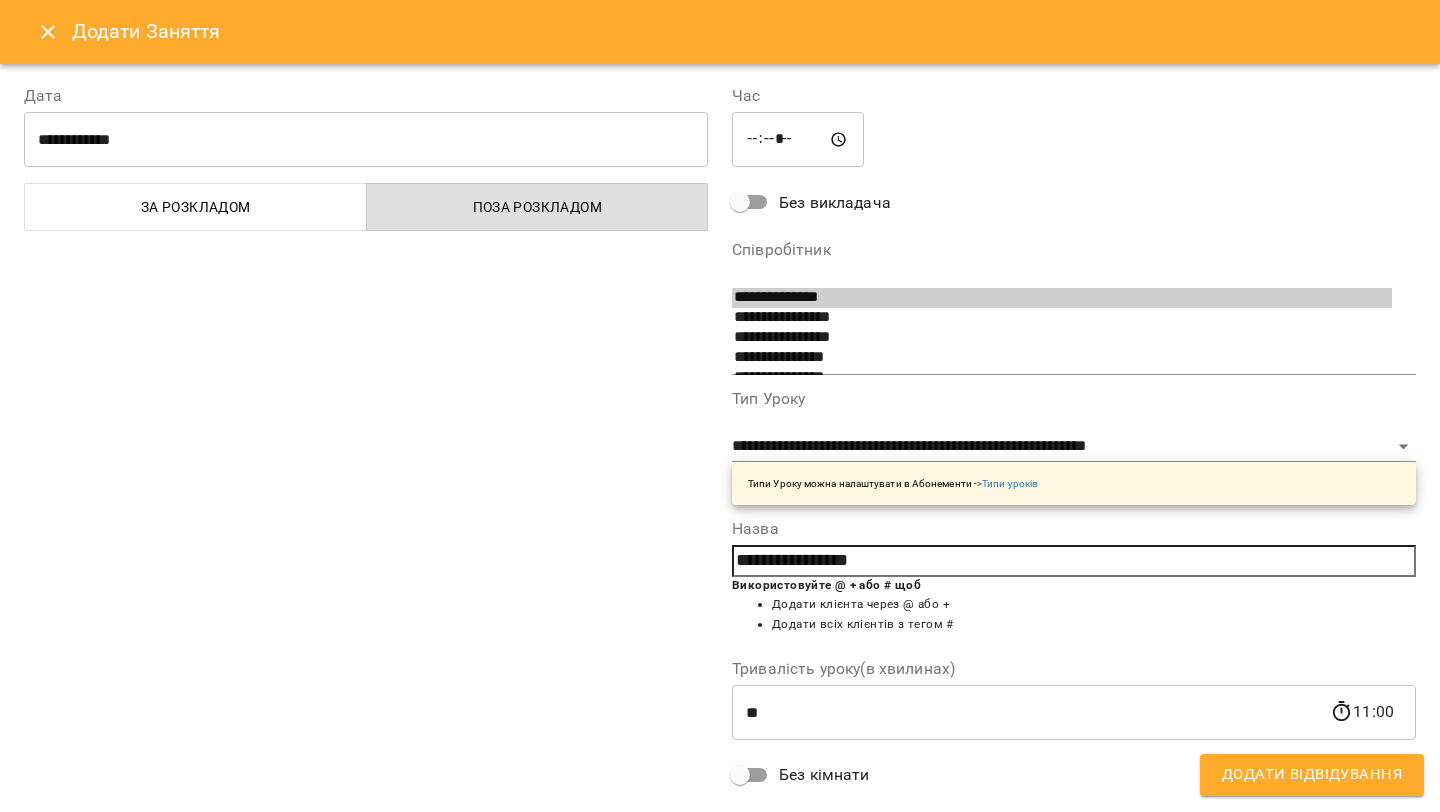 click on "Додати Відвідування" at bounding box center [1312, 775] 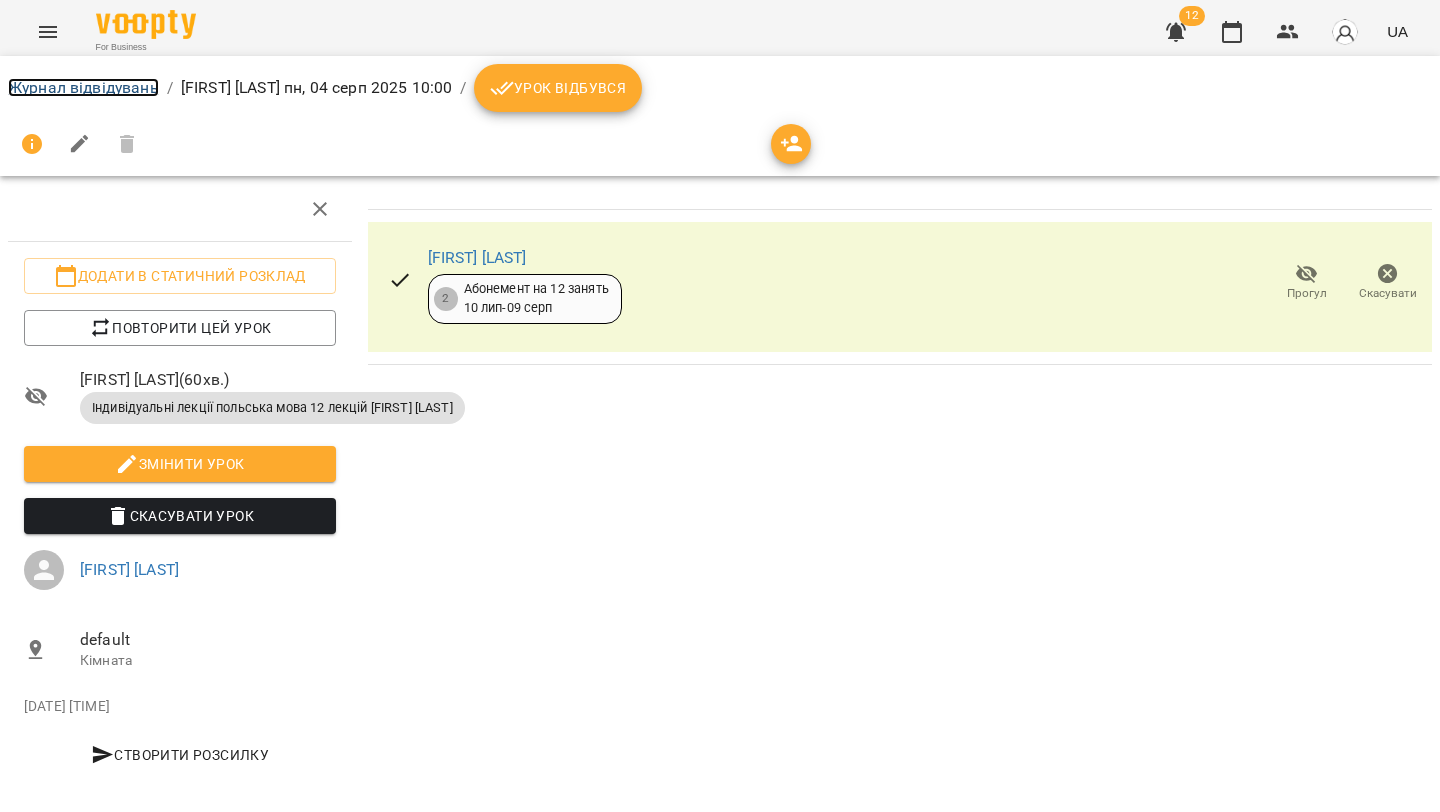 click on "Журнал відвідувань" at bounding box center (83, 87) 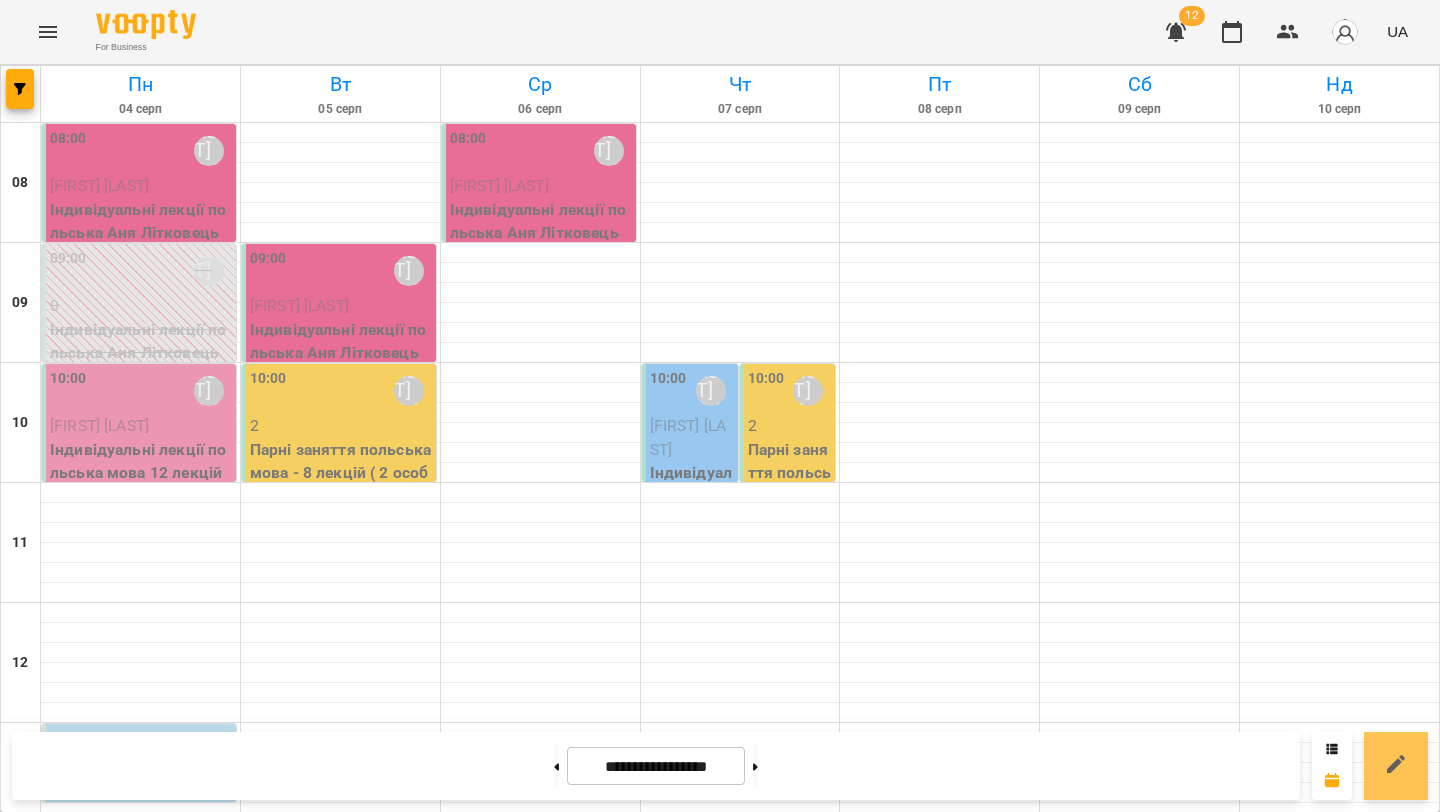 click at bounding box center [1396, 766] 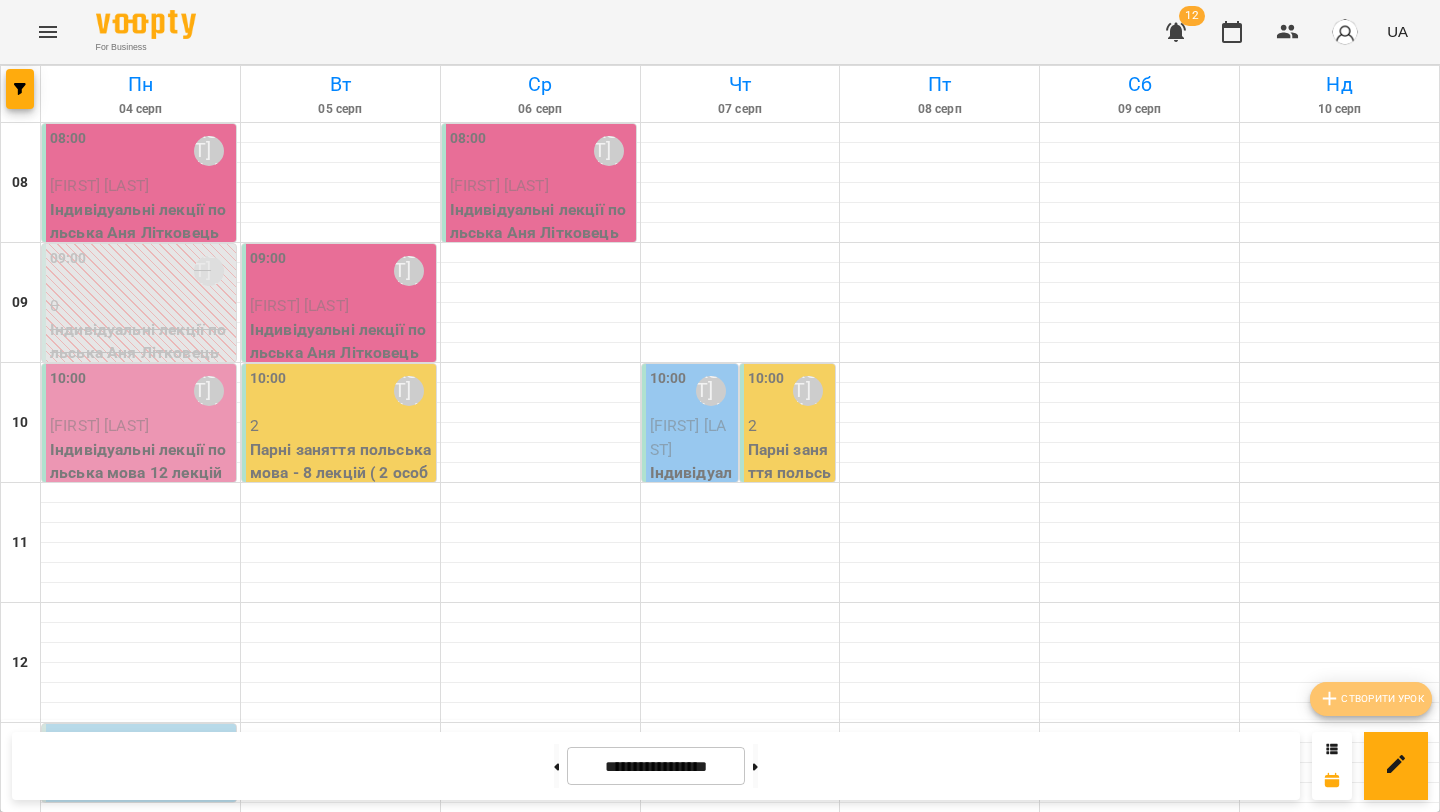 click on "Створити урок" at bounding box center [1371, 699] 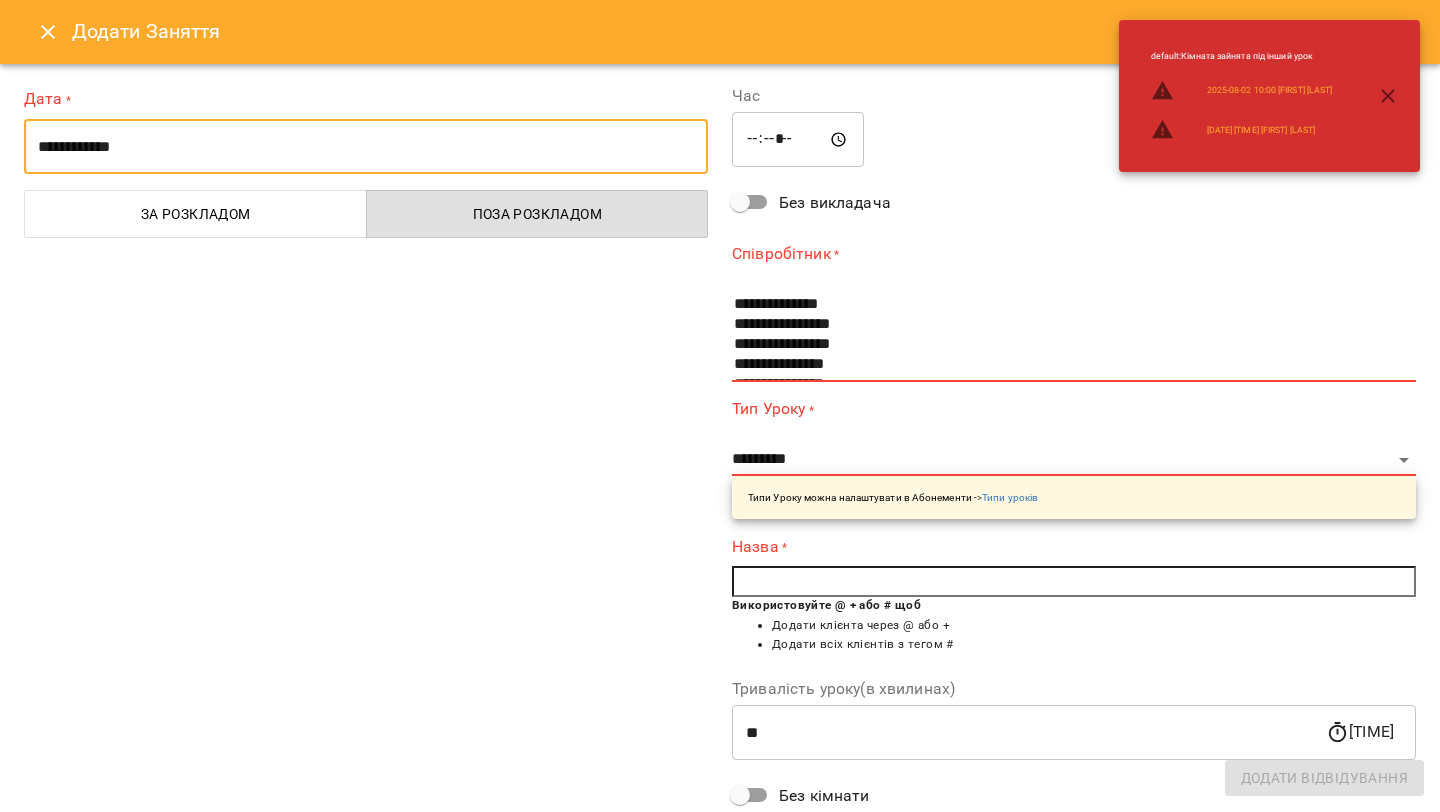 click on "**********" at bounding box center (366, 147) 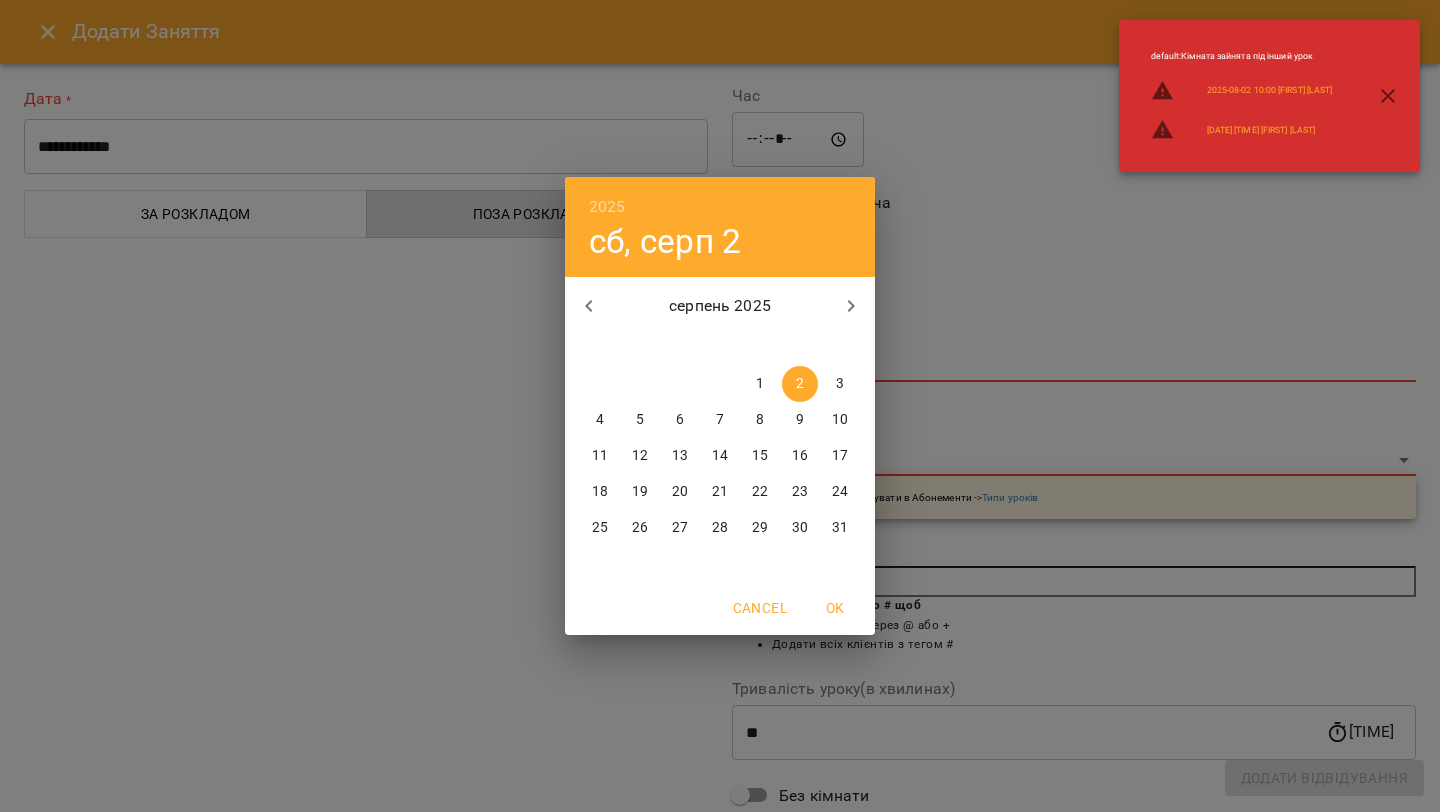 click on "4" at bounding box center (600, 420) 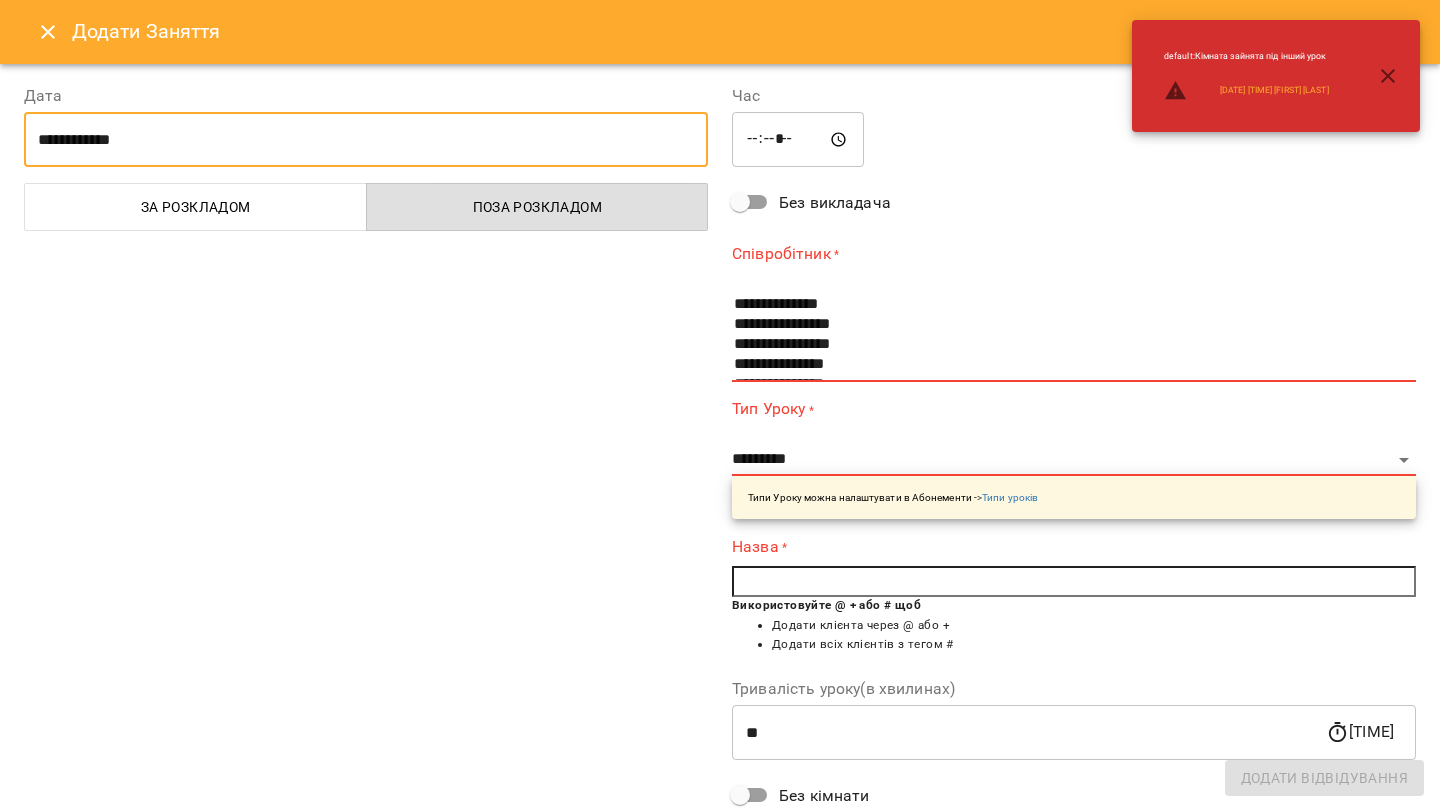 click on "*****" at bounding box center [798, 140] 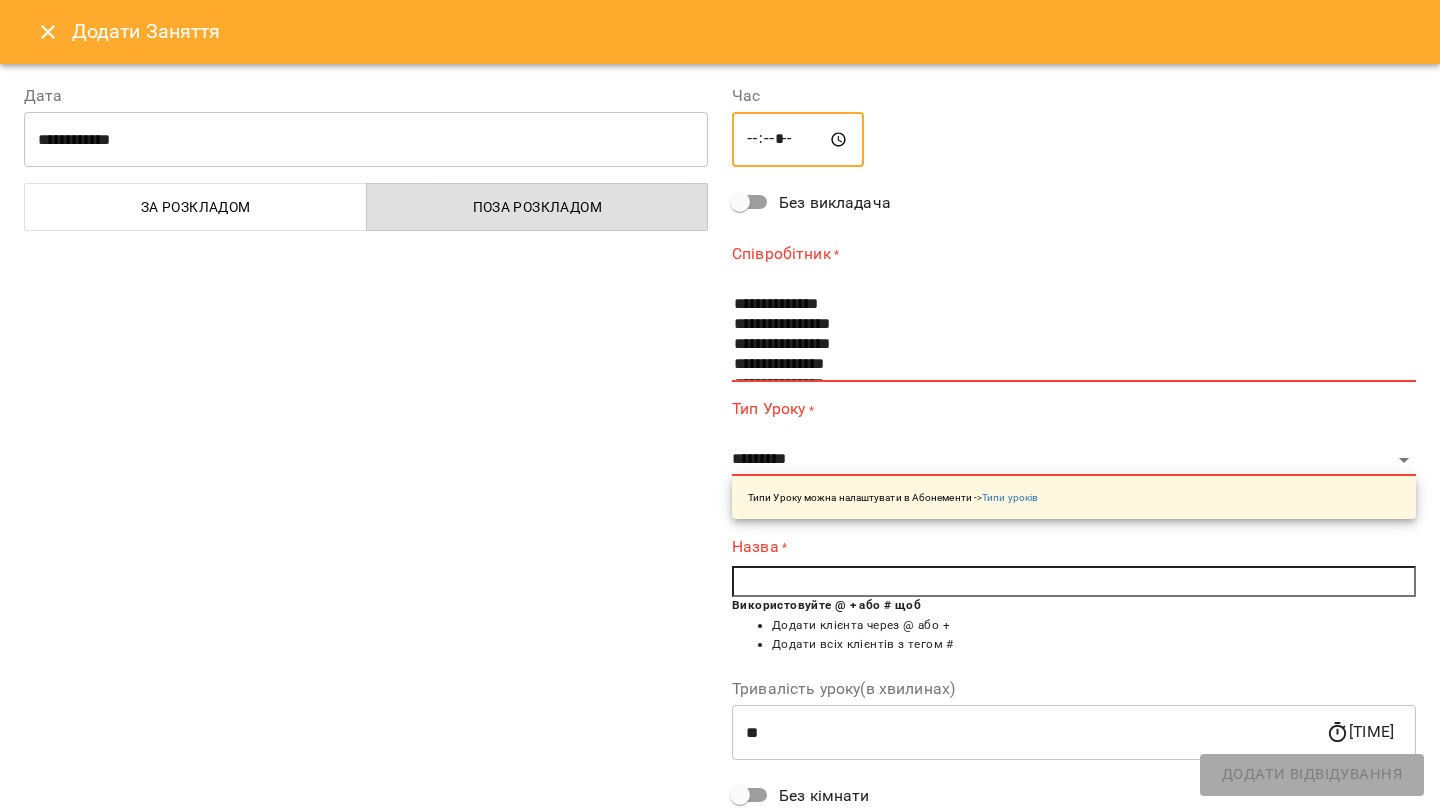 type on "*****" 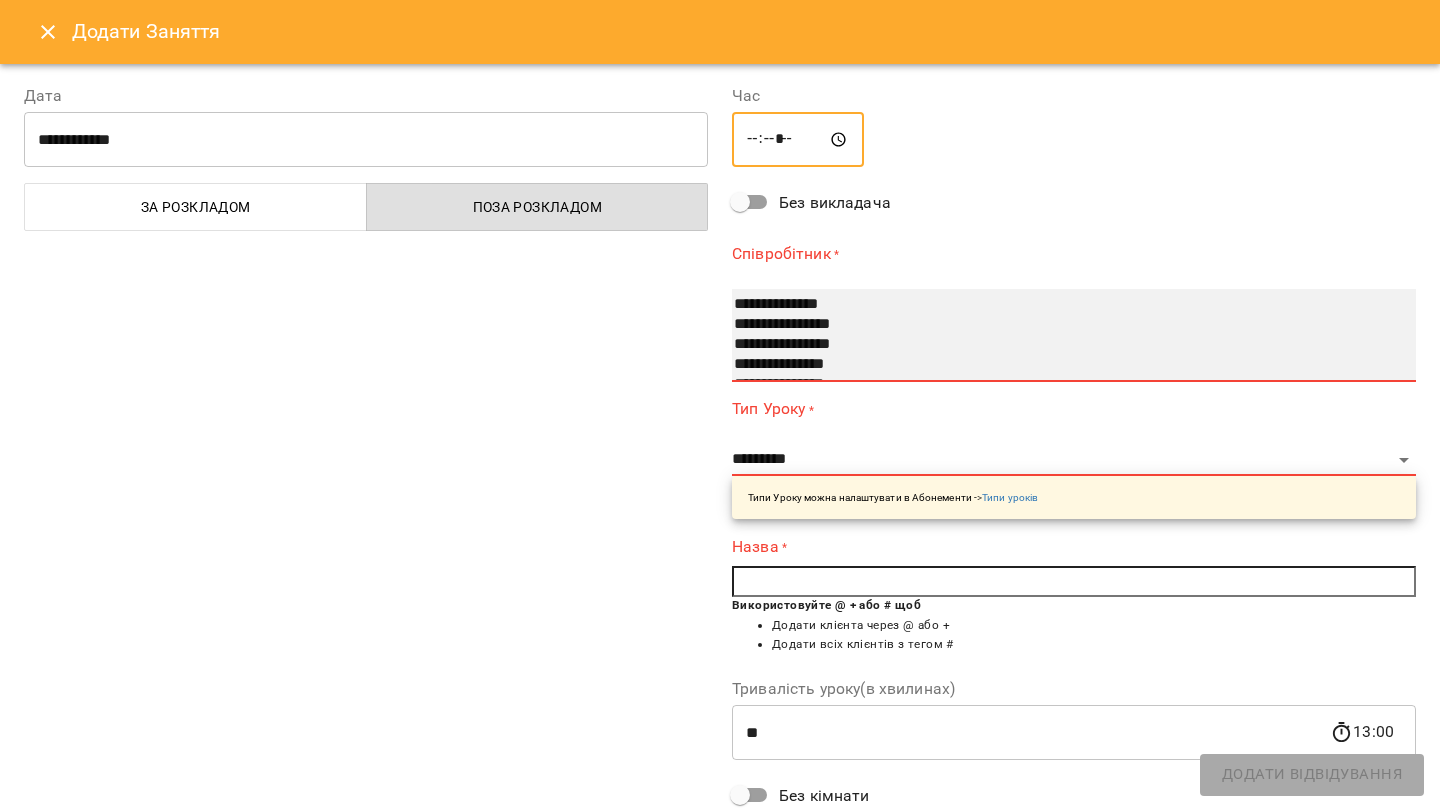 select on "**********" 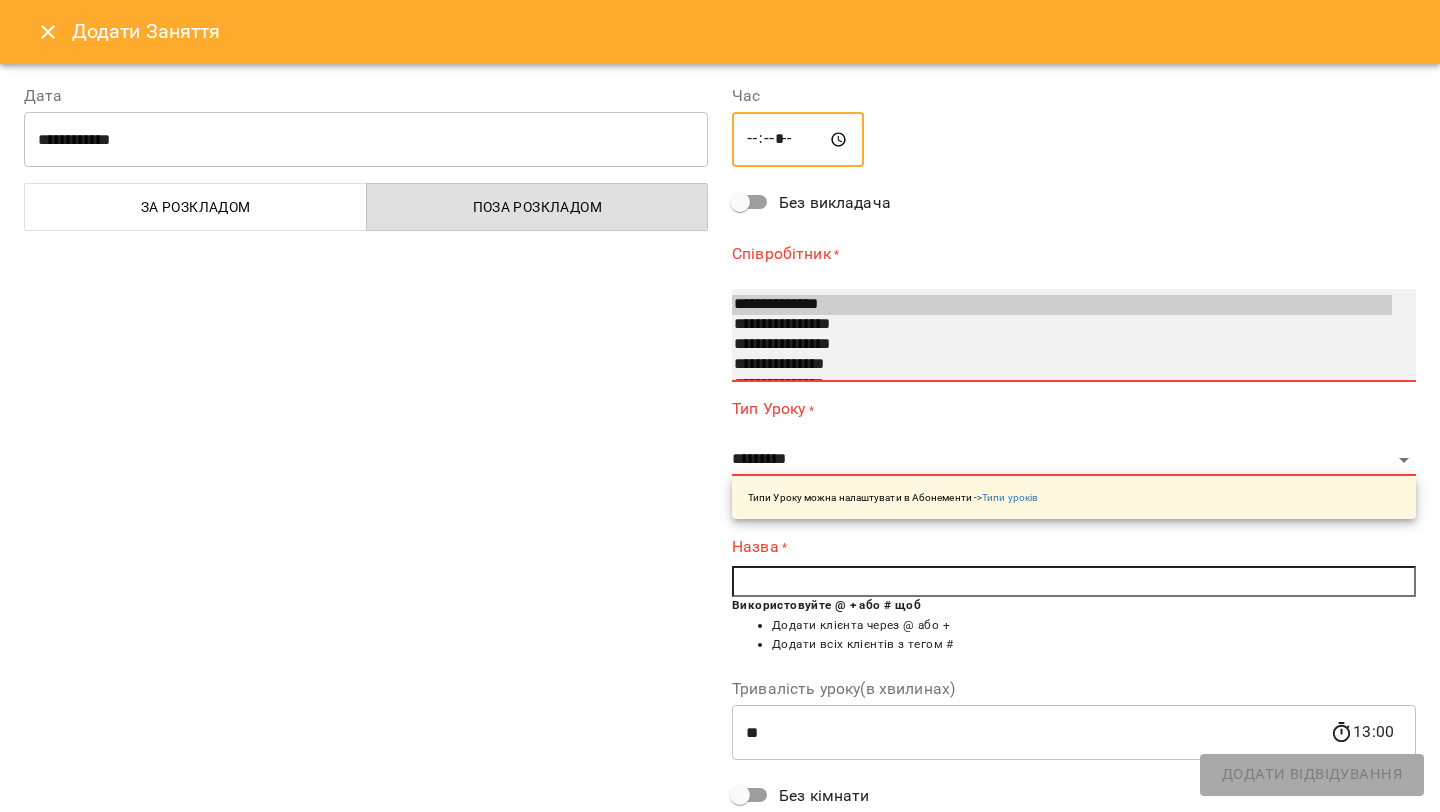click on "**********" at bounding box center (1062, 305) 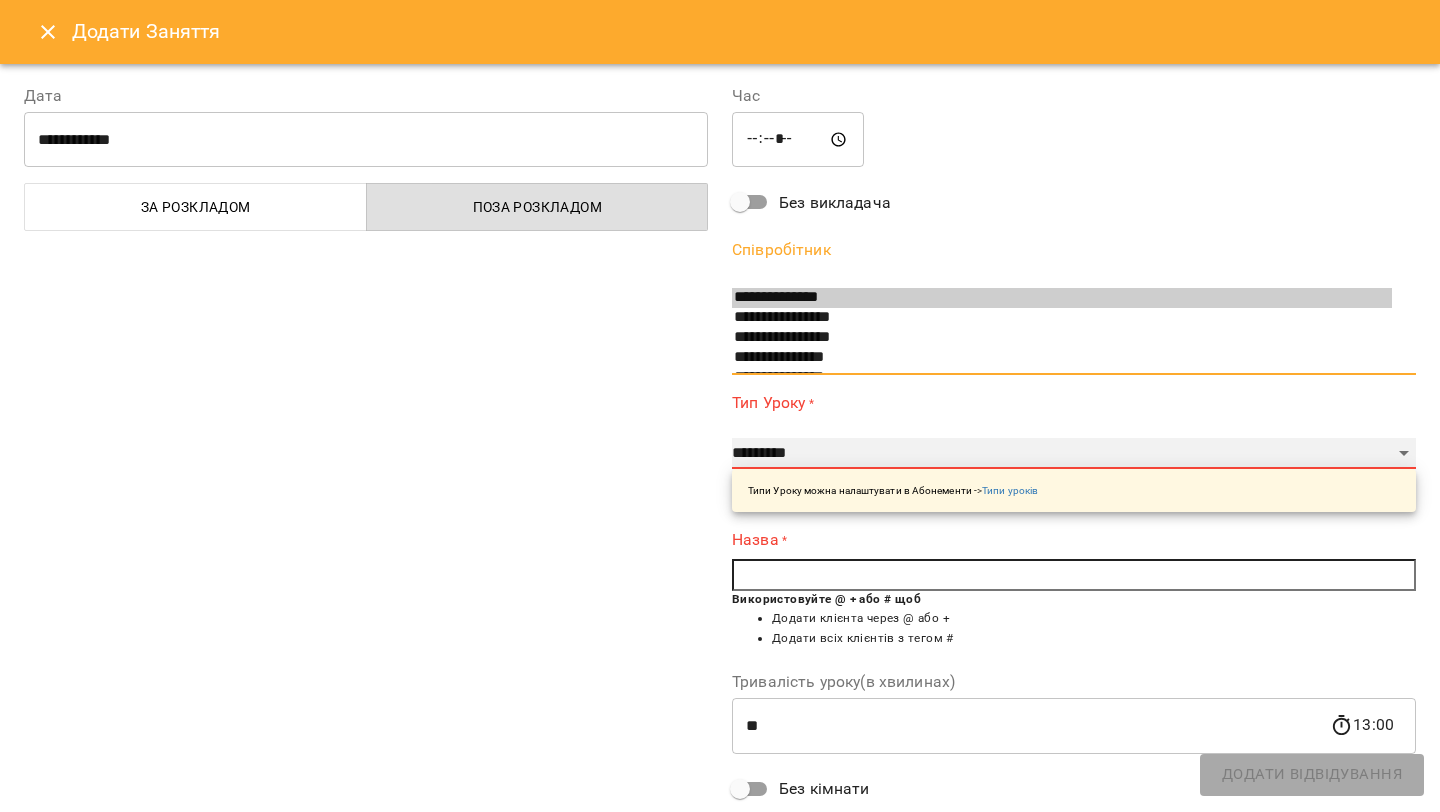 click on "**********" at bounding box center [1074, 454] 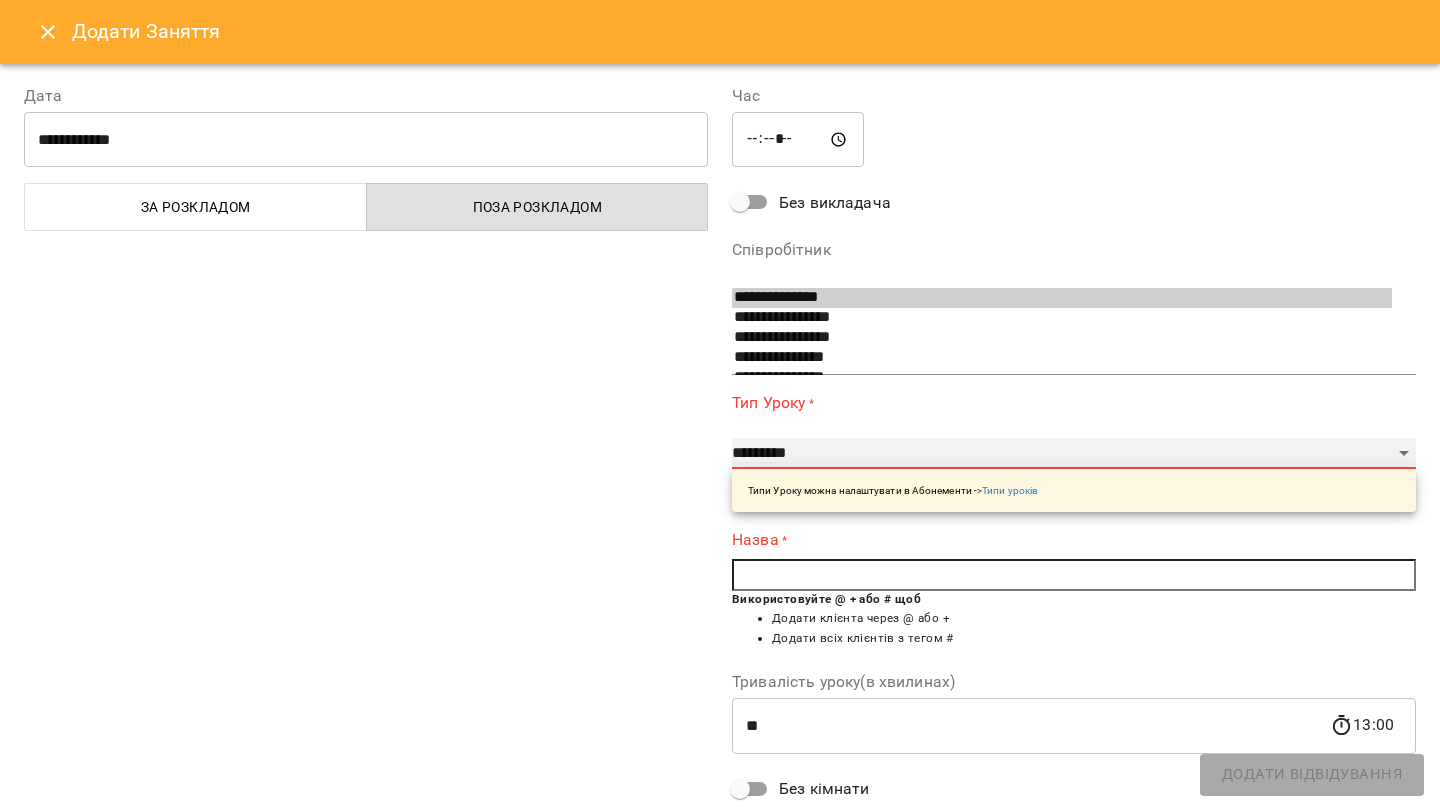 select on "**********" 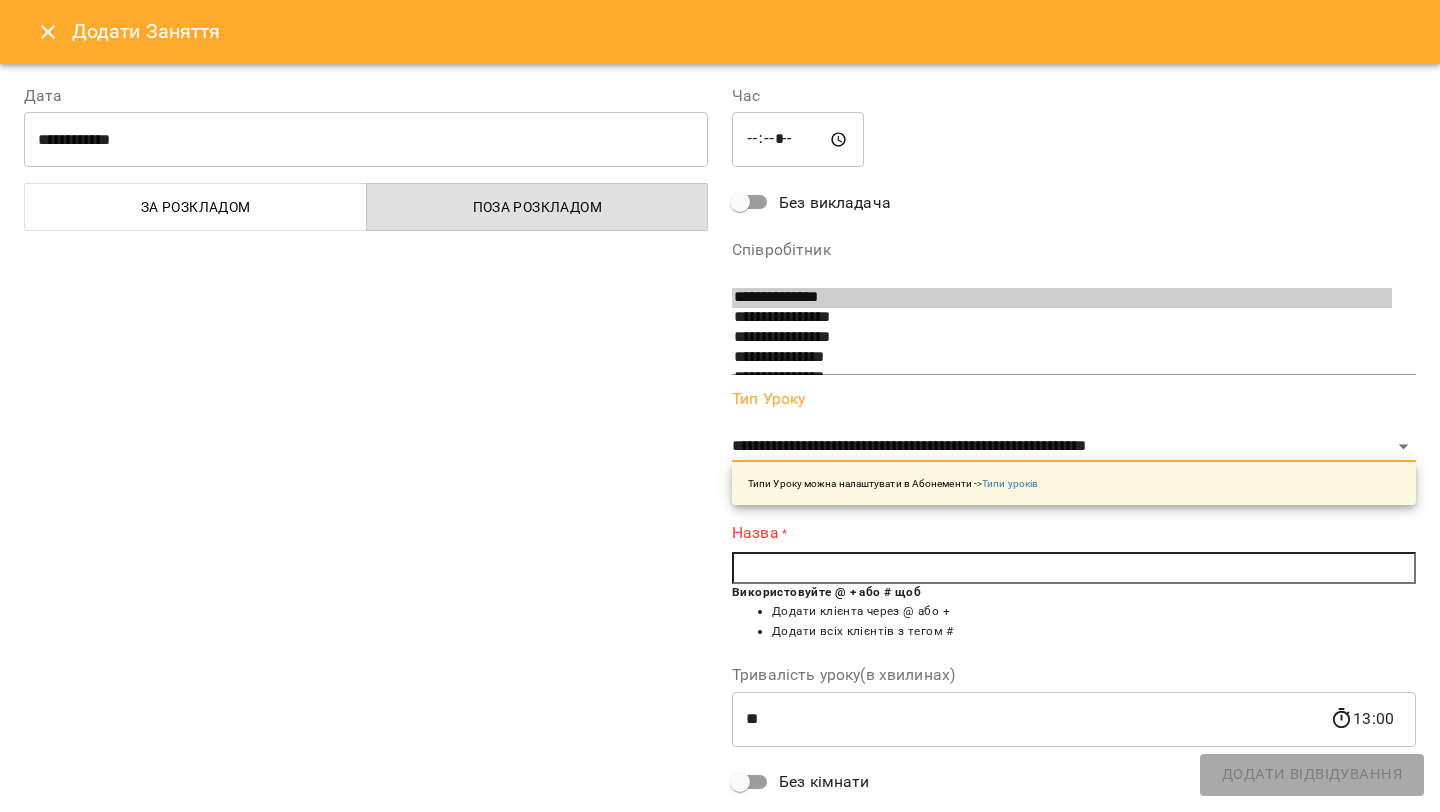 click at bounding box center [1074, 568] 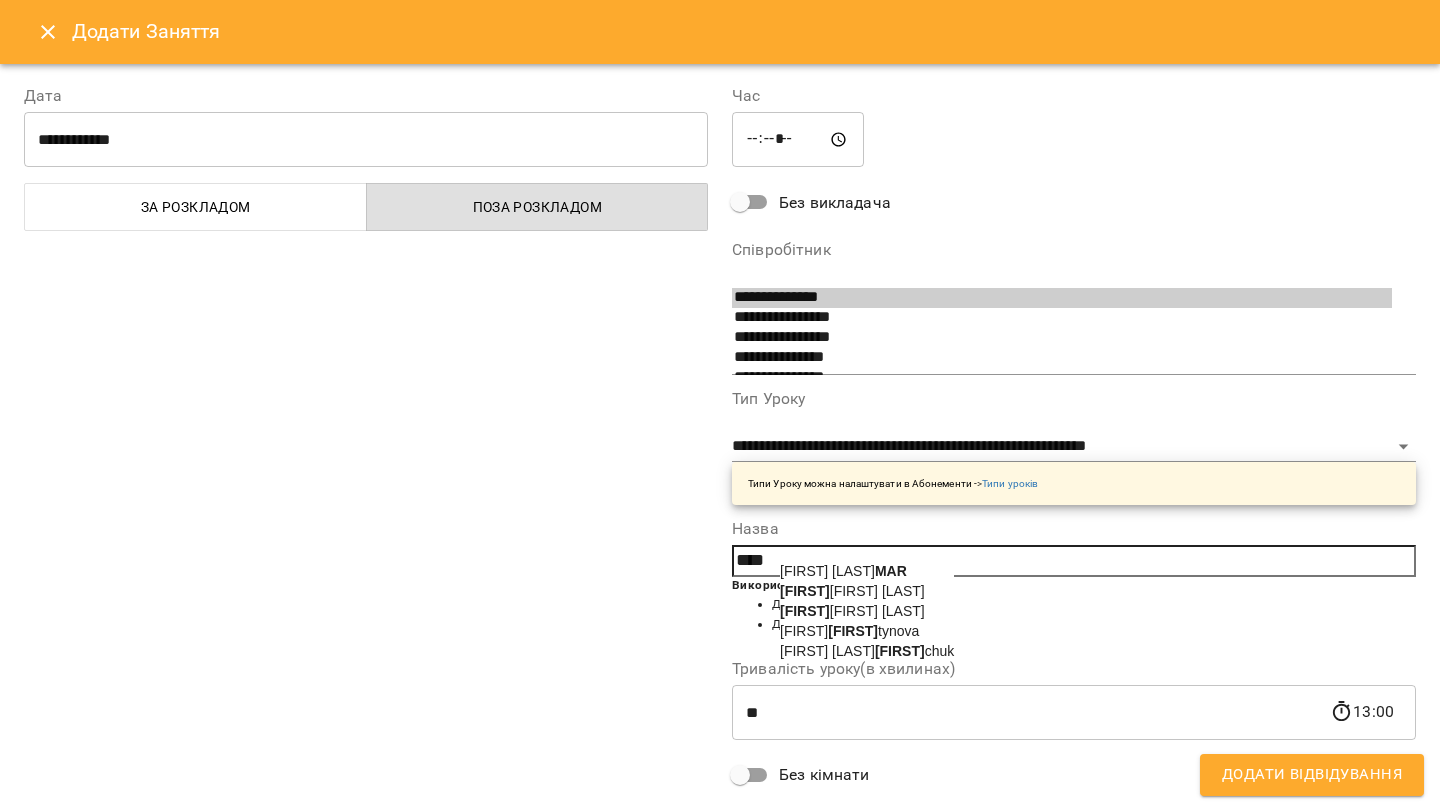 click on "Mar iia Usanina" at bounding box center (867, 611) 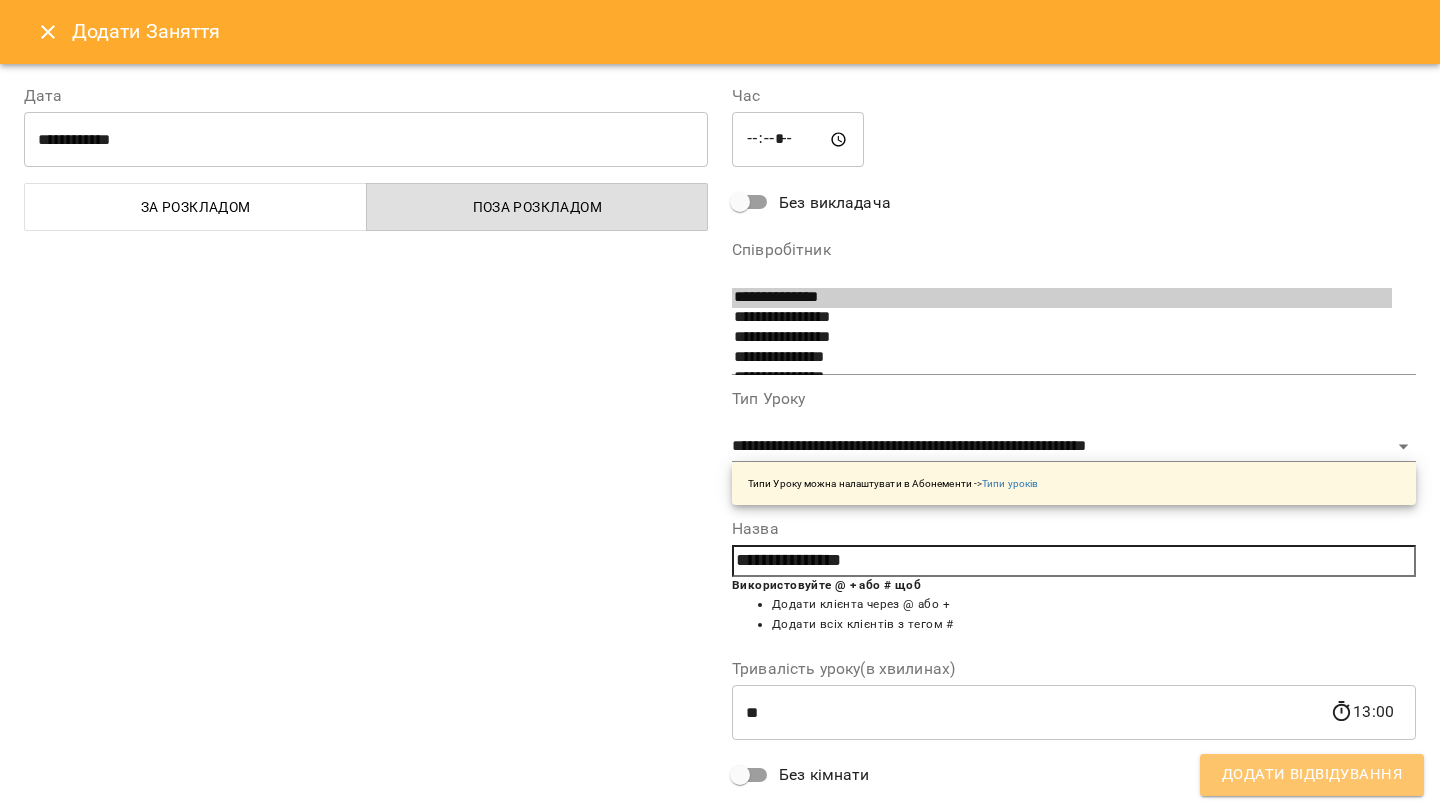 click on "Додати Відвідування" at bounding box center (1312, 775) 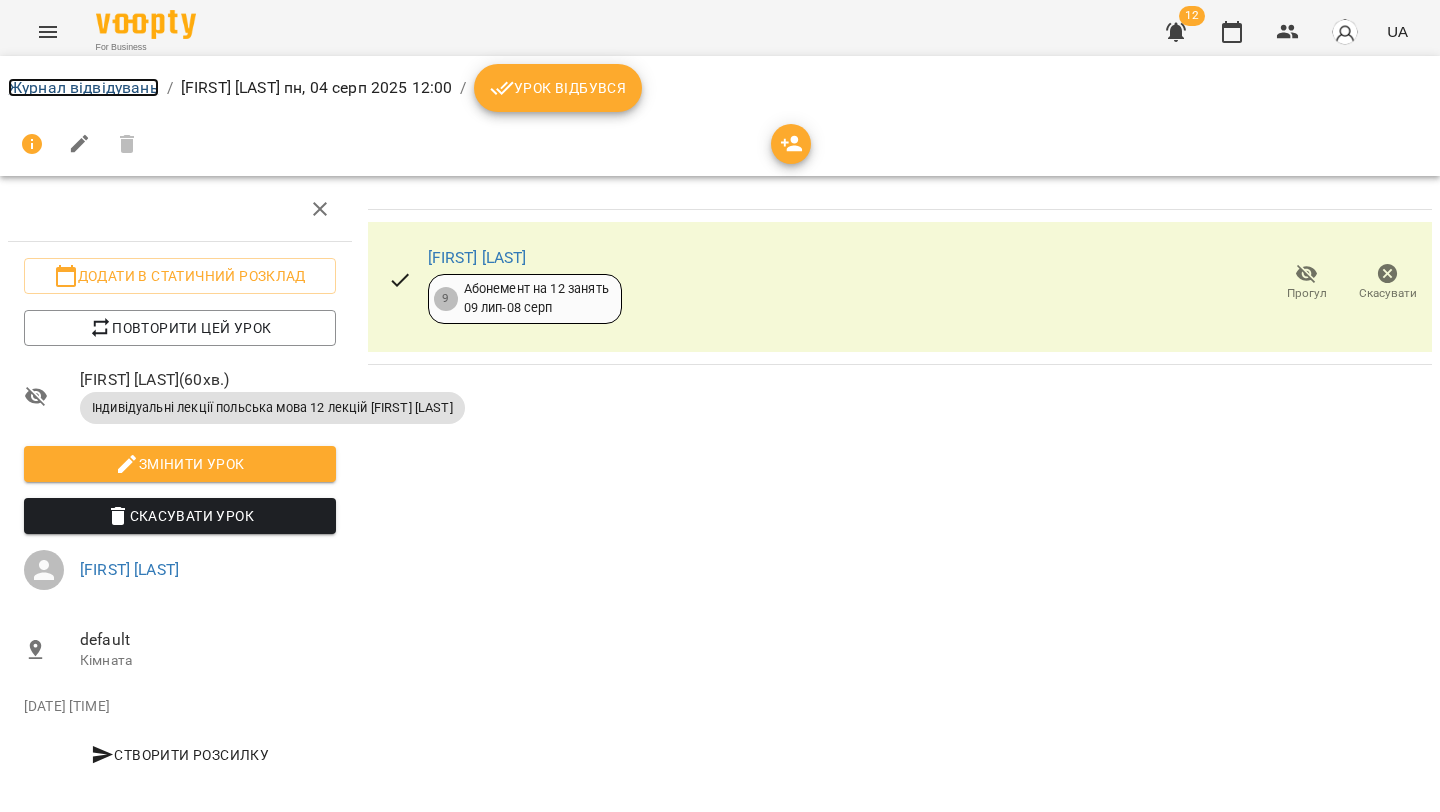 click on "Журнал відвідувань" at bounding box center (83, 87) 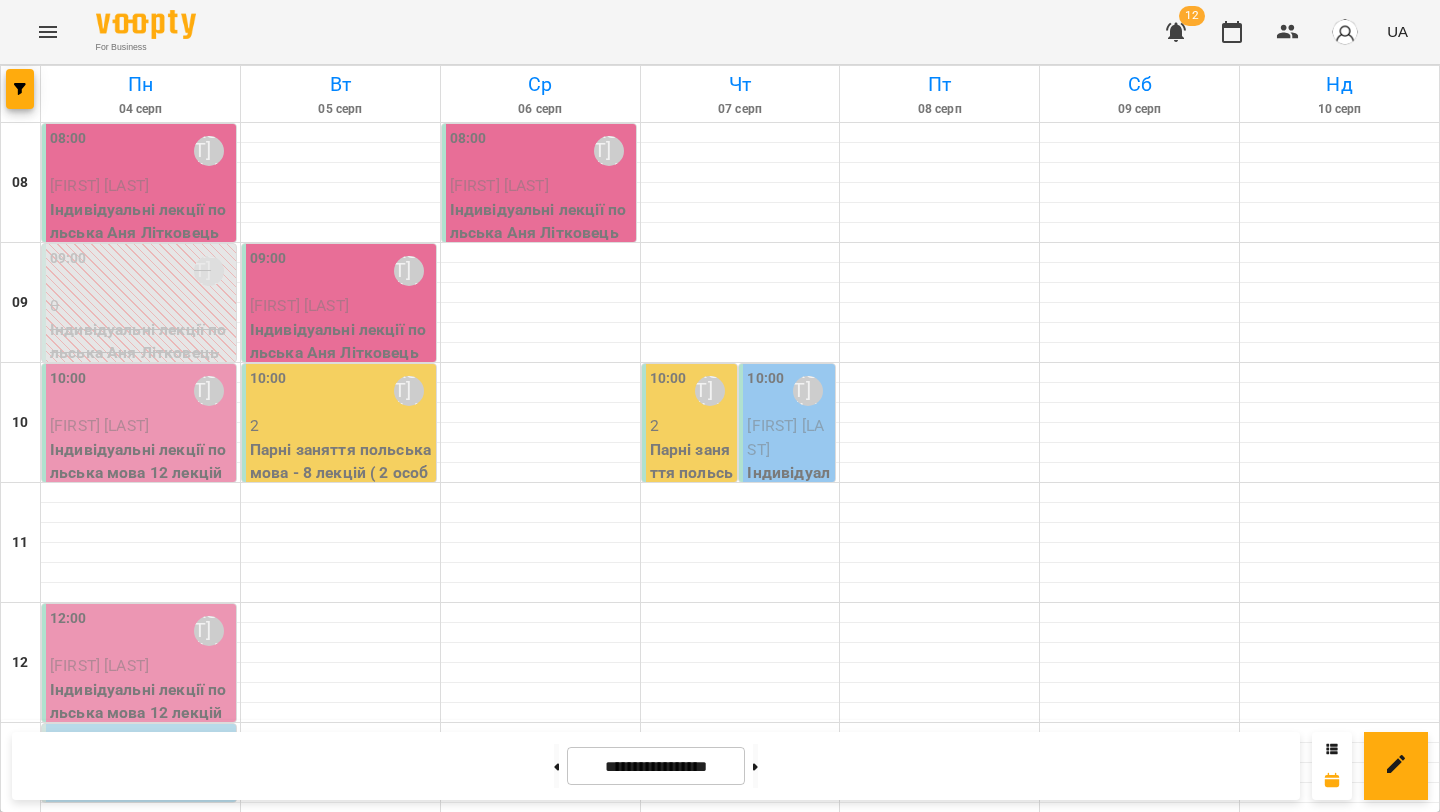 scroll, scrollTop: 408, scrollLeft: 0, axis: vertical 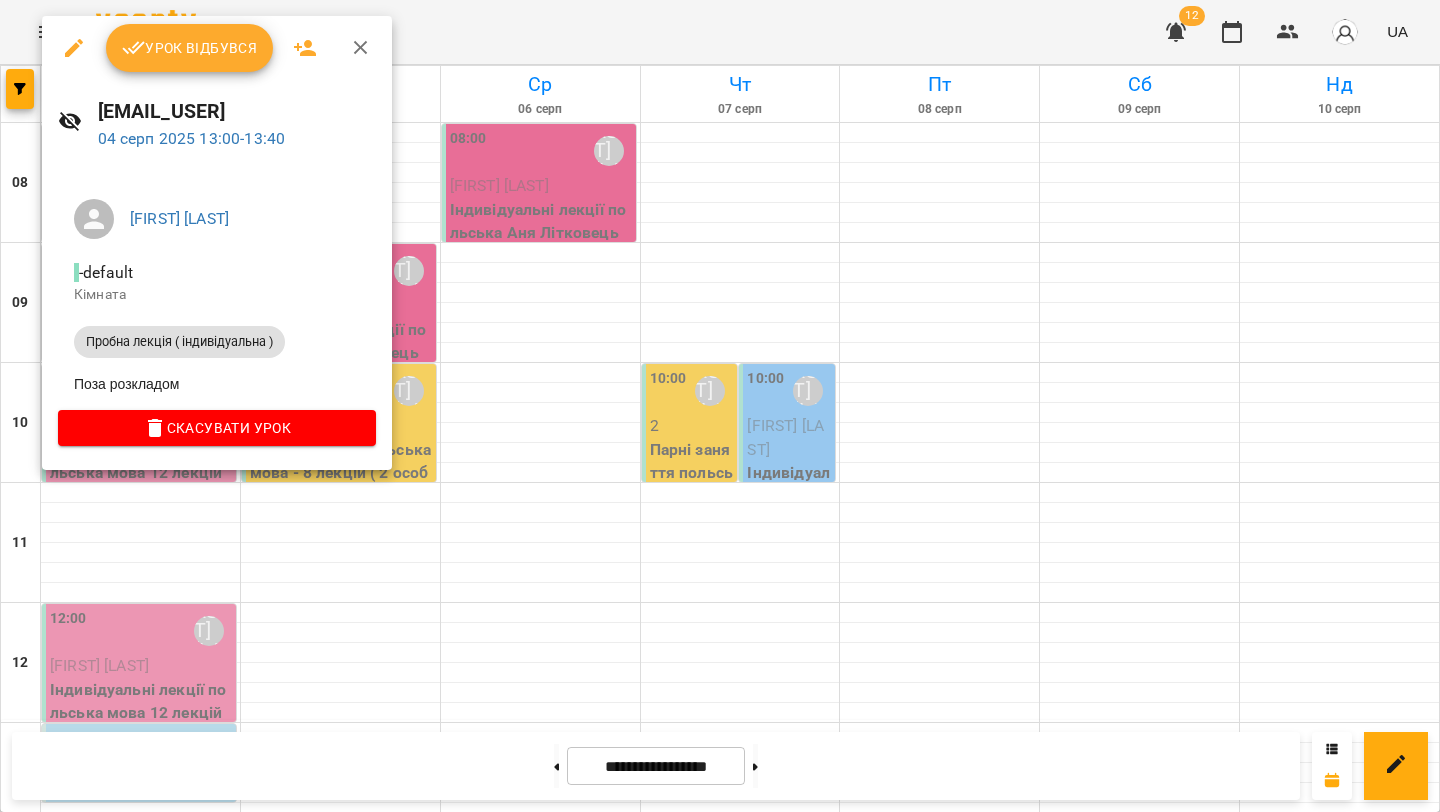 drag, startPoint x: 695, startPoint y: 505, endPoint x: 634, endPoint y: 505, distance: 61 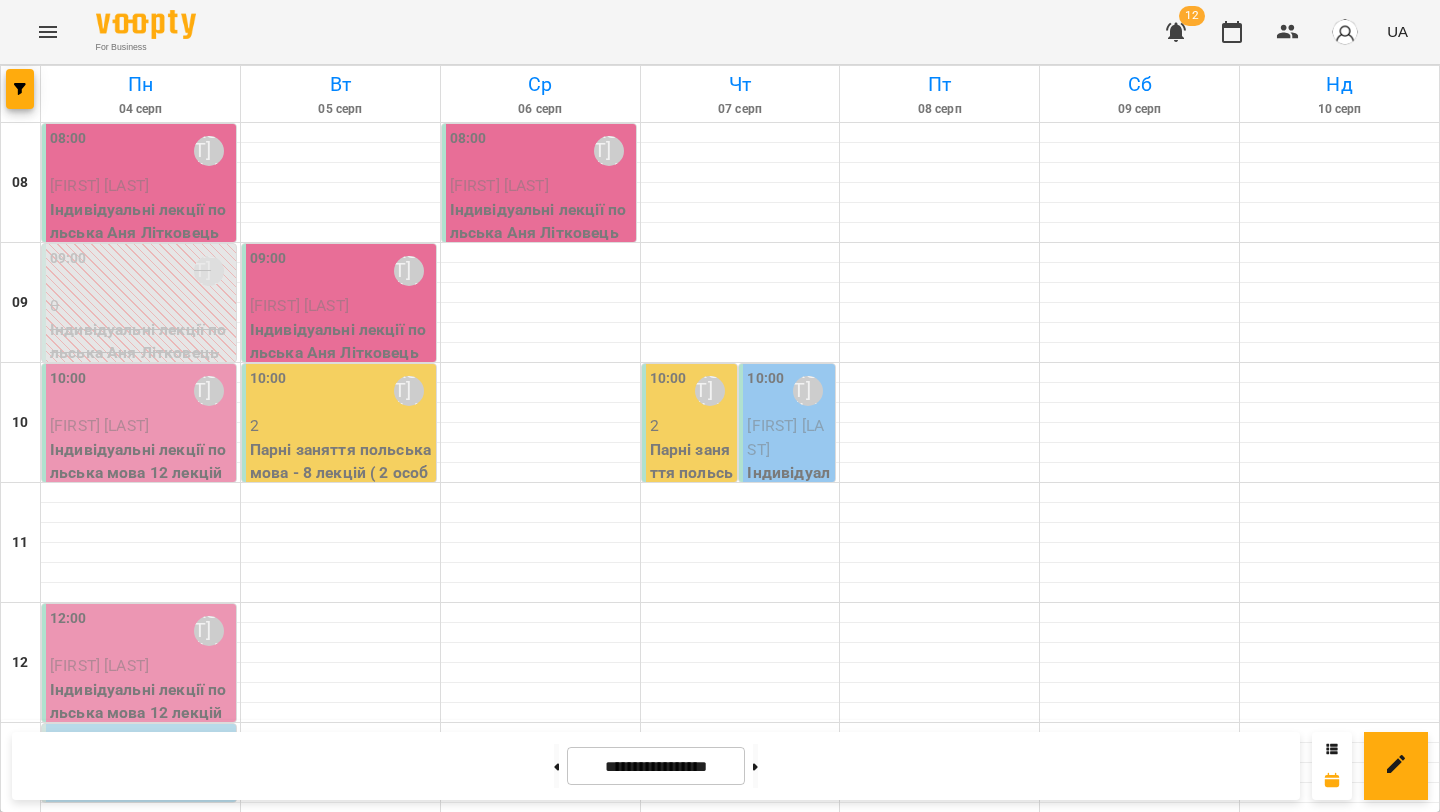 scroll, scrollTop: 0, scrollLeft: 0, axis: both 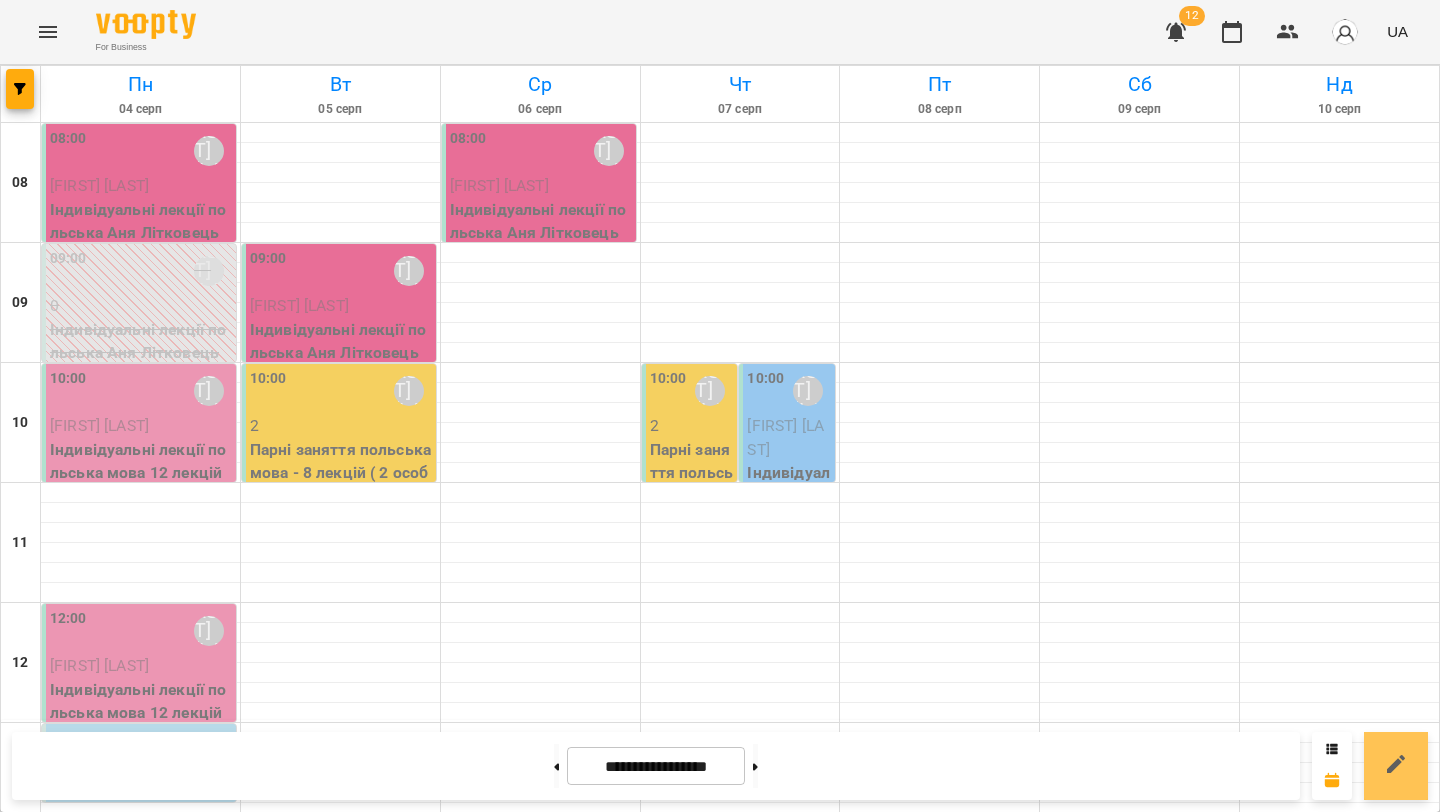 drag, startPoint x: 1399, startPoint y: 774, endPoint x: 1393, endPoint y: 750, distance: 24.738634 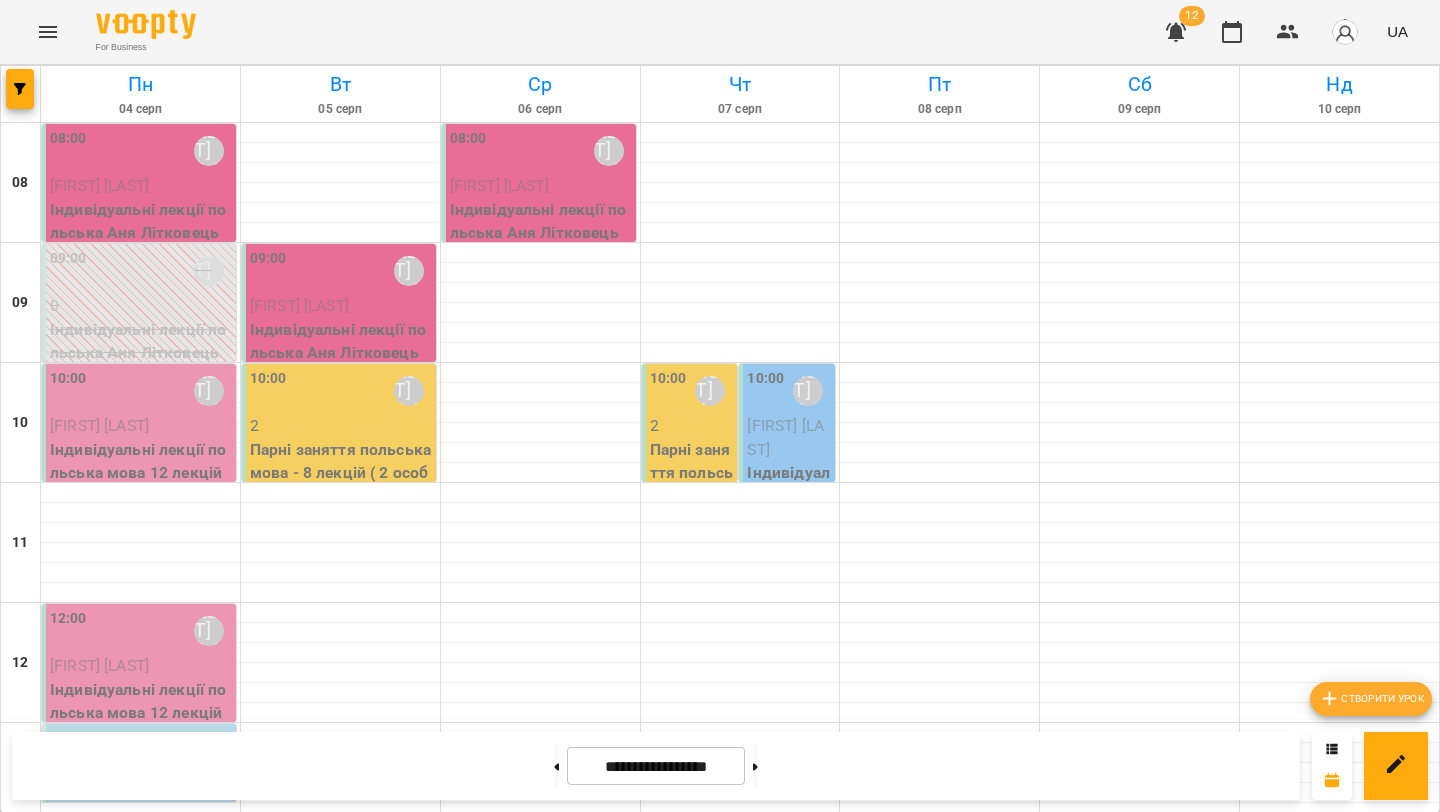 click on "Створити урок" at bounding box center (1371, 699) 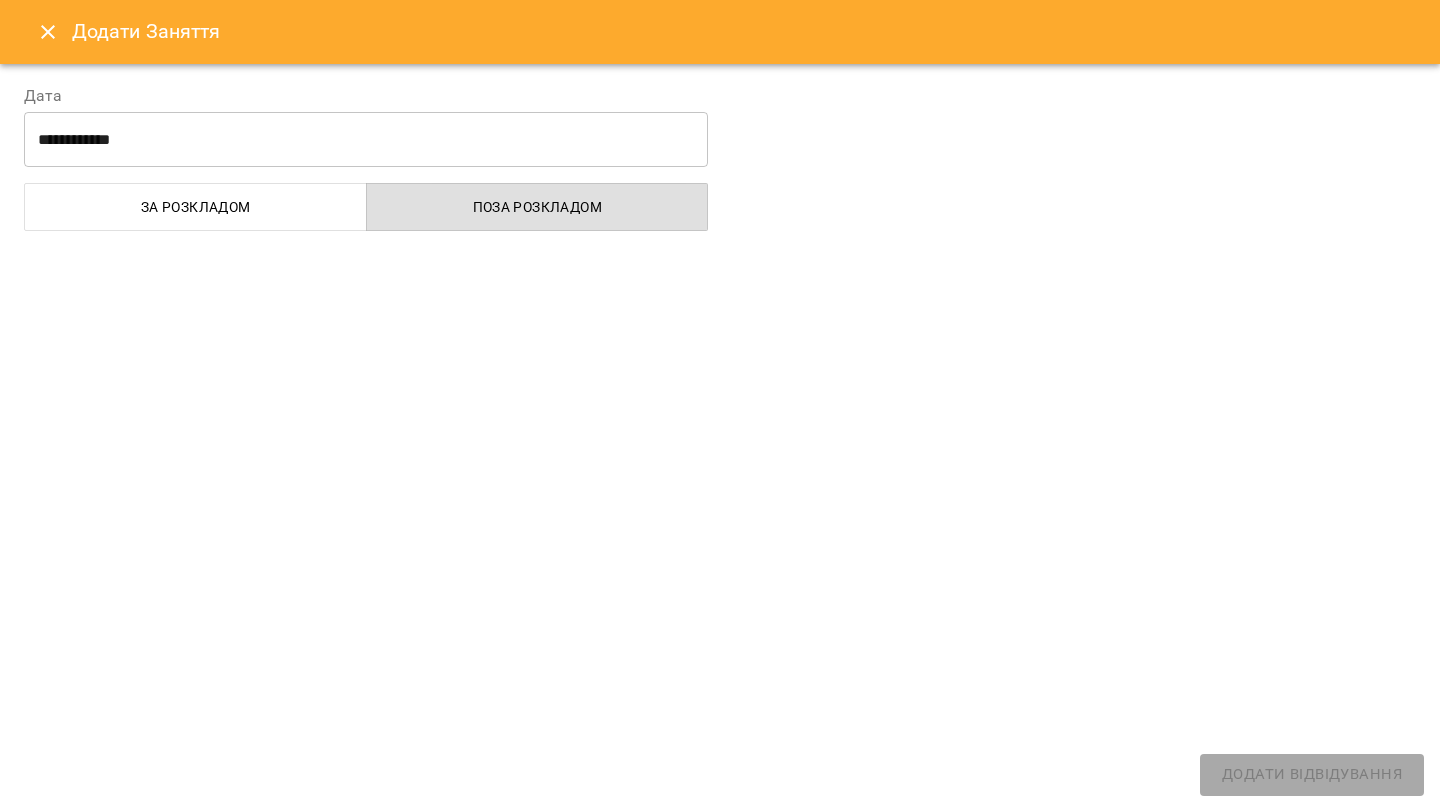 select 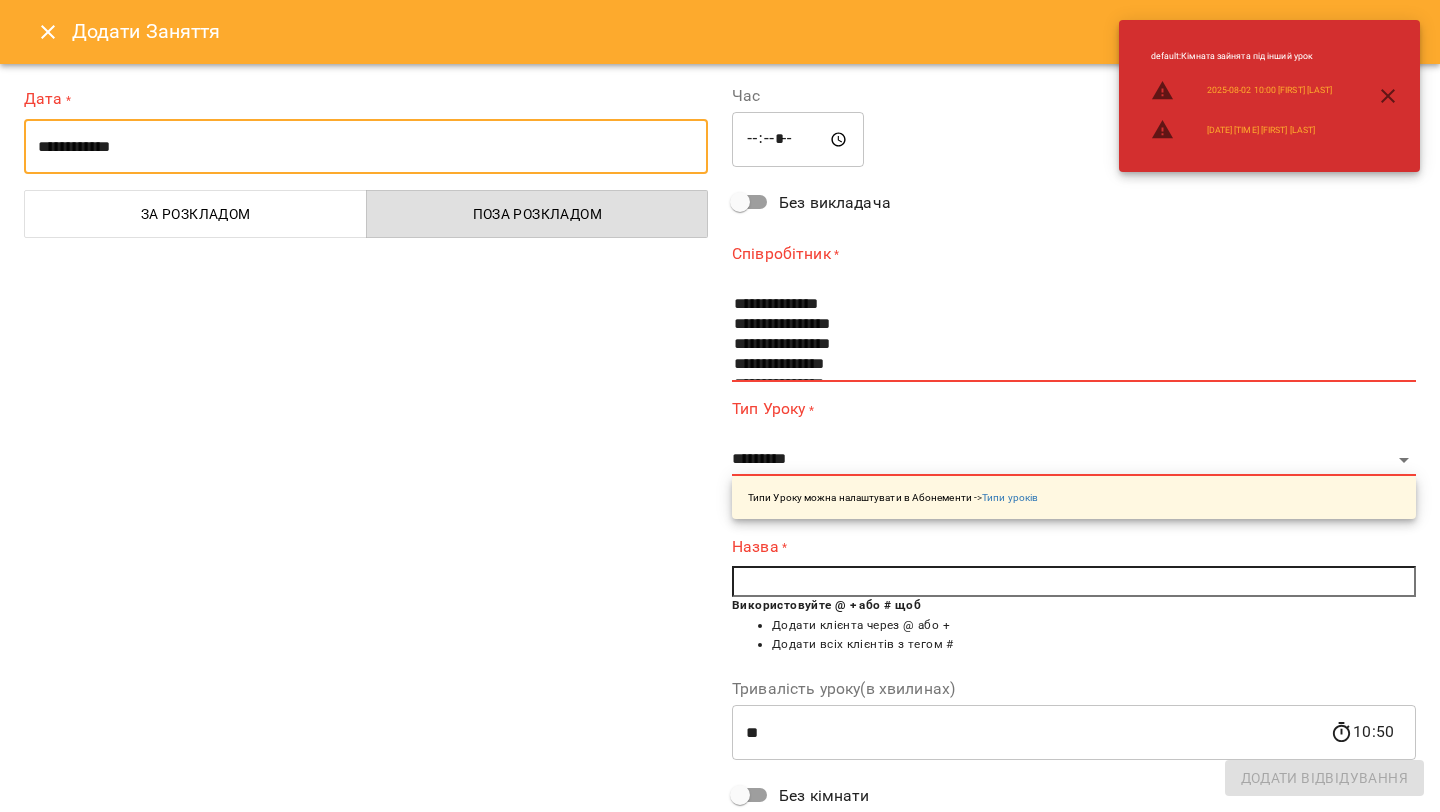 click on "**********" at bounding box center [366, 147] 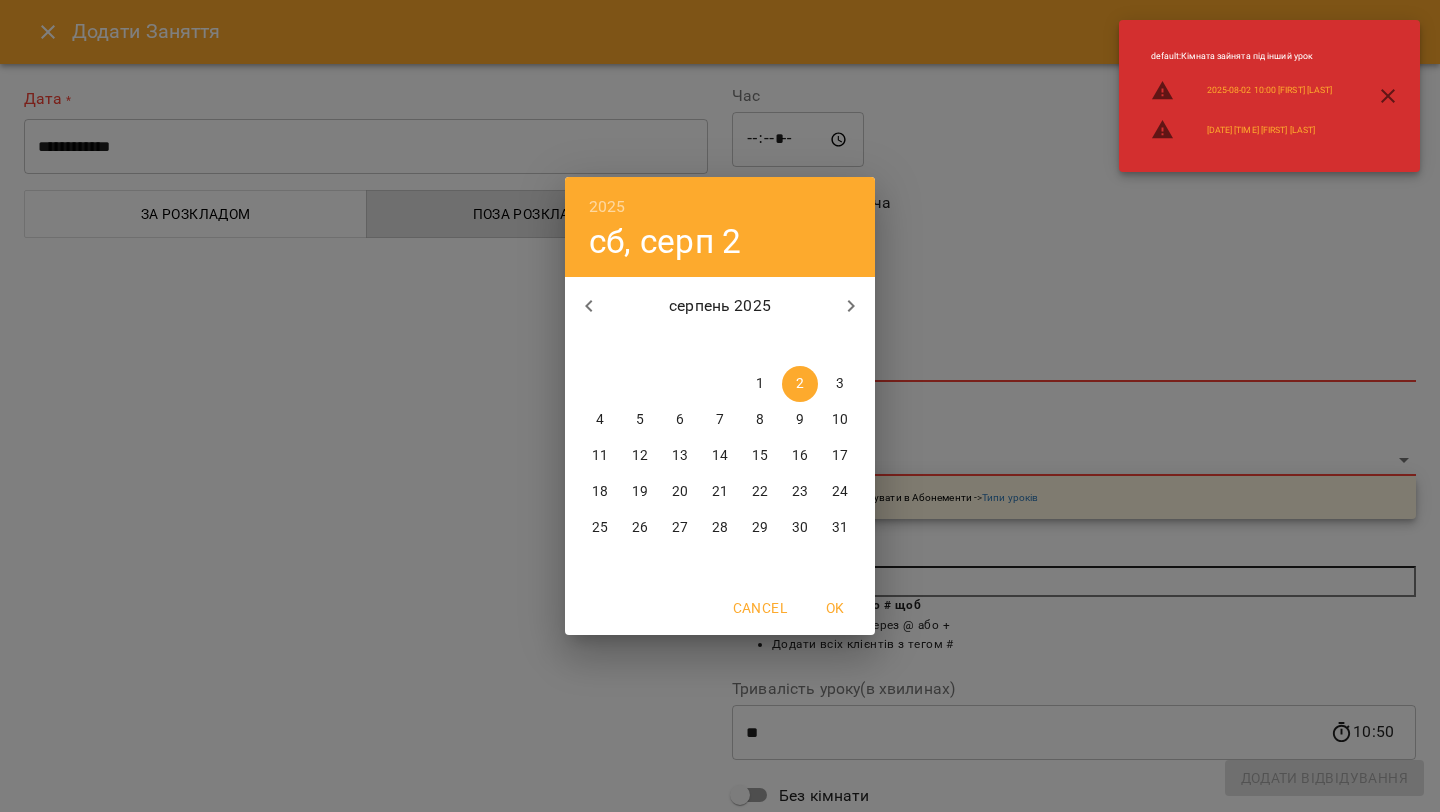 click on "5" at bounding box center (640, 420) 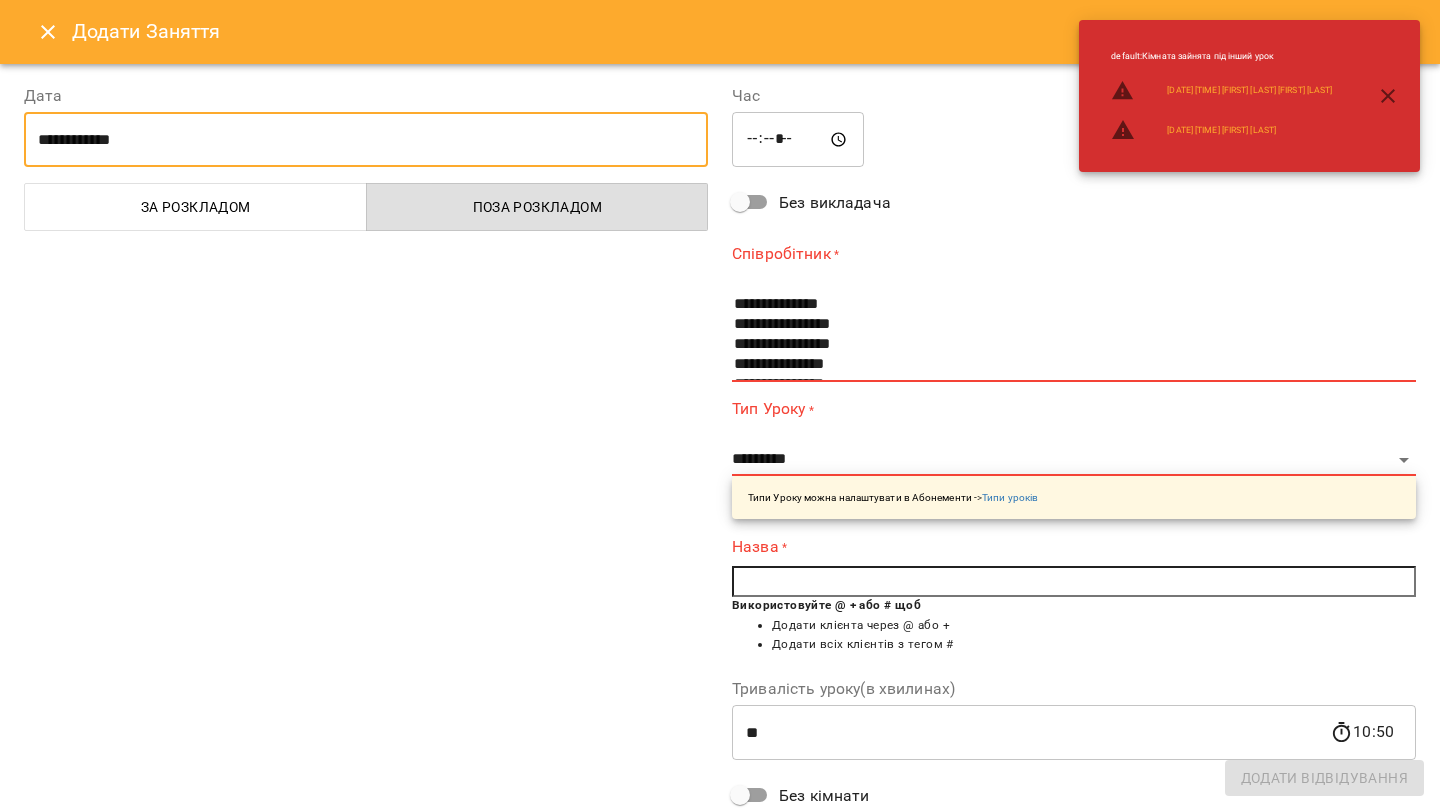 click on "*****" at bounding box center [798, 140] 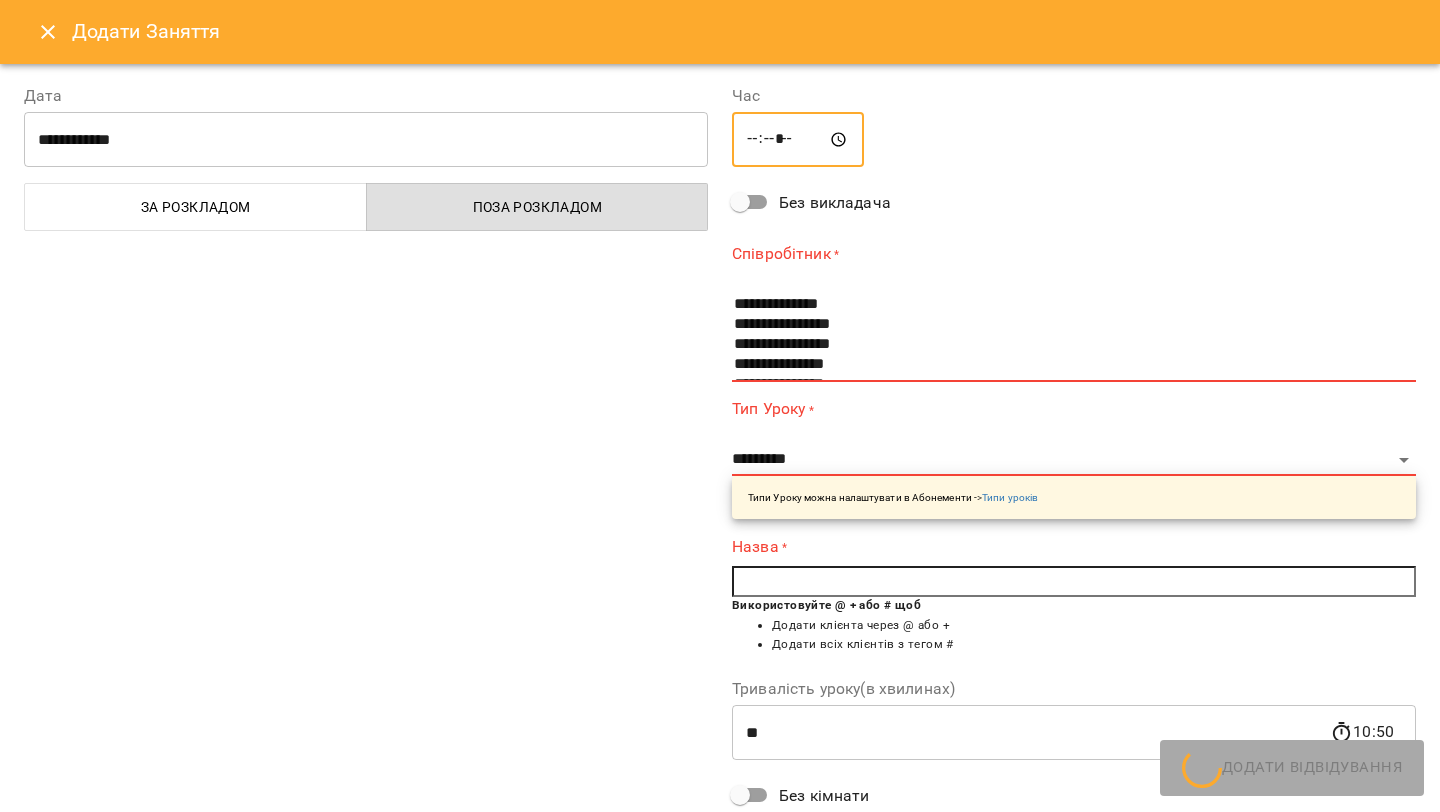 type on "*****" 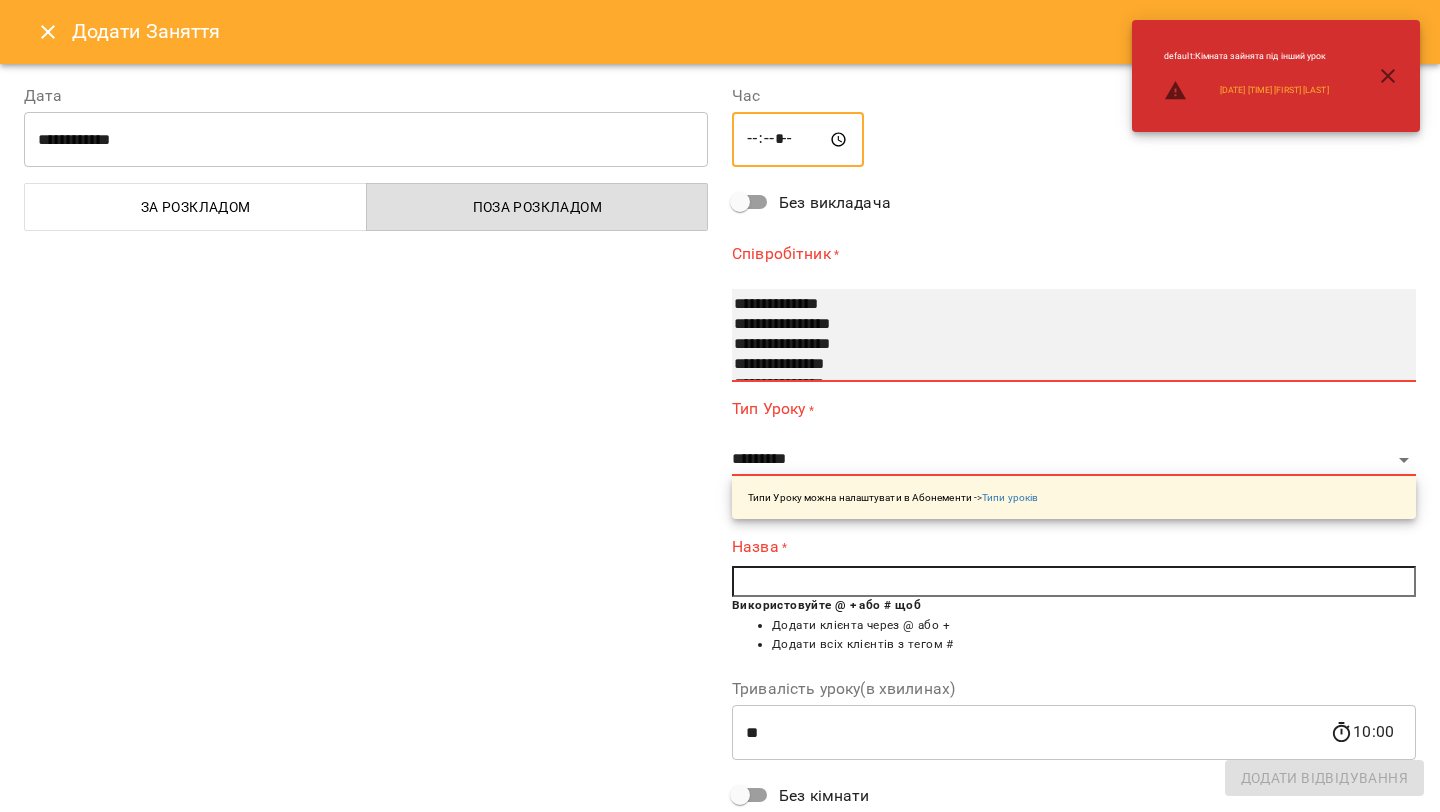 select on "**********" 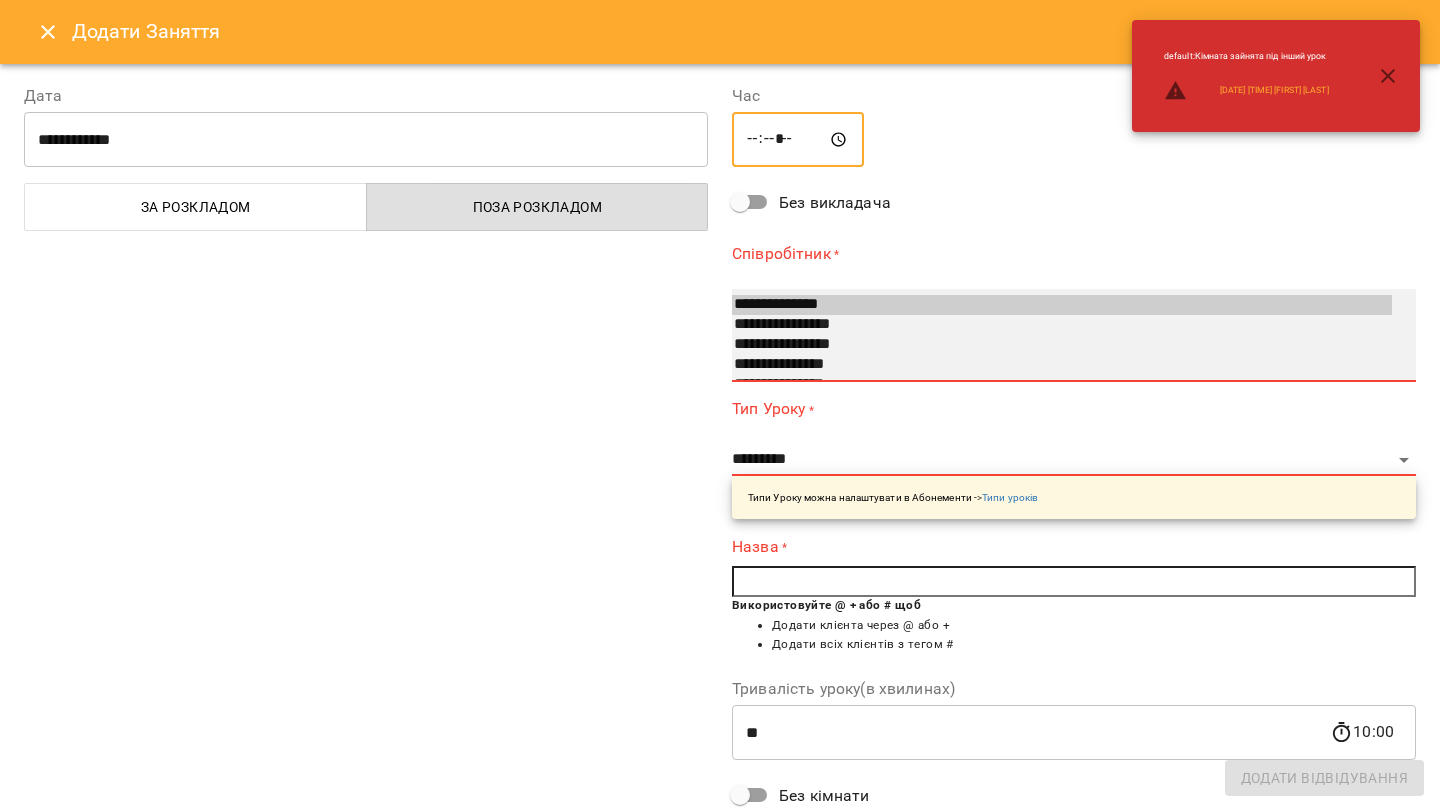 click on "**********" at bounding box center (1062, 305) 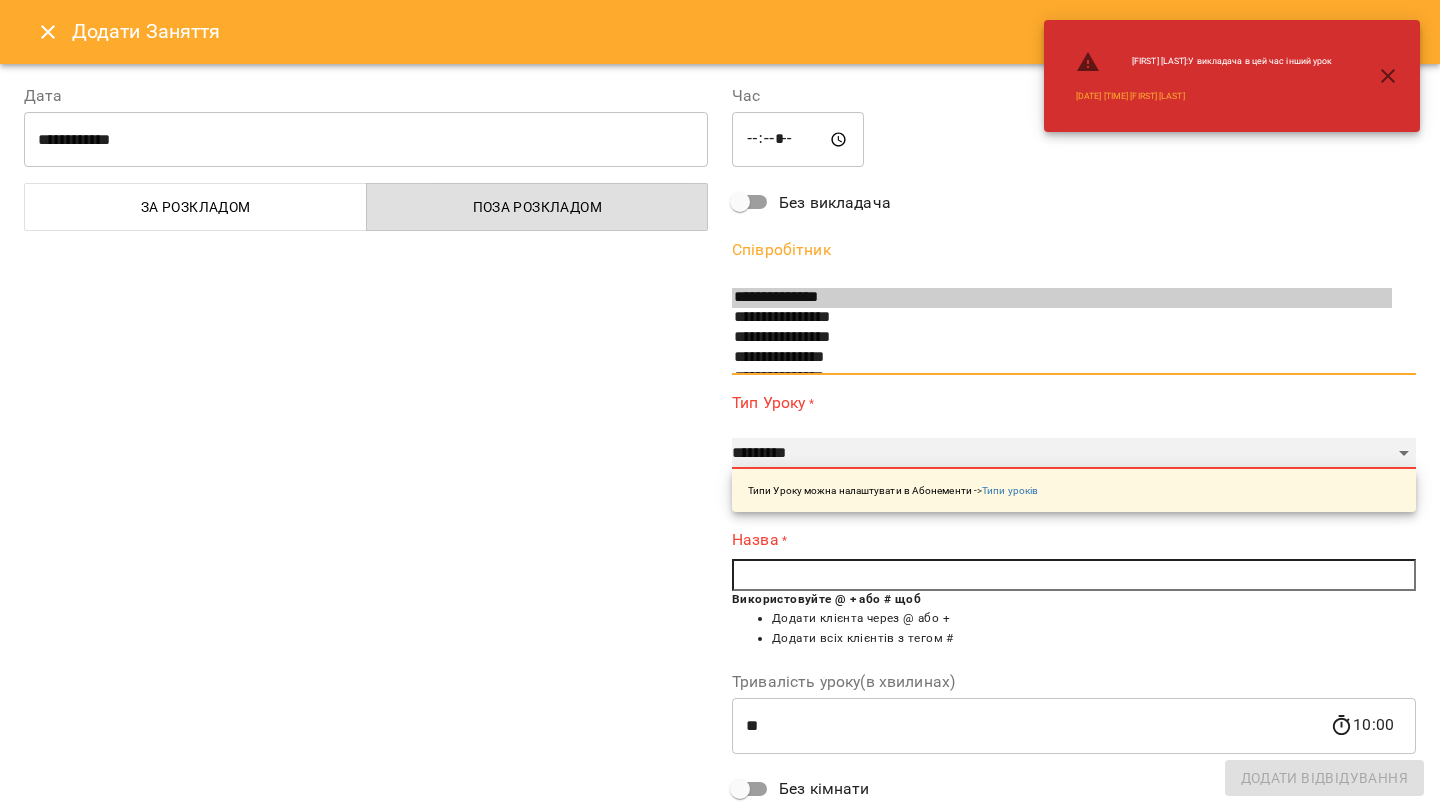 click on "**********" at bounding box center (1074, 454) 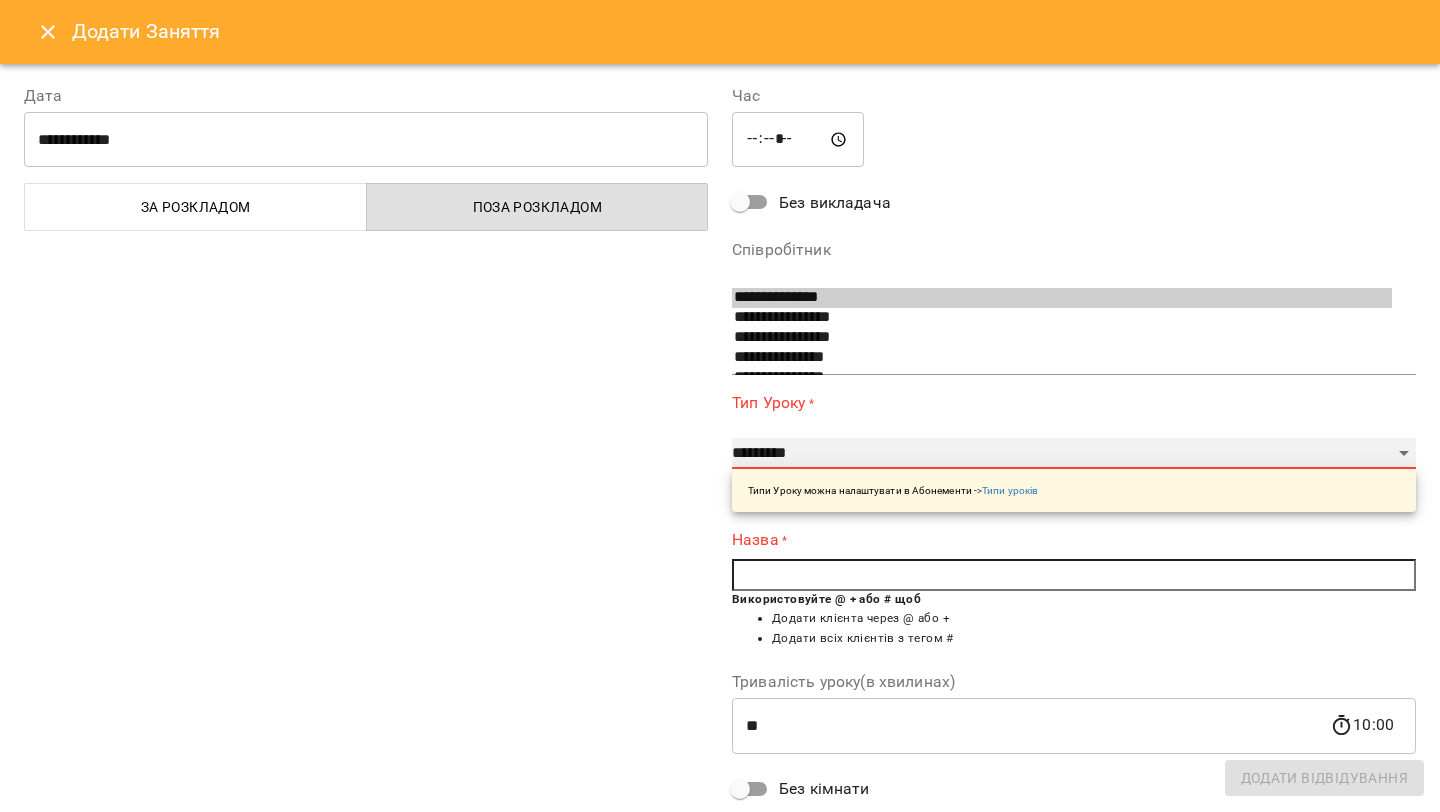 select on "**********" 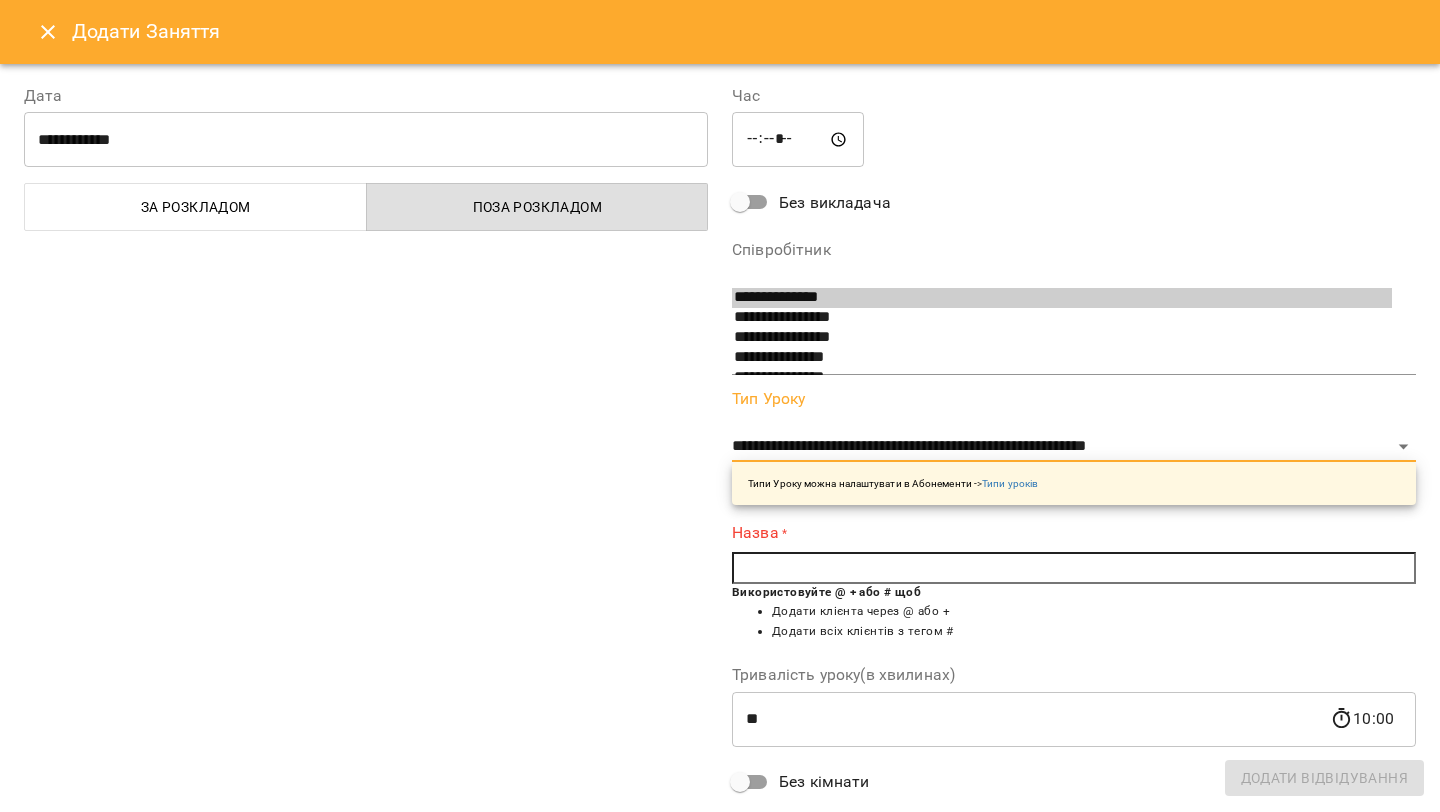 click at bounding box center [1074, 568] 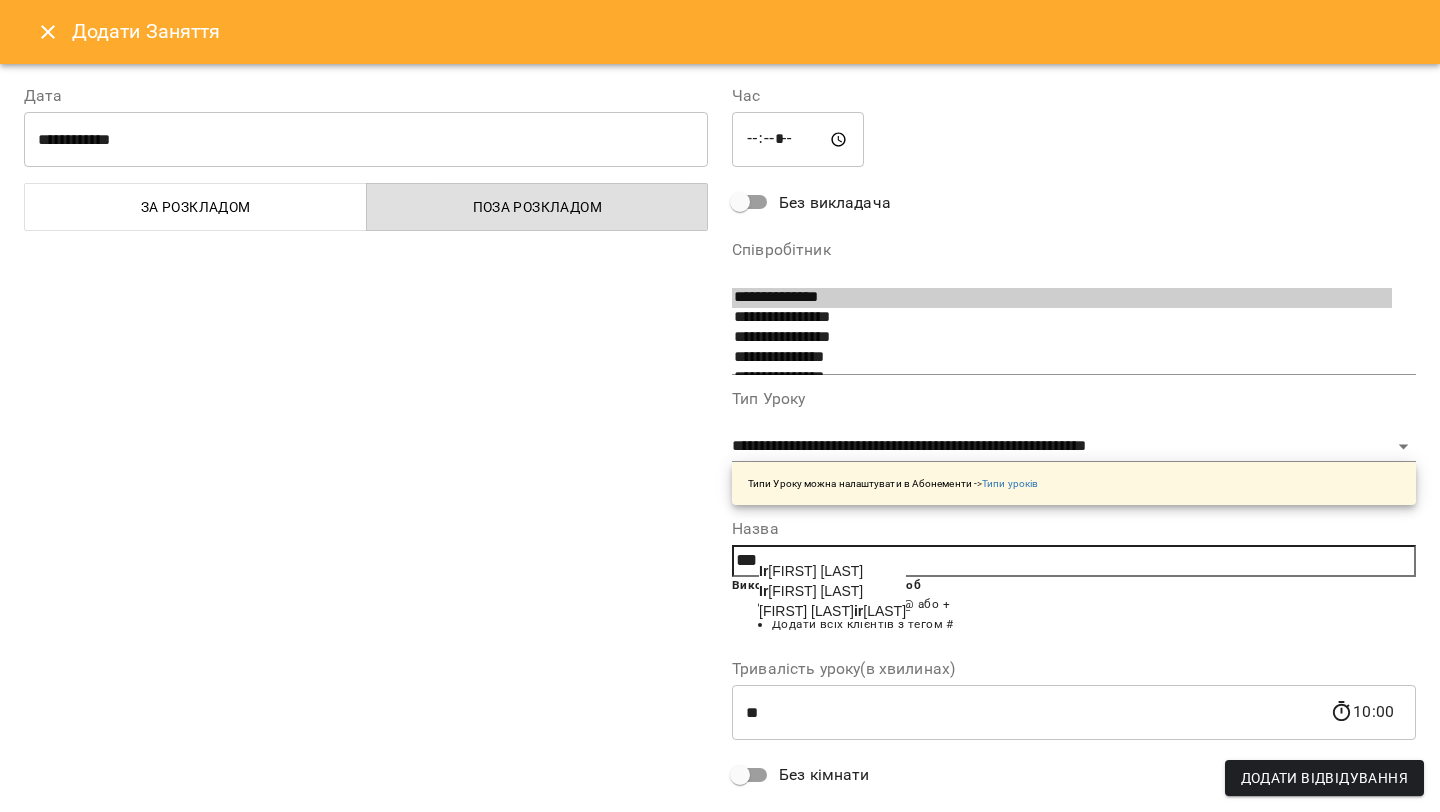 drag, startPoint x: 790, startPoint y: 564, endPoint x: 1054, endPoint y: 614, distance: 268.69315 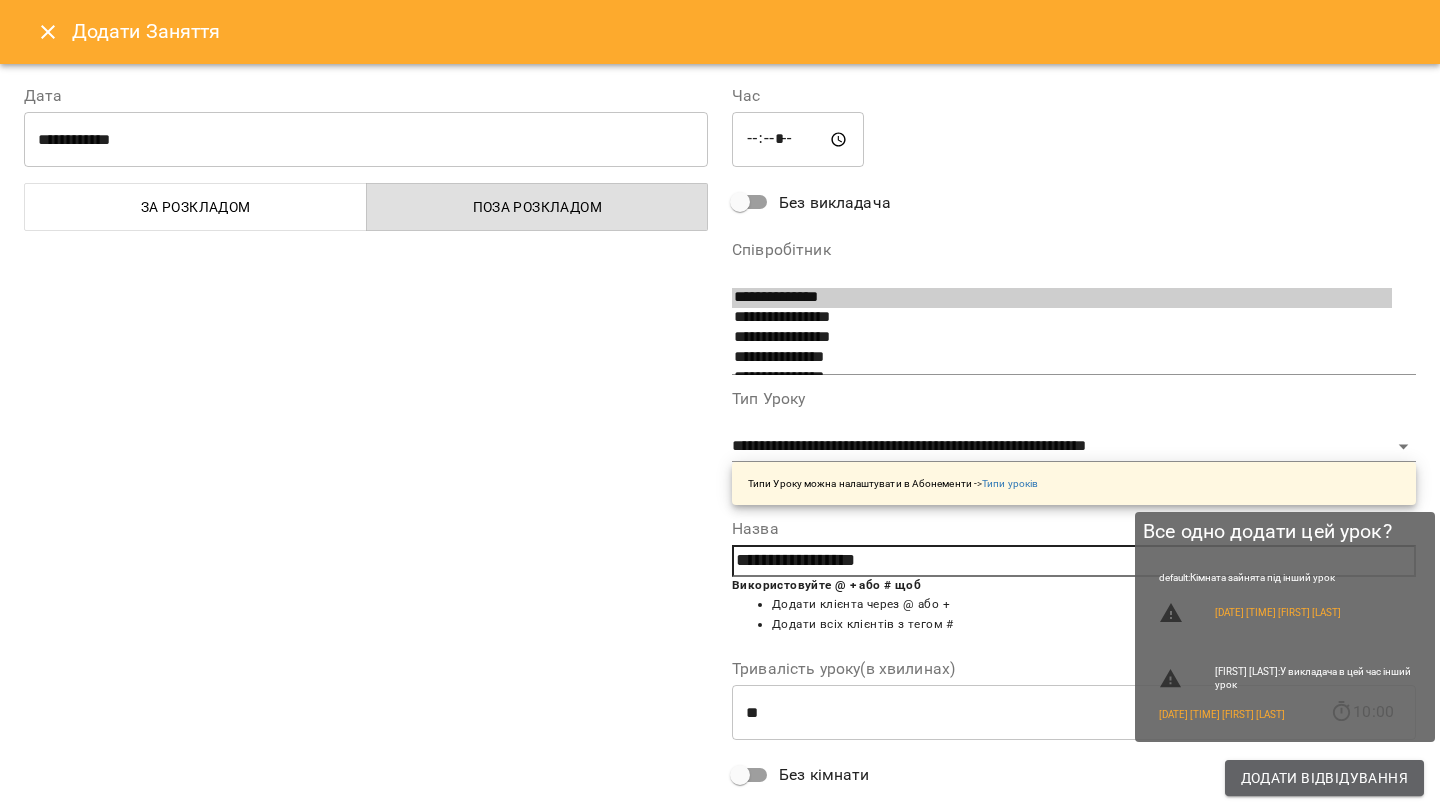 click on "Додати Відвідування" at bounding box center [1324, 778] 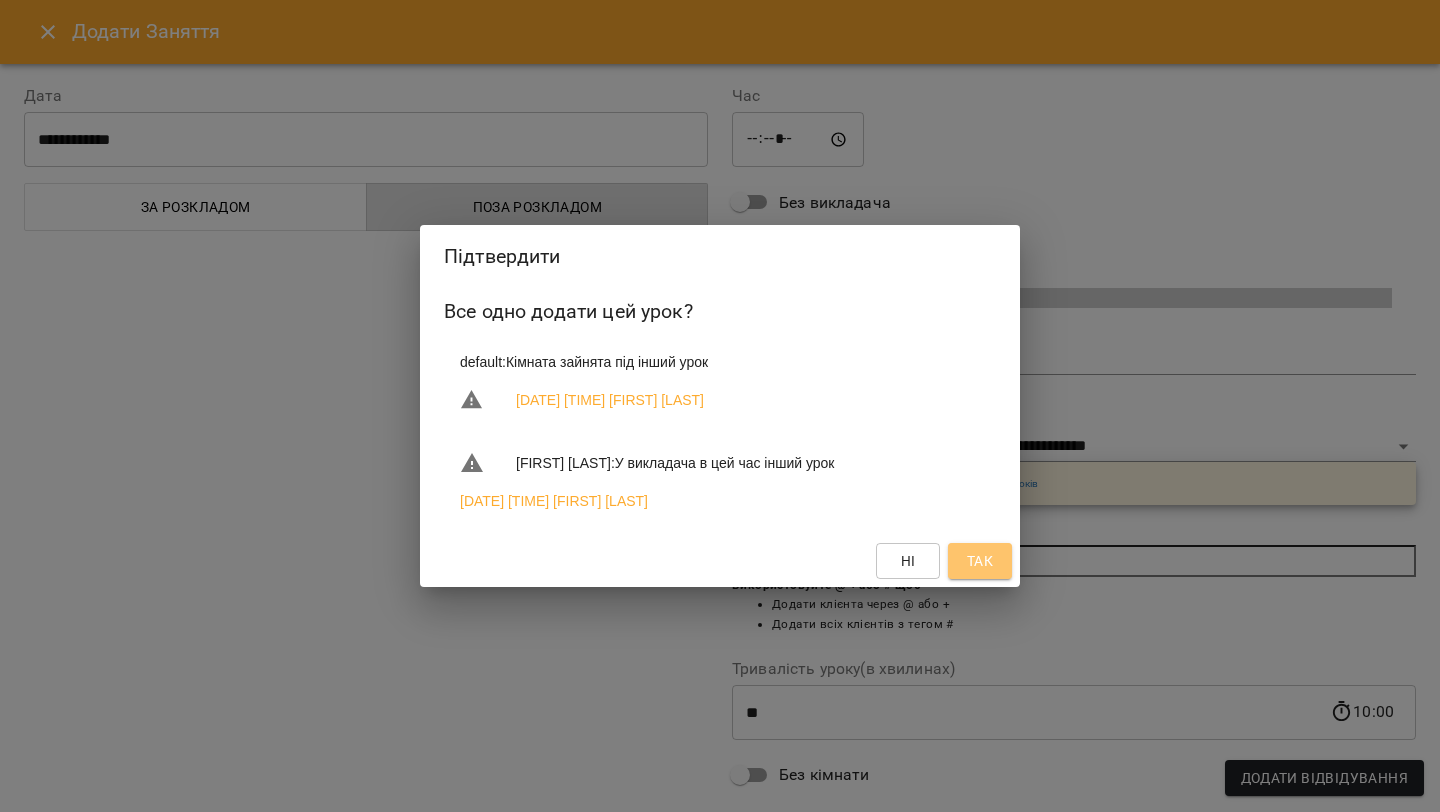 click on "Так" at bounding box center [980, 561] 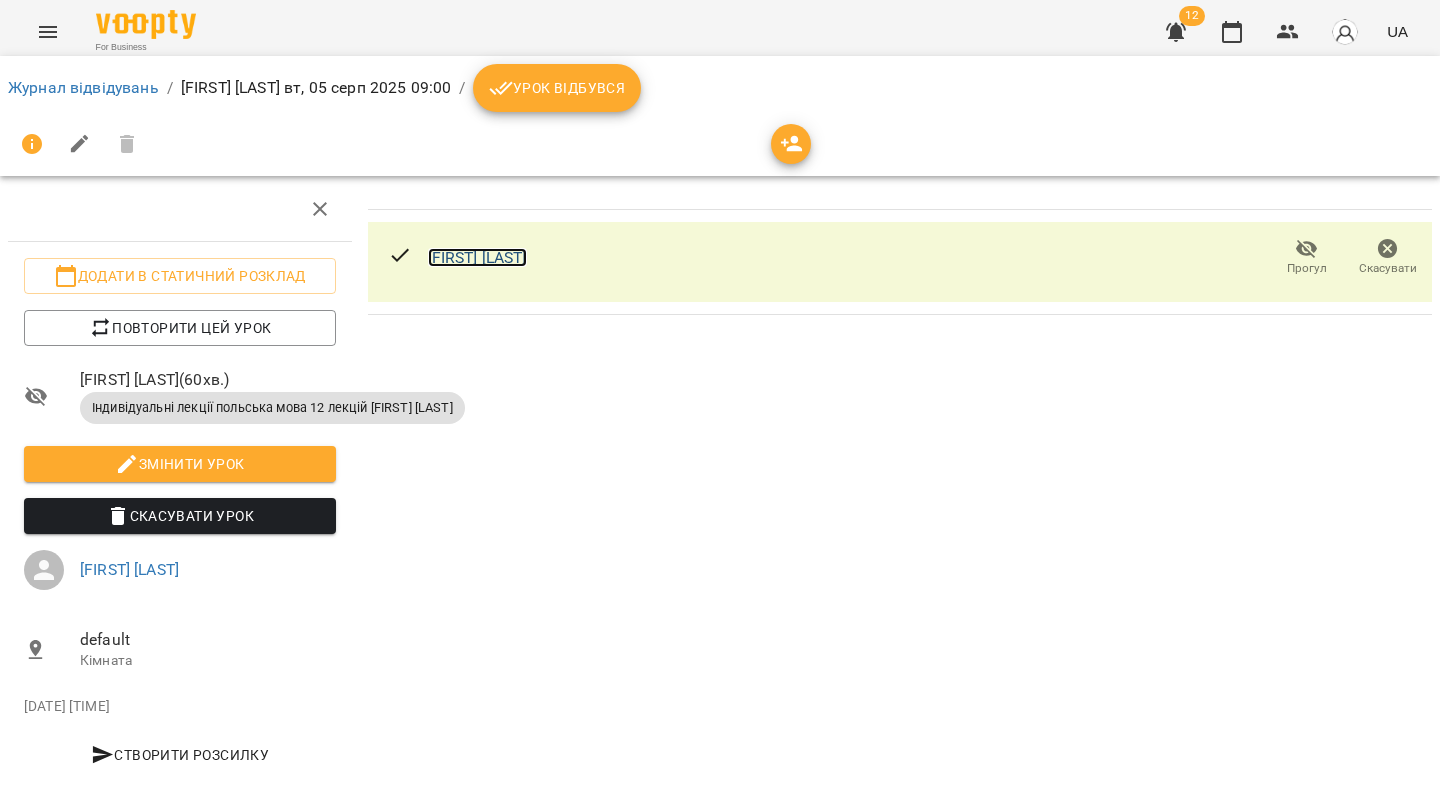 click on "[FIRST] [LAST]" at bounding box center (477, 257) 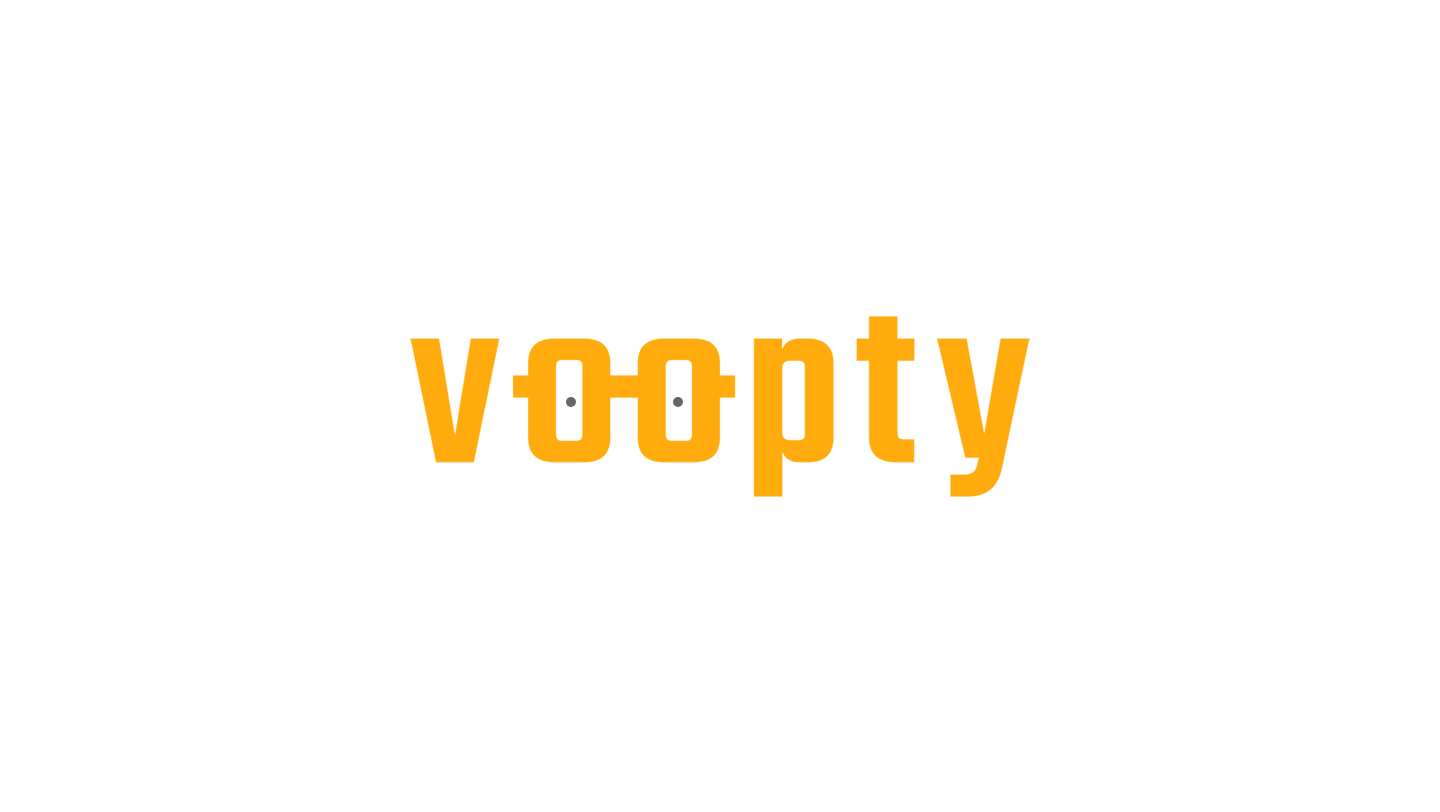 scroll, scrollTop: 0, scrollLeft: 0, axis: both 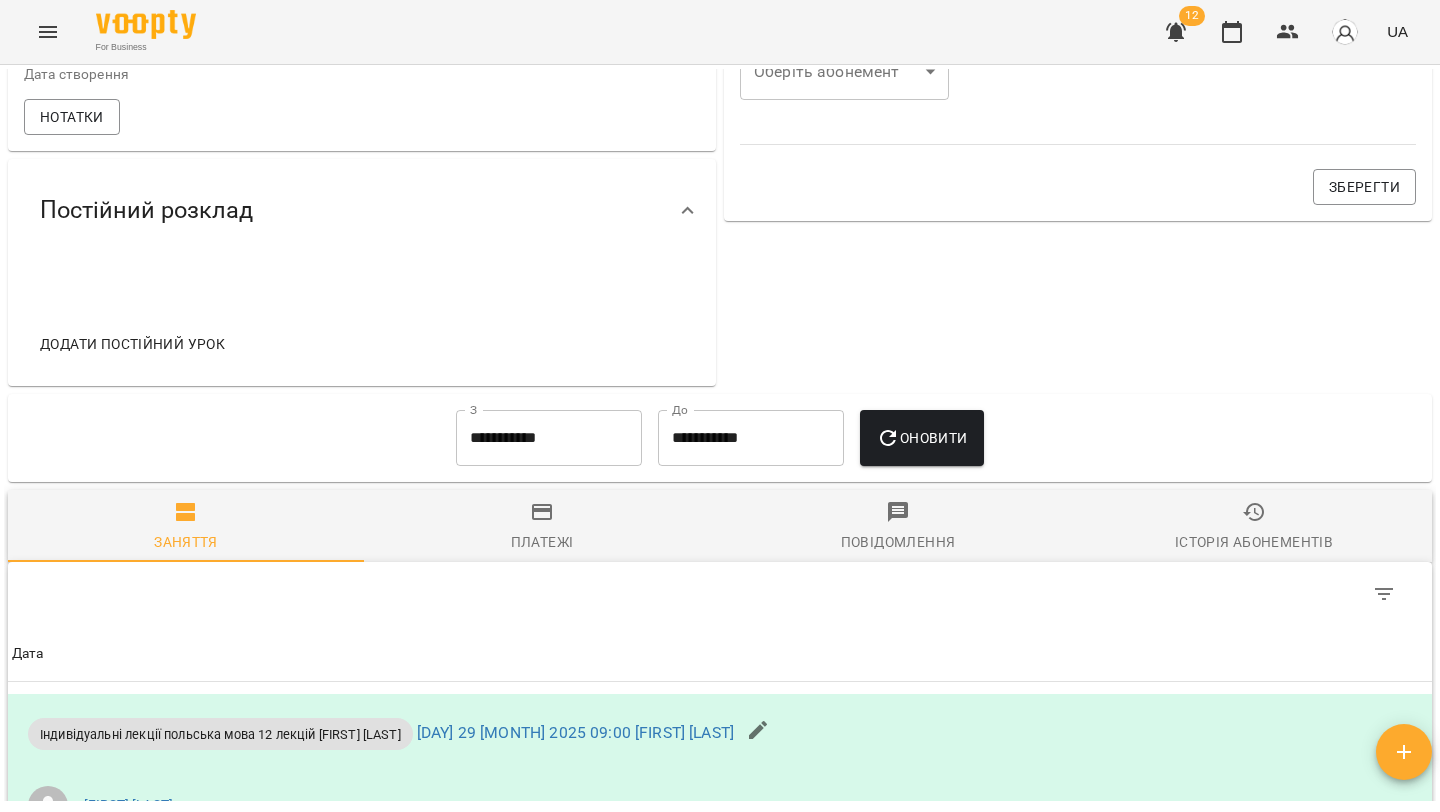 click on "Історія абонементів" at bounding box center (1254, 542) 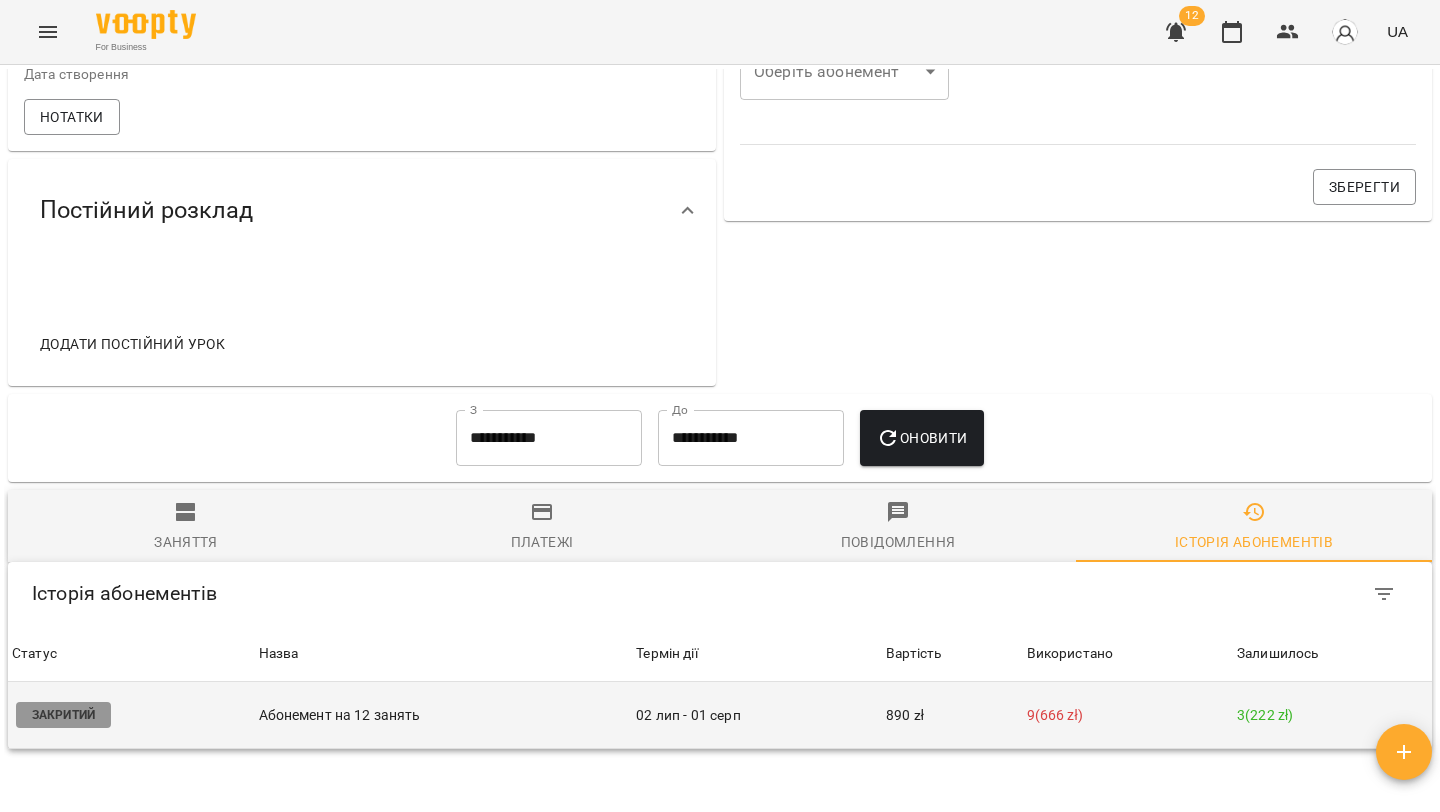 click on "Абонемент на 12 занять" at bounding box center [444, 715] 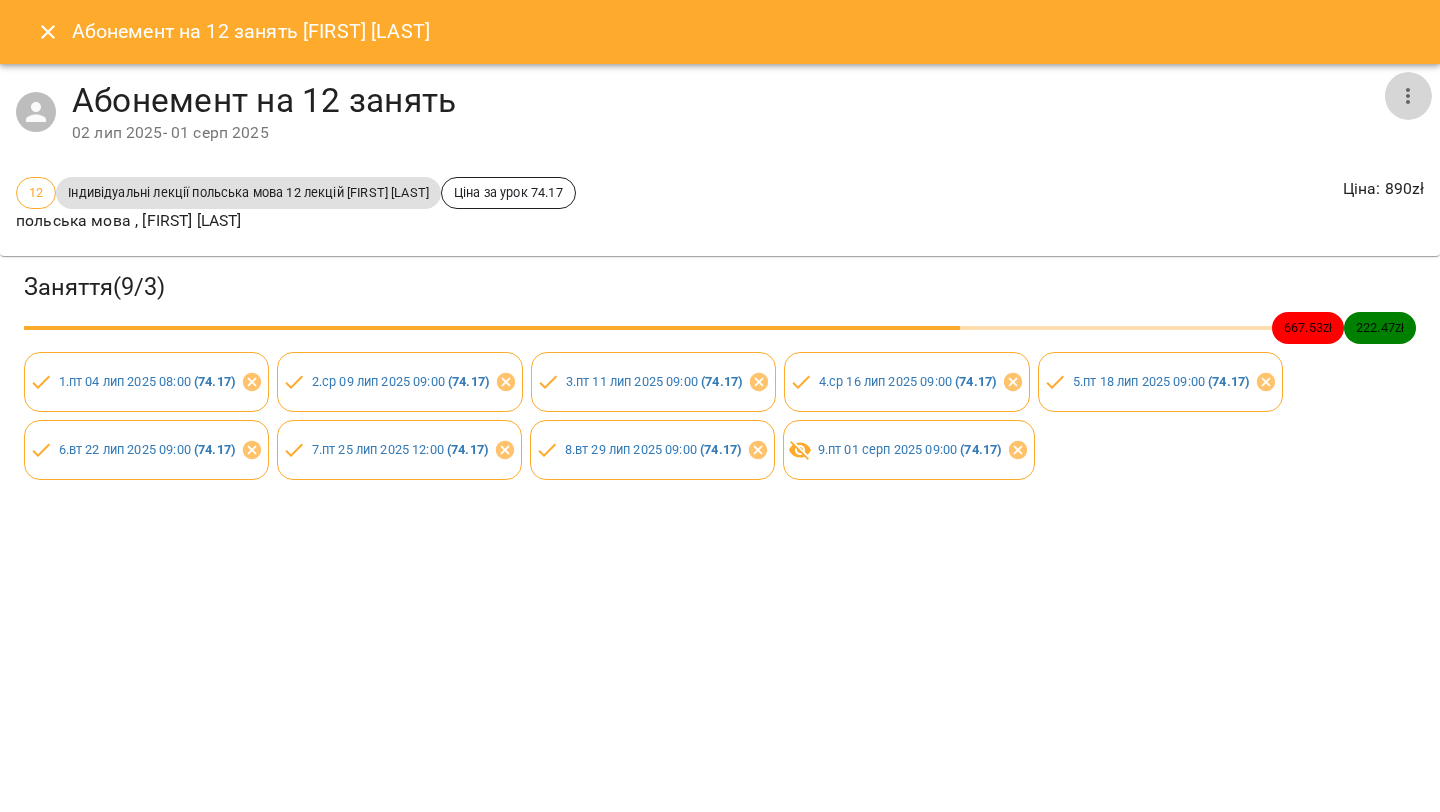 click 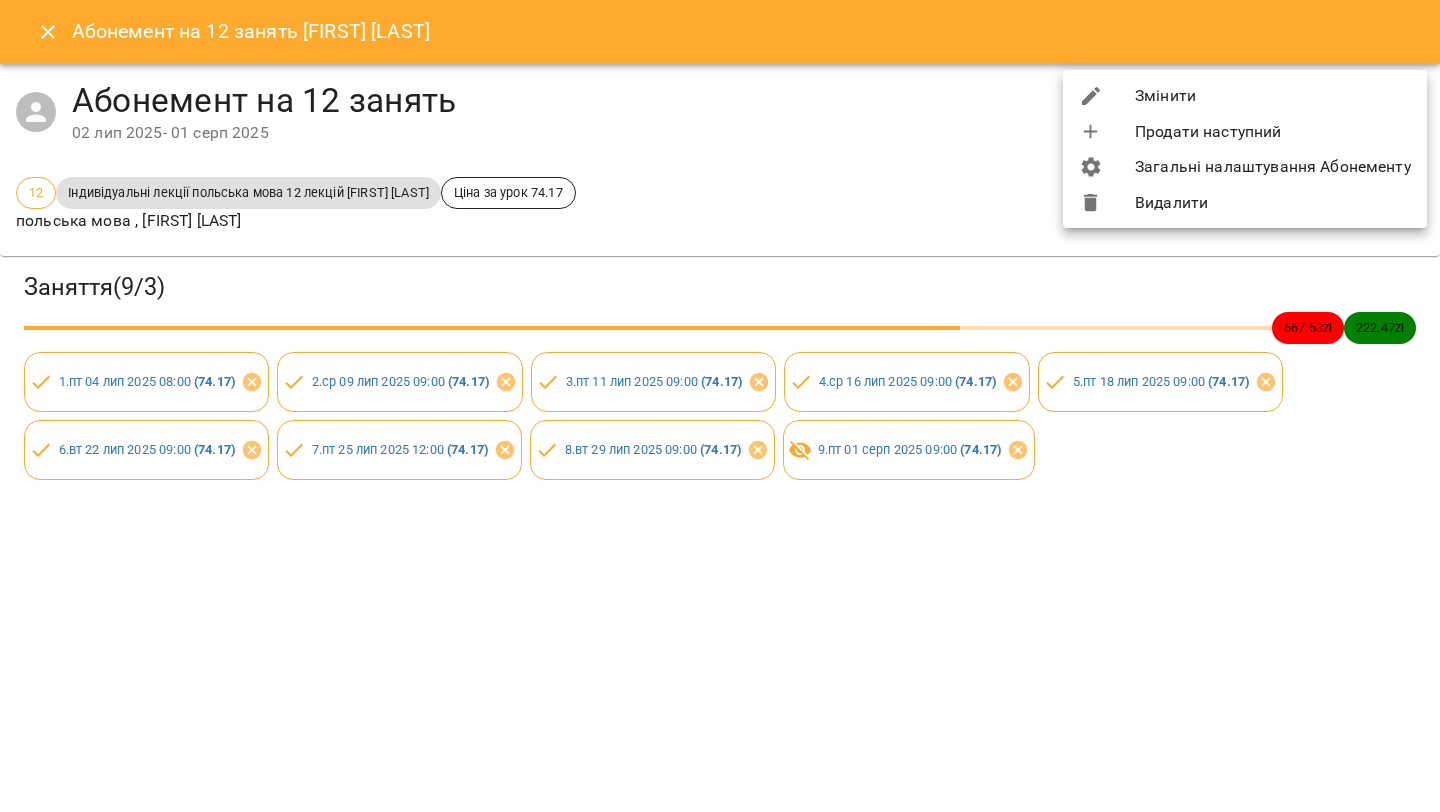 click on "Змінити" at bounding box center [1245, 96] 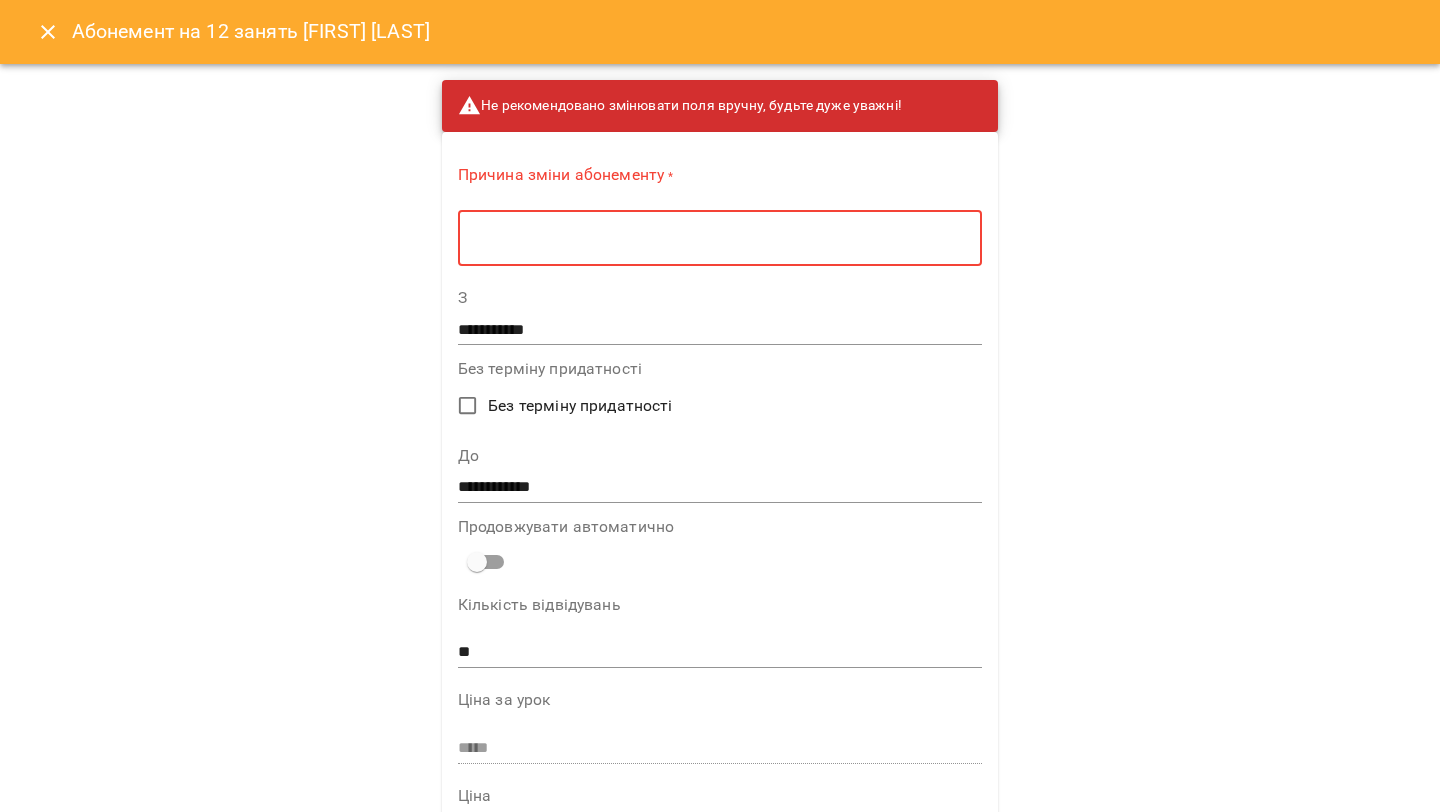 click at bounding box center (720, 238) 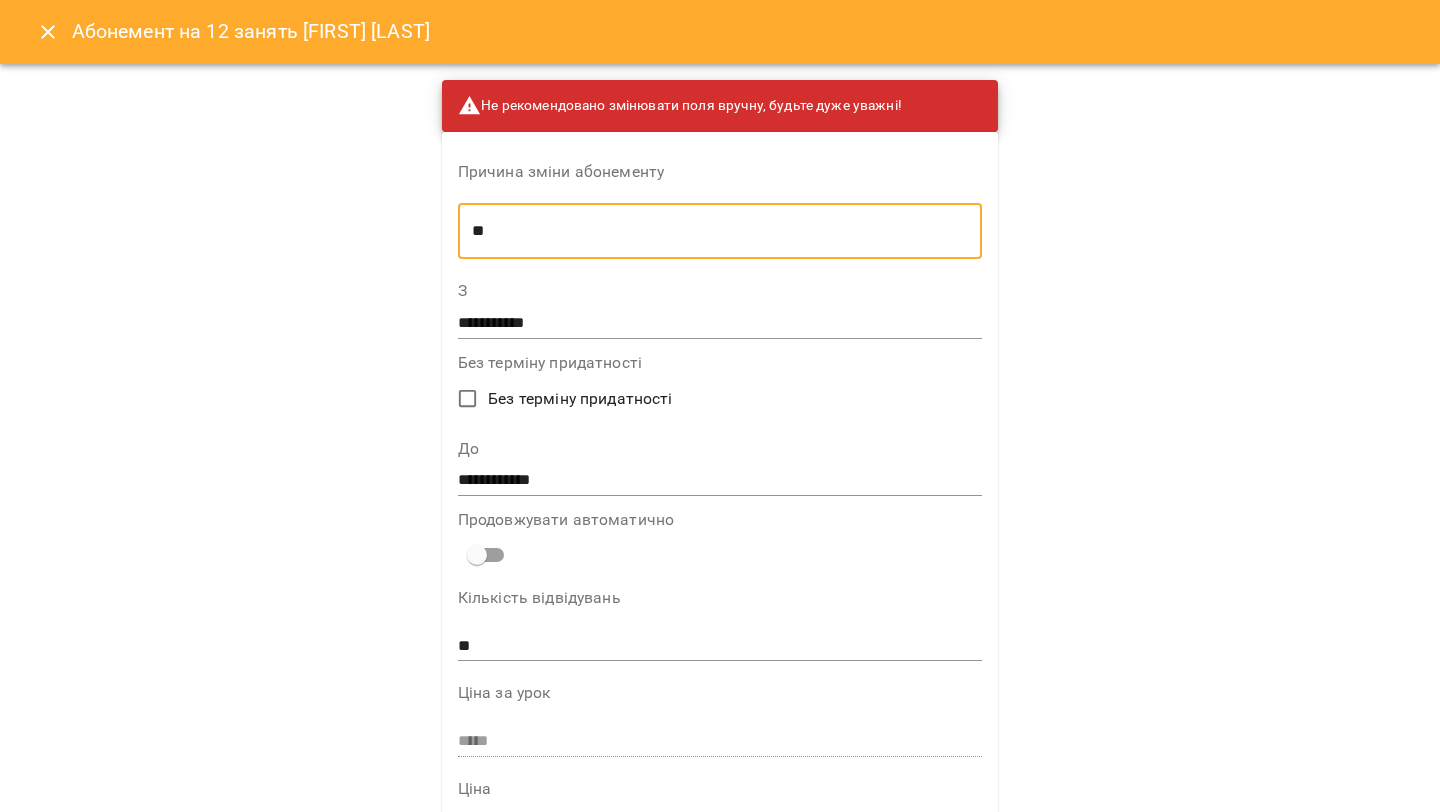 type on "*" 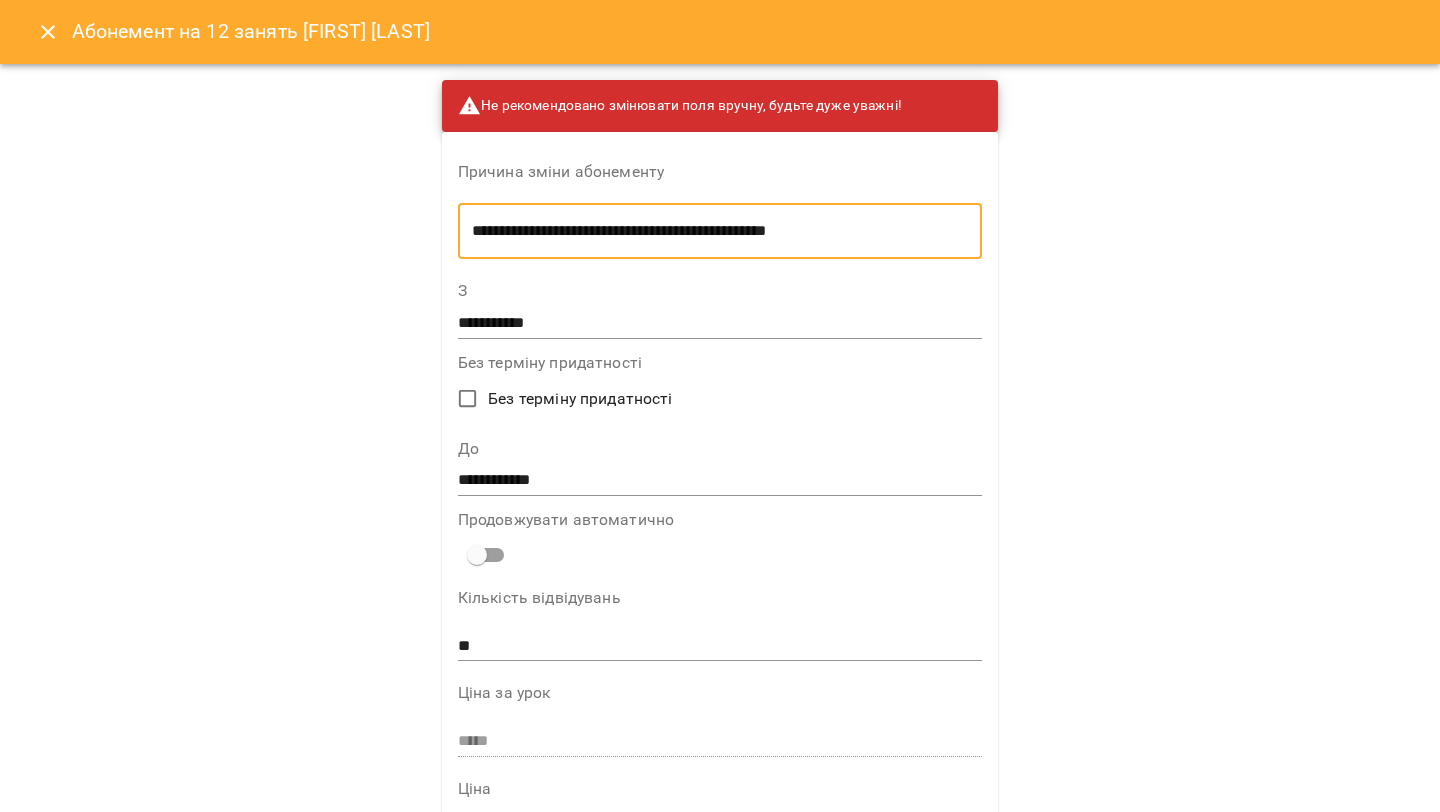 type on "**********" 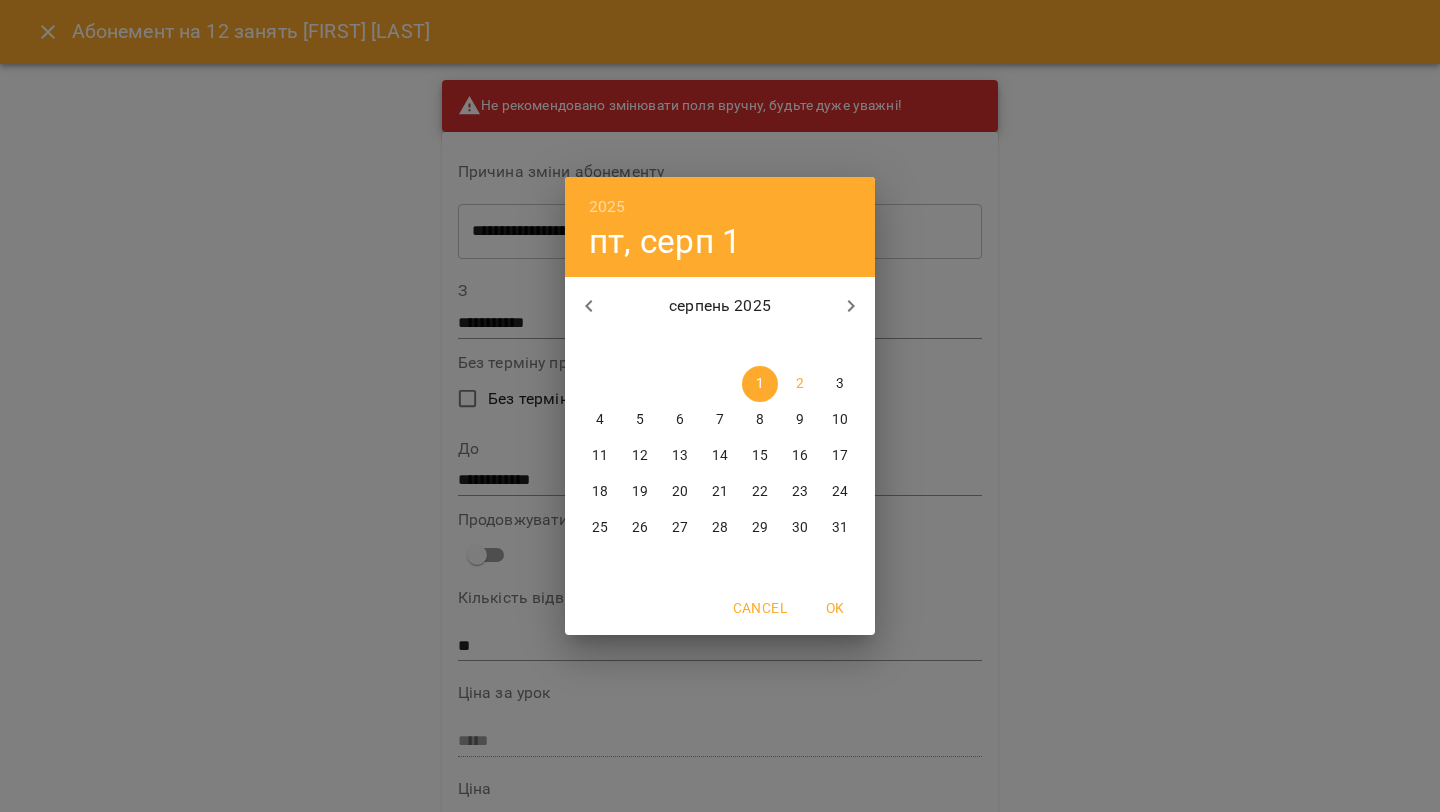 drag, startPoint x: 647, startPoint y: 450, endPoint x: 722, endPoint y: 574, distance: 144.91722 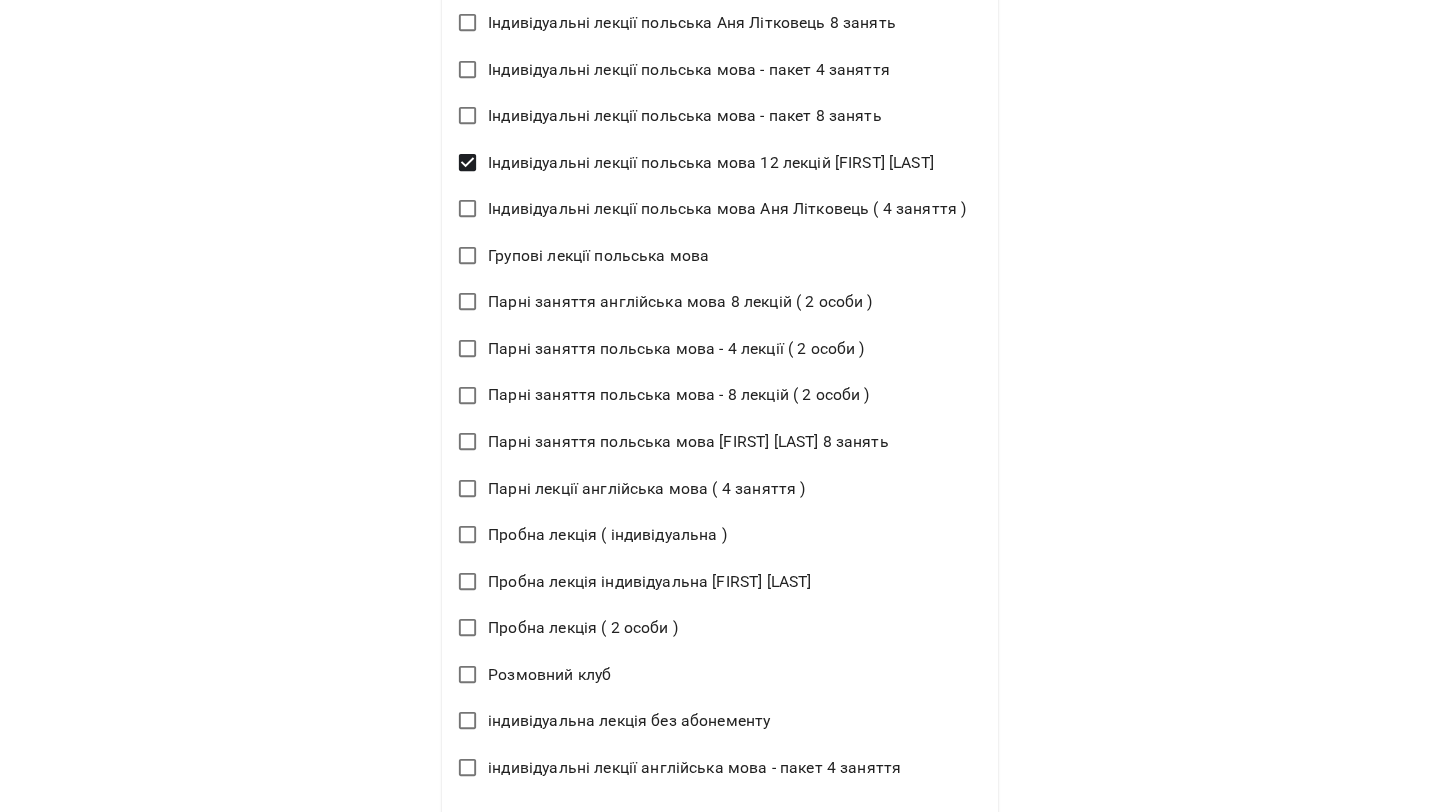 scroll, scrollTop: 1205, scrollLeft: 0, axis: vertical 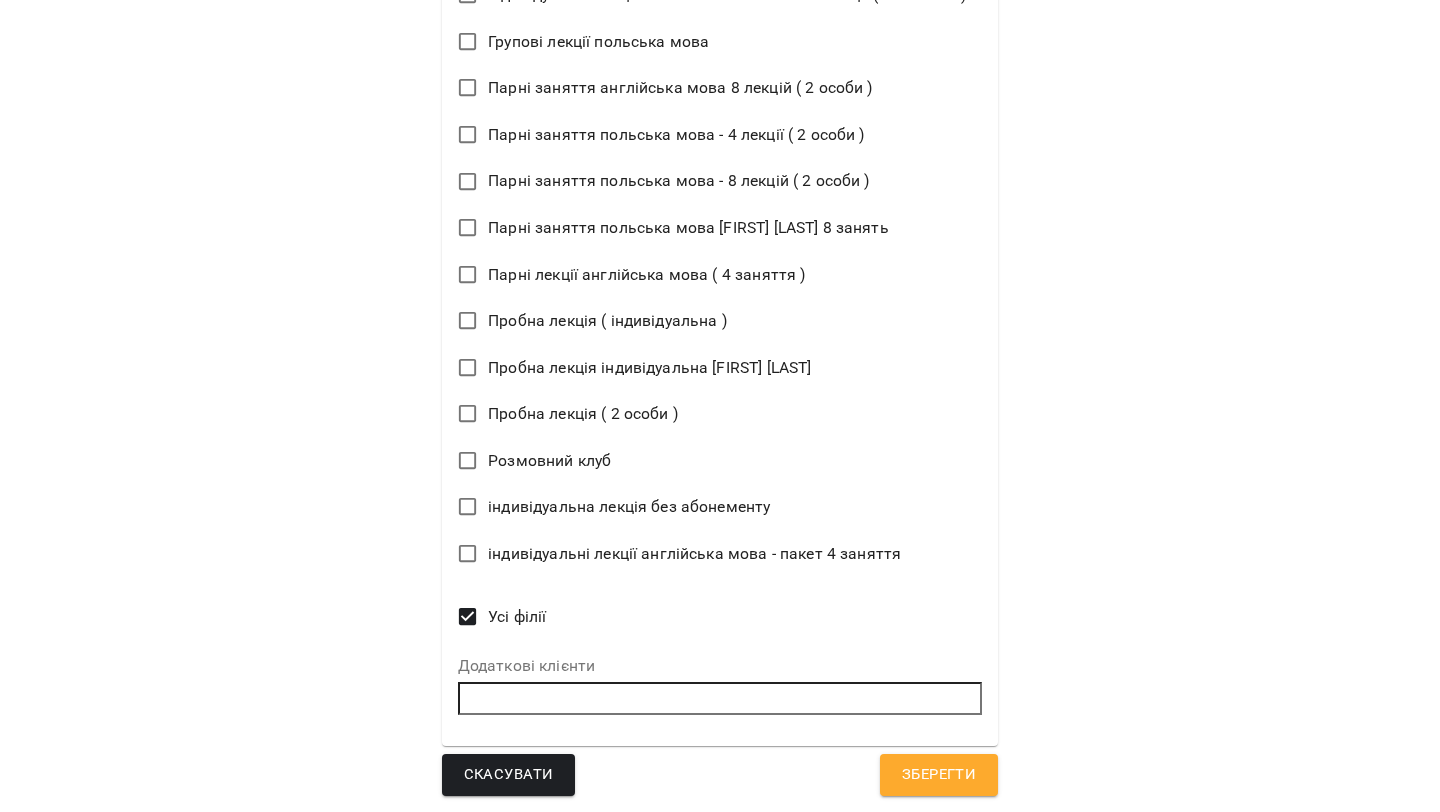 drag, startPoint x: 922, startPoint y: 775, endPoint x: 932, endPoint y: 747, distance: 29.732138 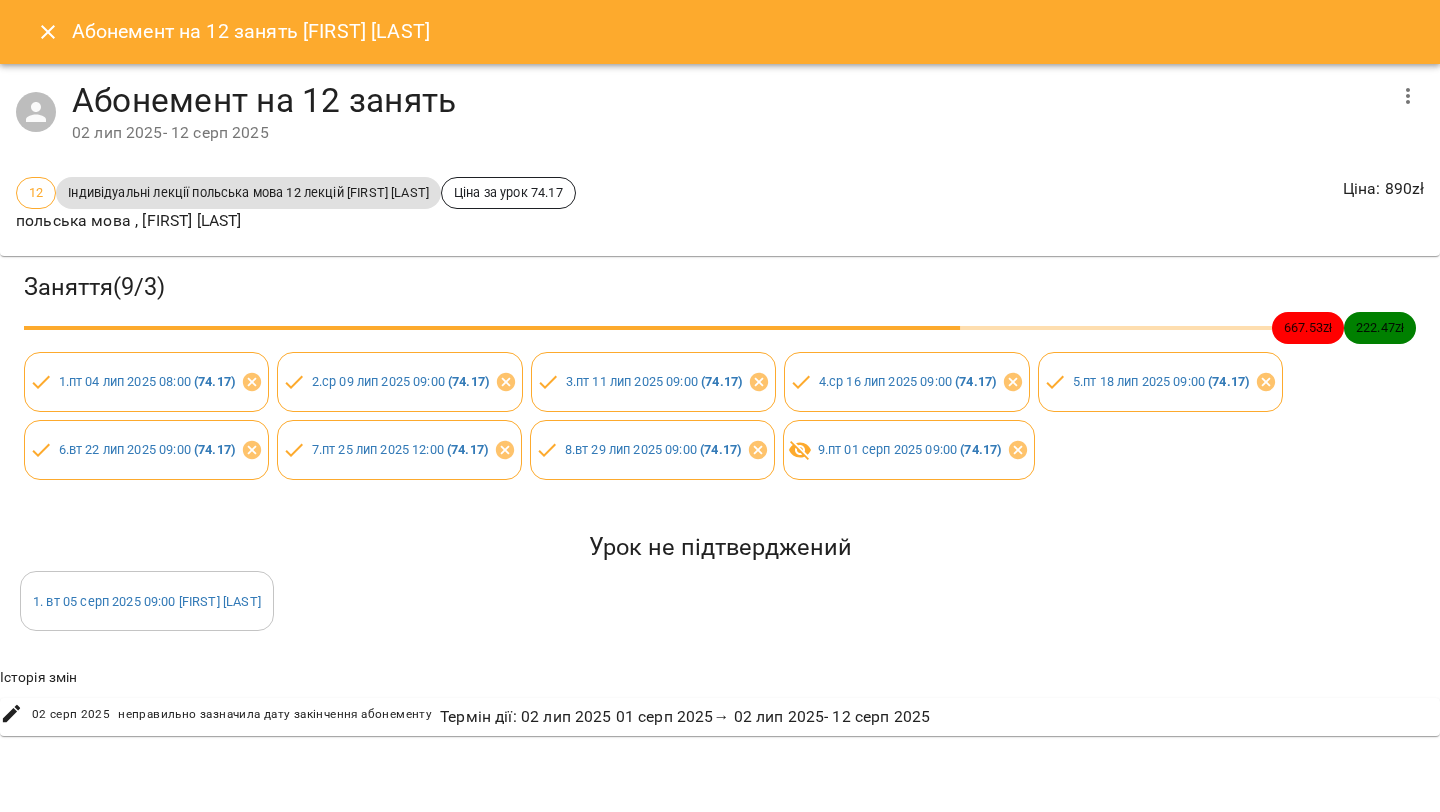 drag, startPoint x: 56, startPoint y: 28, endPoint x: 215, endPoint y: 91, distance: 171.0263 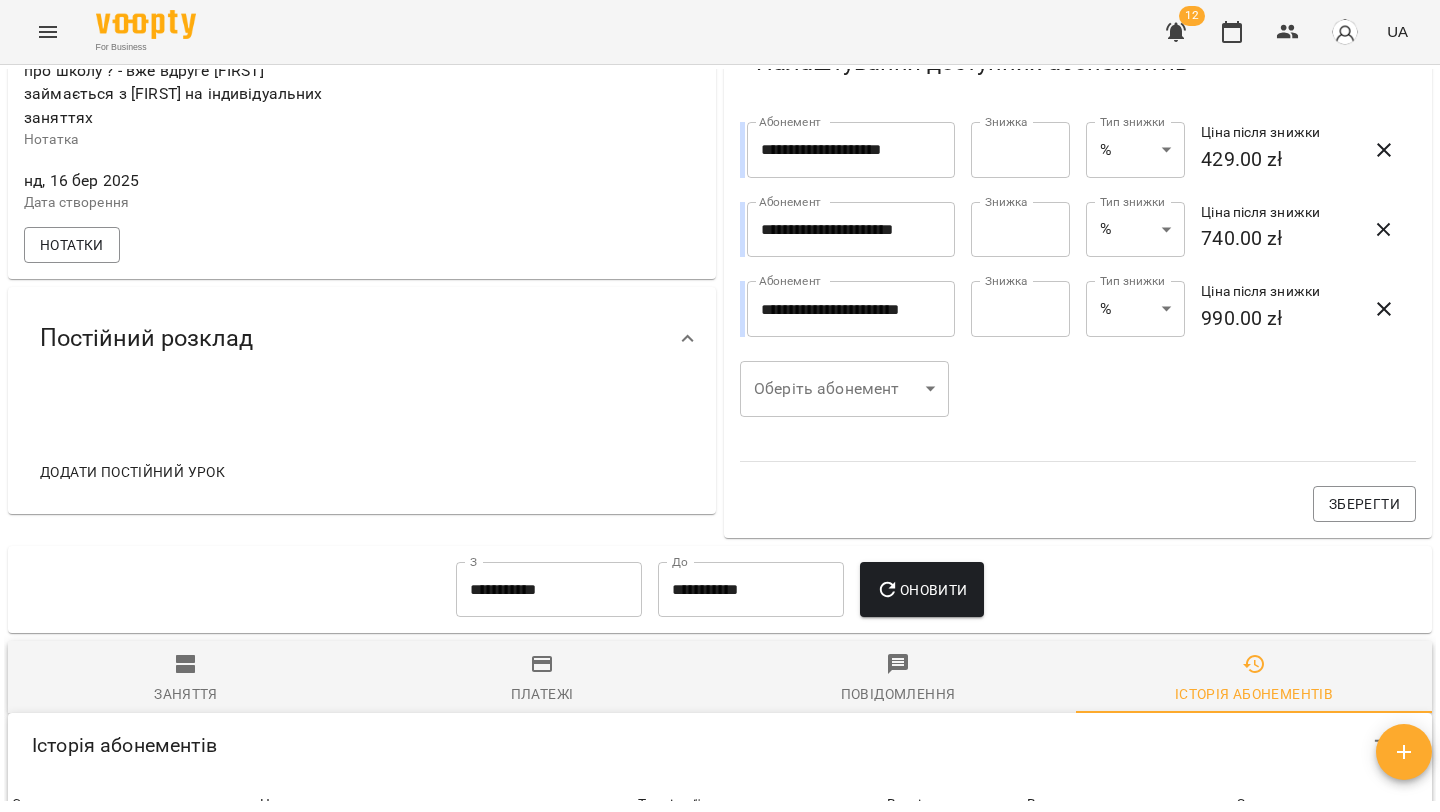 scroll, scrollTop: 580, scrollLeft: 0, axis: vertical 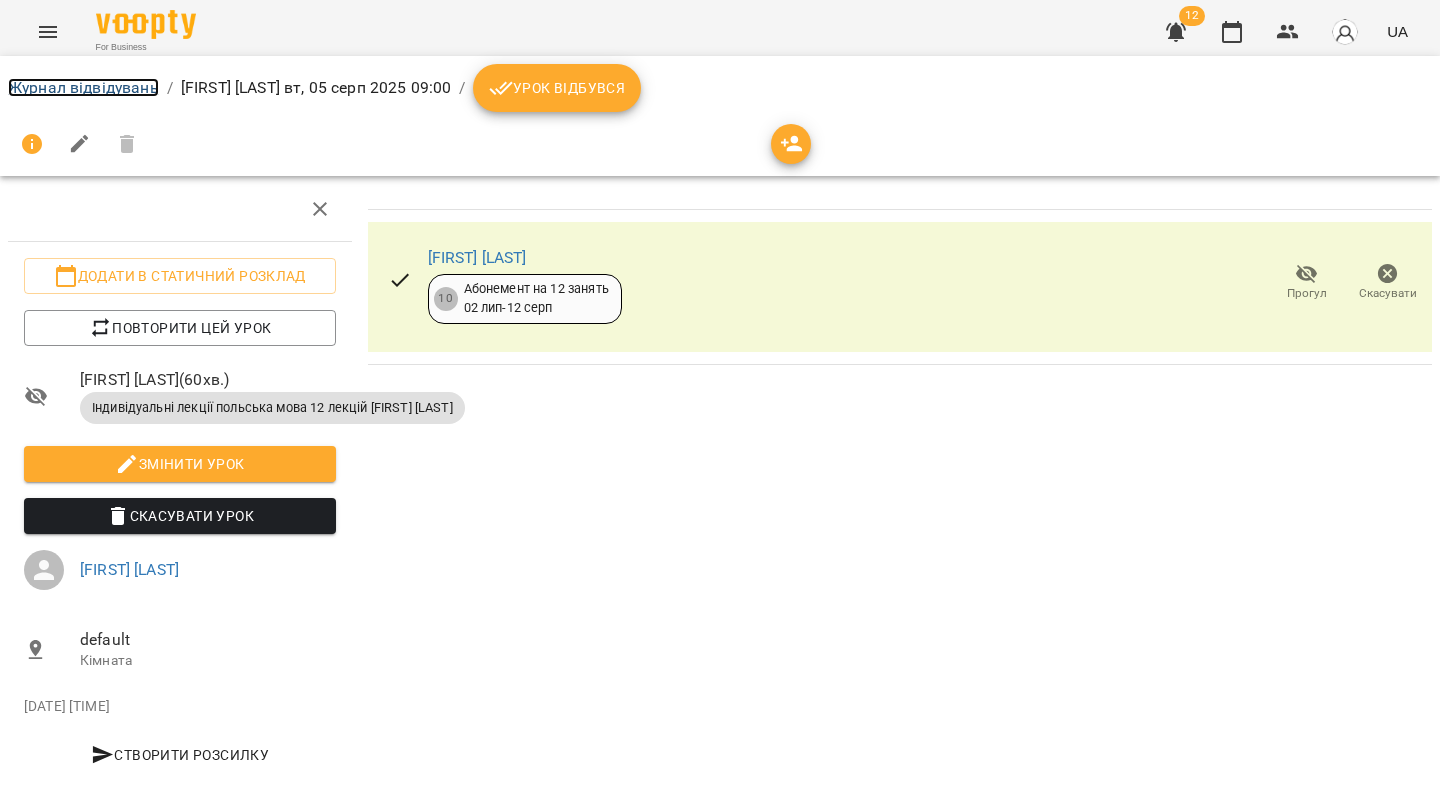 click on "Журнал відвідувань" at bounding box center [83, 87] 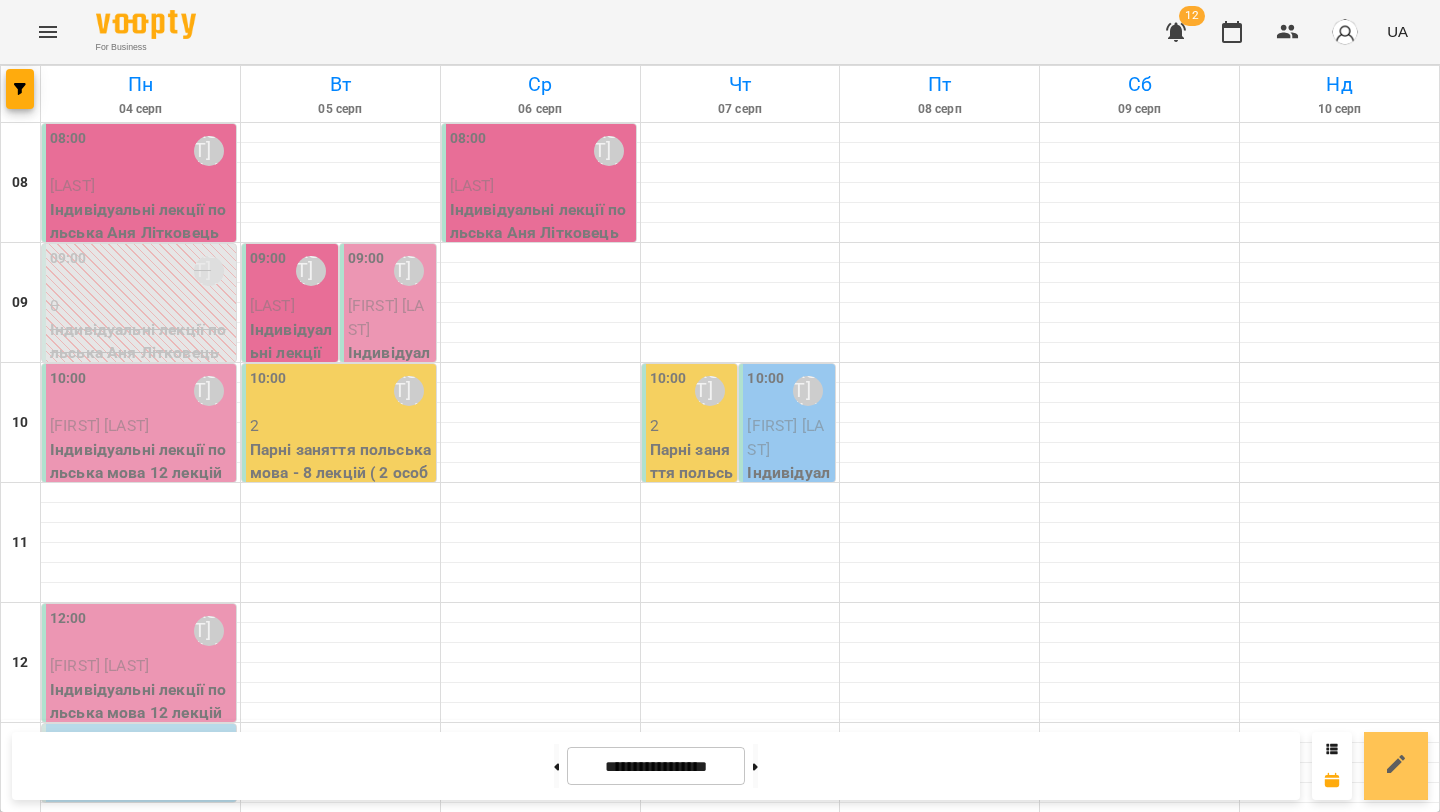 click 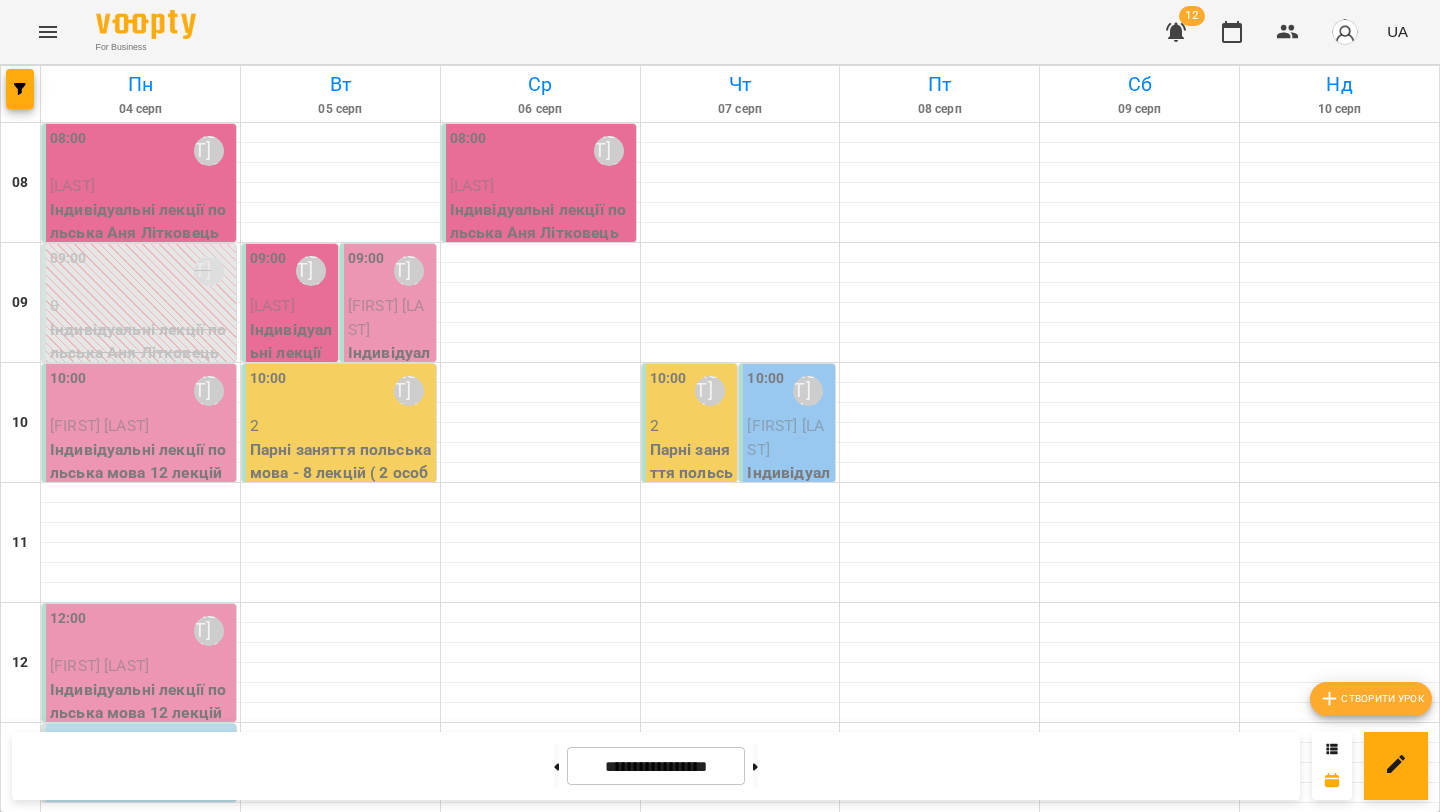 click on "Створити урок" at bounding box center (1371, 699) 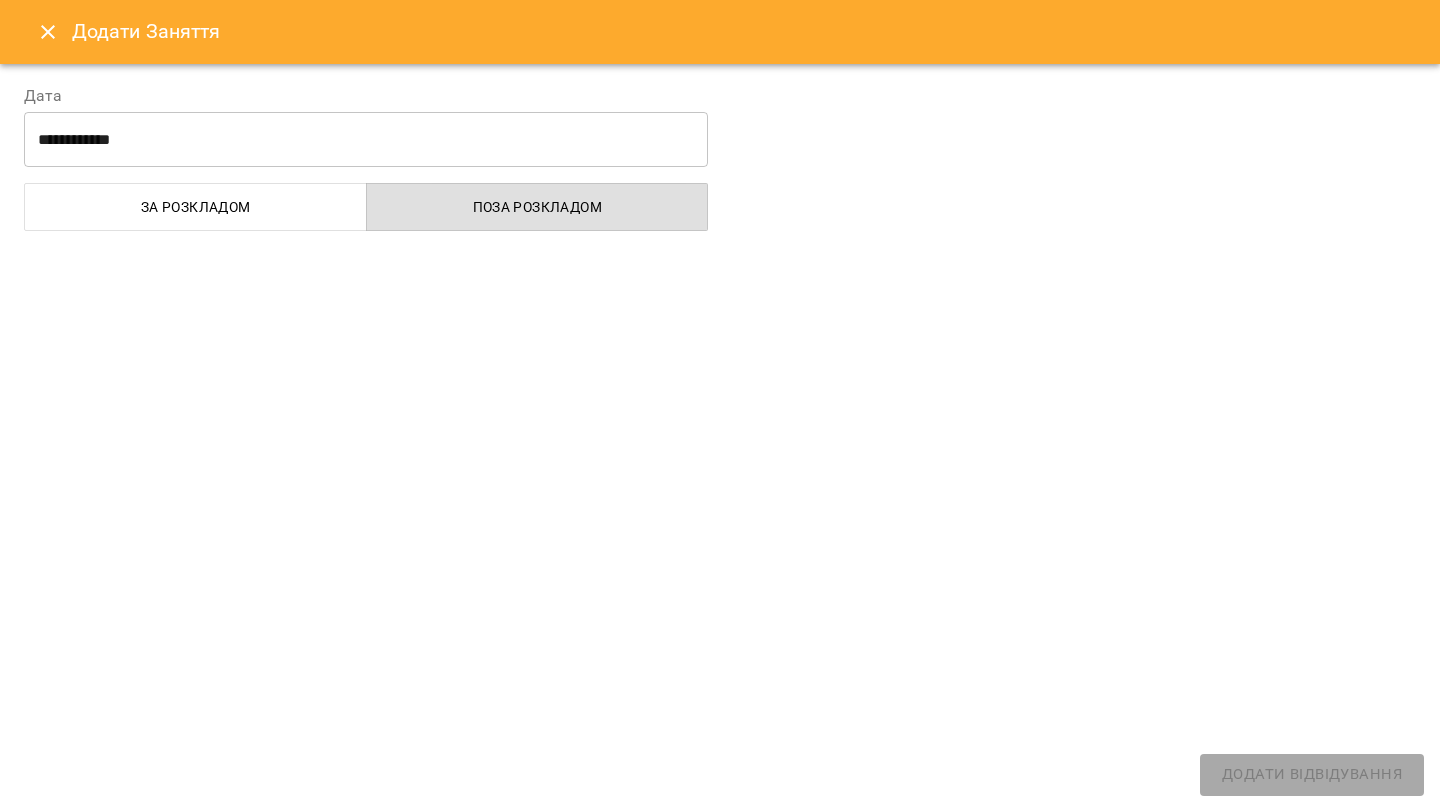 select 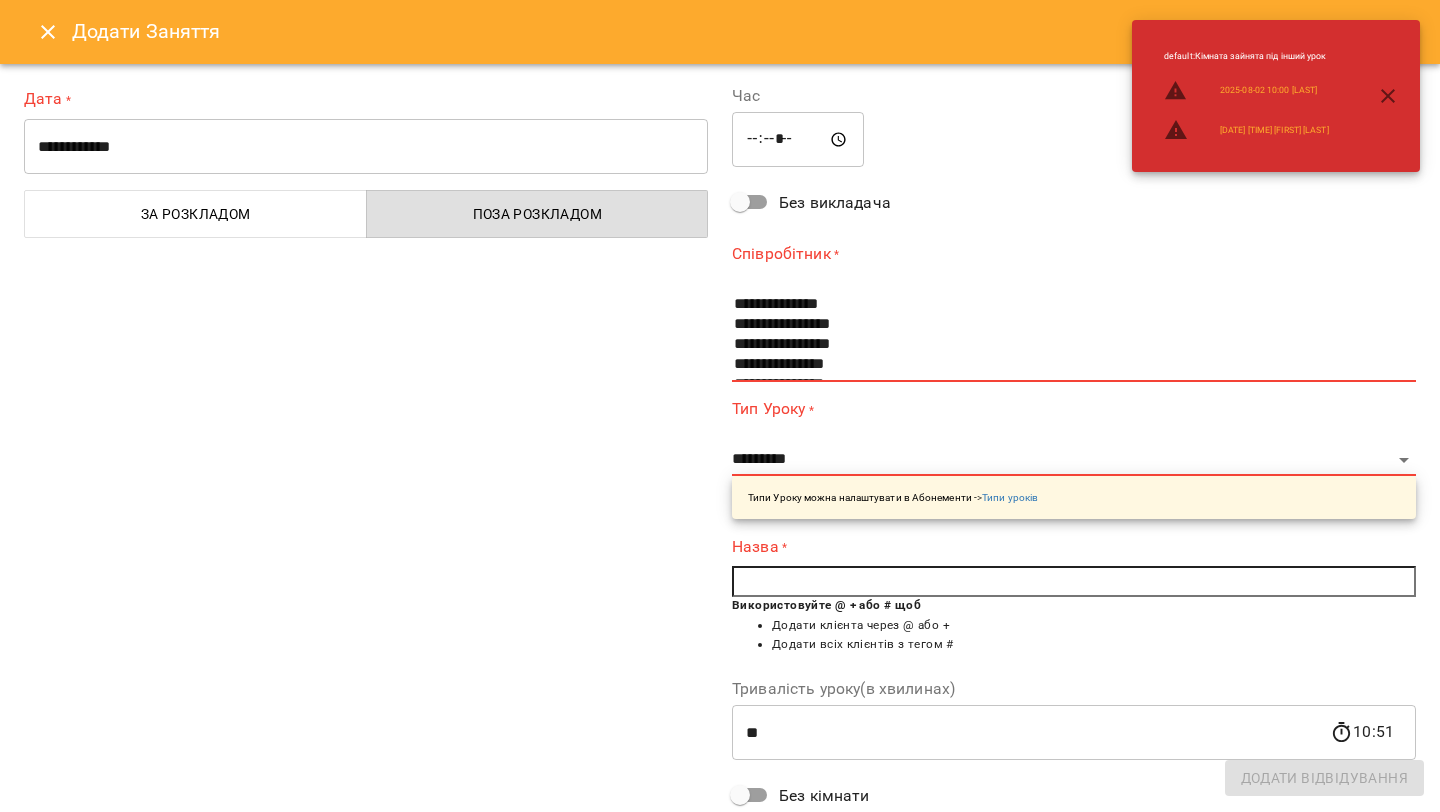click on "**********" at bounding box center [366, 147] 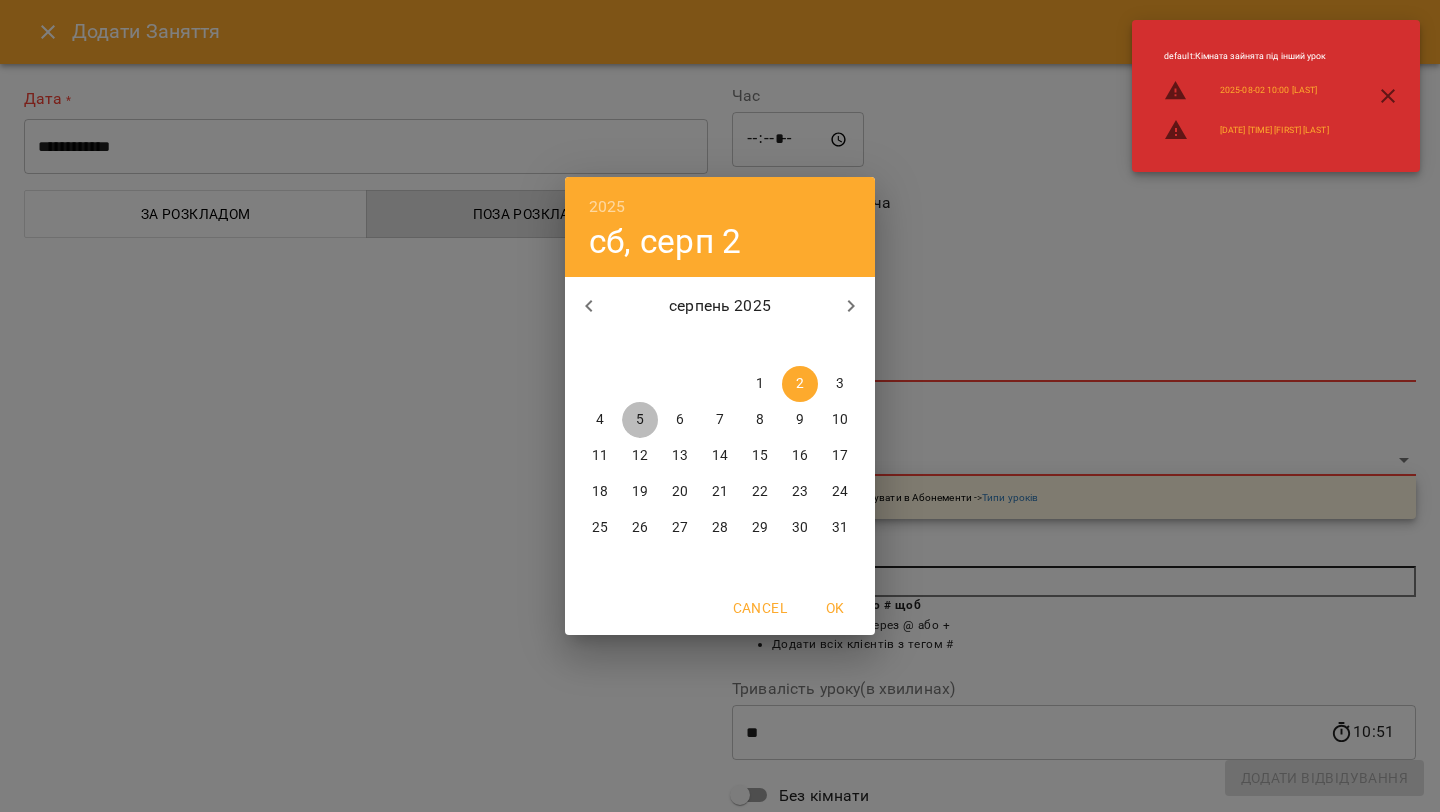 click on "5" at bounding box center (640, 420) 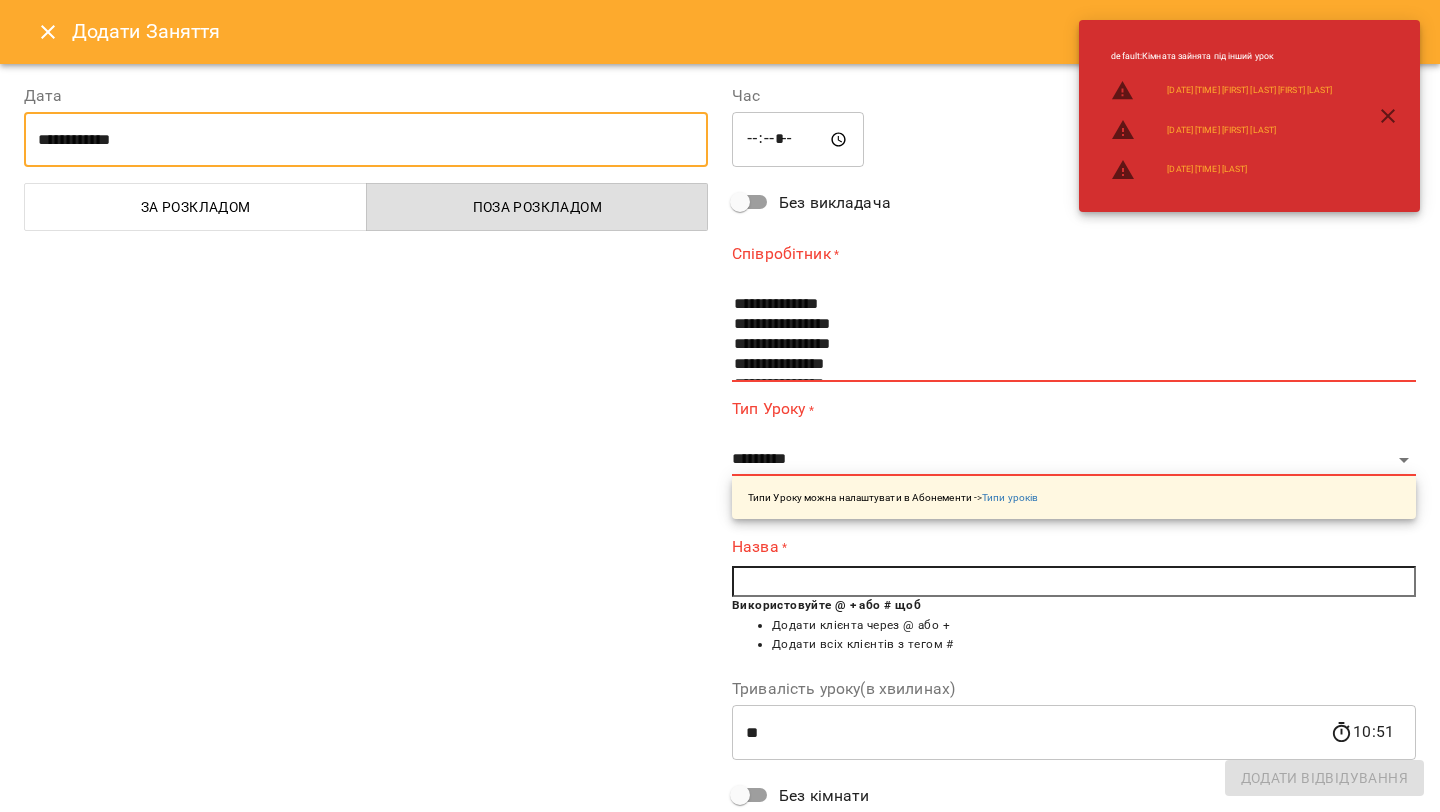 click on "*****" at bounding box center [798, 140] 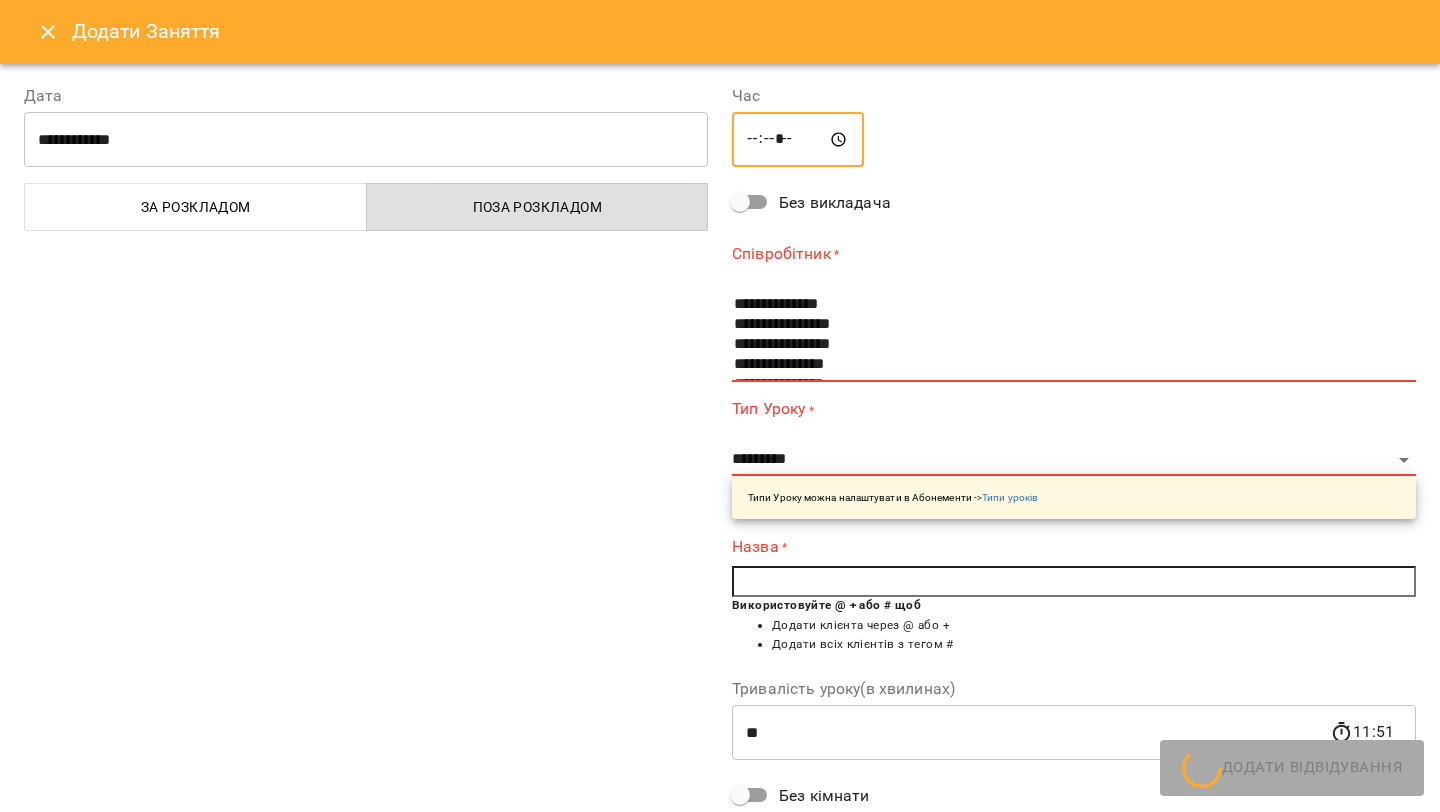 type on "*****" 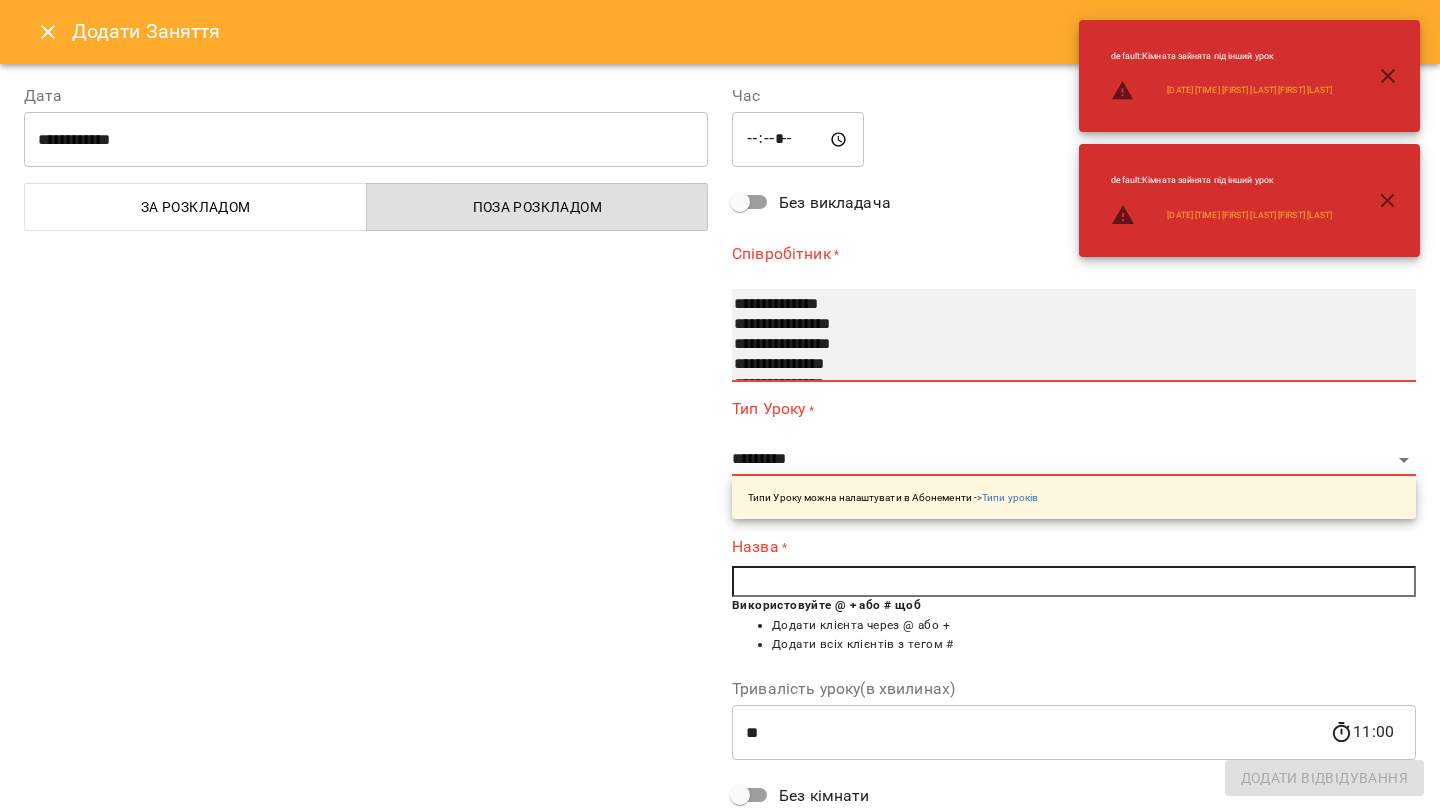 select on "**********" 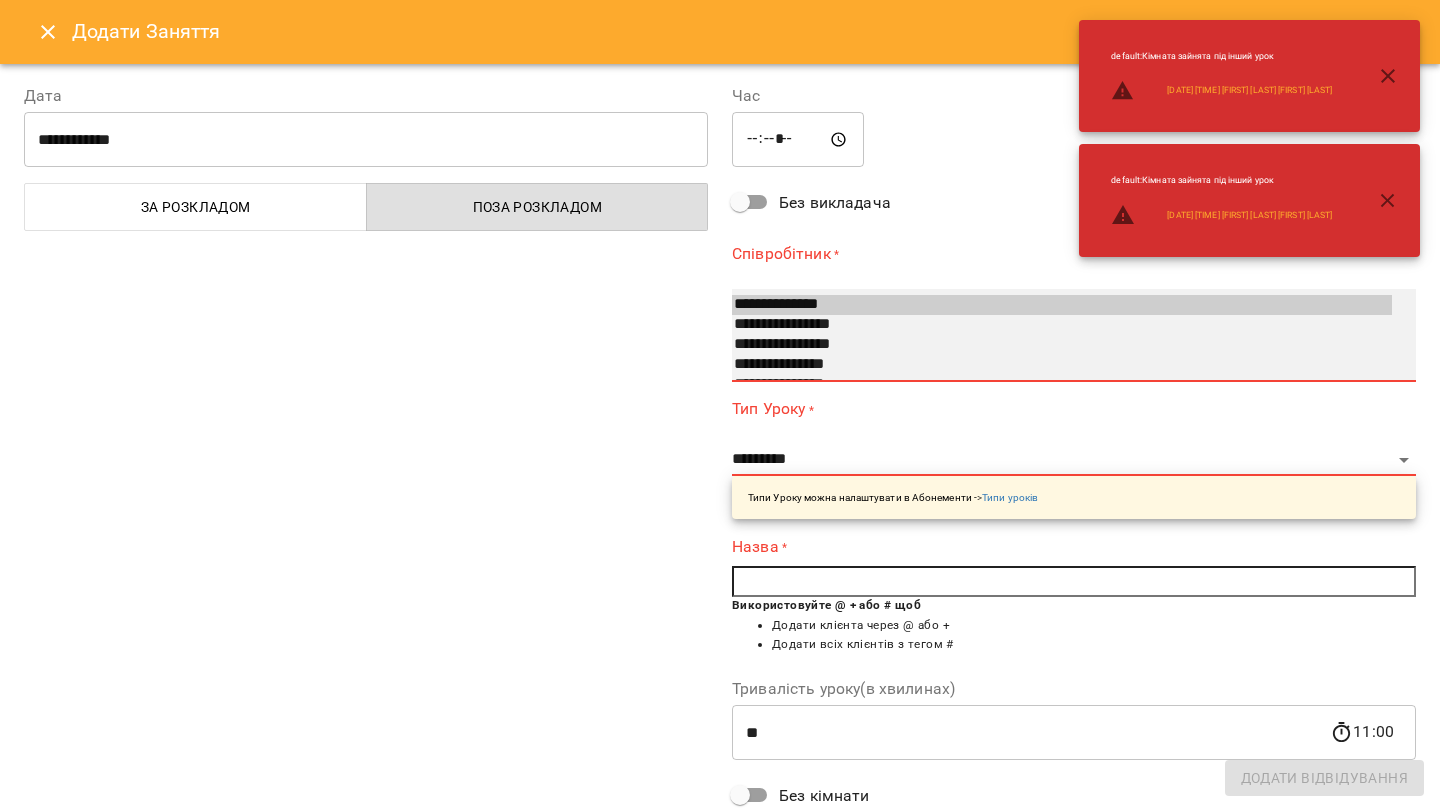 click on "**********" at bounding box center (1062, 305) 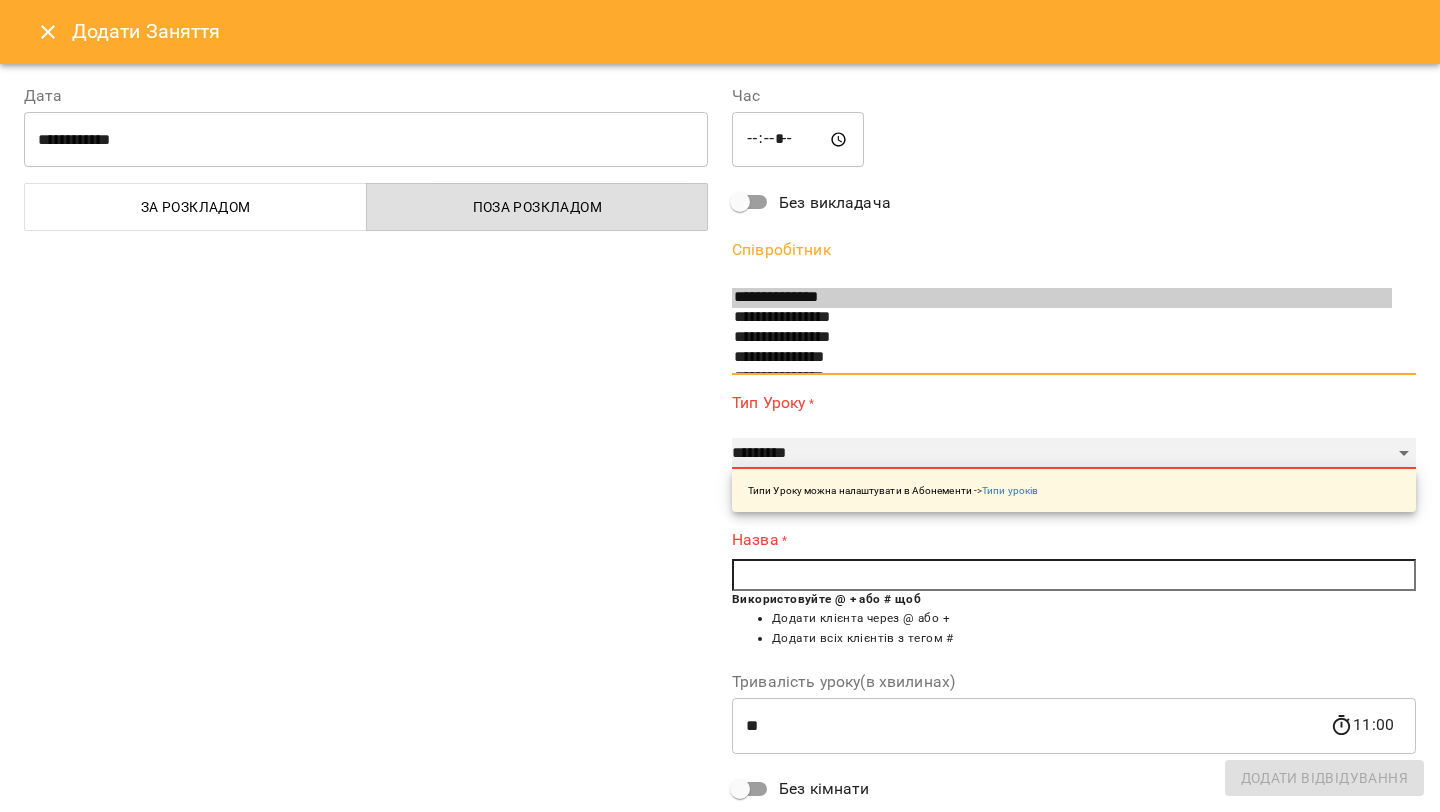click on "**********" at bounding box center [1074, 454] 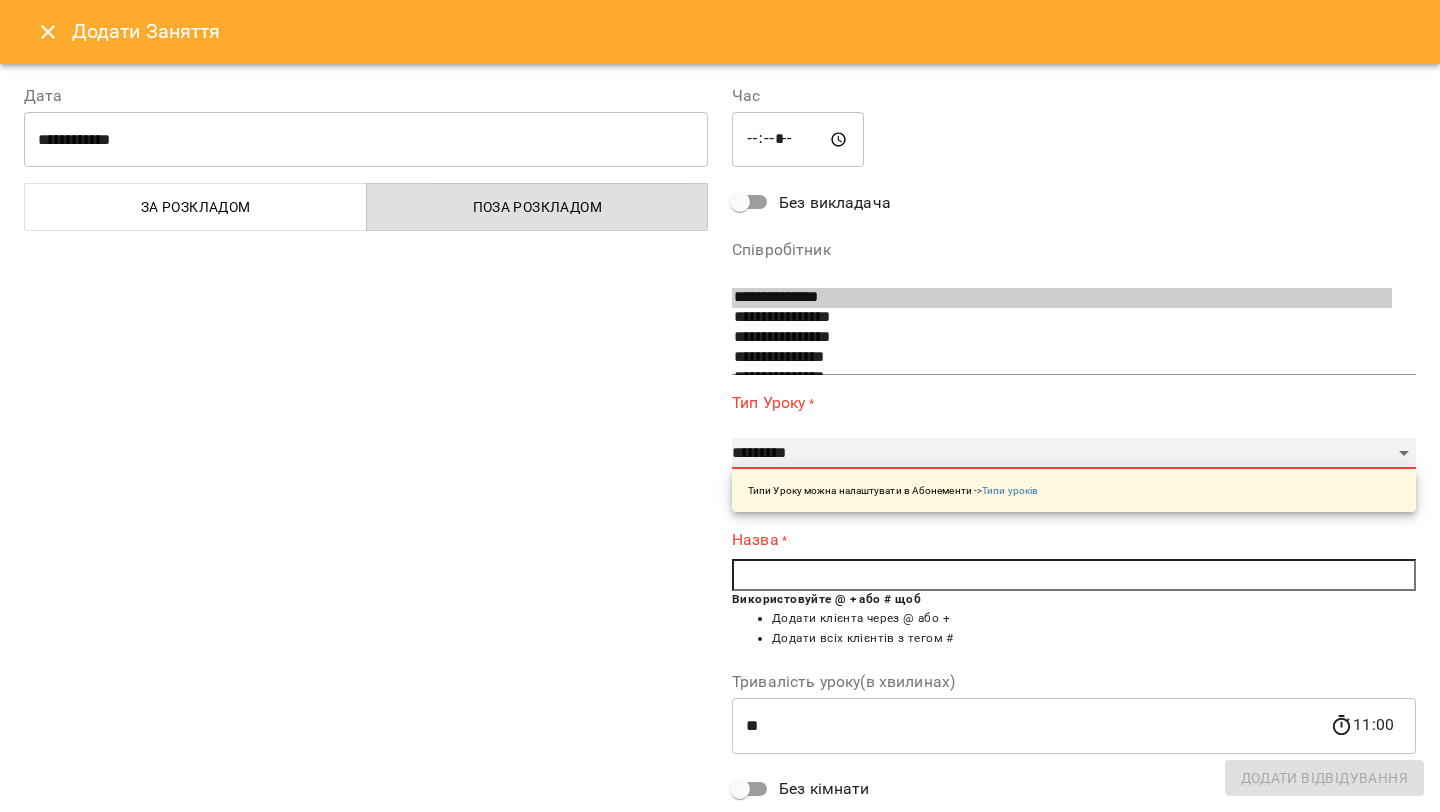 select on "**********" 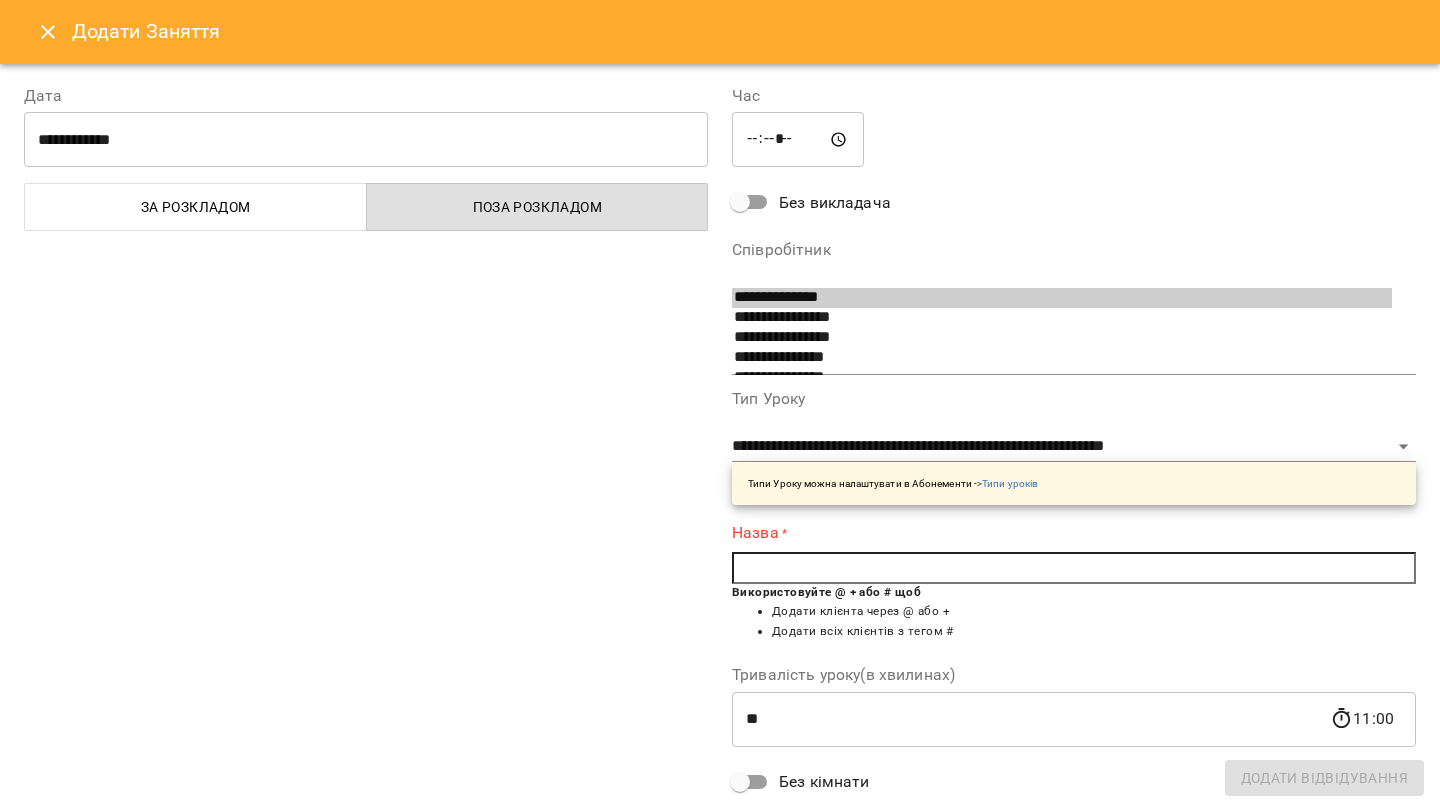 click at bounding box center (1074, 568) 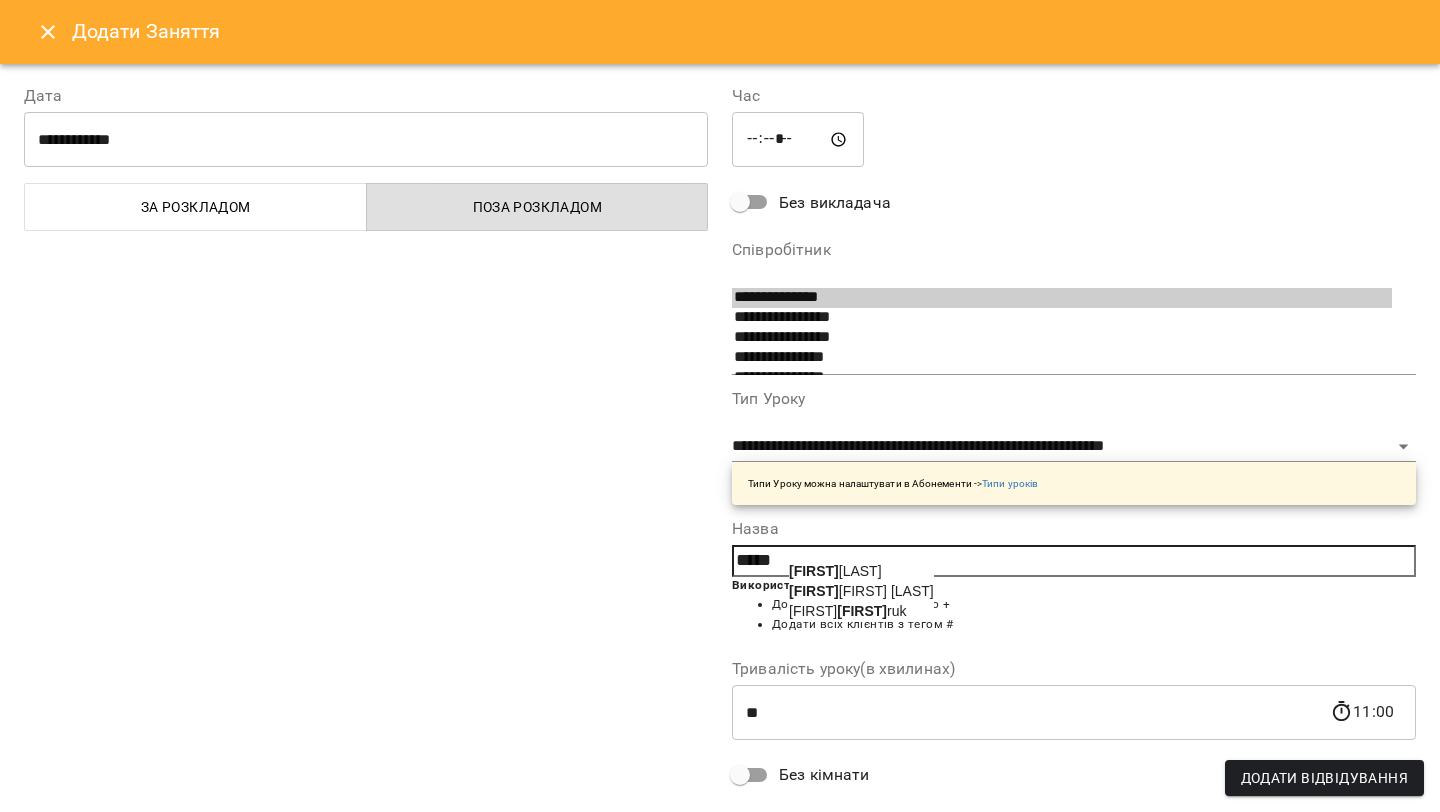 click on "Dmyt" 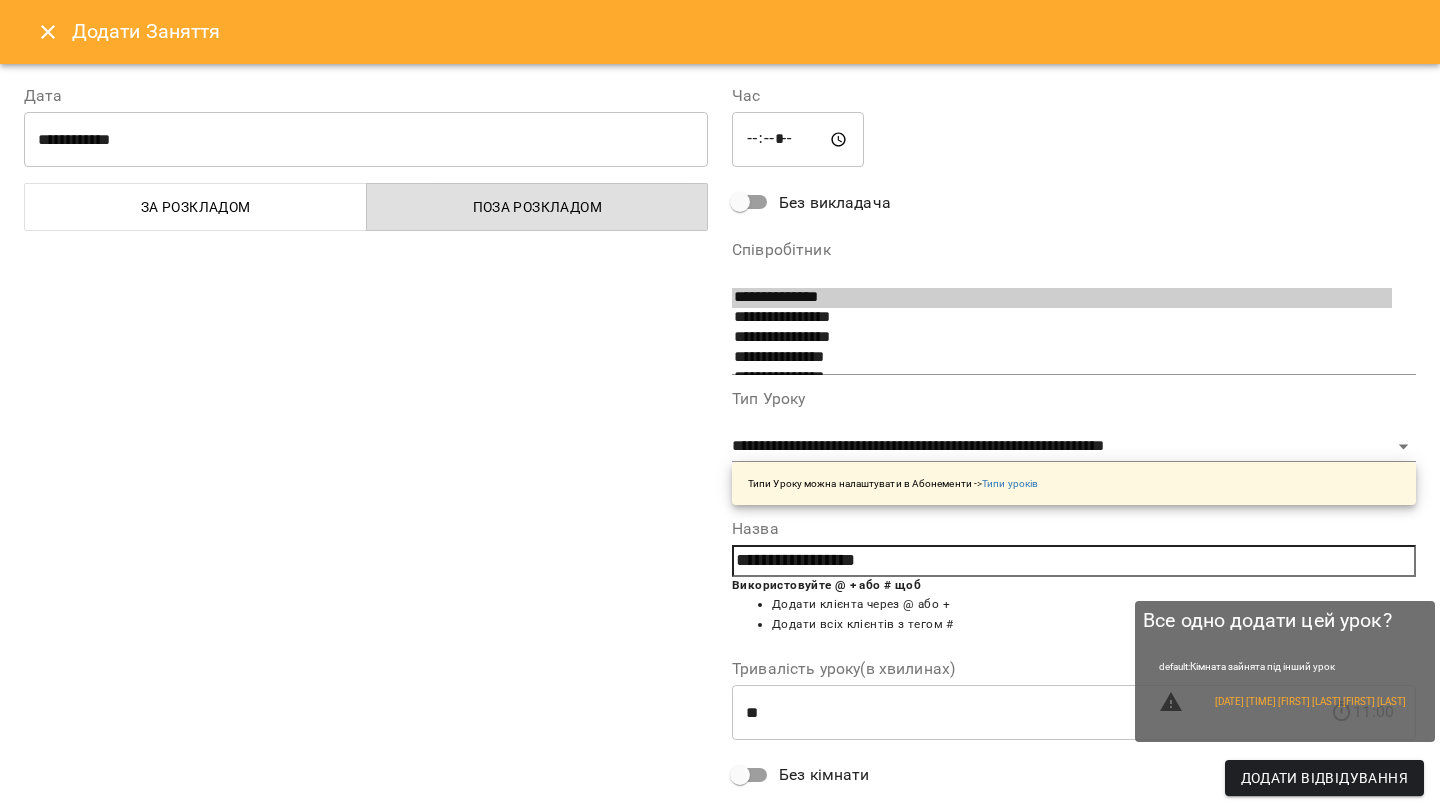 click on "Додати Відвідування" at bounding box center (1324, 778) 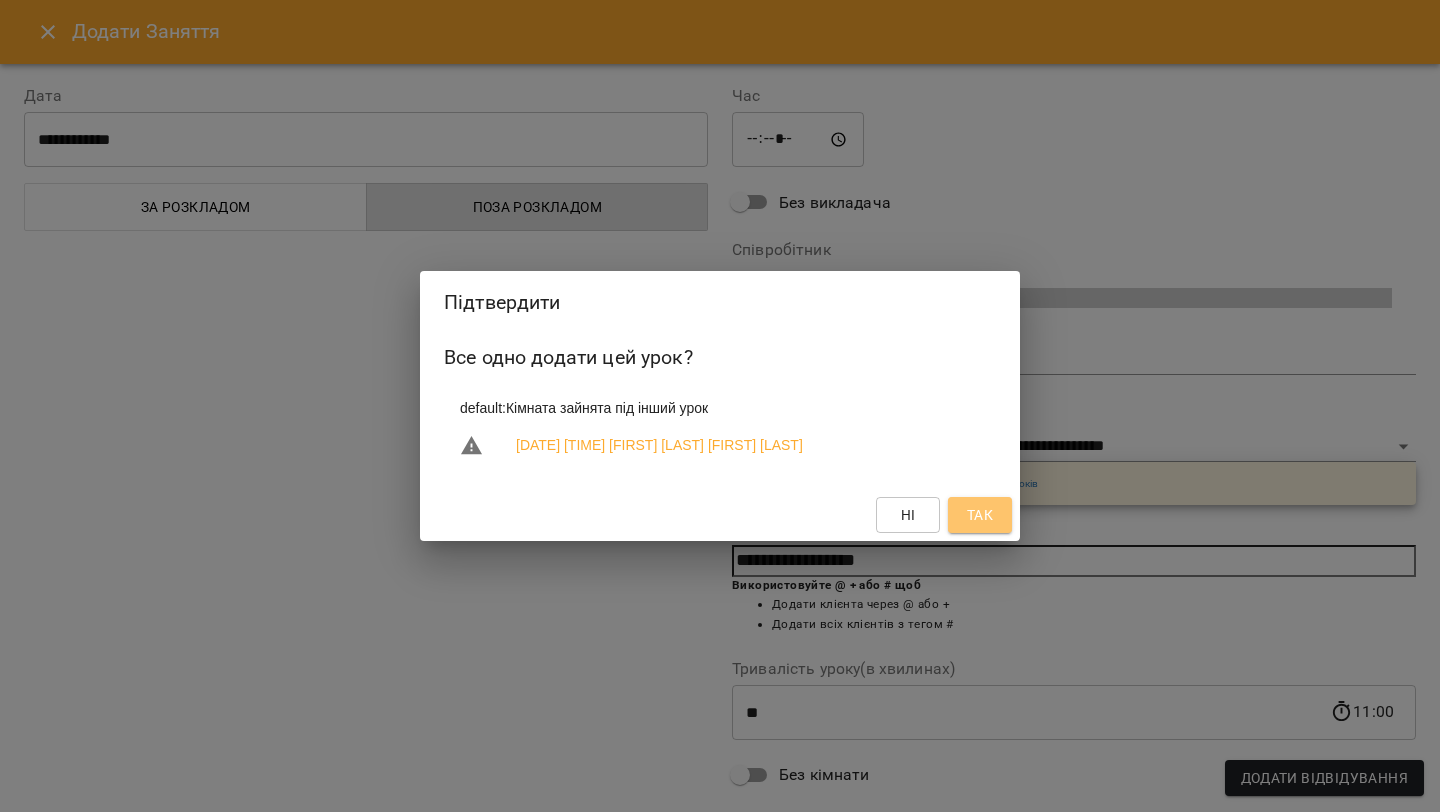 click on "Так" at bounding box center [980, 515] 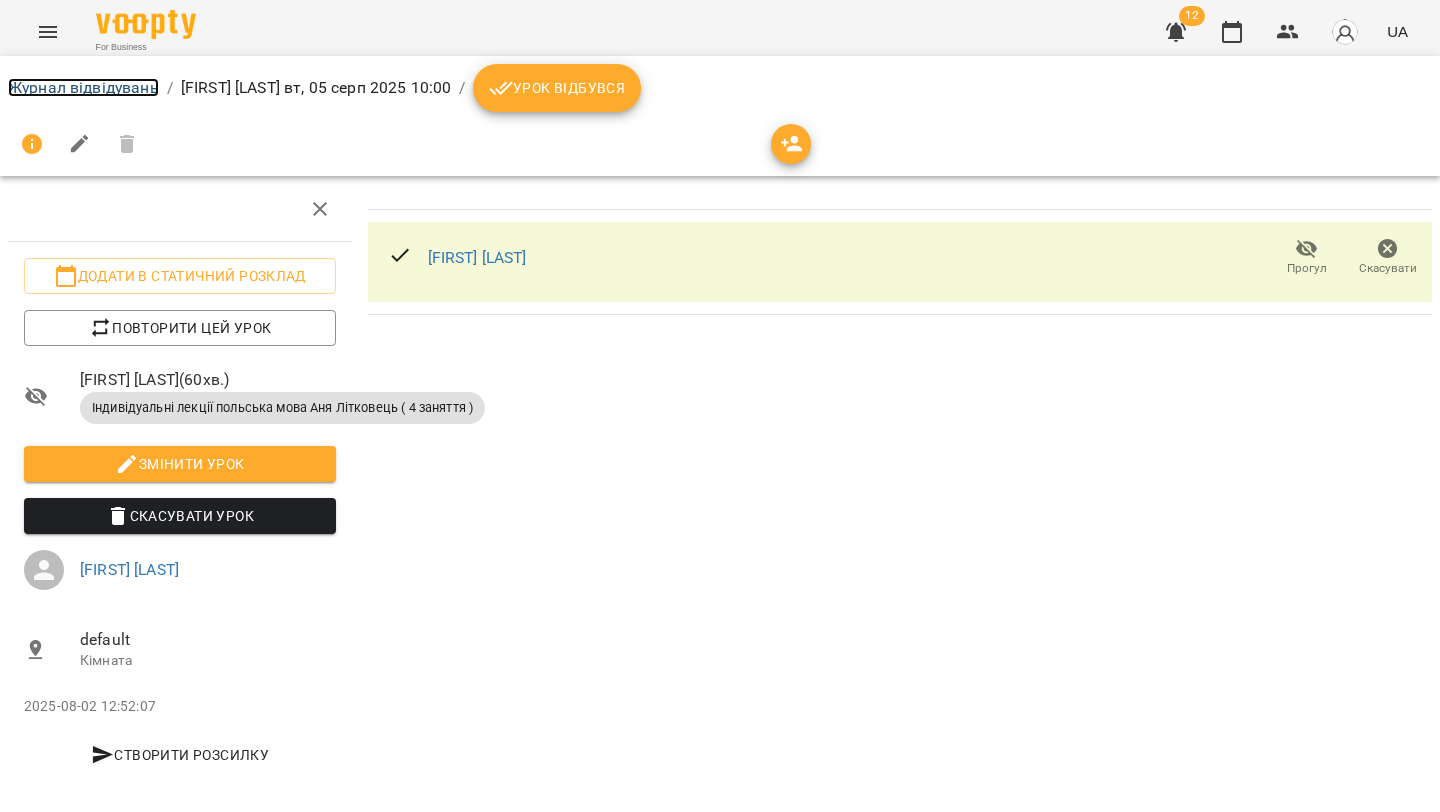 click on "Журнал відвідувань" at bounding box center [83, 87] 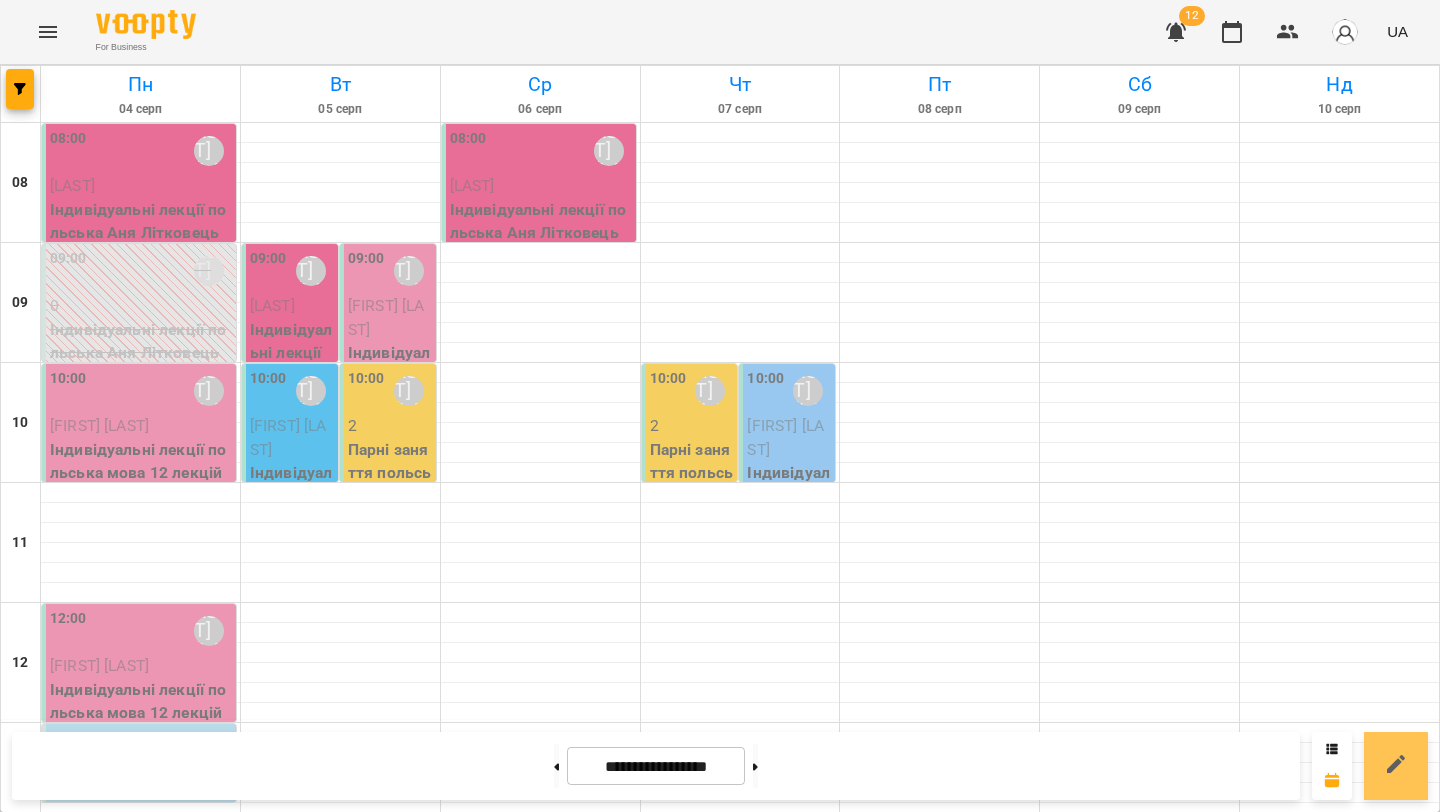 click 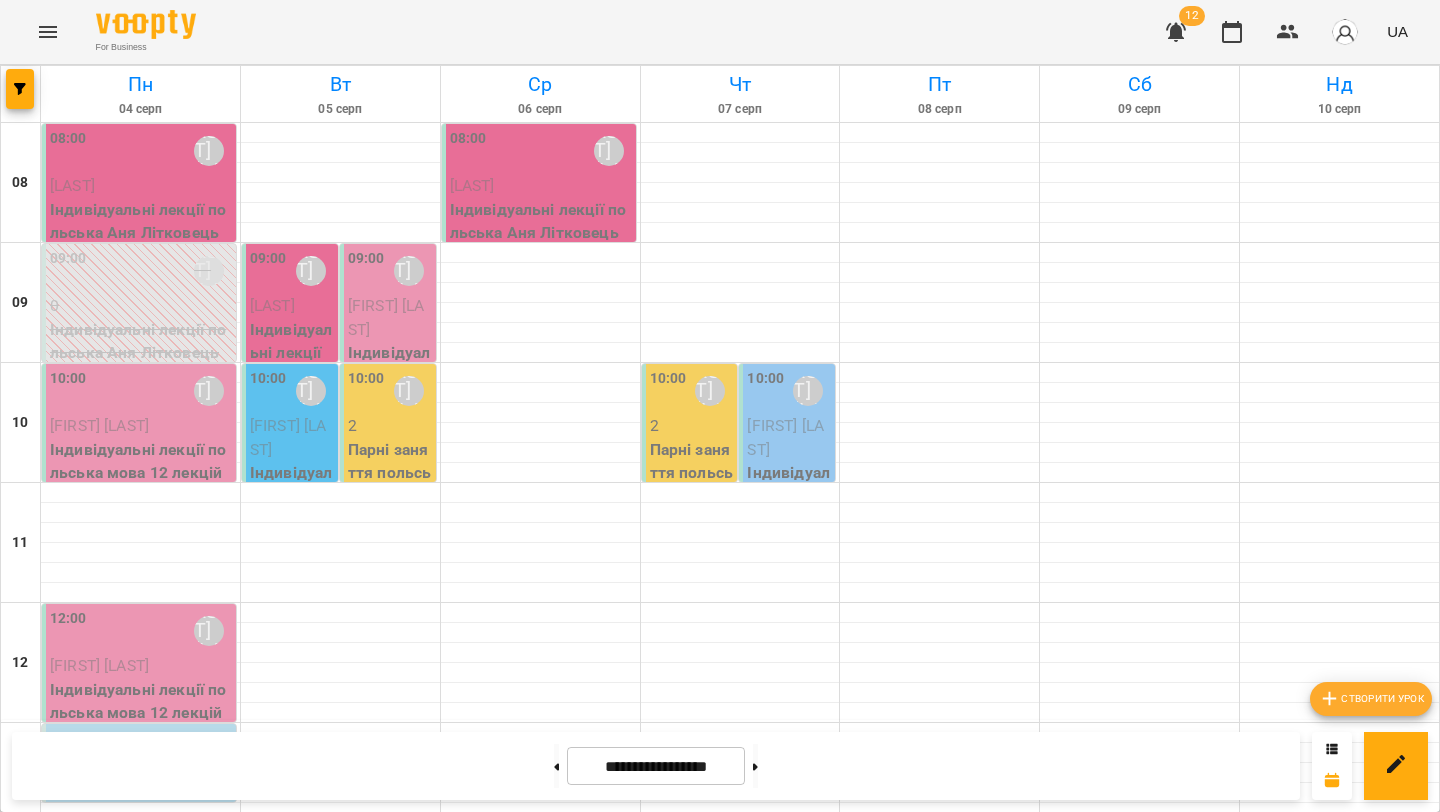 click on "Створити урок" at bounding box center (1371, 699) 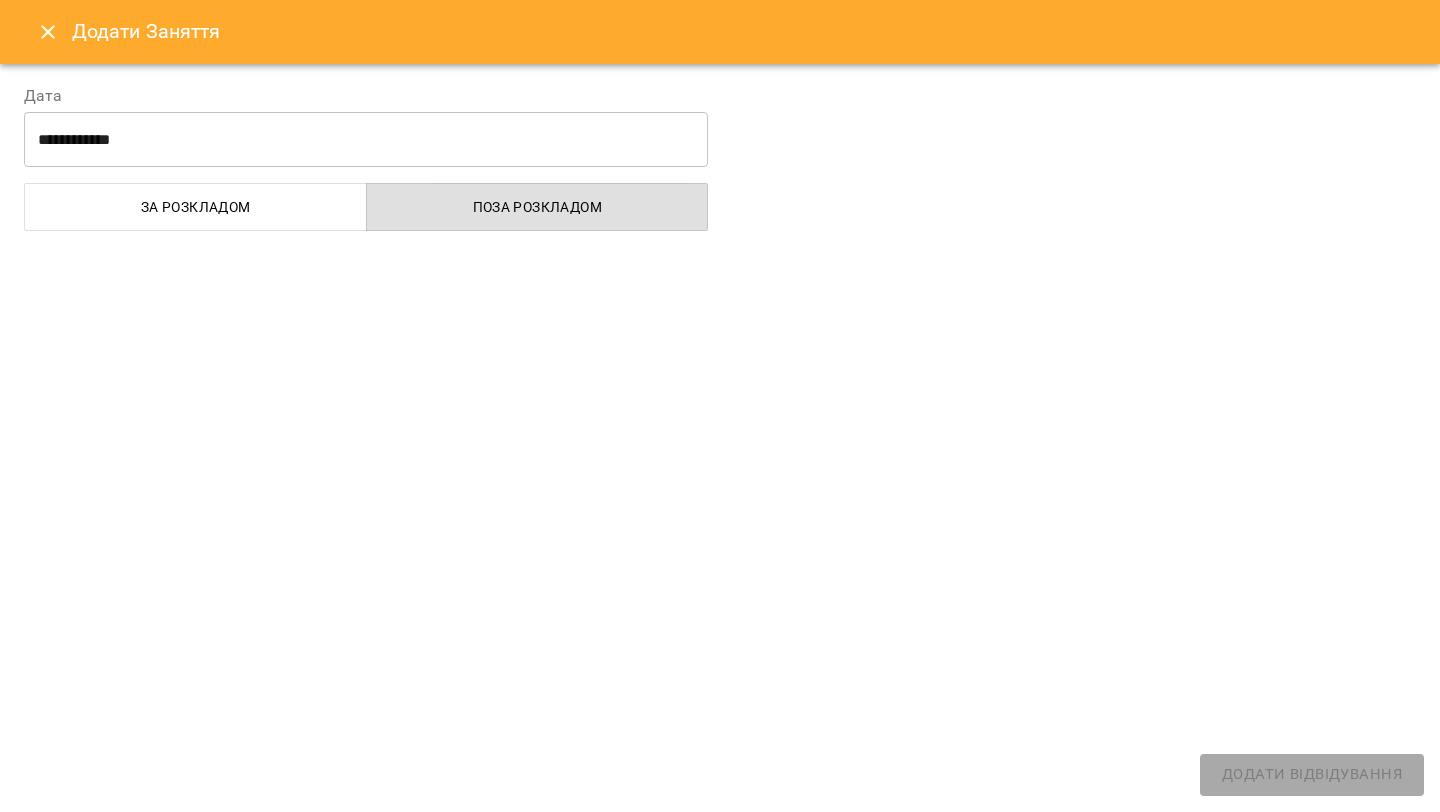 select 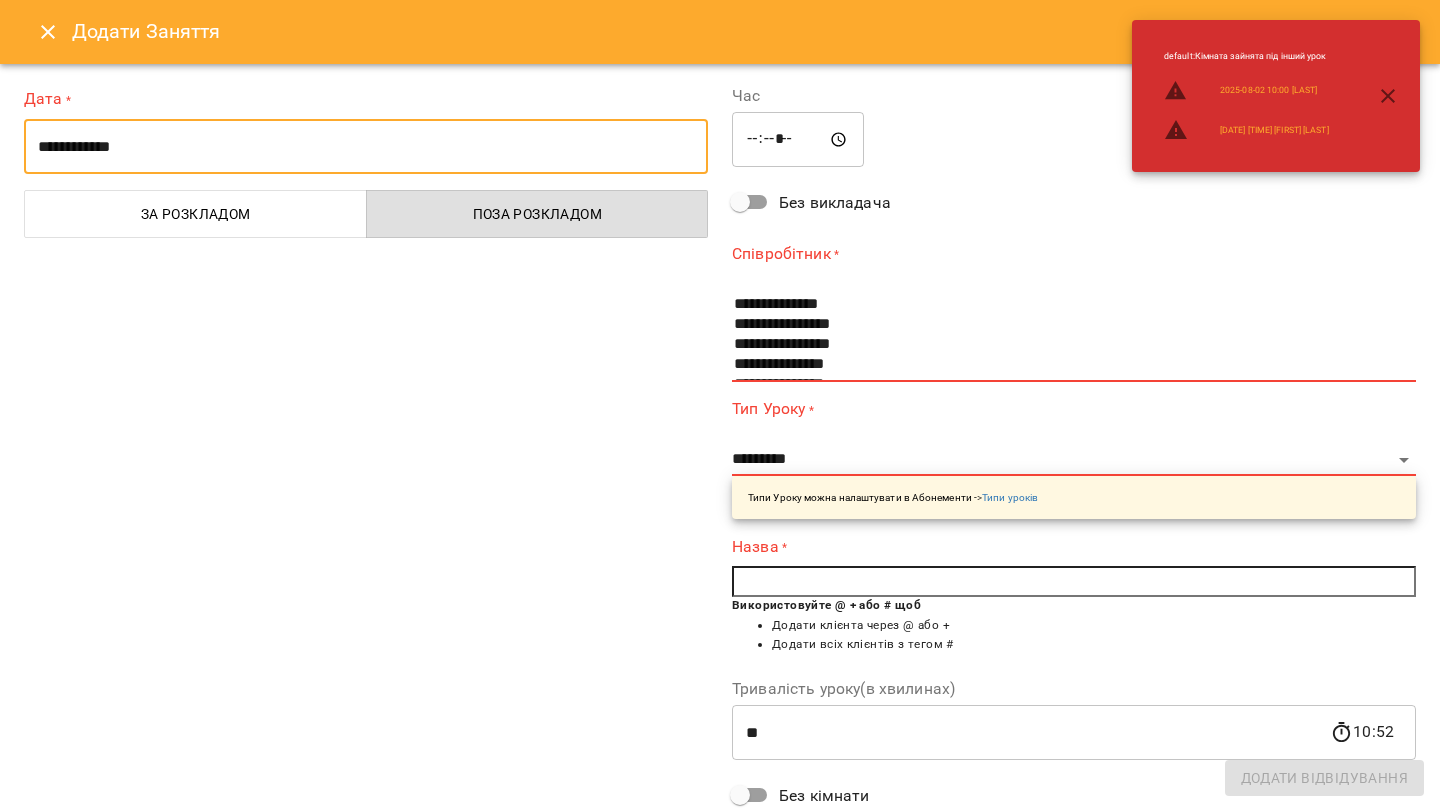 click on "**********" at bounding box center (366, 147) 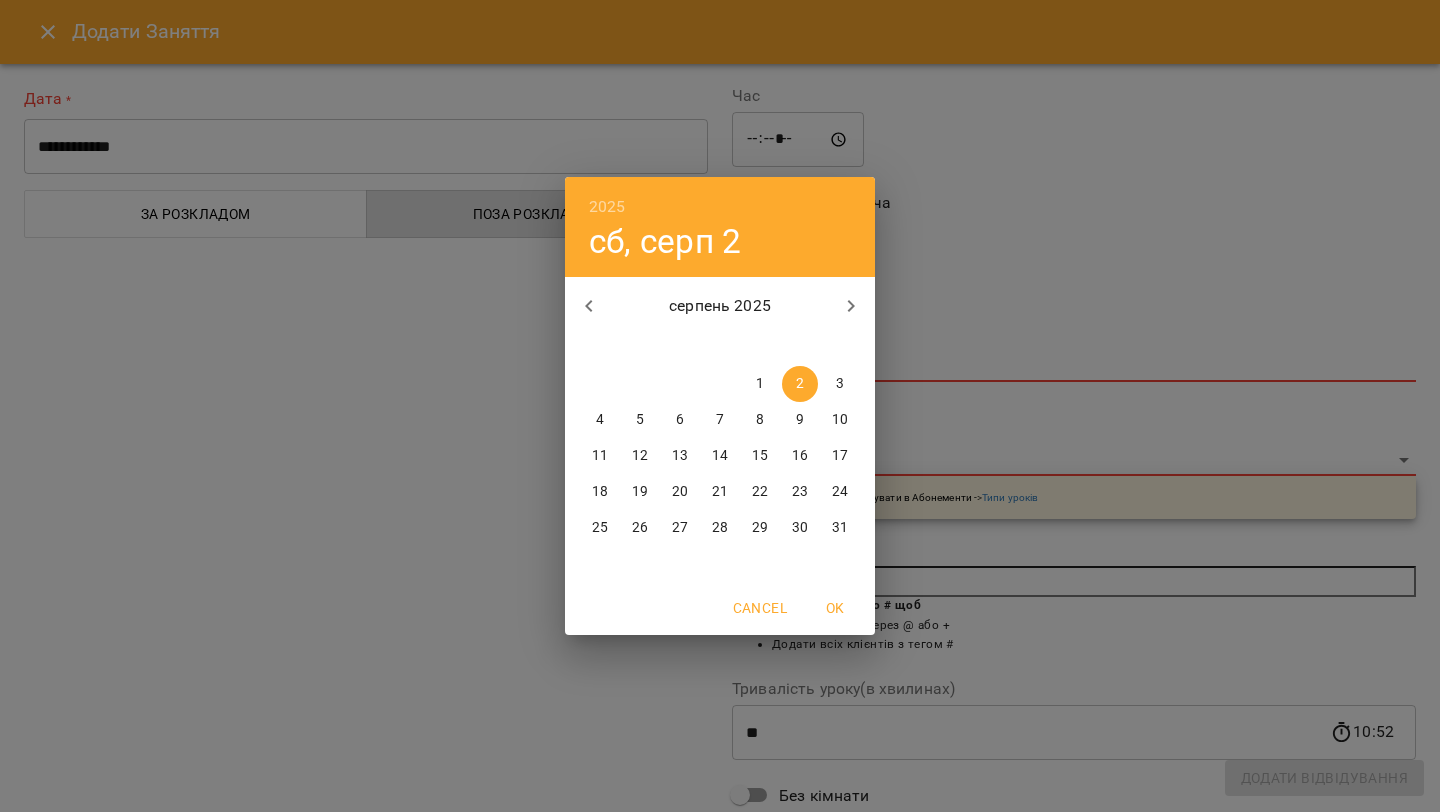 click on "5" at bounding box center [640, 420] 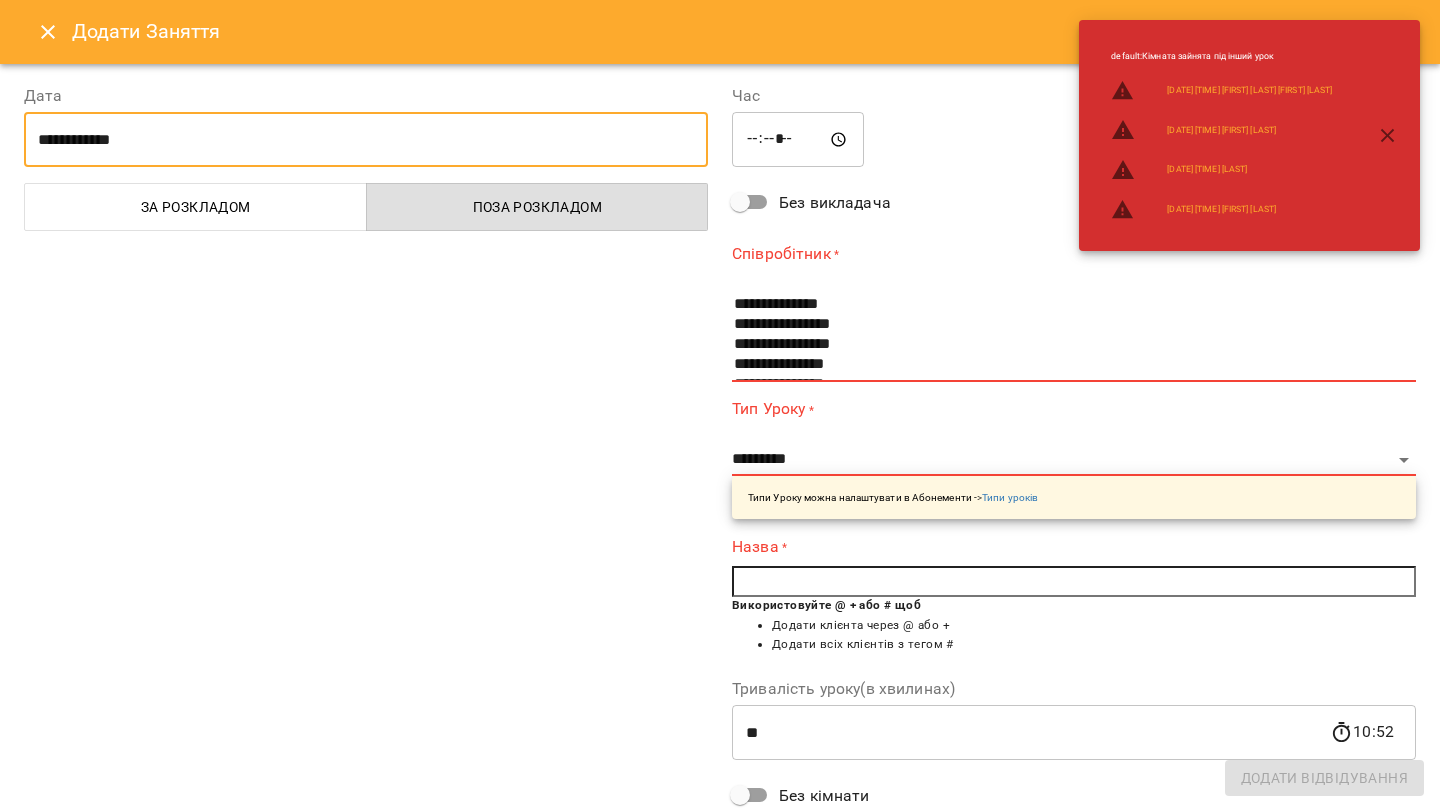 click on "**********" at bounding box center [366, 140] 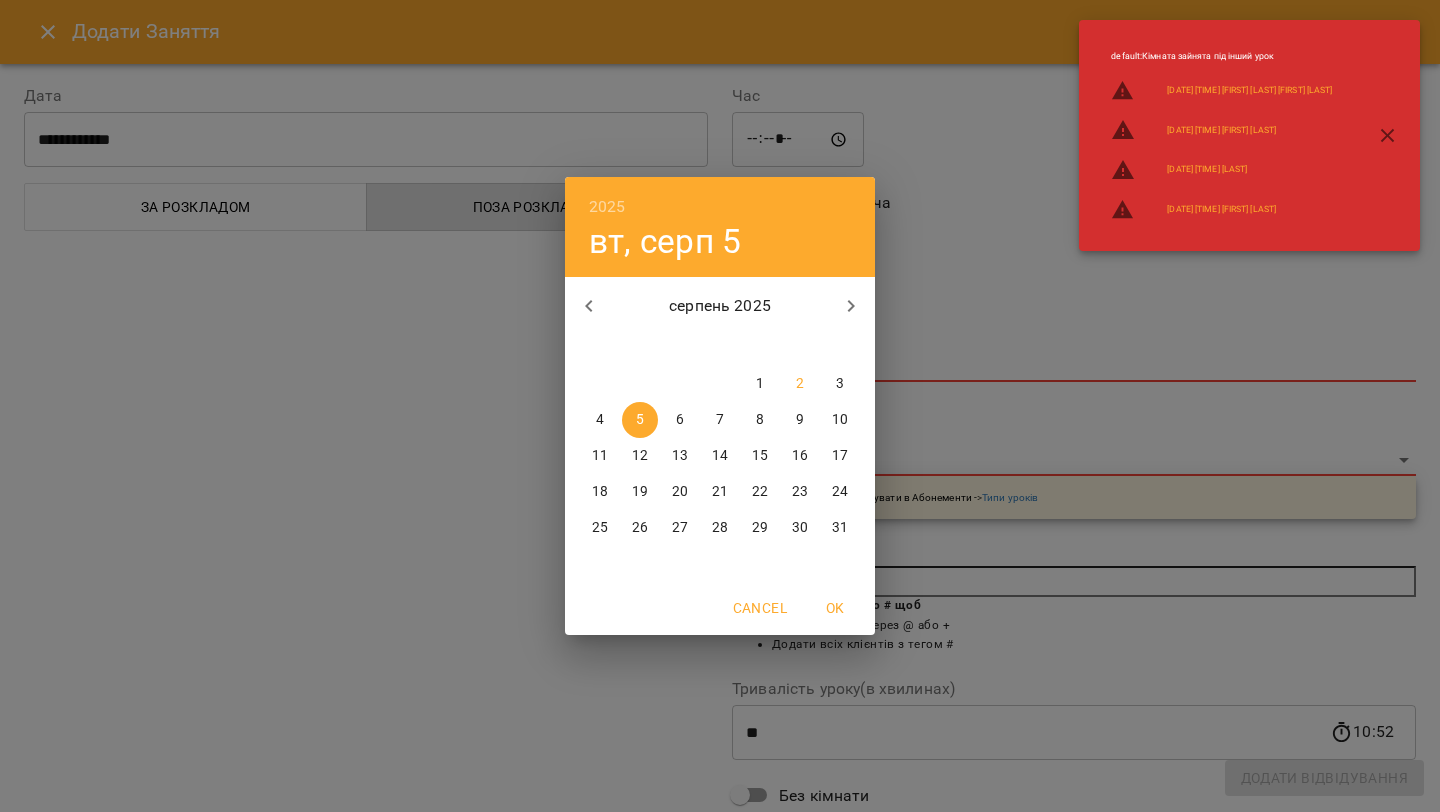 click on "2025 вт, серп 5 серпень 2025 пн вт ср чт пт сб нд 28 29 30 31 1 2 3 4 5 6 7 8 9 10 11 12 13 14 15 16 17 18 19 20 21 22 23 24 25 26 27 28 29 30 31 Cancel OK" at bounding box center [720, 406] 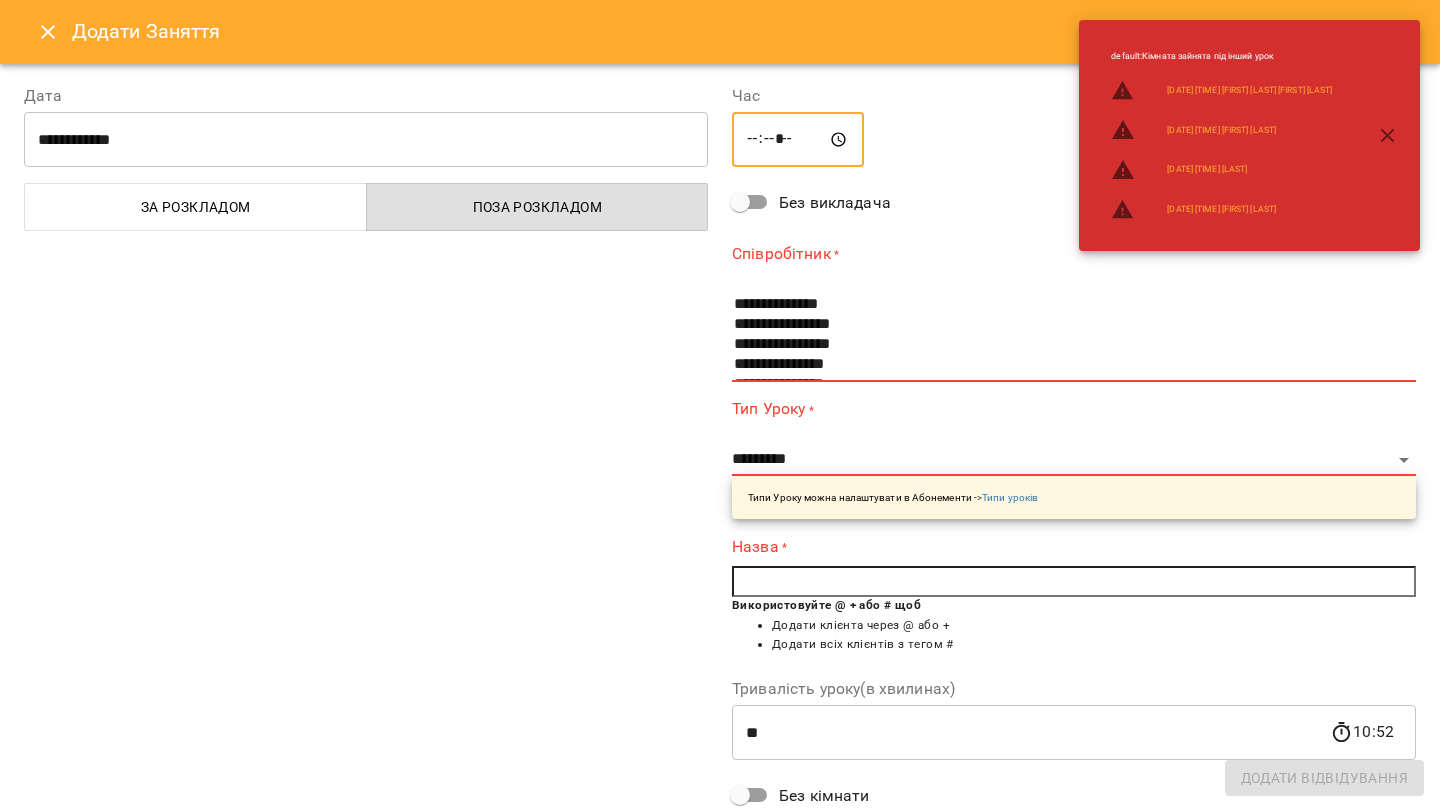 click on "*****" at bounding box center (798, 140) 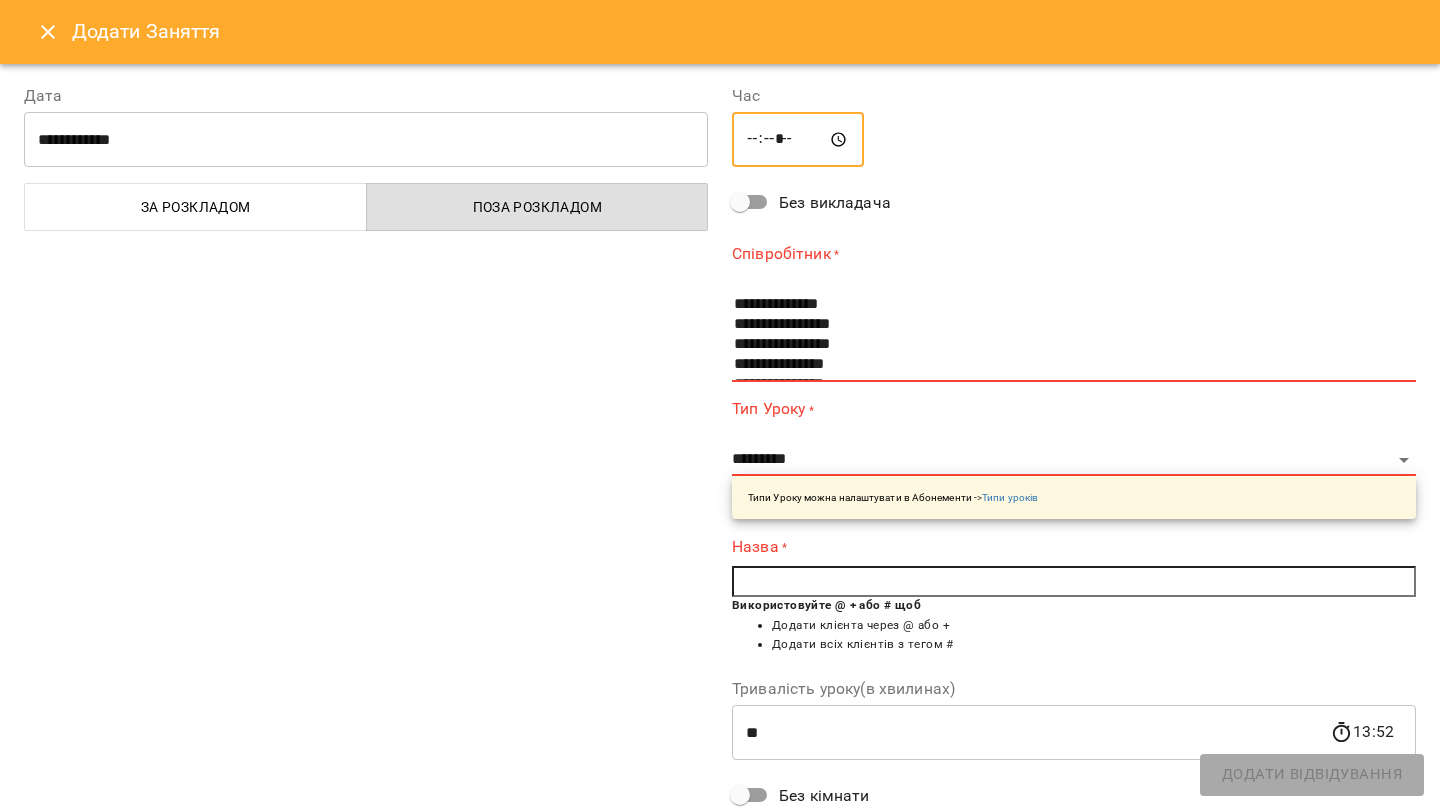 type on "*****" 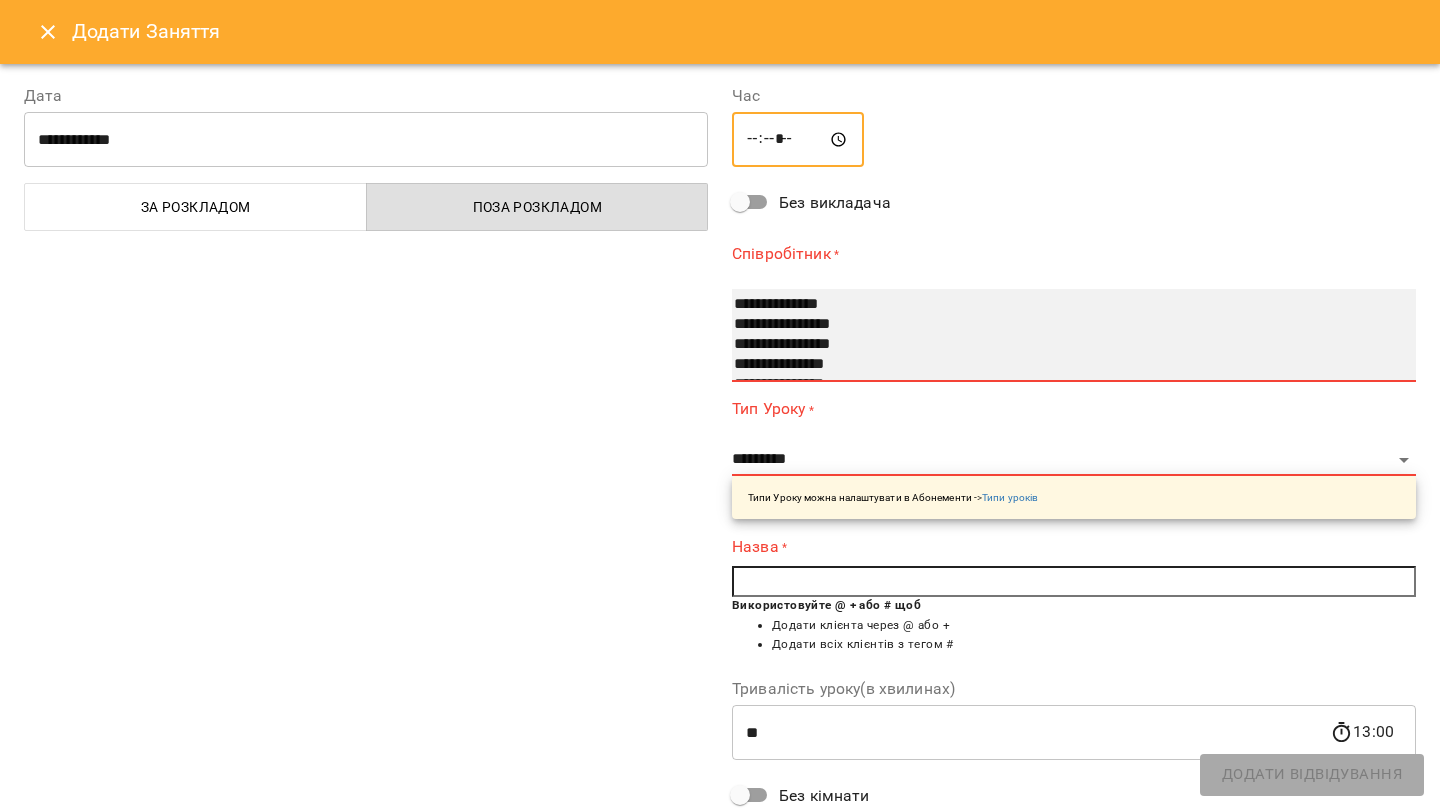 select on "**********" 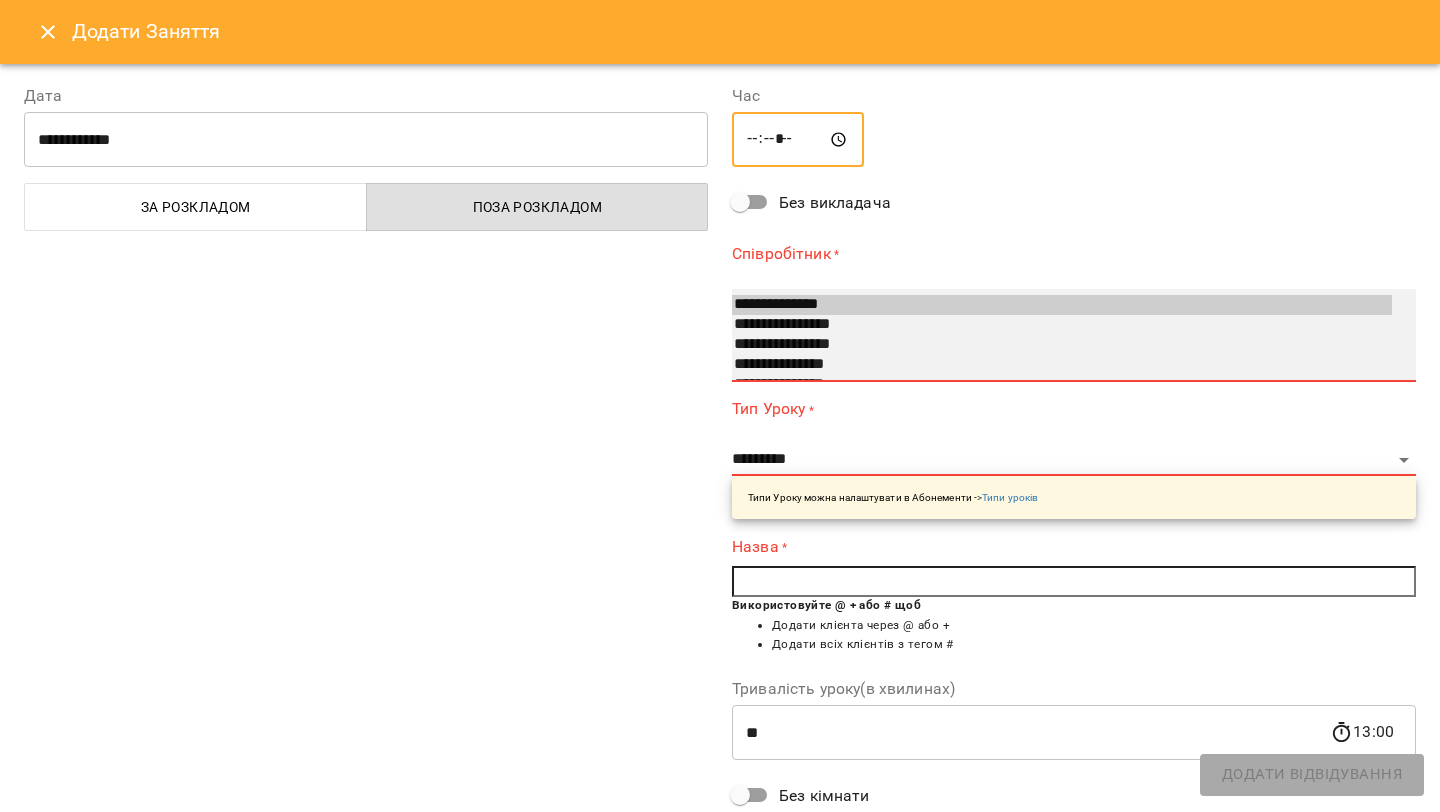 click on "**********" at bounding box center [1062, 305] 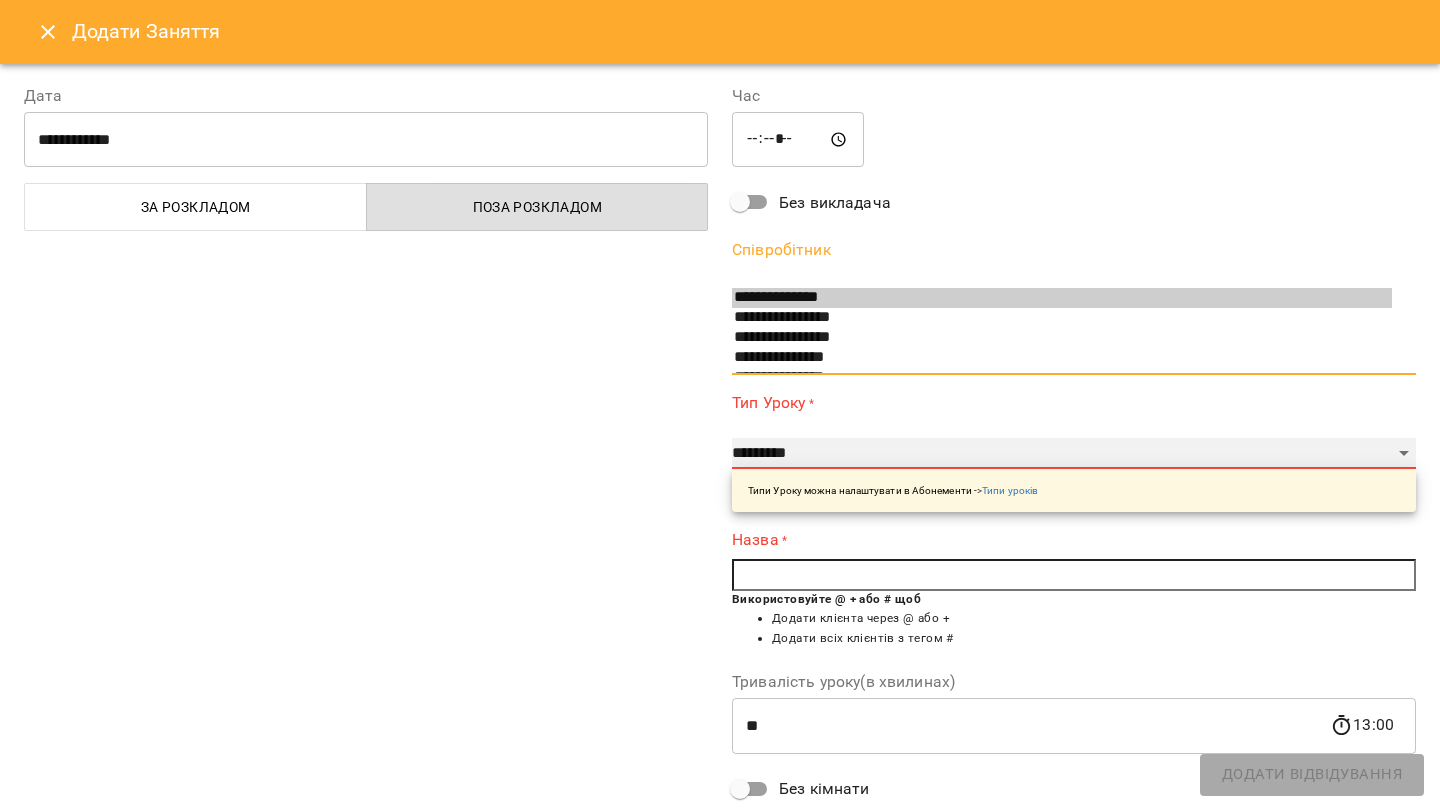click on "**********" at bounding box center [1074, 454] 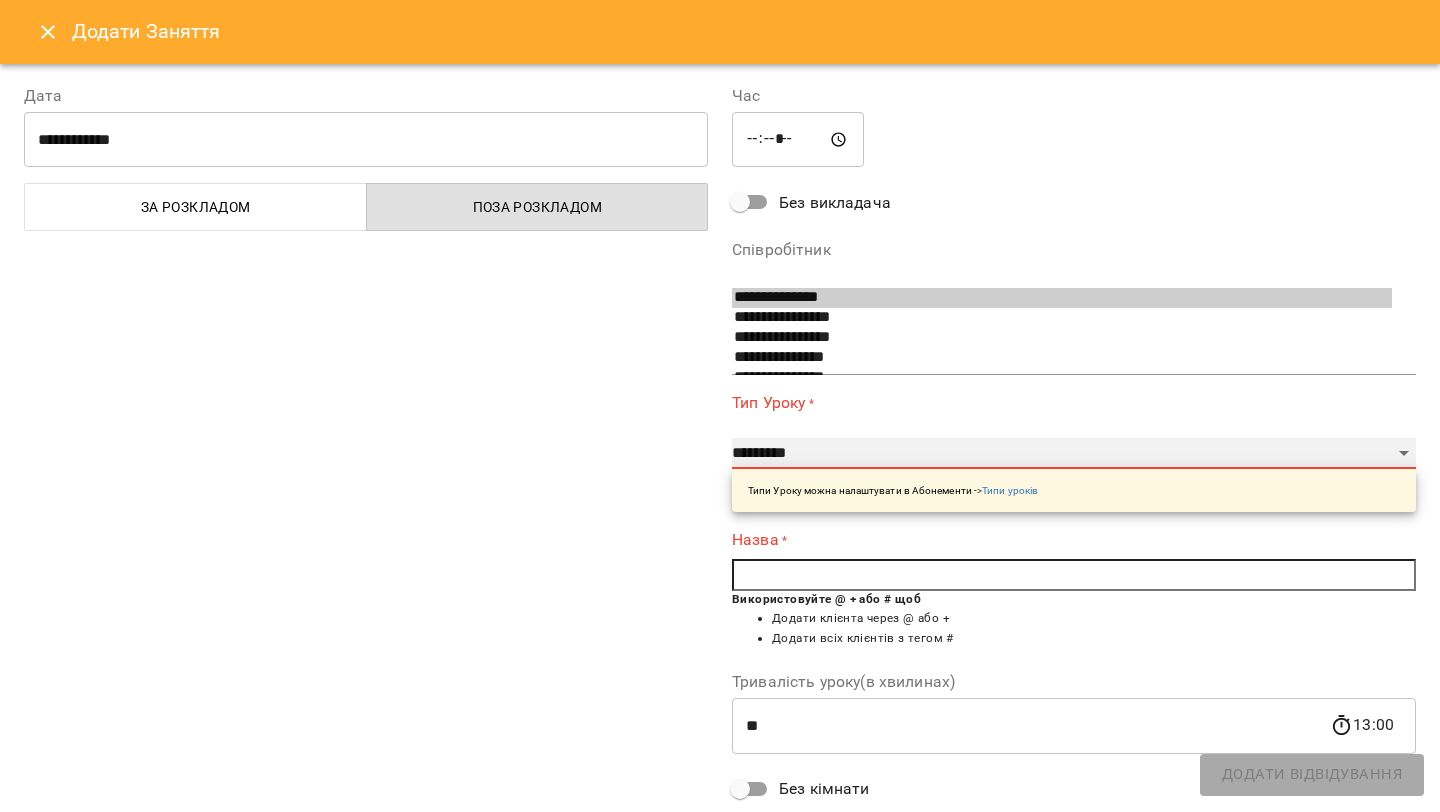 select on "**********" 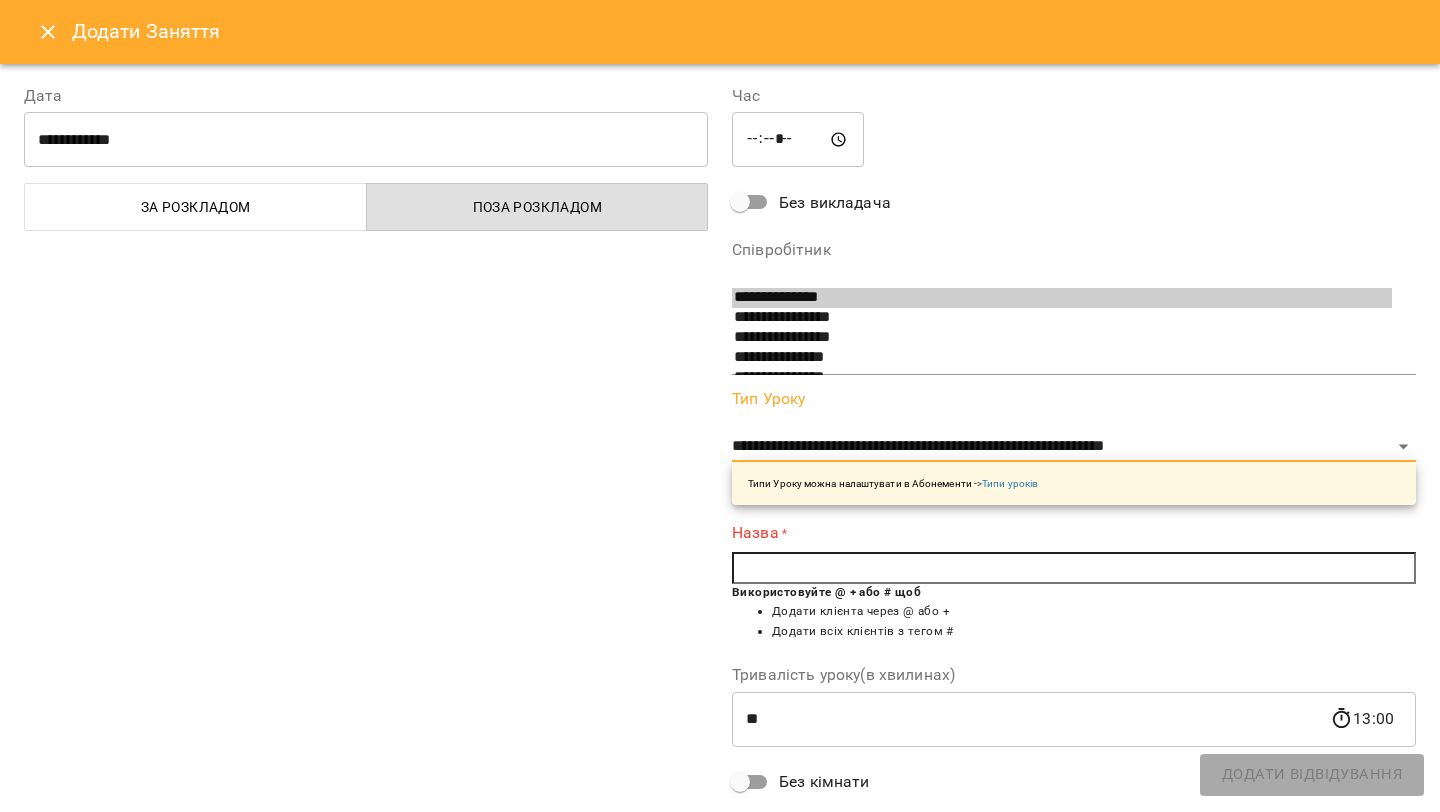 click at bounding box center [1074, 568] 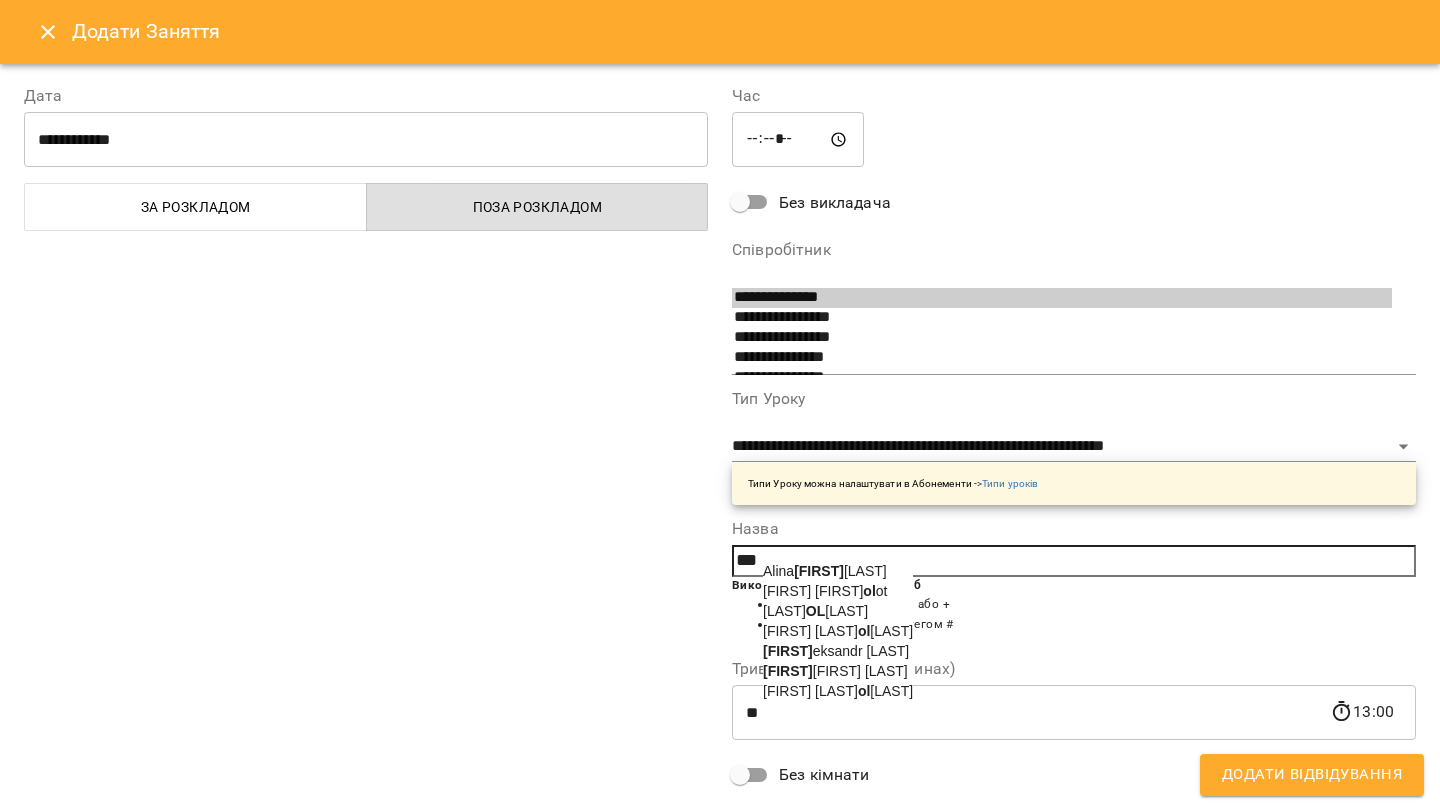 click on "Ol ha Ponomarchuk" at bounding box center (835, 671) 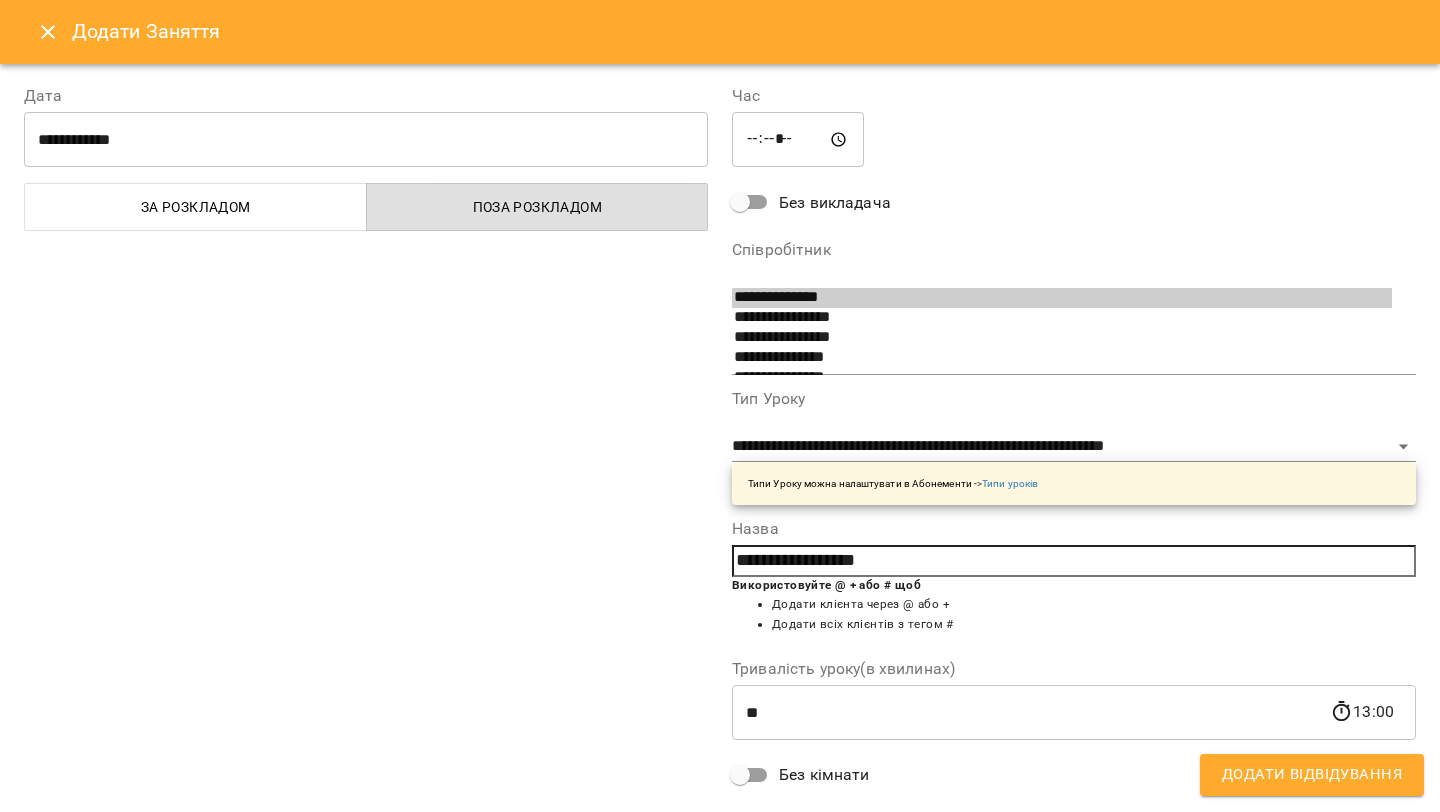 click on "Додати Відвідування" at bounding box center (1312, 775) 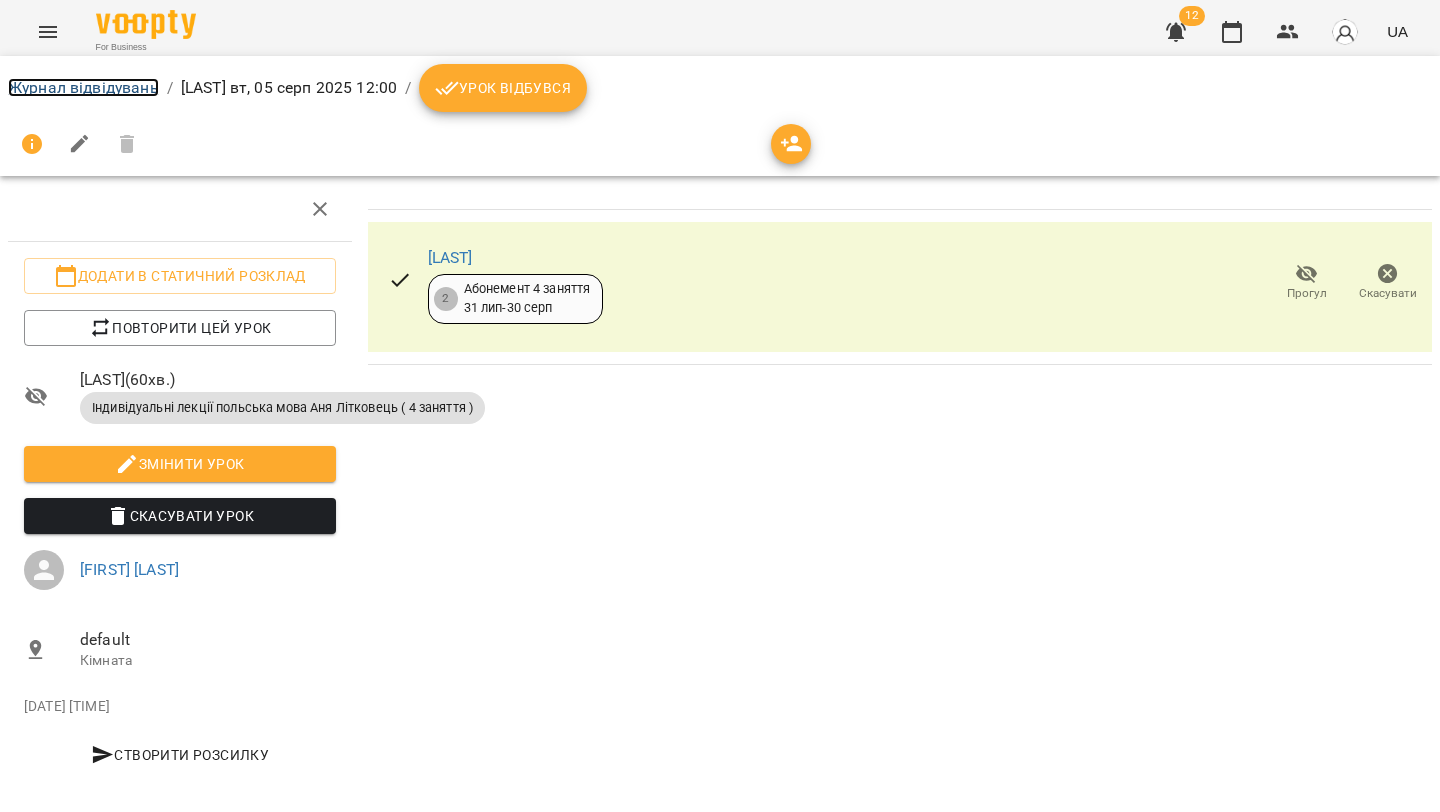 drag, startPoint x: 80, startPoint y: 95, endPoint x: 572, endPoint y: 220, distance: 507.63077 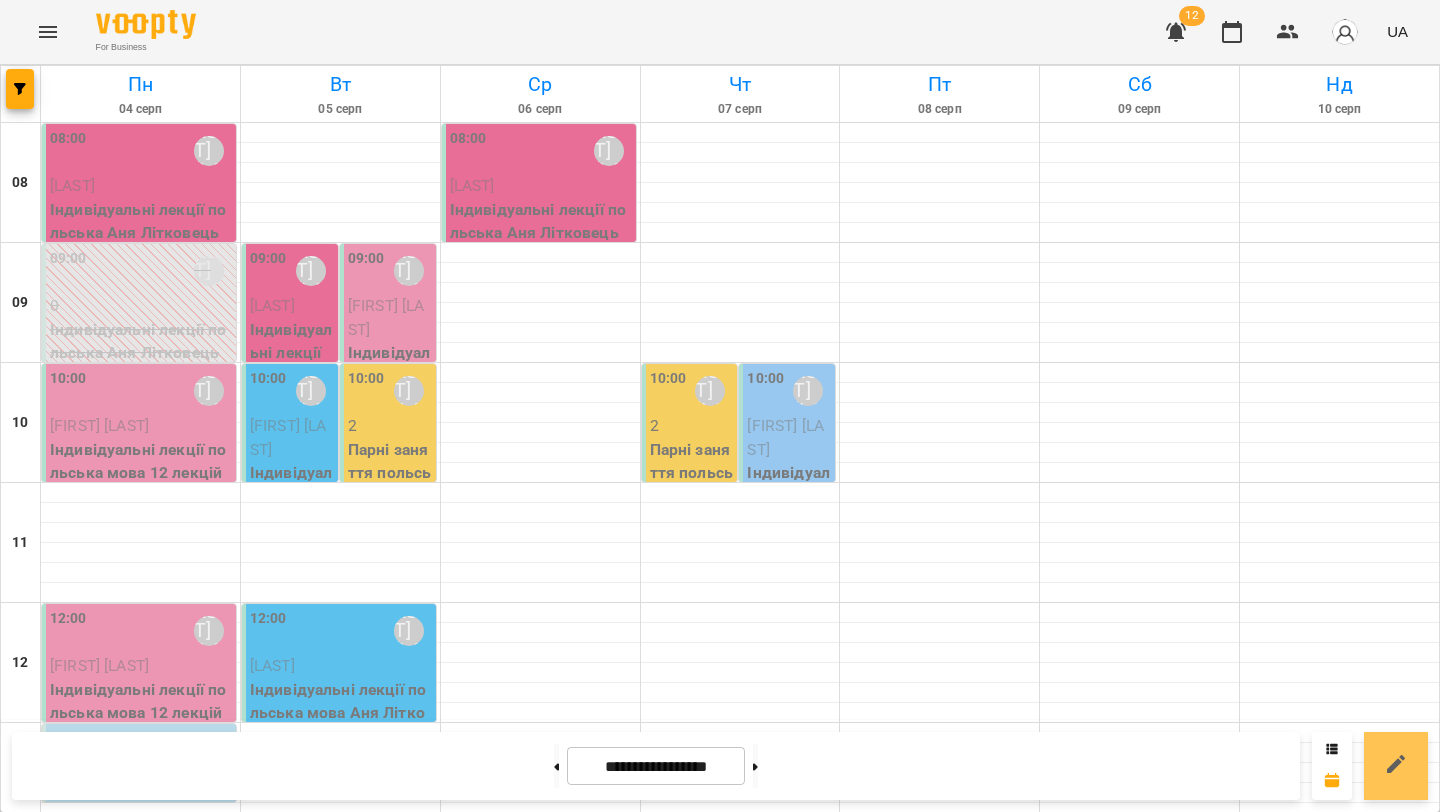 click at bounding box center (1396, 766) 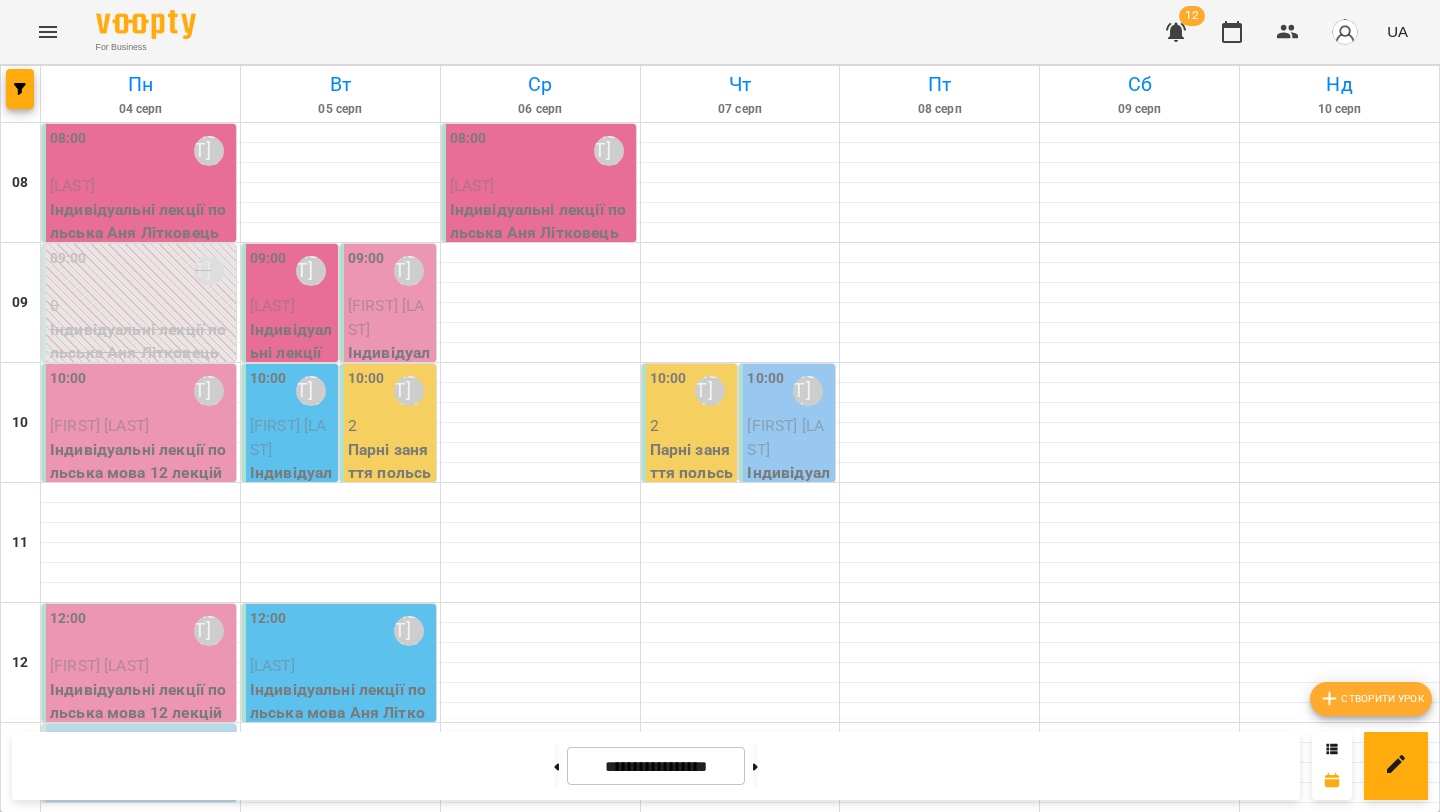 click on "Створити урок" at bounding box center (1371, 699) 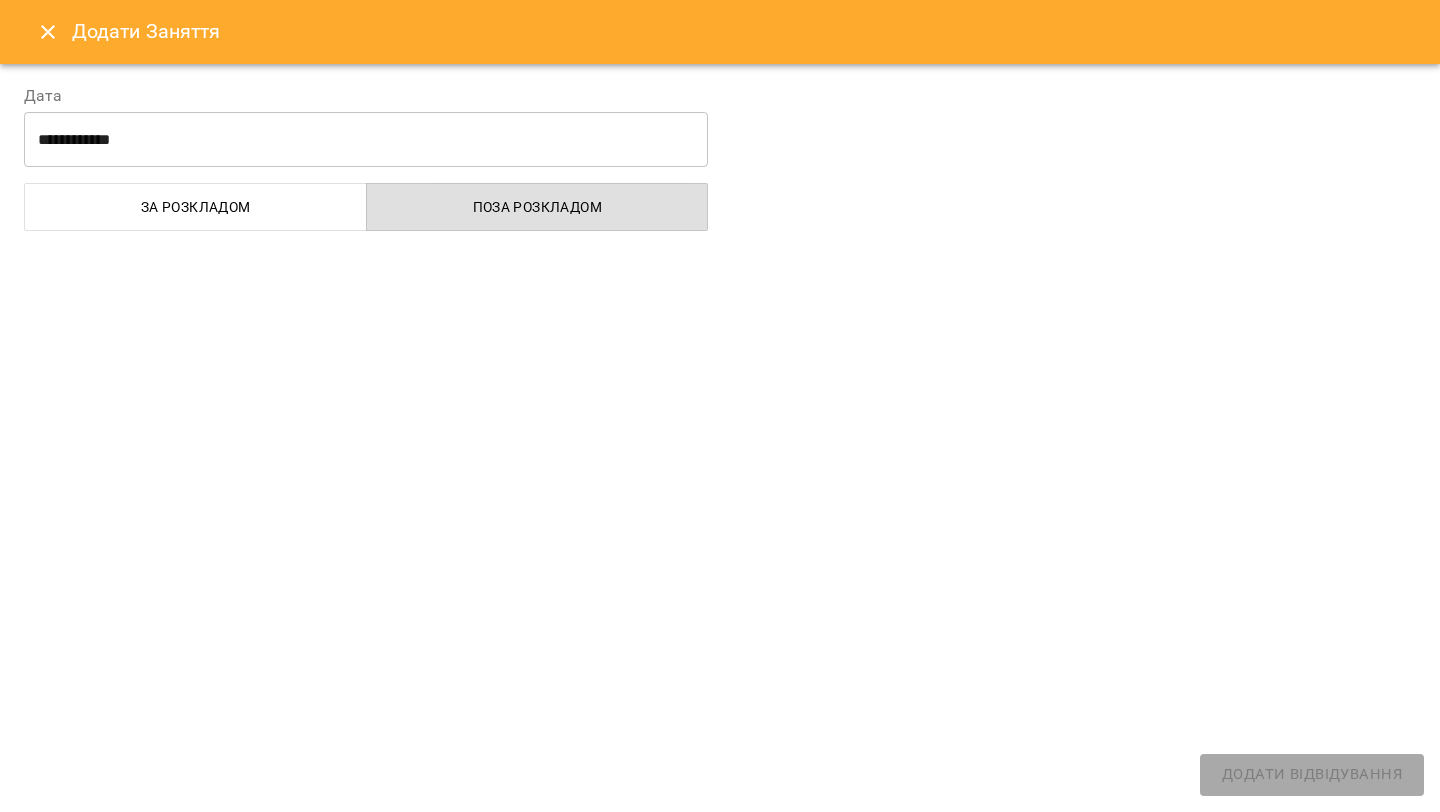 select 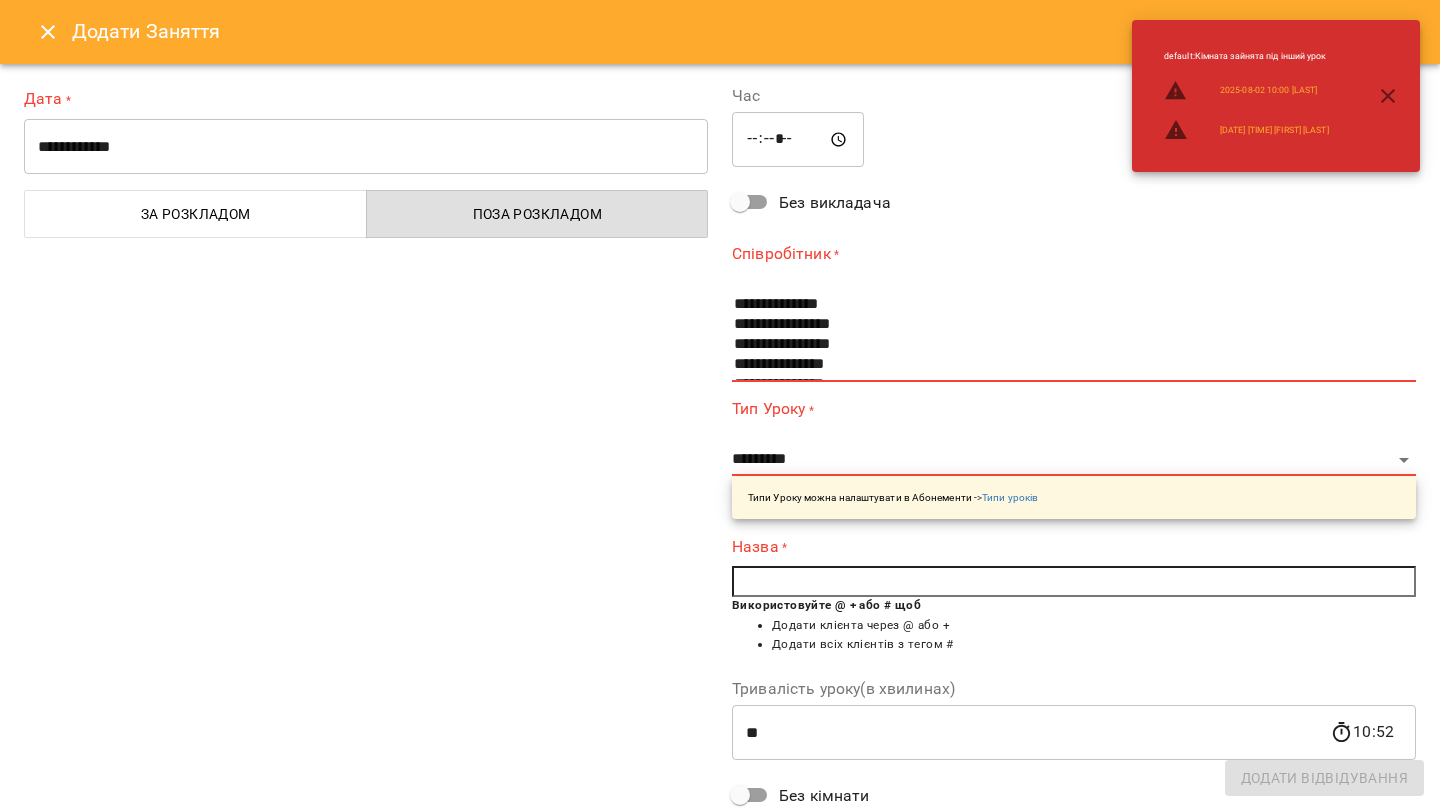 click on "**********" at bounding box center [366, 147] 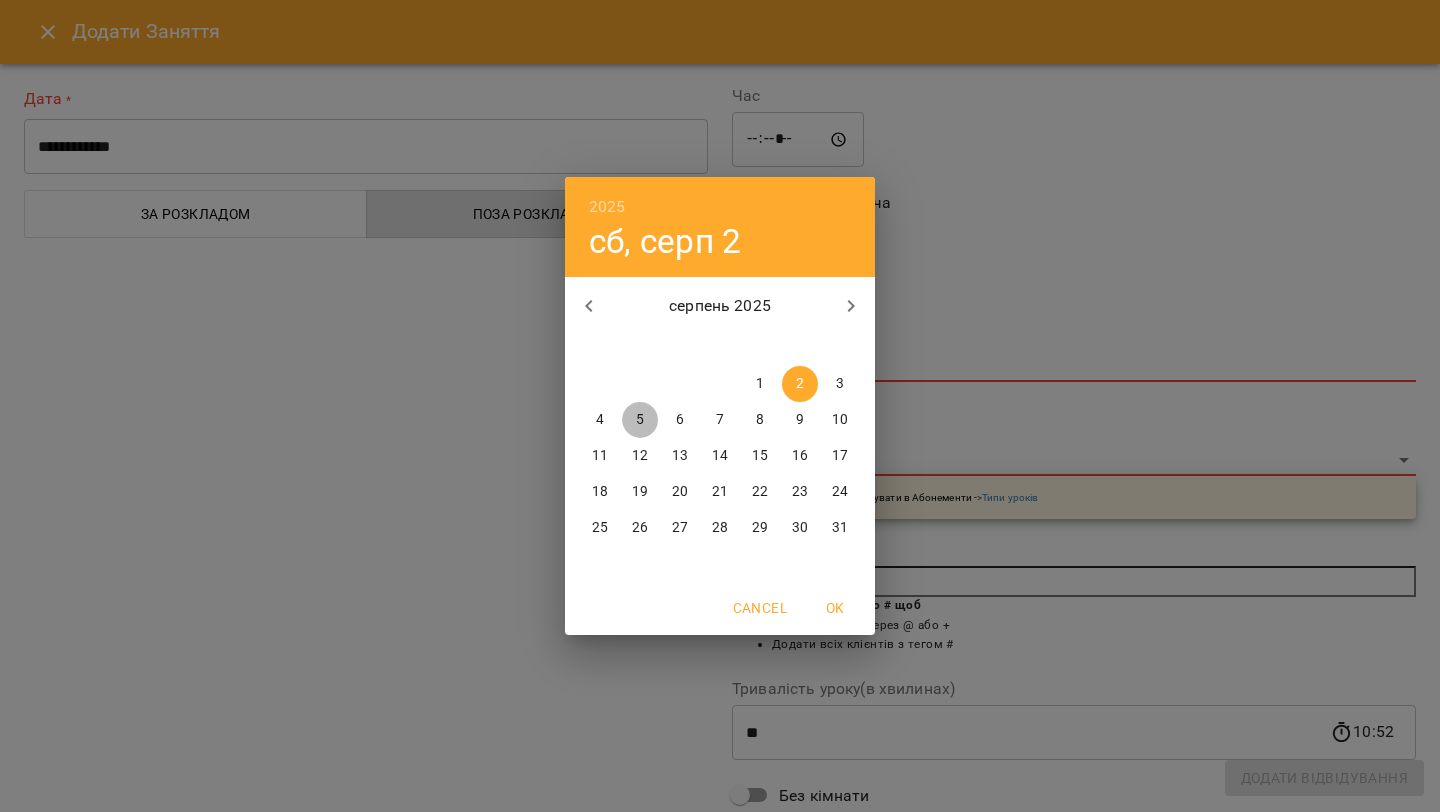 click on "5" at bounding box center [640, 420] 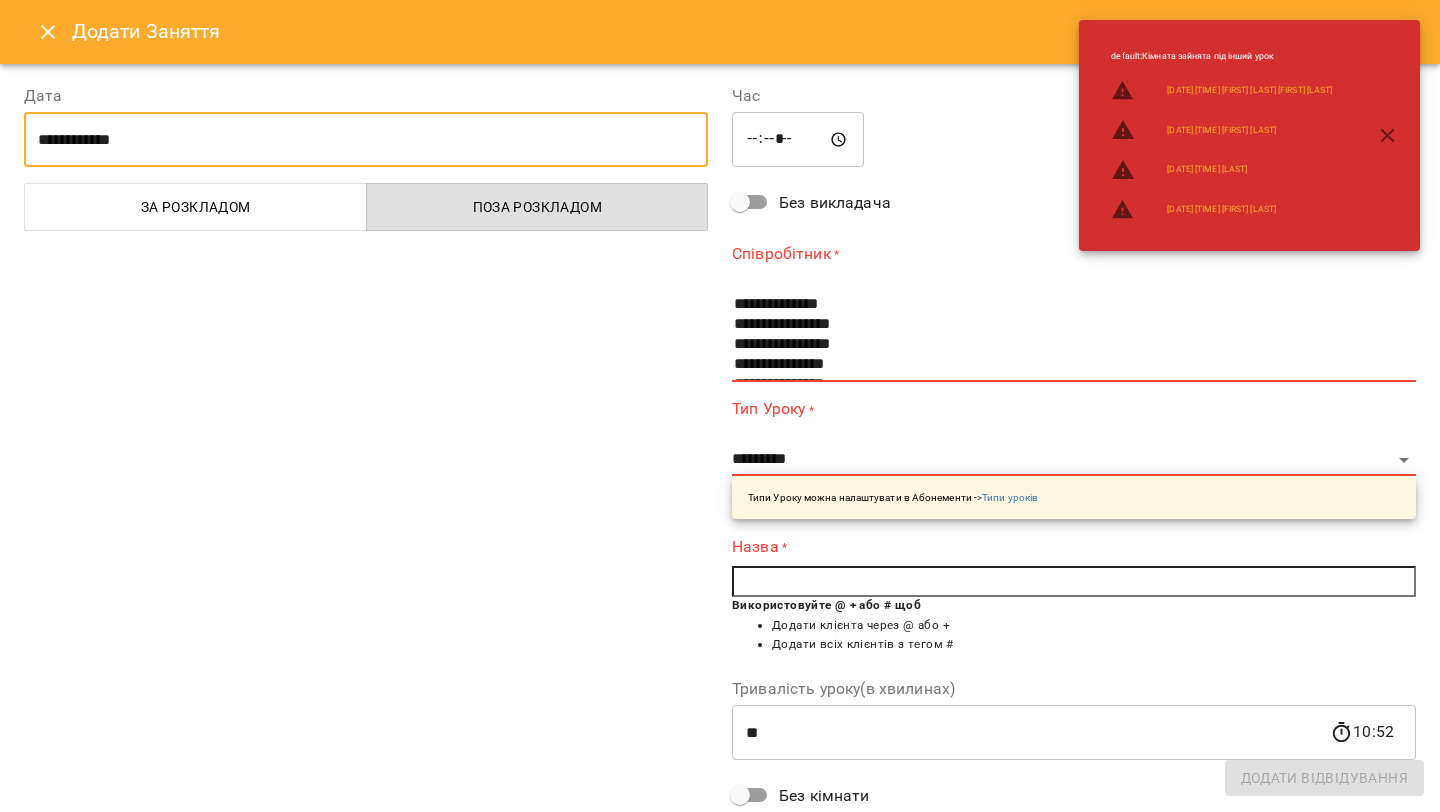 click on "*****" at bounding box center [798, 140] 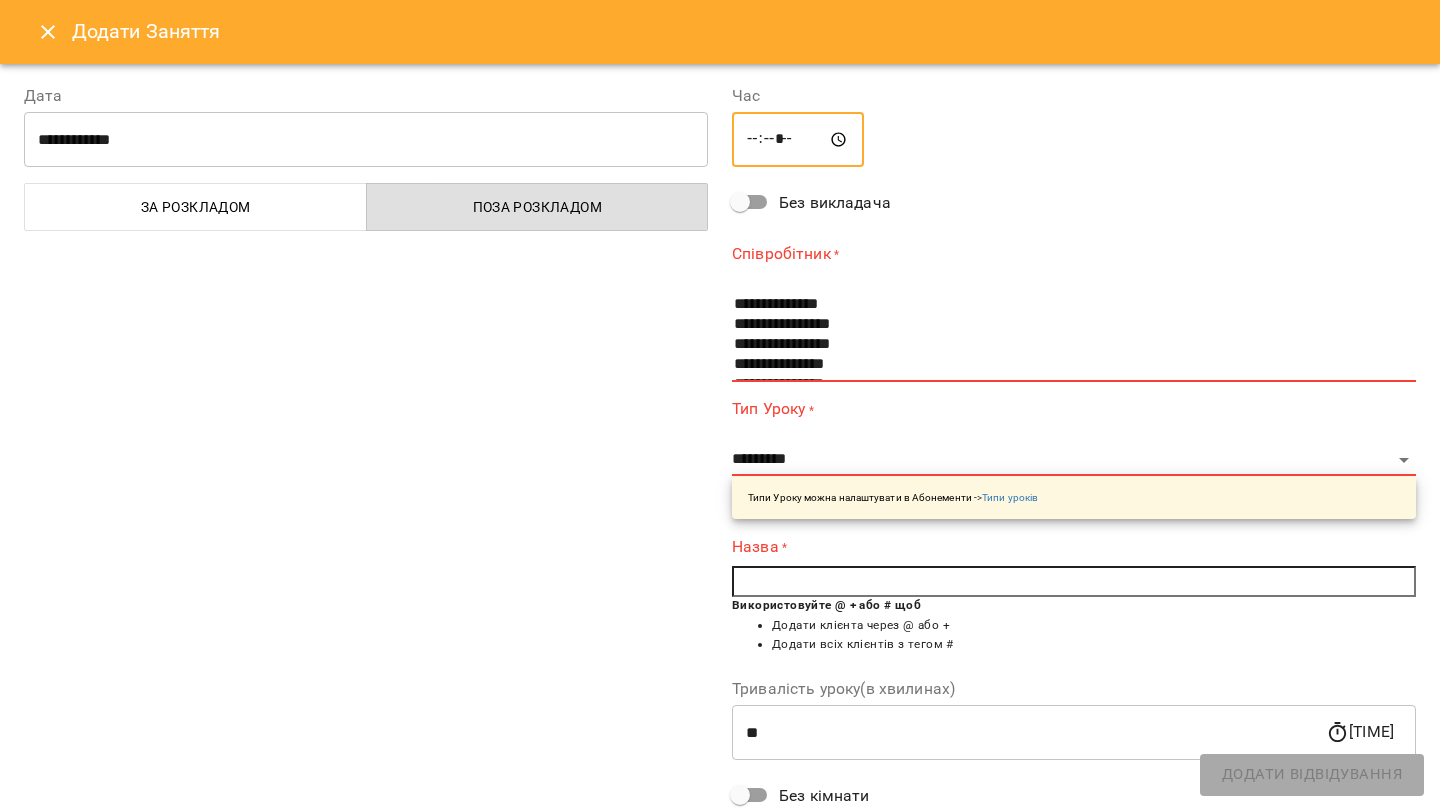 type on "*****" 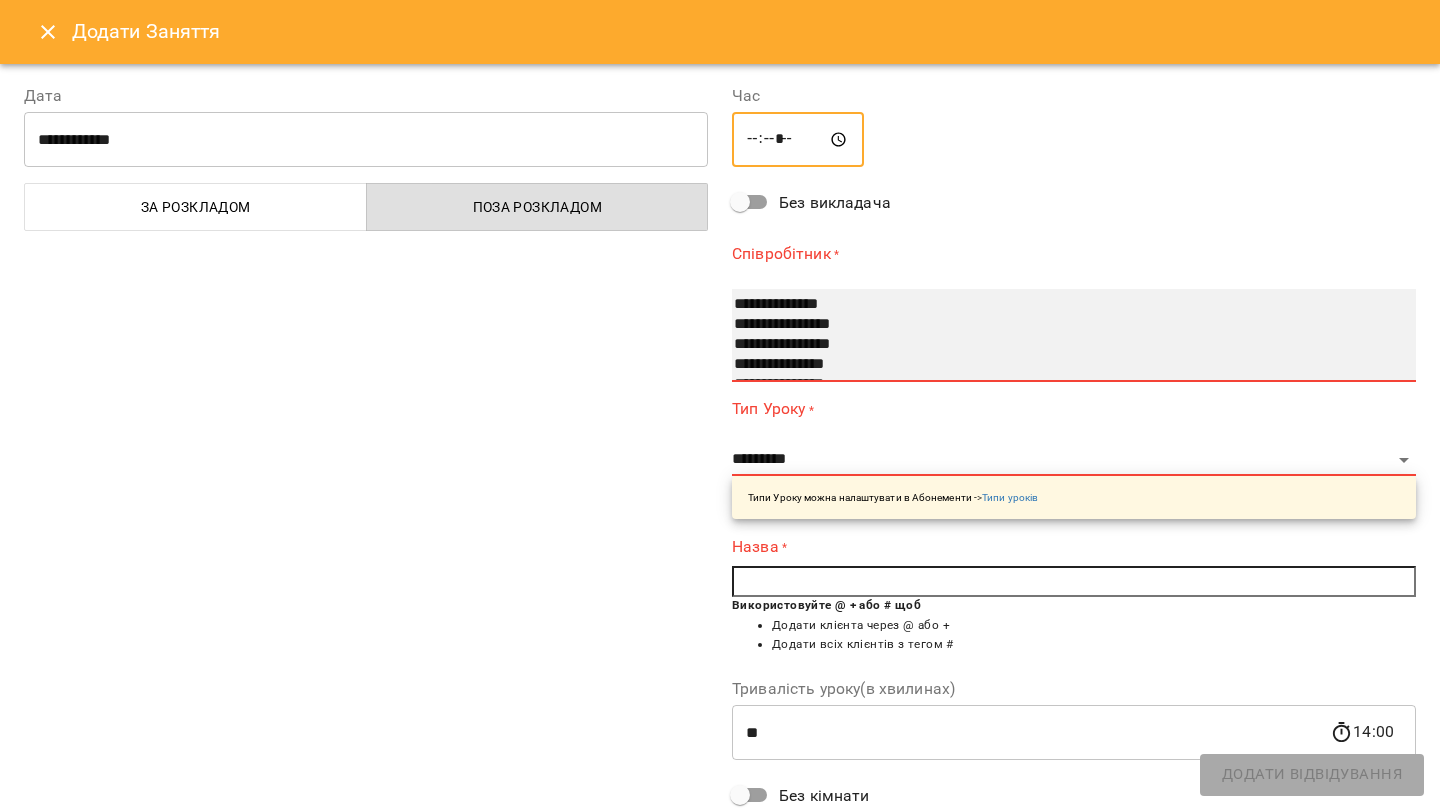 drag, startPoint x: 795, startPoint y: 303, endPoint x: 800, endPoint y: 316, distance: 13.928389 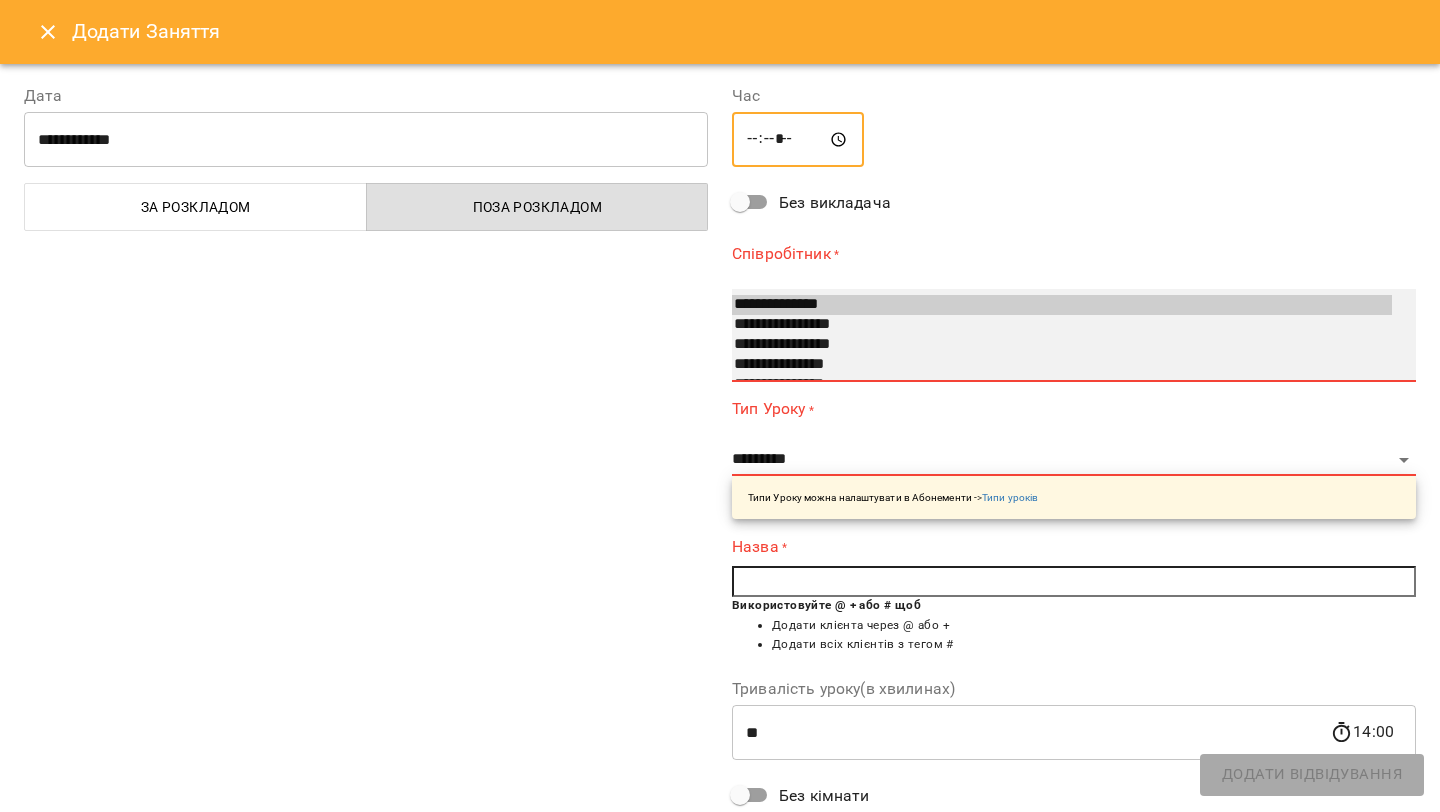 click on "**********" at bounding box center (1062, 305) 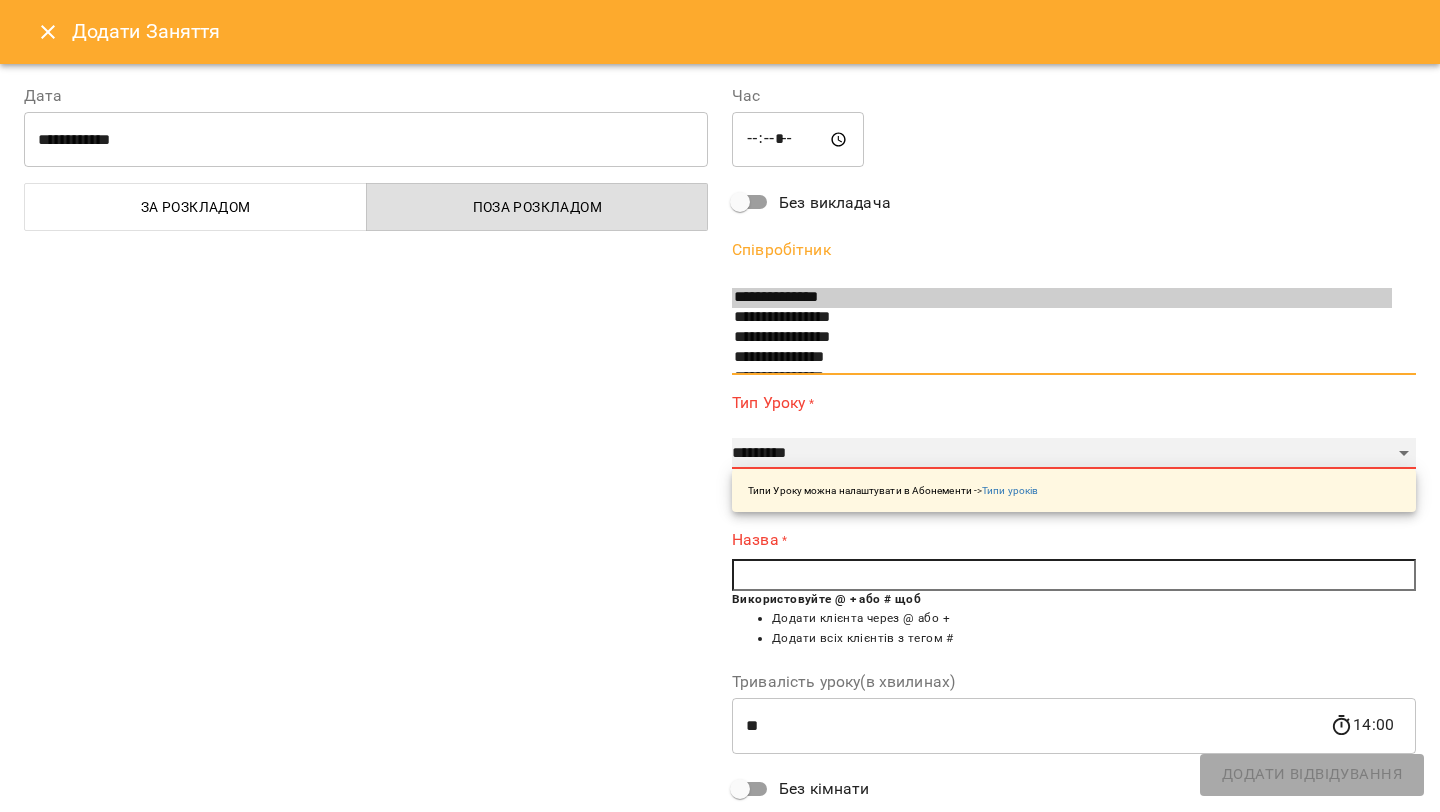 click on "**********" at bounding box center [1074, 454] 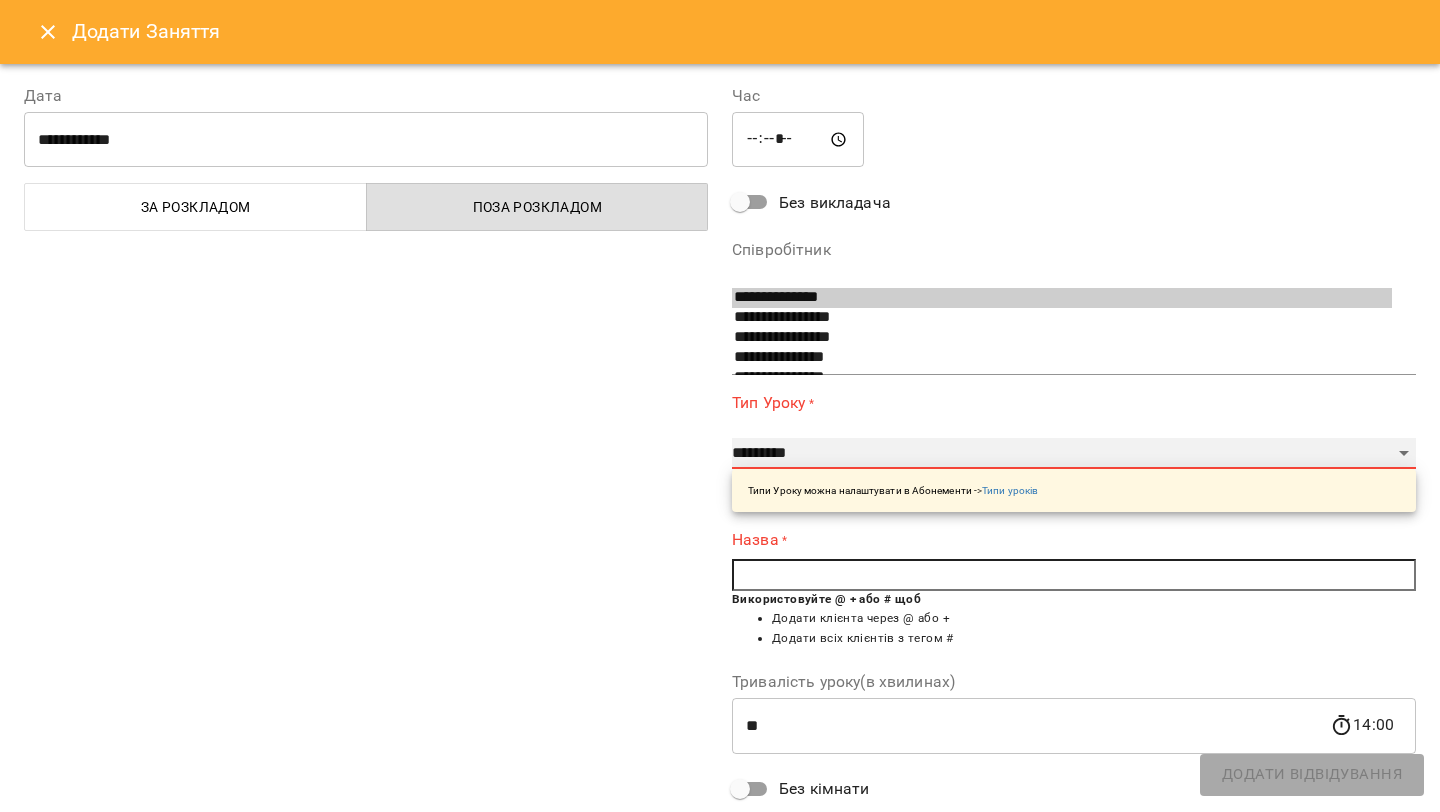 select on "********" 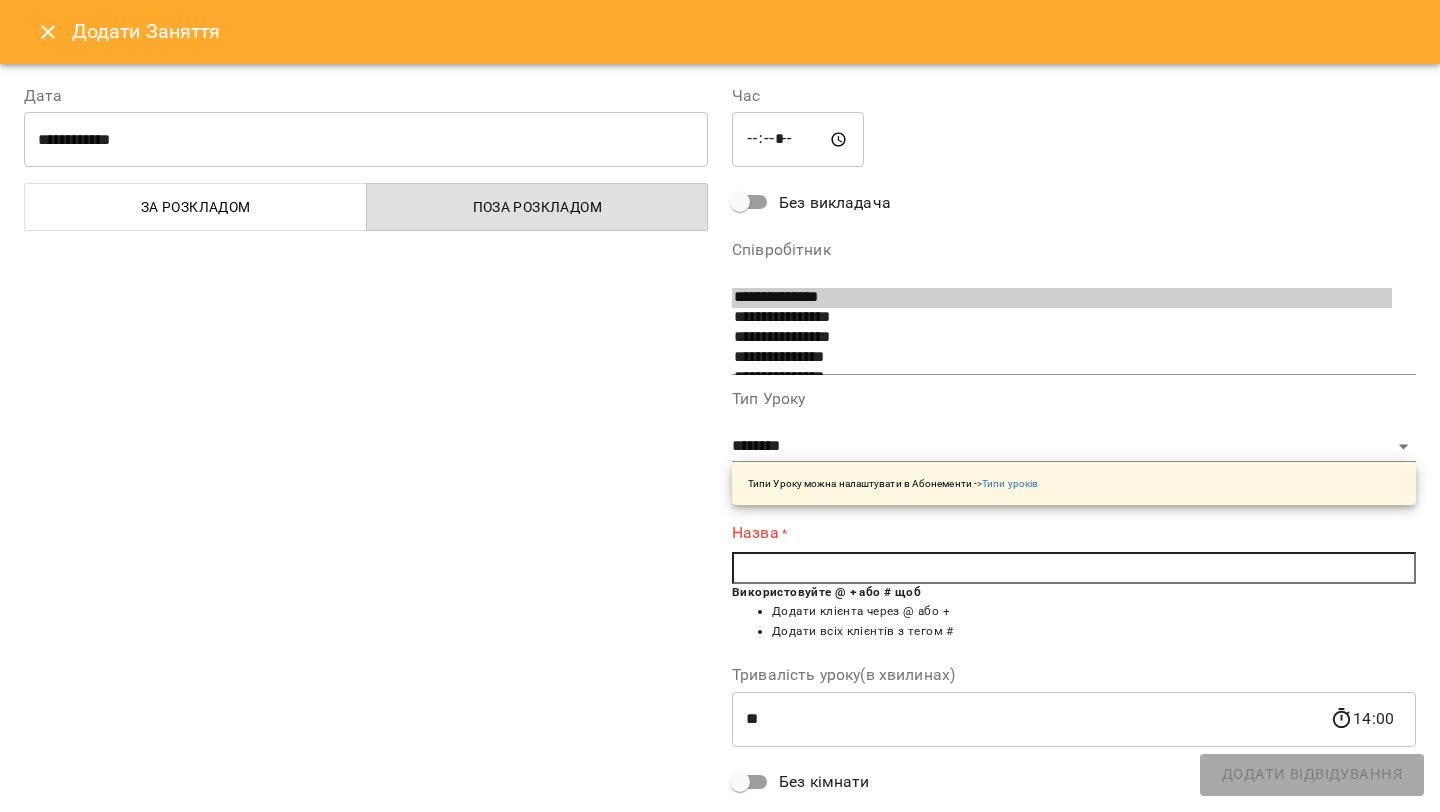 click at bounding box center [1074, 568] 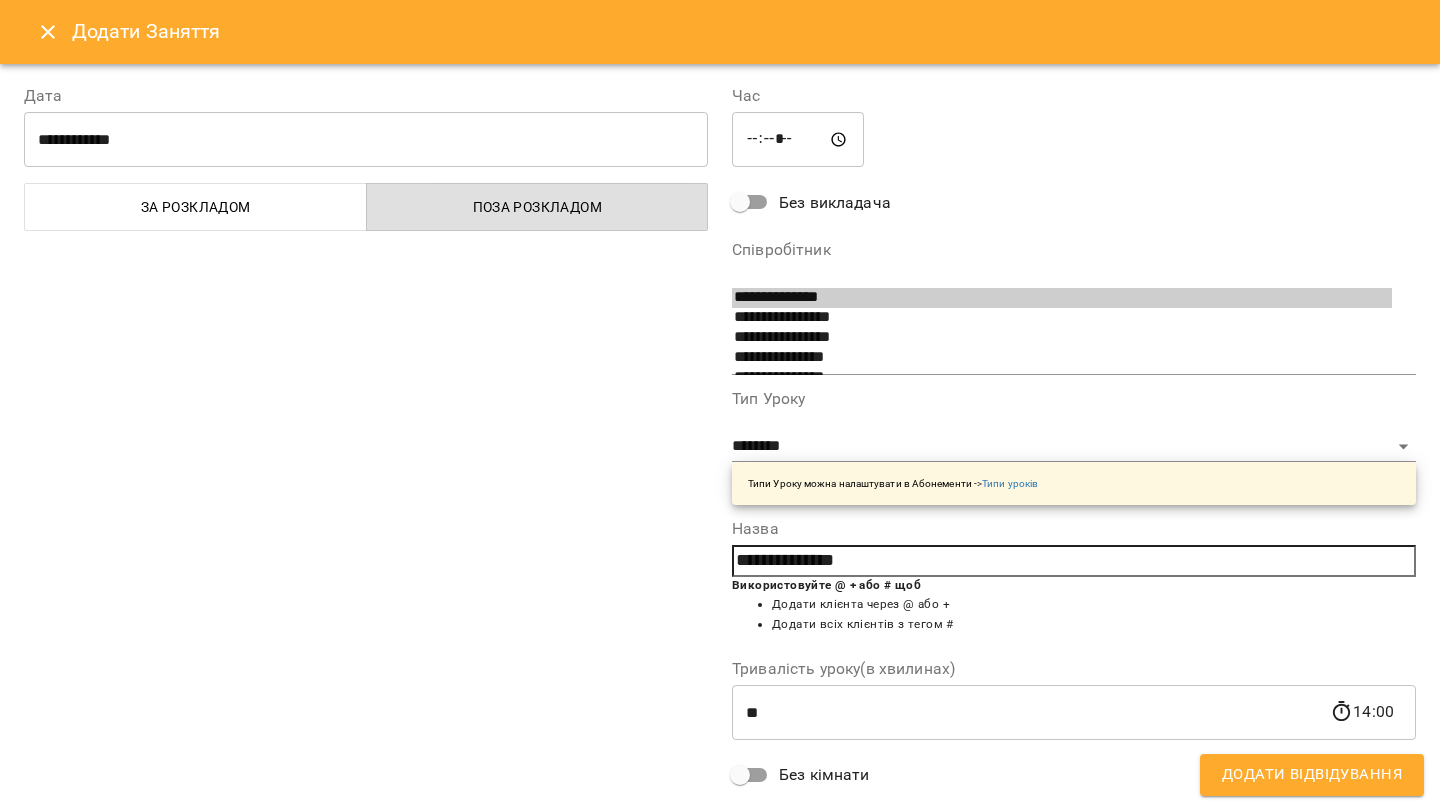 type on "**********" 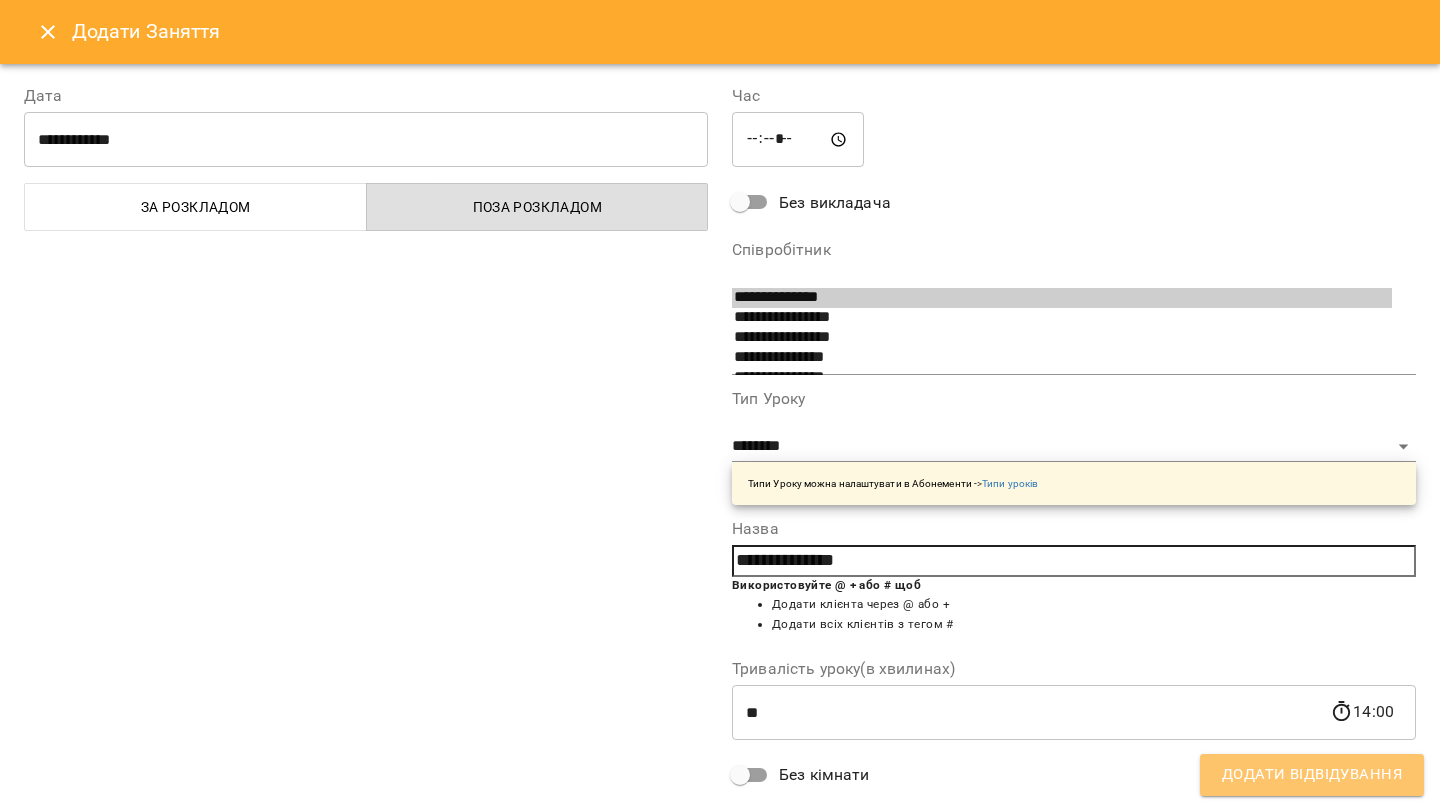 click on "Додати Відвідування" at bounding box center [1312, 775] 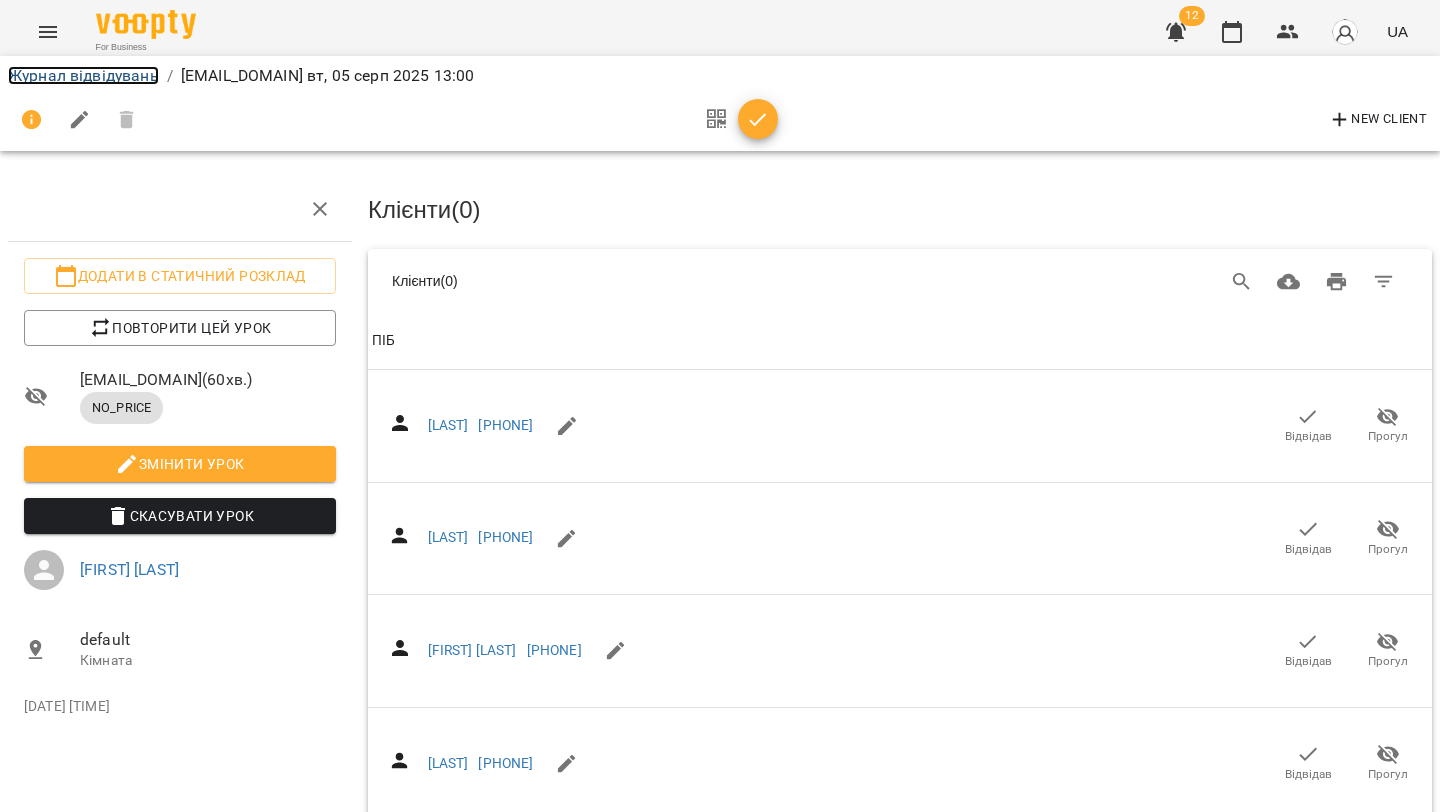click on "Журнал відвідувань" at bounding box center (83, 75) 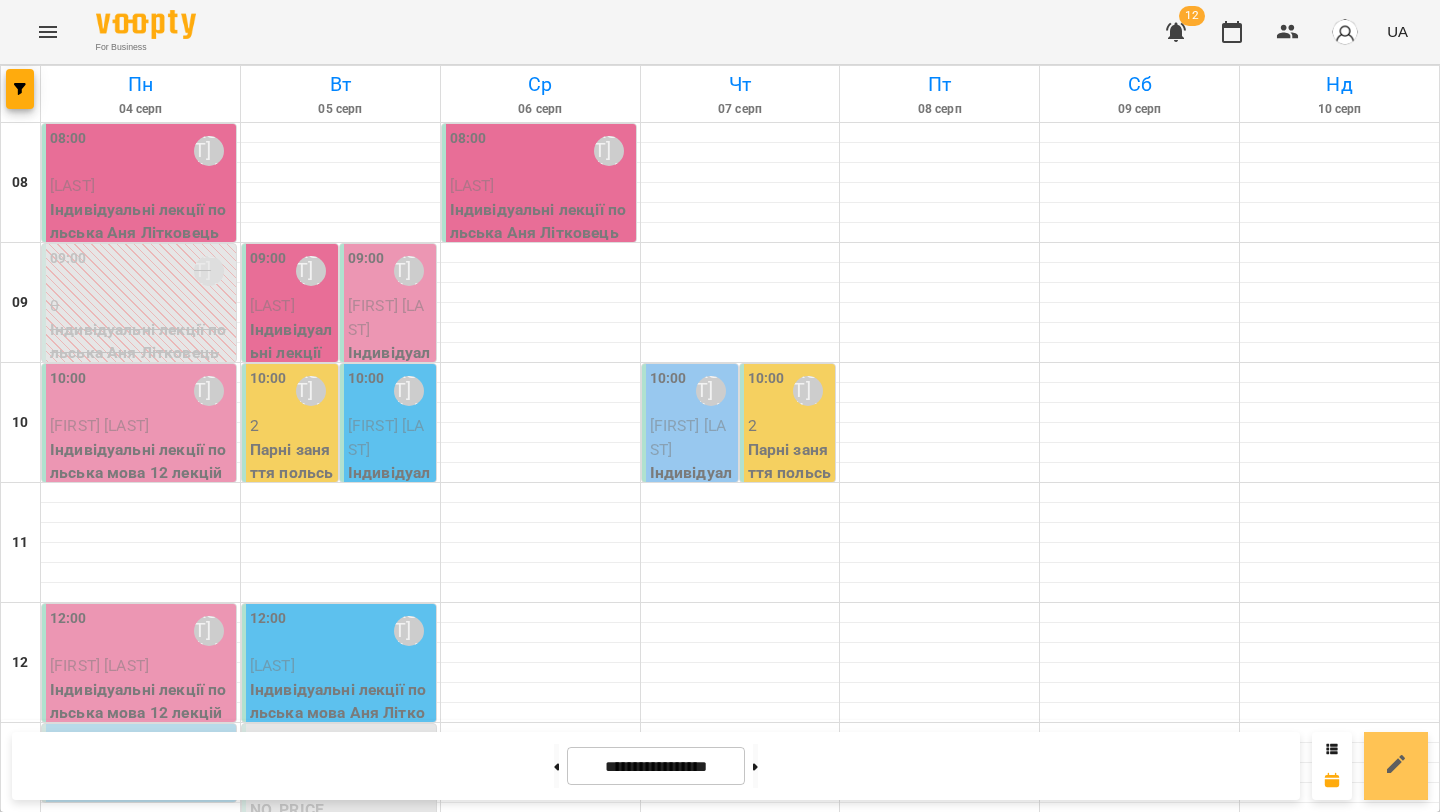 click 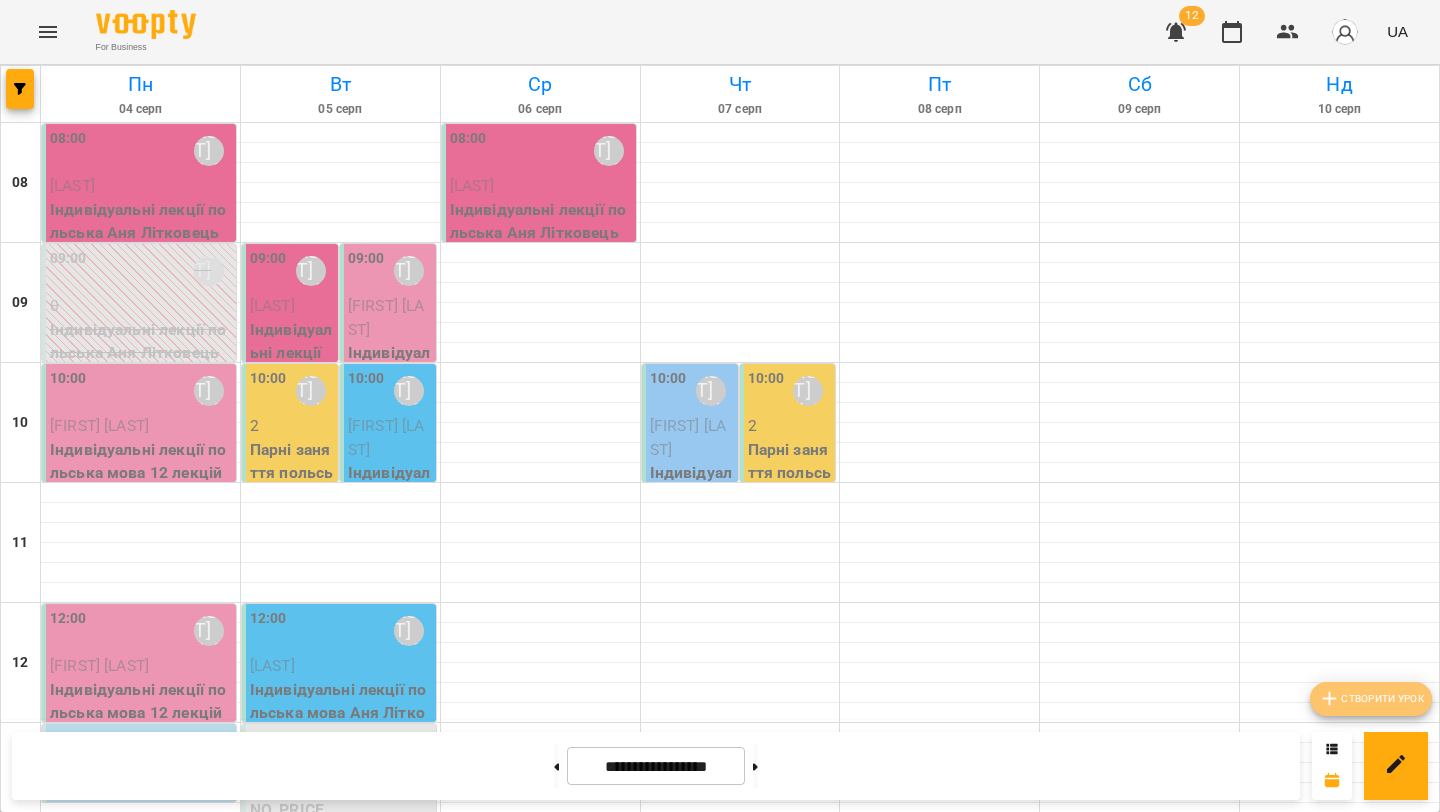 click on "Створити урок" at bounding box center [1371, 699] 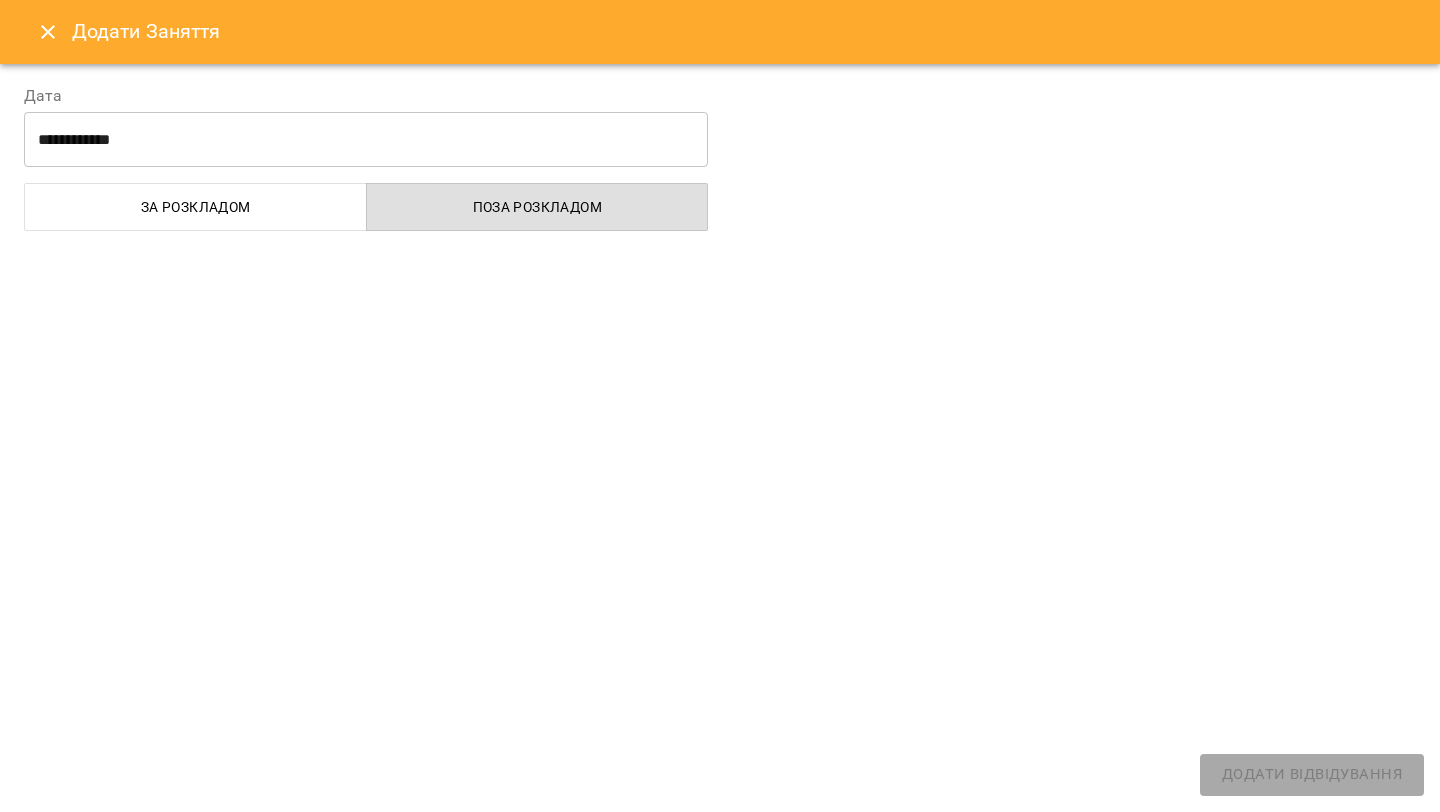 select 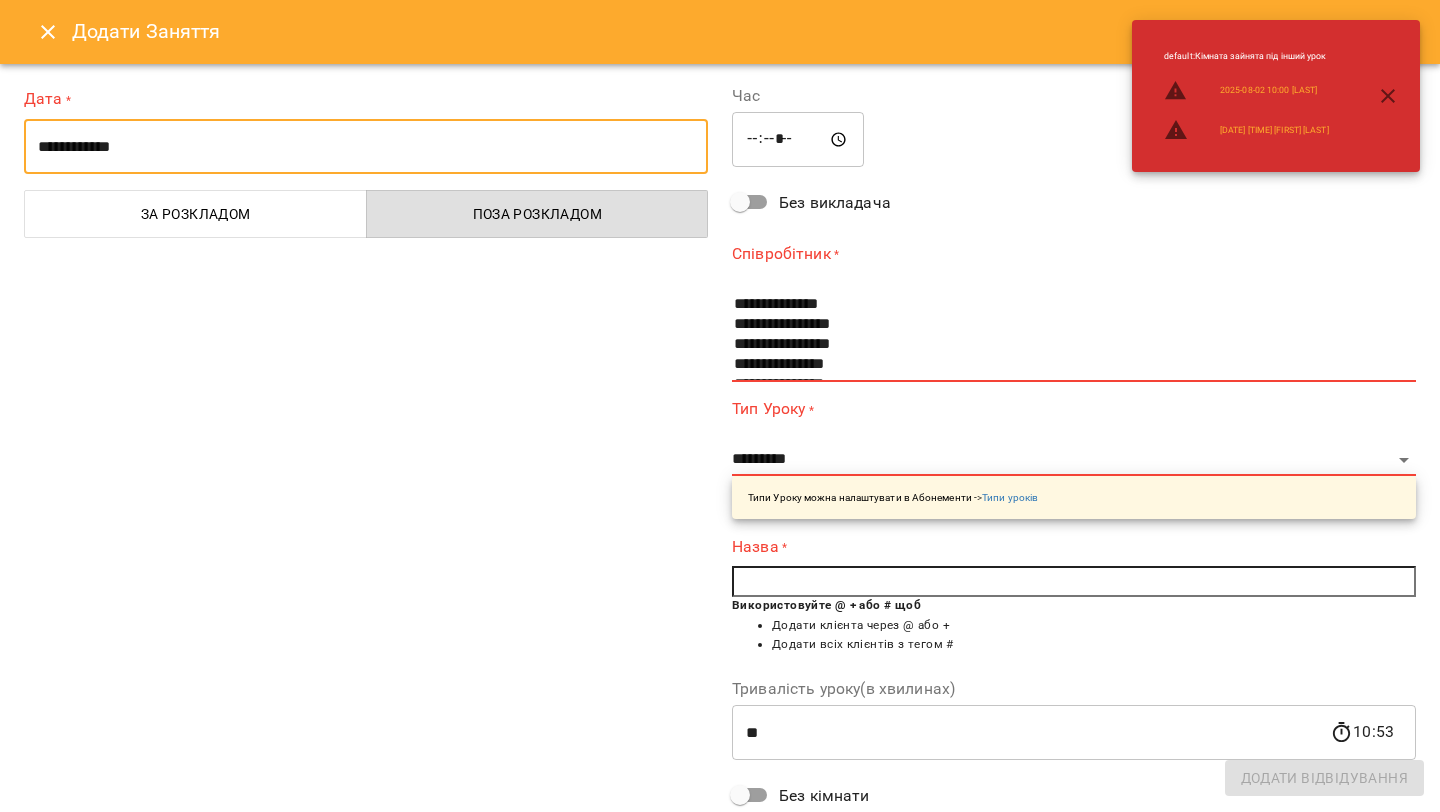 click on "**********" at bounding box center [366, 147] 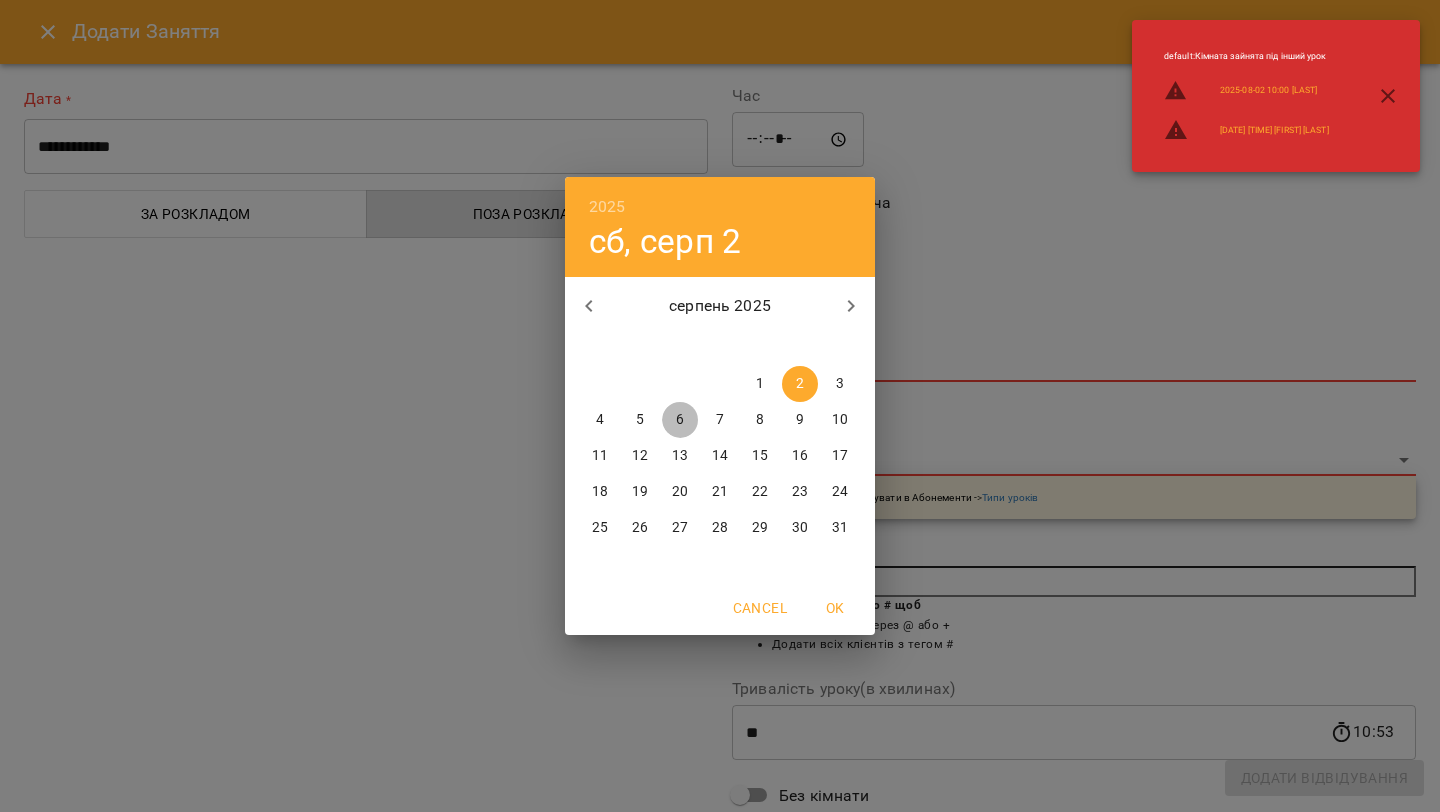 click on "6" at bounding box center (680, 420) 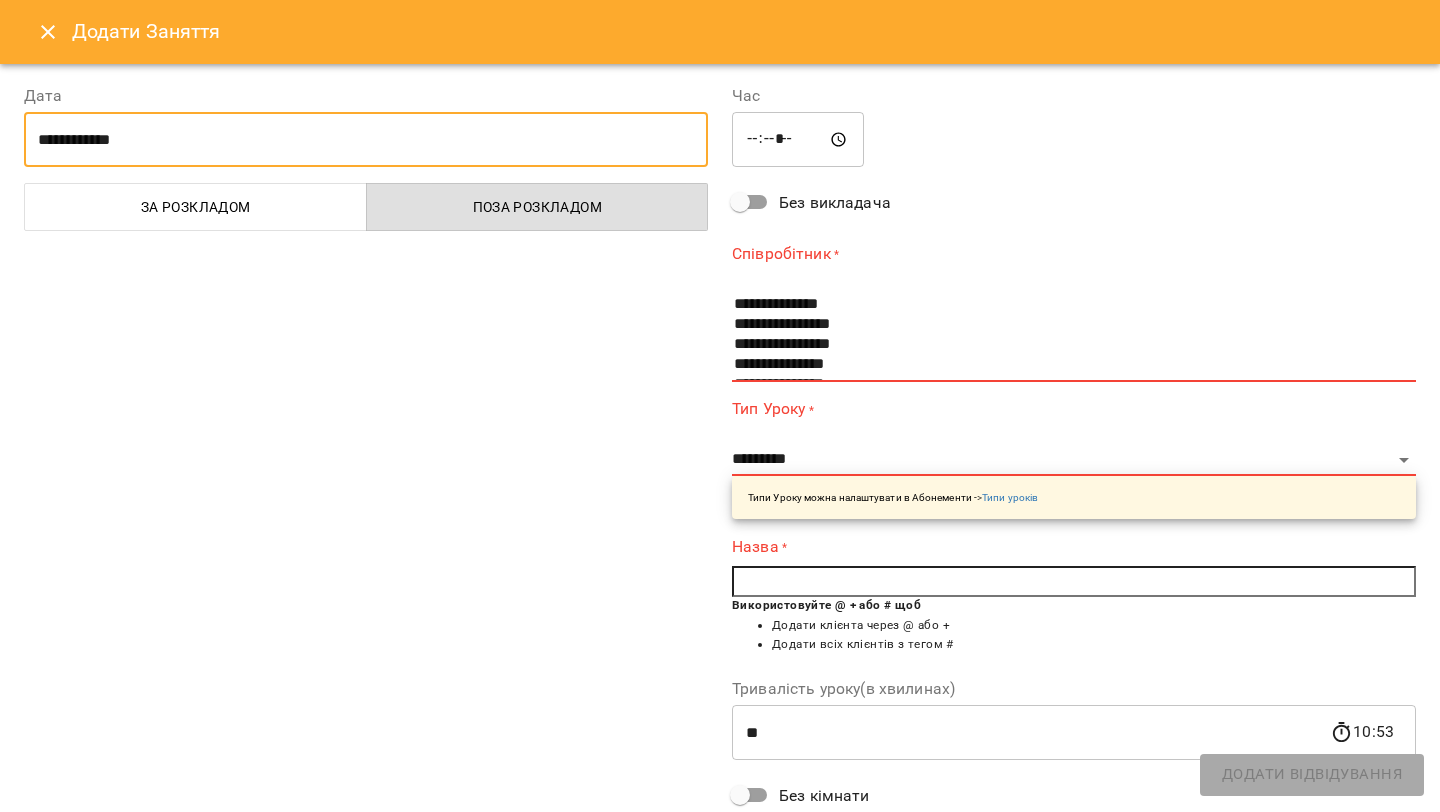 click on "*****" at bounding box center (798, 140) 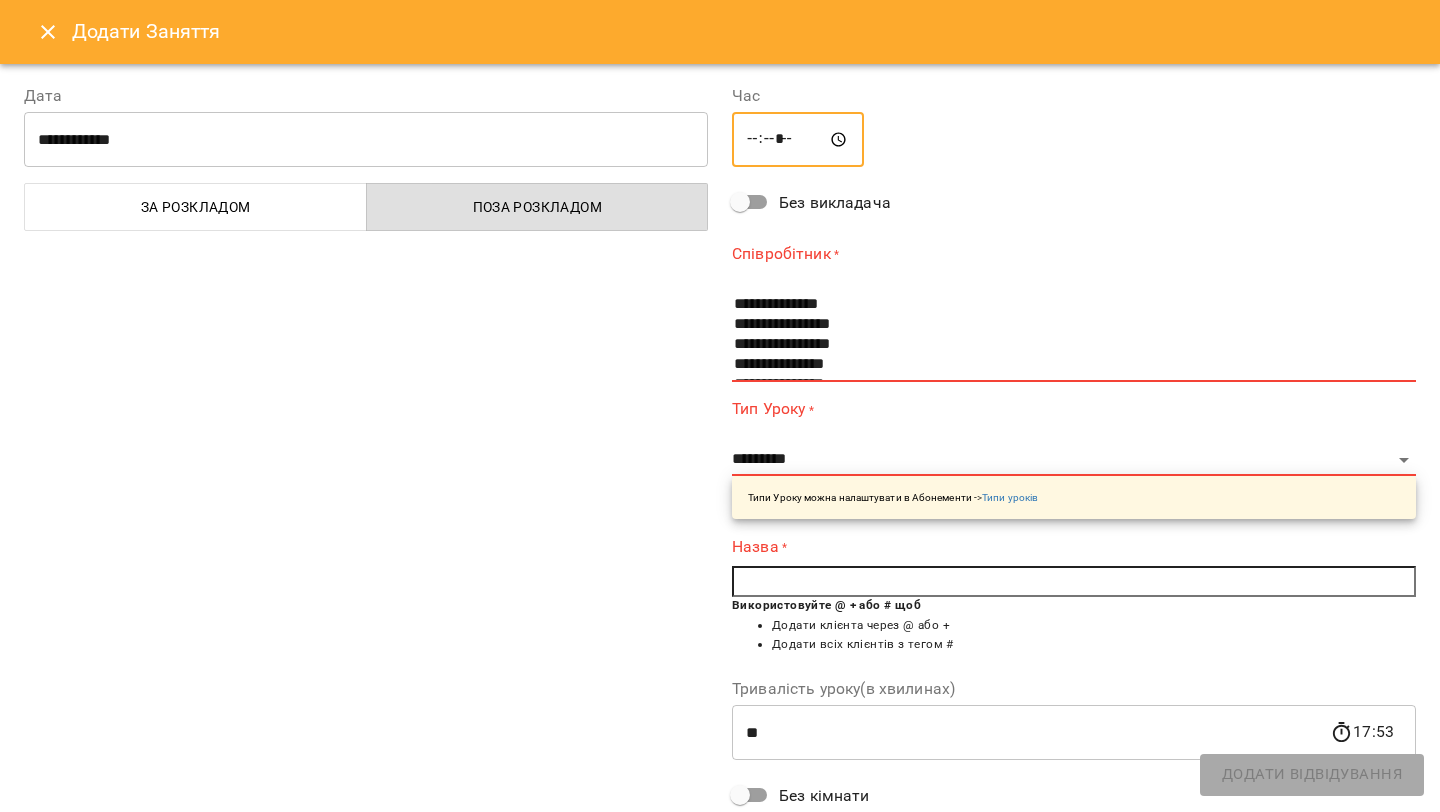 type on "*****" 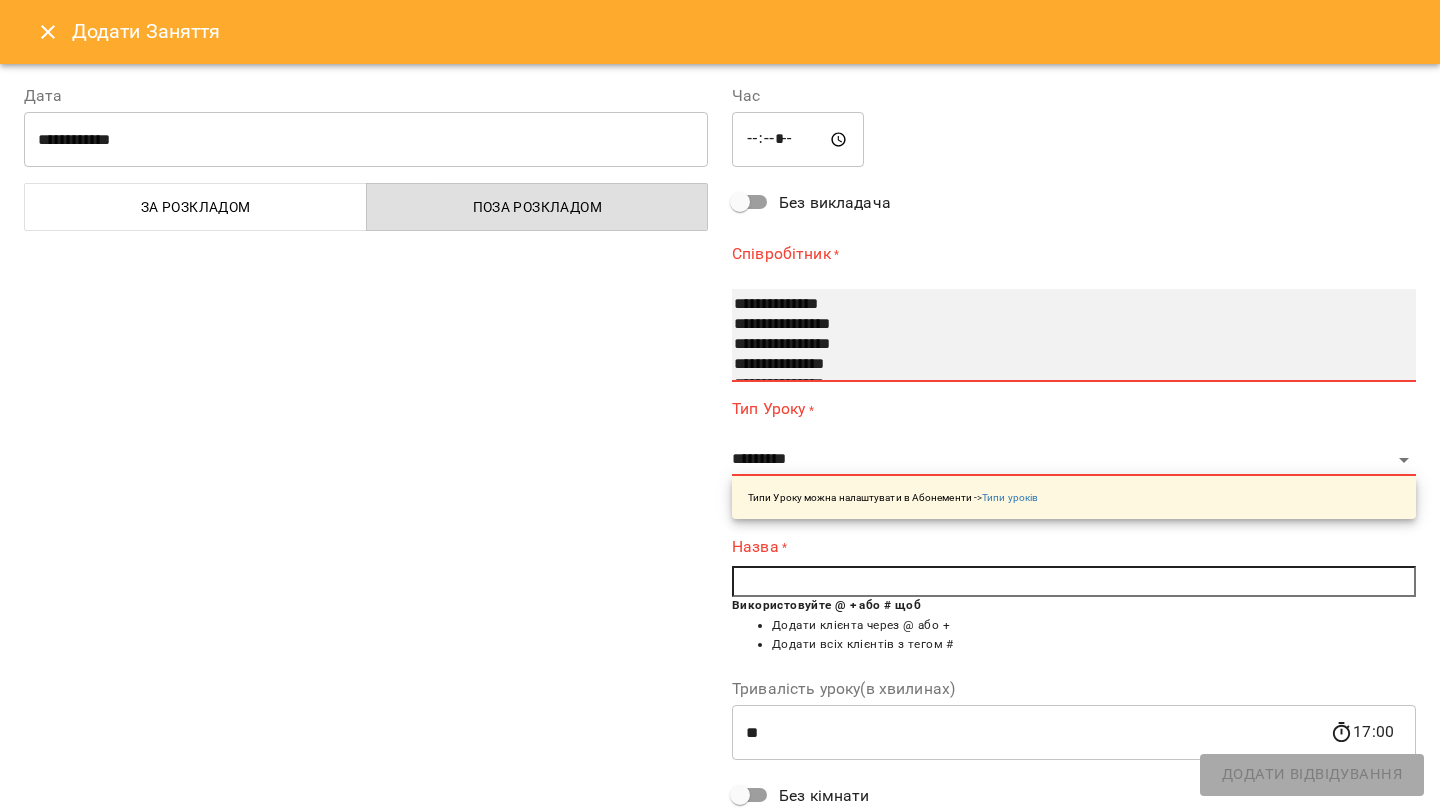 drag, startPoint x: 773, startPoint y: 305, endPoint x: 774, endPoint y: 345, distance: 40.012497 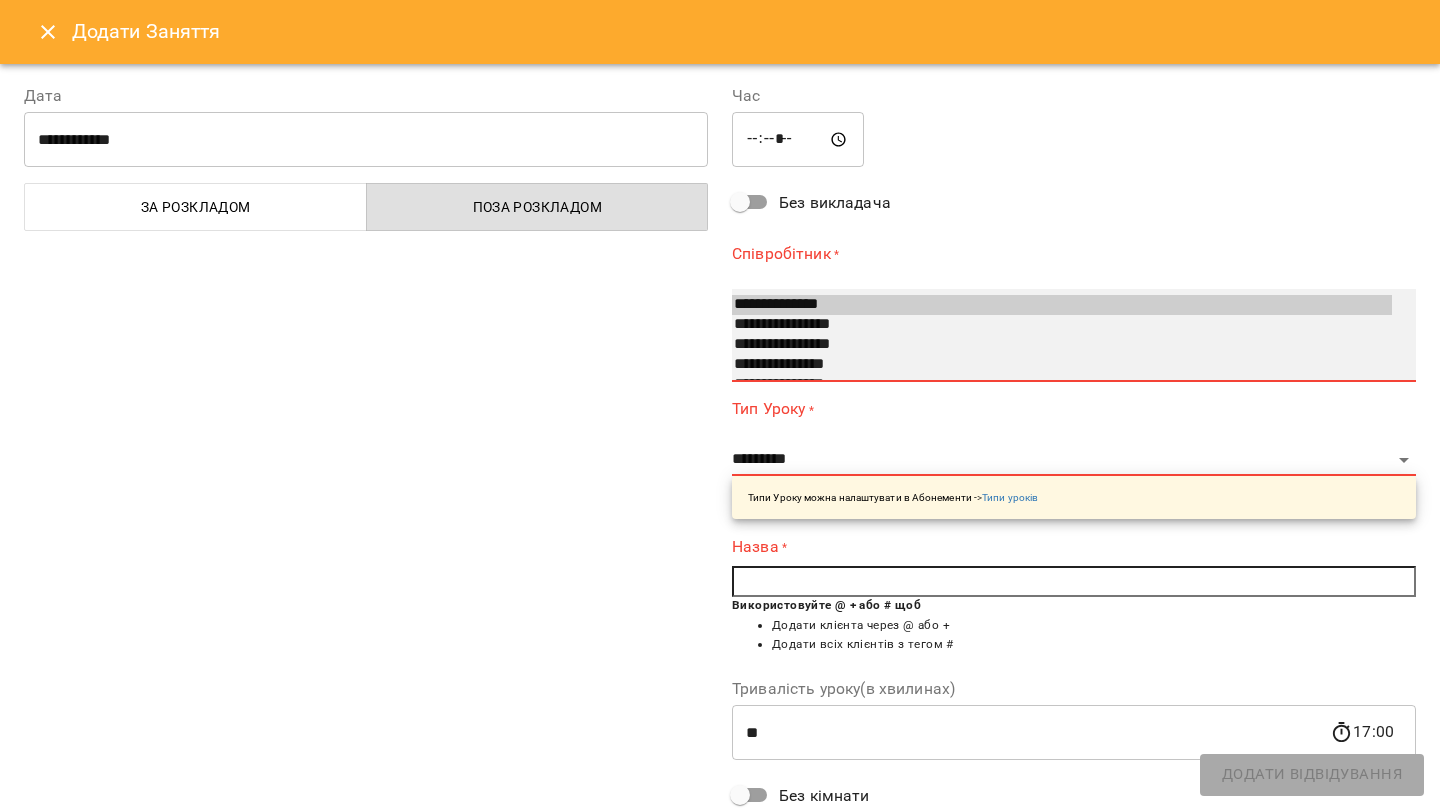 click on "**********" at bounding box center (1062, 305) 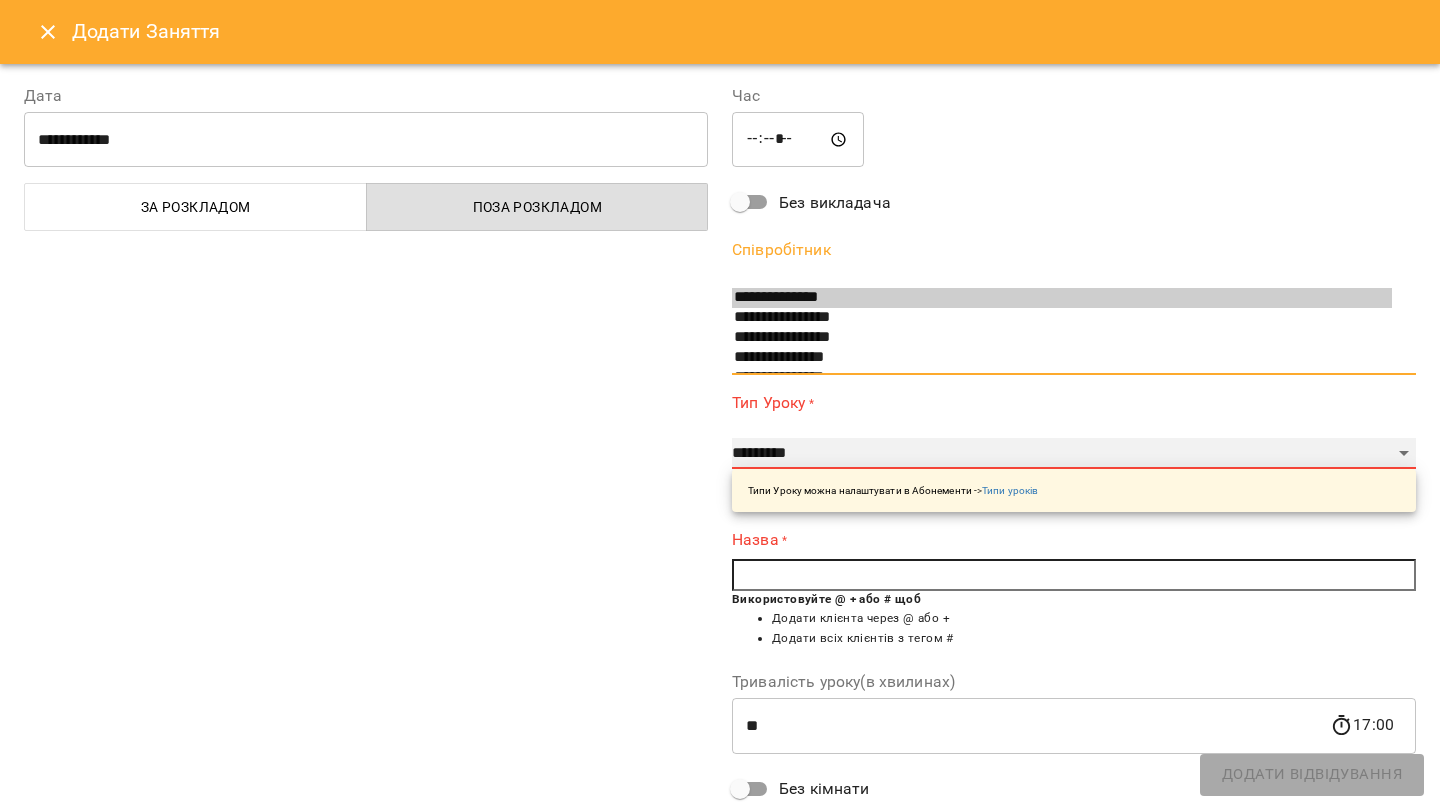 click on "**********" at bounding box center (1074, 454) 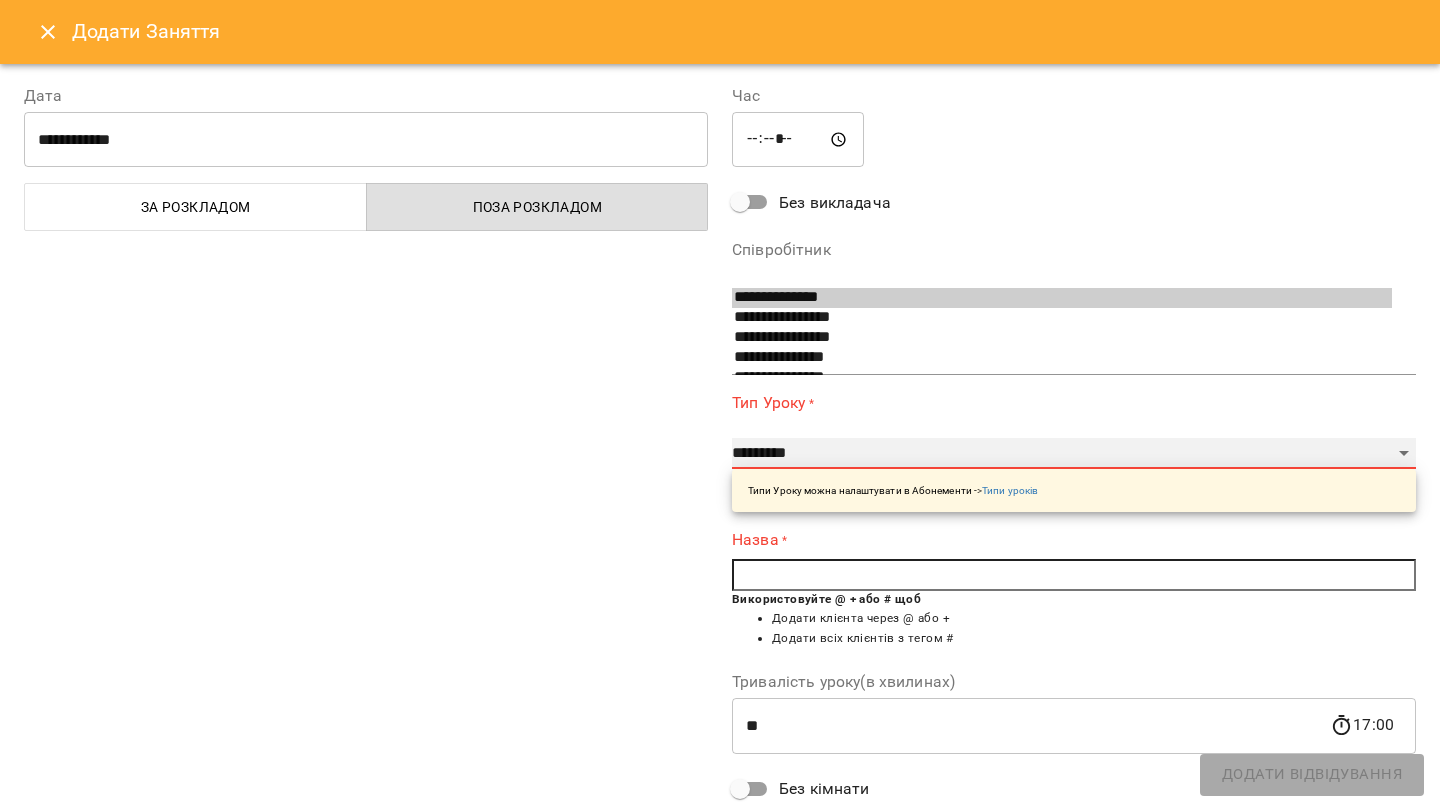 select on "**********" 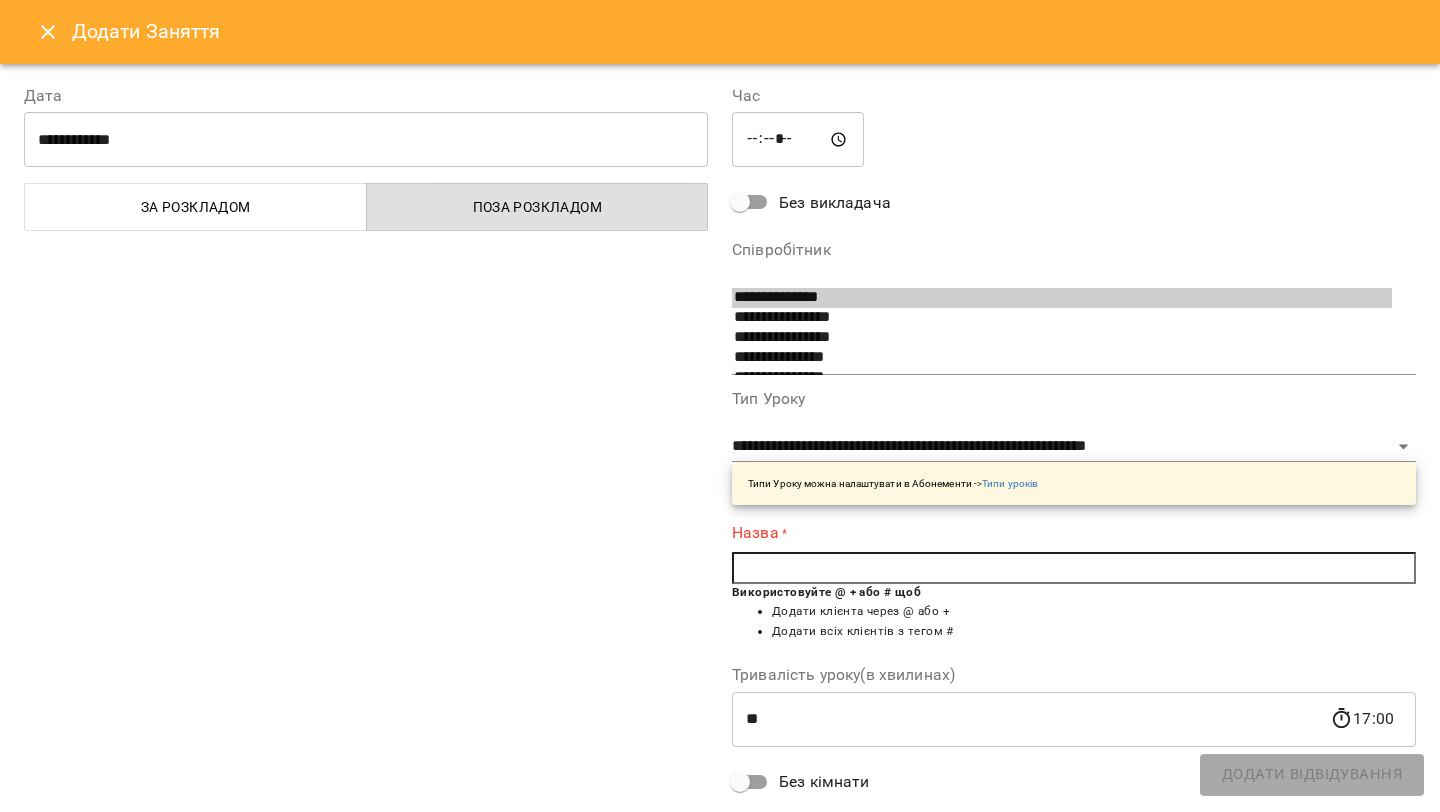 click at bounding box center [1074, 568] 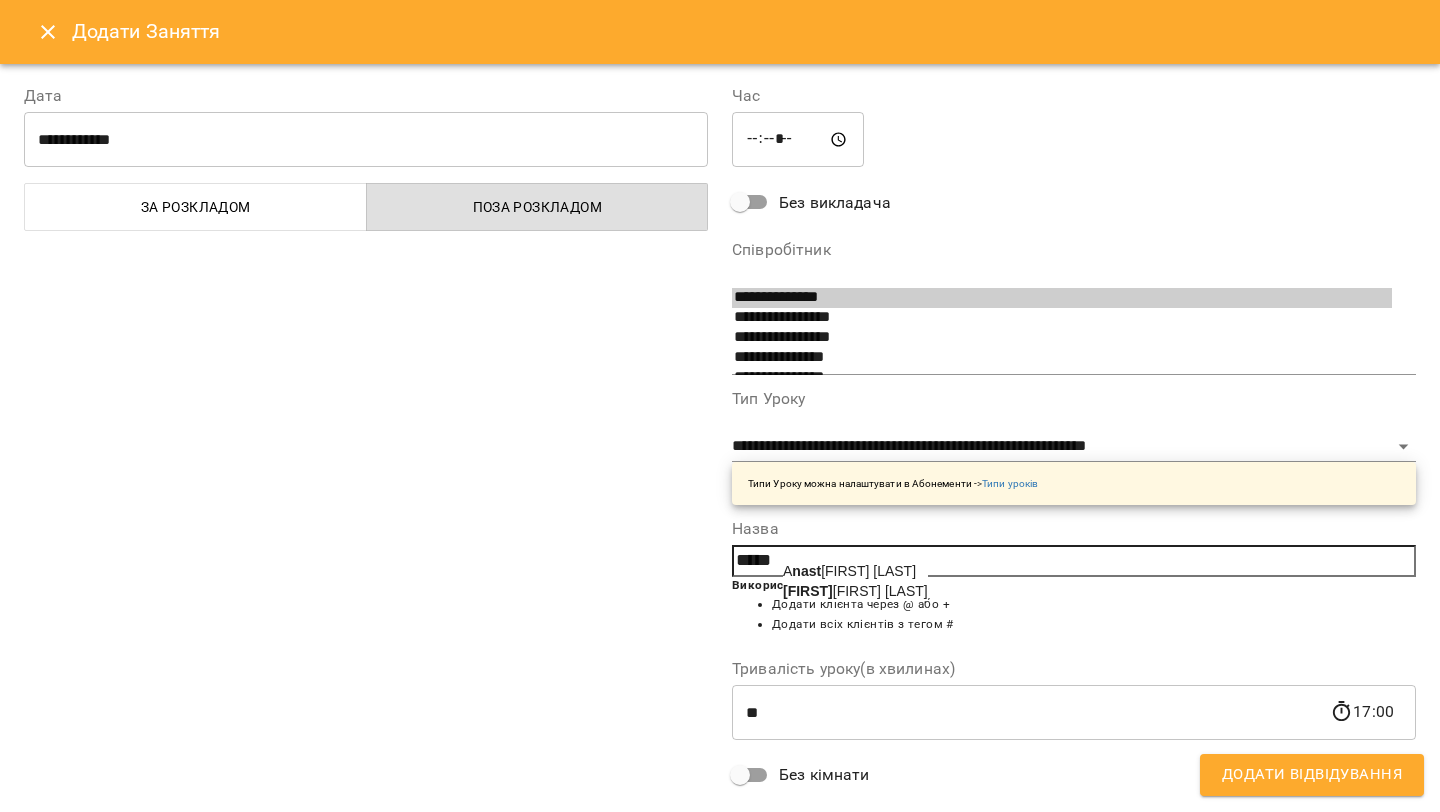 click on "Nast ya Mykytyuk" at bounding box center (855, 591) 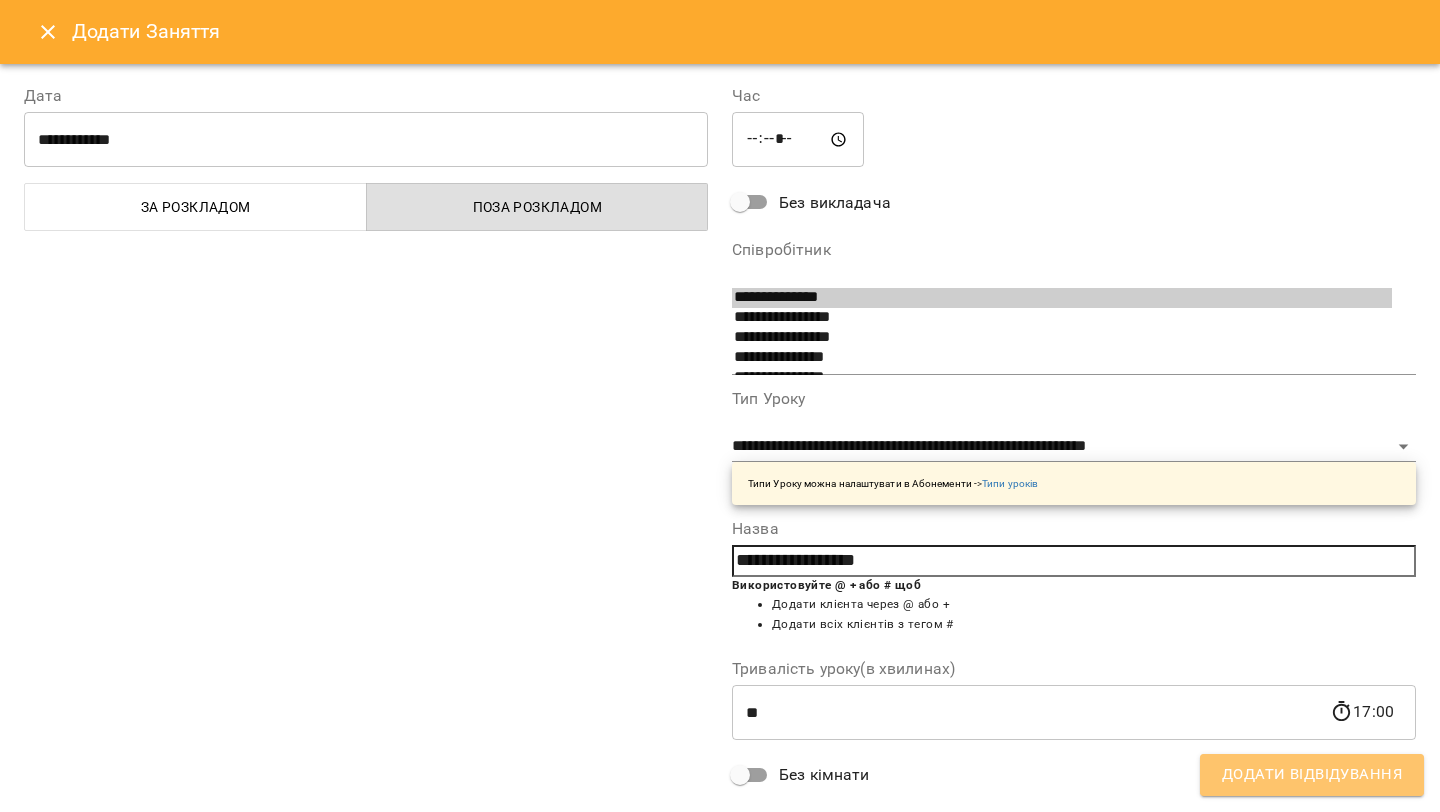 click on "Додати Відвідування" at bounding box center [1312, 775] 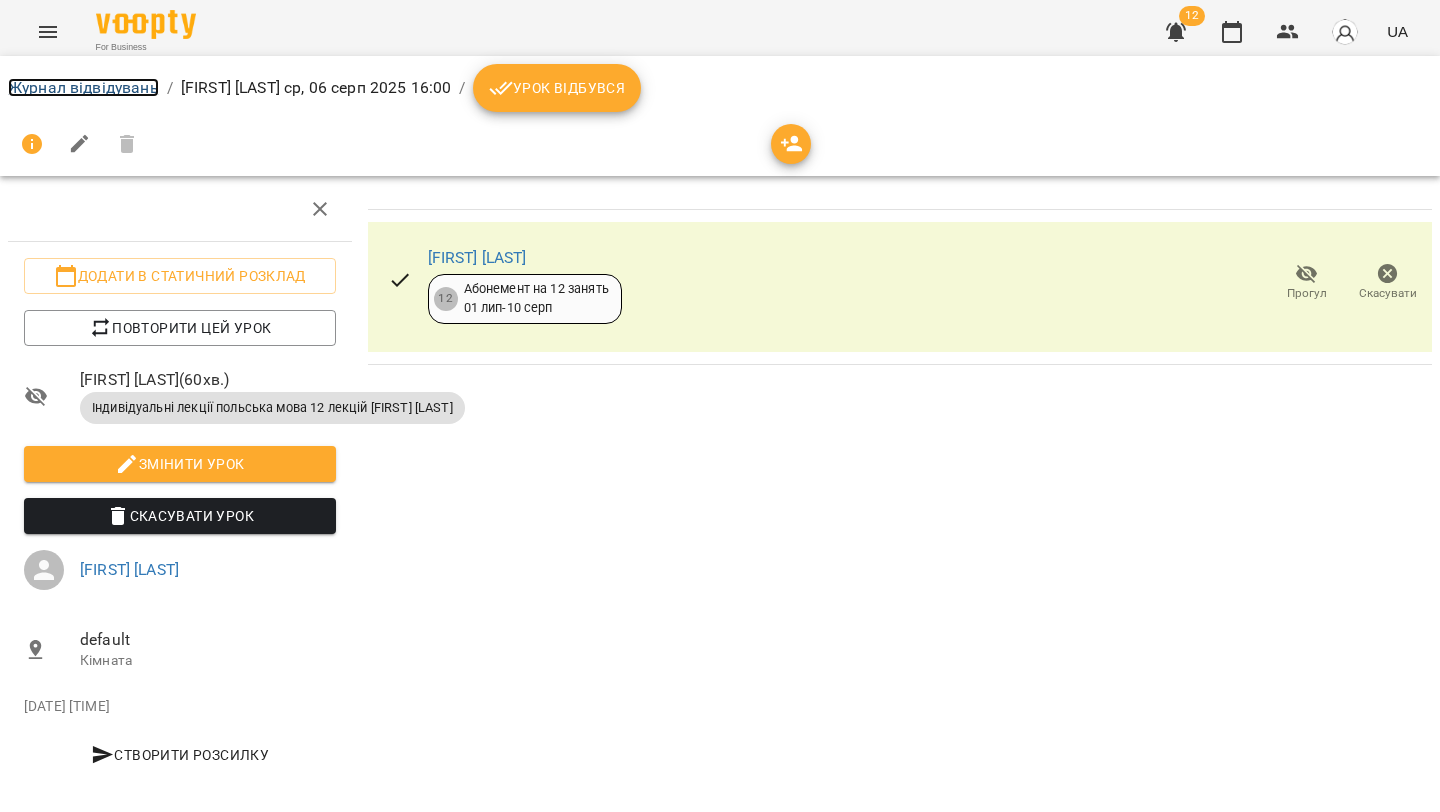 click on "Журнал відвідувань" at bounding box center (83, 87) 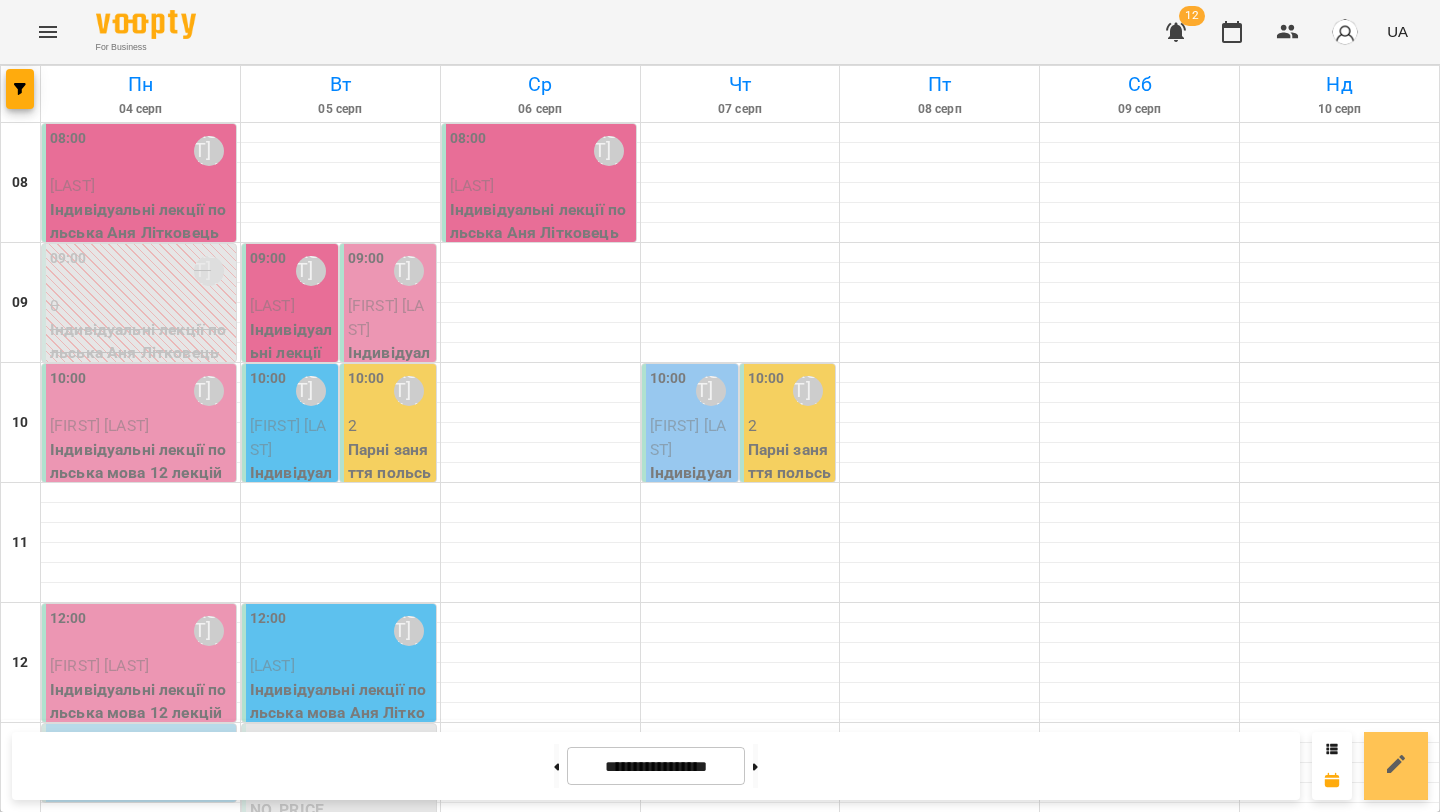 drag, startPoint x: 1377, startPoint y: 762, endPoint x: 1383, endPoint y: 733, distance: 29.614185 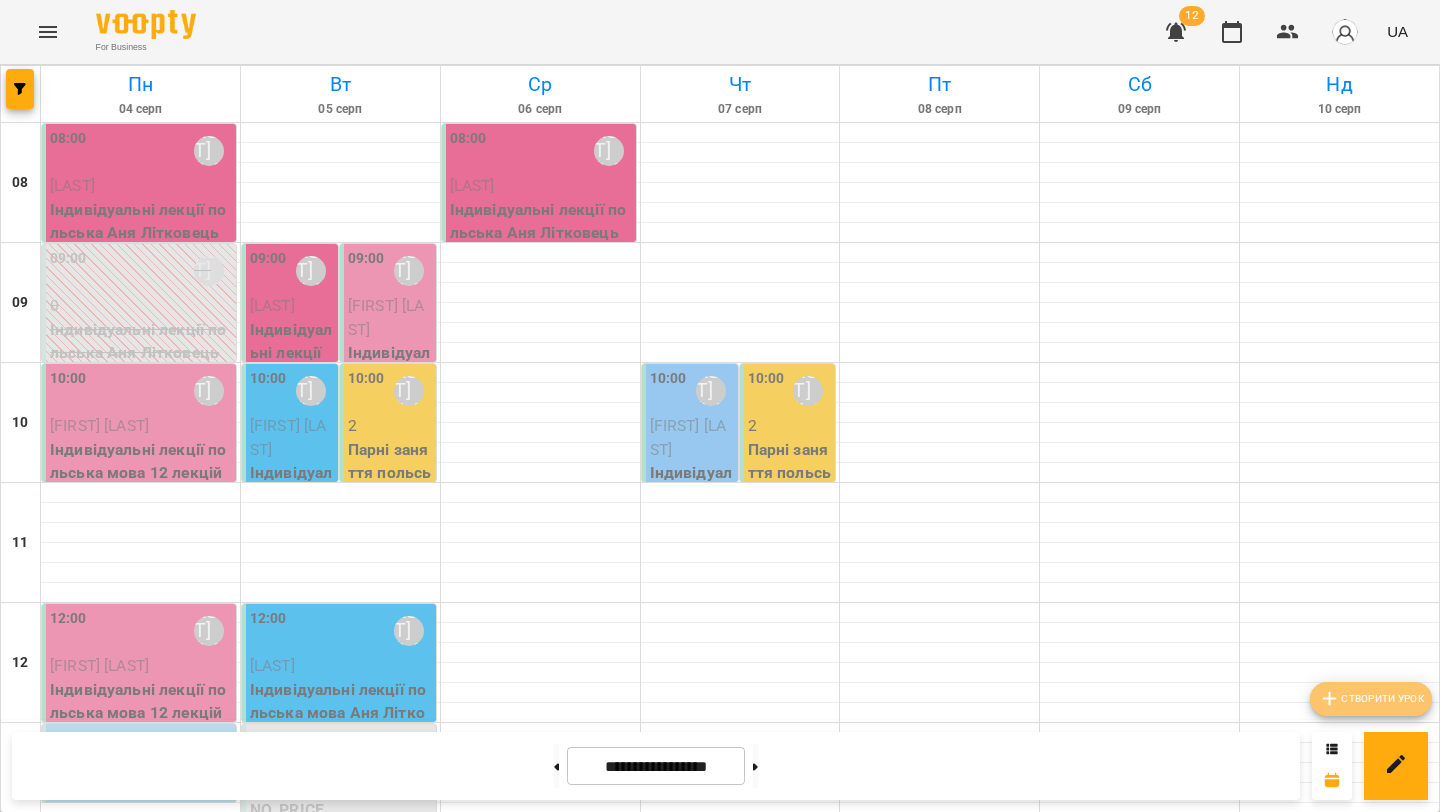 click on "Створити урок" at bounding box center (1371, 699) 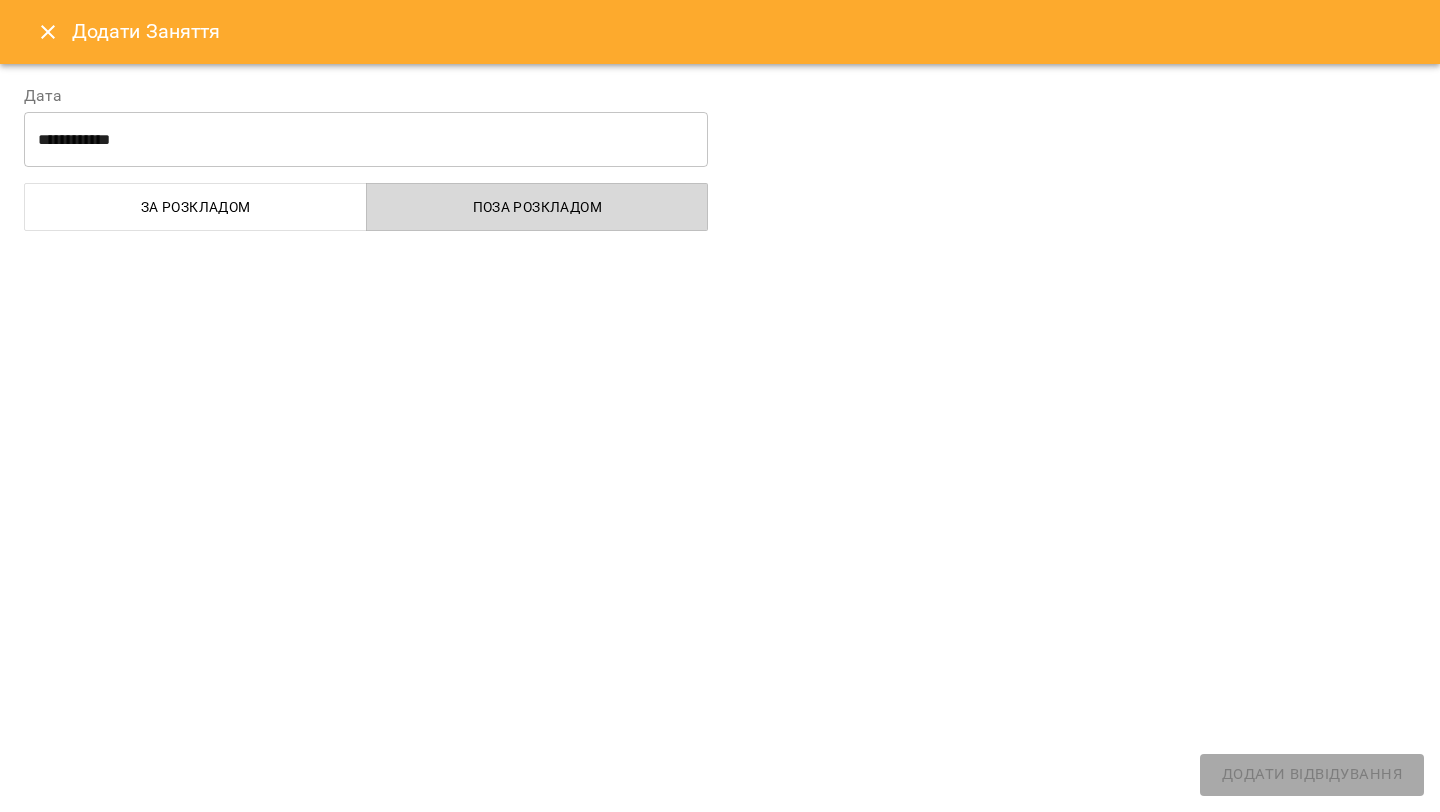 select 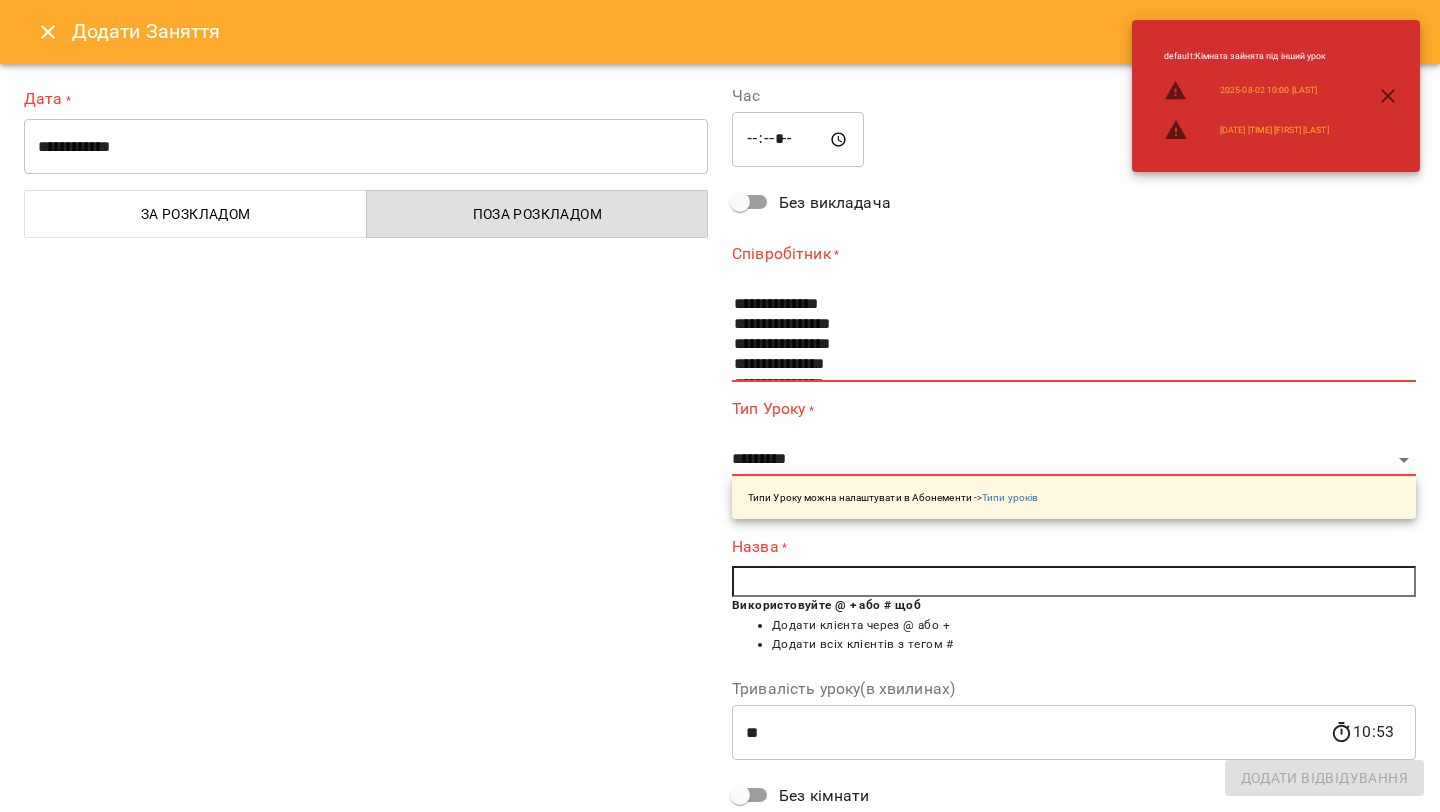 click on "**********" at bounding box center (366, 147) 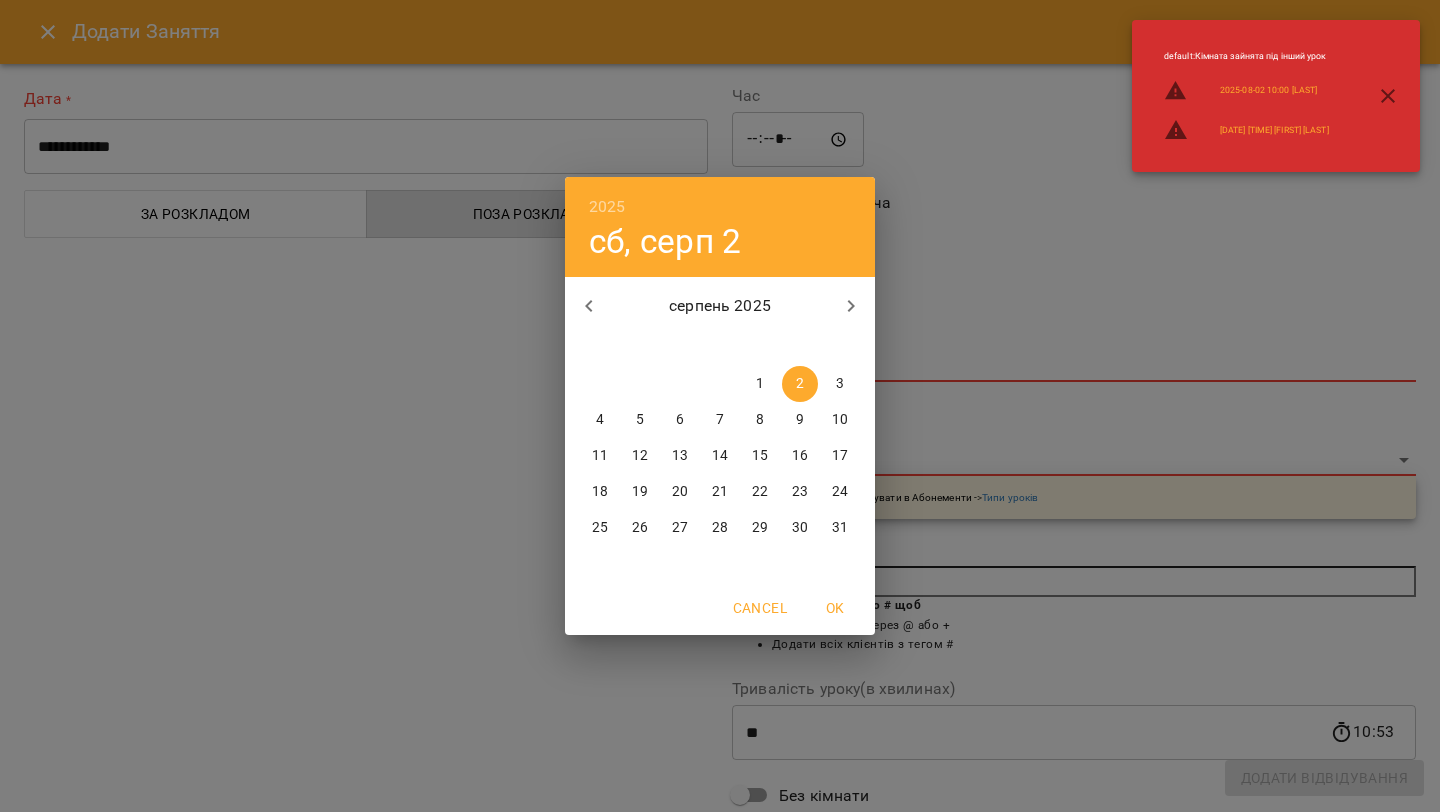 click on "6" at bounding box center (680, 420) 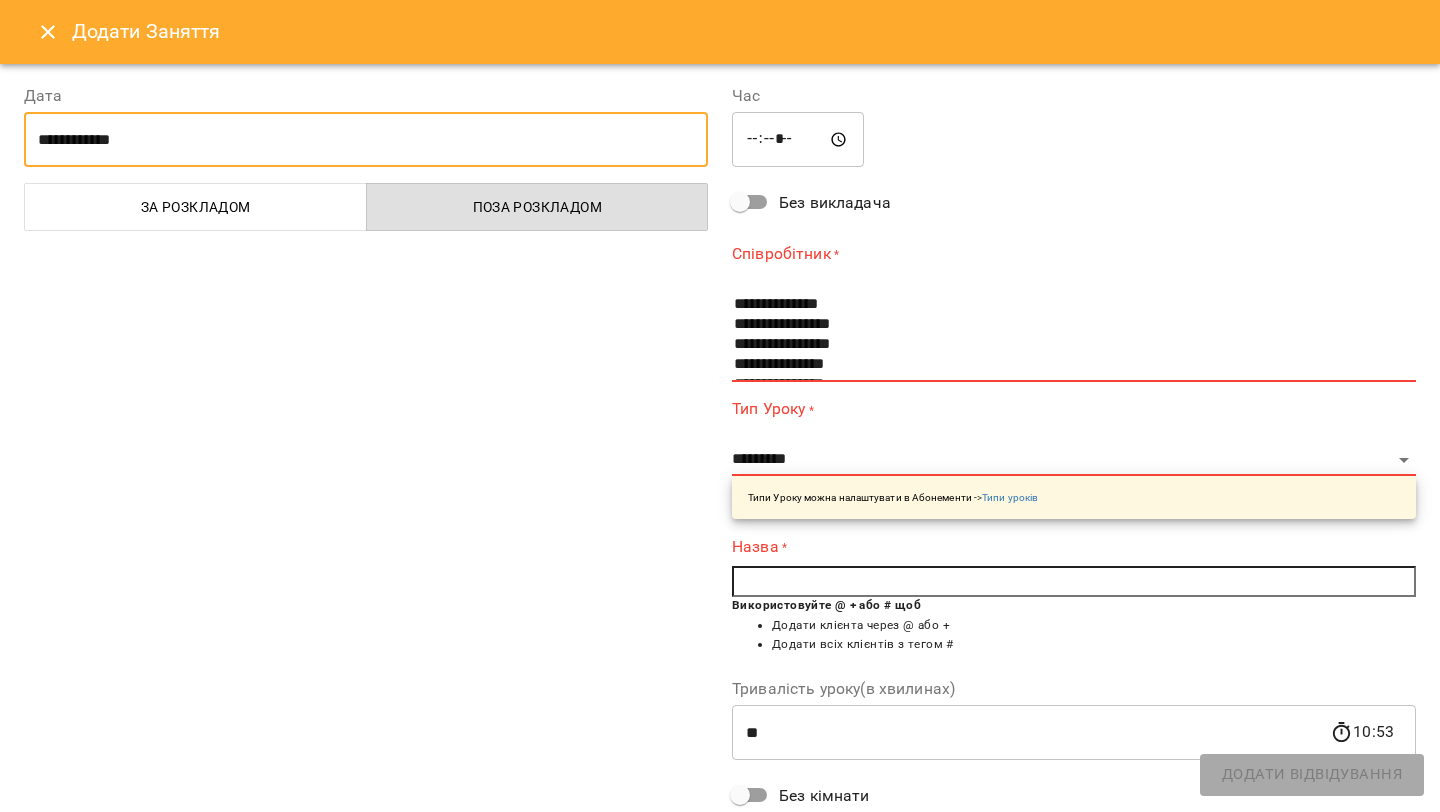 click on "*****" at bounding box center [798, 140] 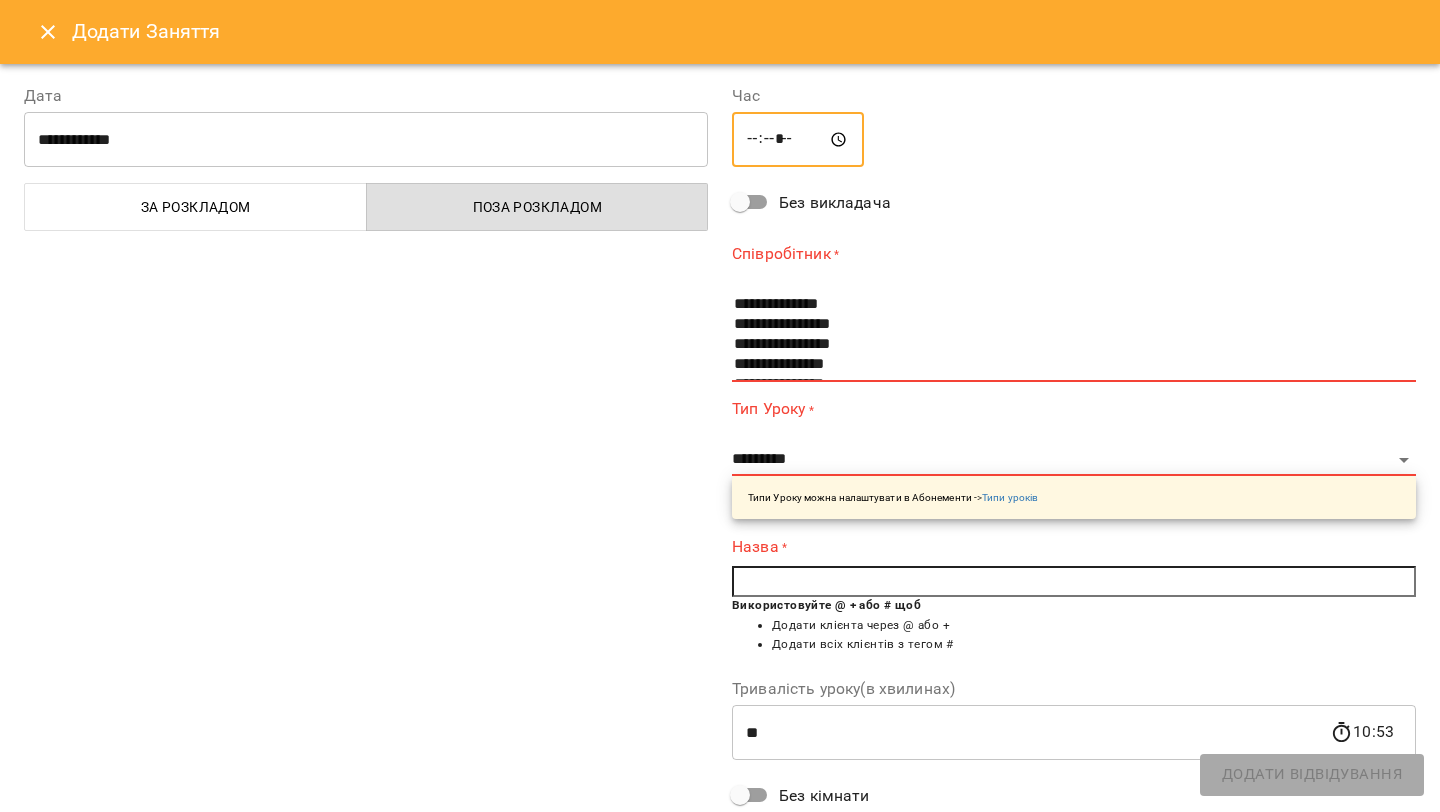 type on "*****" 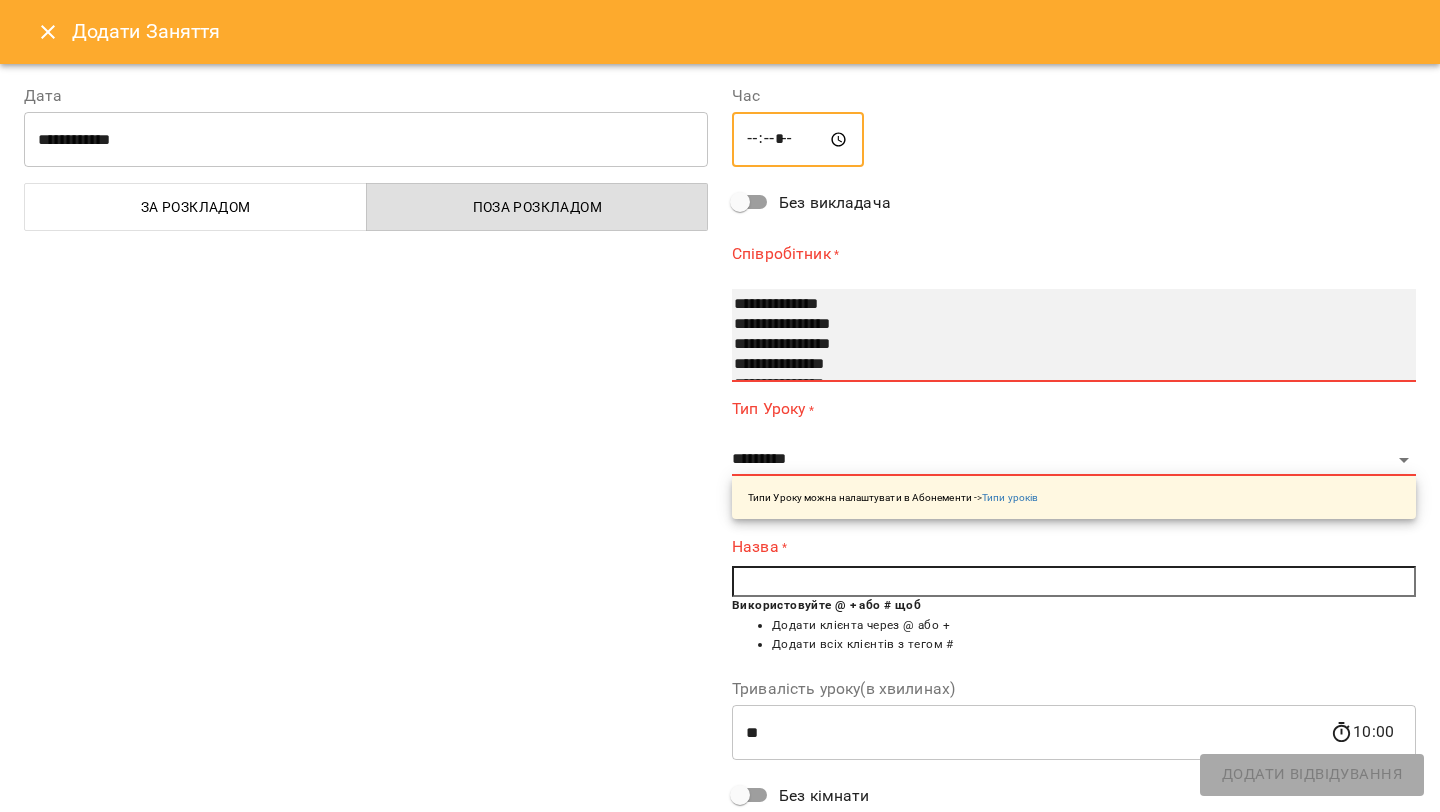 drag, startPoint x: 799, startPoint y: 303, endPoint x: 864, endPoint y: 436, distance: 148.03378 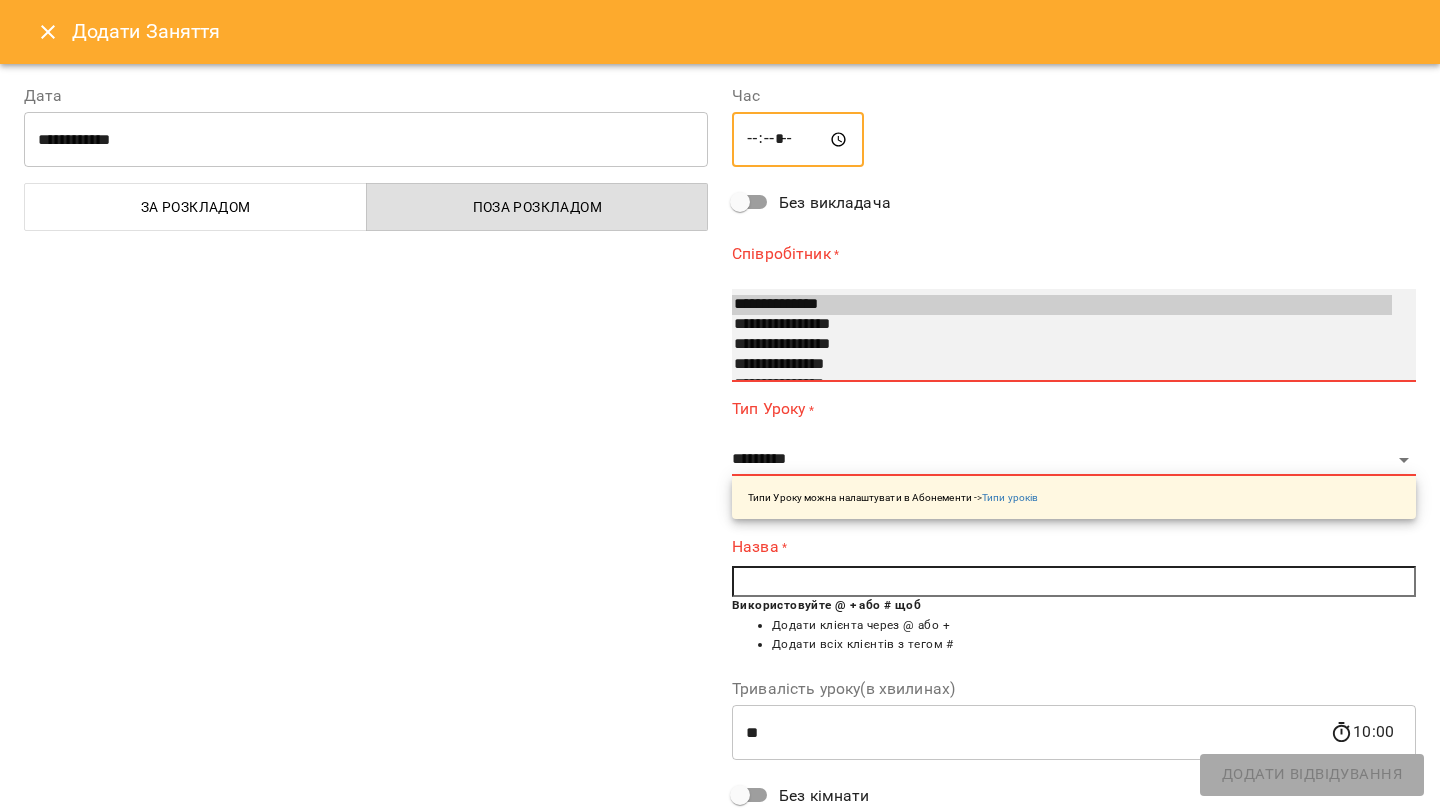 click on "**********" at bounding box center [1062, 305] 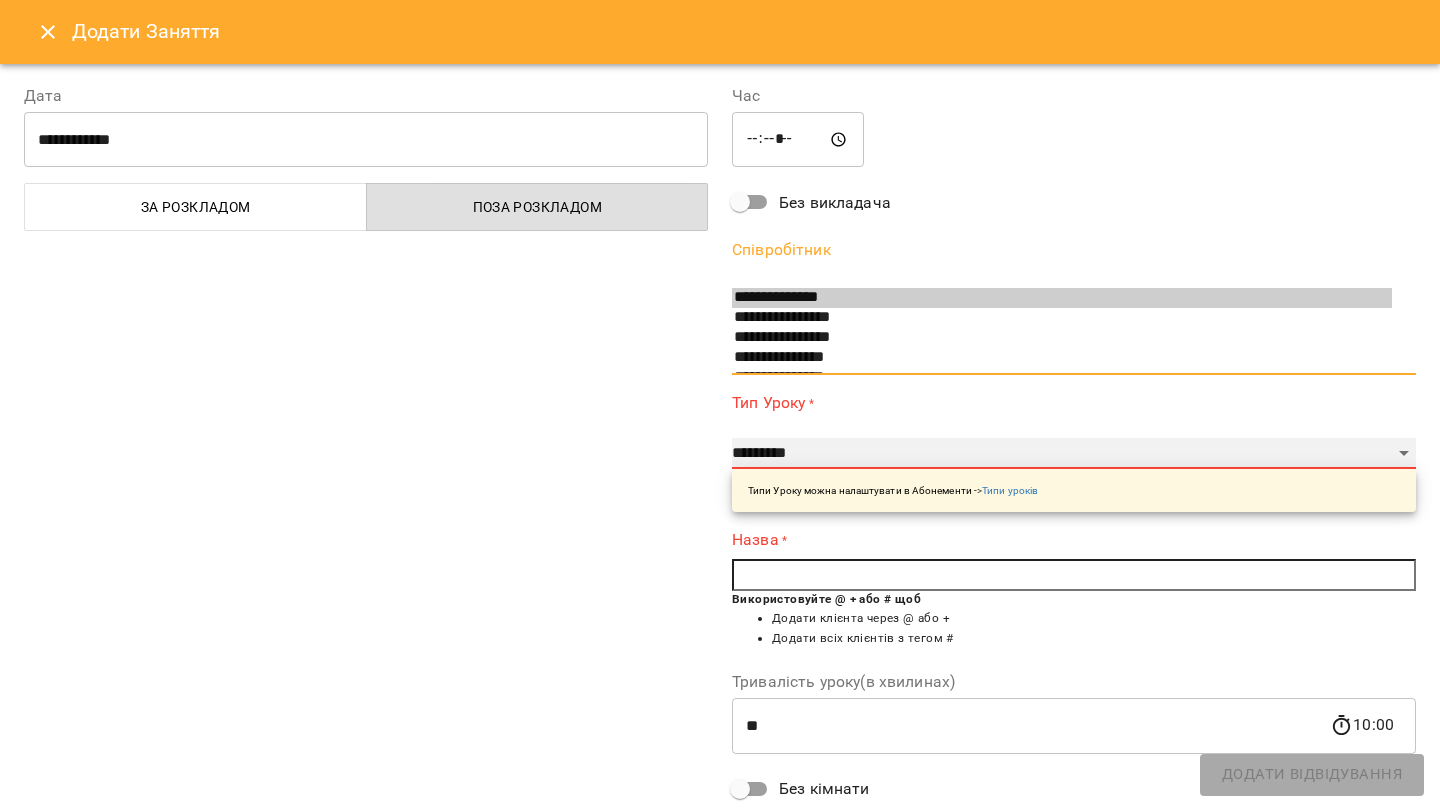 click on "**********" at bounding box center [1074, 454] 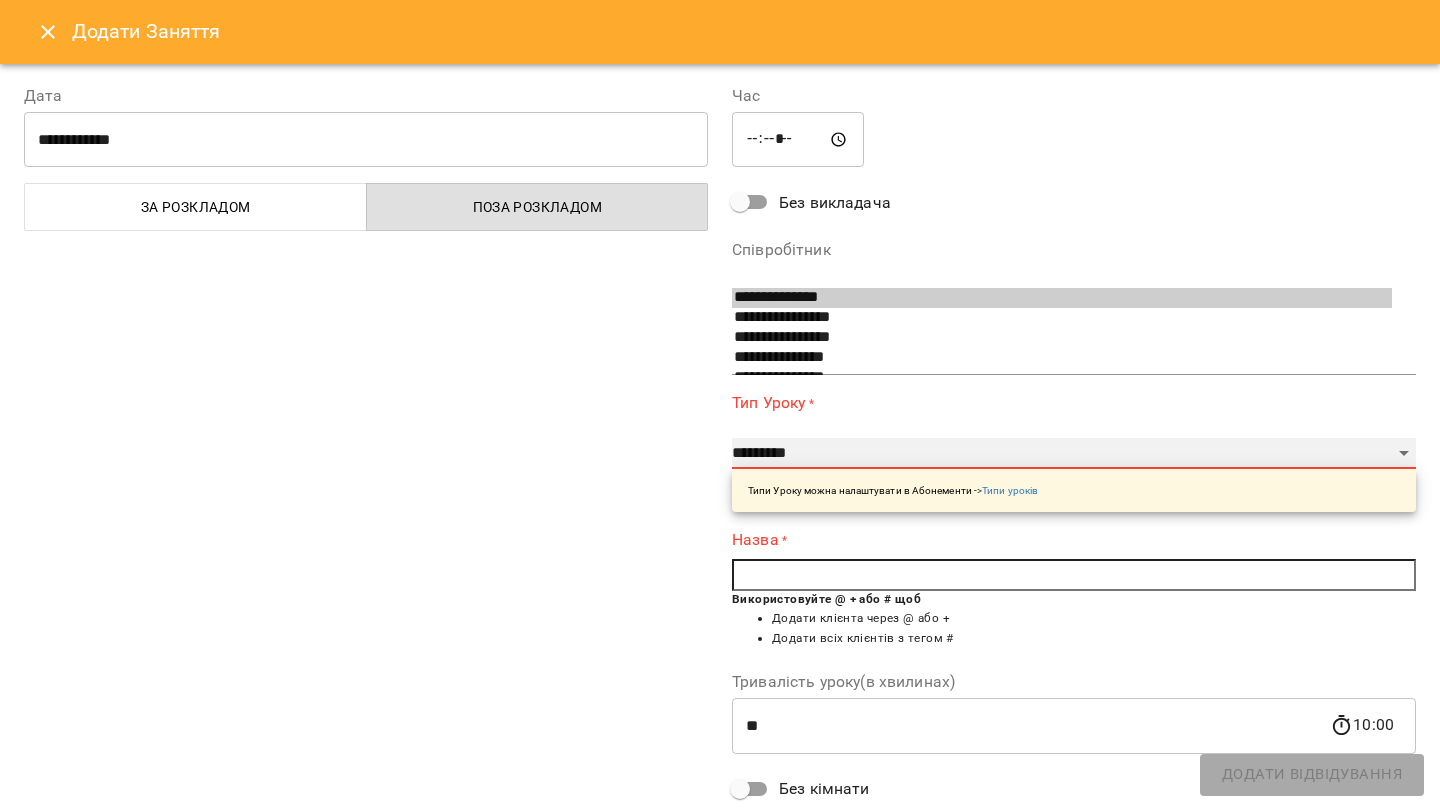 select on "**********" 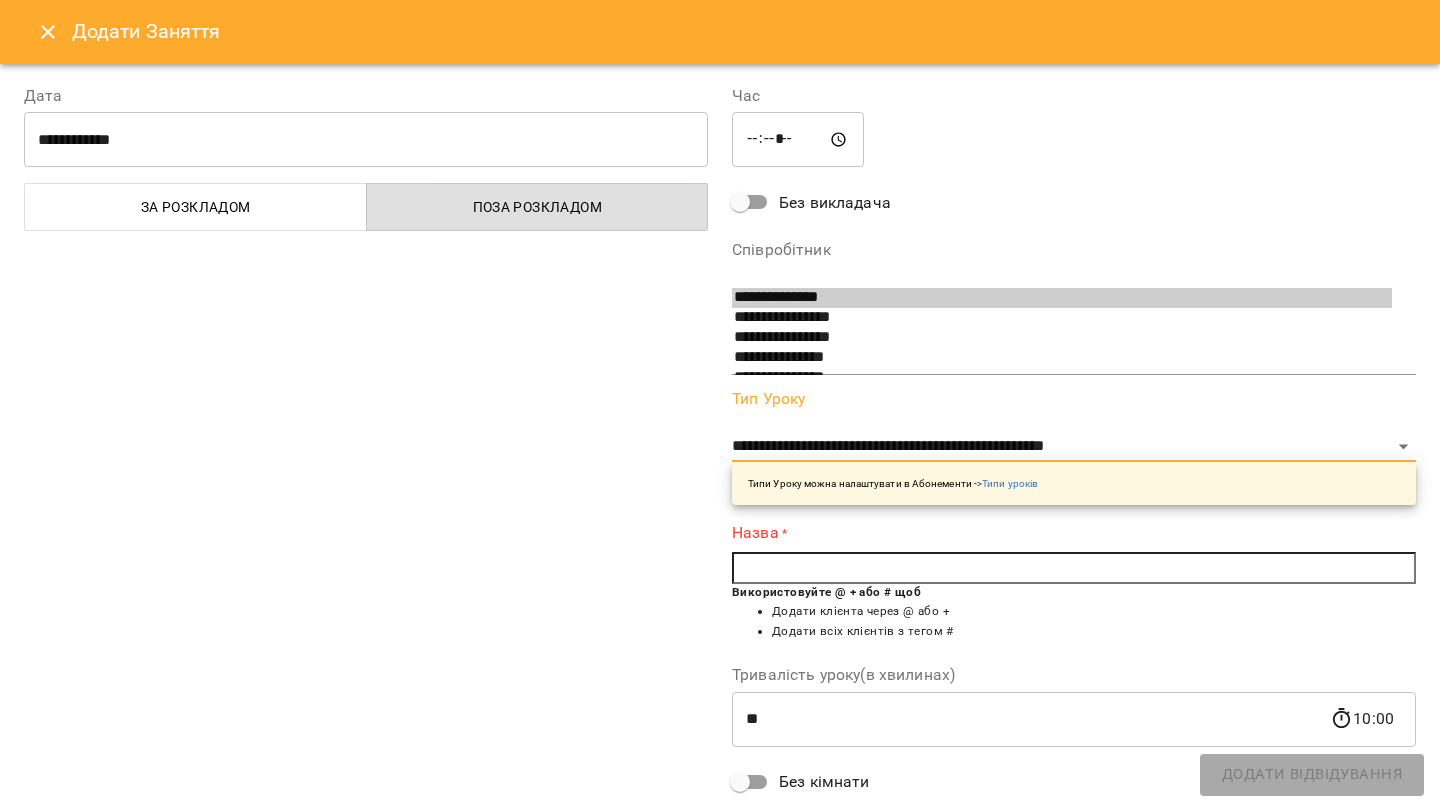click at bounding box center [1074, 568] 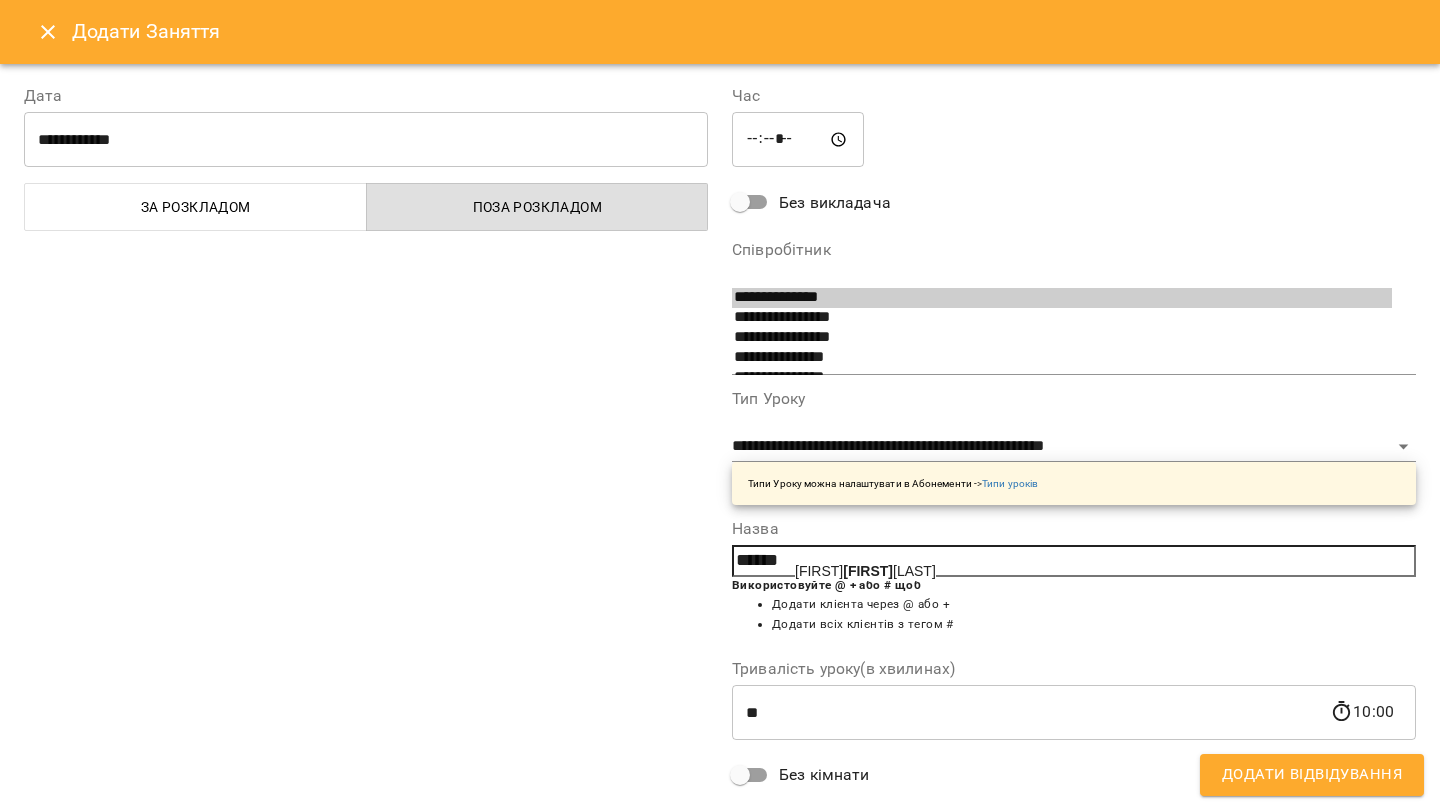 drag, startPoint x: 853, startPoint y: 568, endPoint x: 989, endPoint y: 626, distance: 147.85127 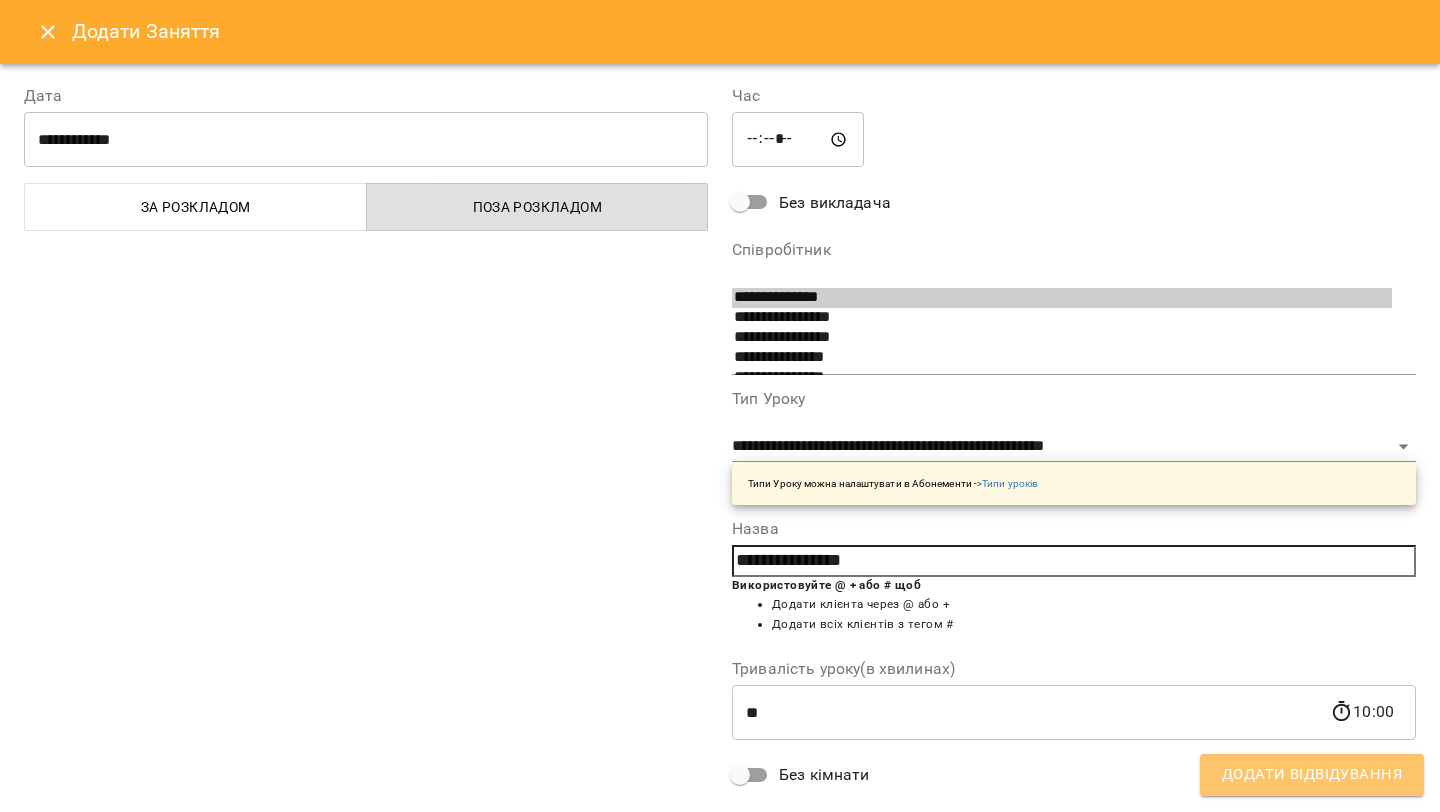 click on "Додати Відвідування" at bounding box center [1312, 775] 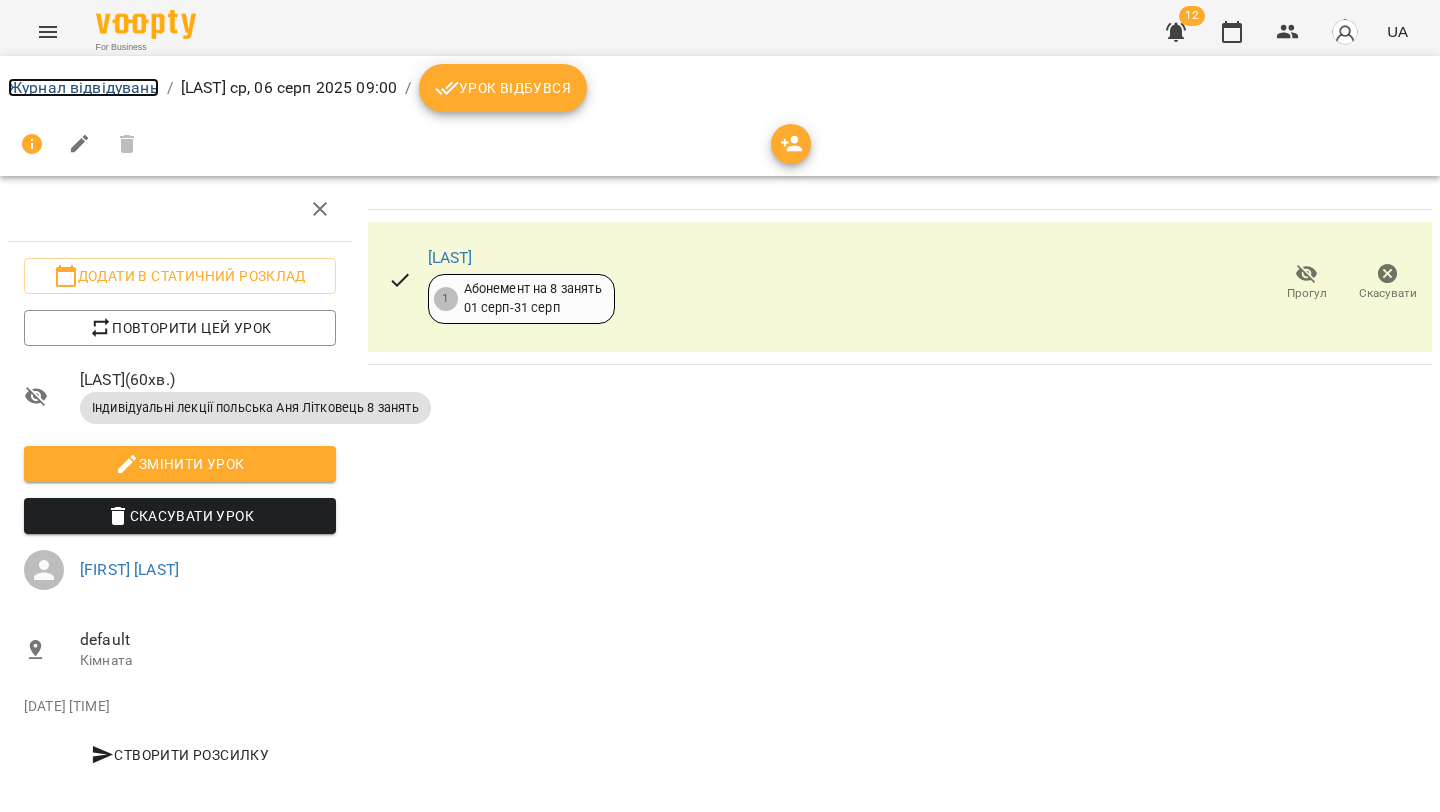 drag, startPoint x: 103, startPoint y: 80, endPoint x: 180, endPoint y: 101, distance: 79.81228 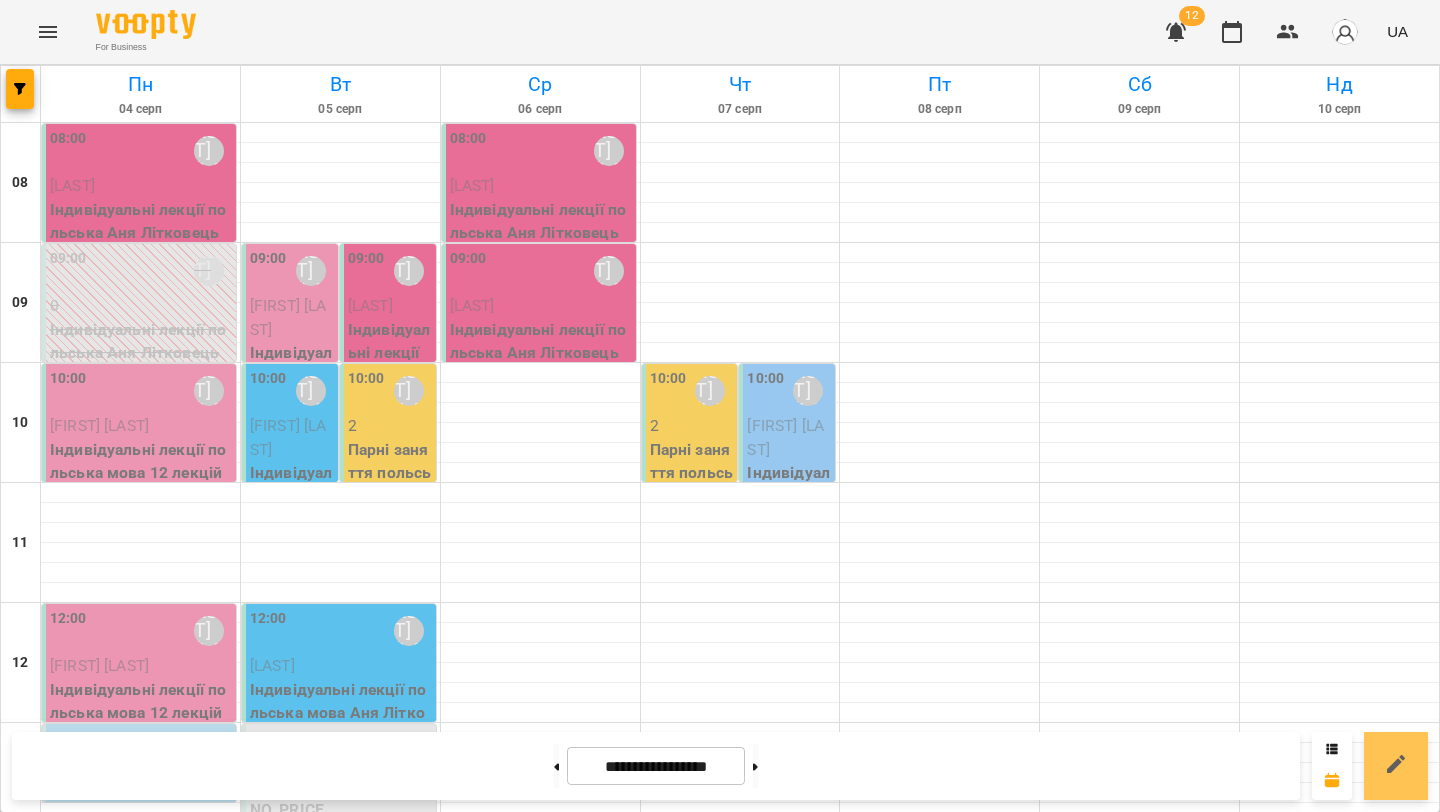 drag, startPoint x: 1396, startPoint y: 778, endPoint x: 1394, endPoint y: 750, distance: 28.071337 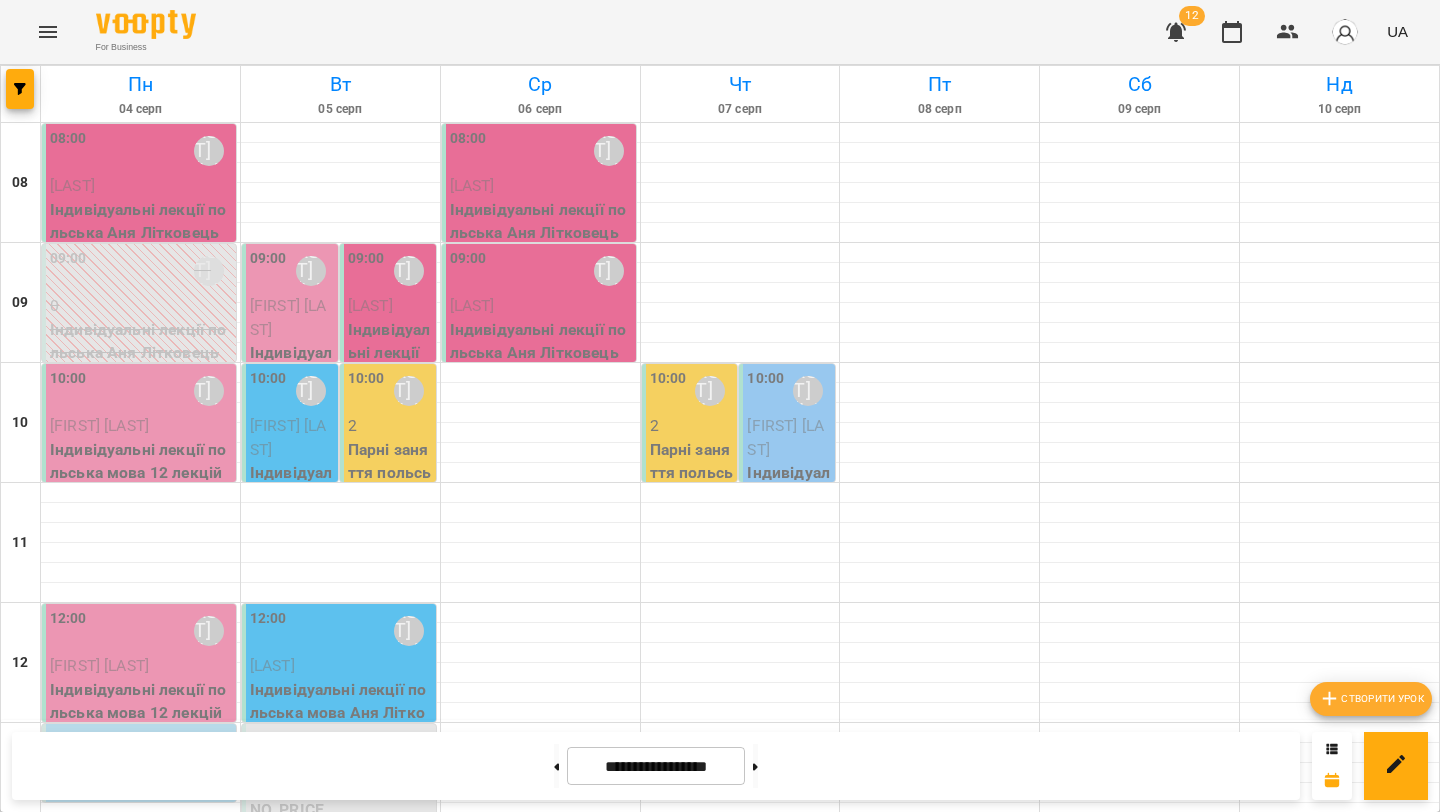 click on "Створити урок" at bounding box center [1371, 699] 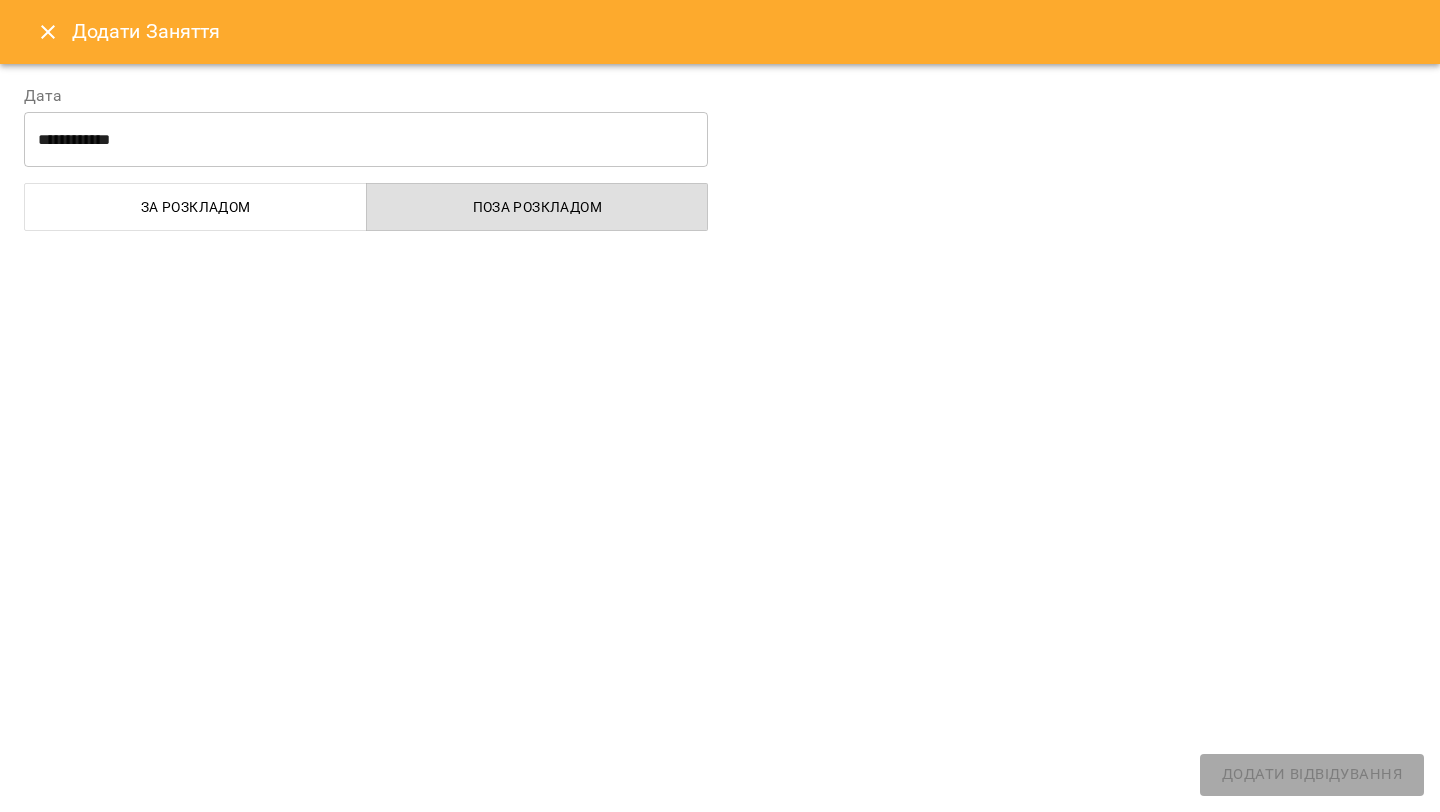 select 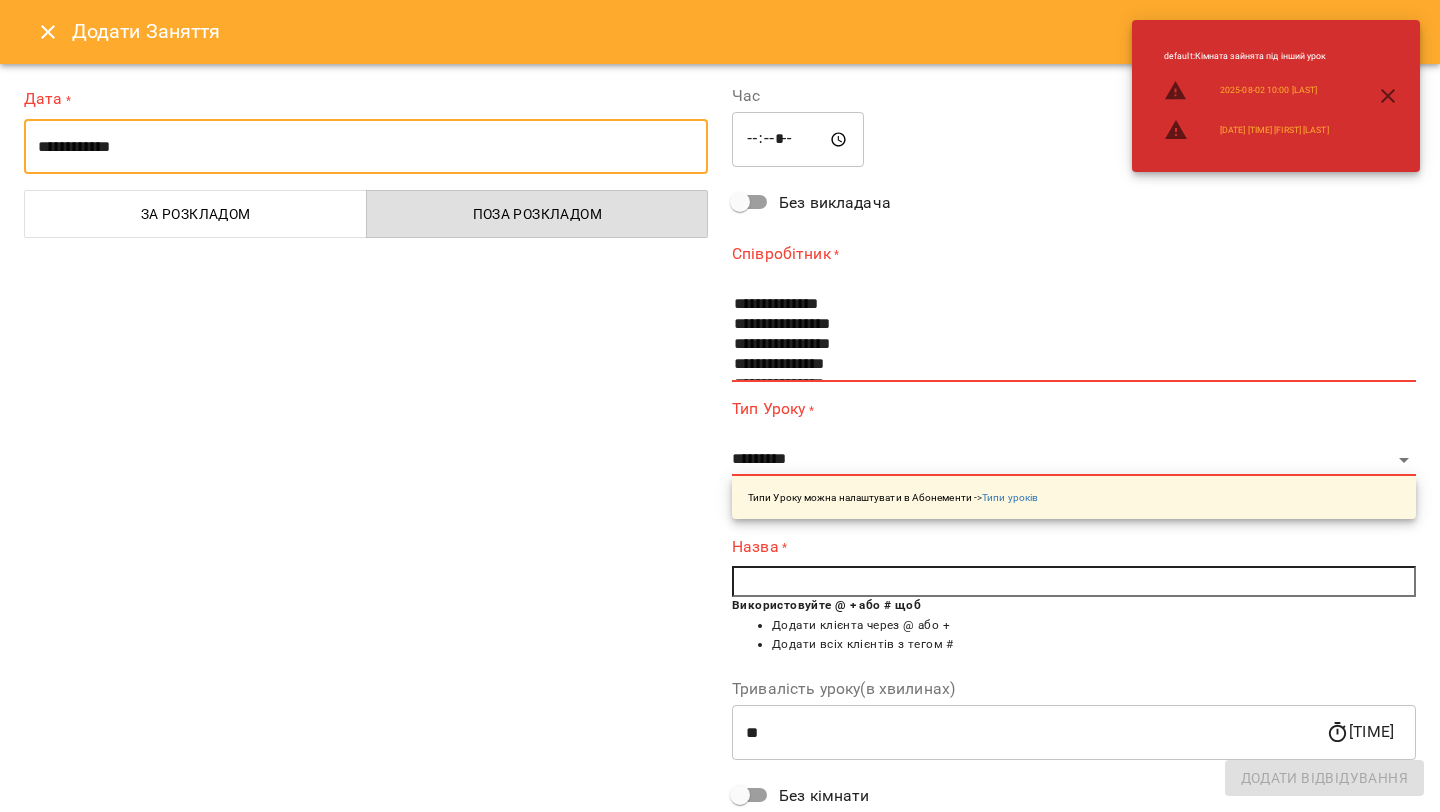 click on "**********" at bounding box center (366, 147) 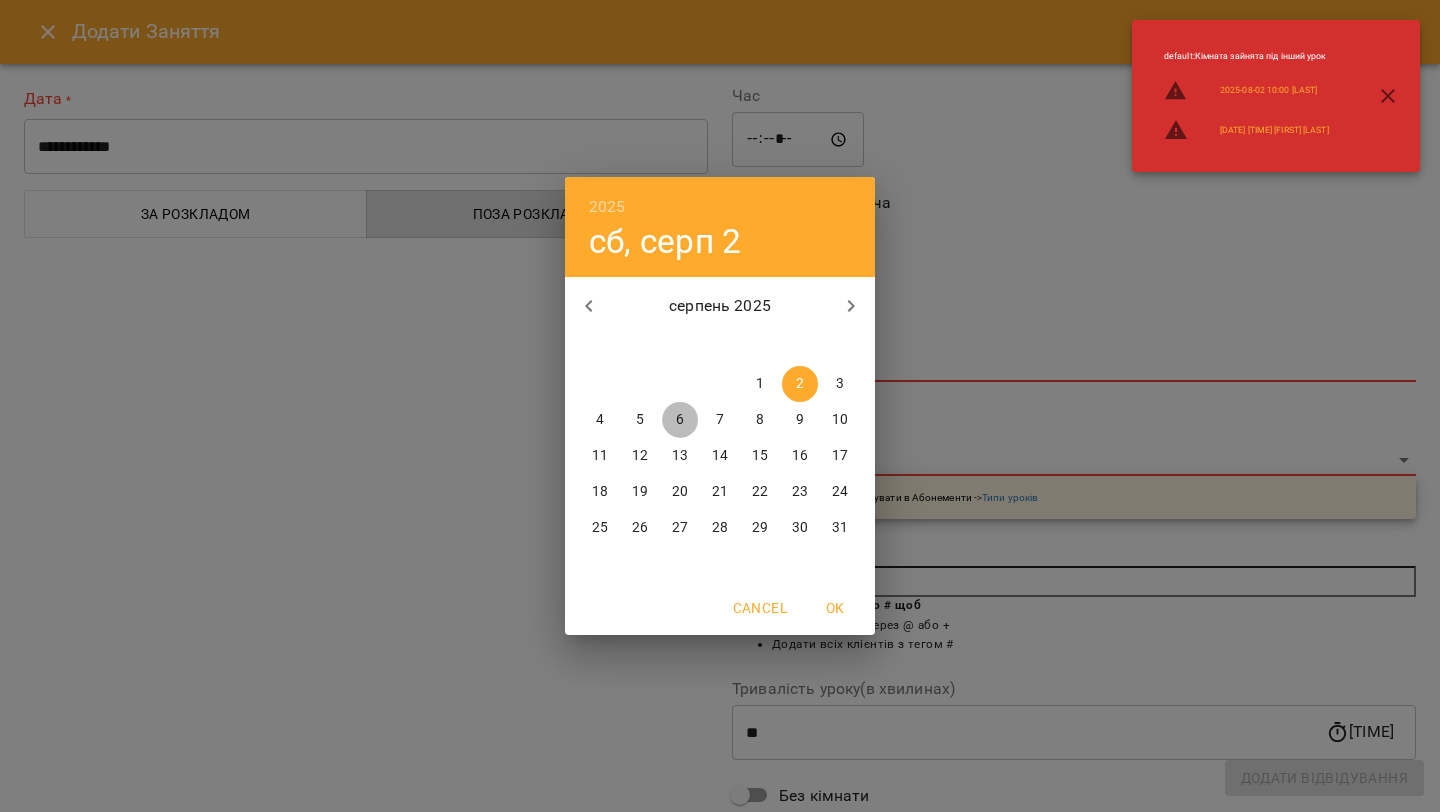 drag, startPoint x: 683, startPoint y: 423, endPoint x: 801, endPoint y: 213, distance: 240.88171 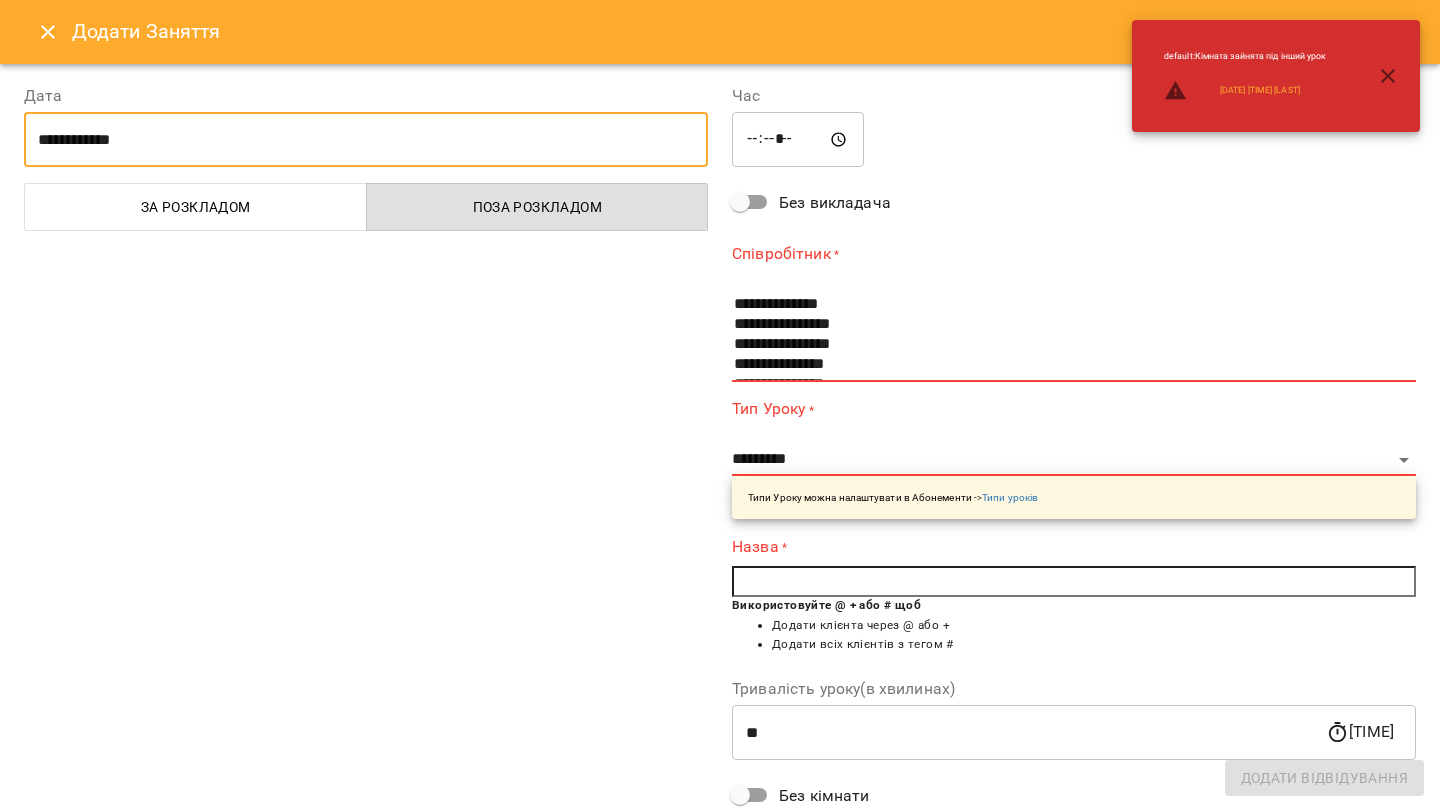click on "*****" at bounding box center [798, 140] 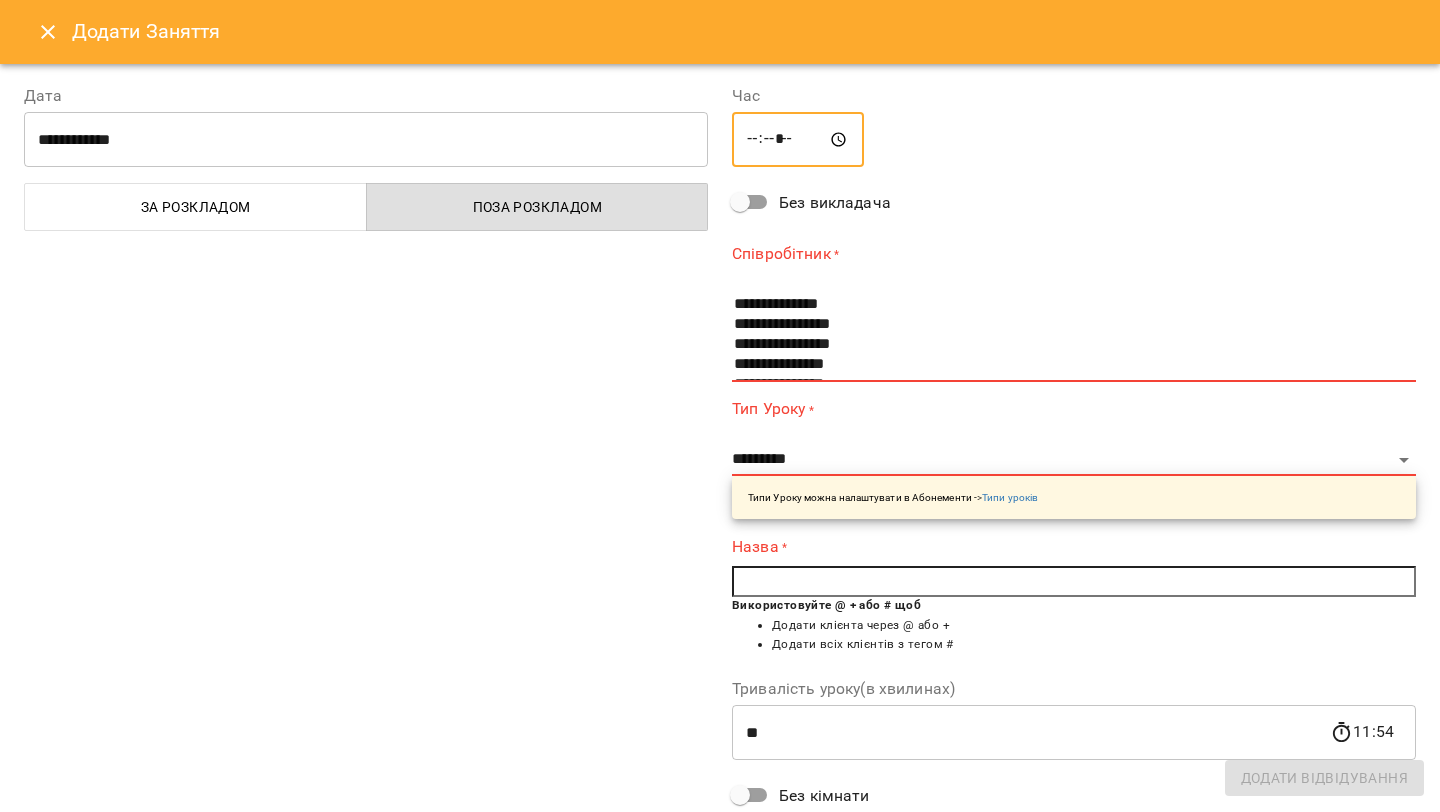 type on "*****" 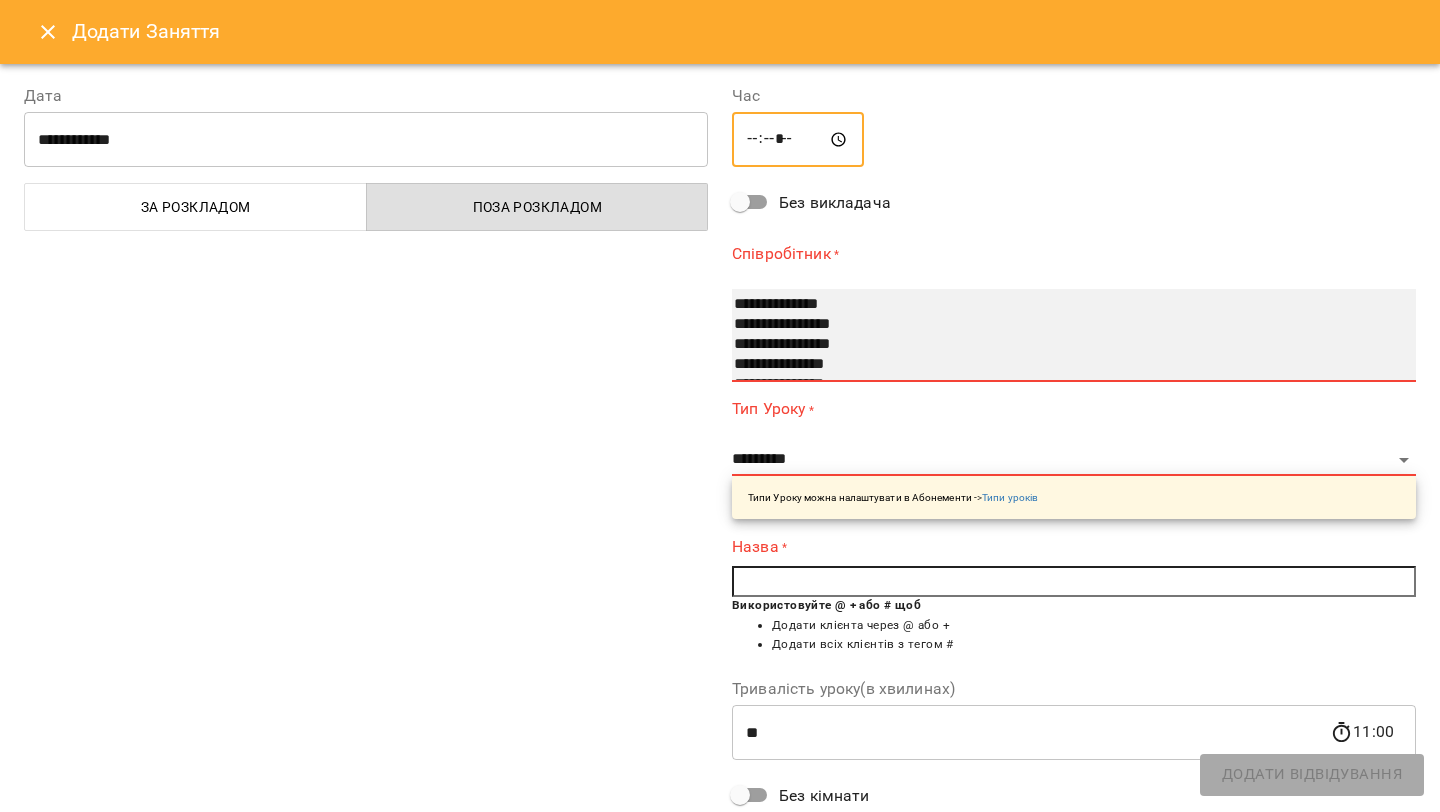 drag, startPoint x: 786, startPoint y: 302, endPoint x: 829, endPoint y: 401, distance: 107.935165 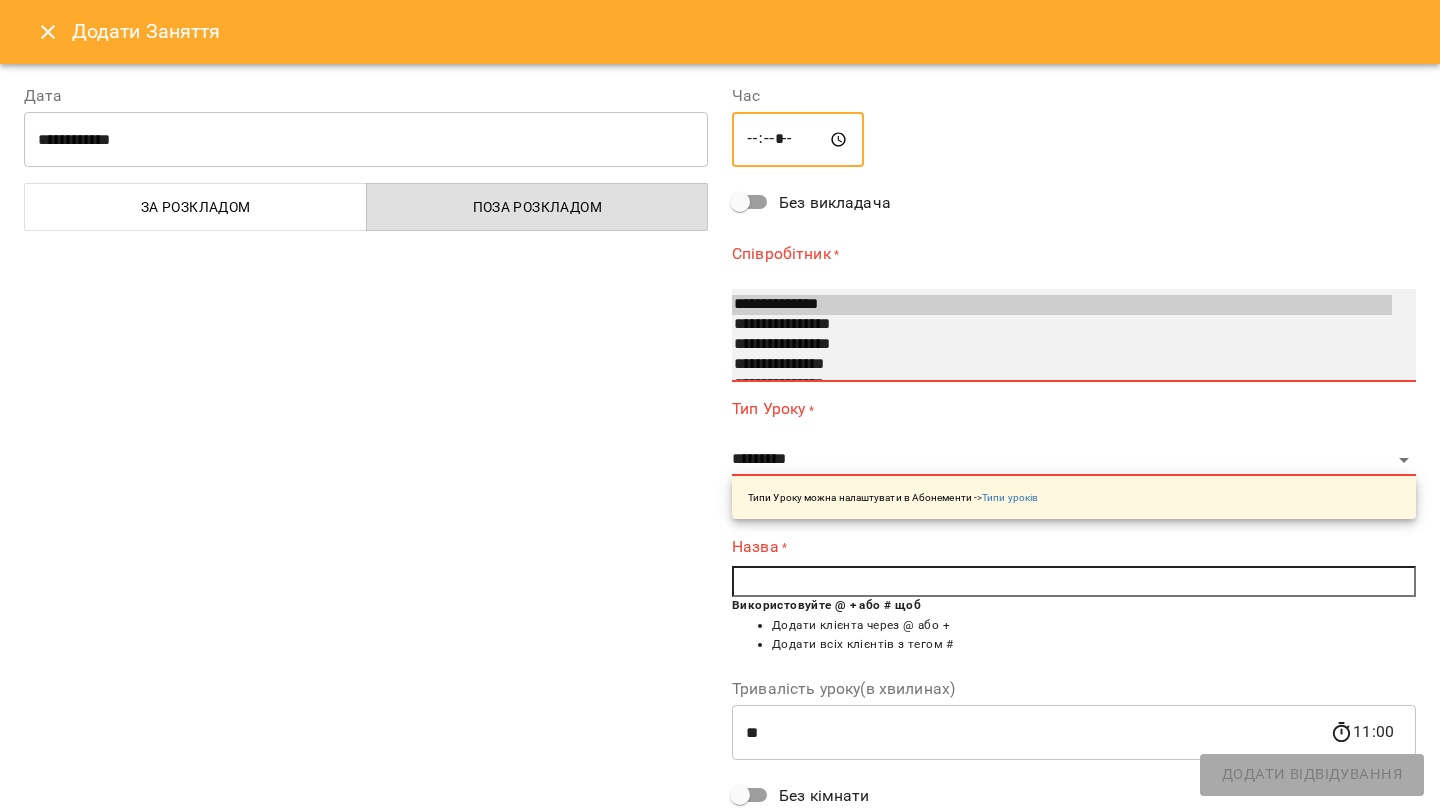 click on "**********" at bounding box center [1062, 305] 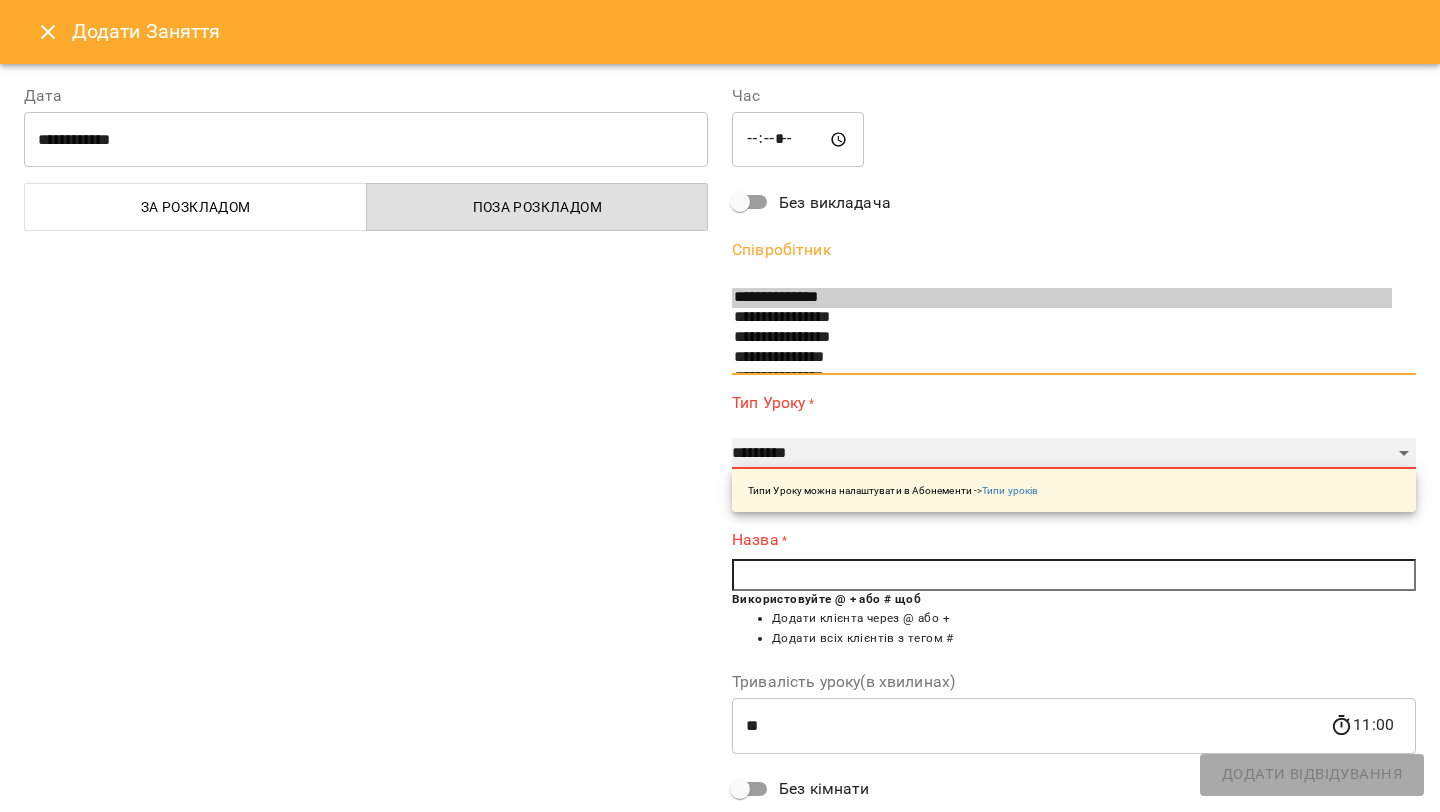 click on "**********" at bounding box center [1074, 454] 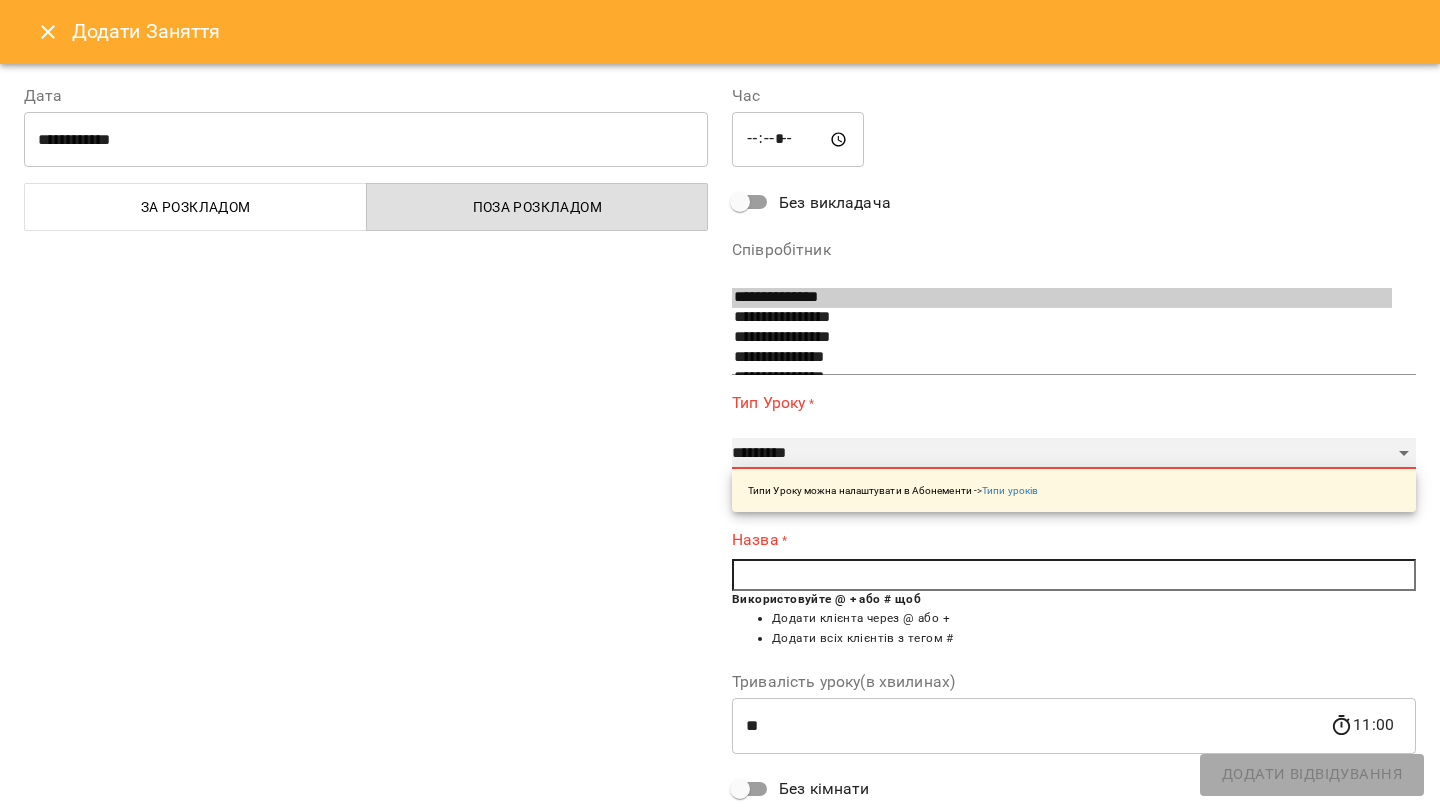 select on "**********" 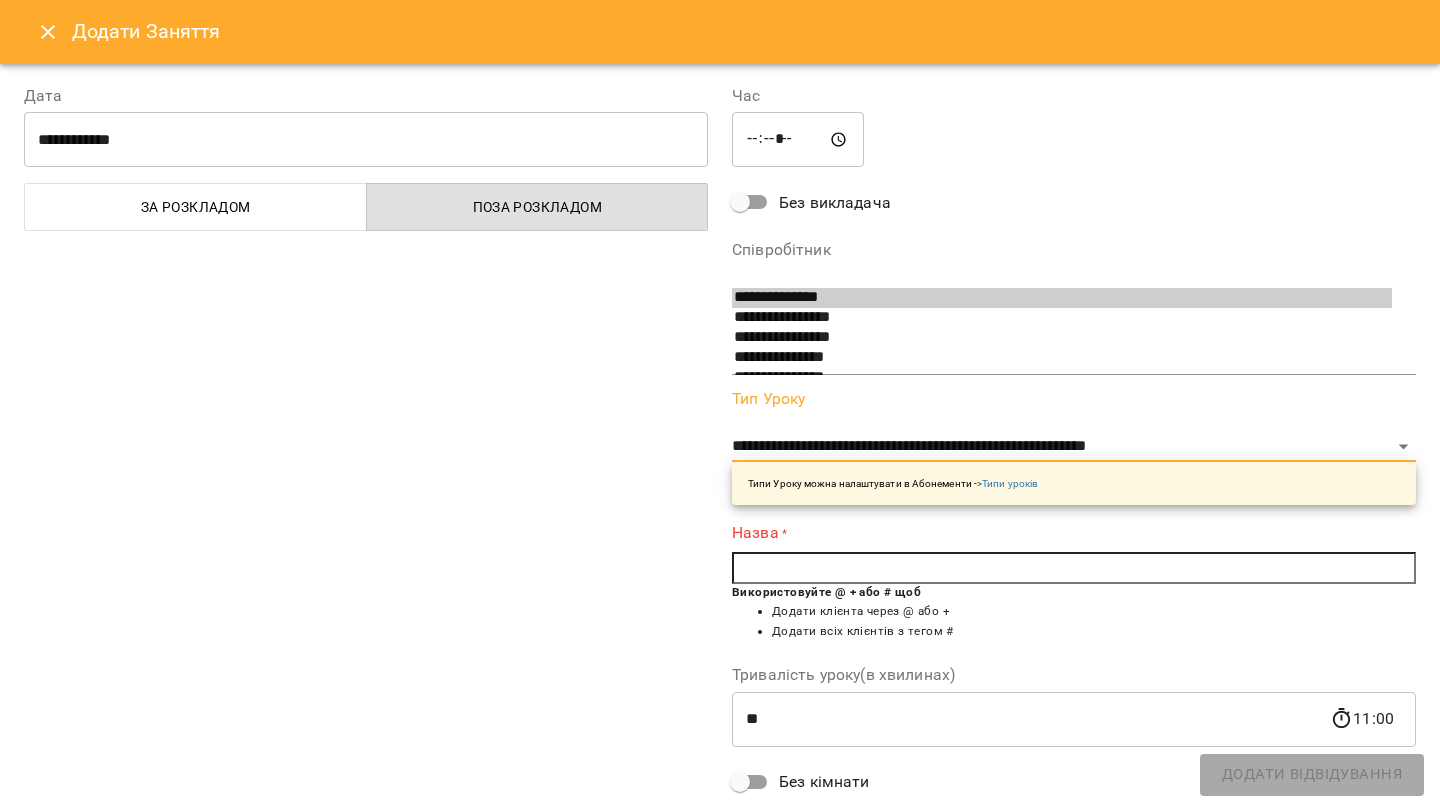 click at bounding box center [1074, 568] 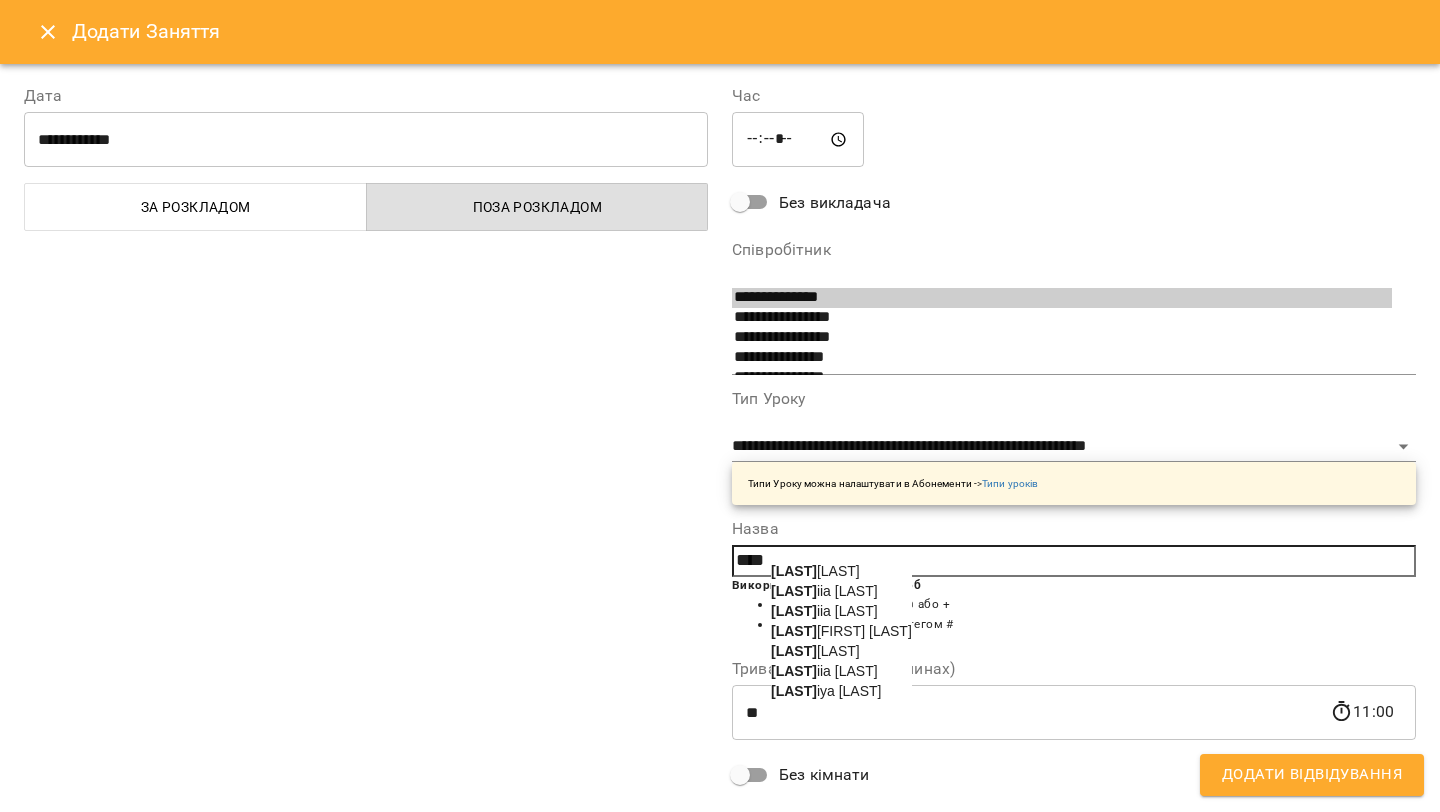 click on "Yul iia Lystopad" at bounding box center (824, 611) 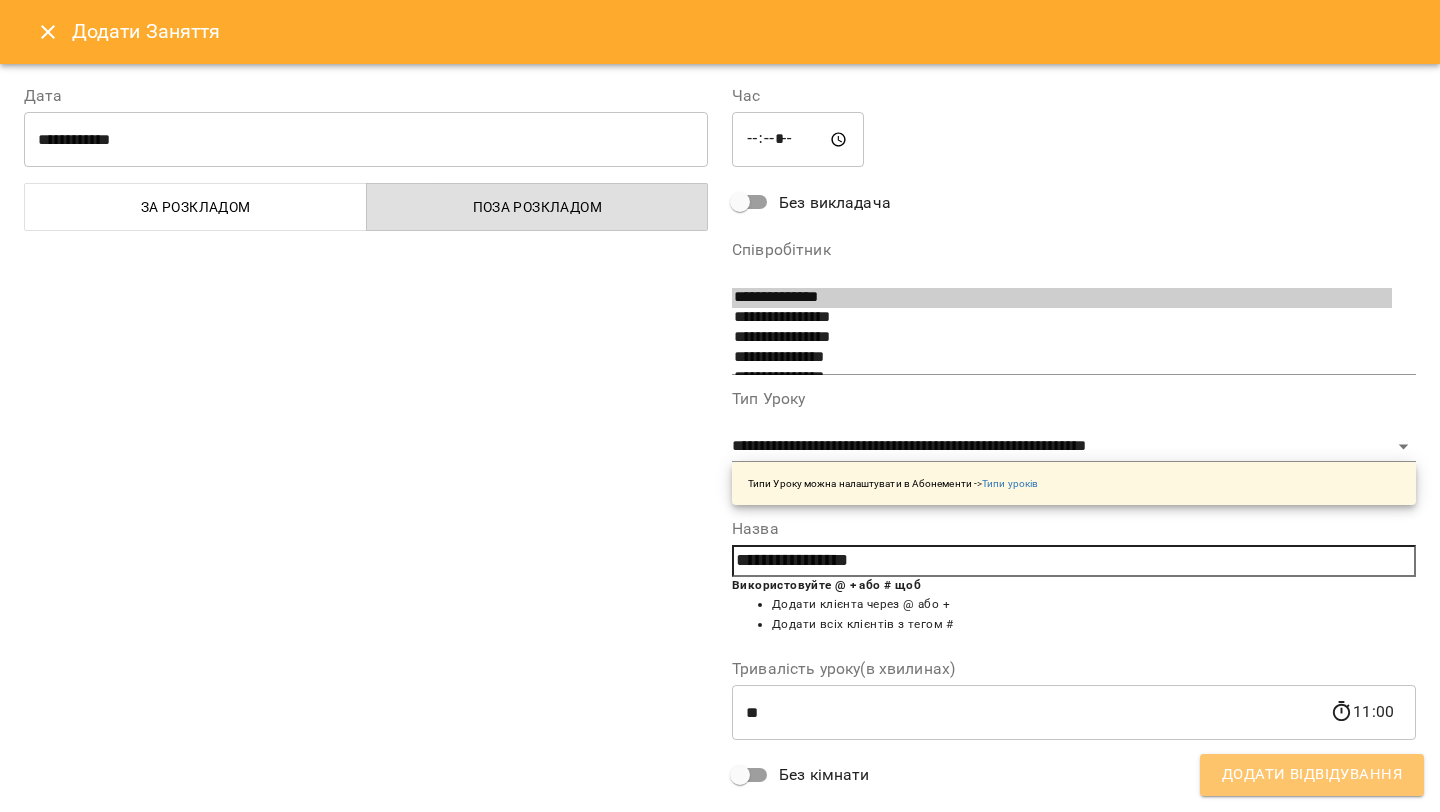 click on "Додати Відвідування" at bounding box center [1312, 775] 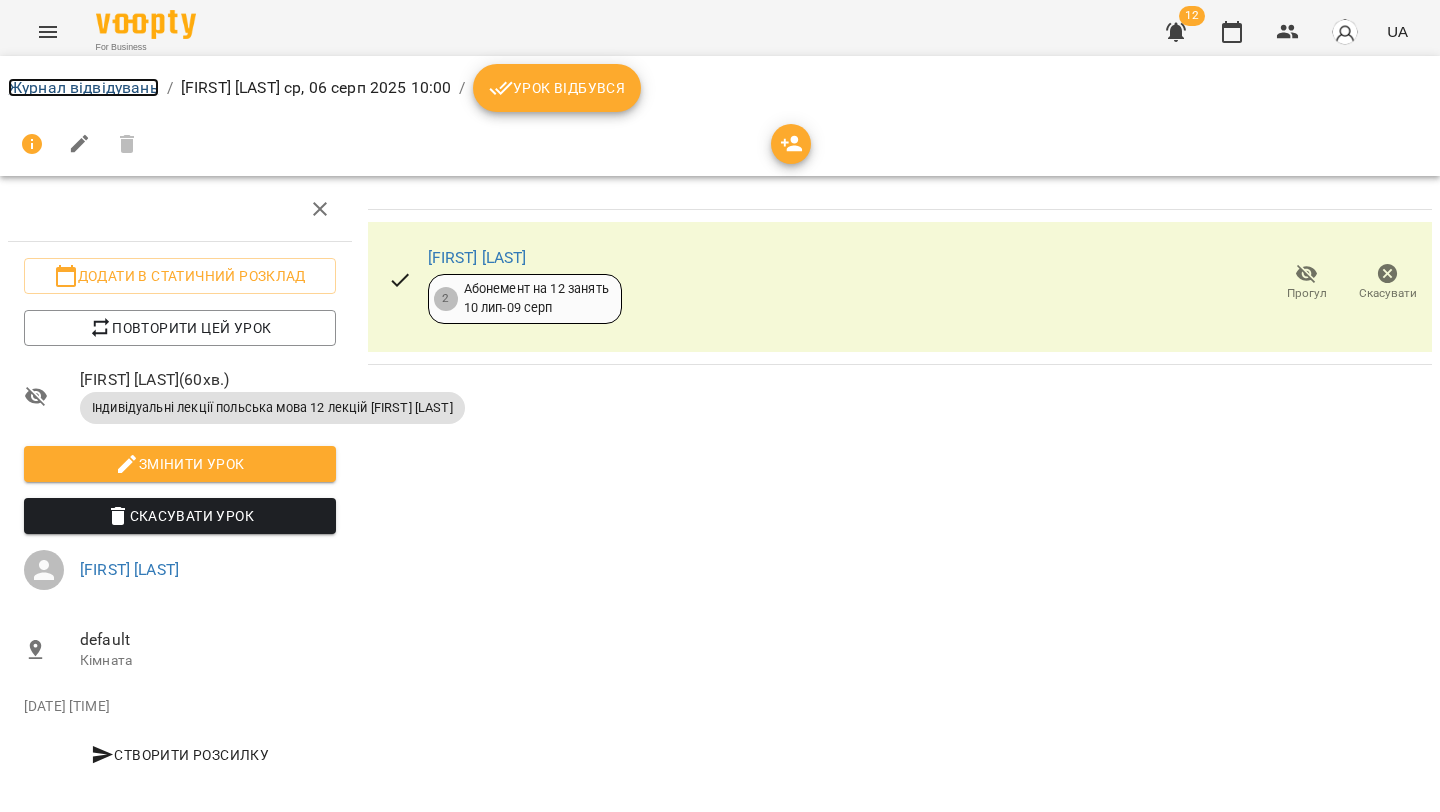 drag, startPoint x: 65, startPoint y: 81, endPoint x: 48, endPoint y: 83, distance: 17.117243 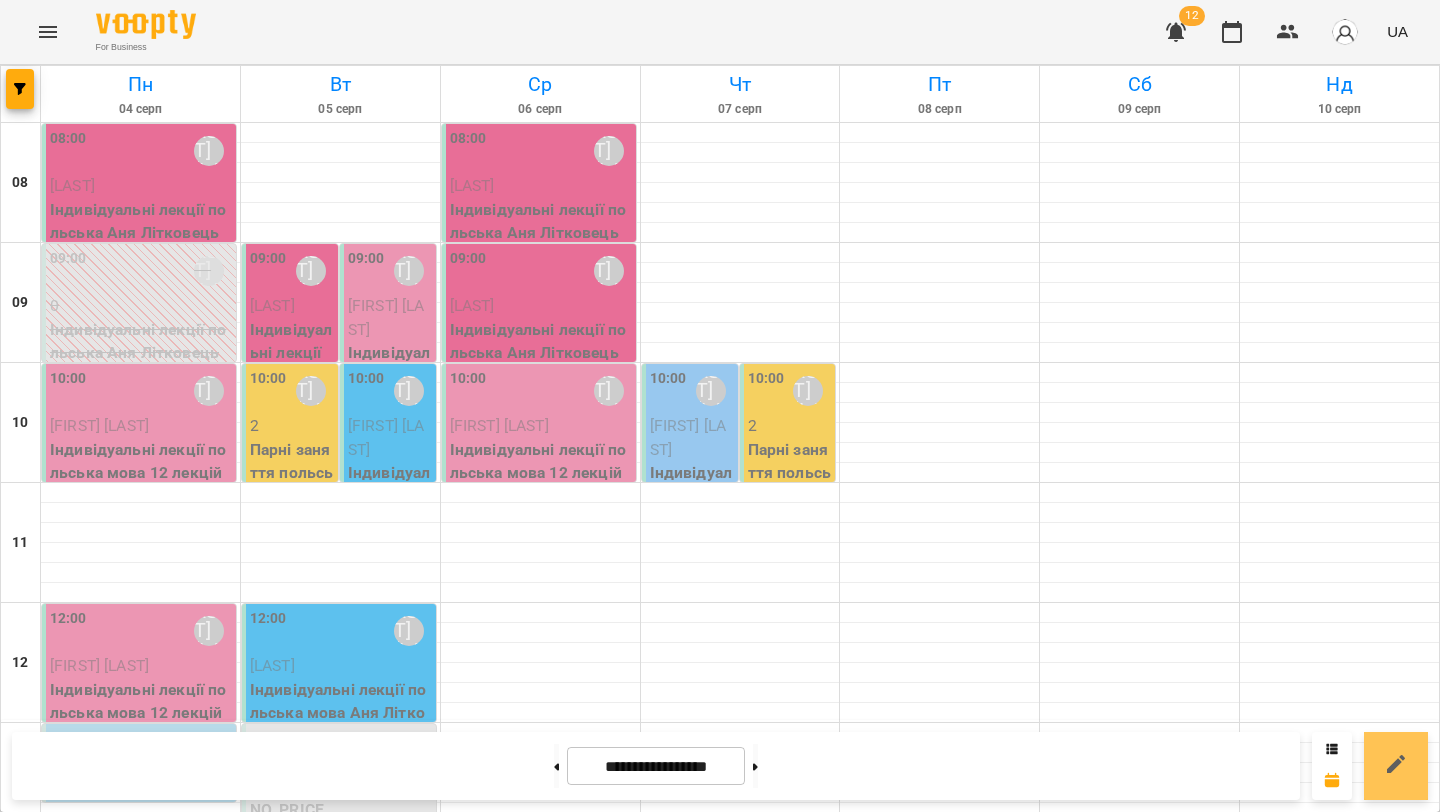 drag, startPoint x: 1396, startPoint y: 787, endPoint x: 1379, endPoint y: 739, distance: 50.92151 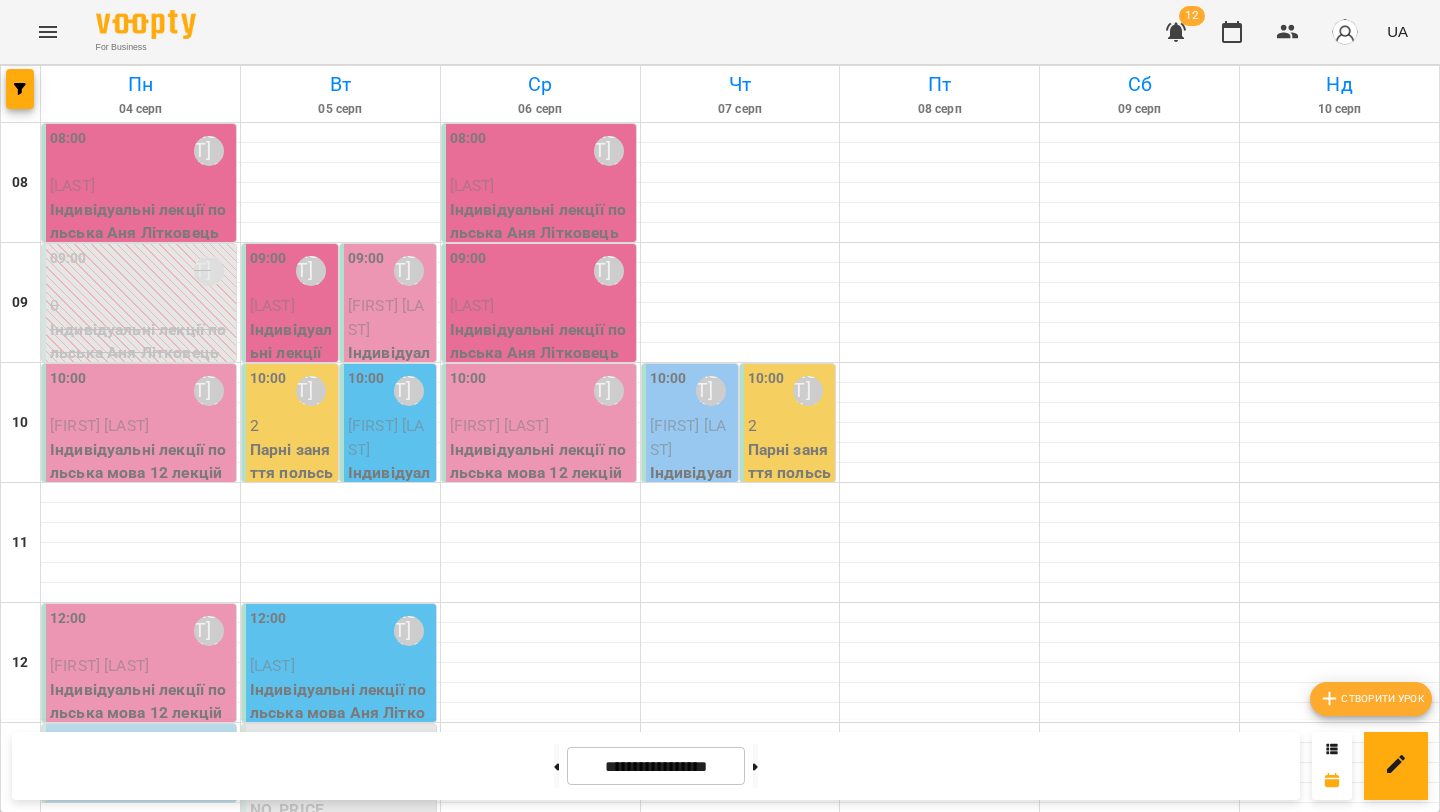 click on "Створити урок" at bounding box center [1371, 699] 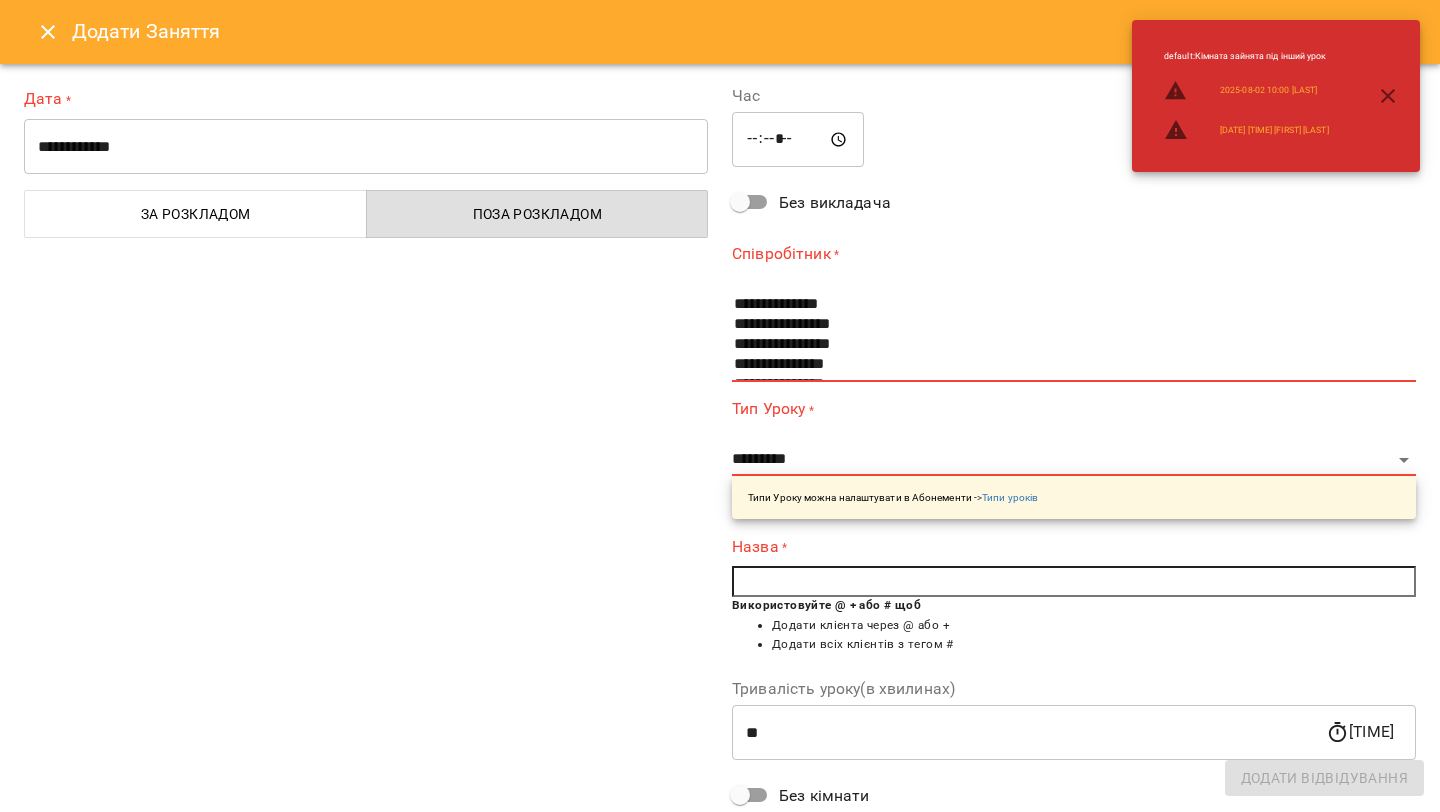 click on "**********" at bounding box center (366, 147) 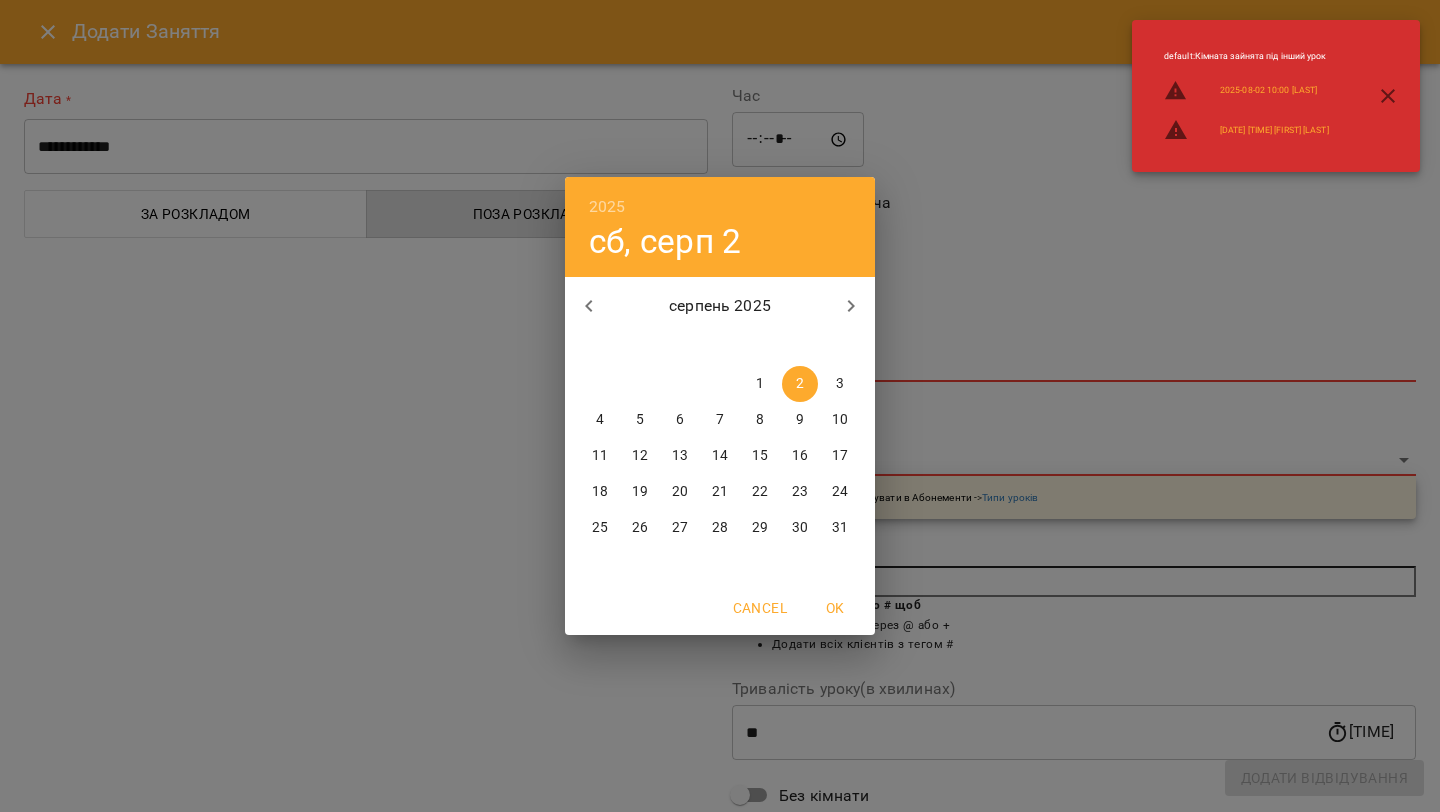 click on "6" at bounding box center (680, 420) 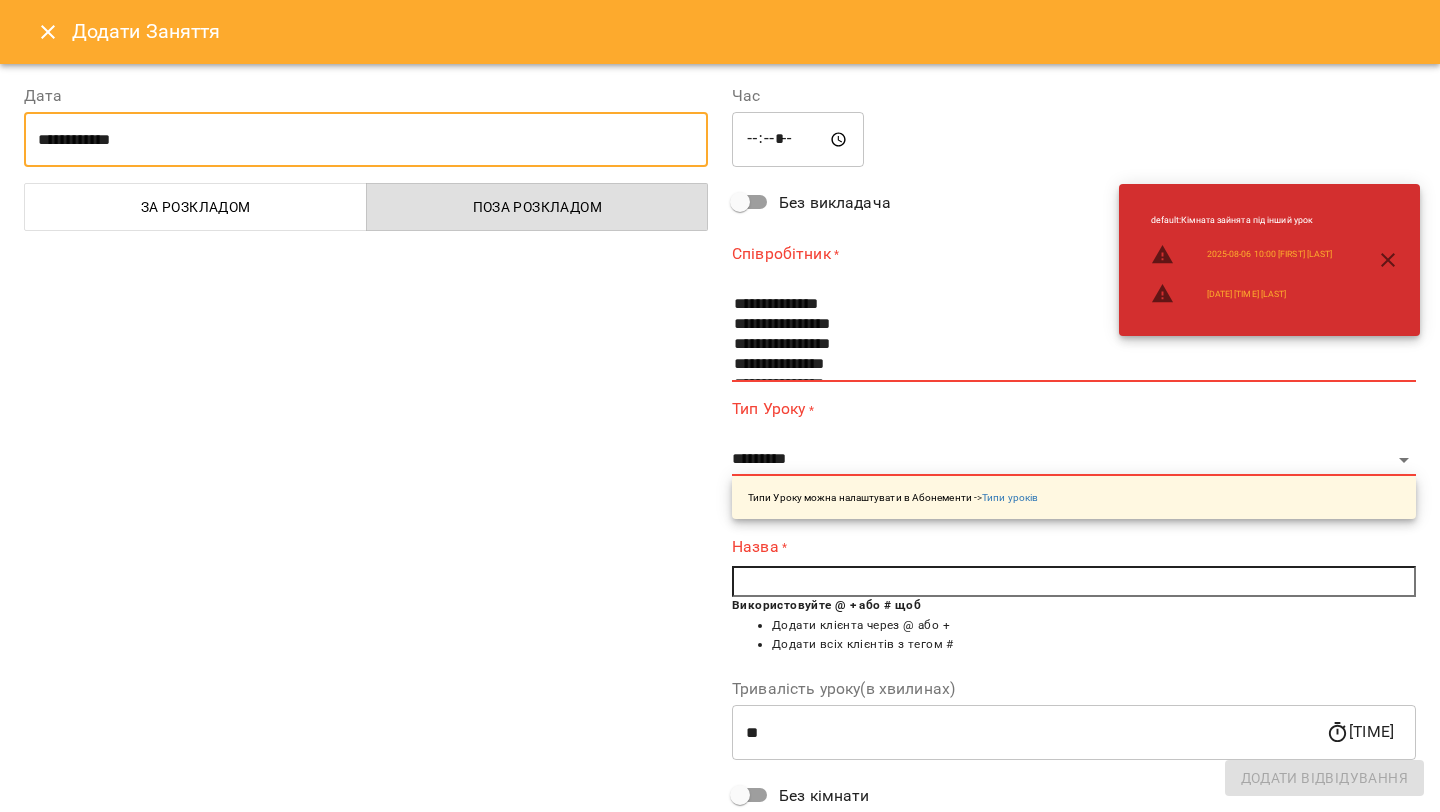 click on "*****" at bounding box center [798, 140] 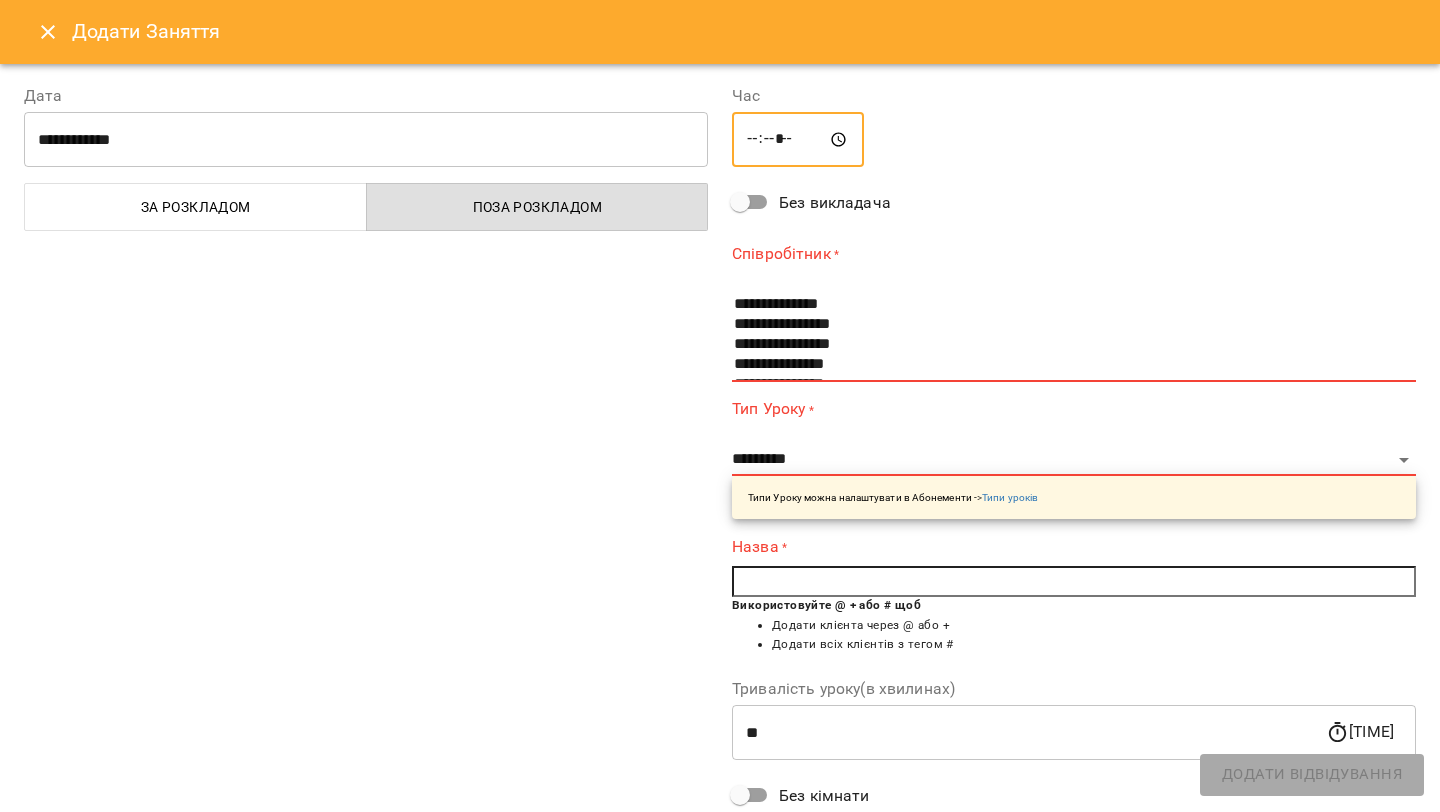 type on "*****" 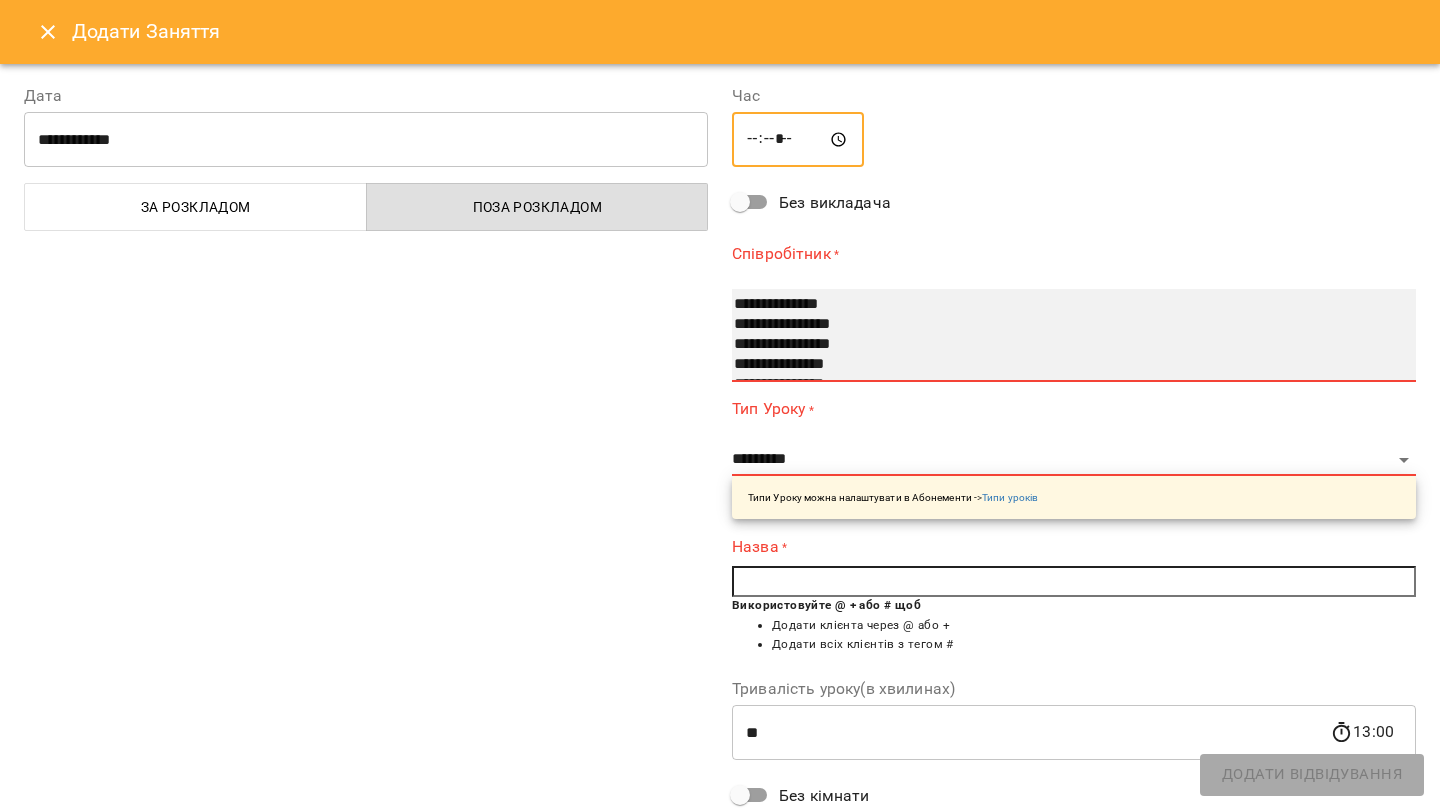 select on "**********" 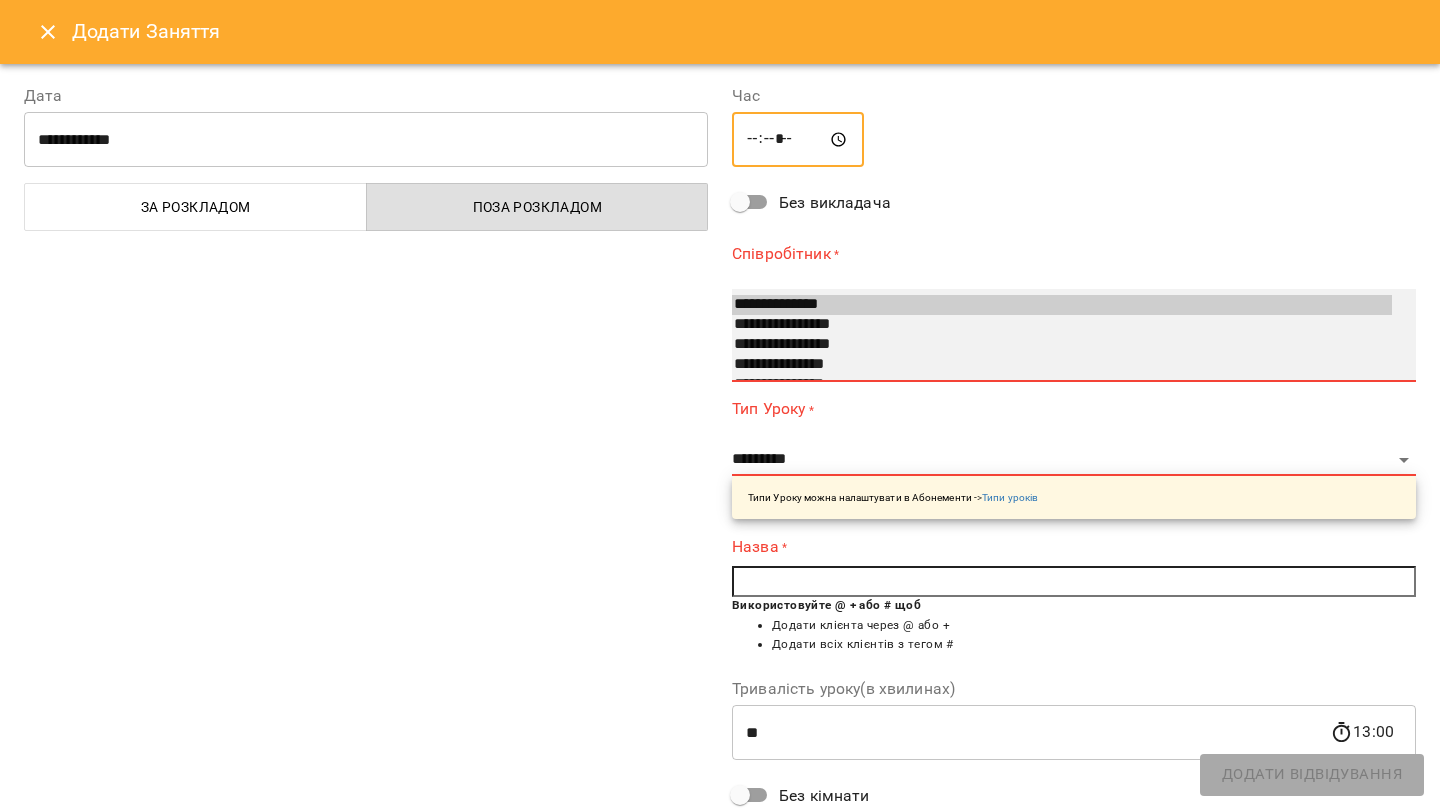 click on "**********" at bounding box center (1062, 305) 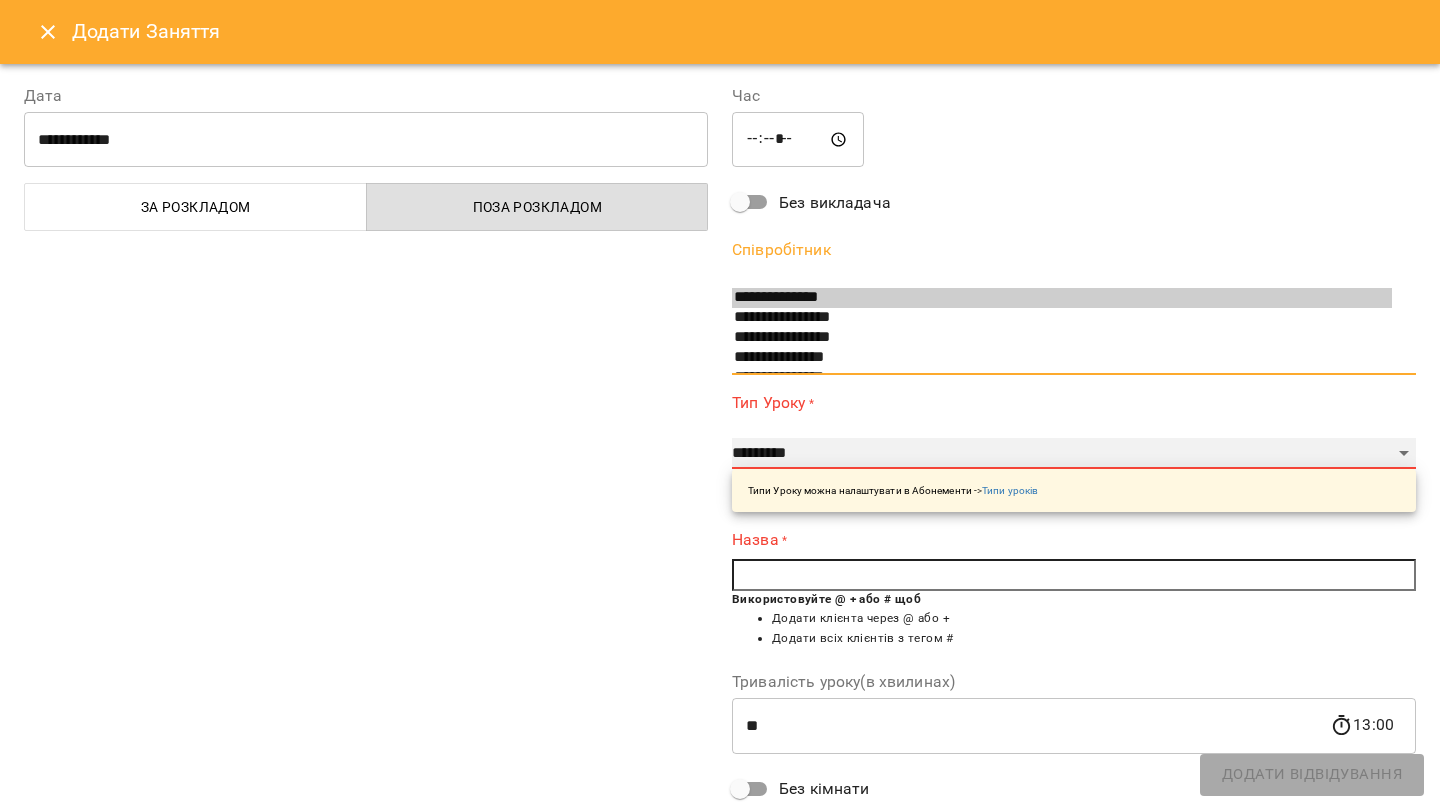 click on "**********" at bounding box center [1074, 454] 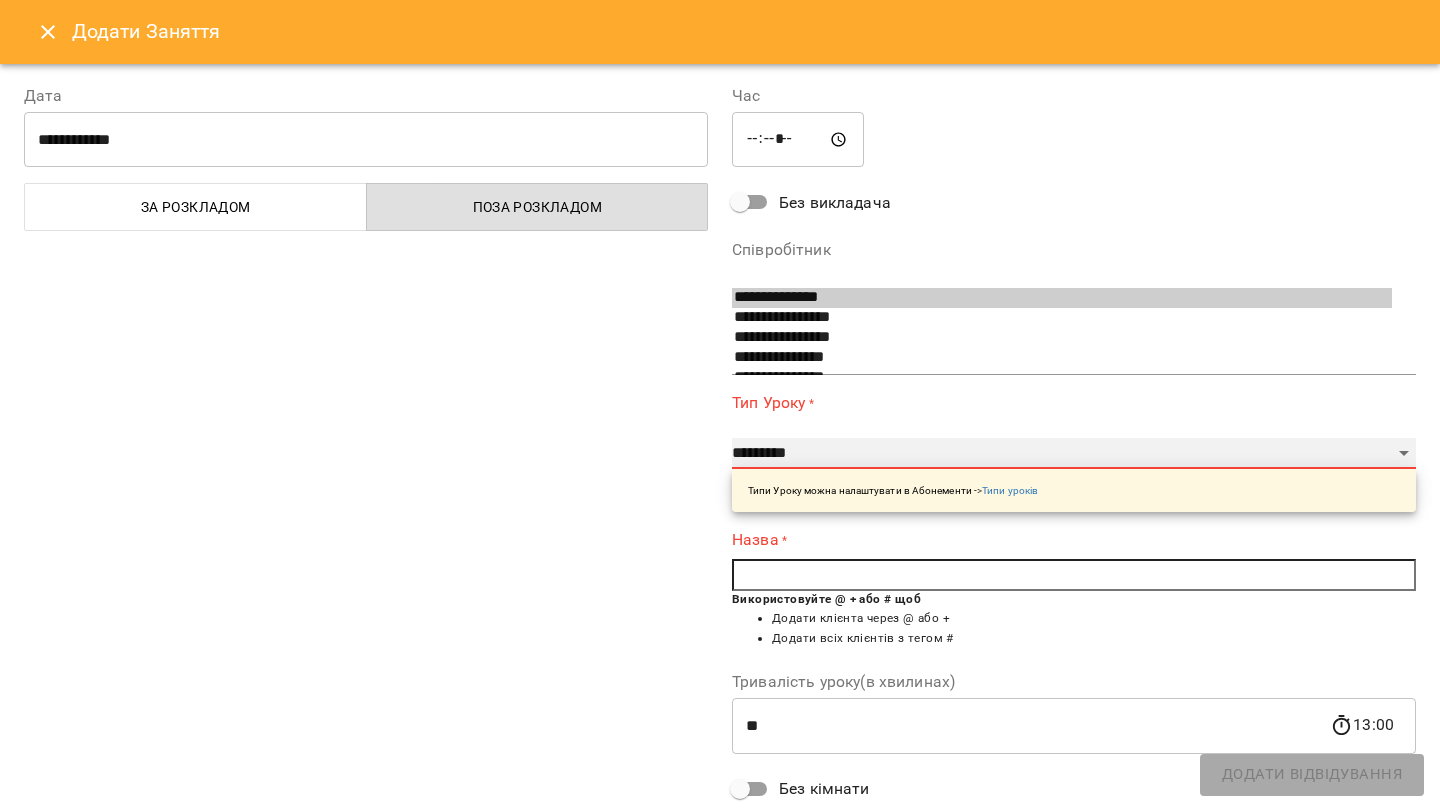 select on "**********" 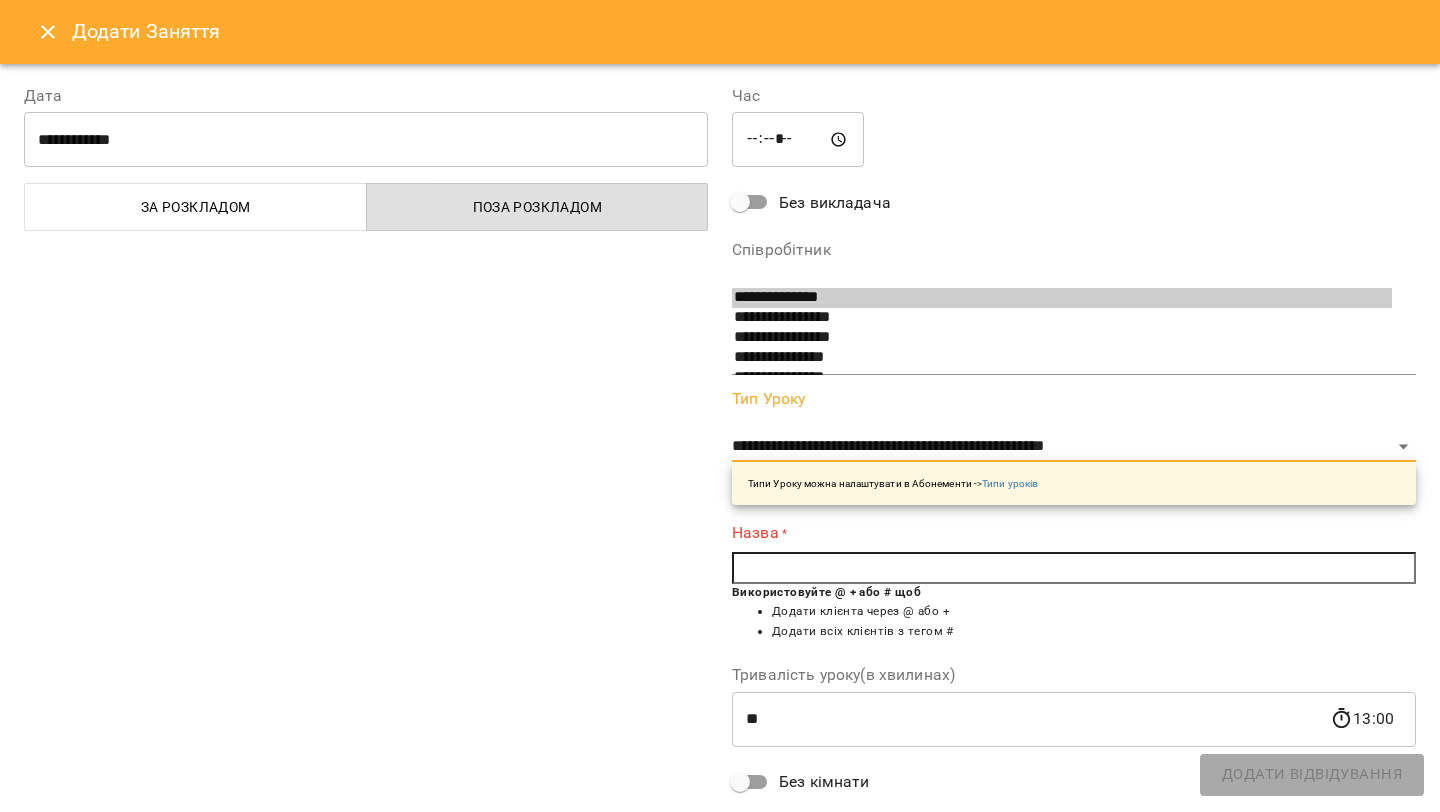 click at bounding box center (1074, 568) 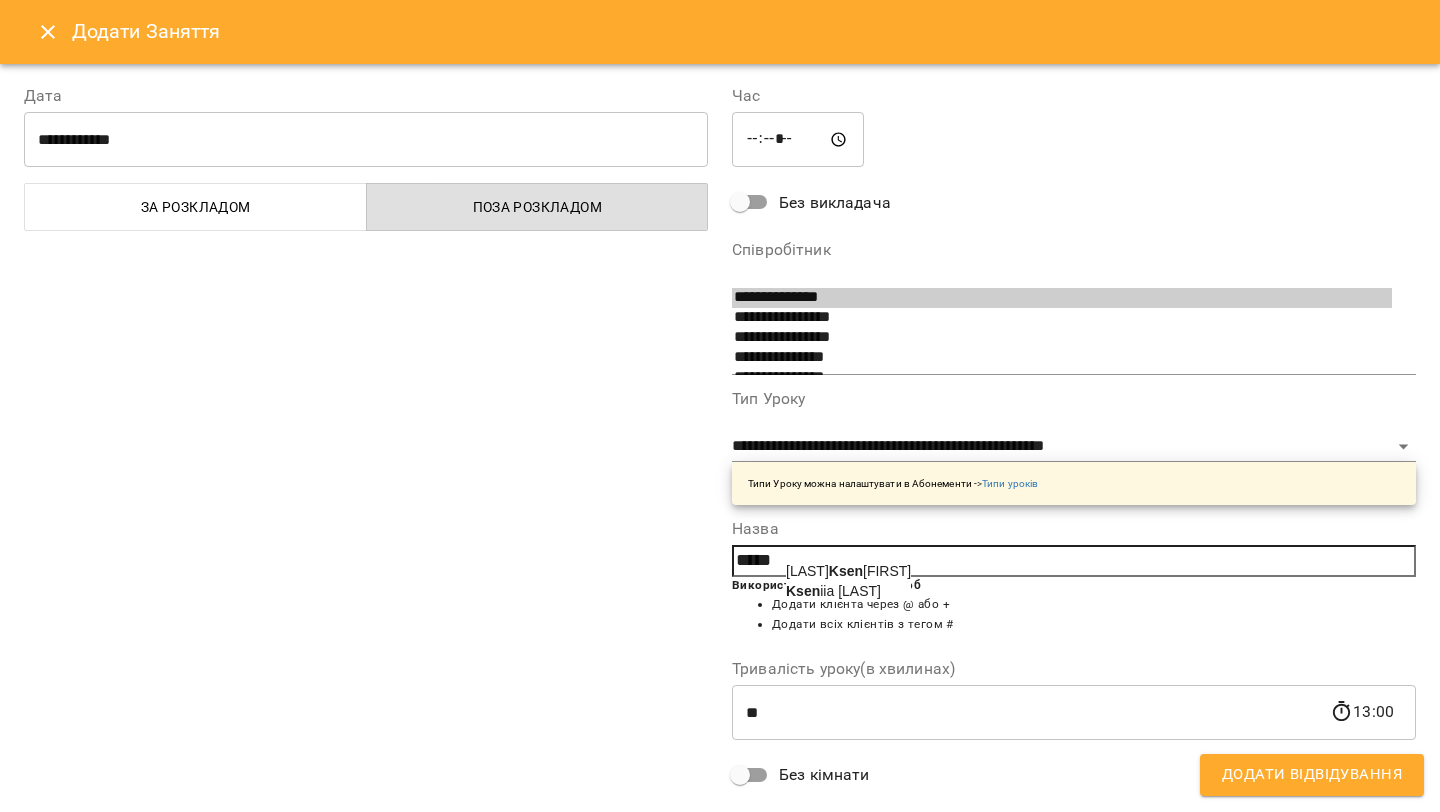 click on "Ksen iia Kashcheieva" at bounding box center [833, 591] 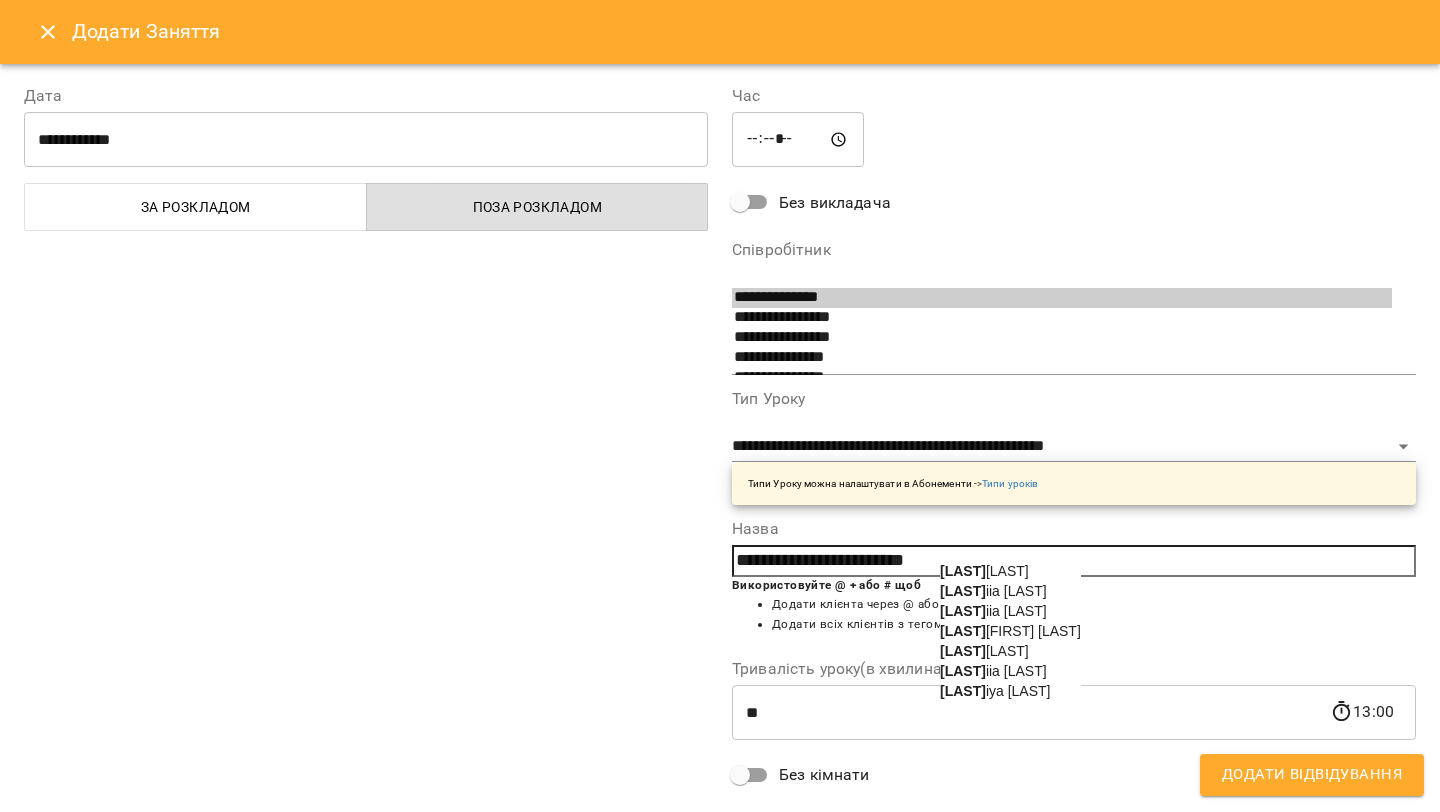 drag, startPoint x: 989, startPoint y: 639, endPoint x: 1001, endPoint y: 645, distance: 13.416408 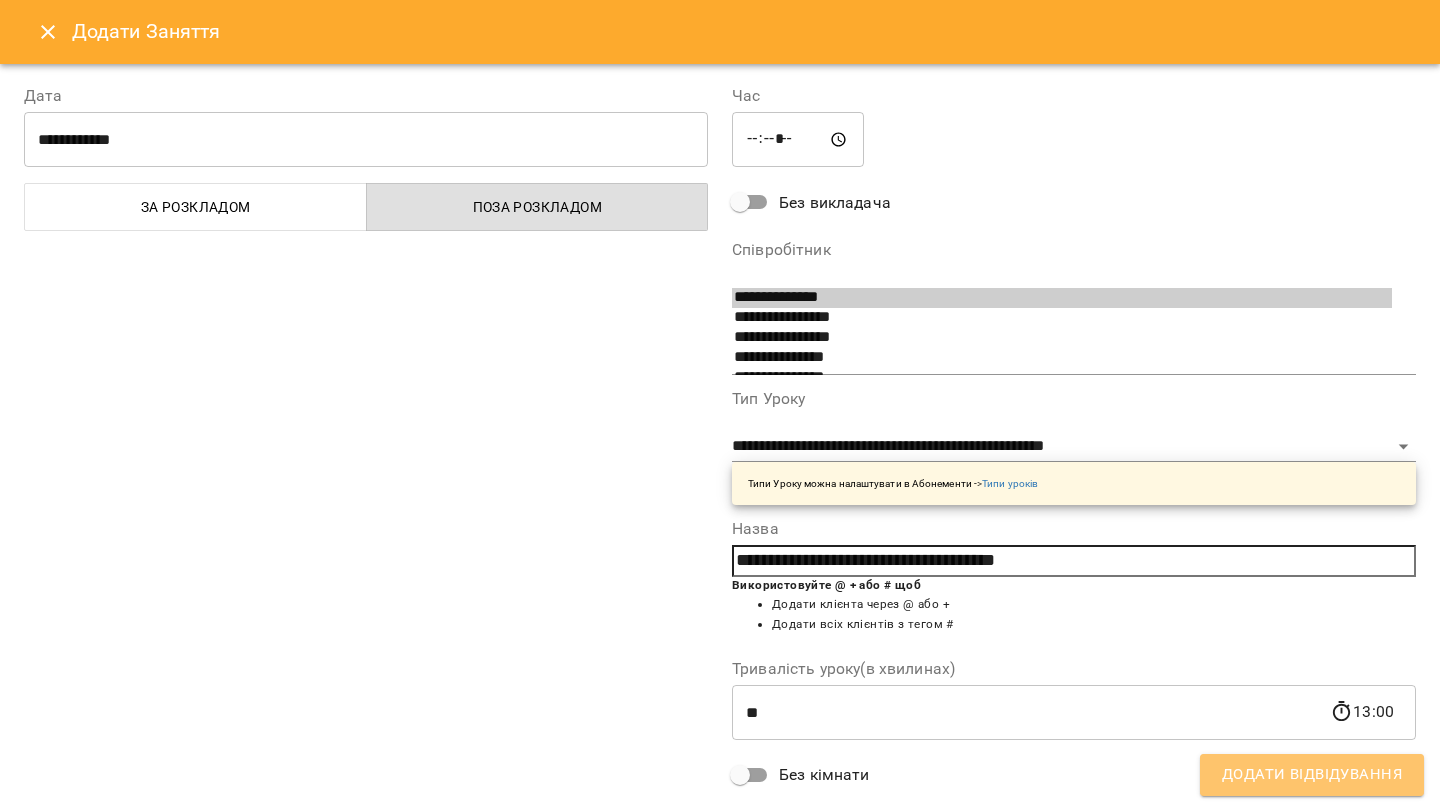 click on "Додати Відвідування" at bounding box center (1312, 775) 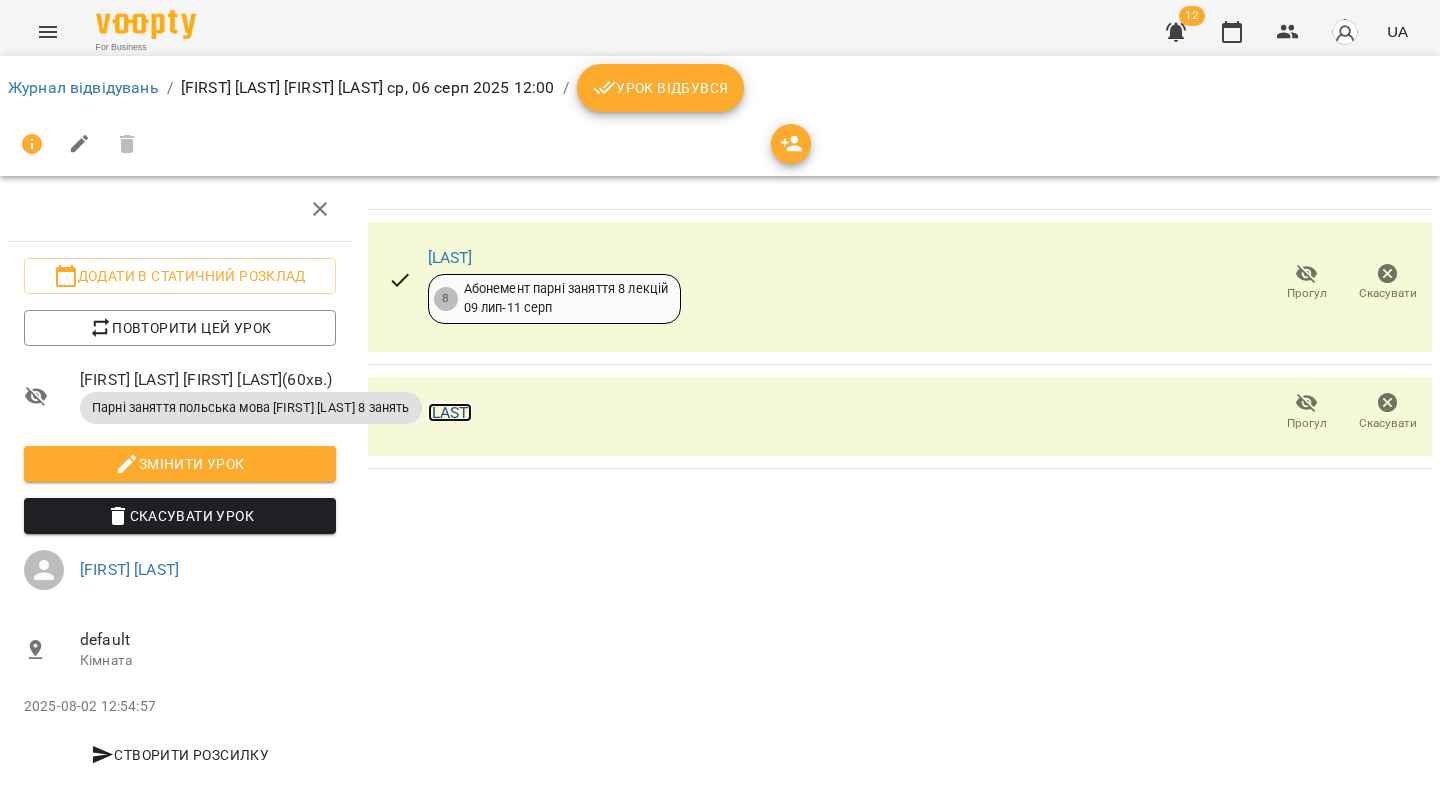 click on "[FIRST] [LAST]" at bounding box center [450, 412] 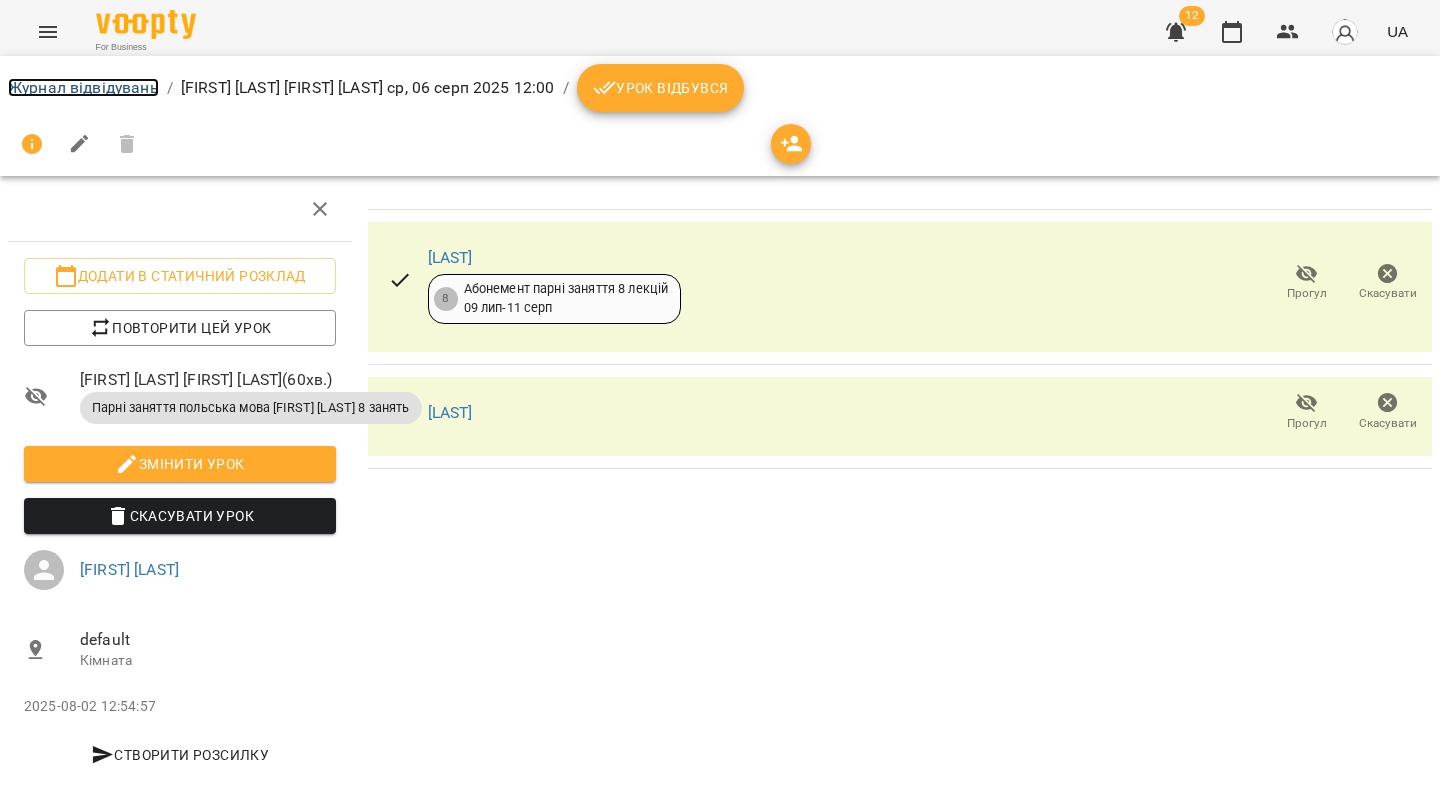 click on "Журнал відвідувань" at bounding box center [83, 87] 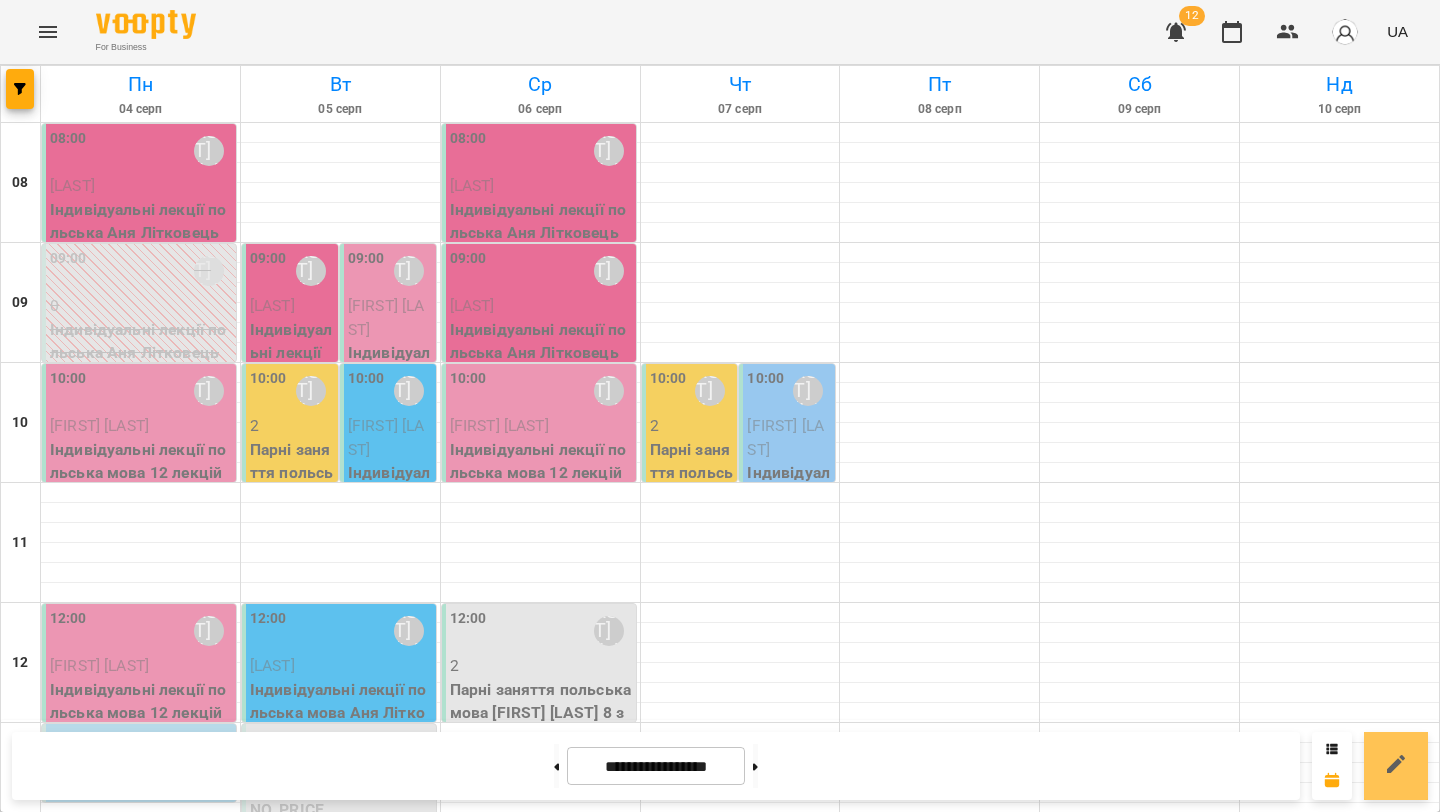 click 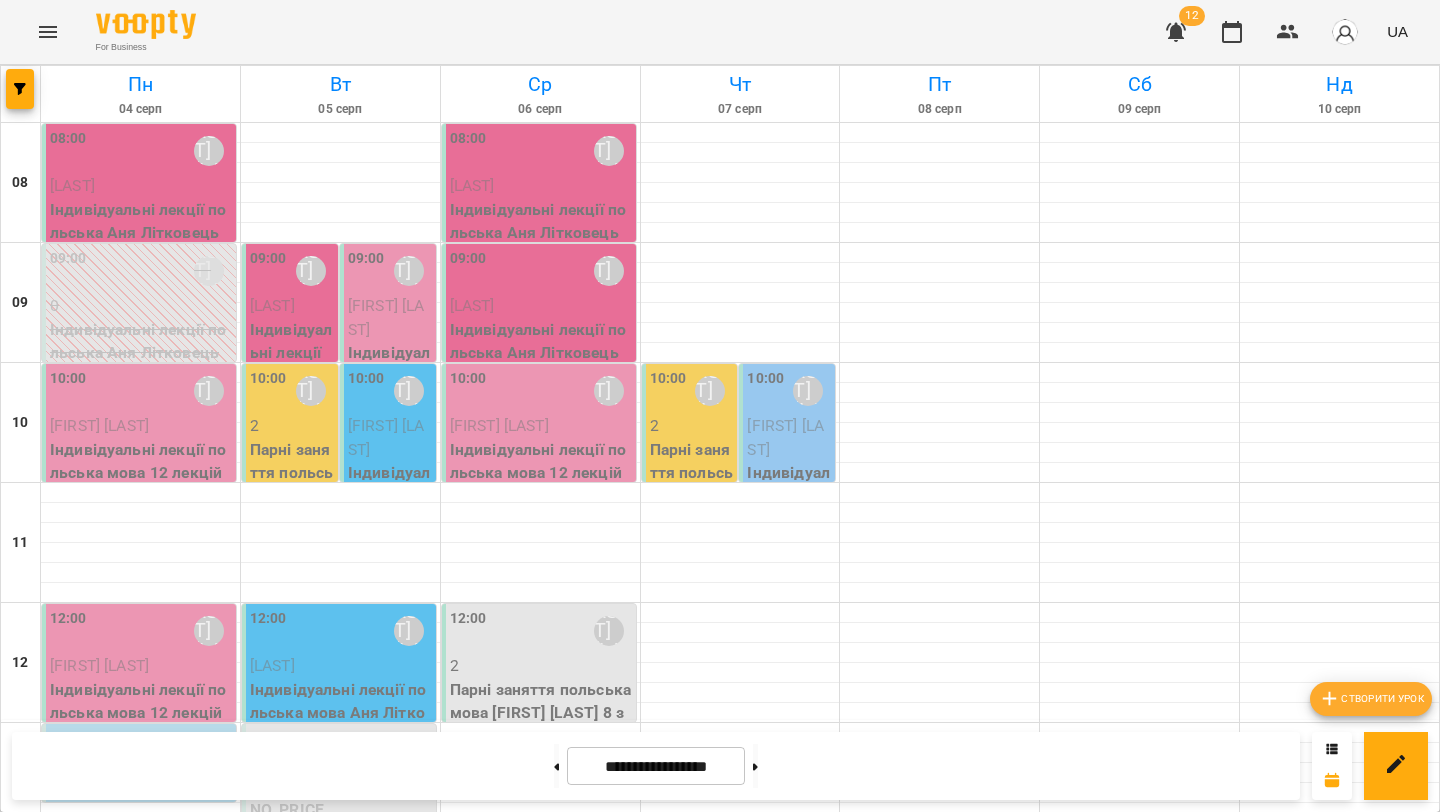 click on "Створити урок" at bounding box center (1371, 699) 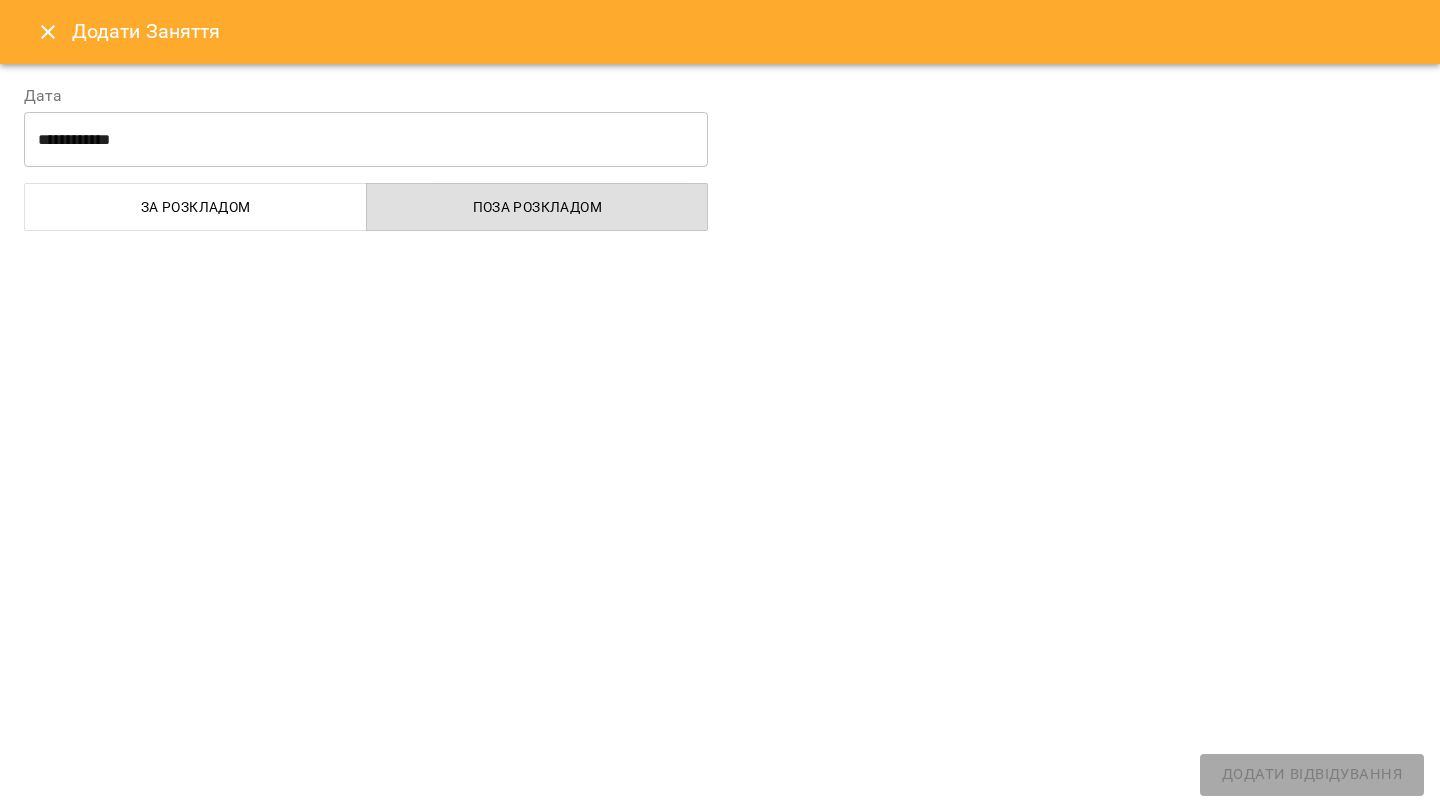 select 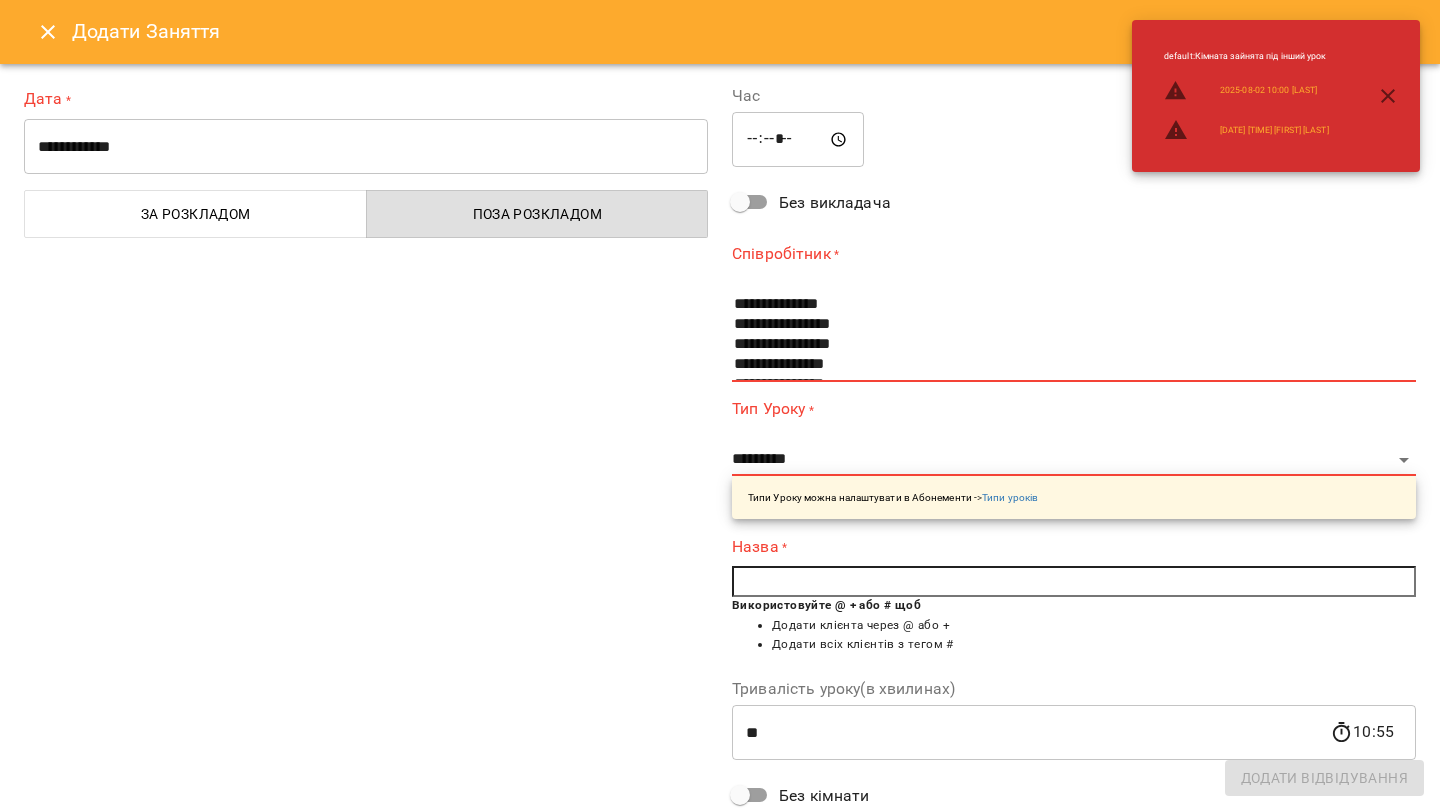 click on "**********" at bounding box center [366, 147] 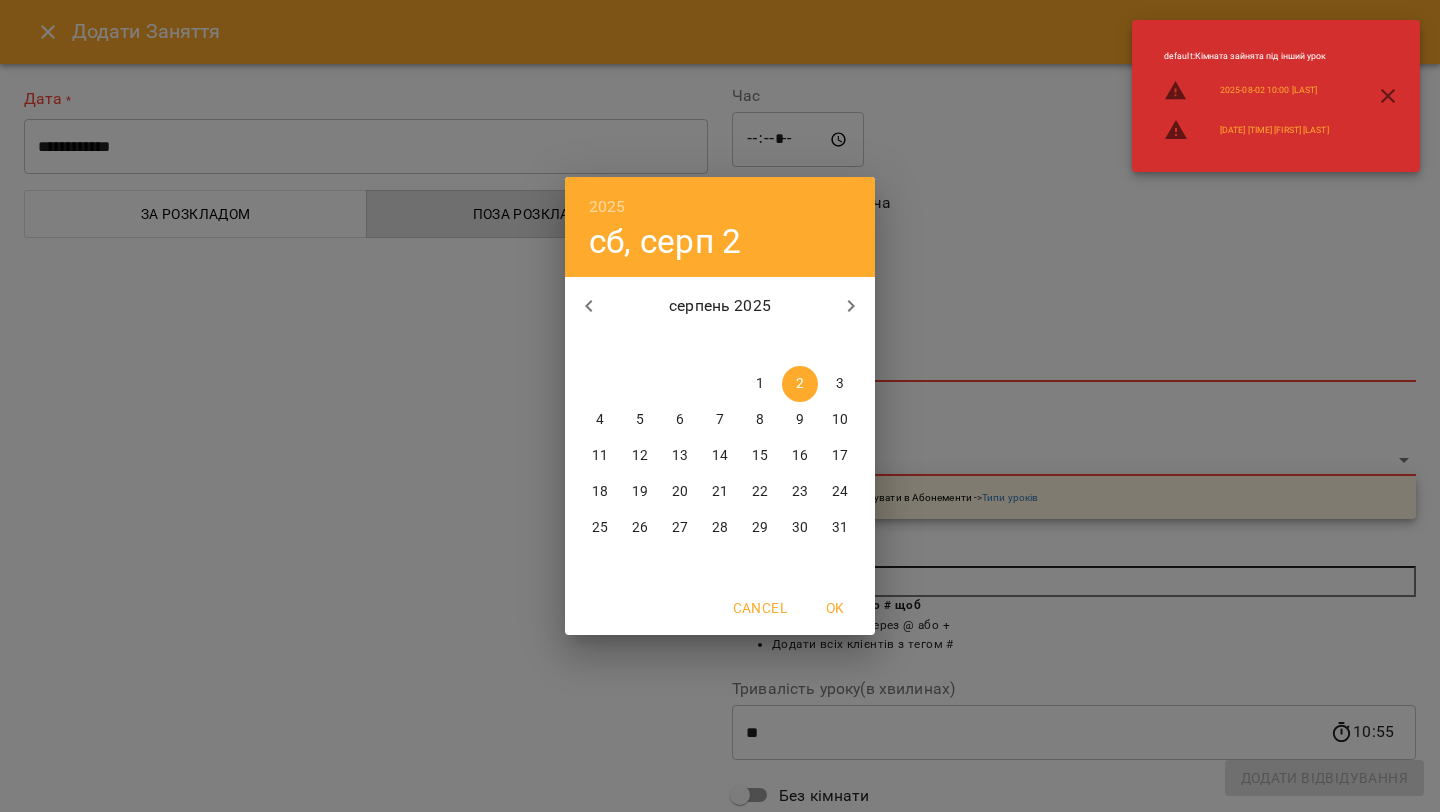 click on "6" at bounding box center [680, 420] 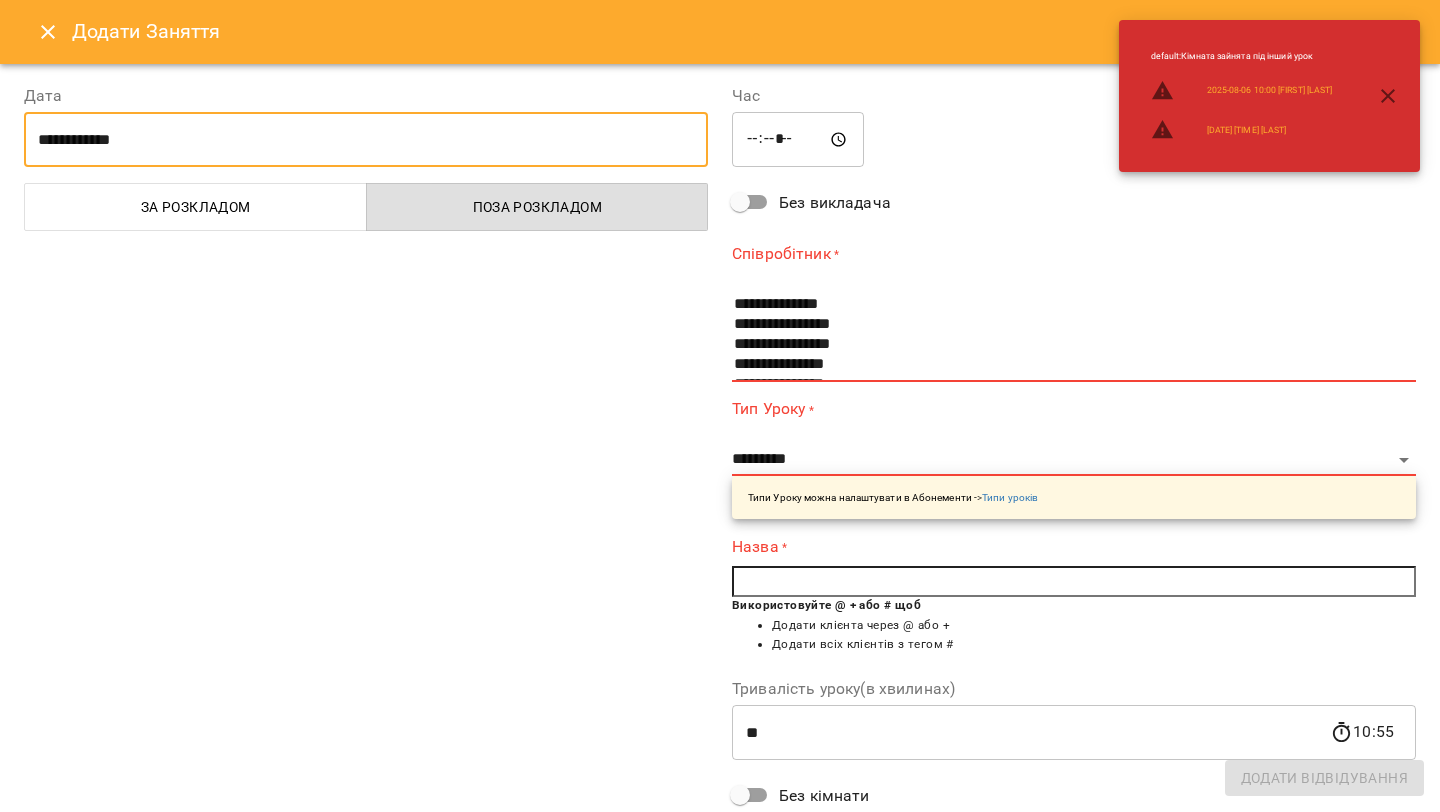 click on "*****" at bounding box center [798, 140] 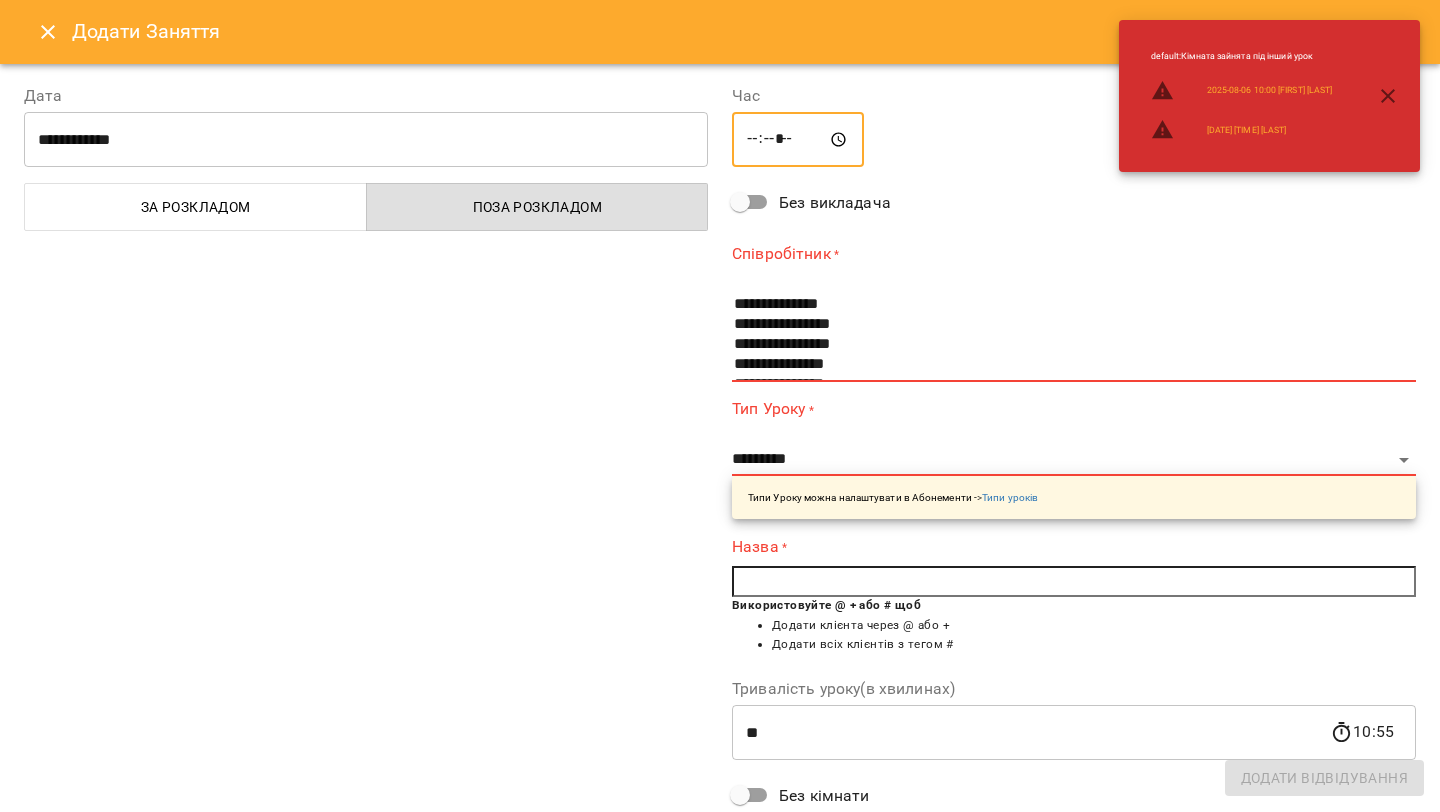 click on "*****" at bounding box center [798, 140] 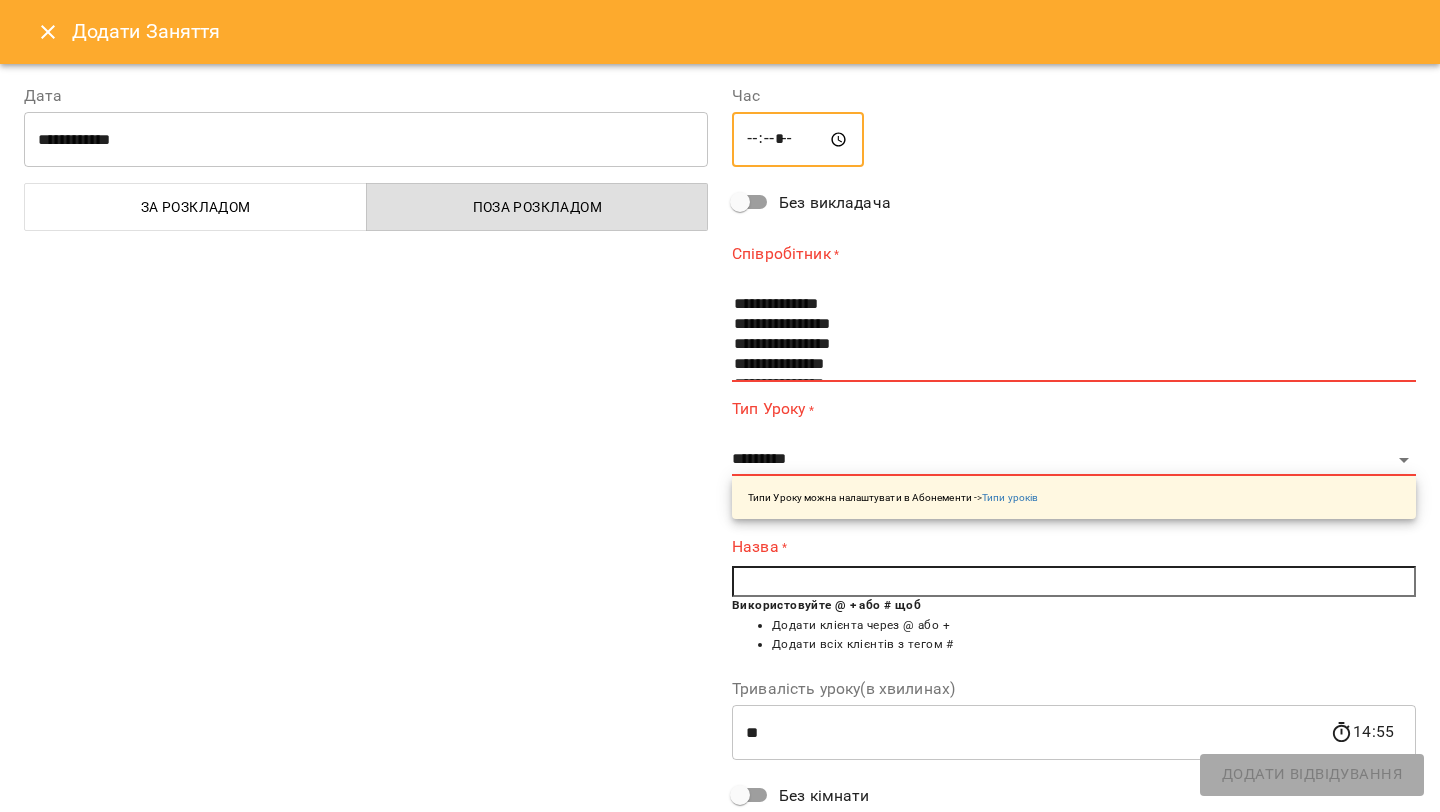type on "*****" 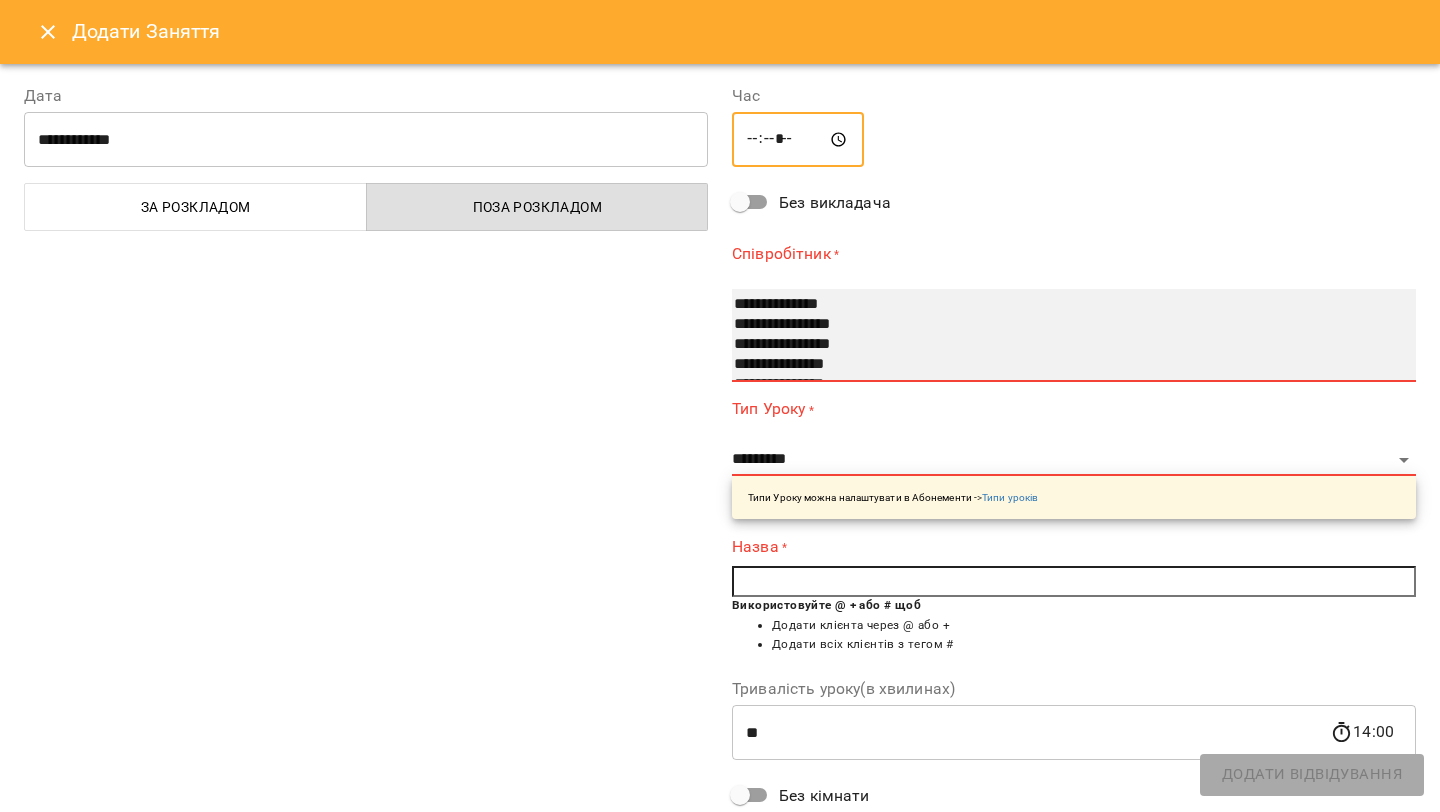 select on "**********" 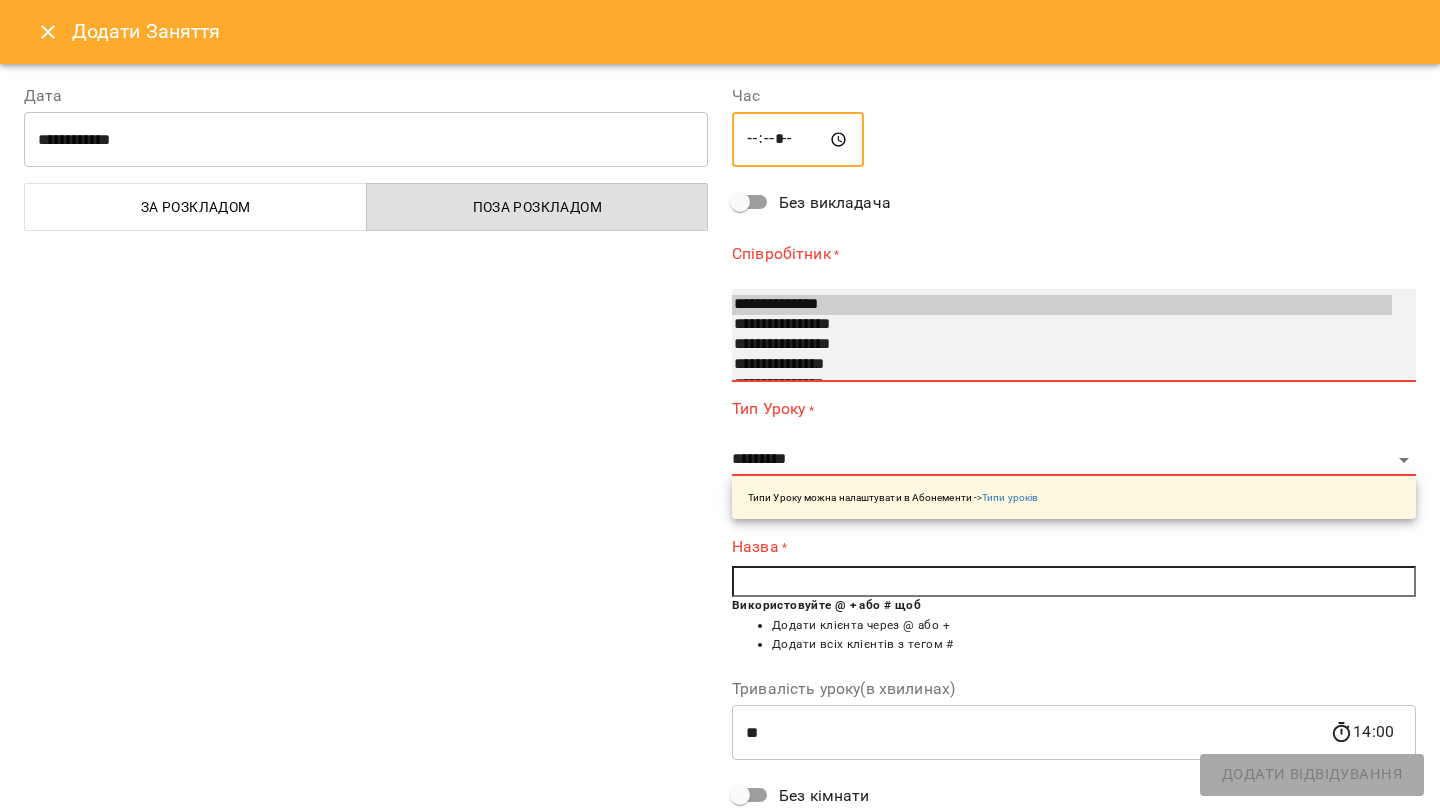click on "**********" at bounding box center [1062, 305] 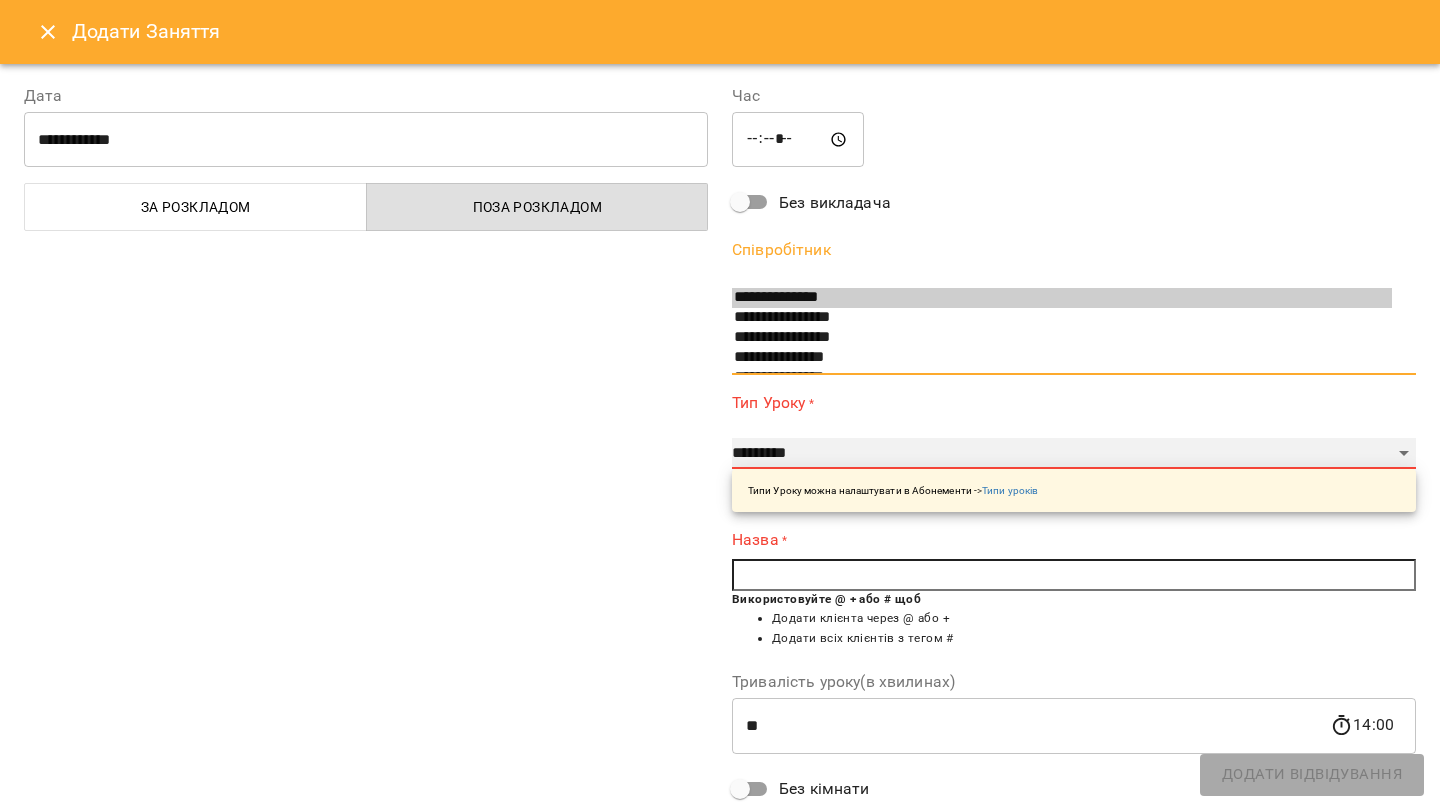 click on "**********" at bounding box center (1074, 454) 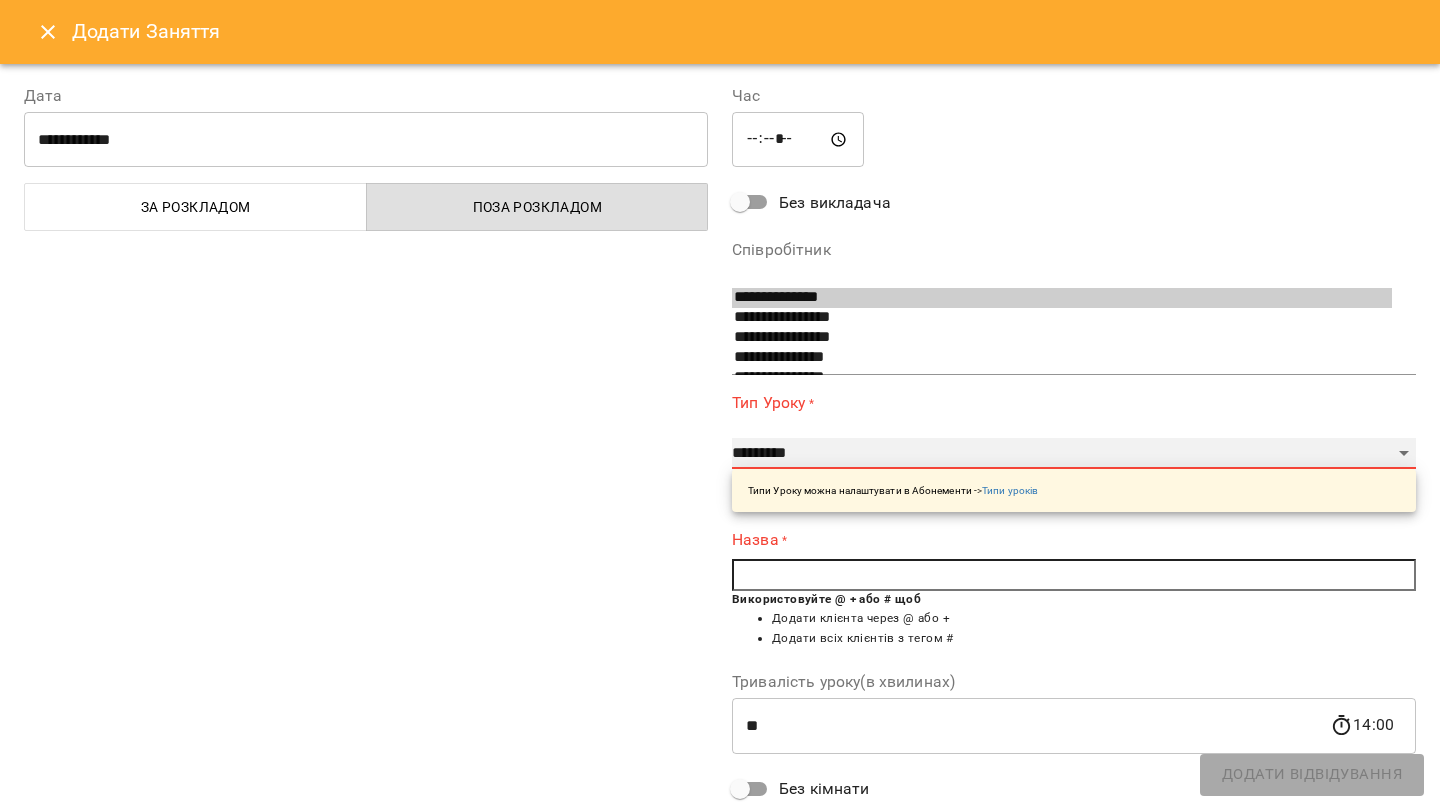 select on "**********" 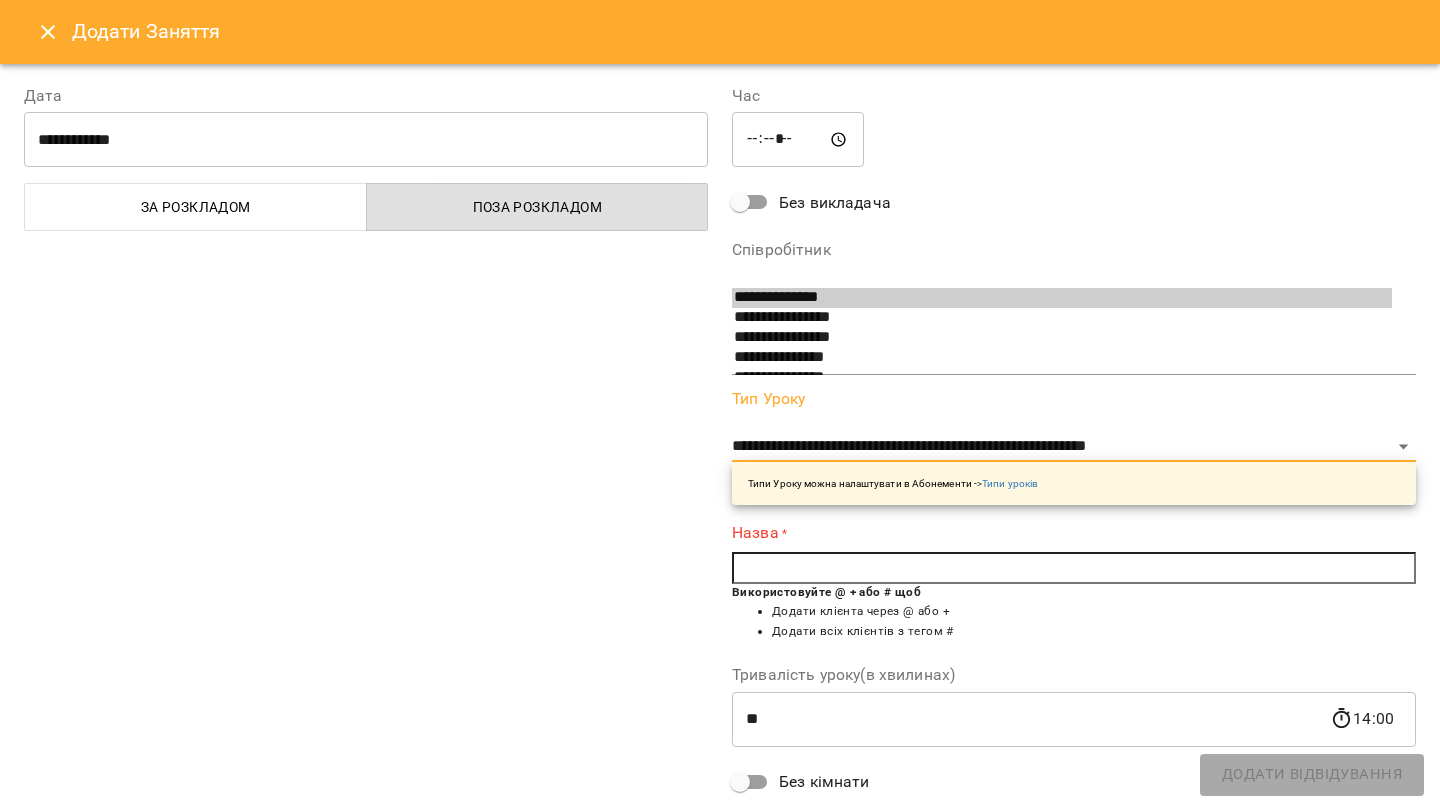 click at bounding box center (1074, 568) 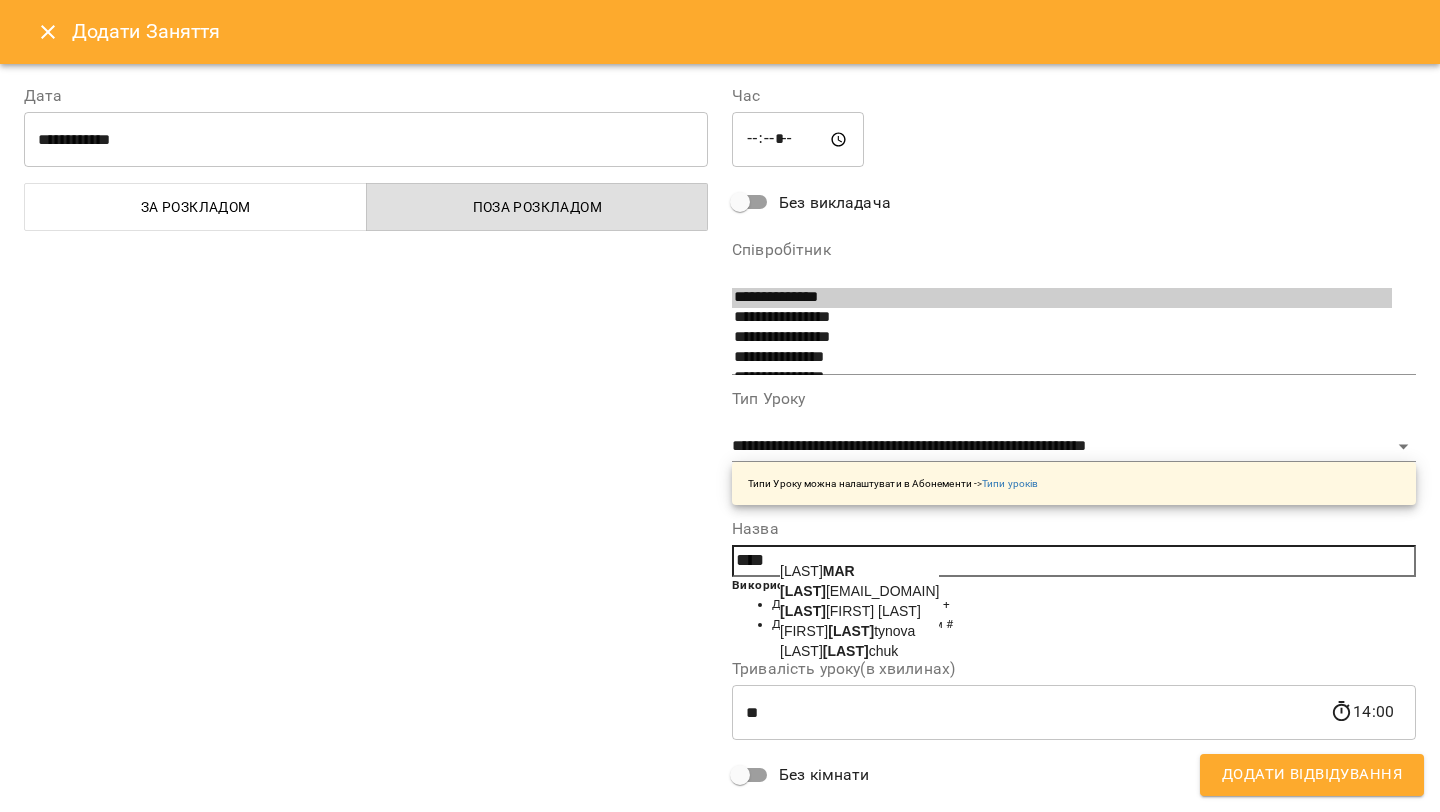 drag, startPoint x: 844, startPoint y: 613, endPoint x: 875, endPoint y: 620, distance: 31.780497 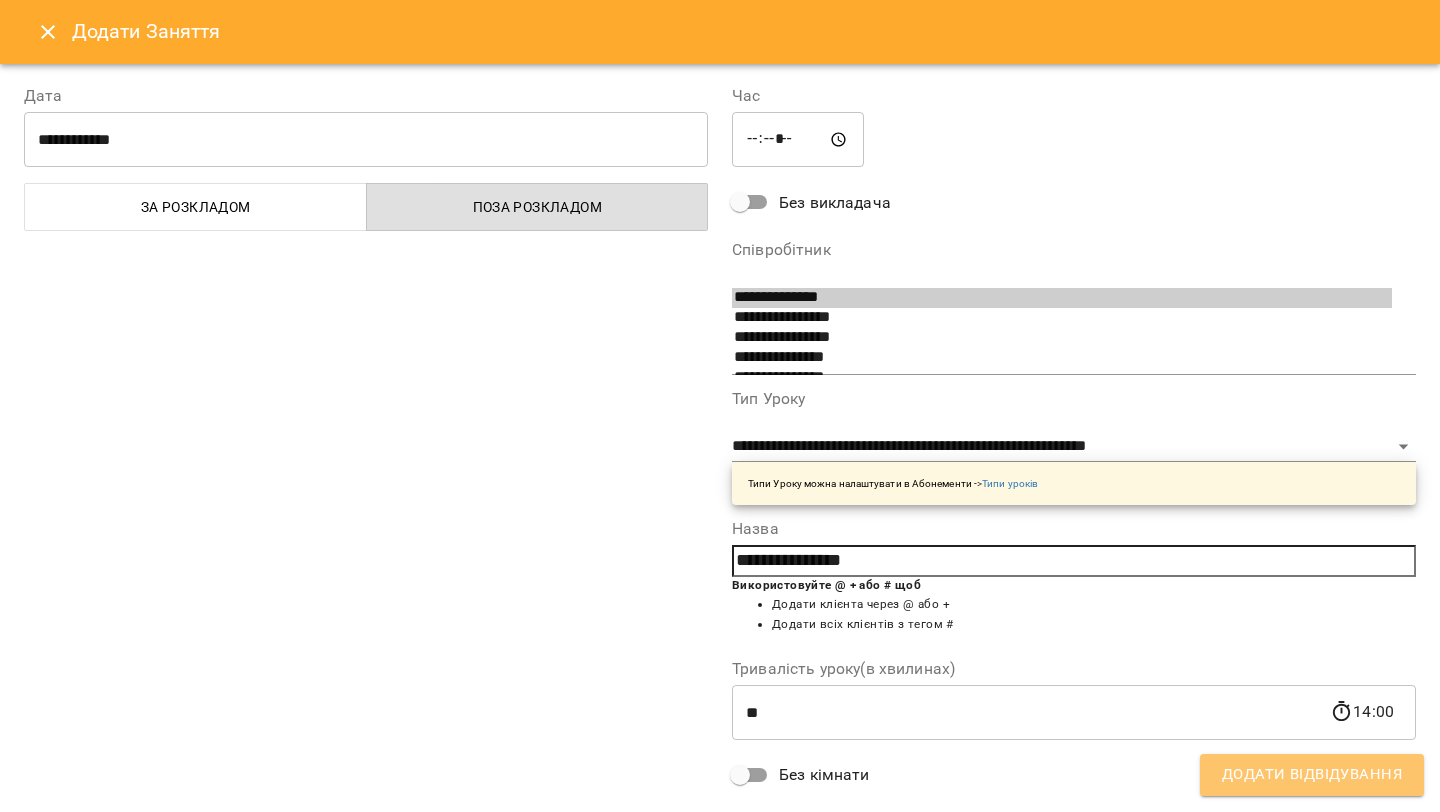 click on "Додати Відвідування" at bounding box center [1312, 775] 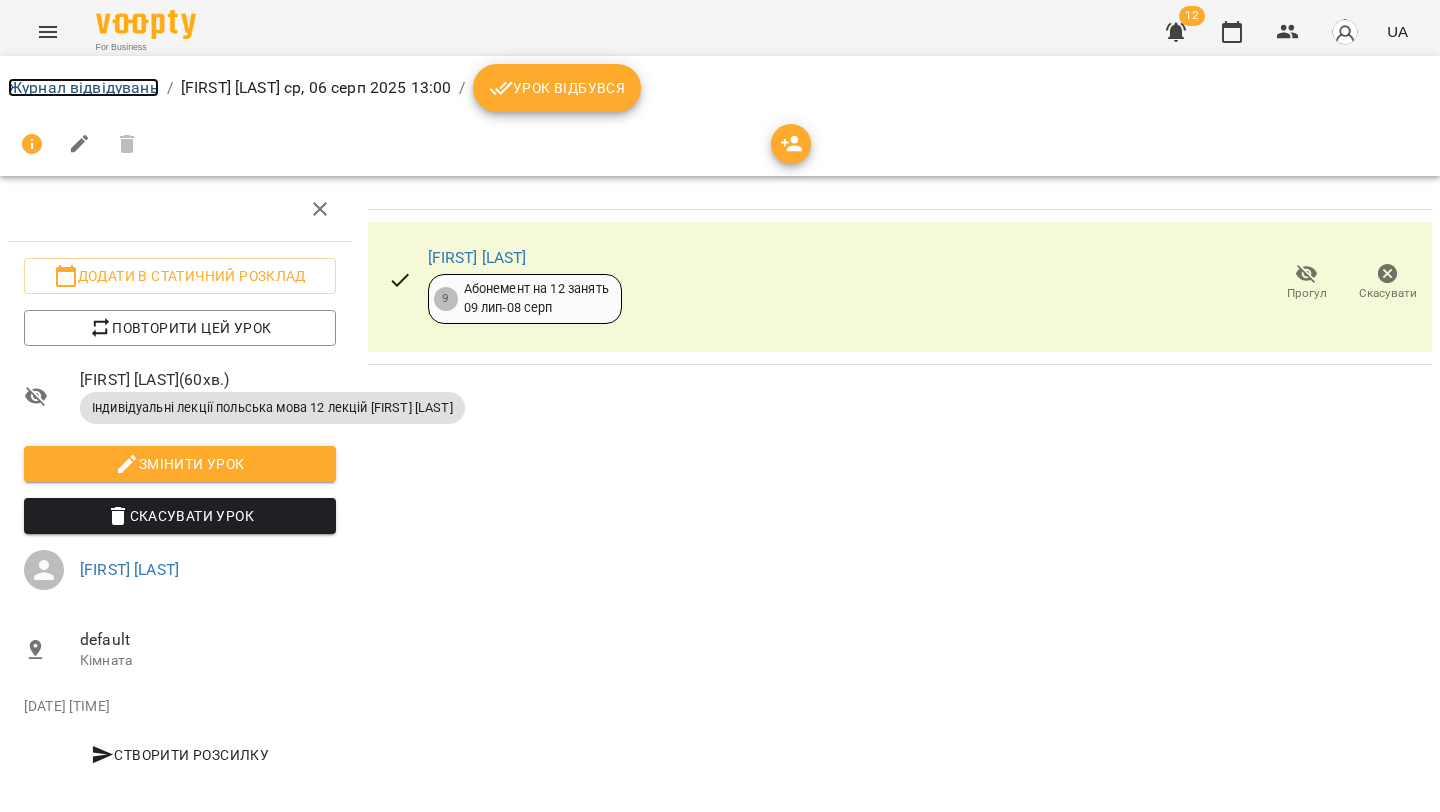 click on "Журнал відвідувань" at bounding box center [83, 87] 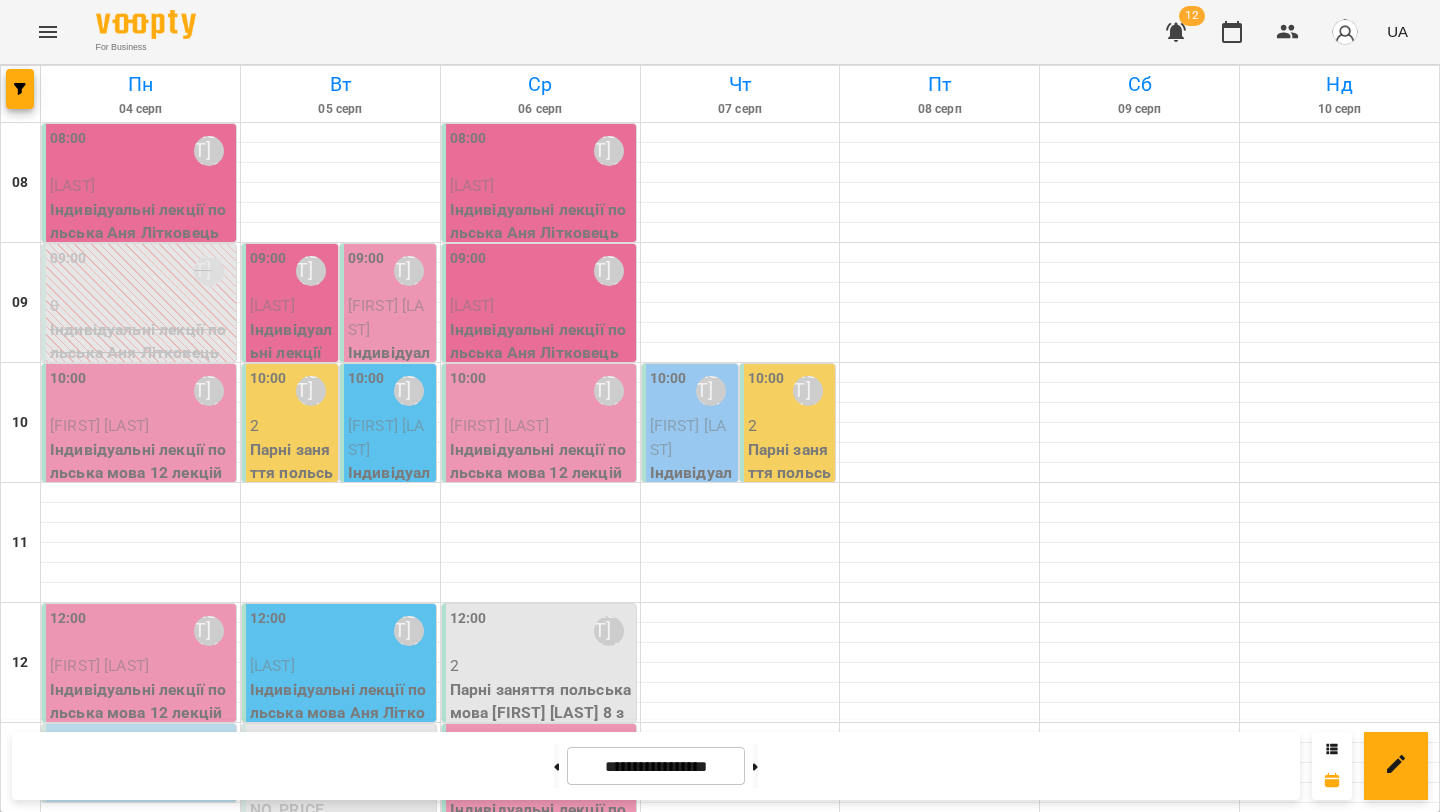 click on "[FIRST] [LAST]" at bounding box center [272, 305] 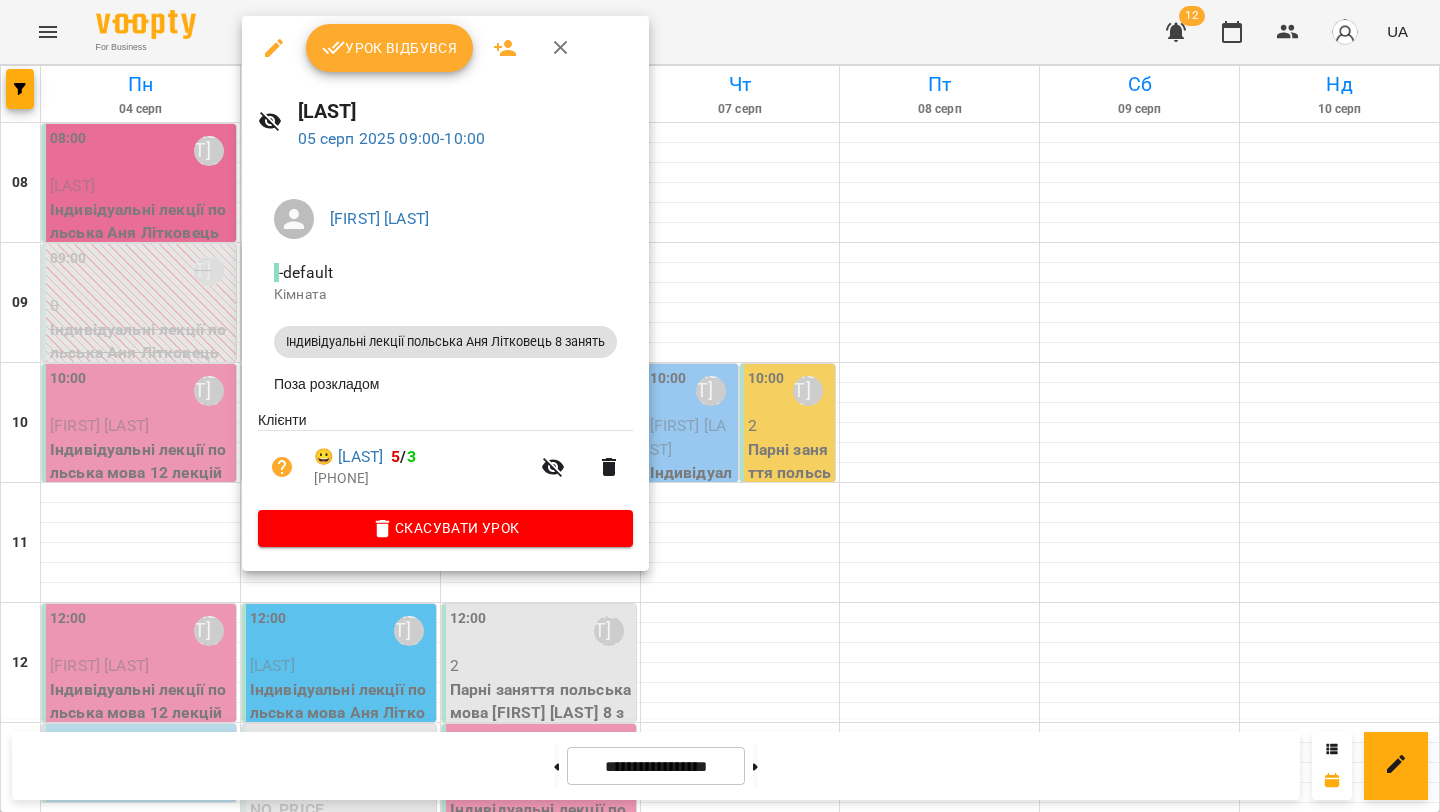 click 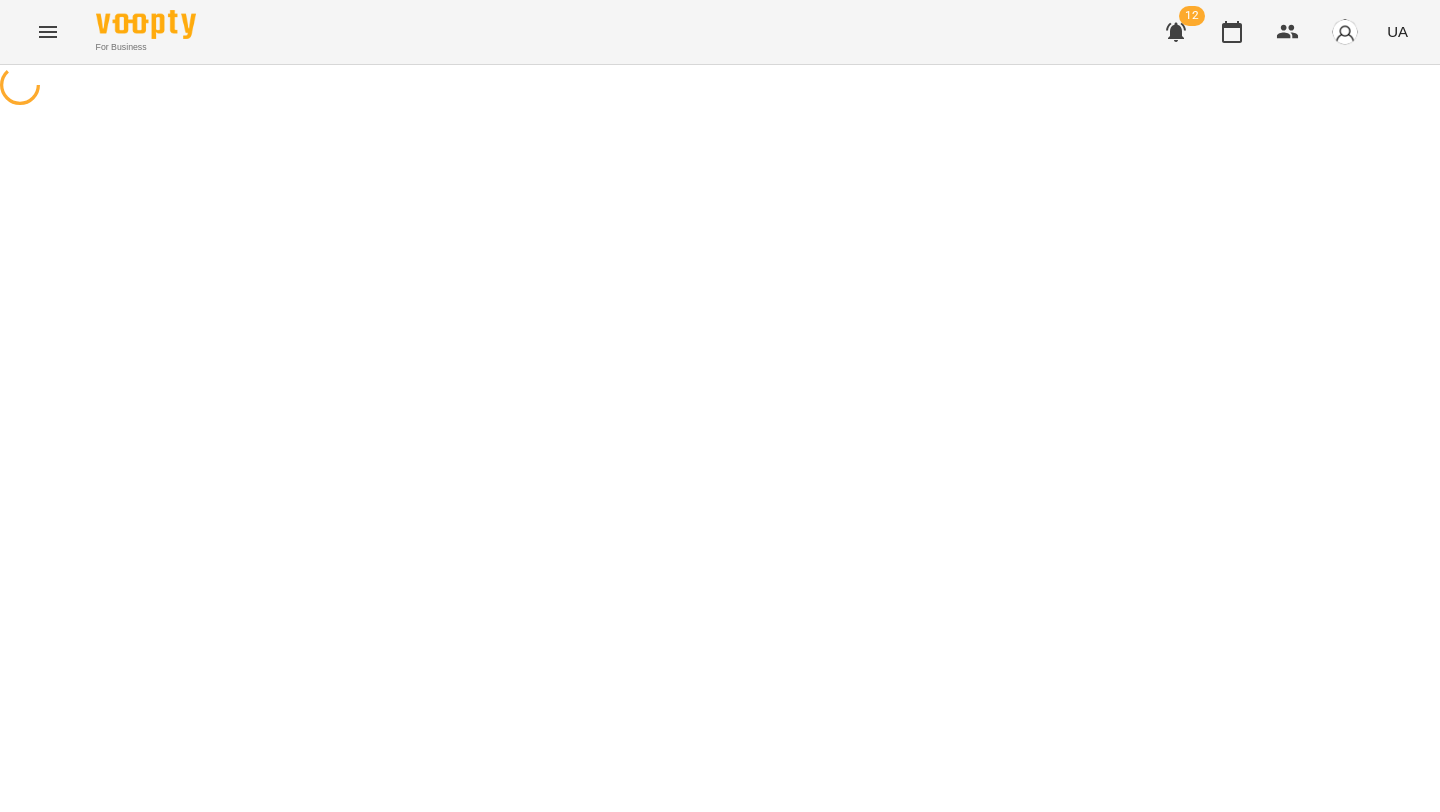 select on "**********" 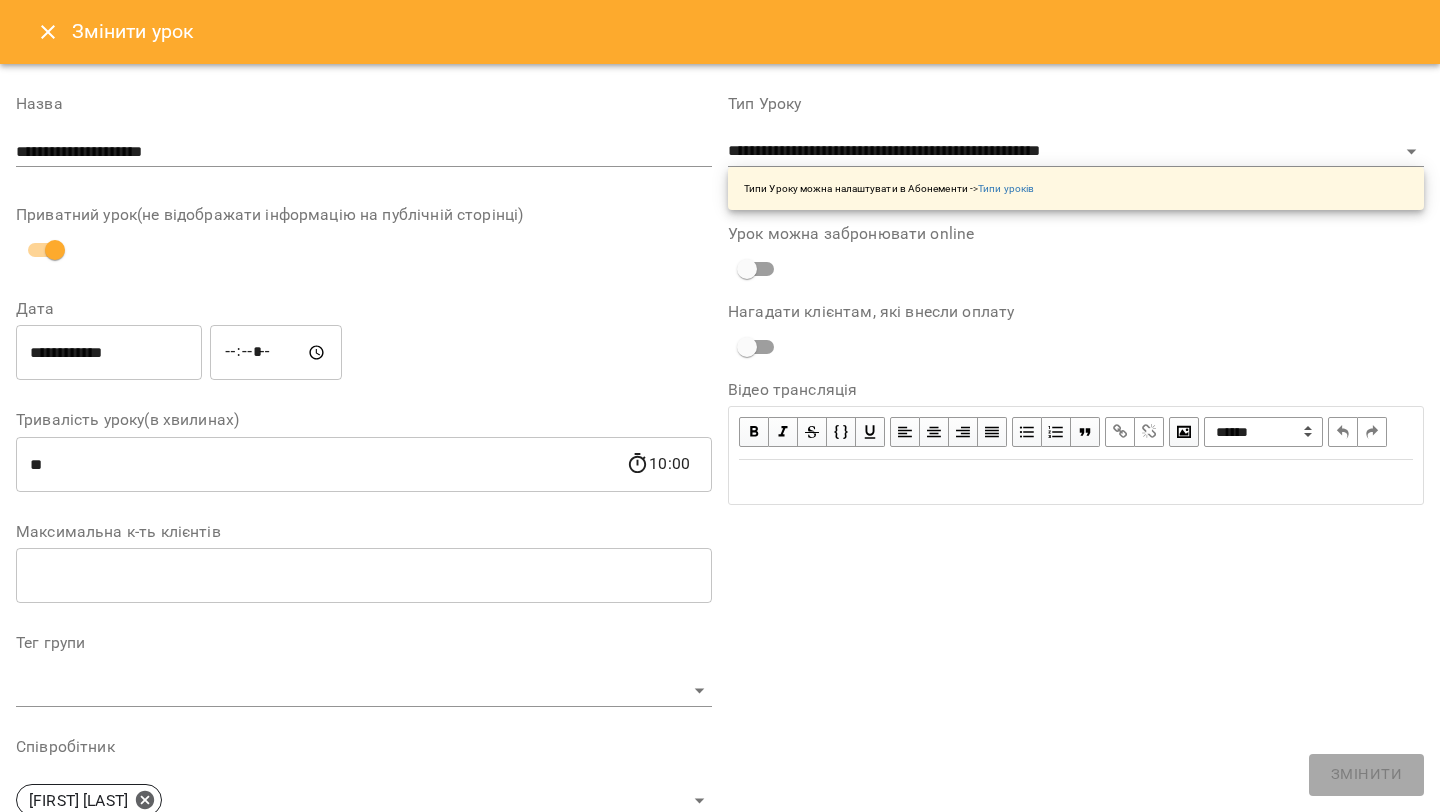 click on "**********" at bounding box center (109, 353) 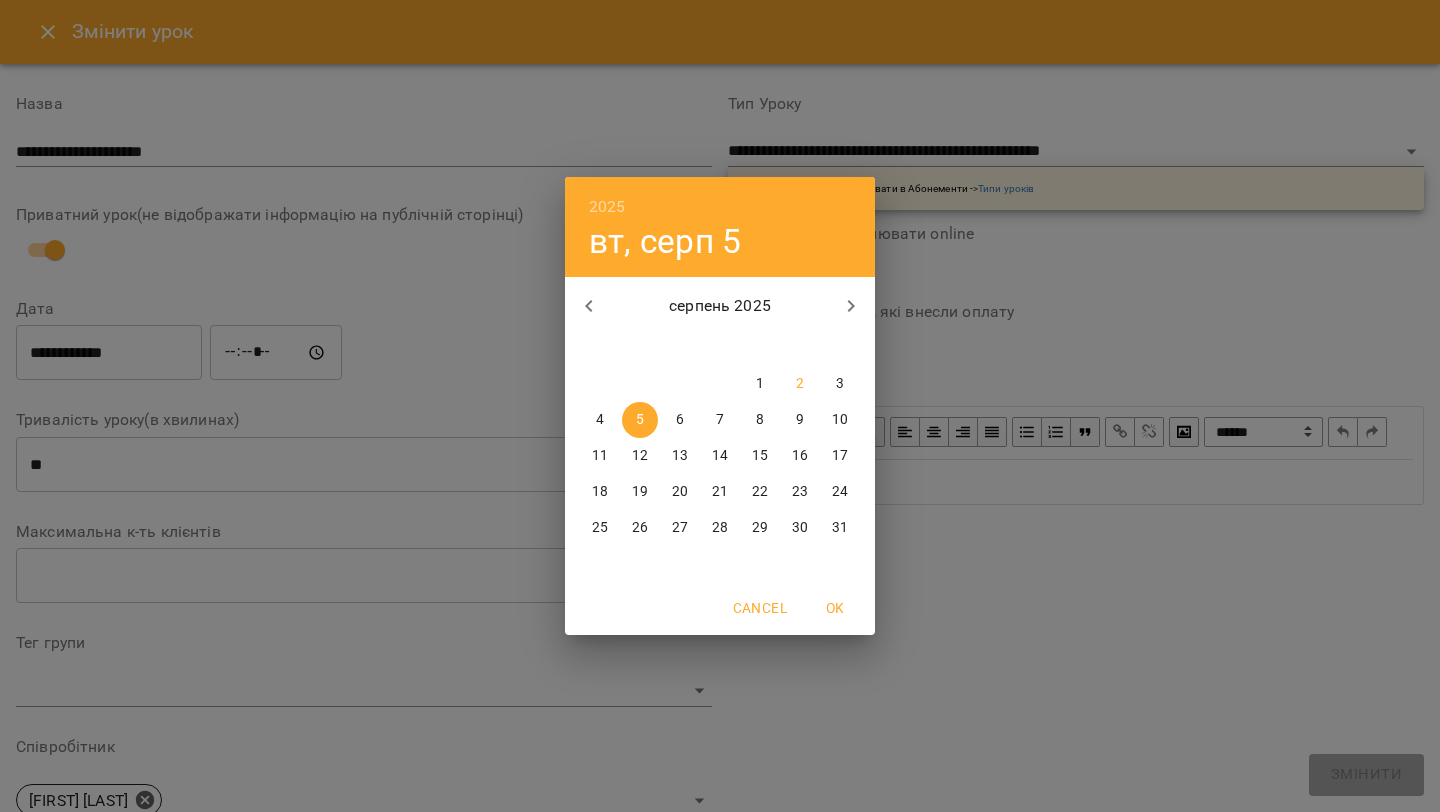 drag, startPoint x: 716, startPoint y: 422, endPoint x: 519, endPoint y: 406, distance: 197.64868 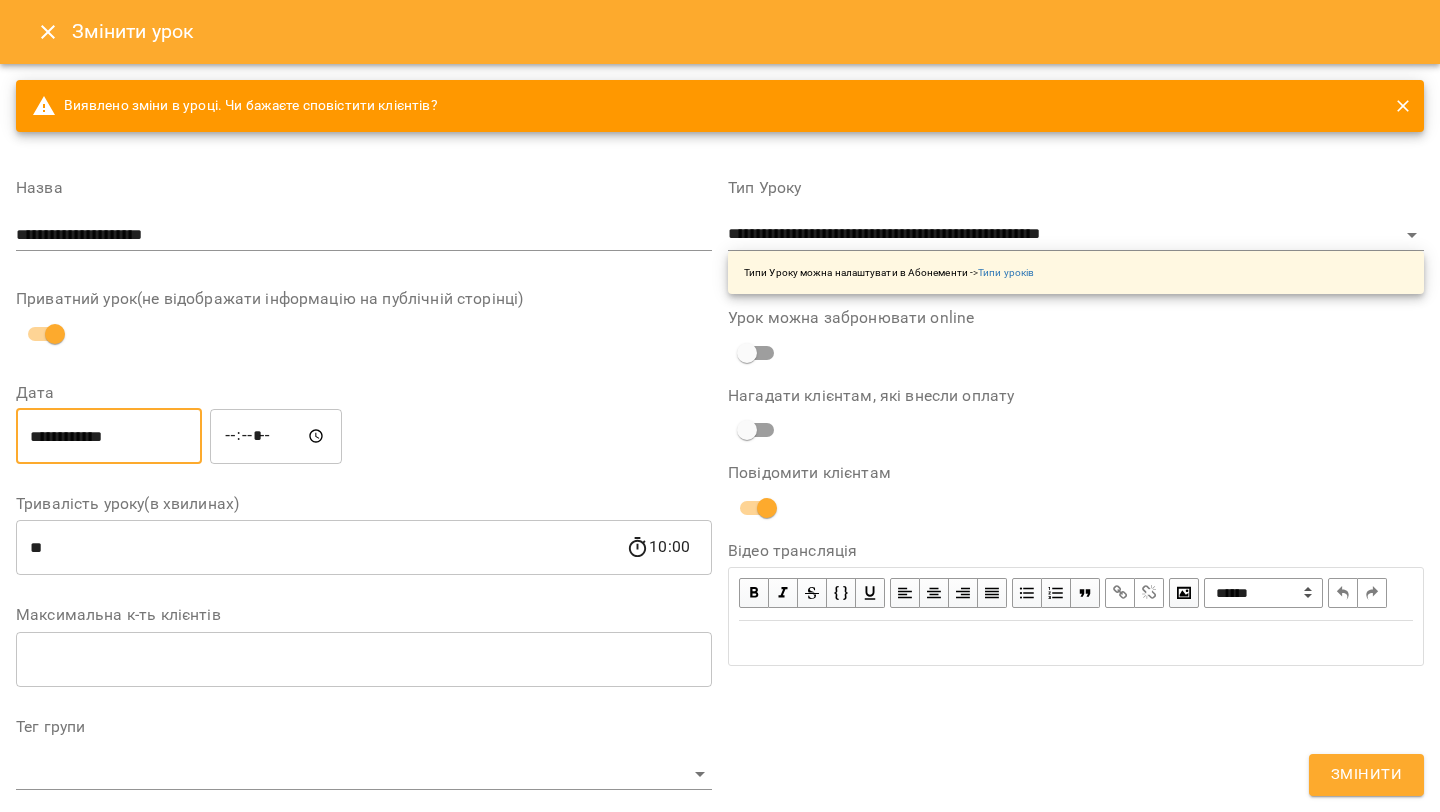 click on "Змінити" at bounding box center [1366, 775] 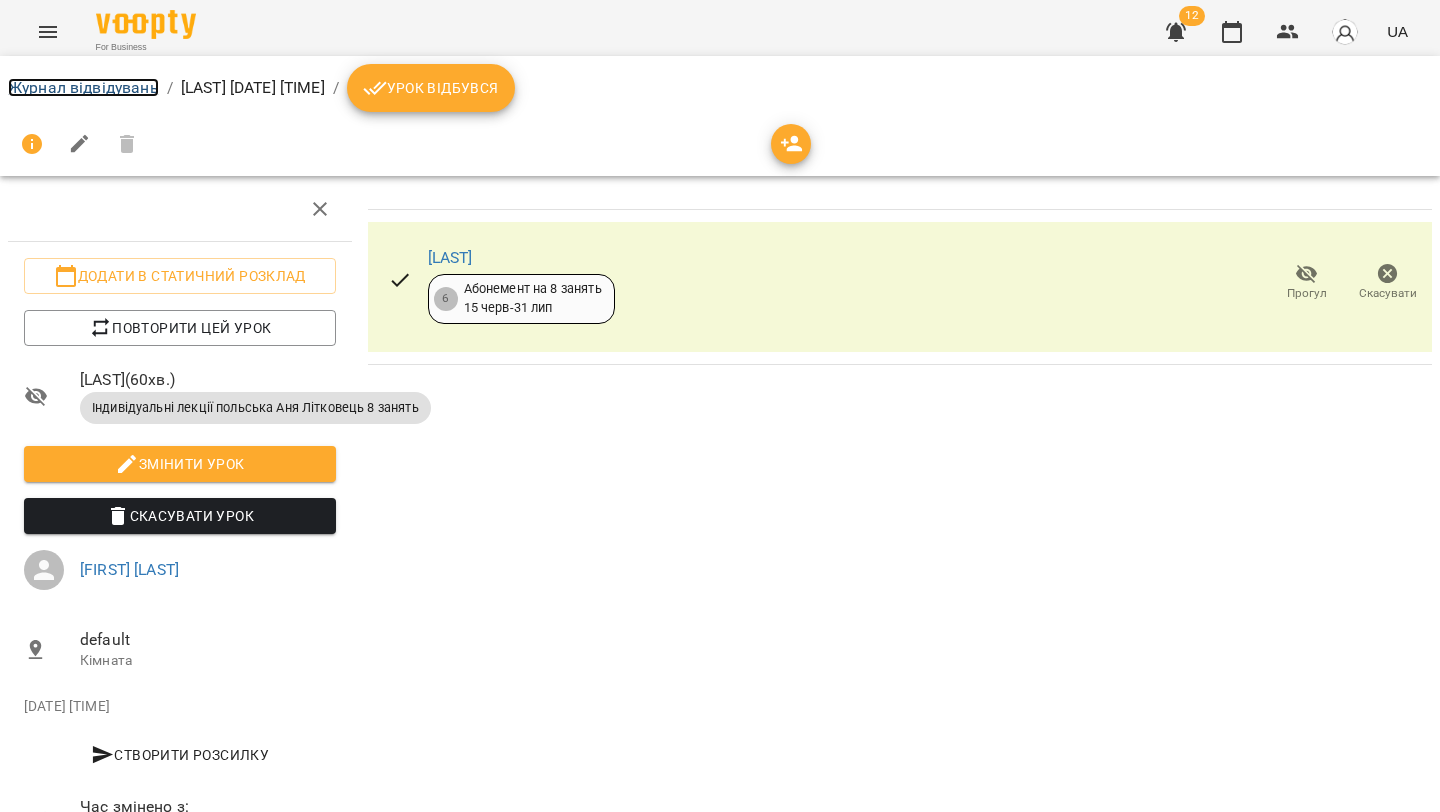 click on "Журнал відвідувань" at bounding box center [83, 87] 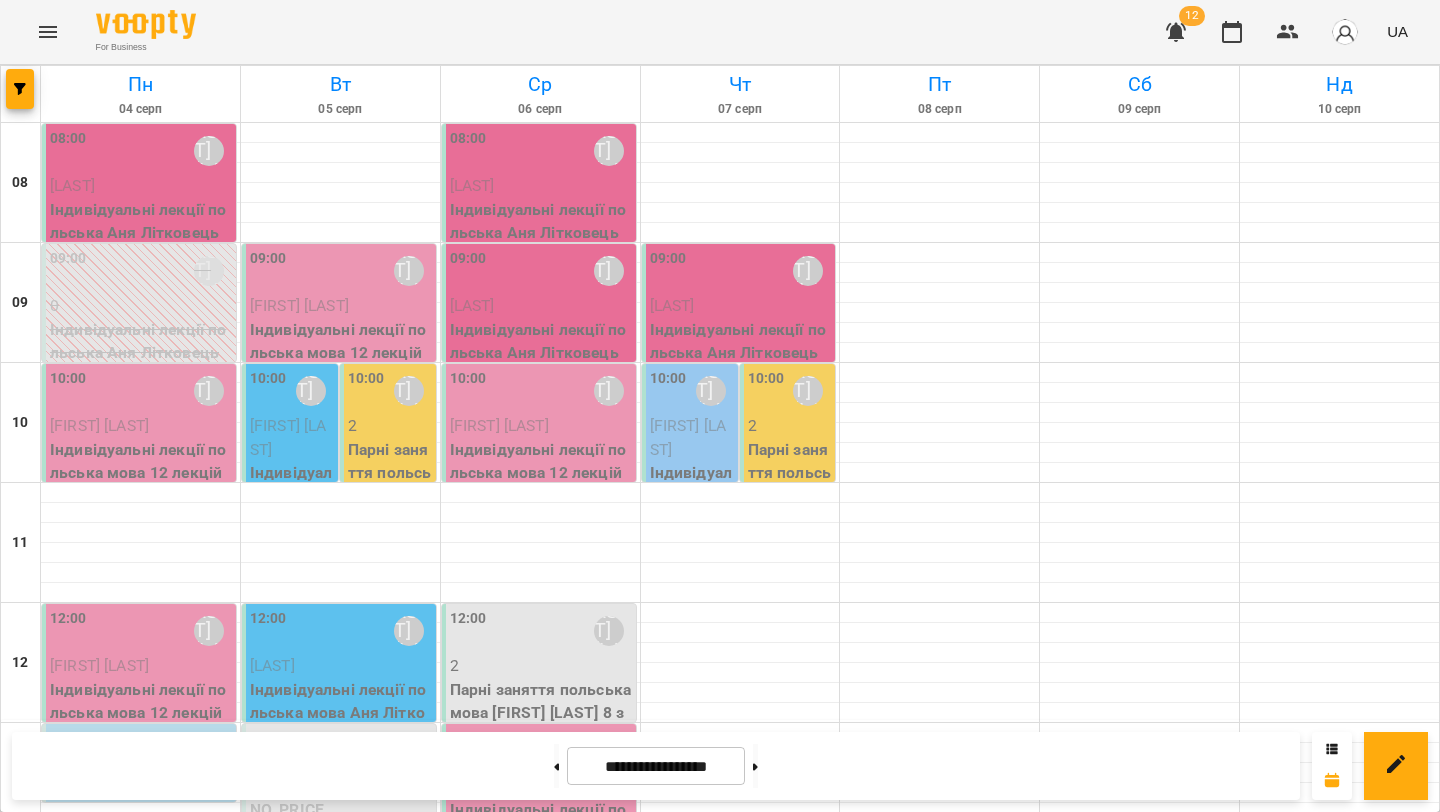 drag, startPoint x: 1386, startPoint y: 776, endPoint x: 1367, endPoint y: 724, distance: 55.362442 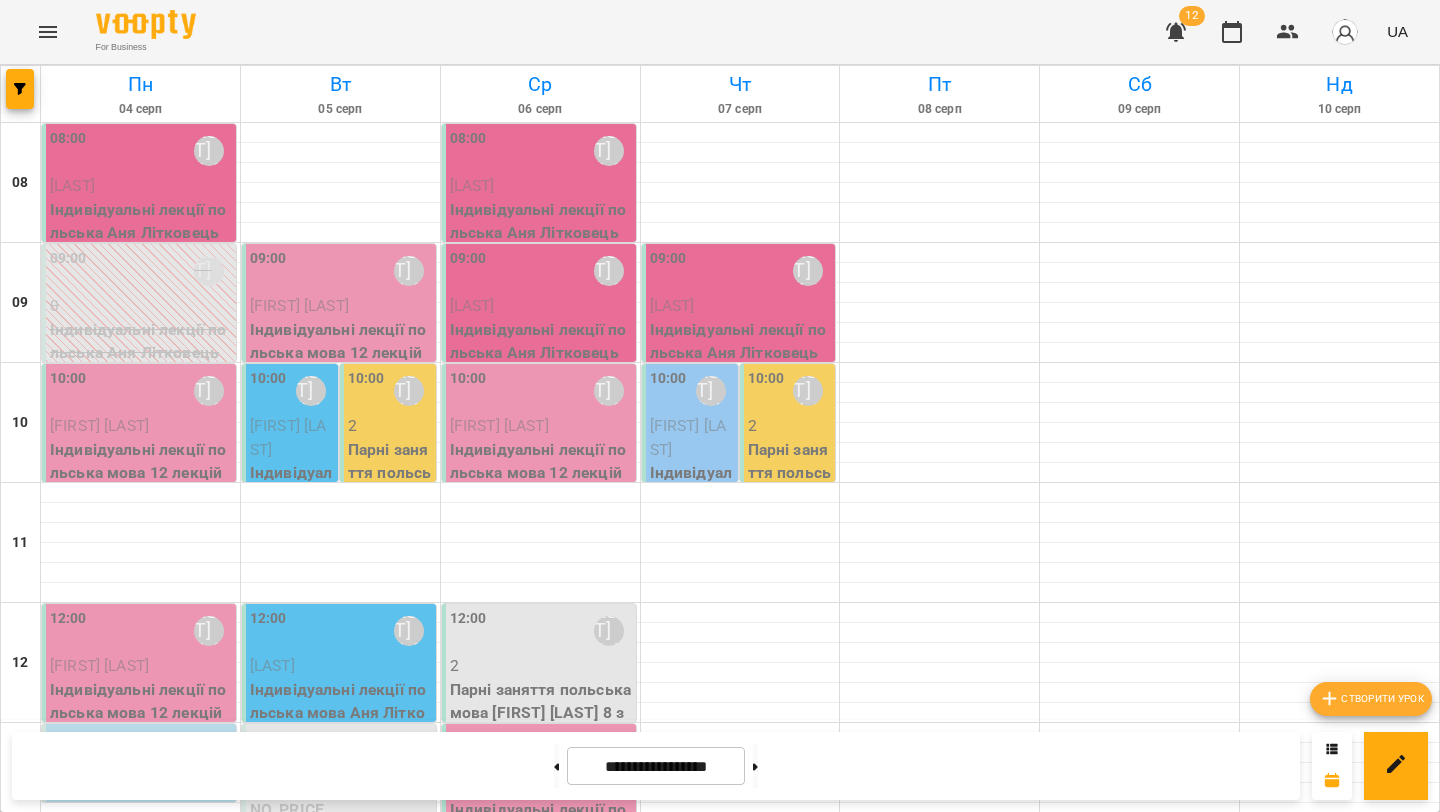 click on "Створити урок" at bounding box center [1371, 699] 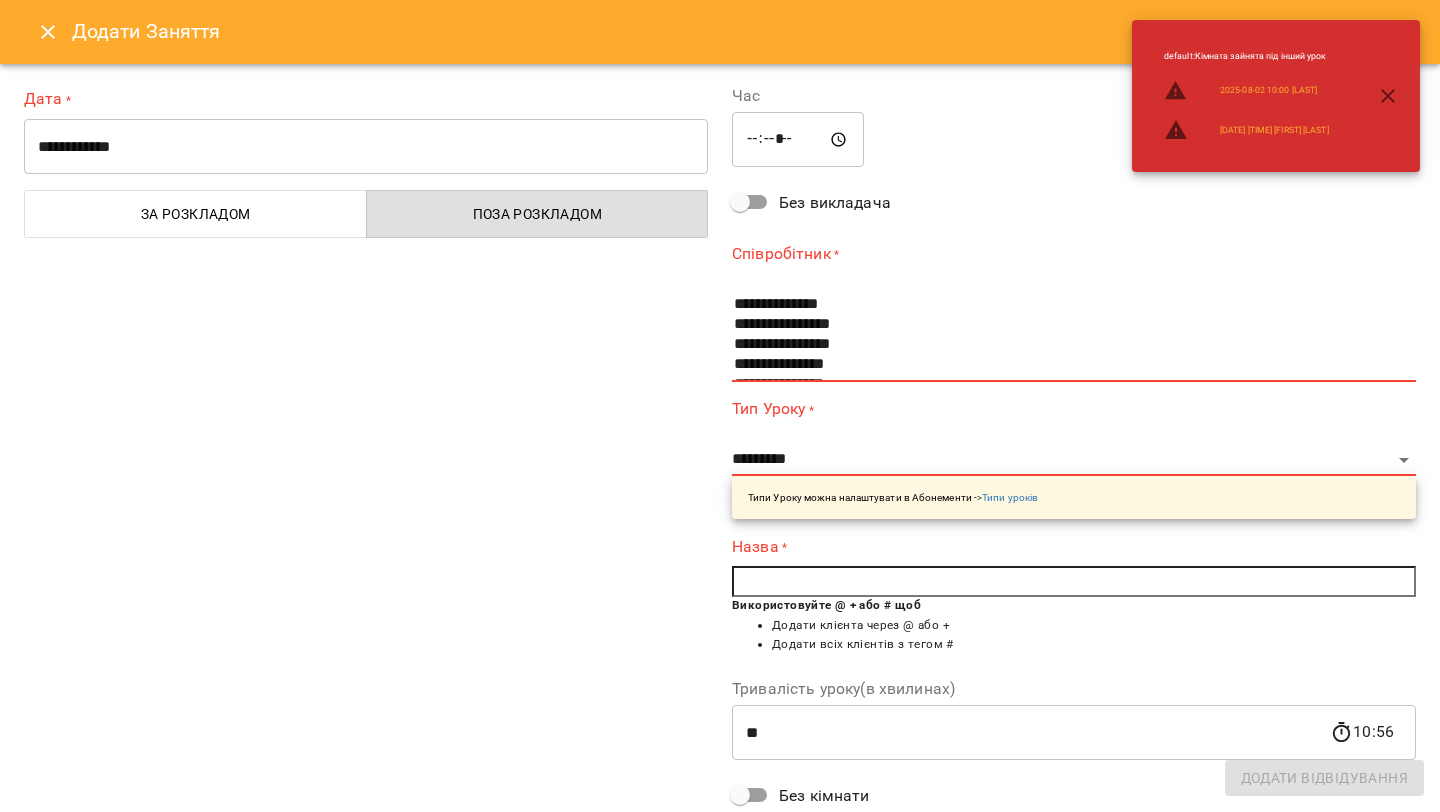 click on "**********" at bounding box center [366, 147] 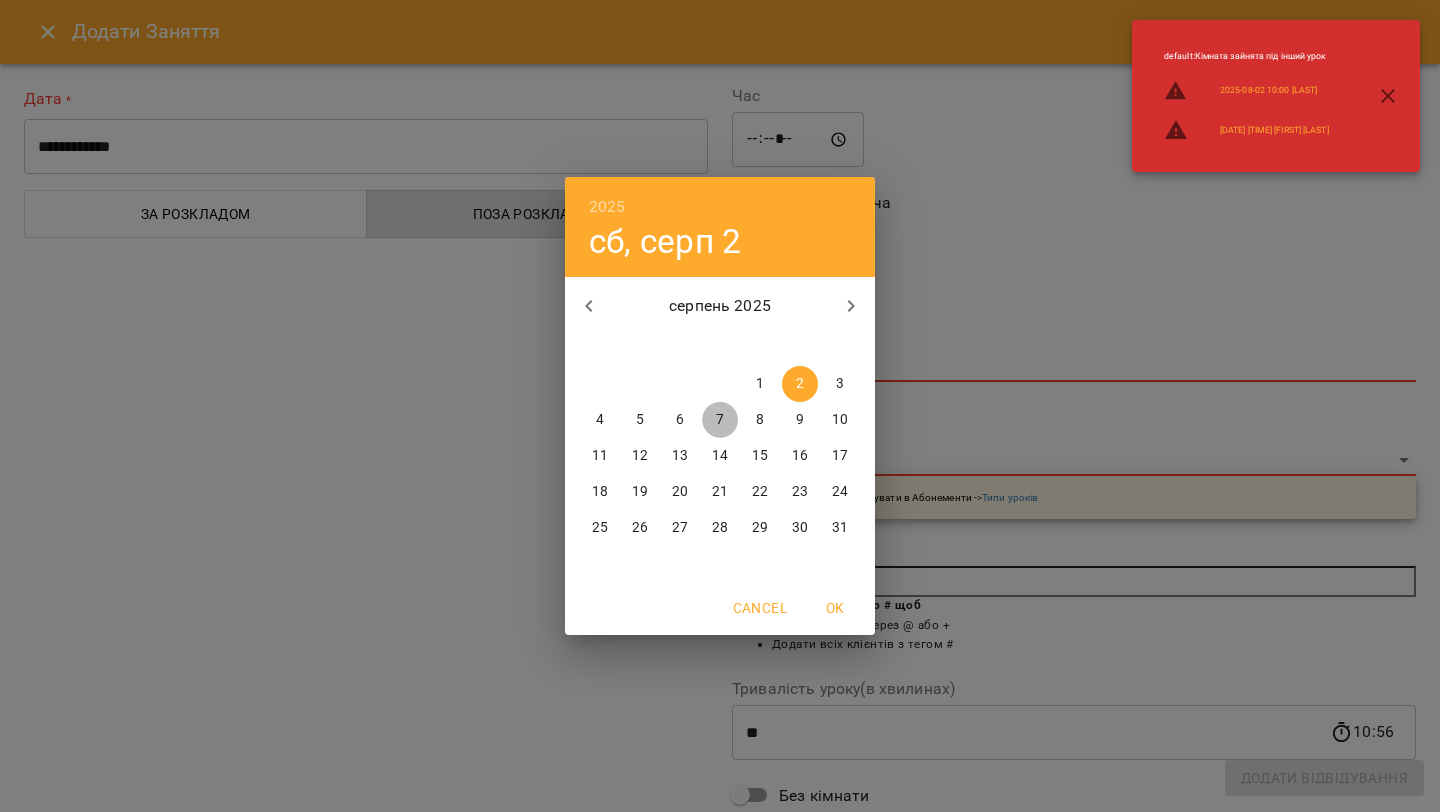 click on "7" at bounding box center (720, 420) 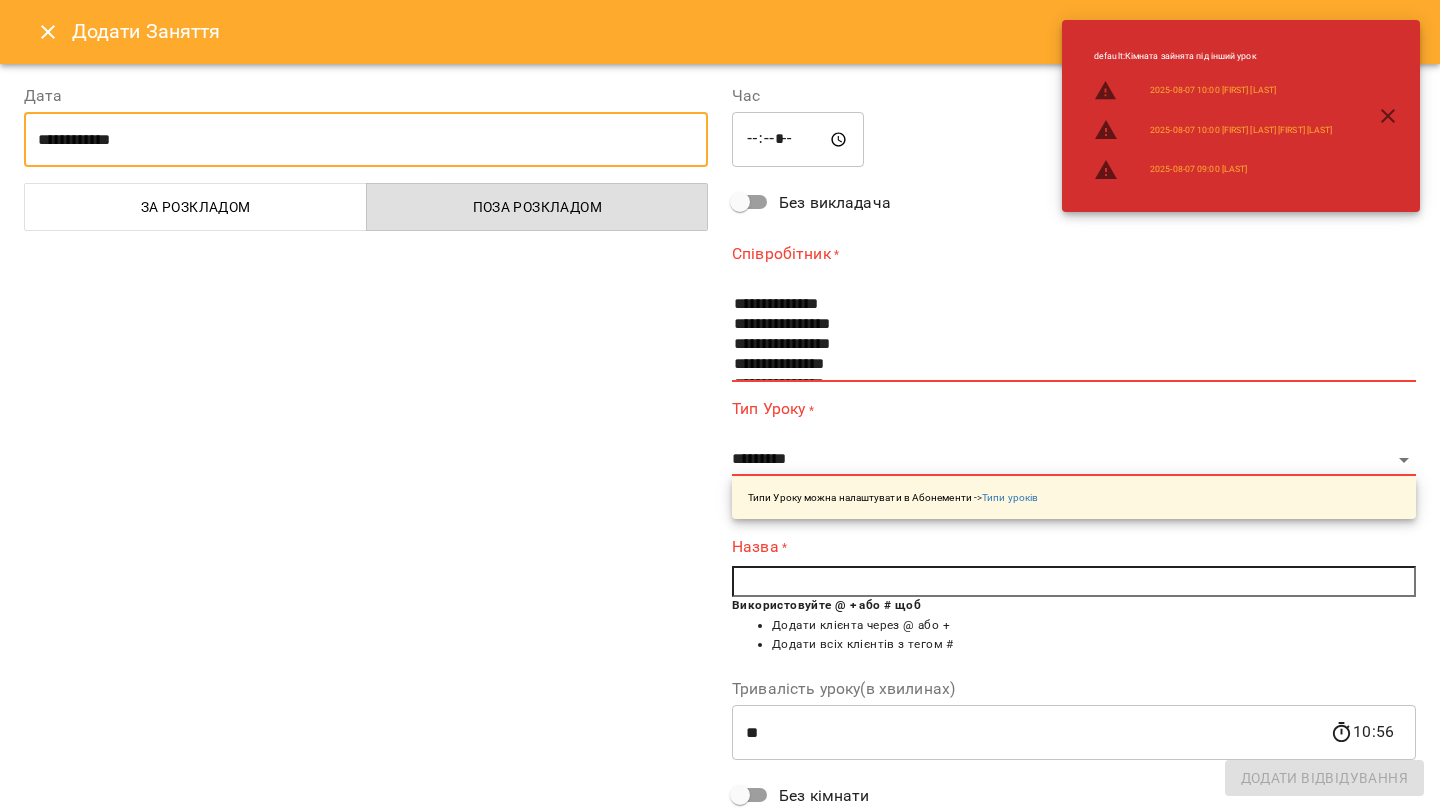 click on "*****" at bounding box center [798, 140] 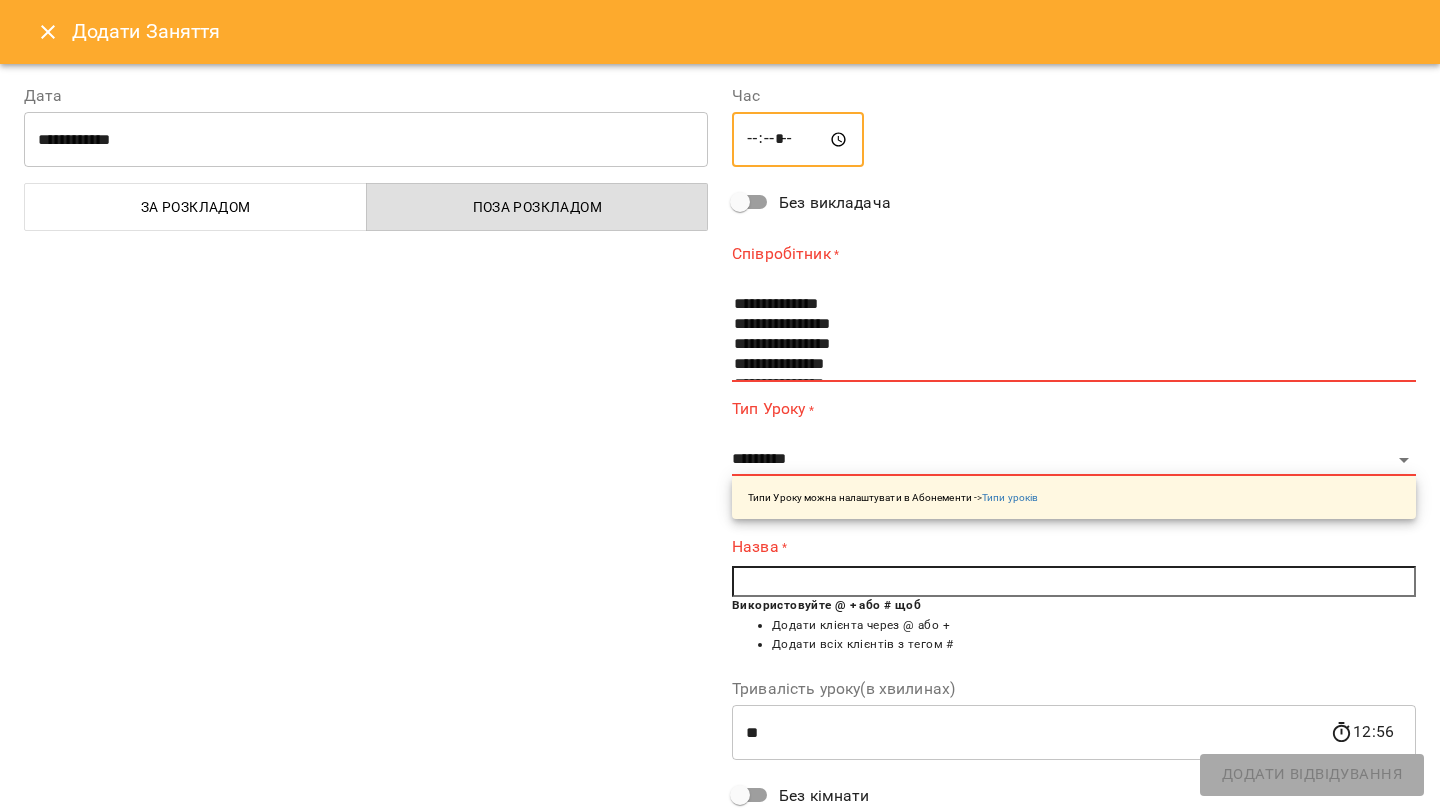 type on "*****" 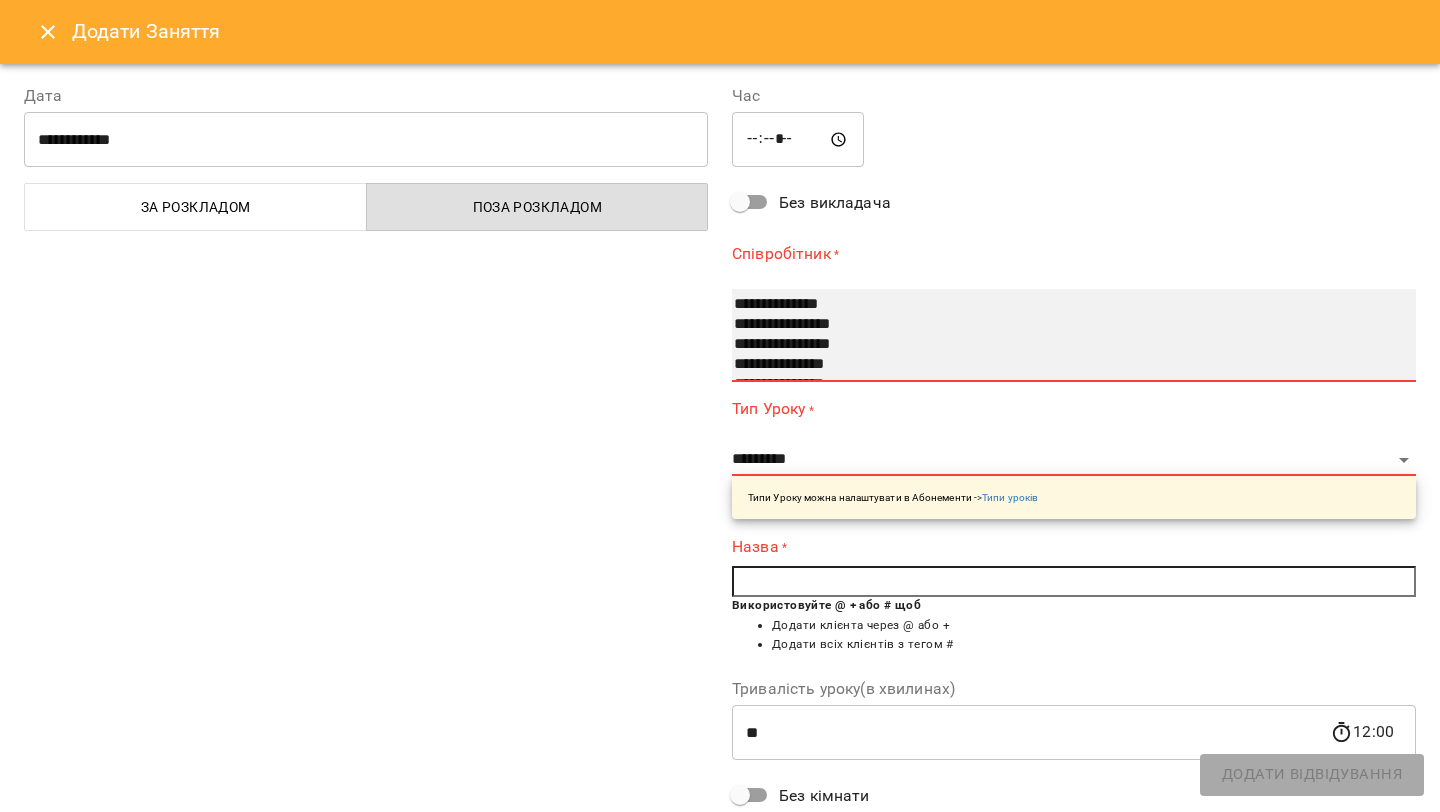 drag, startPoint x: 768, startPoint y: 303, endPoint x: 790, endPoint y: 382, distance: 82.006096 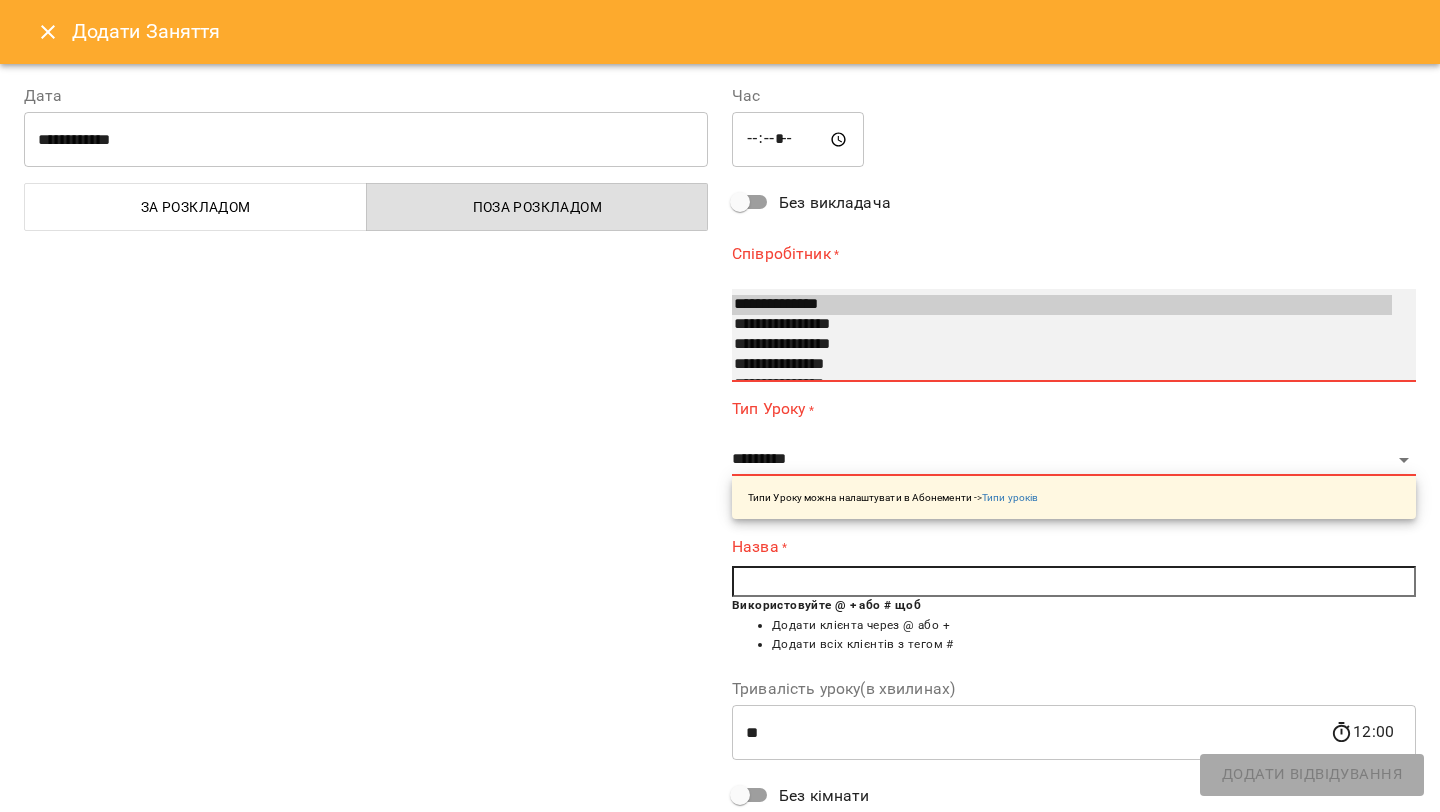 click on "**********" at bounding box center (1062, 305) 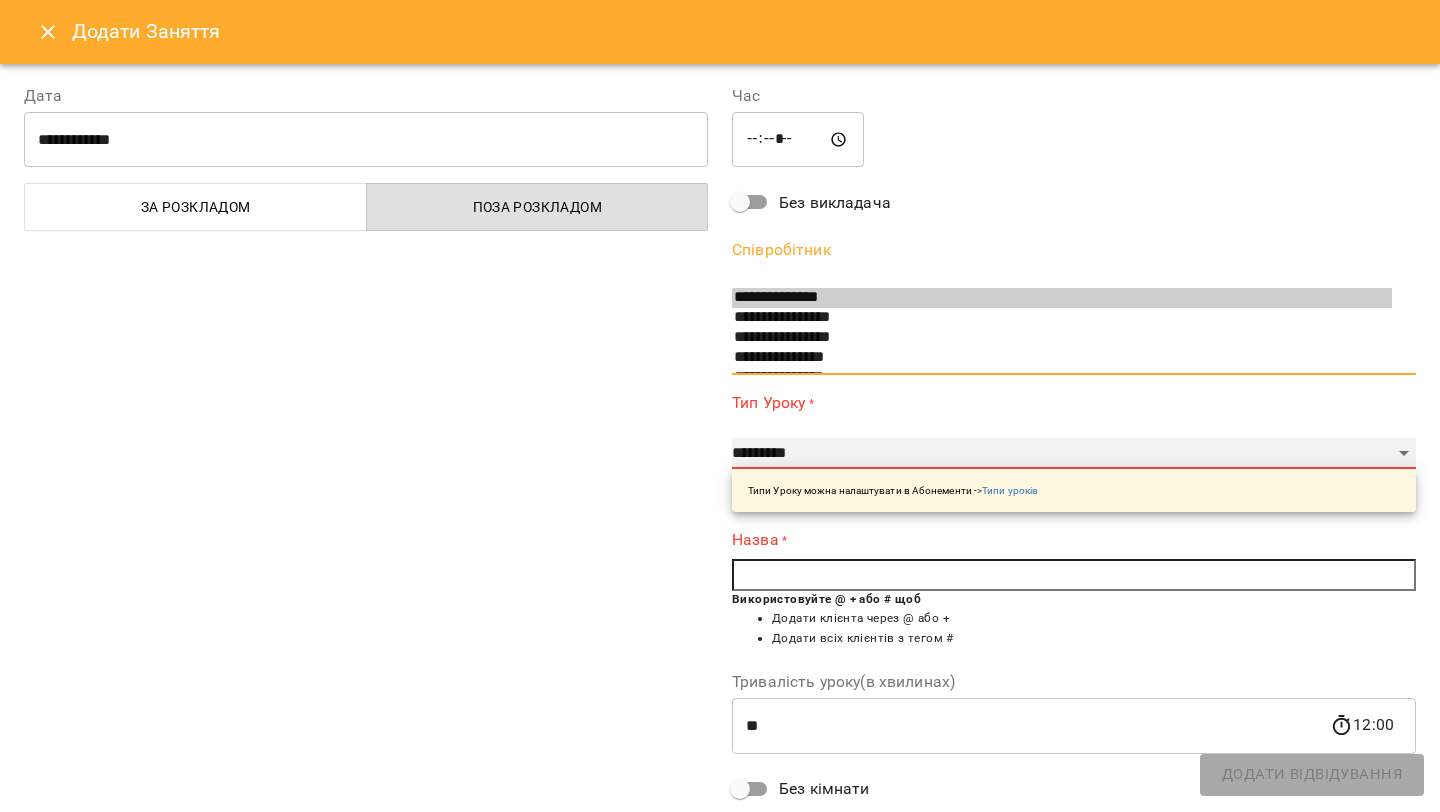 click on "**********" at bounding box center [1074, 454] 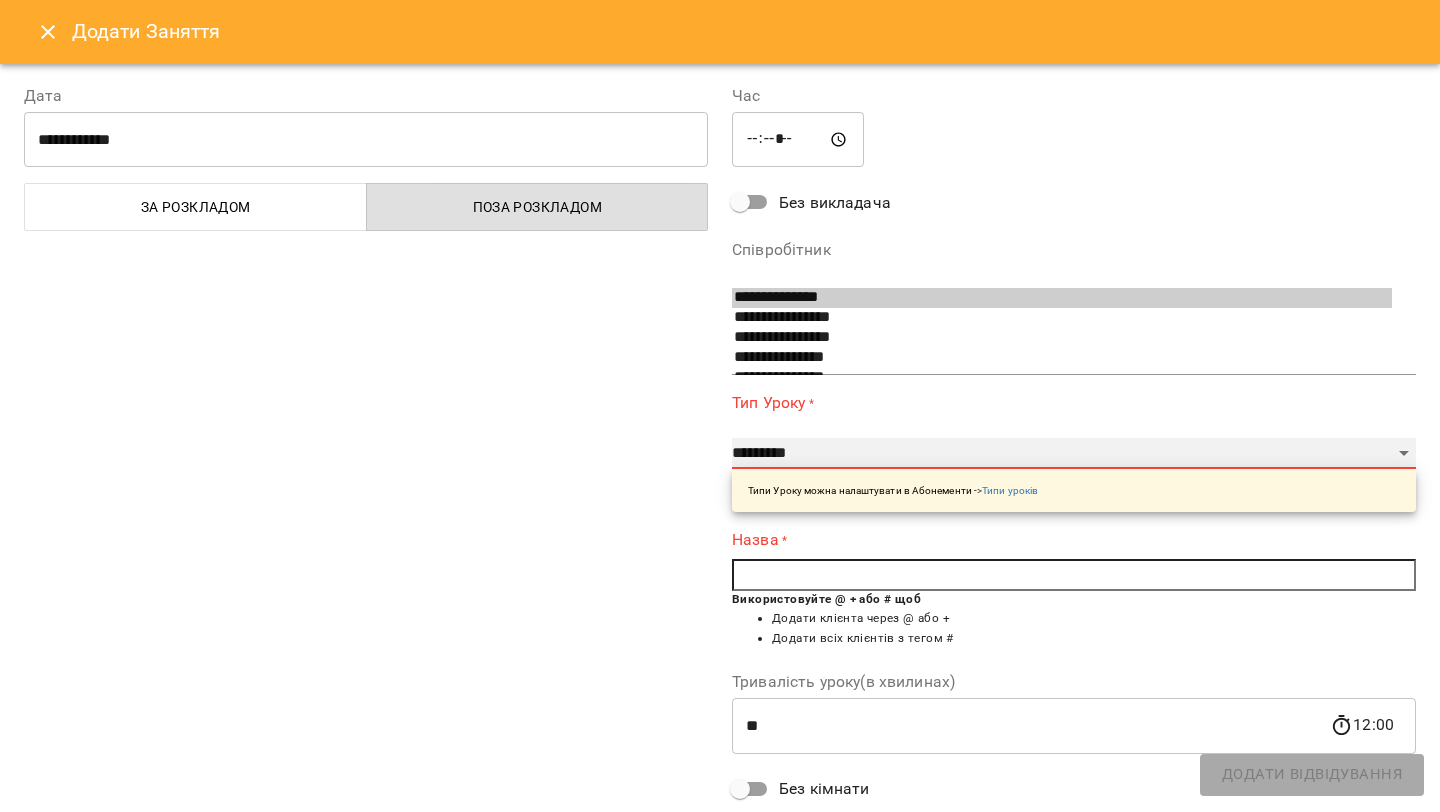 select on "********" 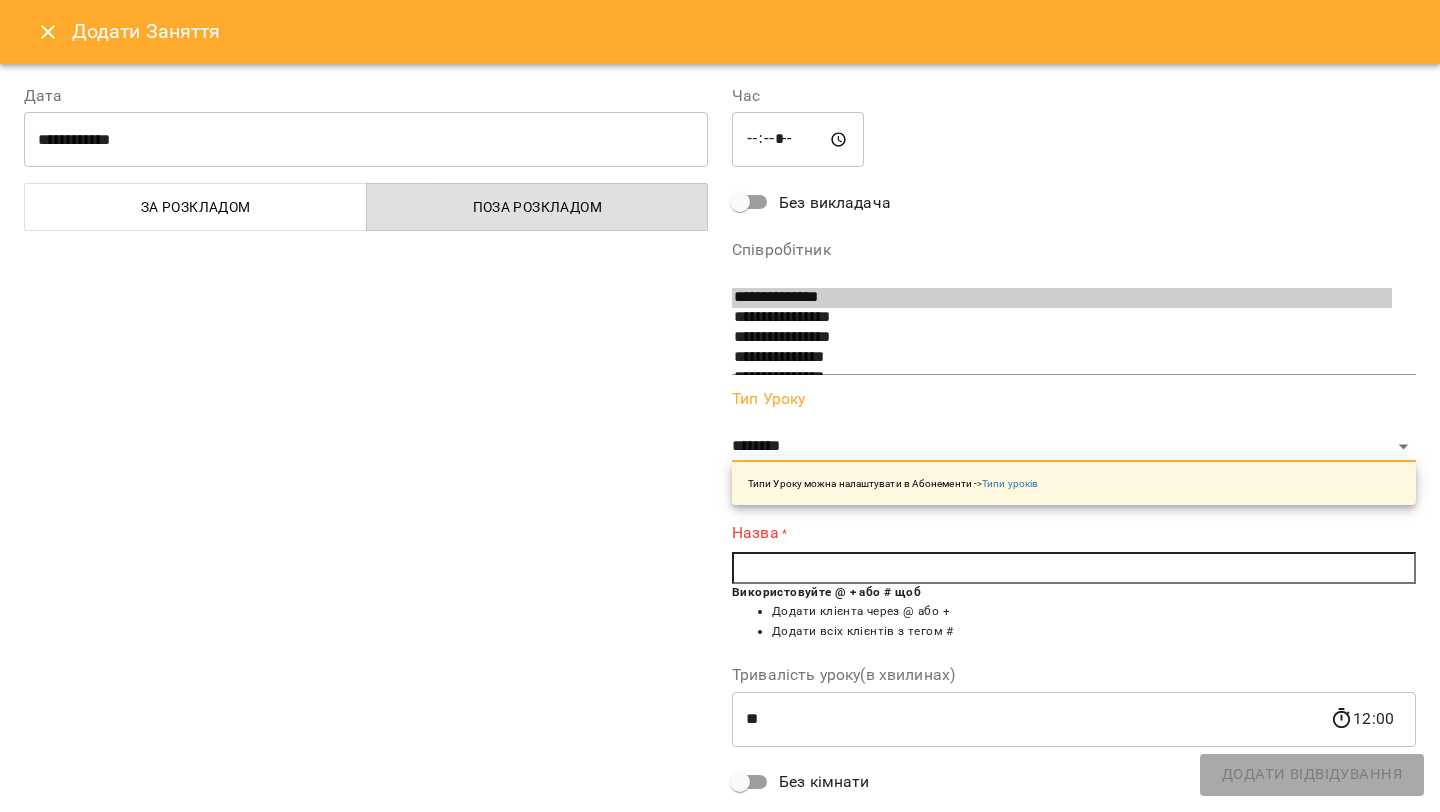 click at bounding box center [1074, 568] 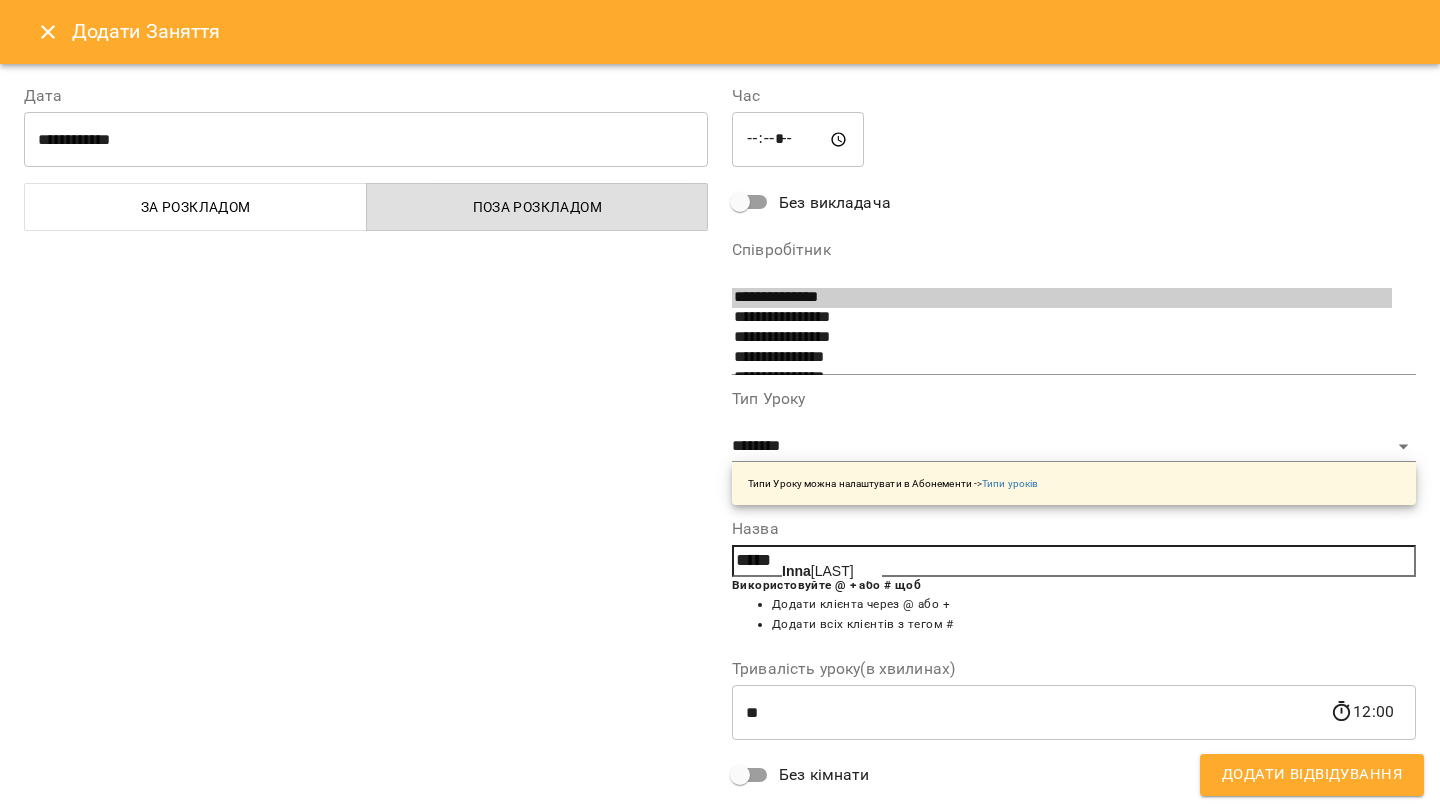 click on "[FIRST] [LAST]" at bounding box center [818, 571] 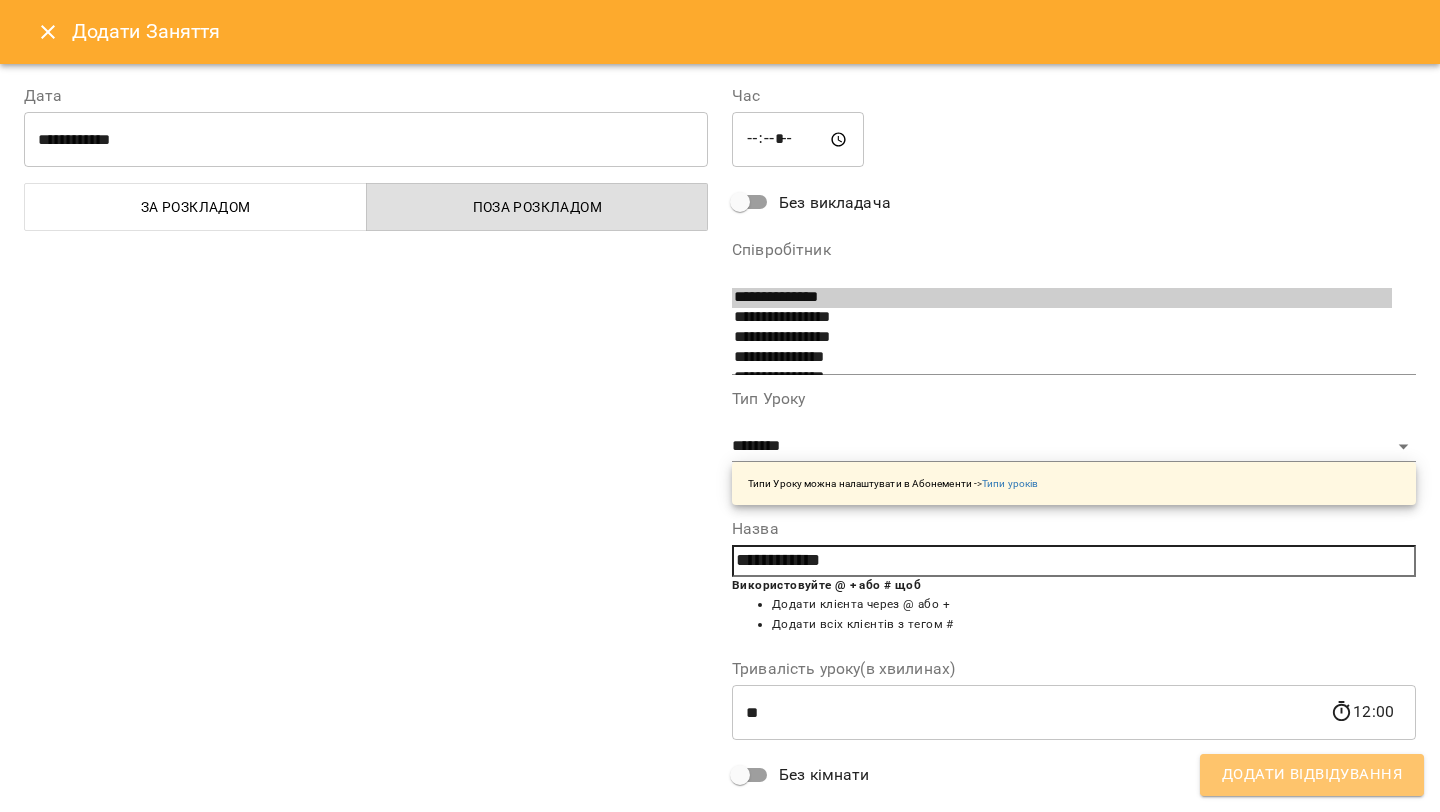 drag, startPoint x: 1268, startPoint y: 776, endPoint x: 1236, endPoint y: 768, distance: 32.984844 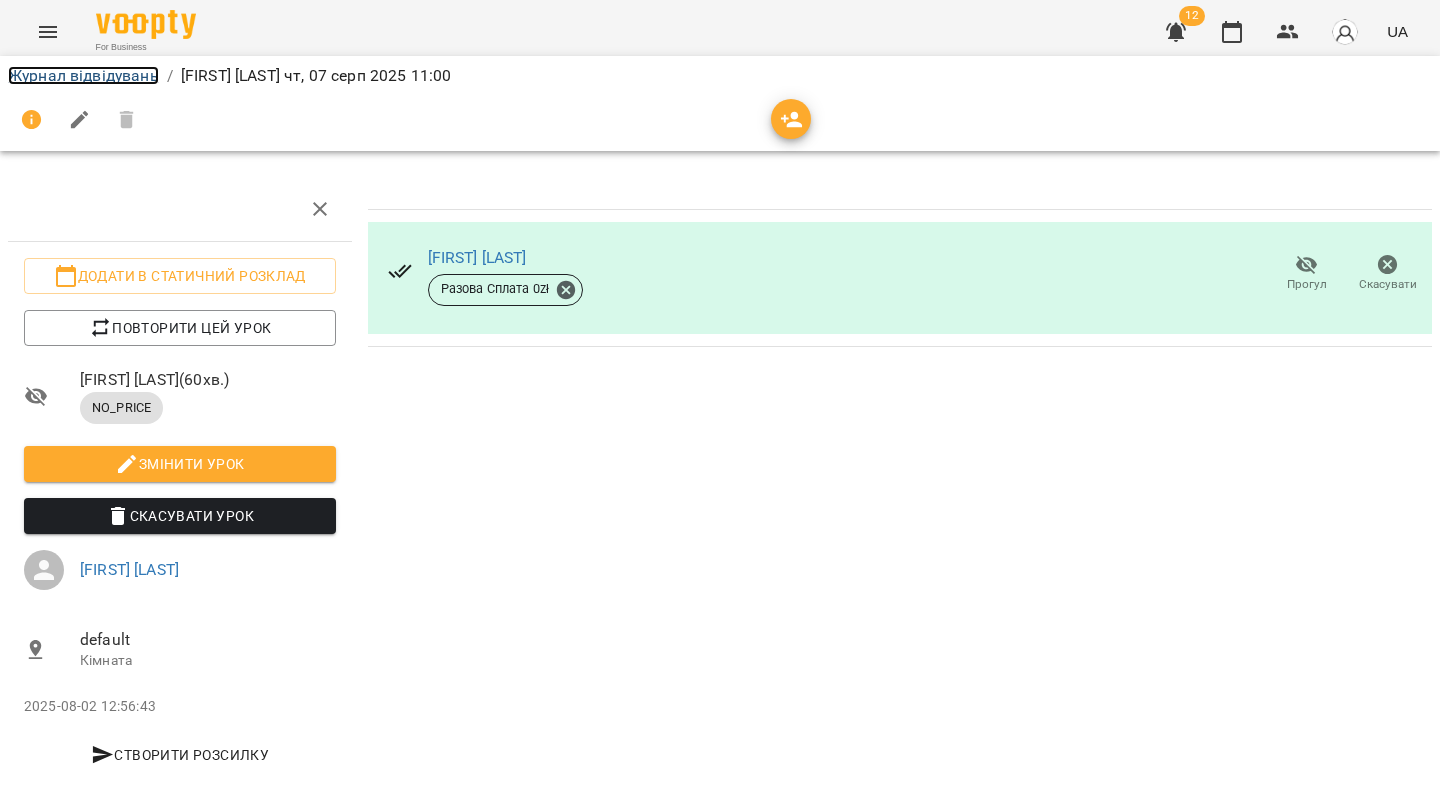 click on "Журнал відвідувань" at bounding box center [83, 75] 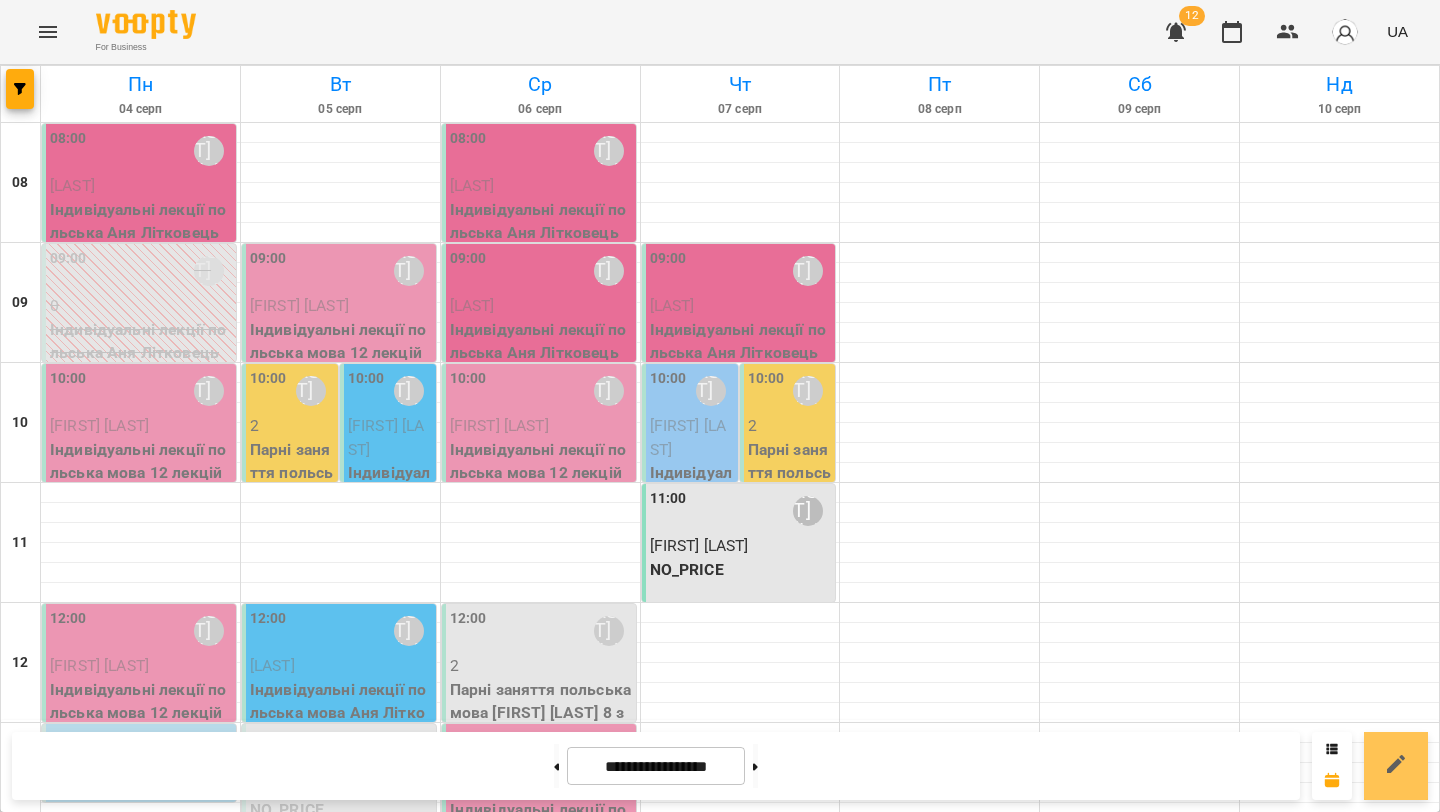 click 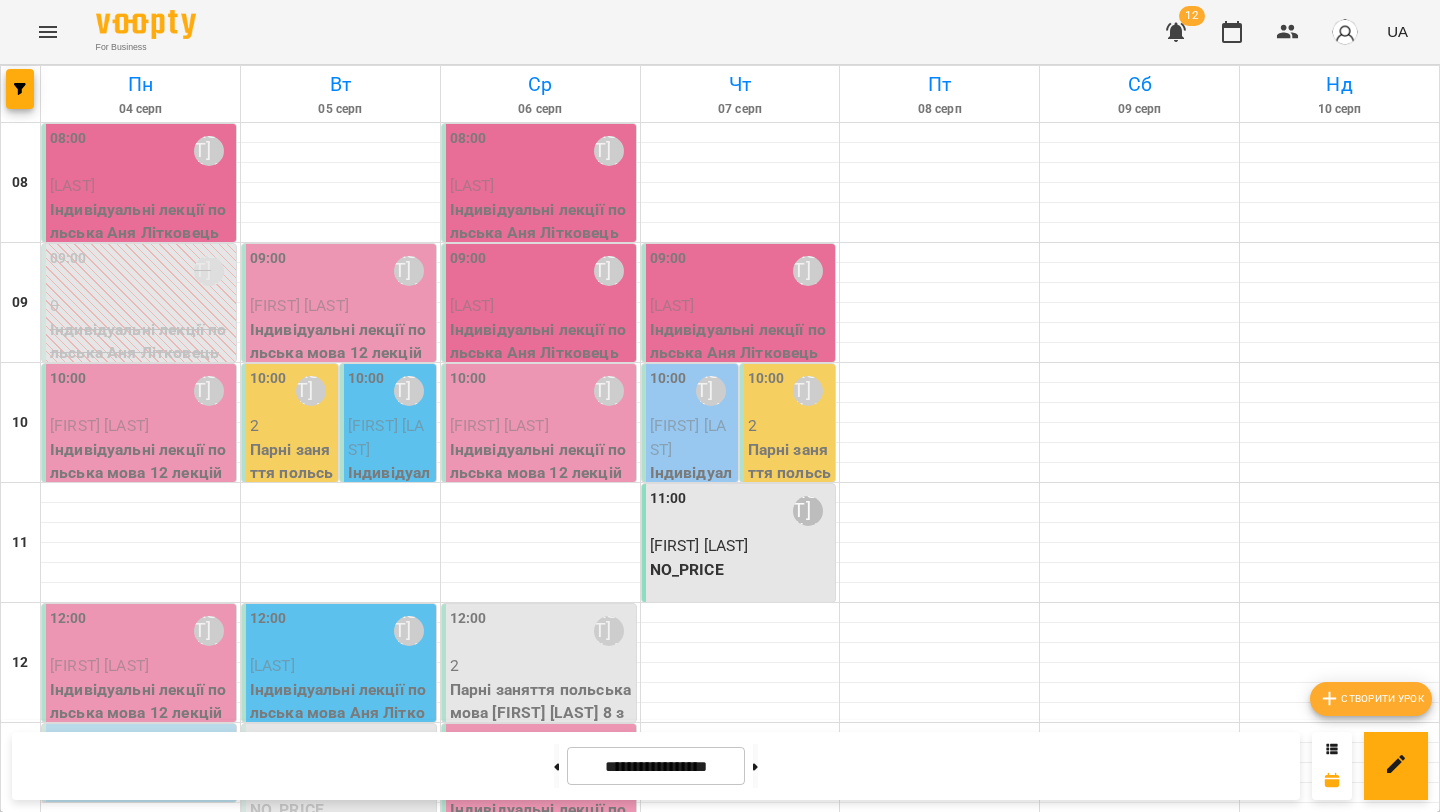 click on "Створити урок" at bounding box center [1371, 699] 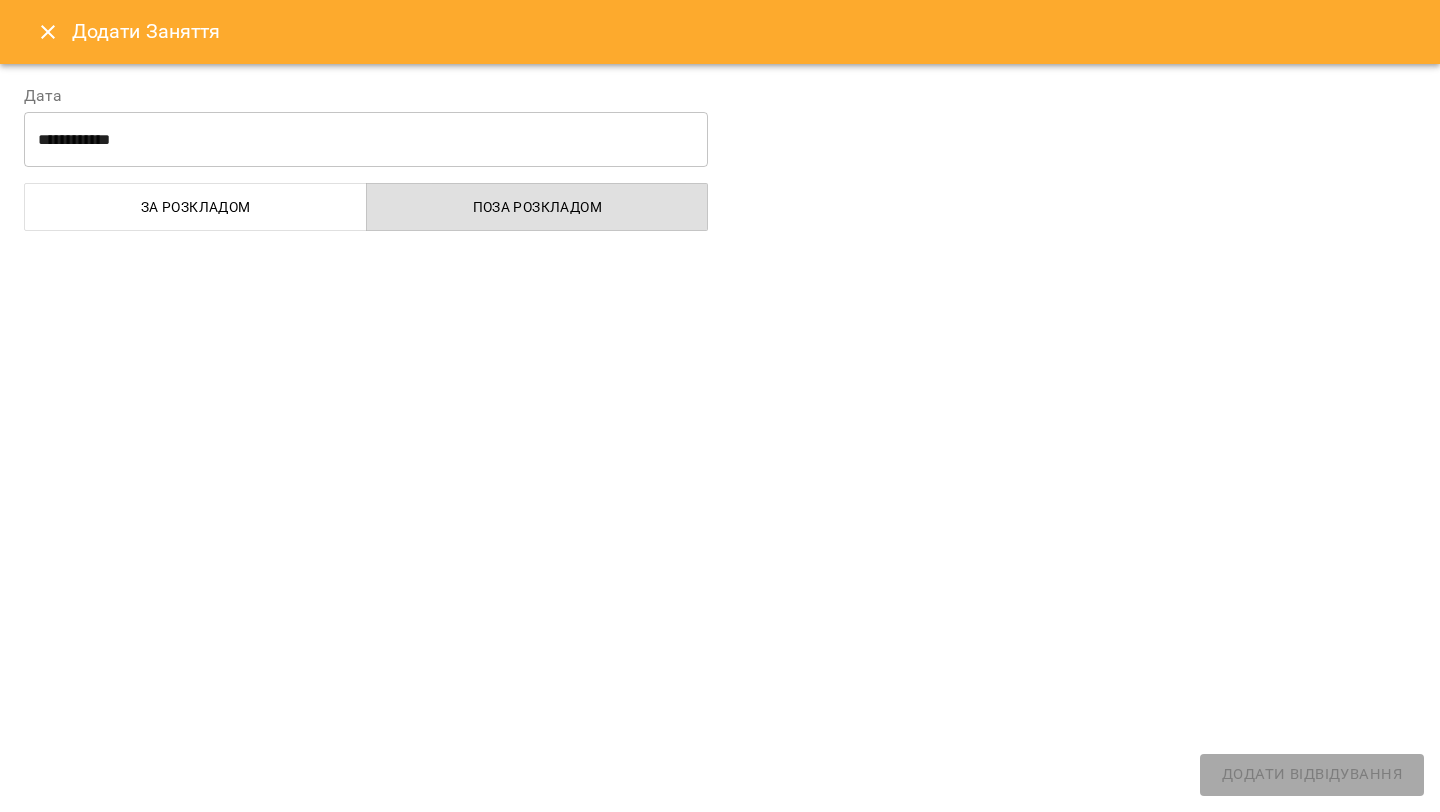 select 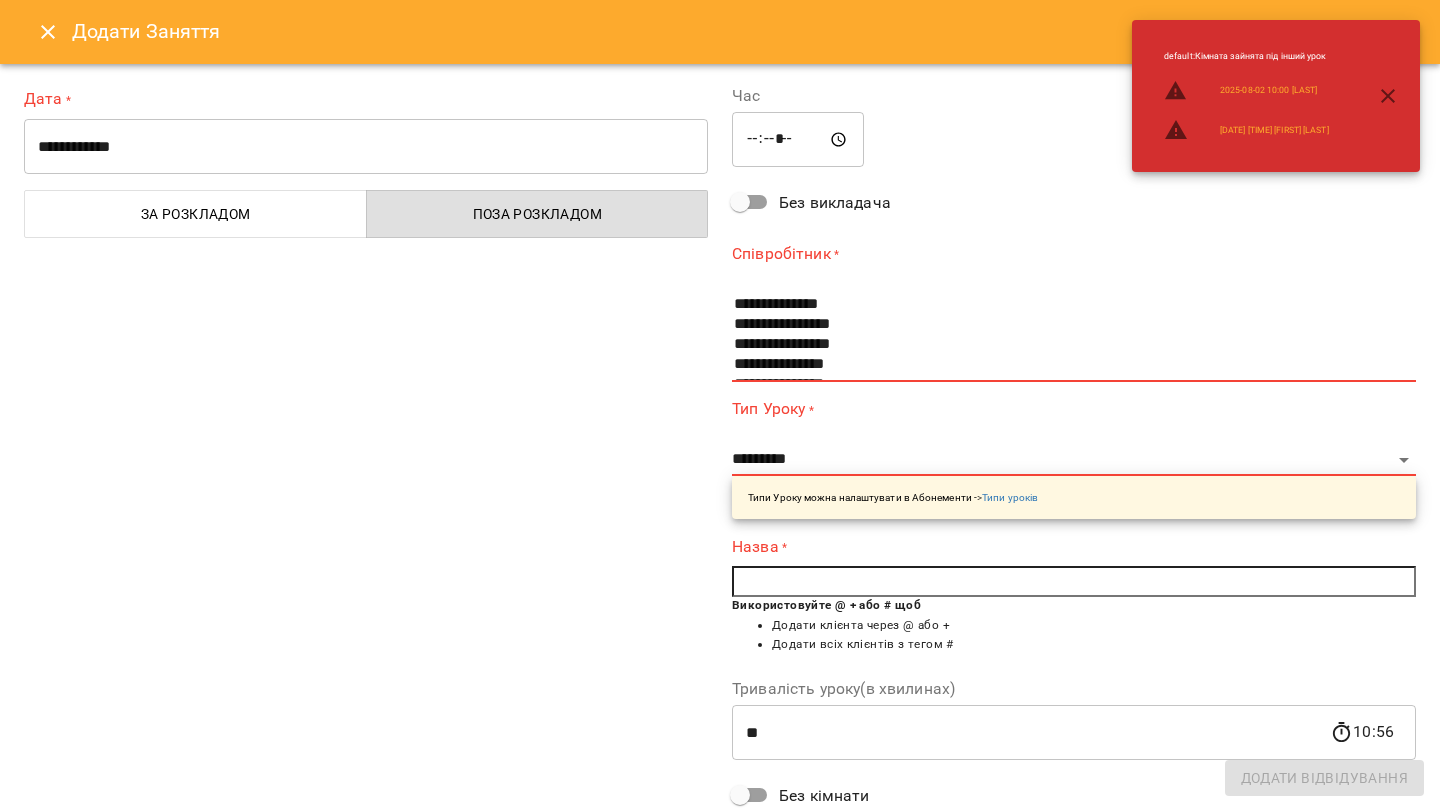 click on "Дата   *" at bounding box center [366, 99] 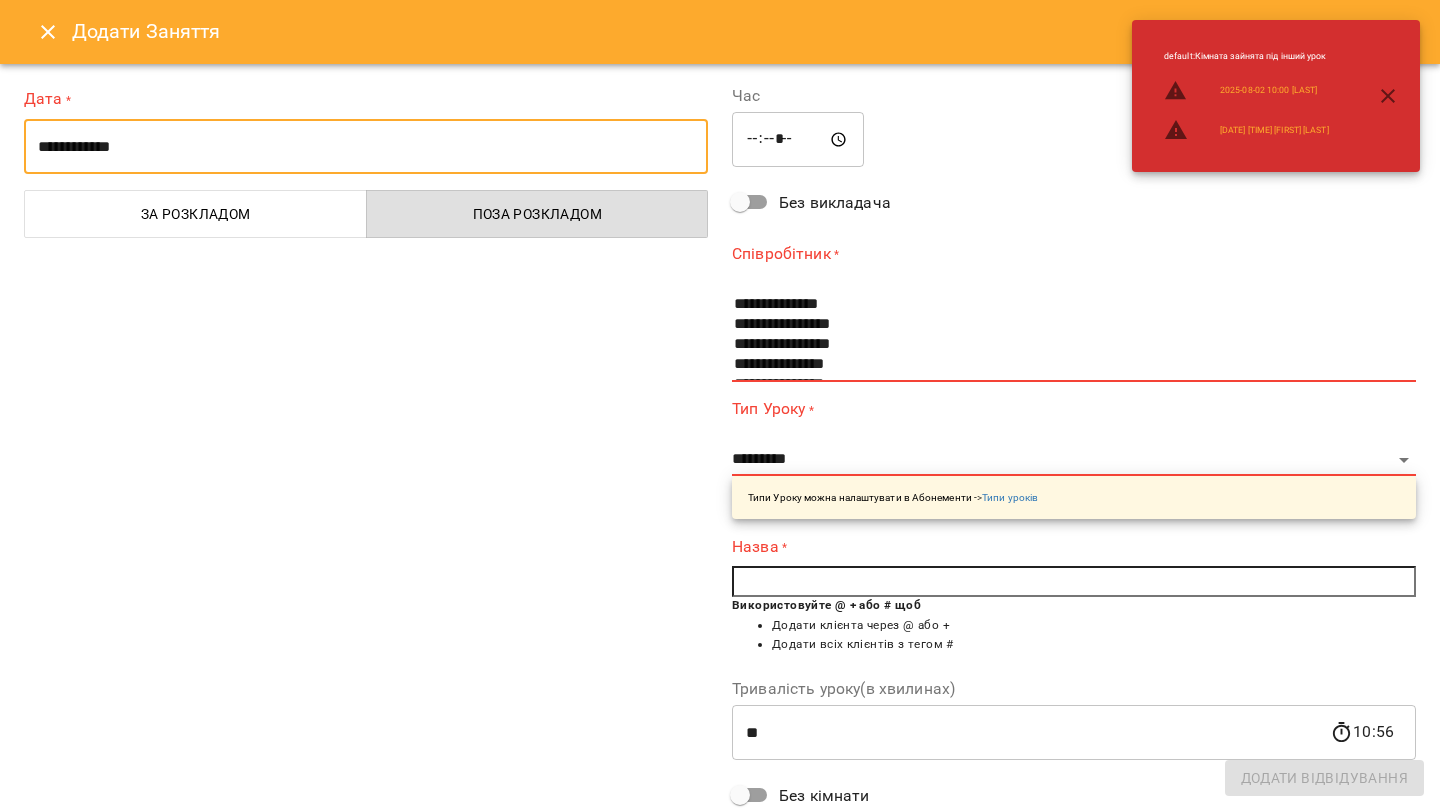 click on "**********" at bounding box center [366, 147] 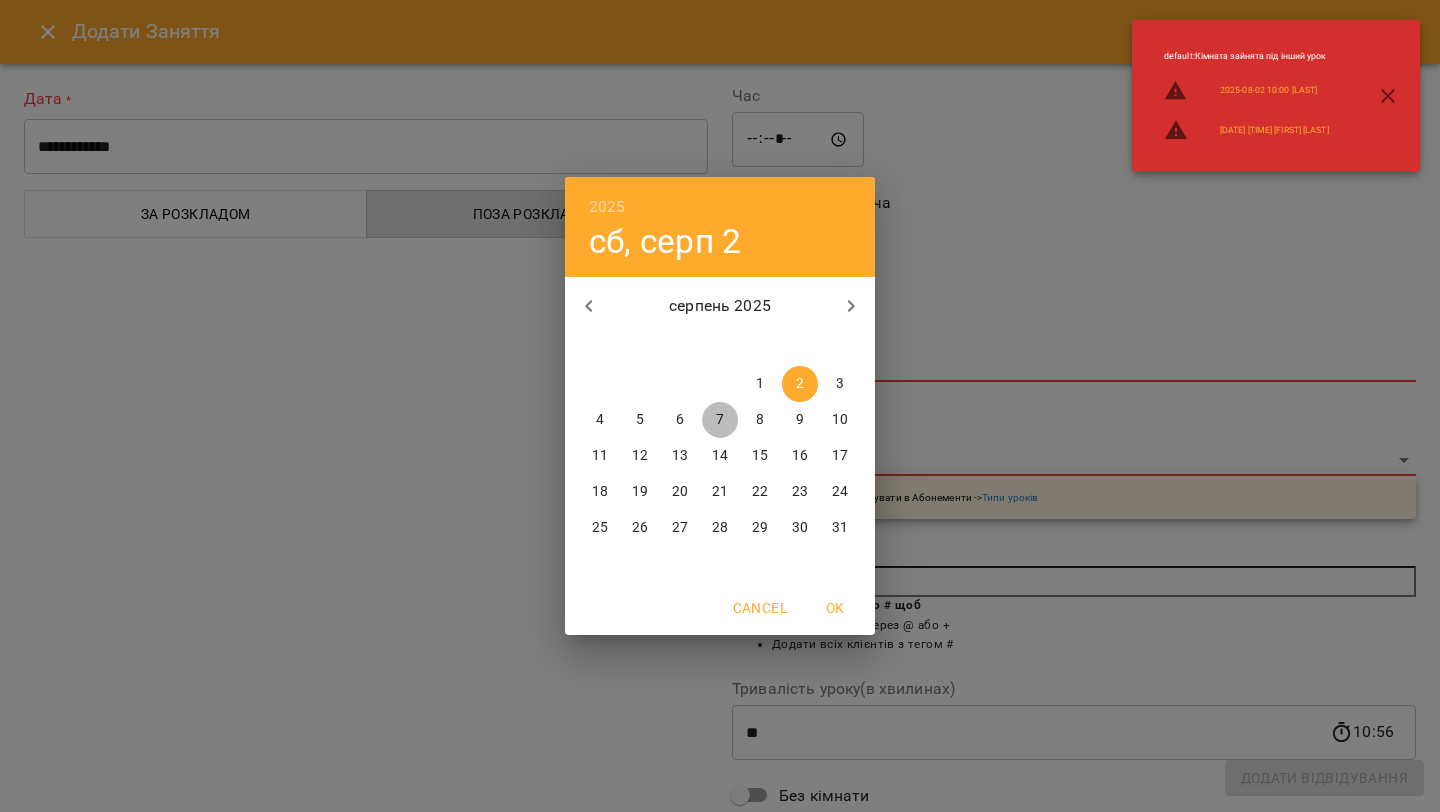 drag, startPoint x: 713, startPoint y: 416, endPoint x: 716, endPoint y: 436, distance: 20.22375 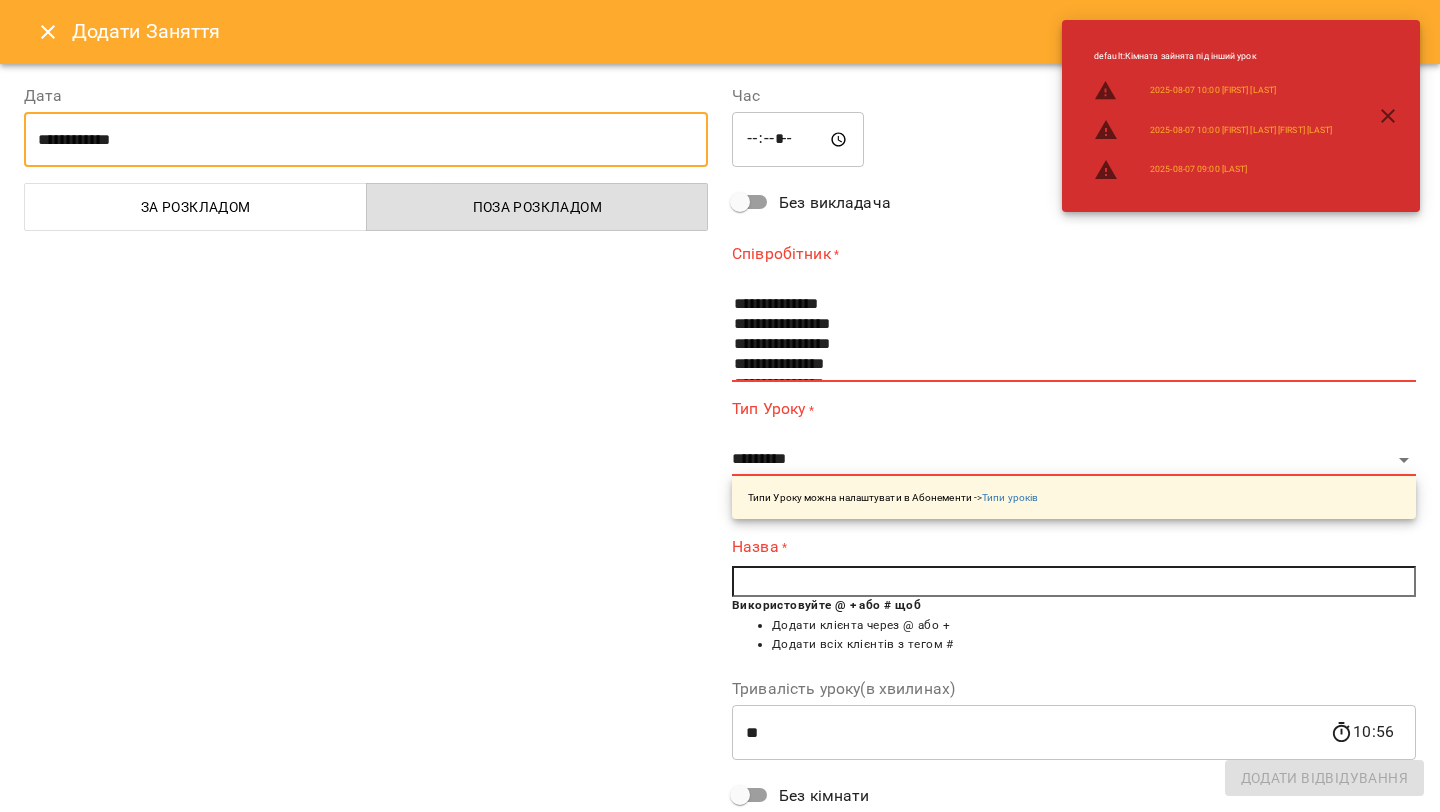 click on "*****" at bounding box center (798, 140) 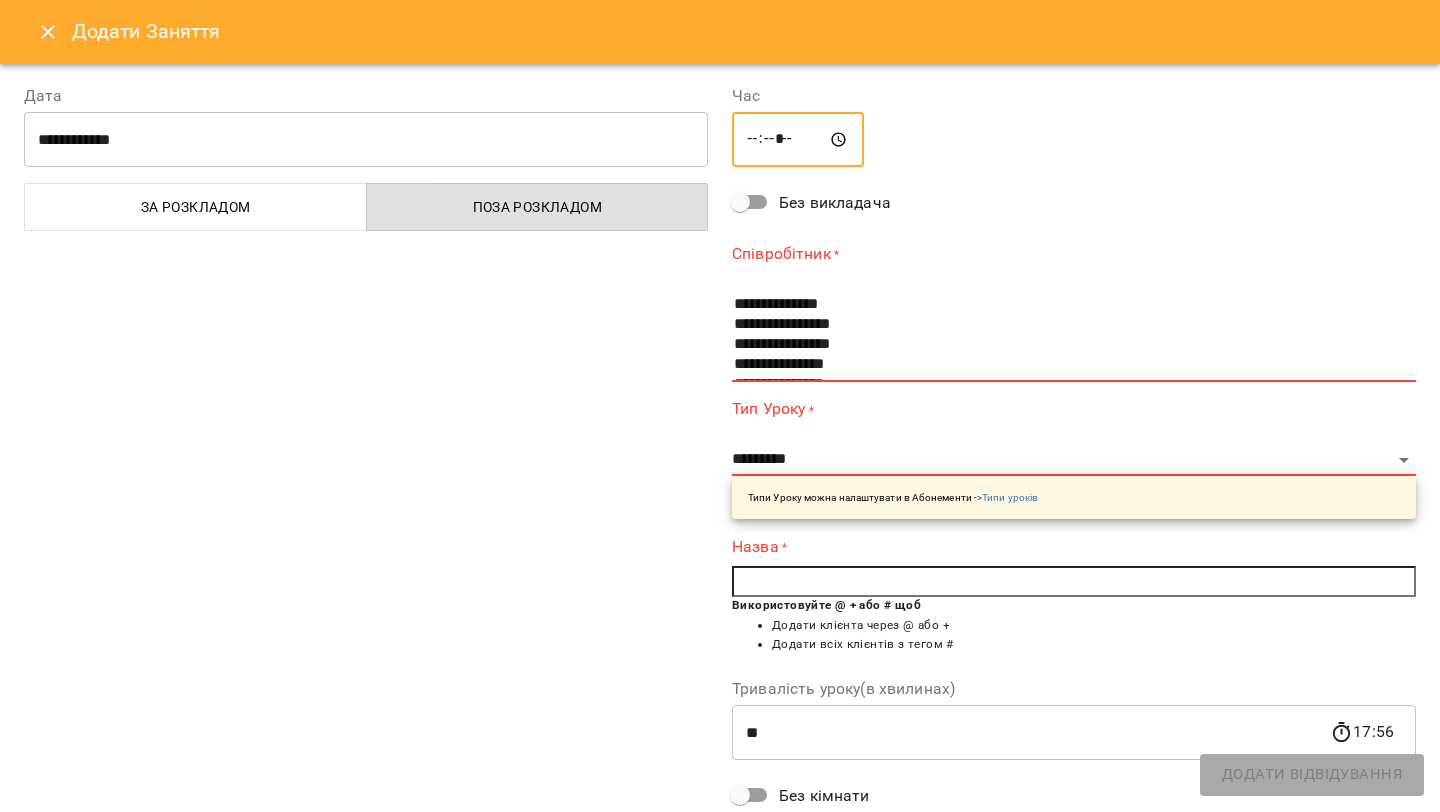 type on "*****" 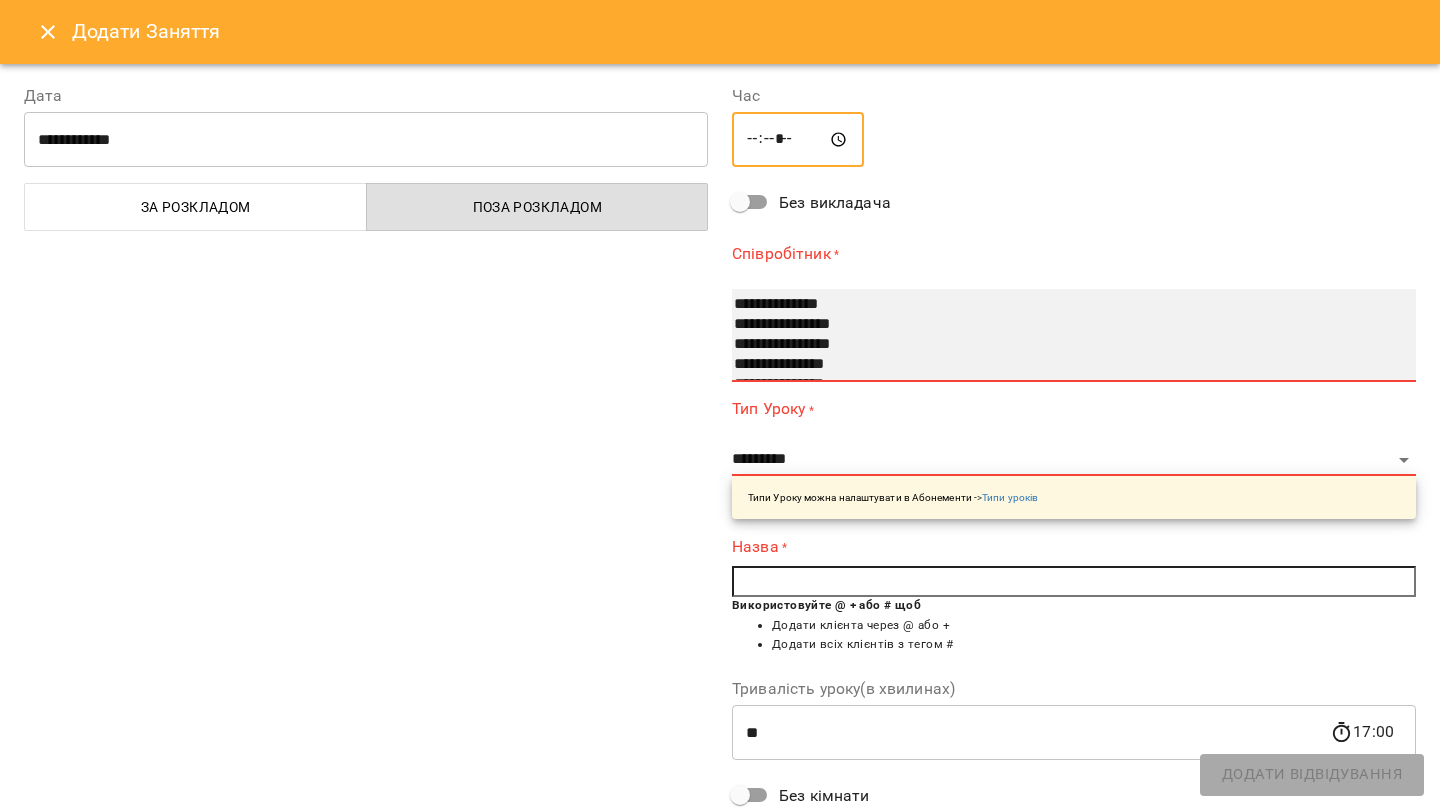 drag, startPoint x: 765, startPoint y: 297, endPoint x: 802, endPoint y: 378, distance: 89.050545 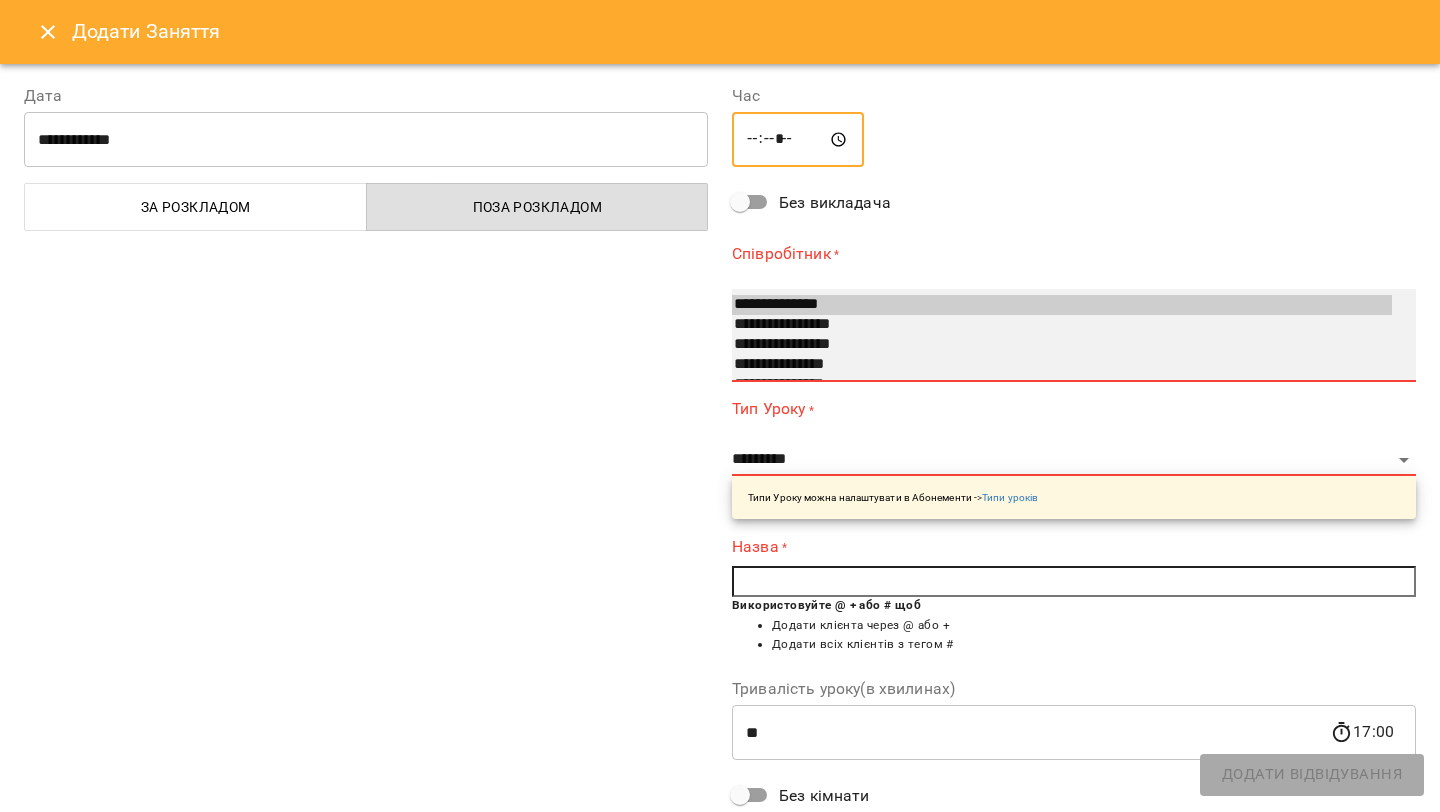 click on "**********" at bounding box center [1062, 305] 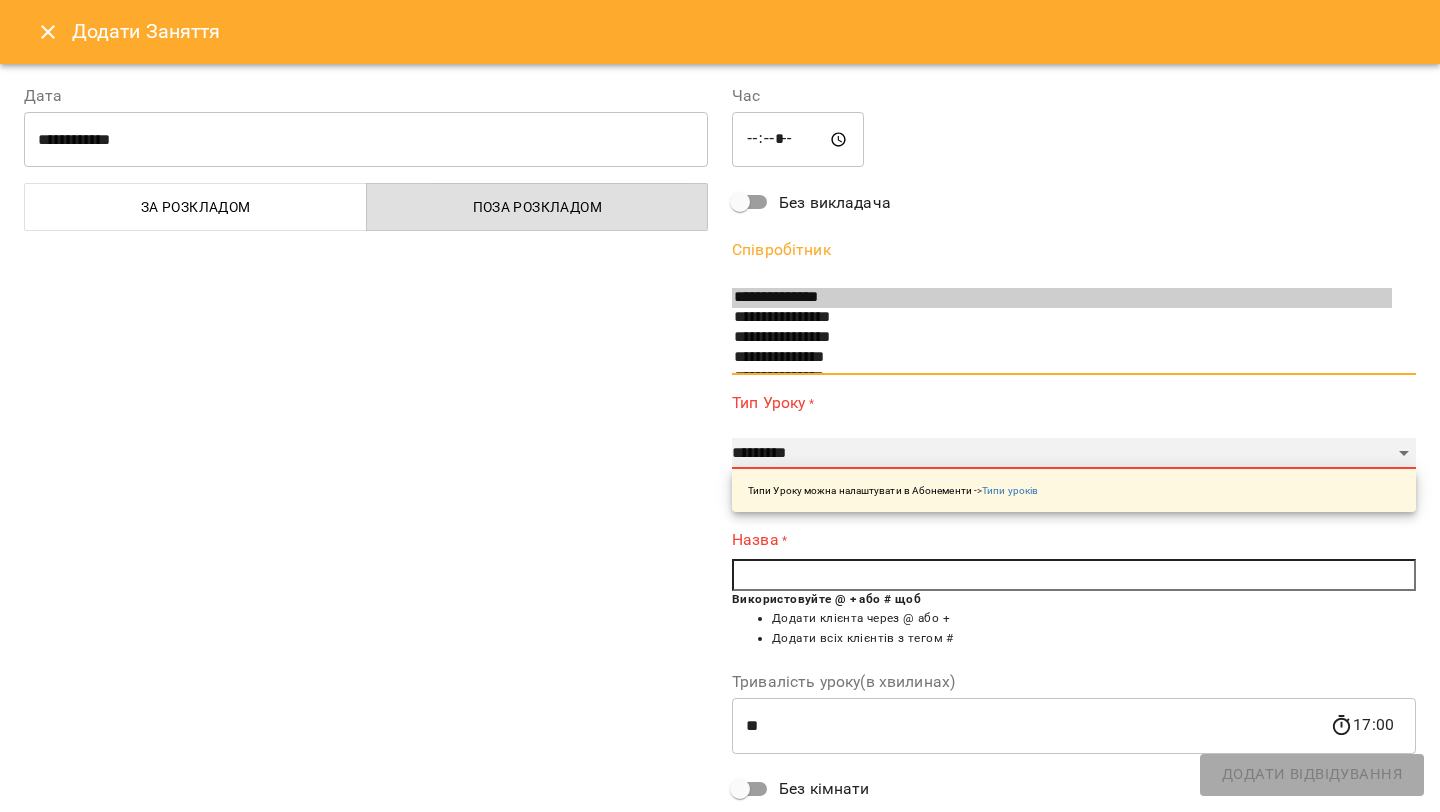 click on "**********" at bounding box center (1074, 454) 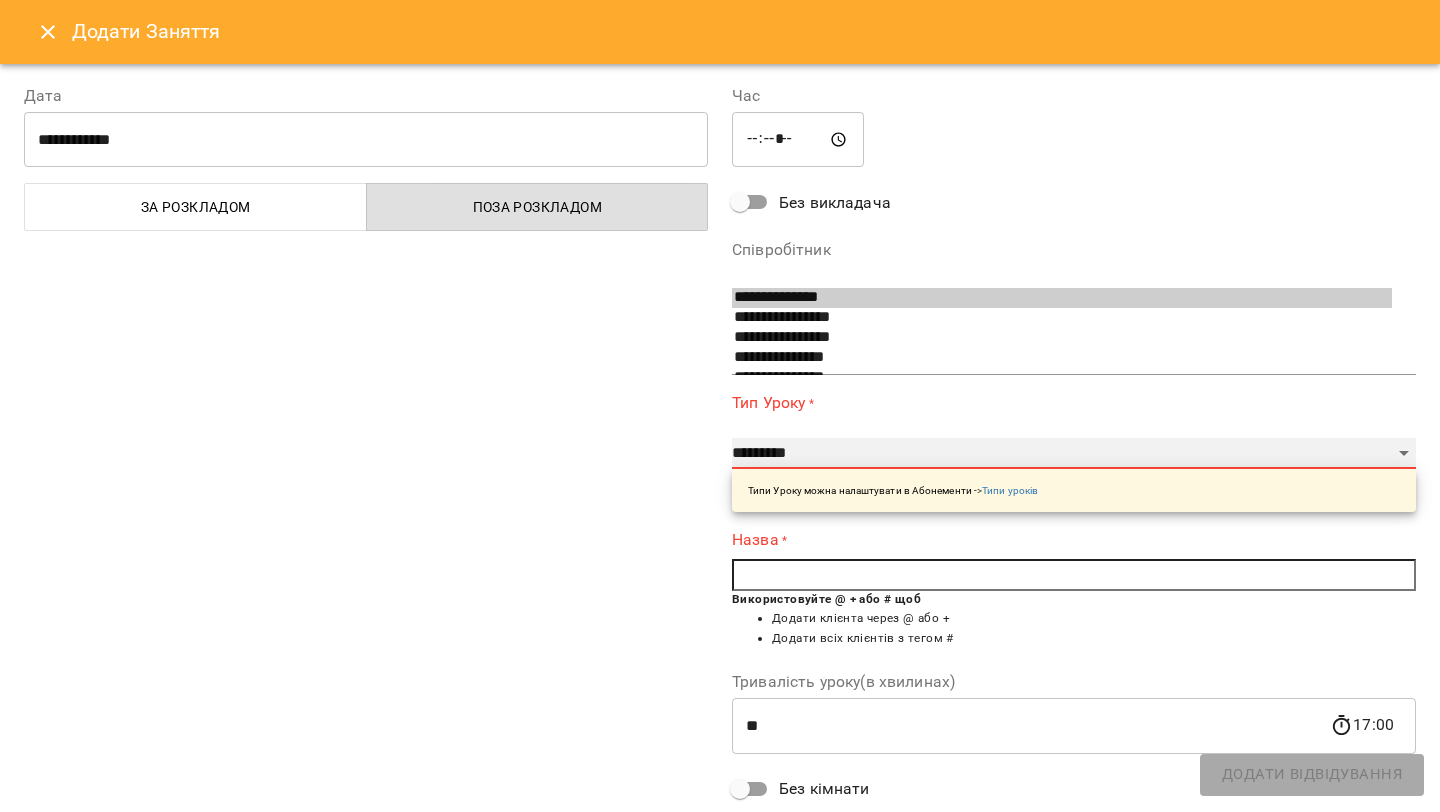 select on "**********" 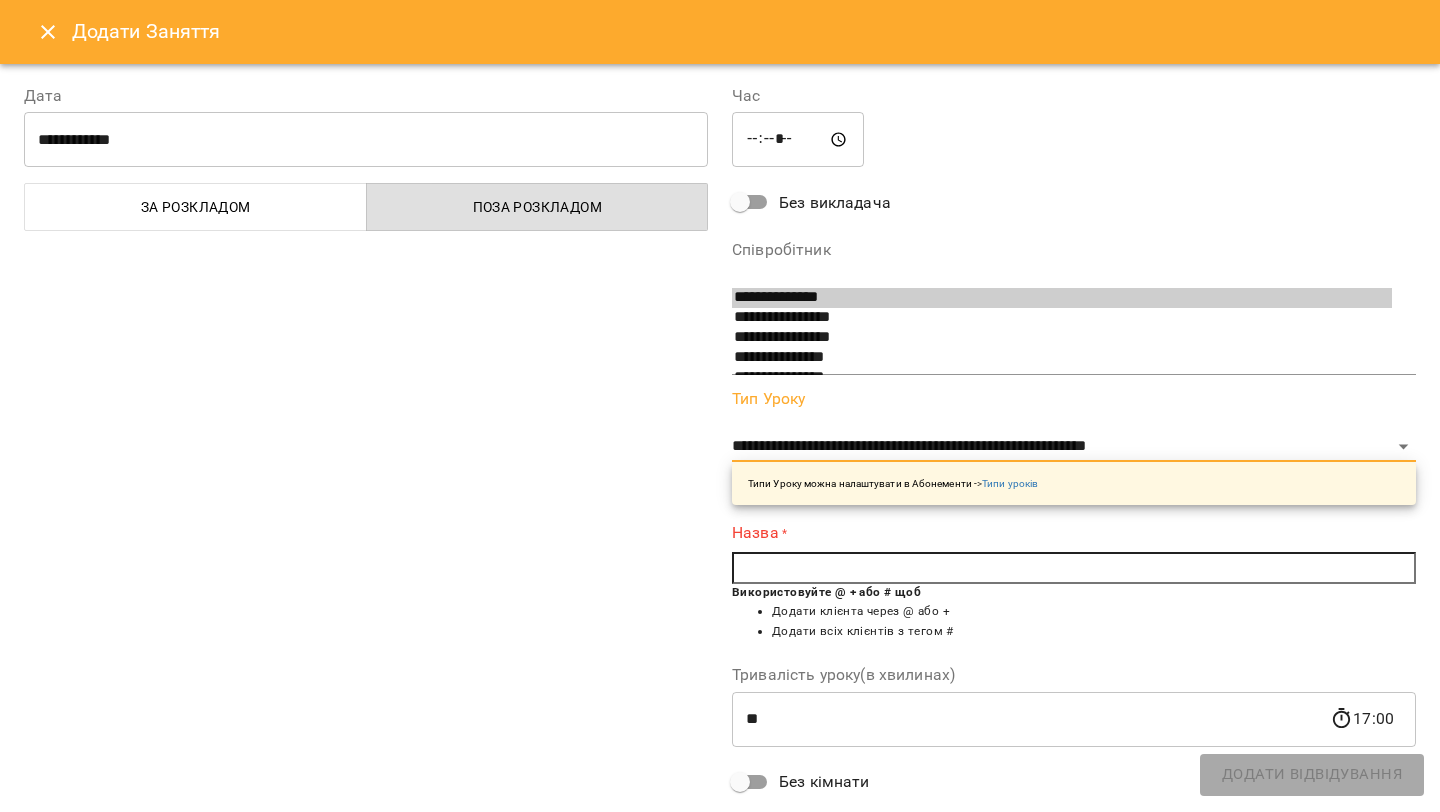 click at bounding box center [1074, 568] 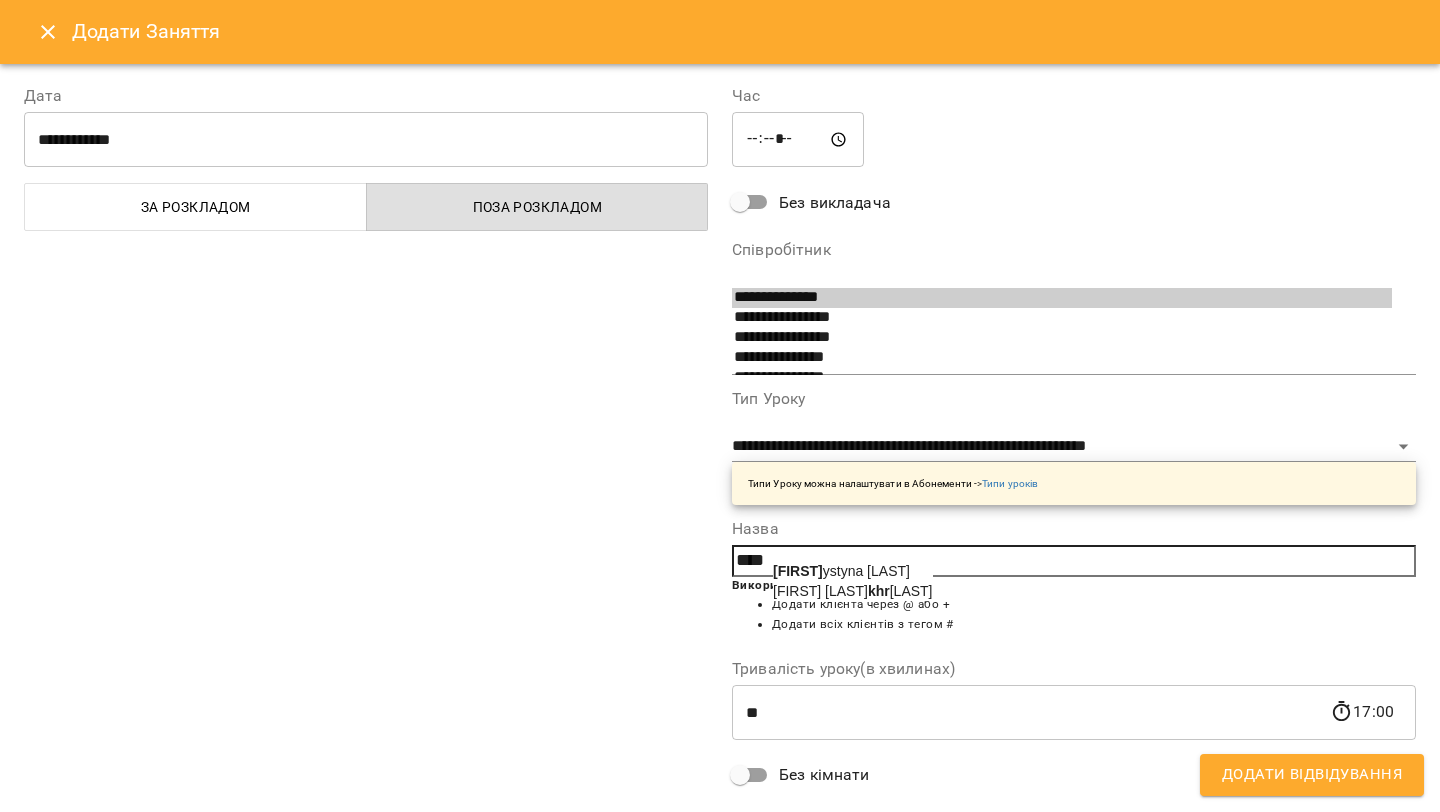 click on "Khr ystyna Druchkiv" at bounding box center (841, 571) 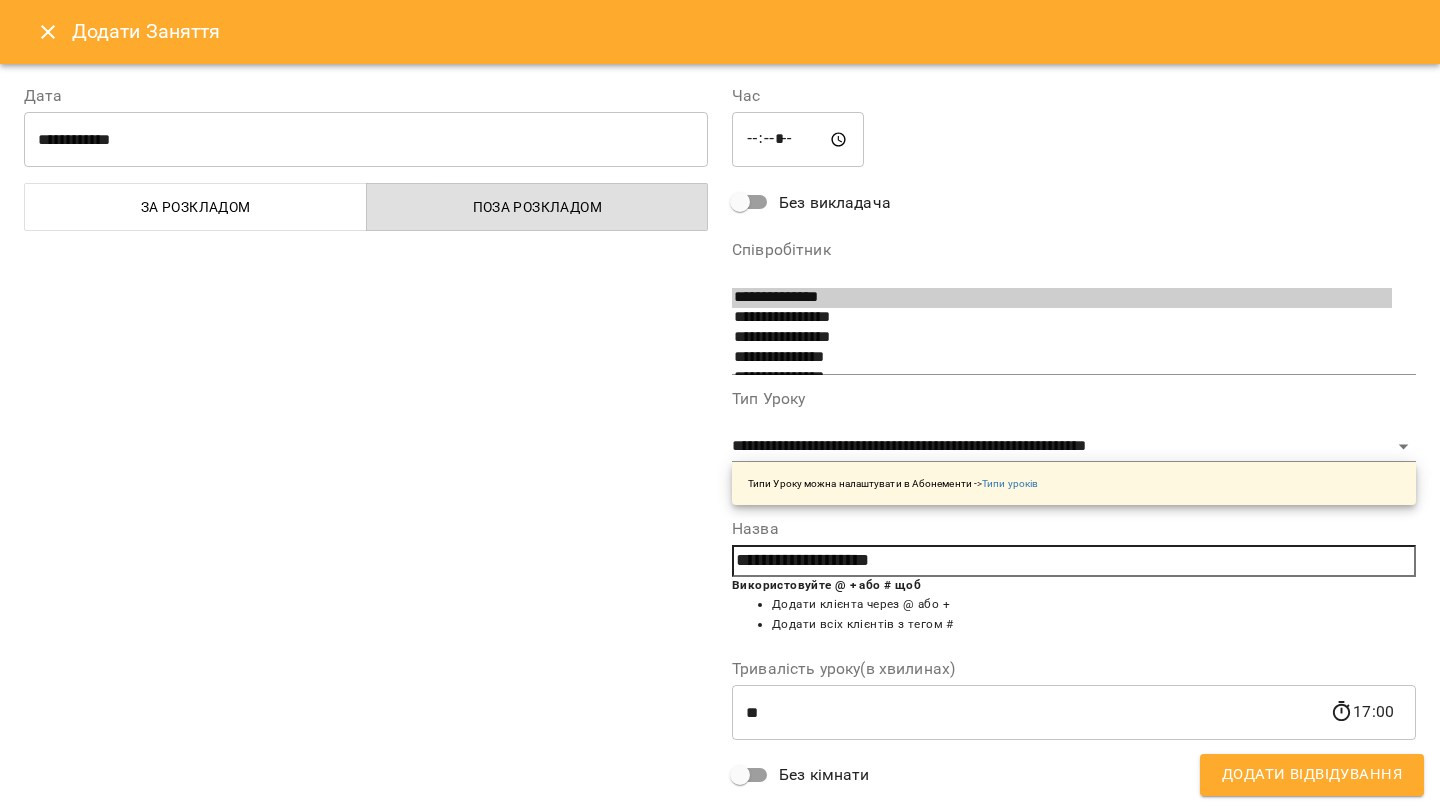 click on "Додати Відвідування" at bounding box center [1312, 775] 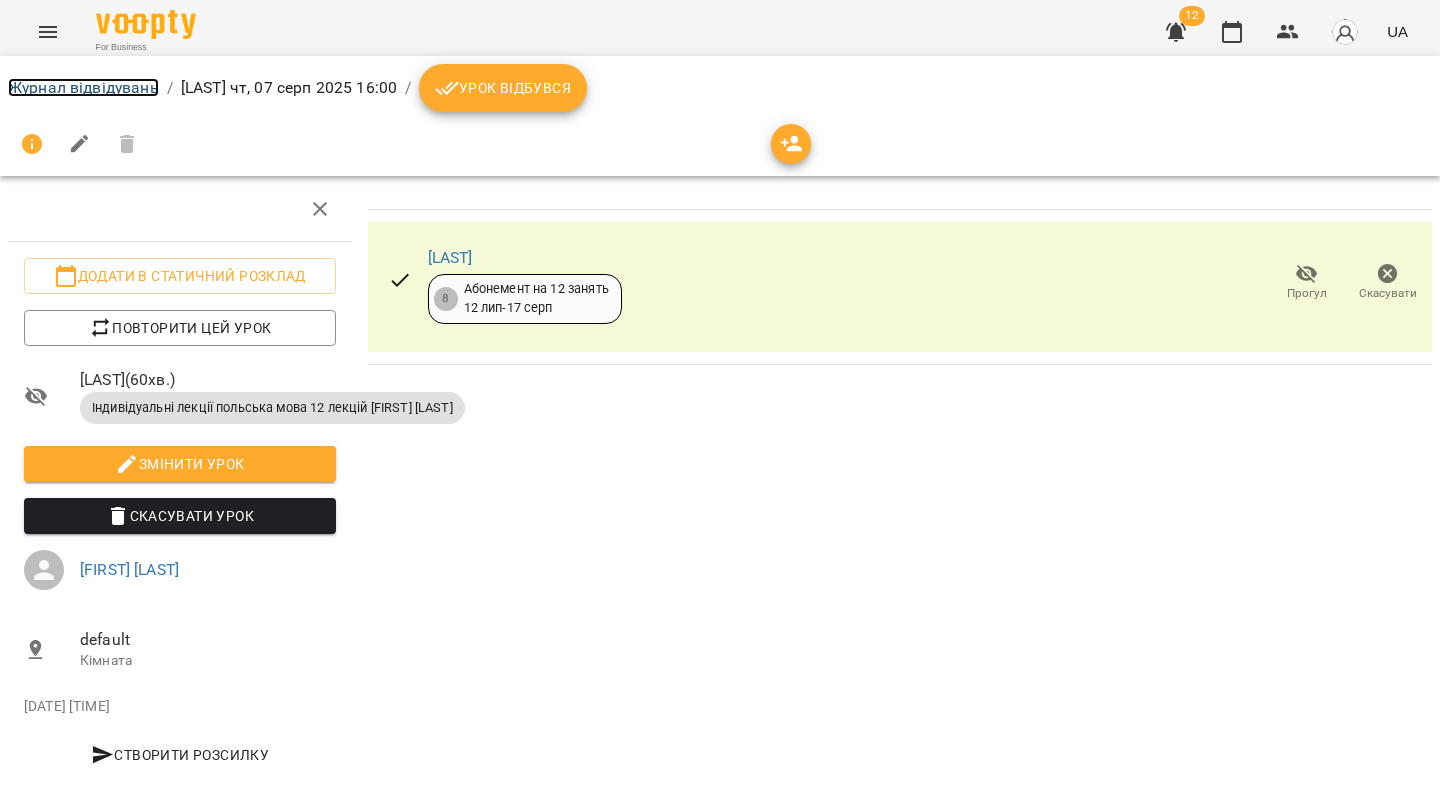 click on "Журнал відвідувань" at bounding box center (83, 87) 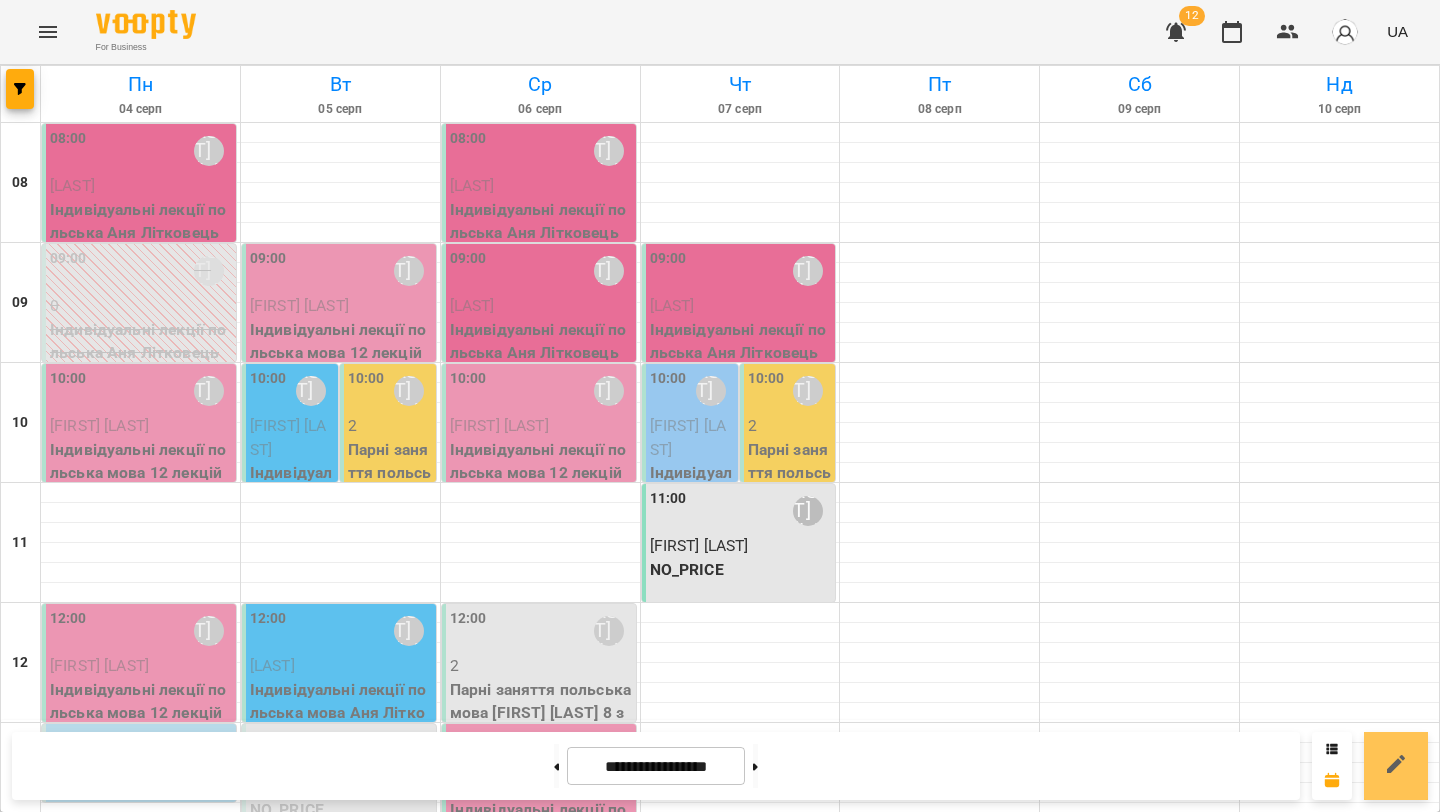 click 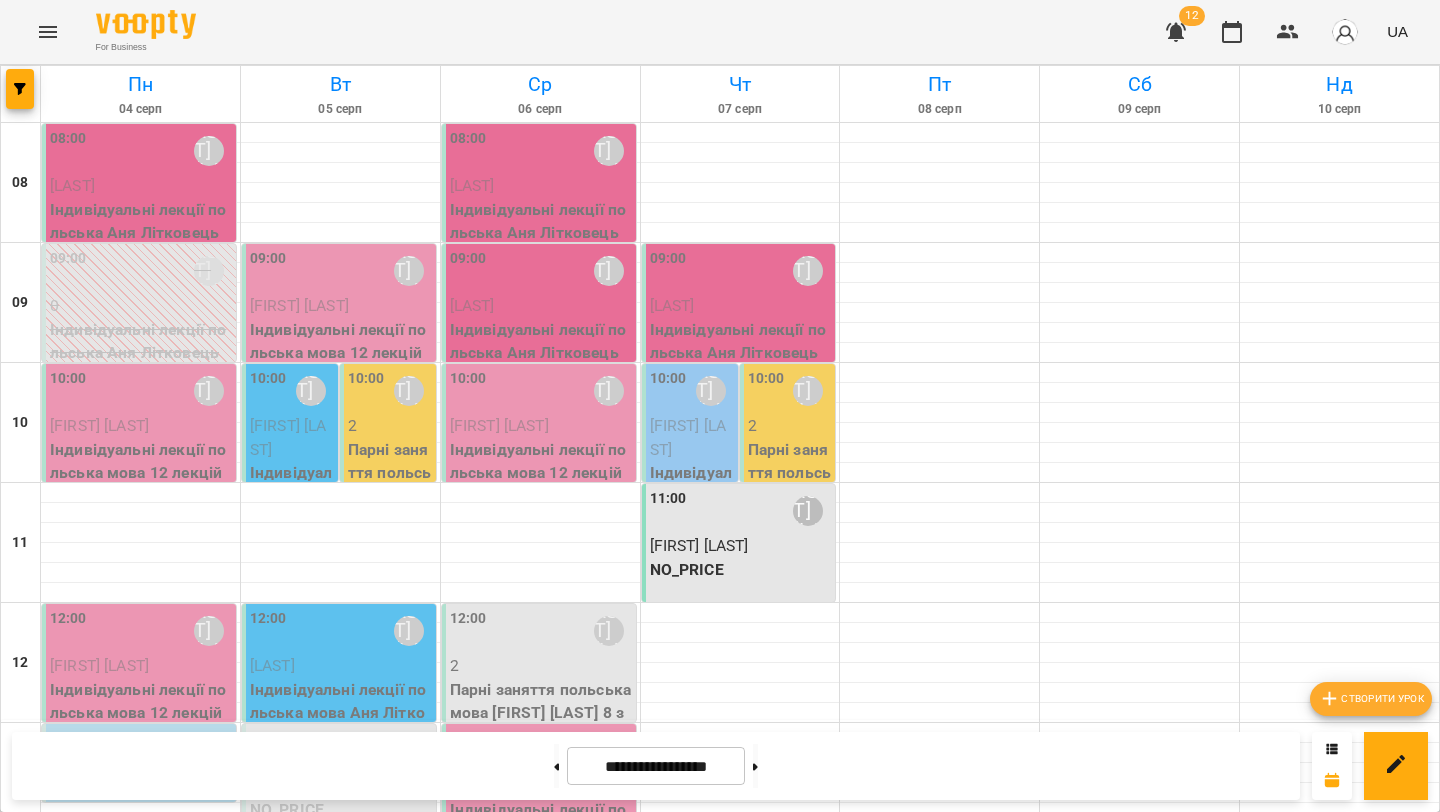click on "Створити урок" at bounding box center (1371, 699) 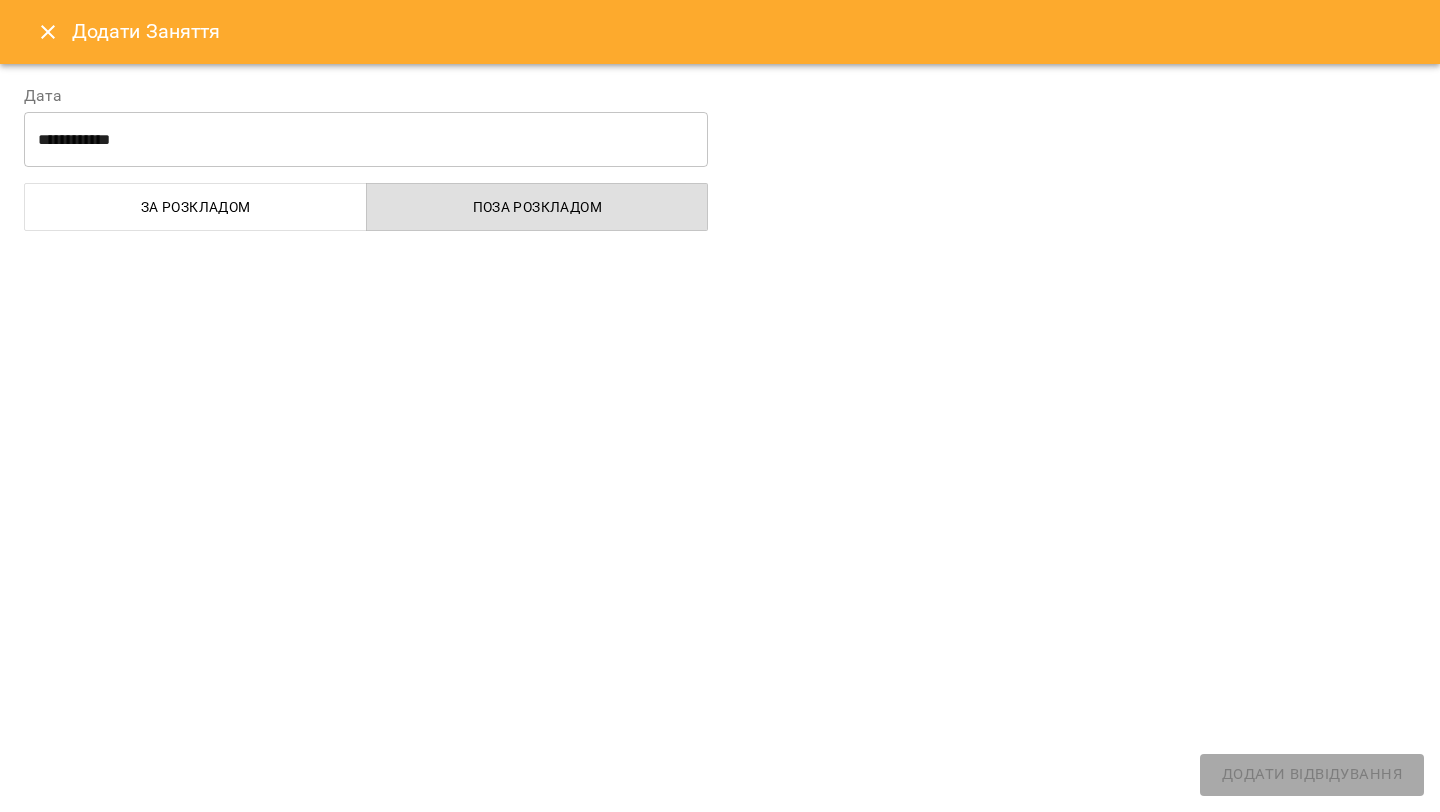 select 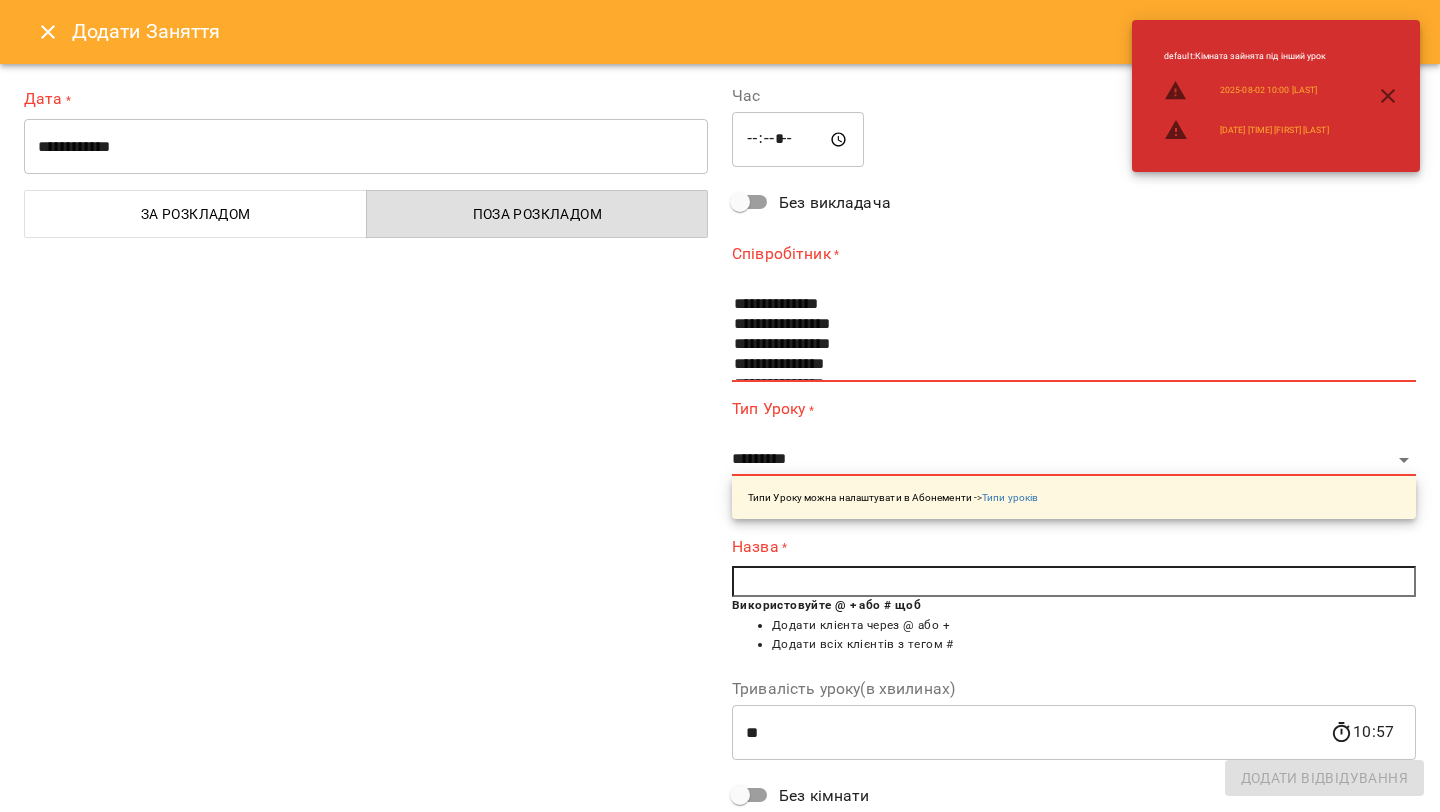 click on "**********" at bounding box center (366, 147) 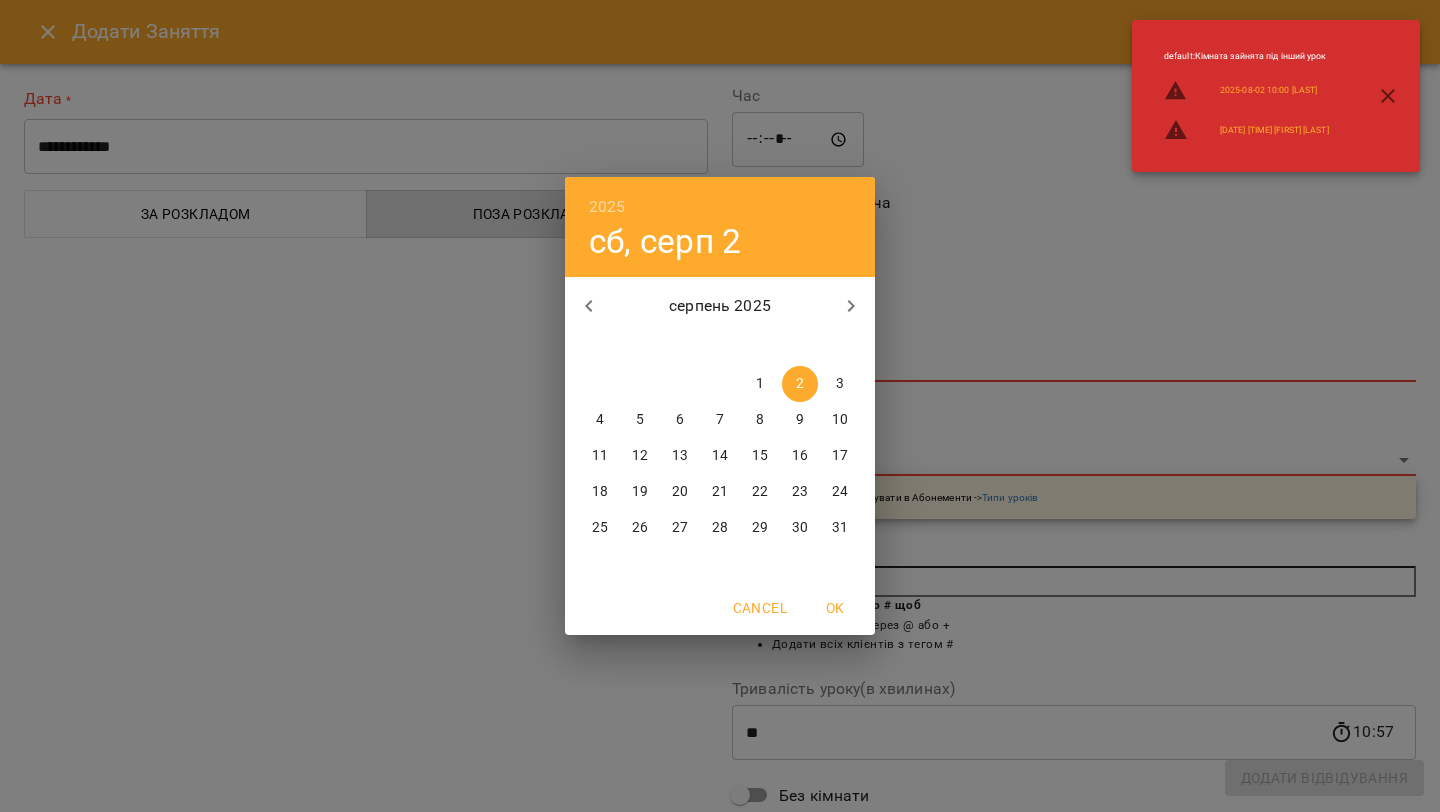 click on "8" at bounding box center (760, 420) 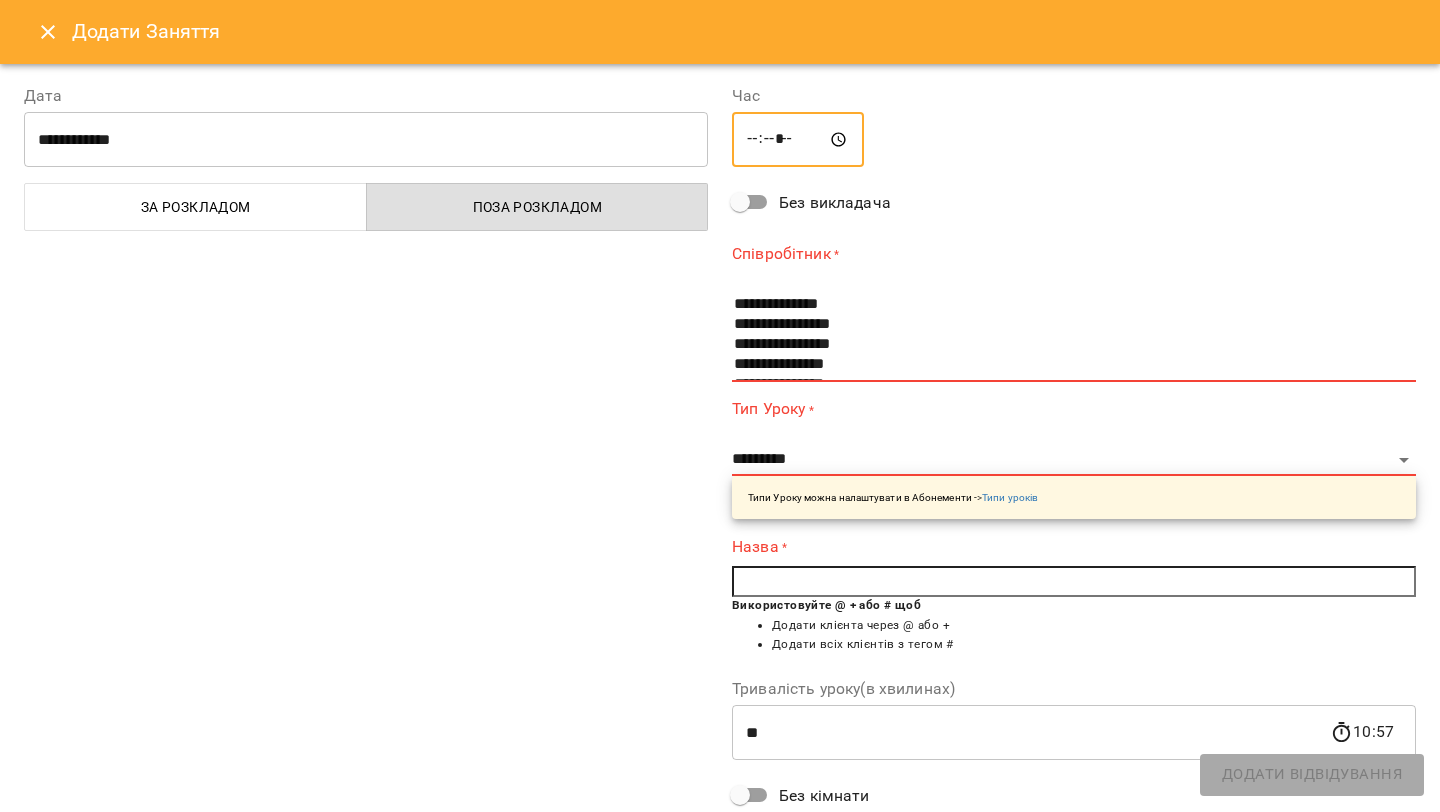 click on "*****" at bounding box center [798, 140] 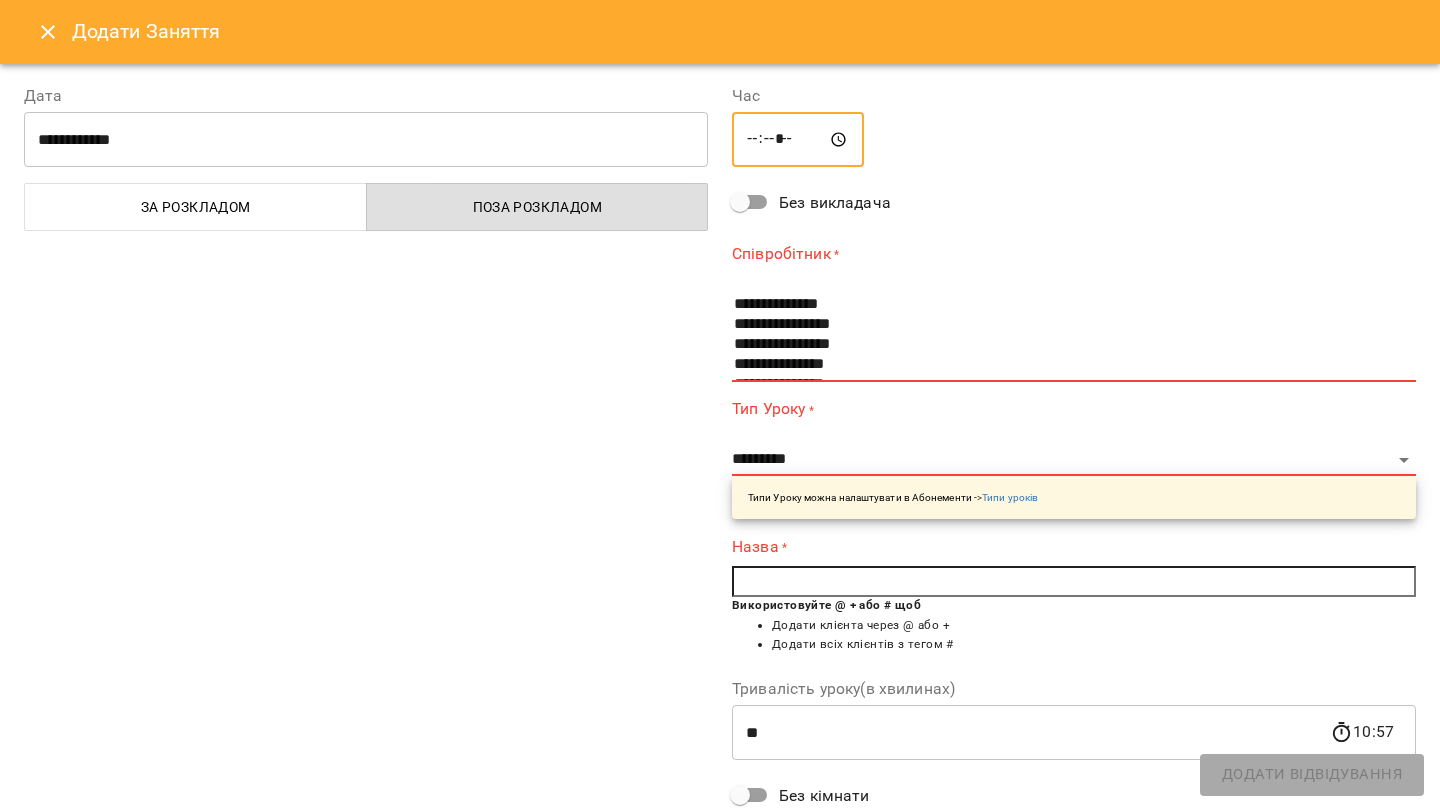 type on "*****" 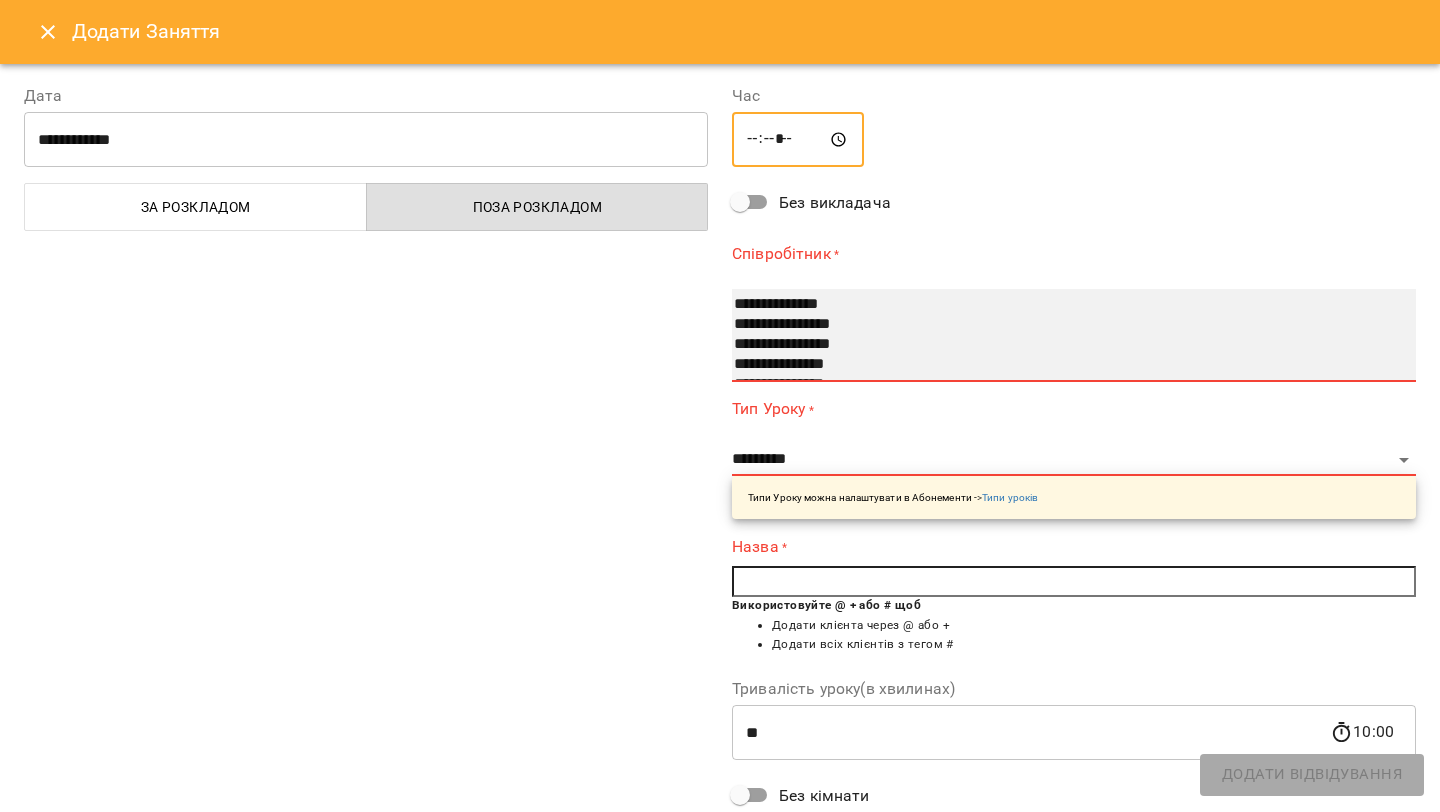 drag, startPoint x: 778, startPoint y: 297, endPoint x: 786, endPoint y: 338, distance: 41.773197 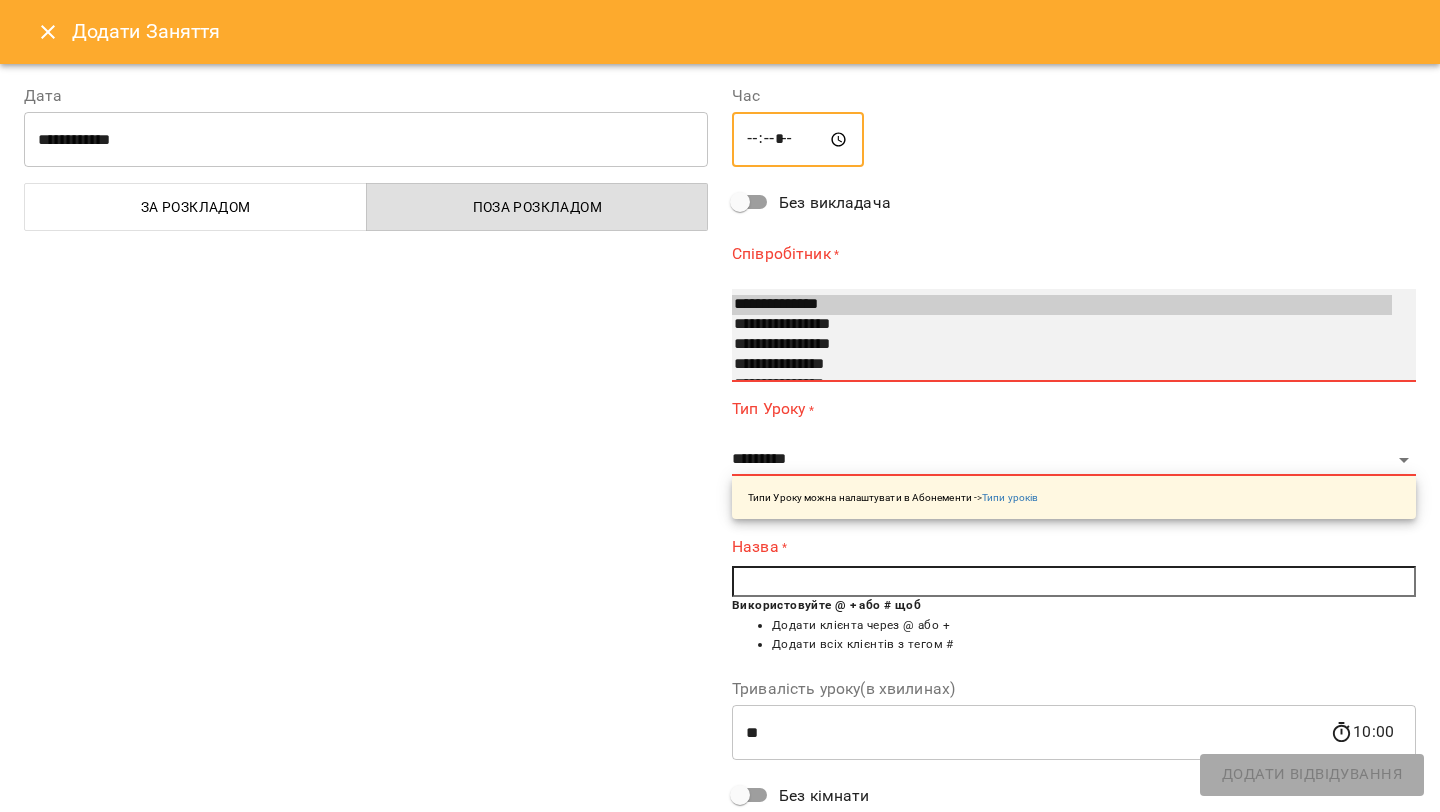 click on "**********" at bounding box center [1062, 305] 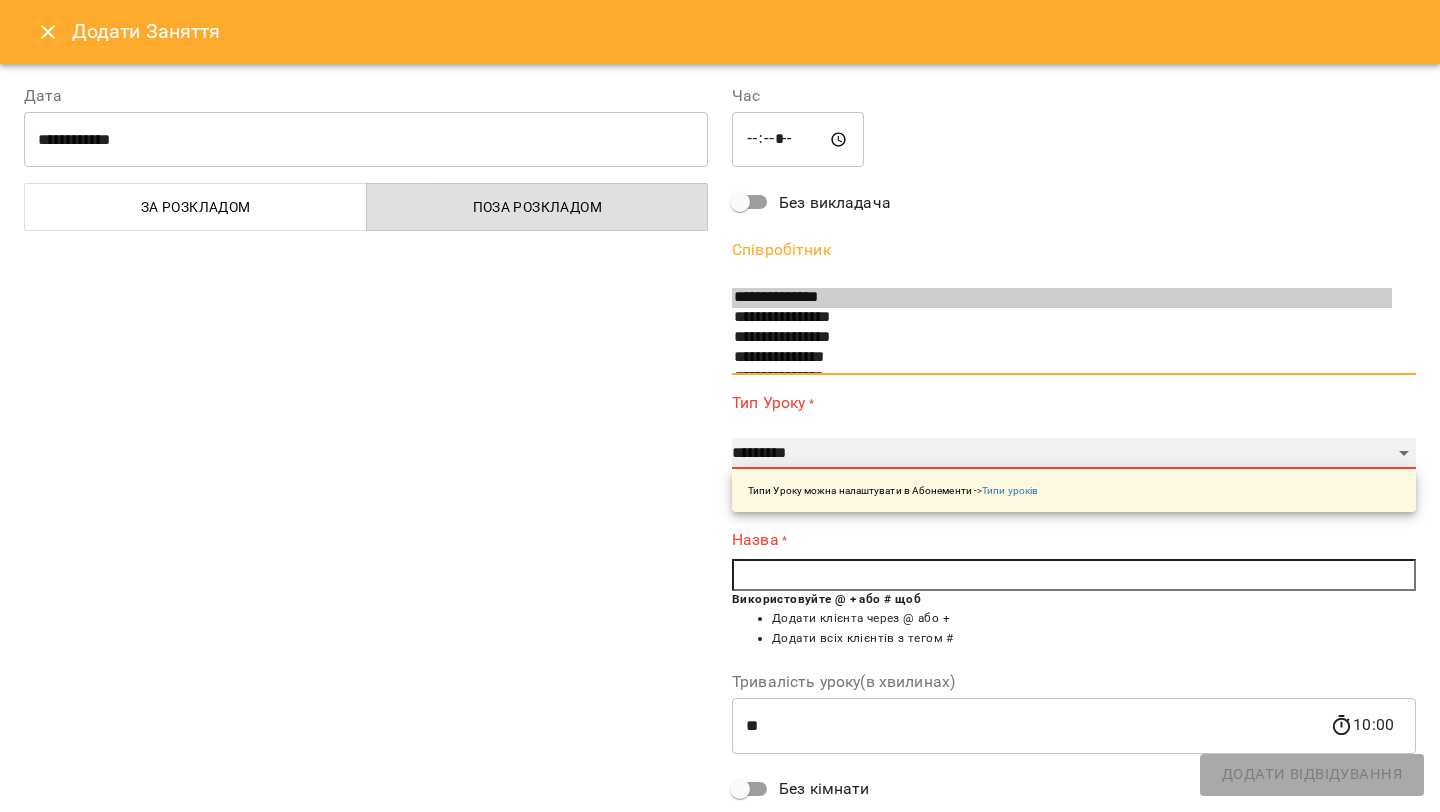 click on "**********" at bounding box center (1074, 454) 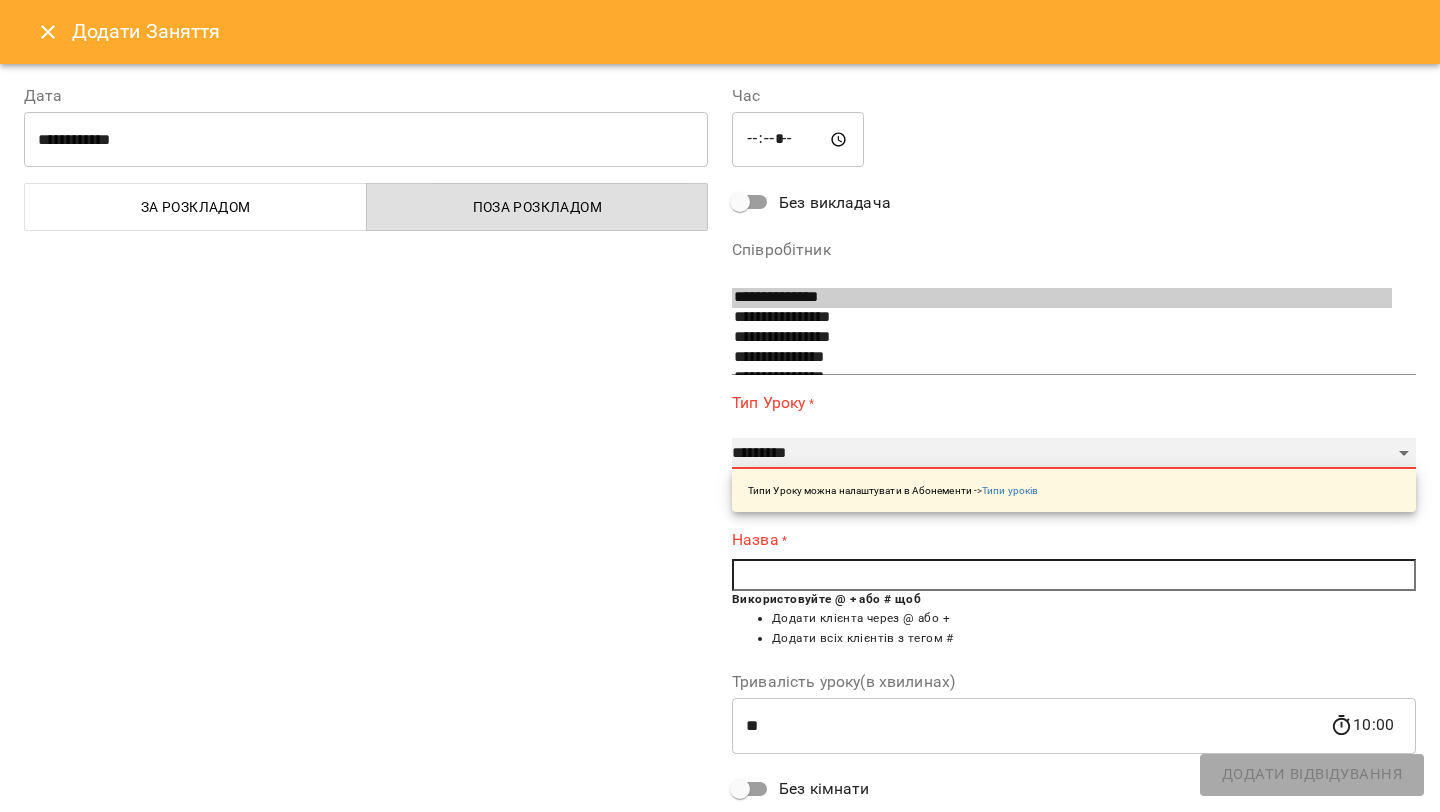 select on "**********" 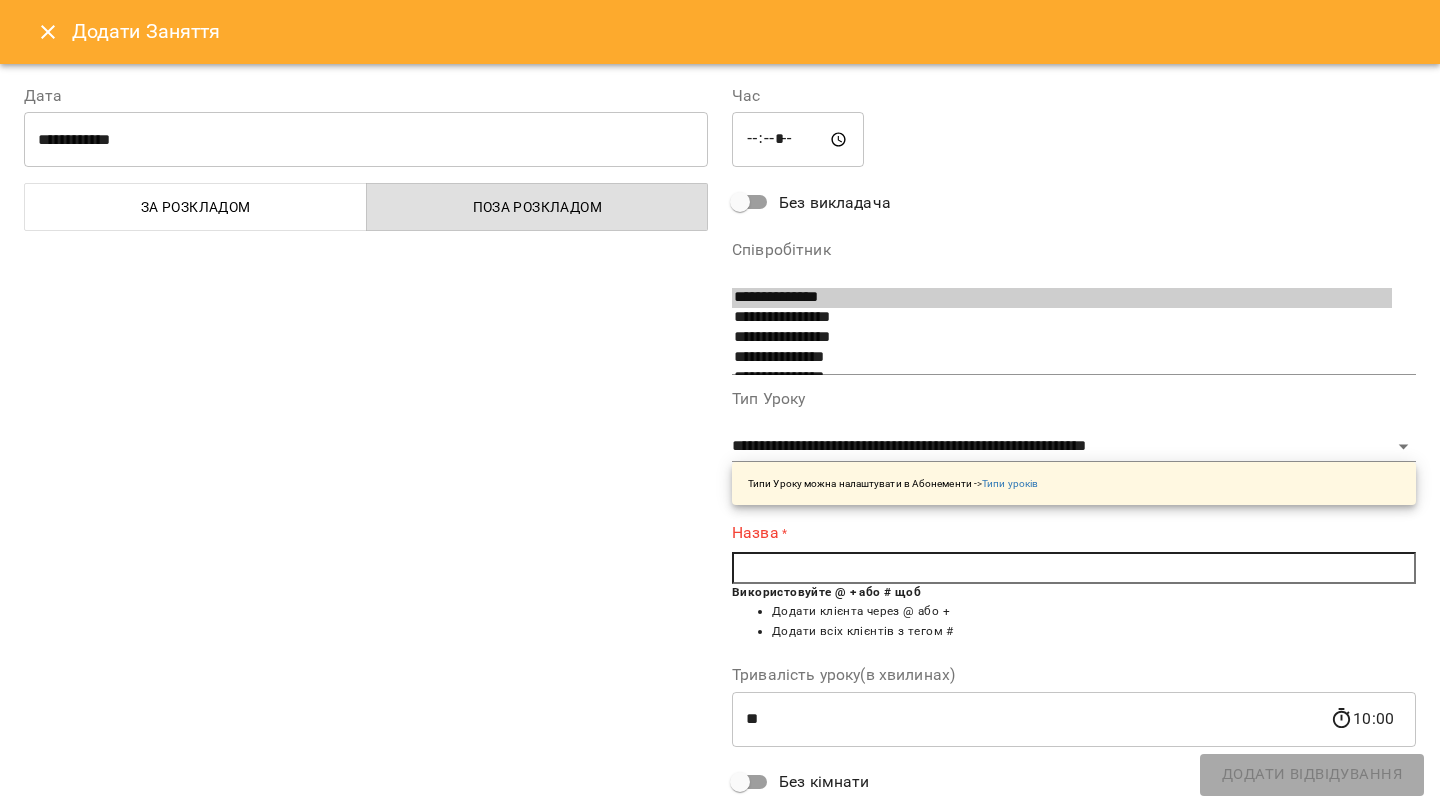 click at bounding box center (1074, 568) 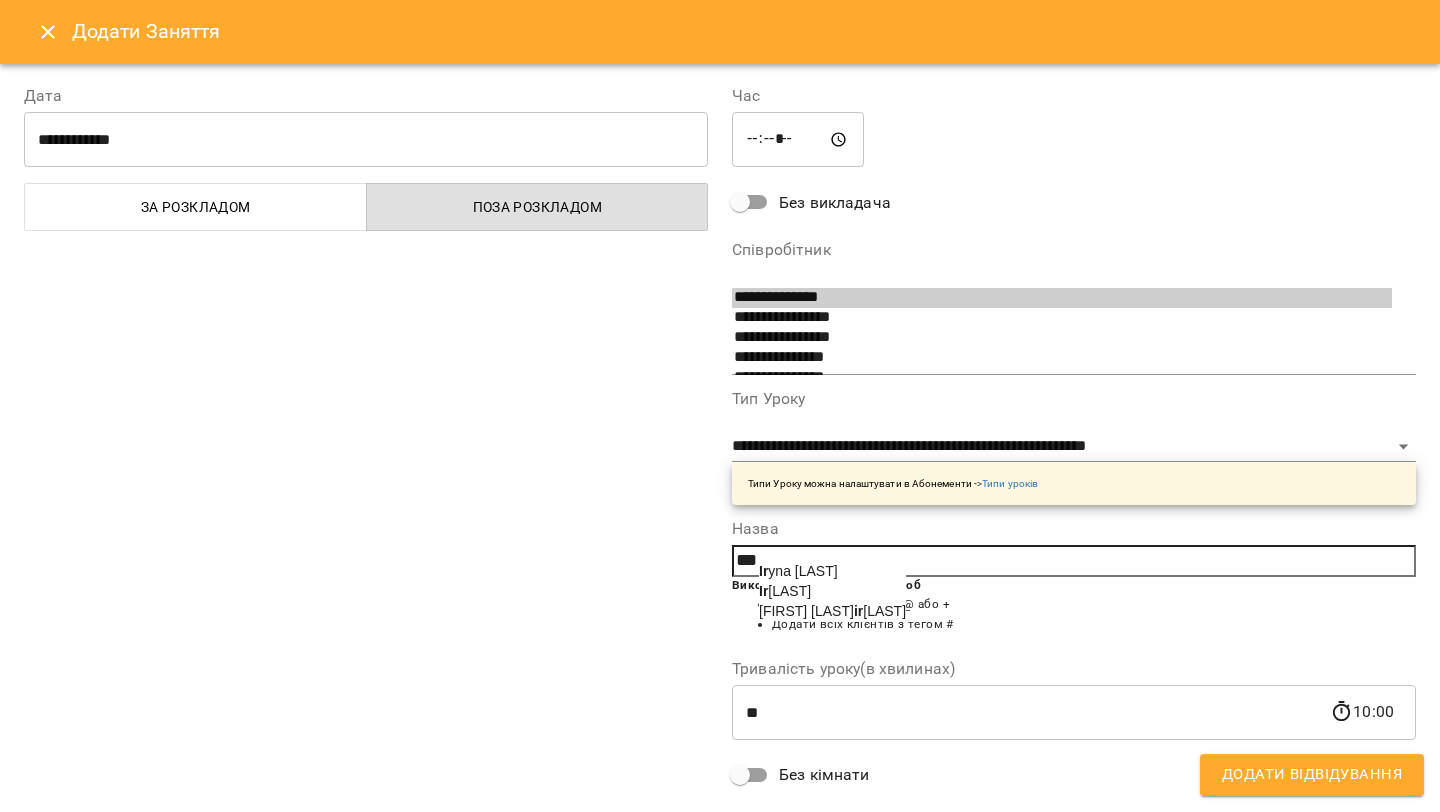 click on "Ir yna Nasylnieva" at bounding box center [798, 571] 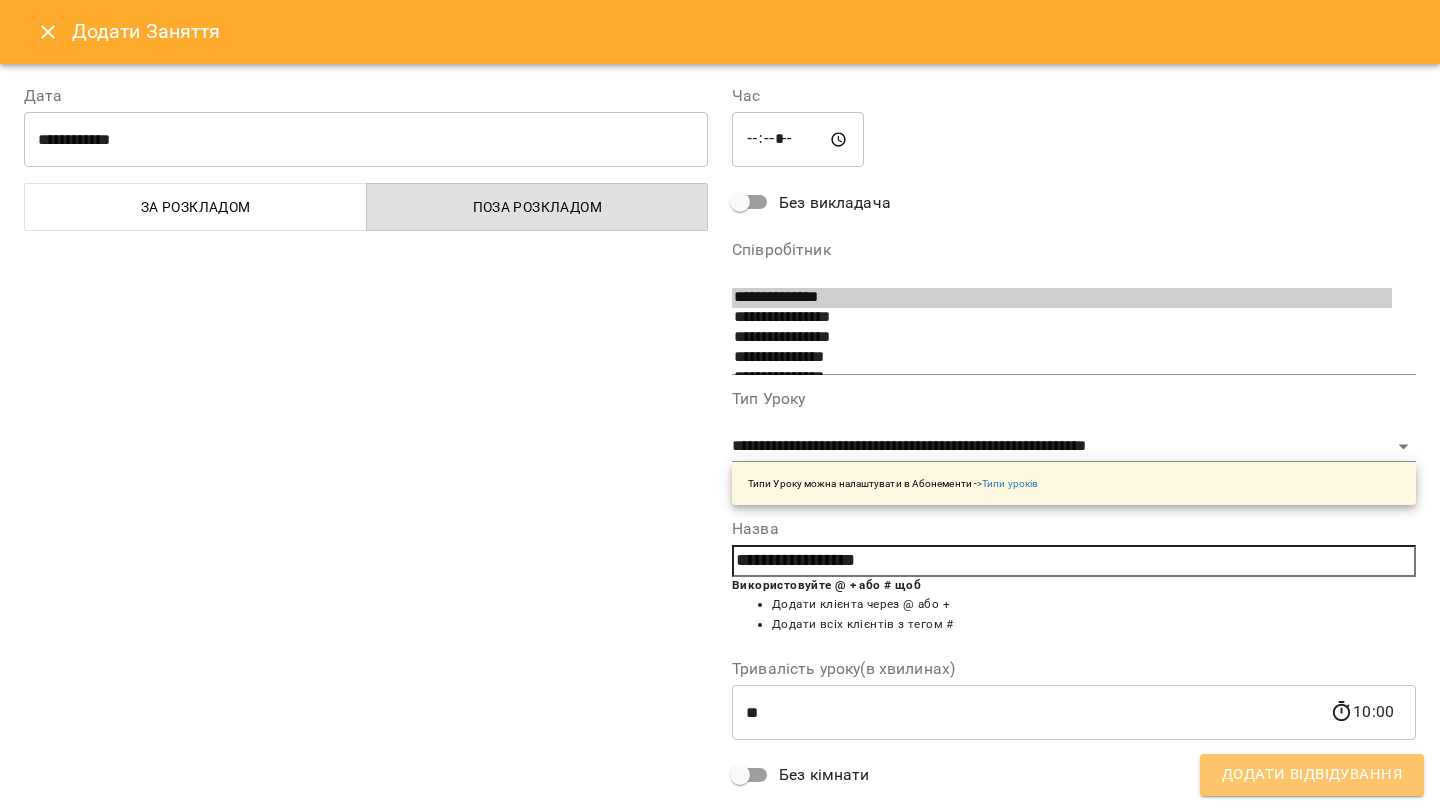 drag, startPoint x: 1240, startPoint y: 774, endPoint x: 1228, endPoint y: 772, distance: 12.165525 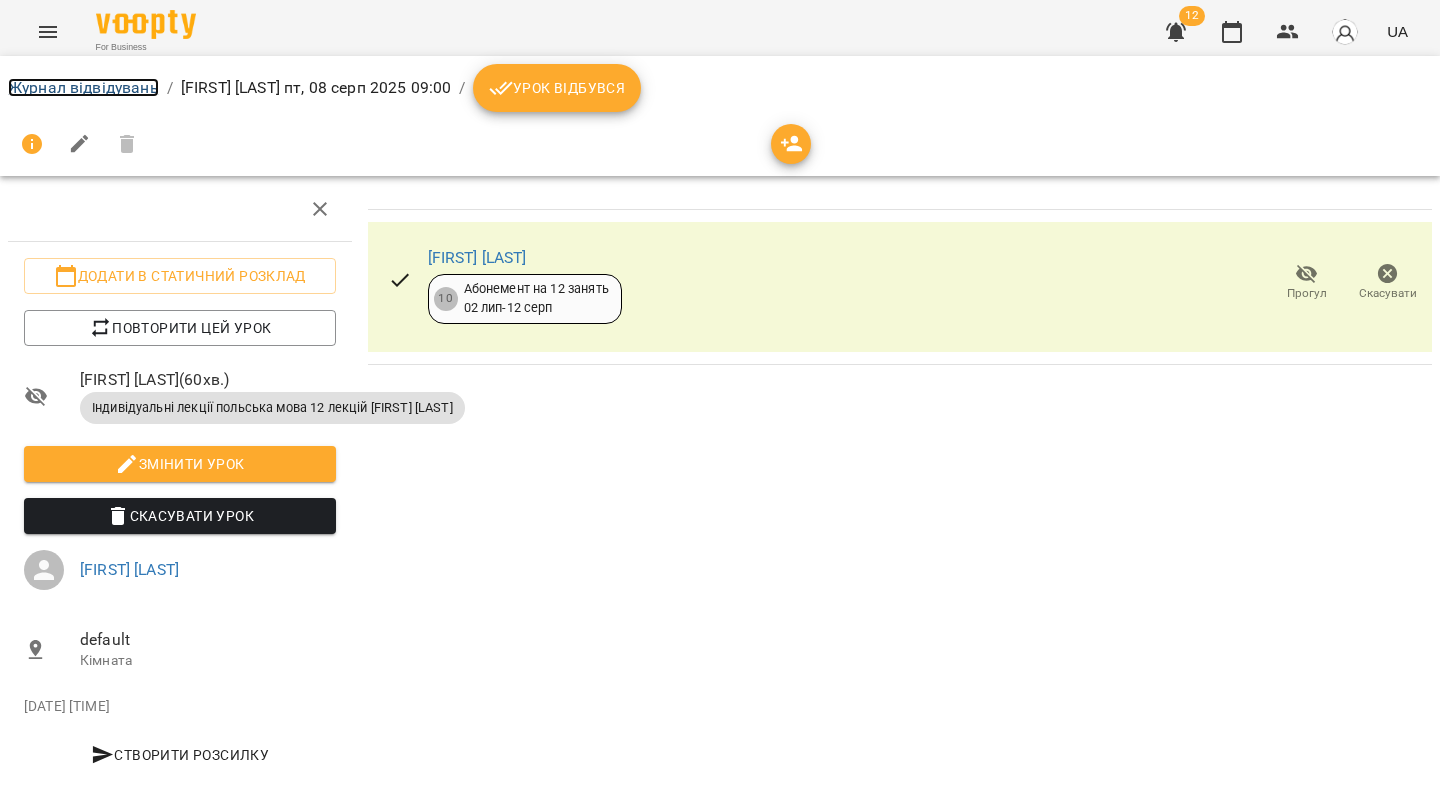 drag, startPoint x: 106, startPoint y: 83, endPoint x: 630, endPoint y: 267, distance: 555.3665 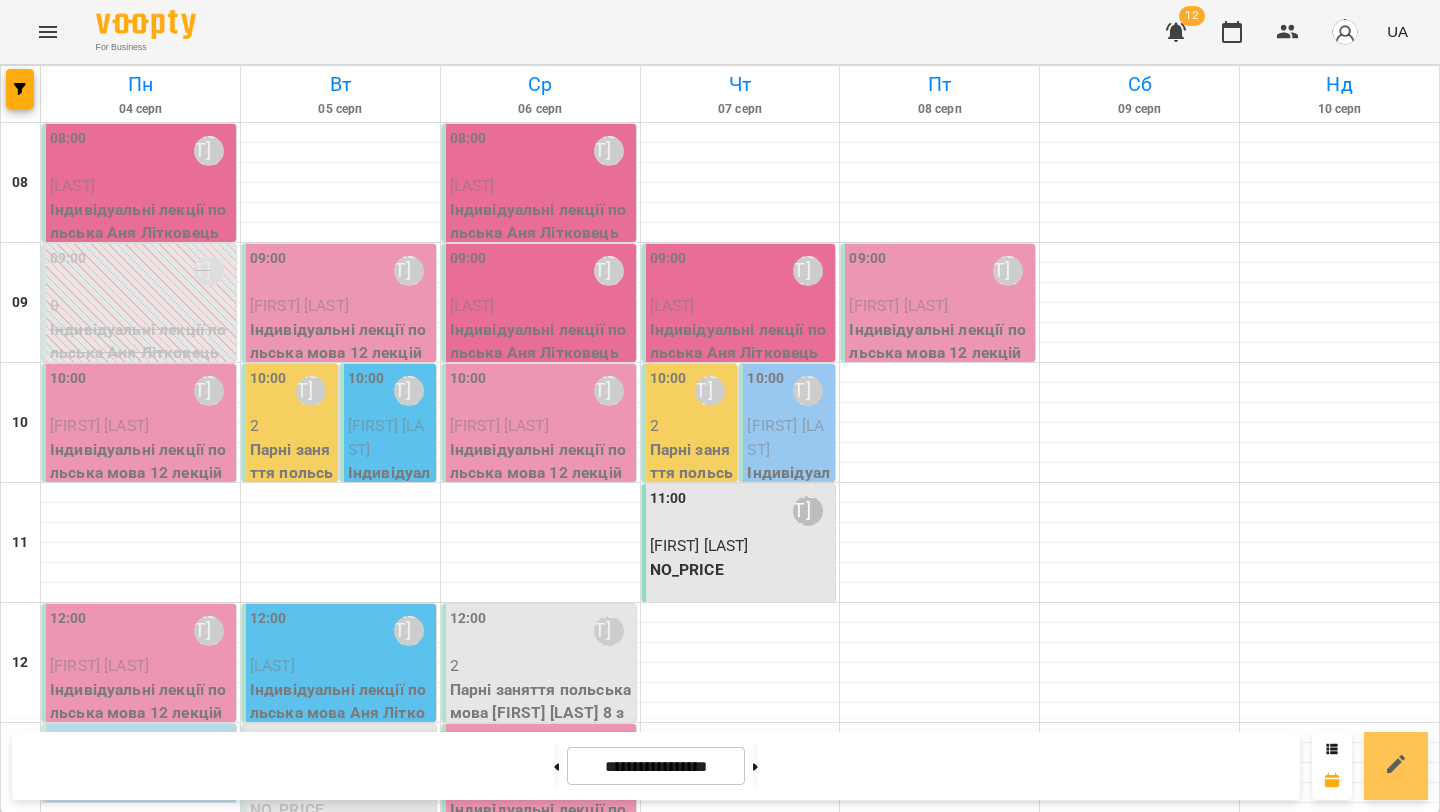 click 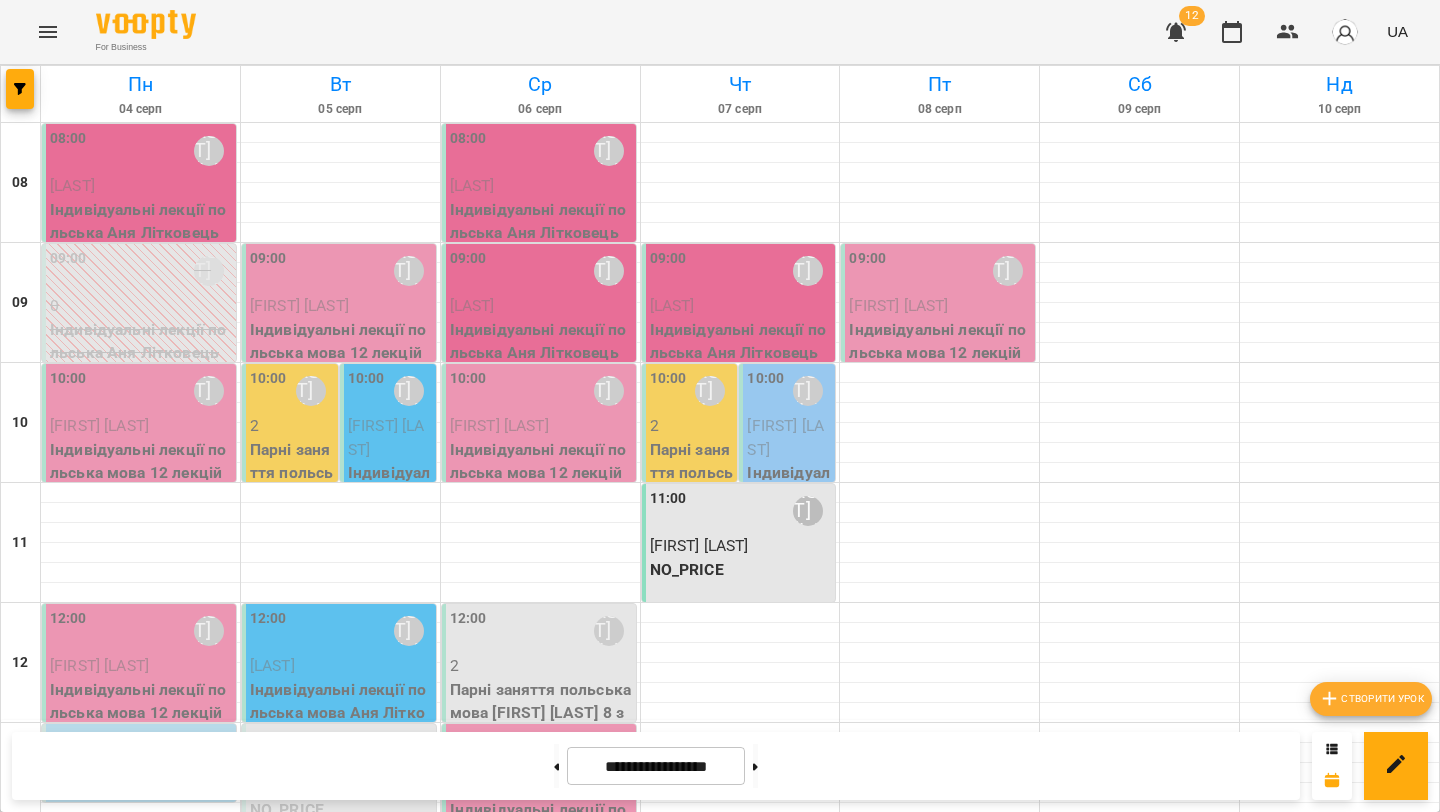 click on "Створити урок" at bounding box center (1371, 699) 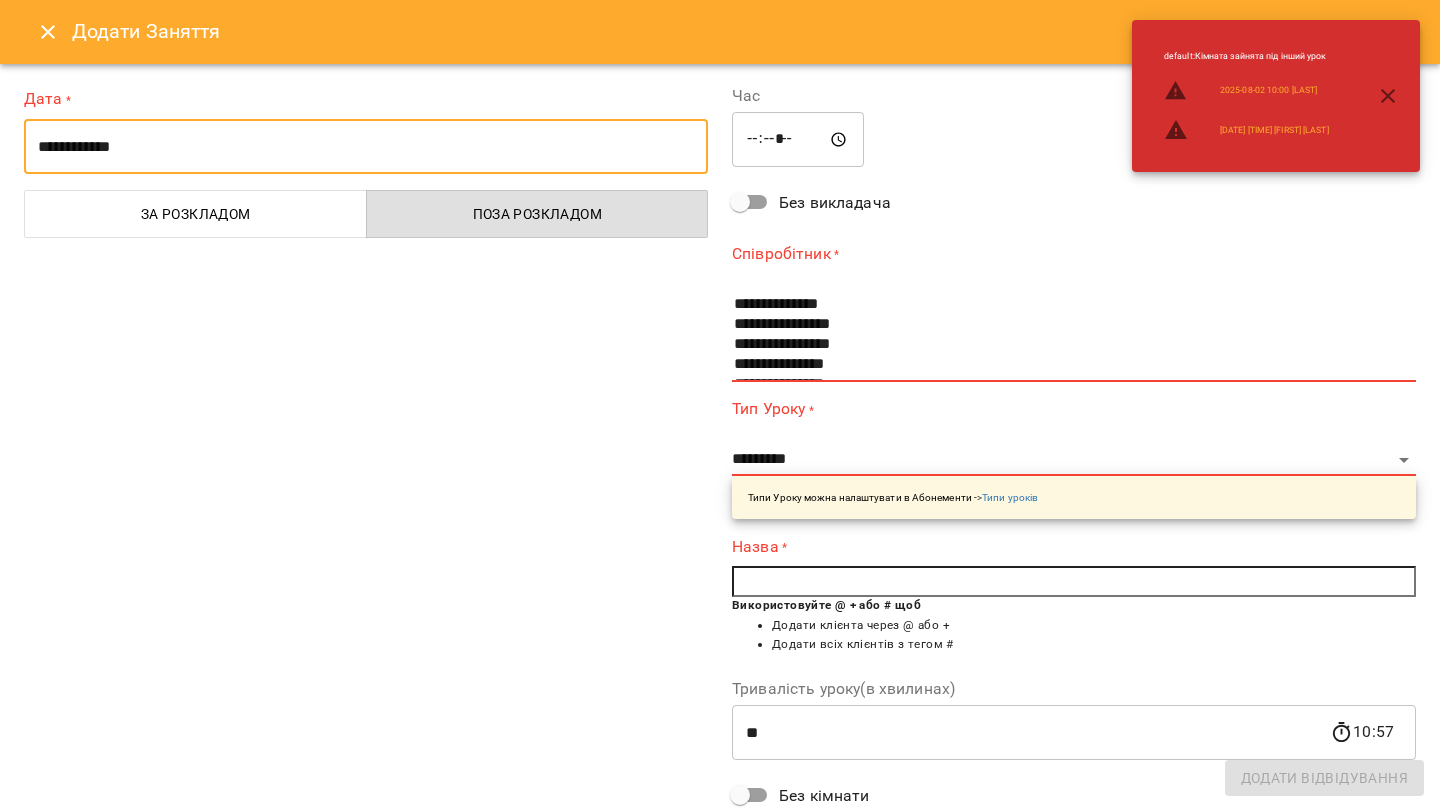 click on "**********" at bounding box center (366, 147) 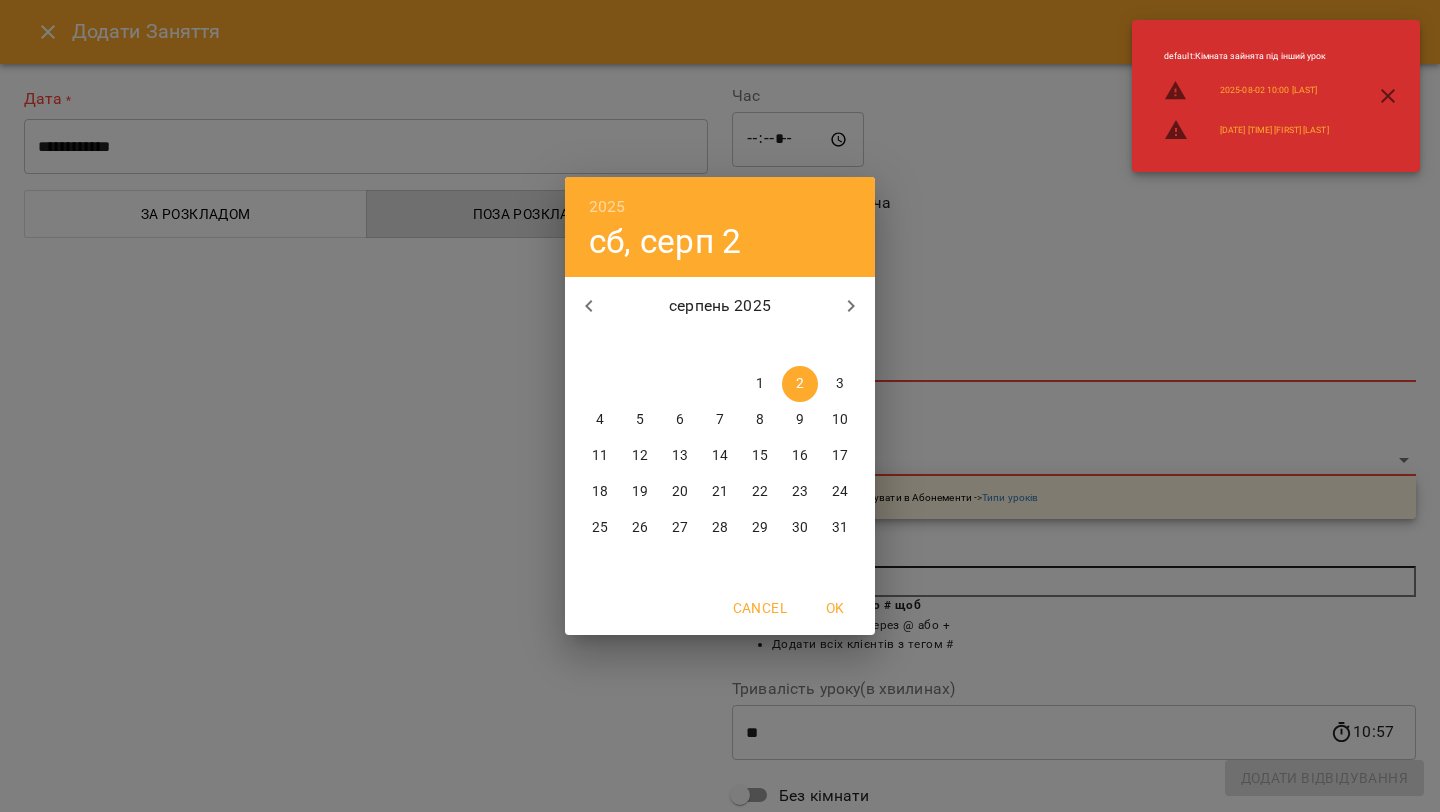 click on "8" at bounding box center (760, 420) 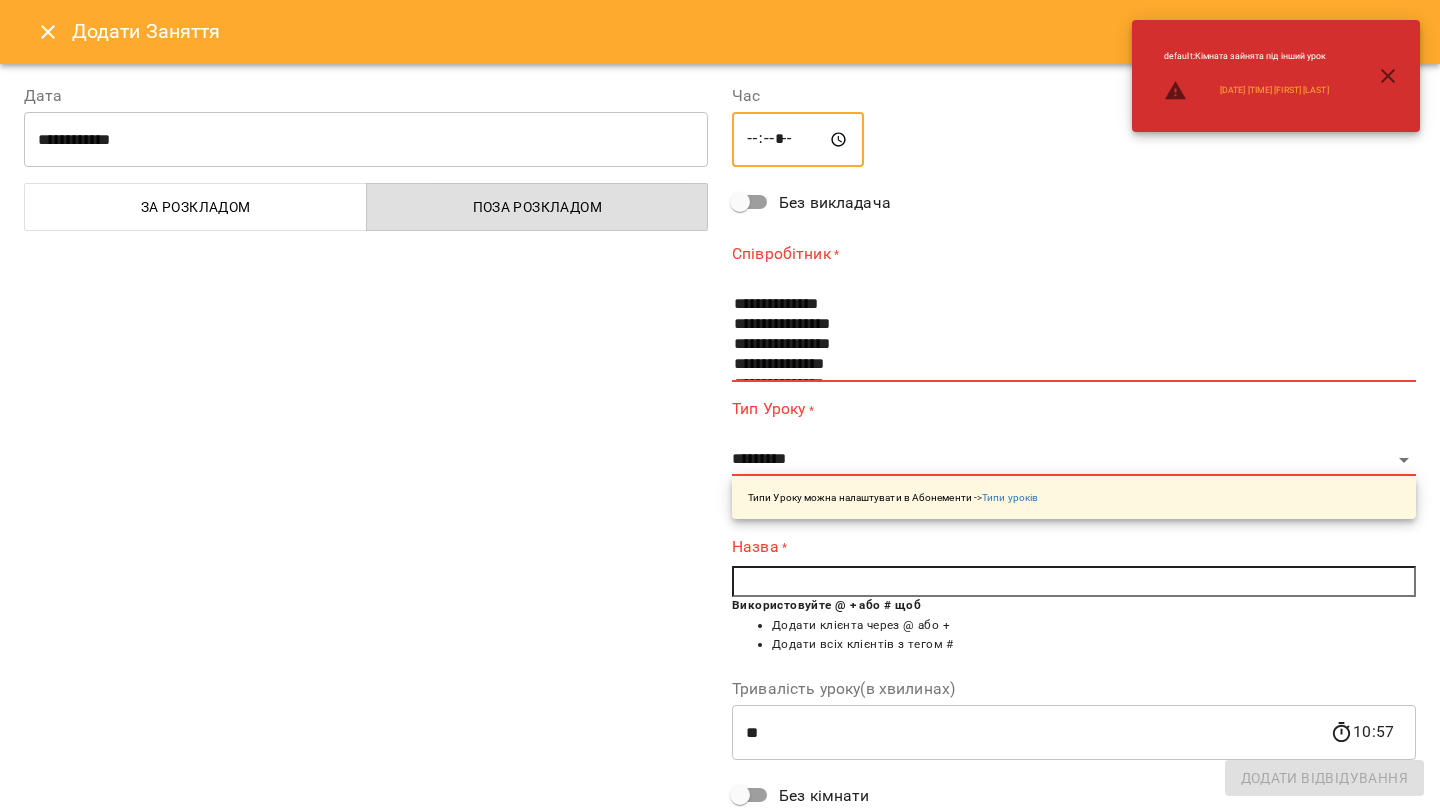 click on "*****" at bounding box center (798, 140) 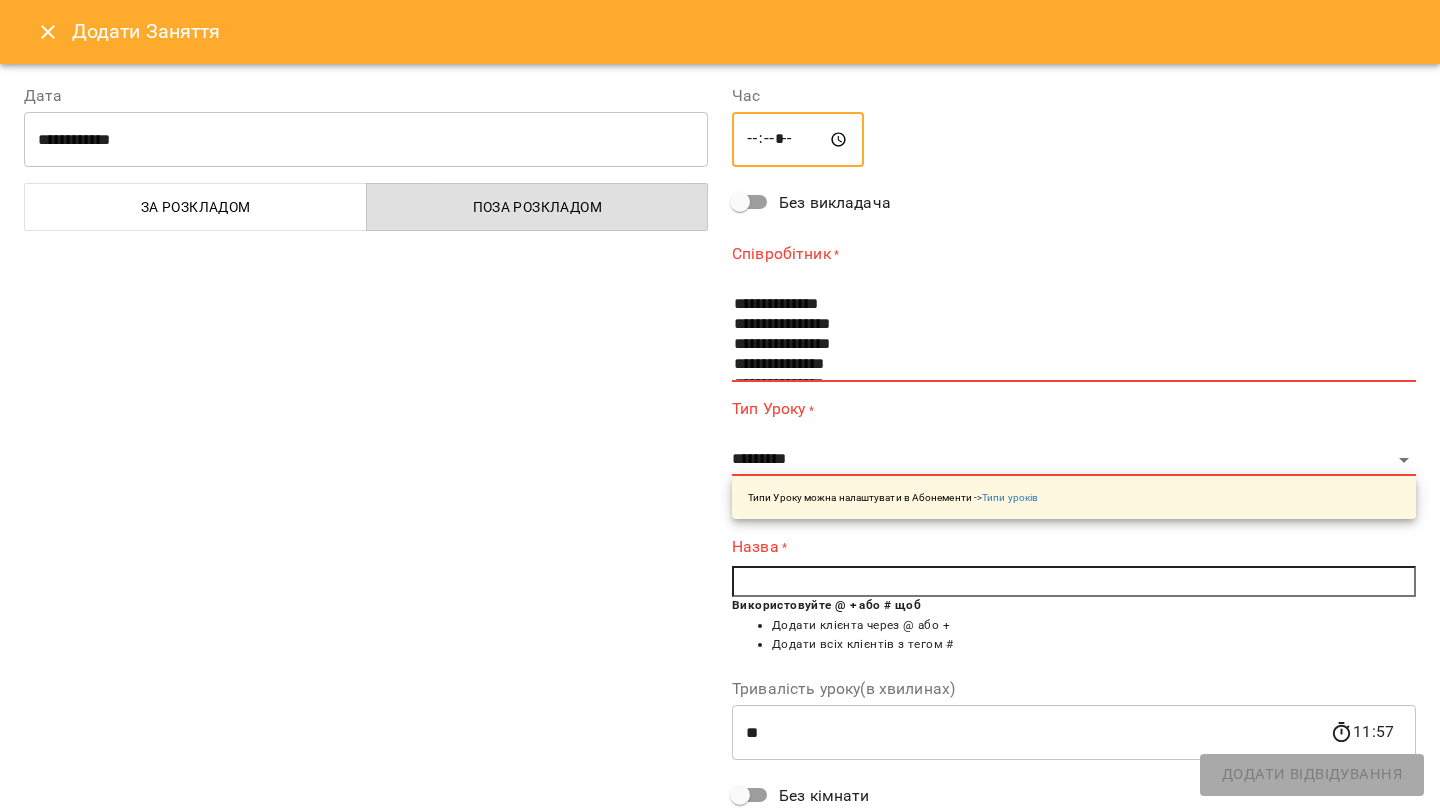 type on "*****" 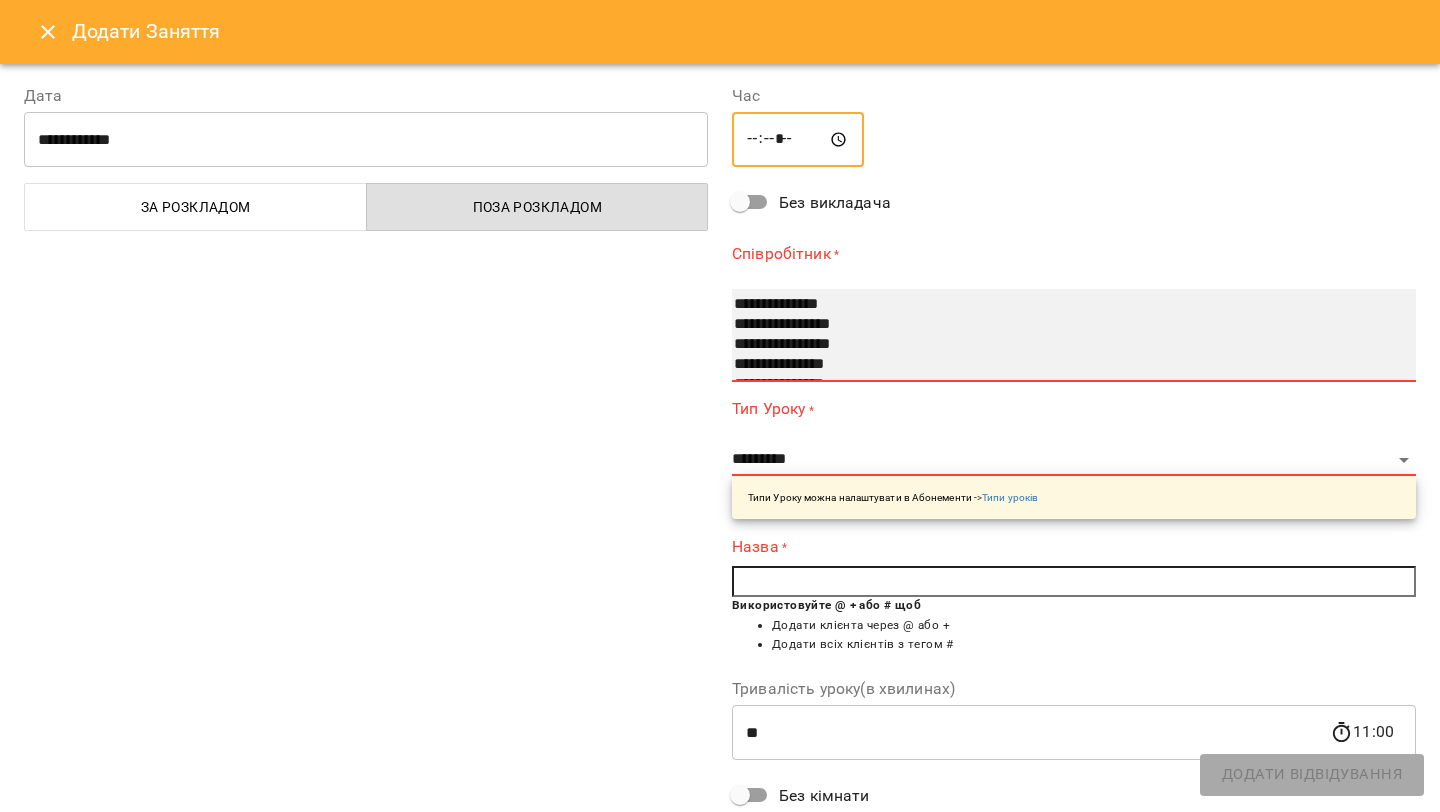 drag, startPoint x: 758, startPoint y: 300, endPoint x: 768, endPoint y: 325, distance: 26.925823 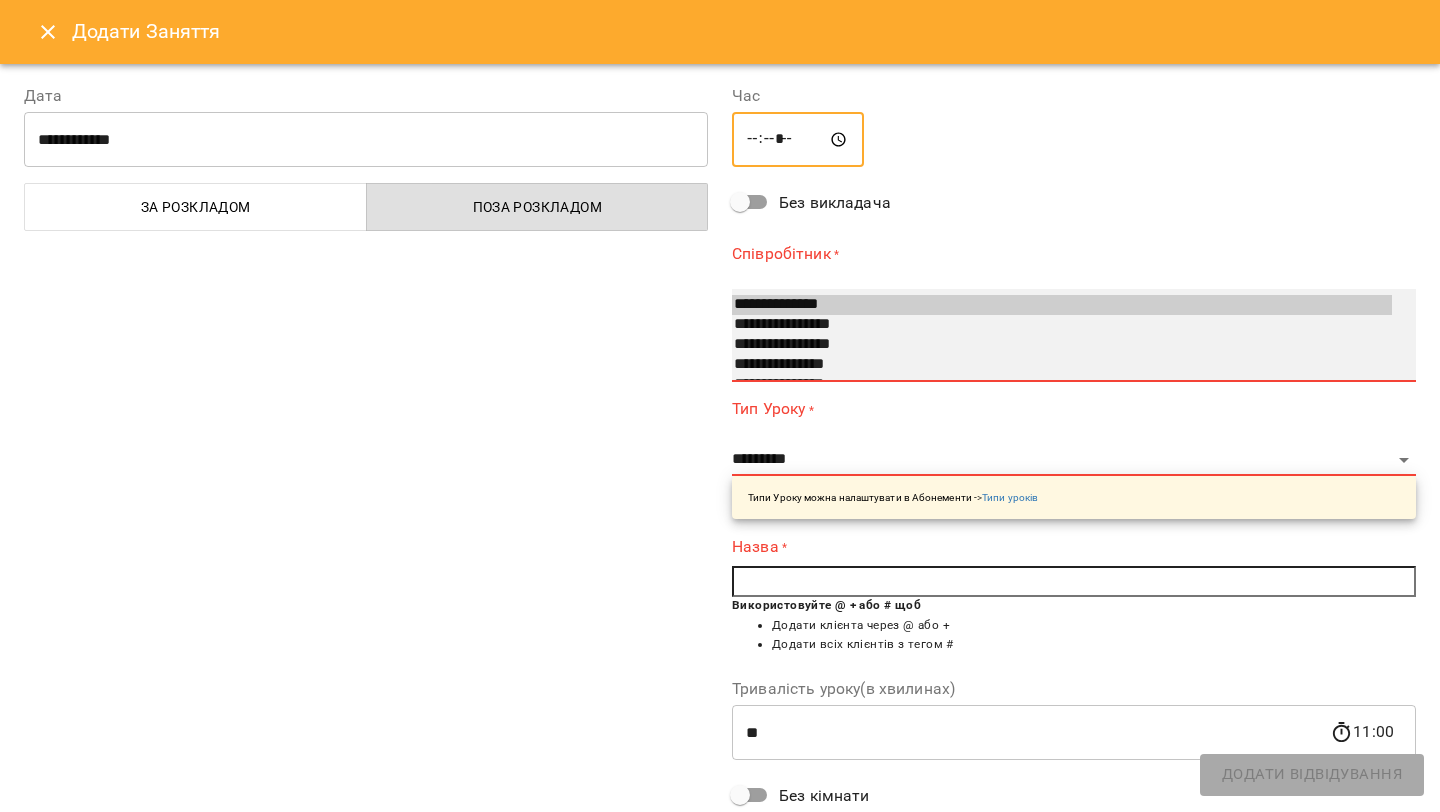 click on "**********" at bounding box center [1062, 305] 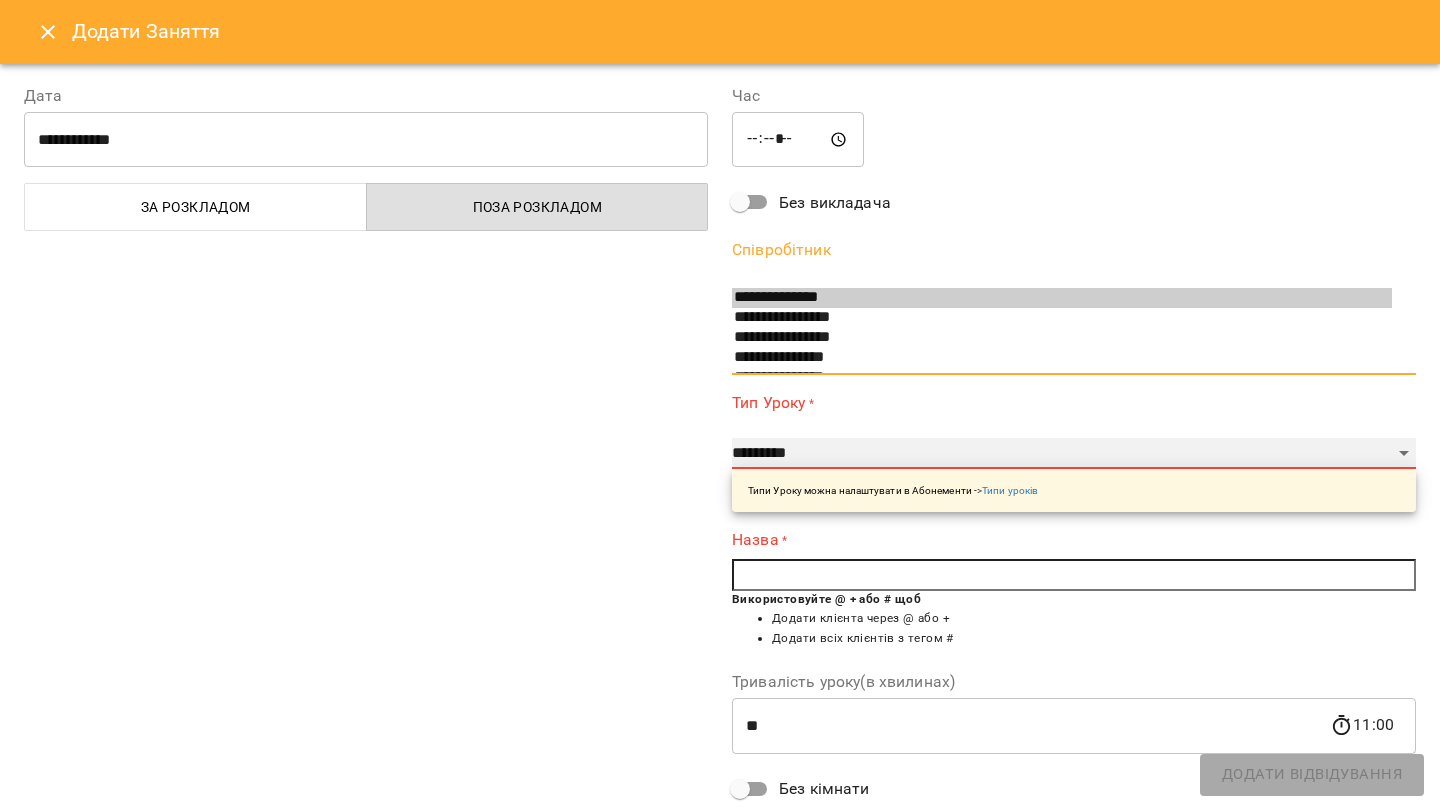 click on "**********" at bounding box center (1074, 454) 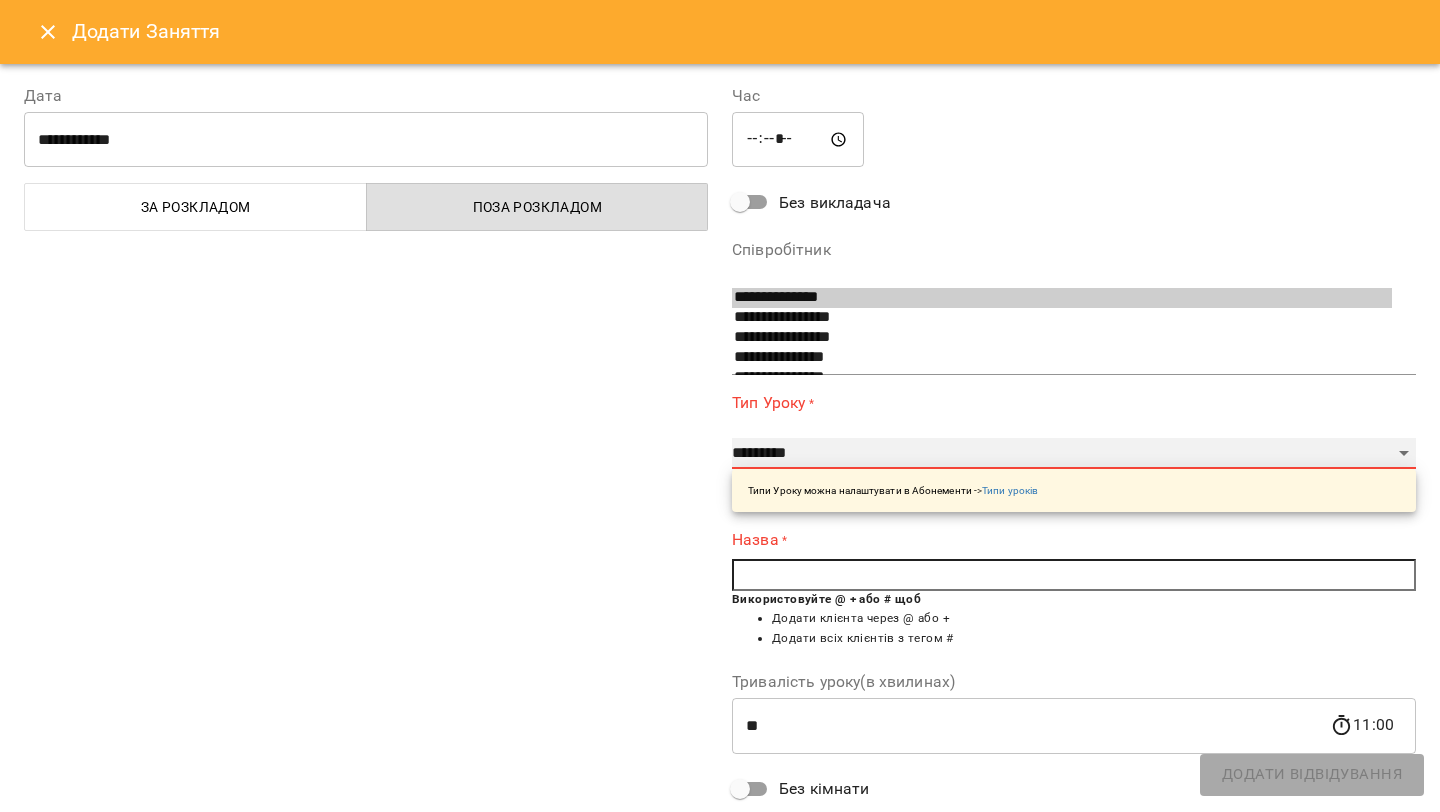 select on "**********" 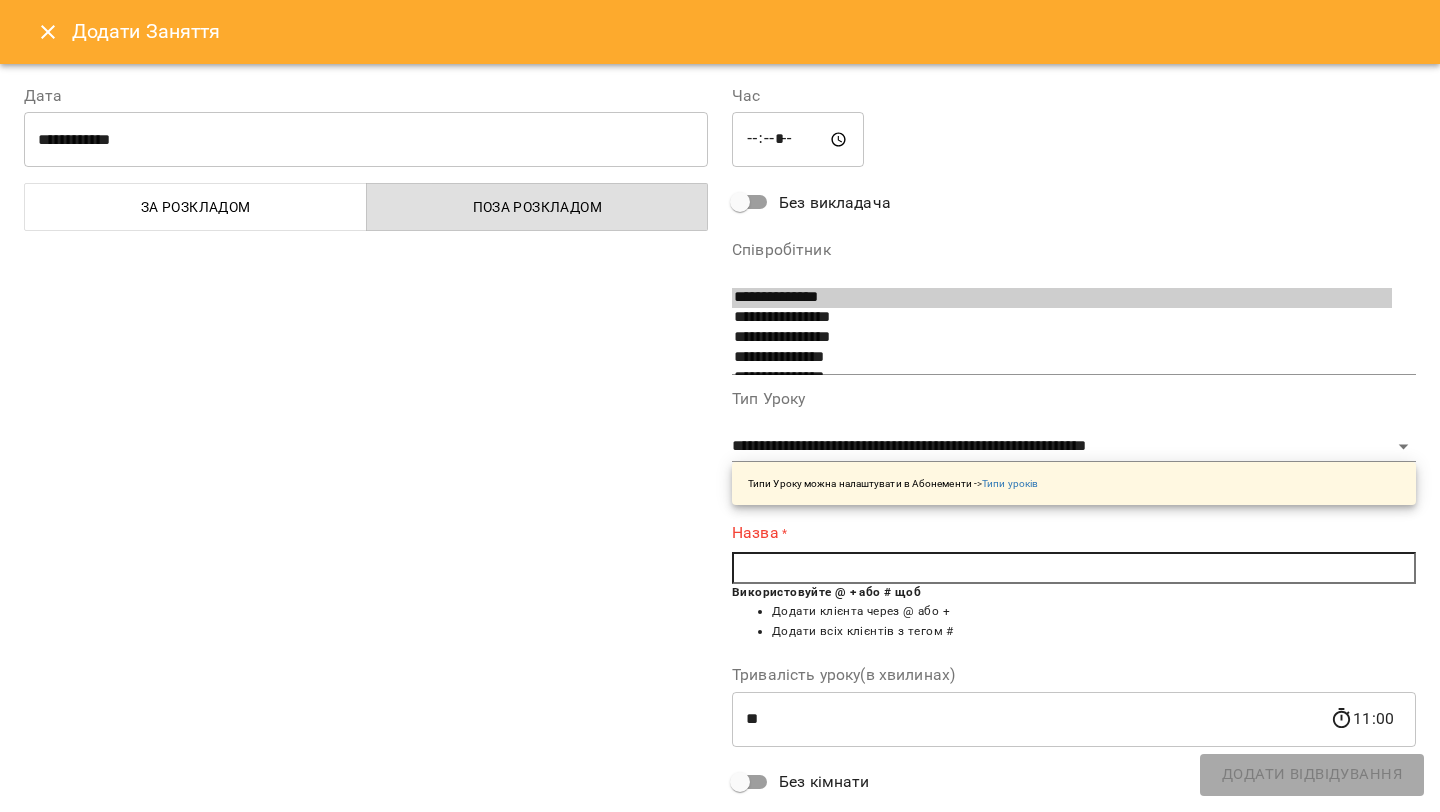 click at bounding box center [1074, 568] 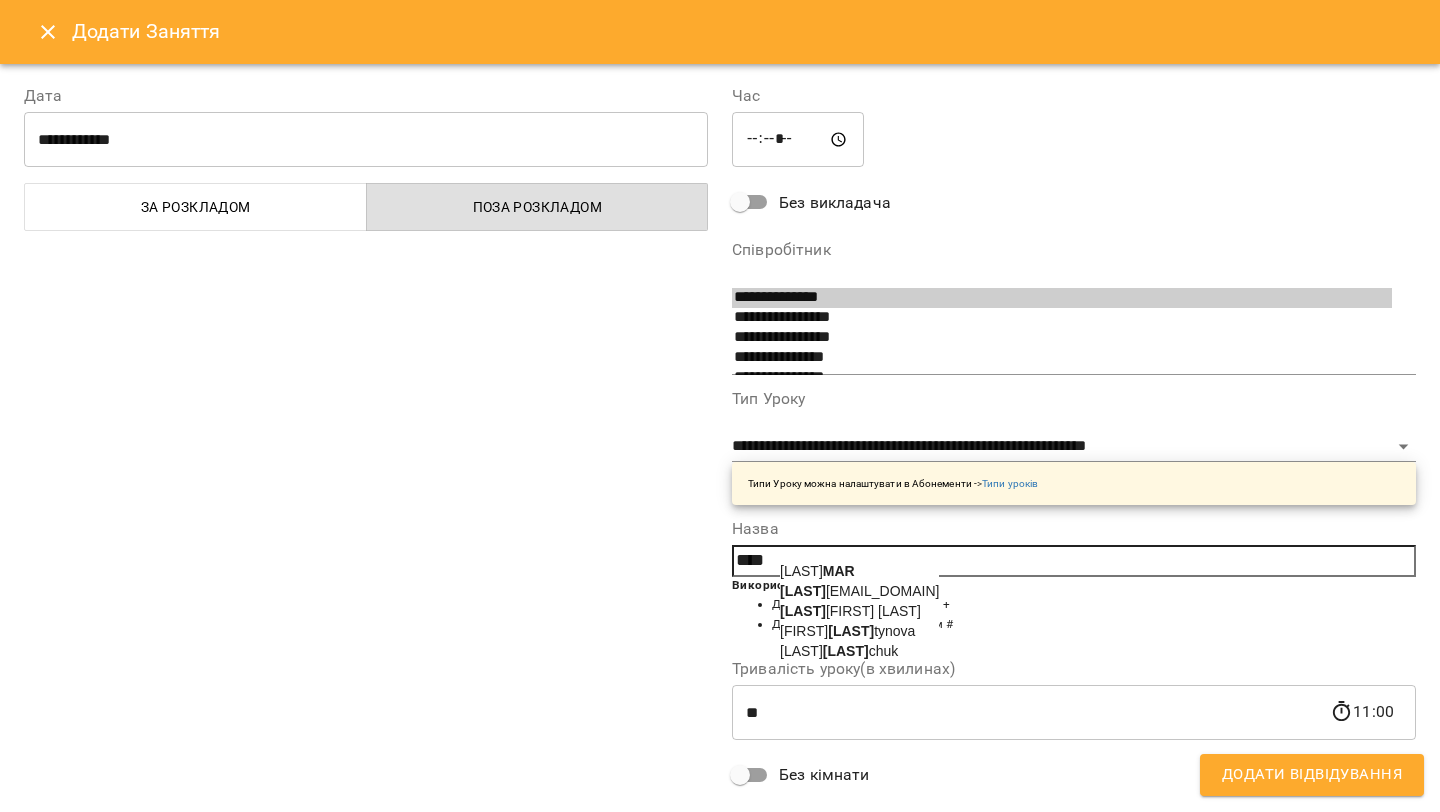 drag, startPoint x: 884, startPoint y: 614, endPoint x: 962, endPoint y: 633, distance: 80.280754 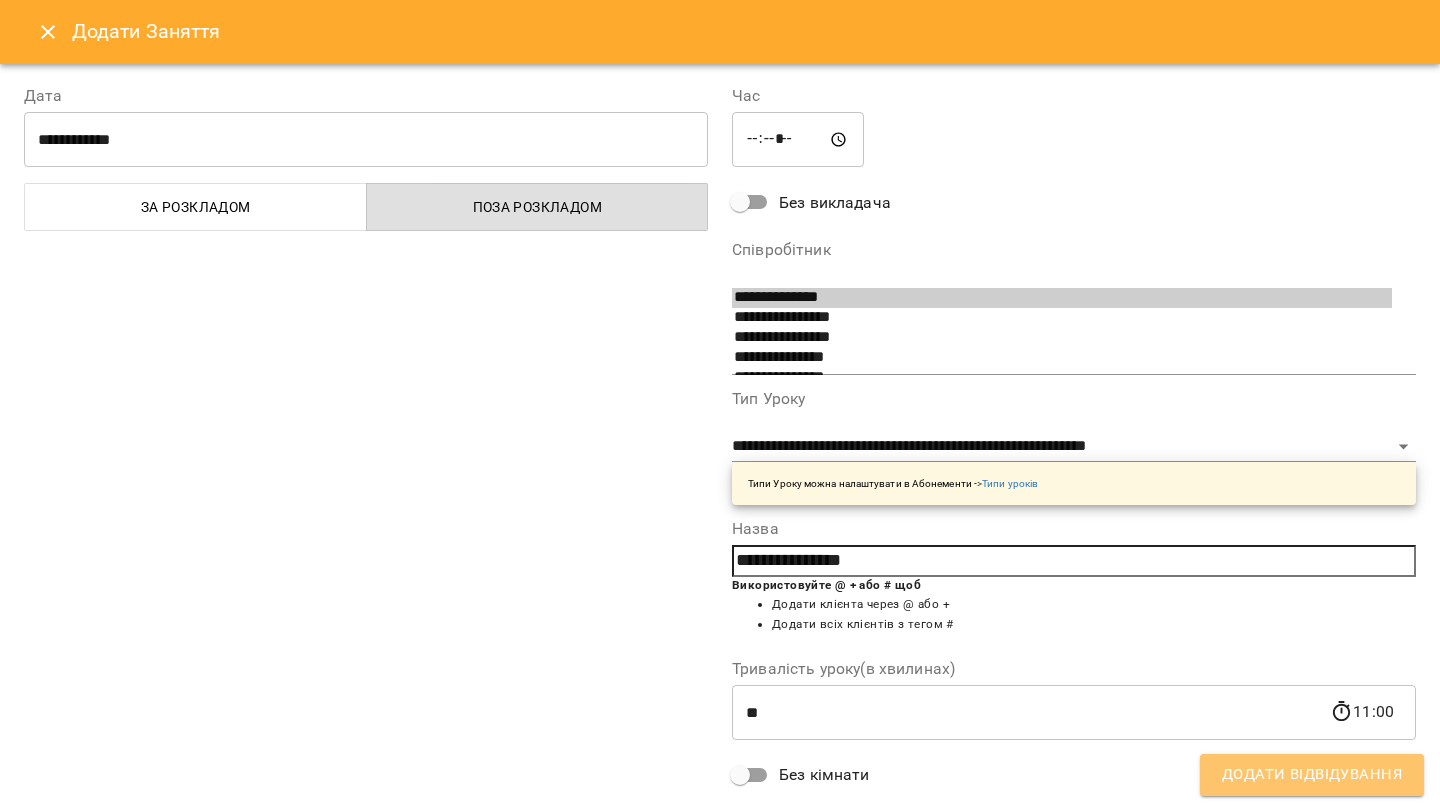 click on "Додати Відвідування" at bounding box center (1312, 775) 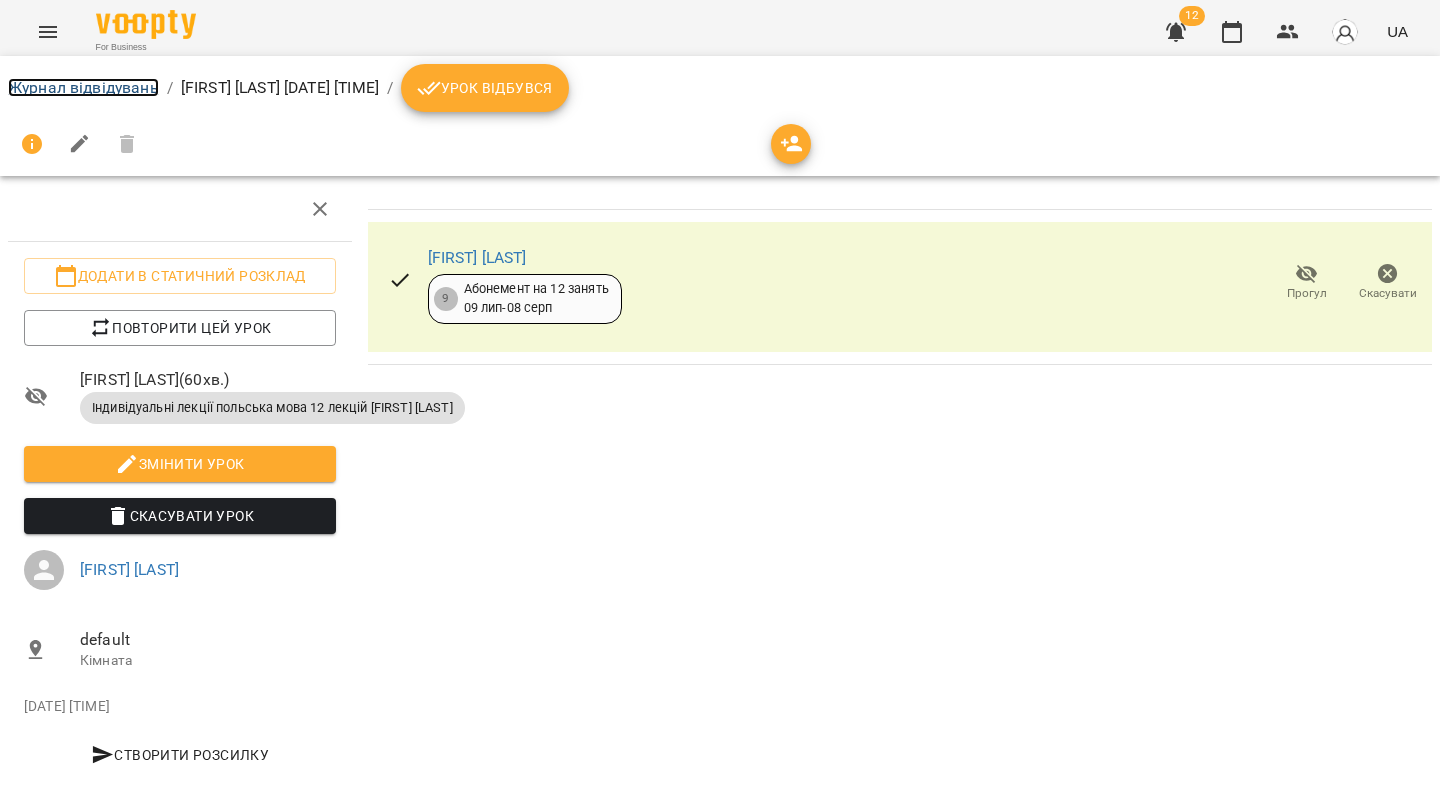 click on "Журнал відвідувань" at bounding box center [83, 87] 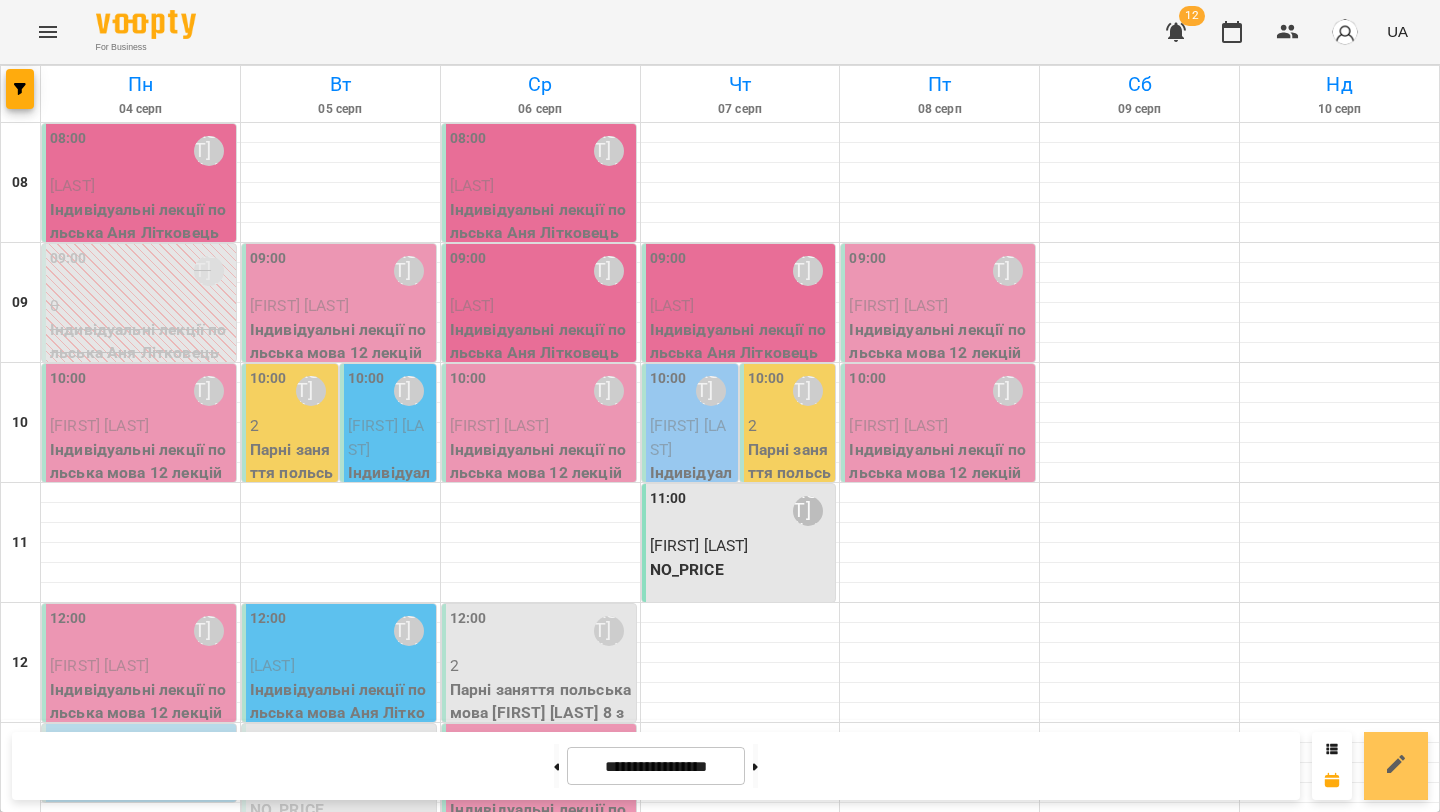 click at bounding box center (1396, 766) 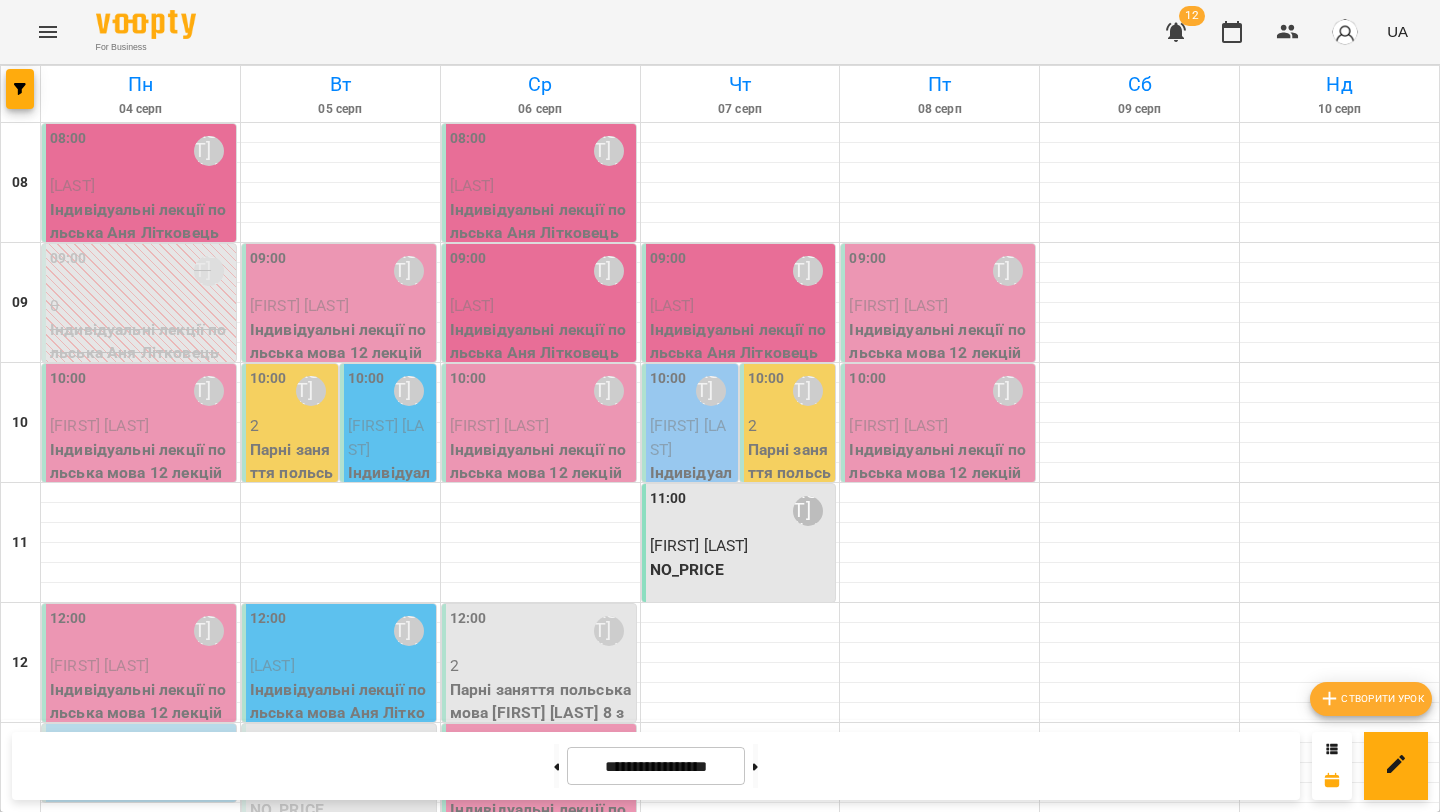 click on "Створити урок" at bounding box center [1371, 699] 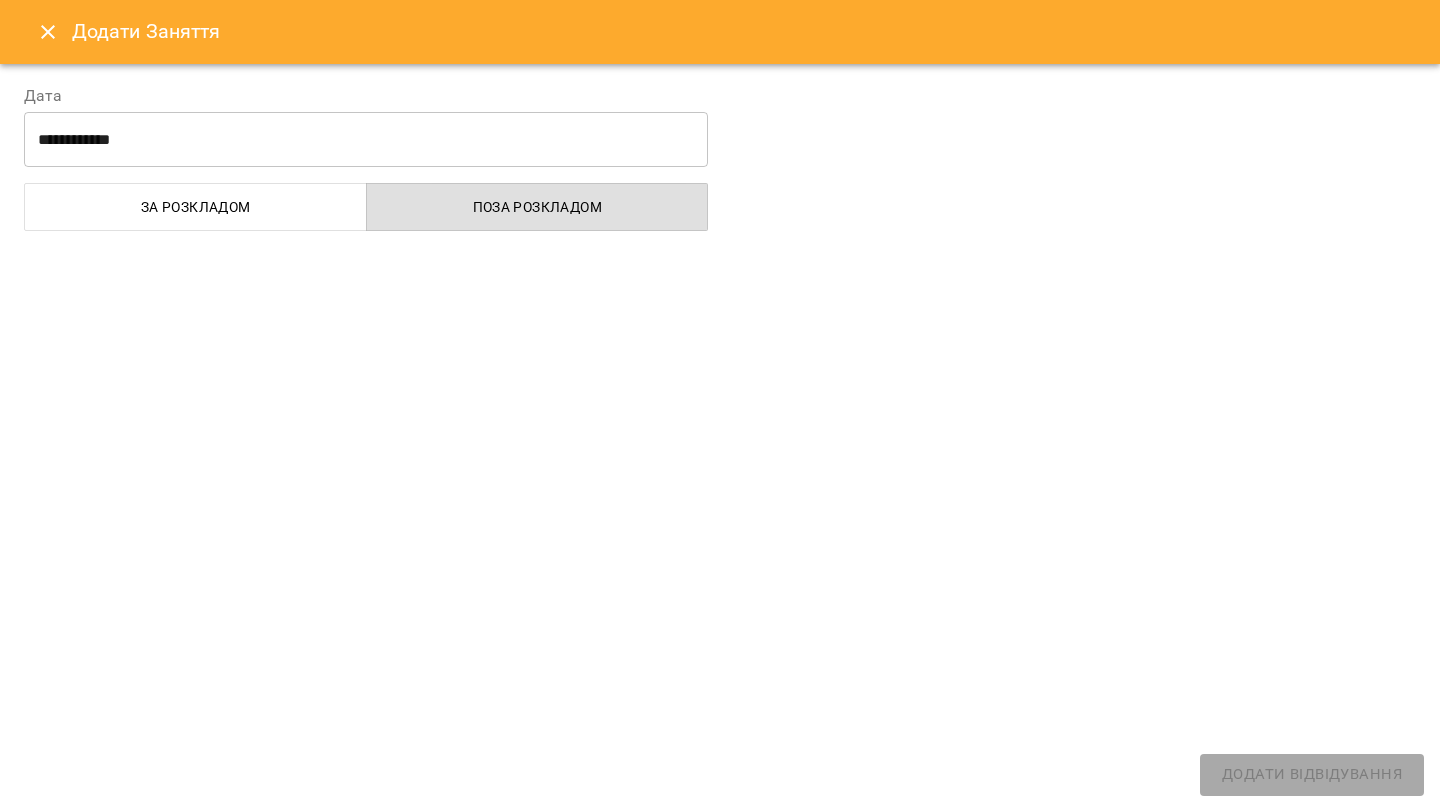 select 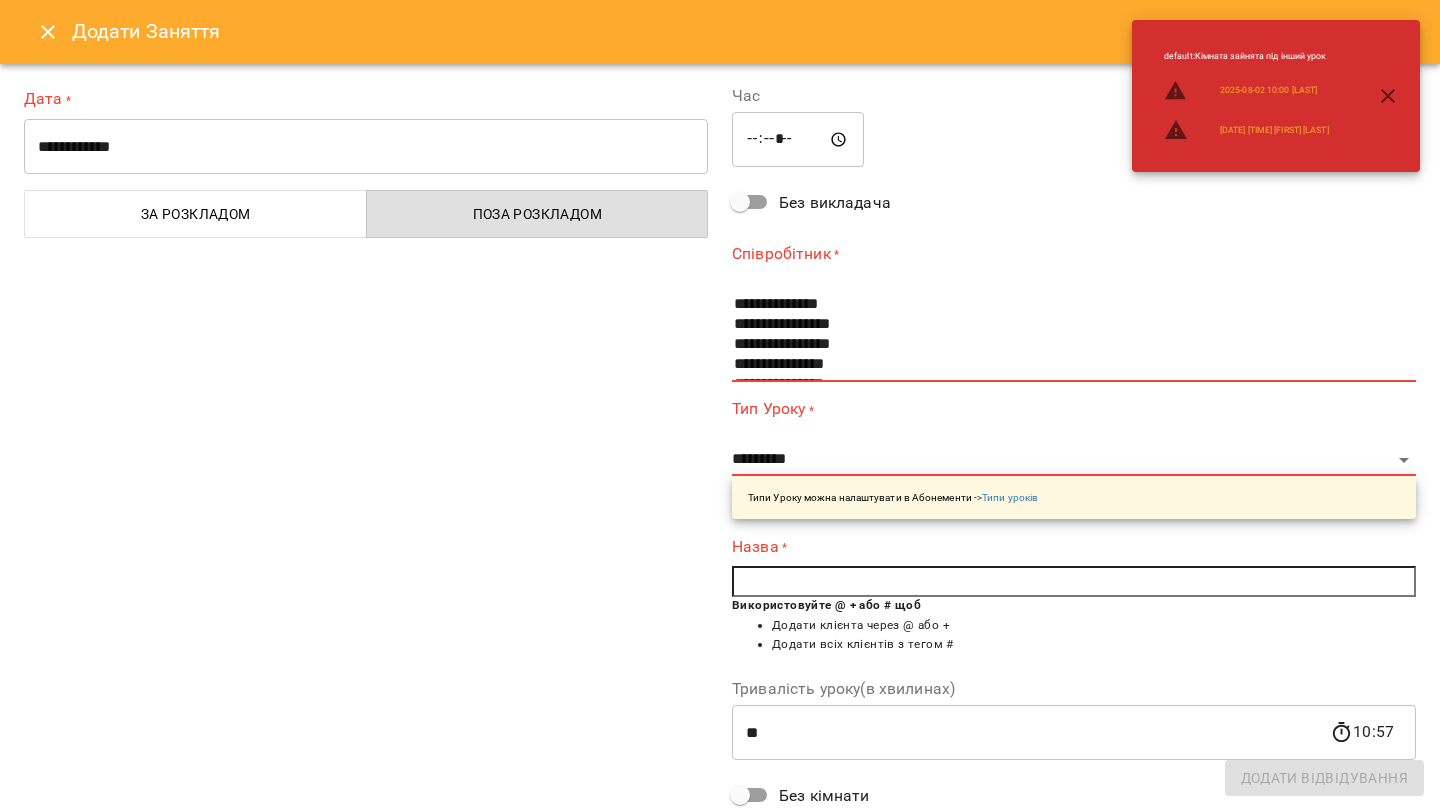 click on "**********" at bounding box center [366, 147] 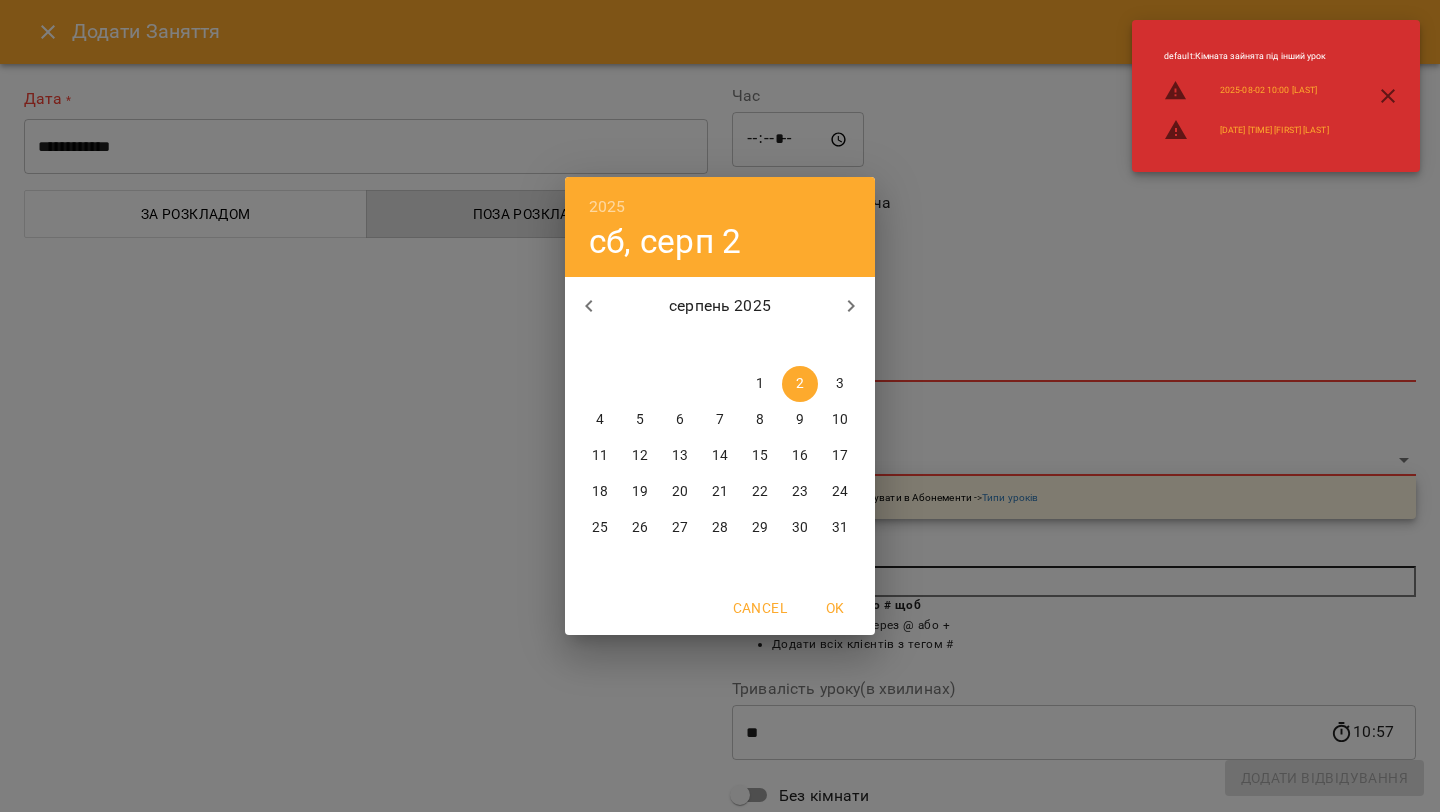 click on "9" at bounding box center [800, 420] 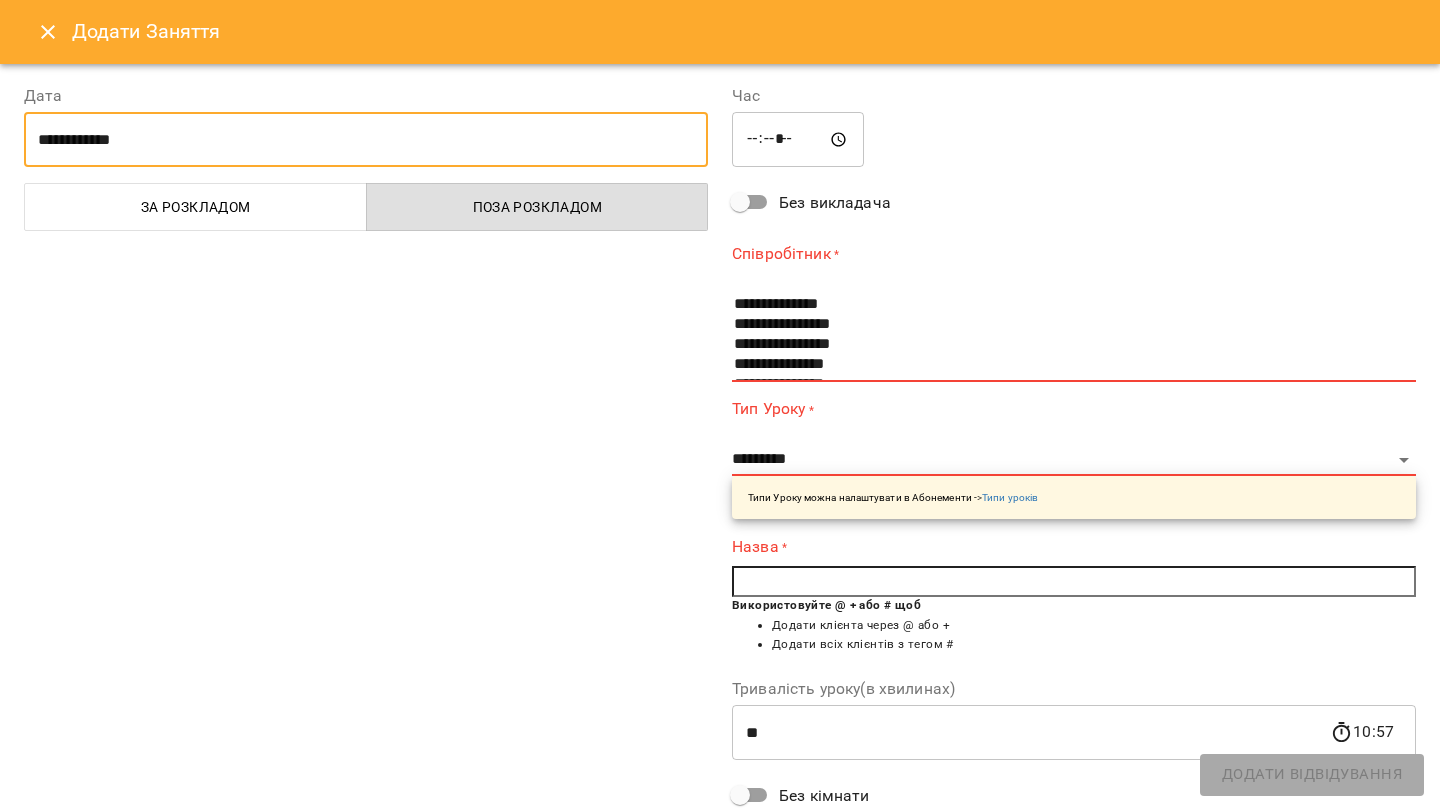 click on "*****" at bounding box center (798, 140) 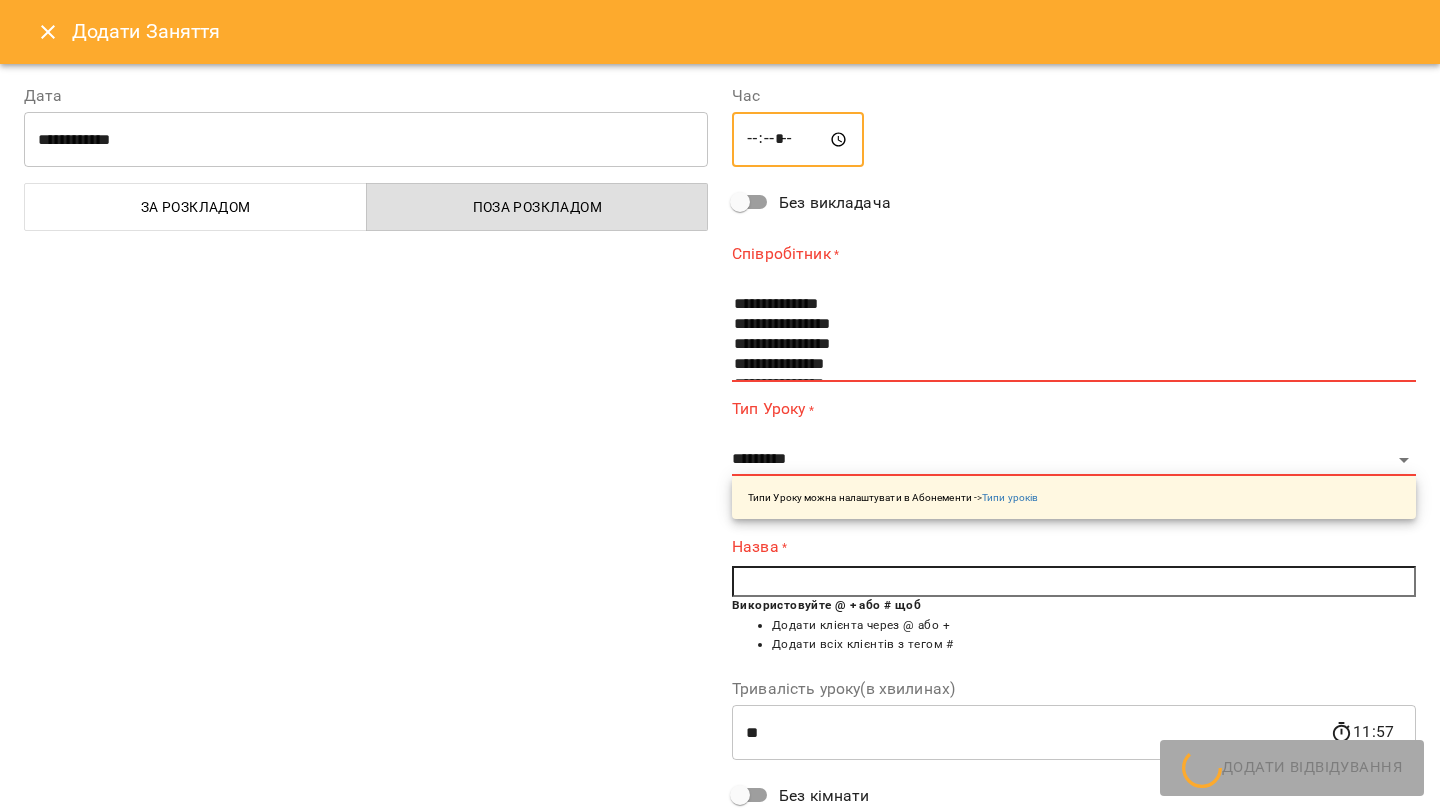 type on "*****" 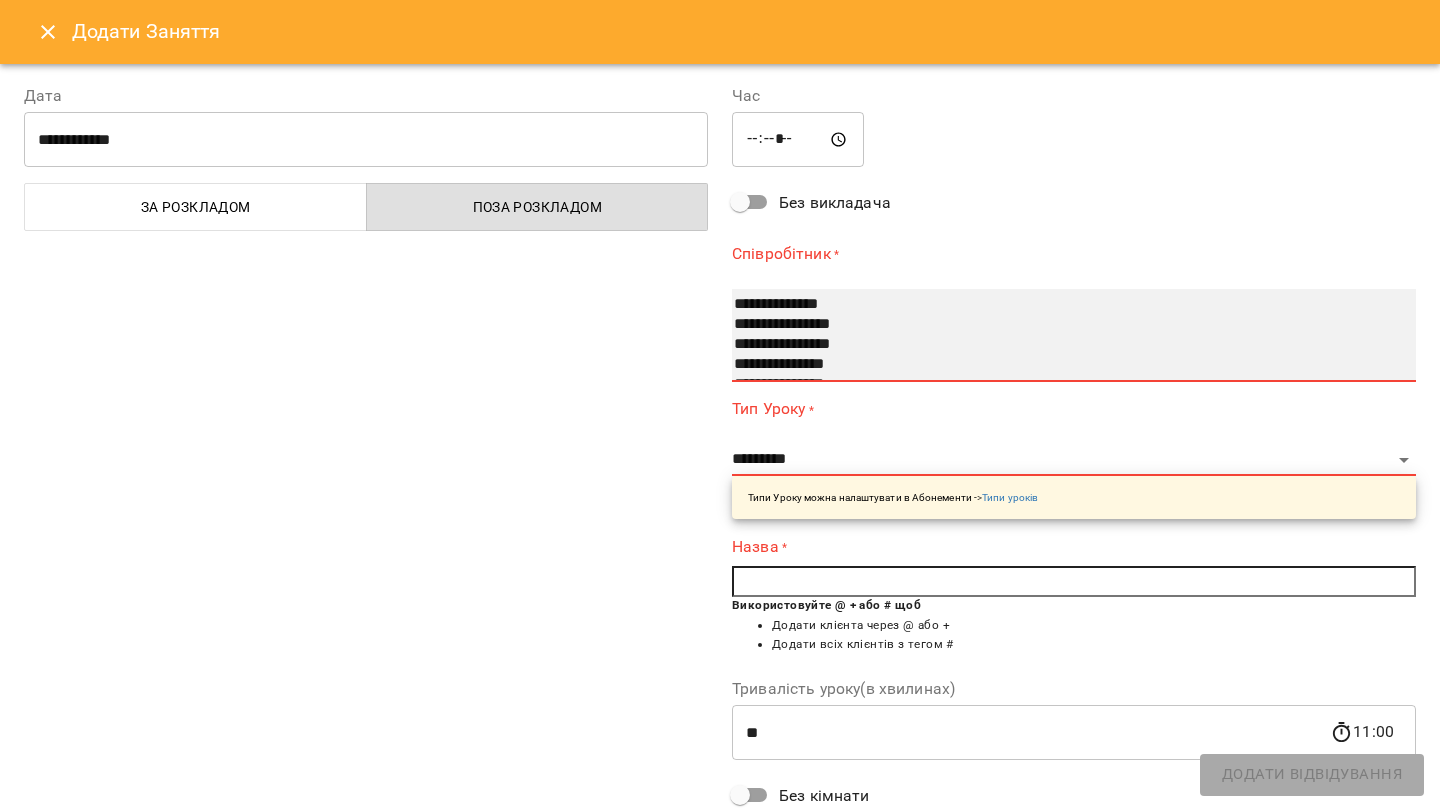 drag, startPoint x: 828, startPoint y: 300, endPoint x: 829, endPoint y: 320, distance: 20.024984 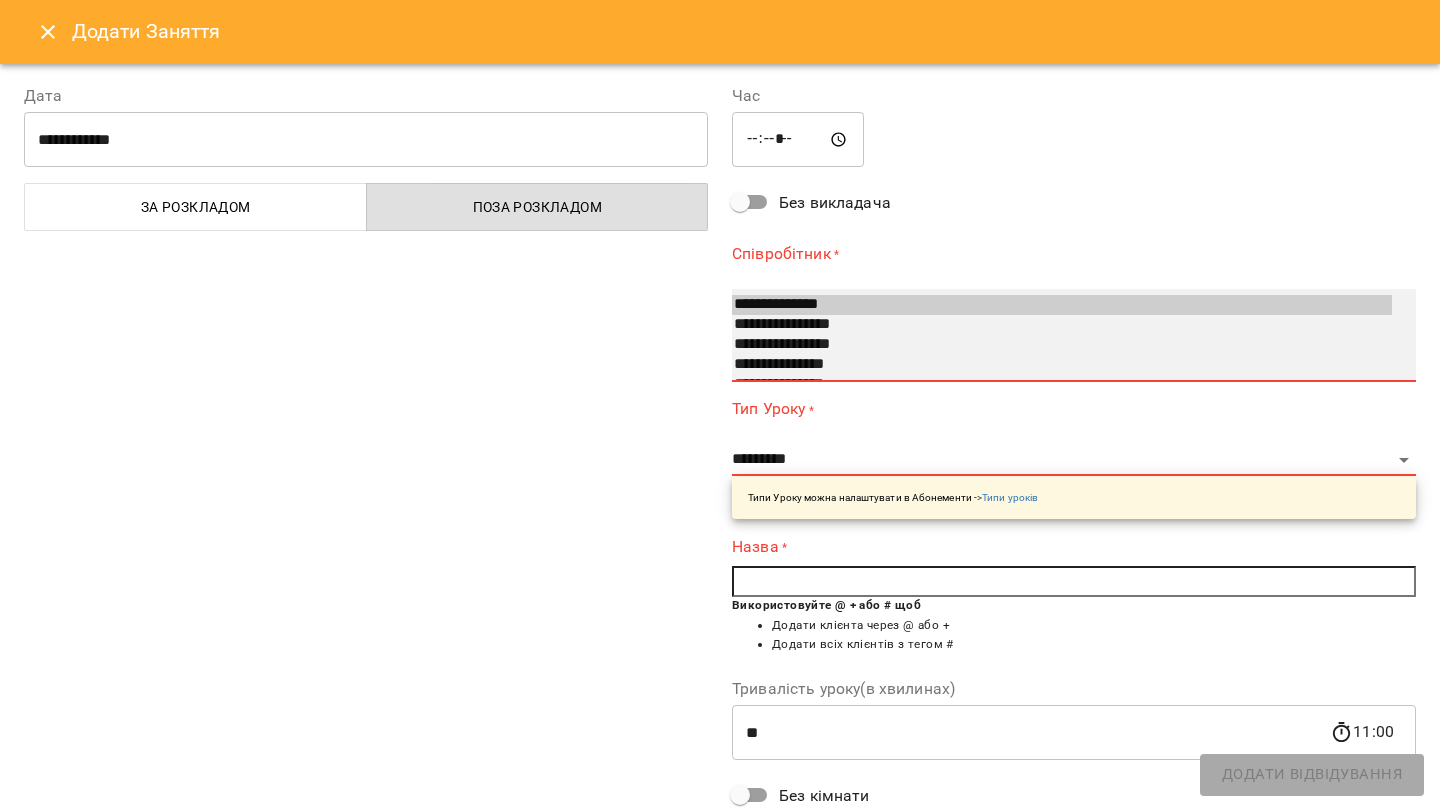 click on "**********" at bounding box center (1062, 305) 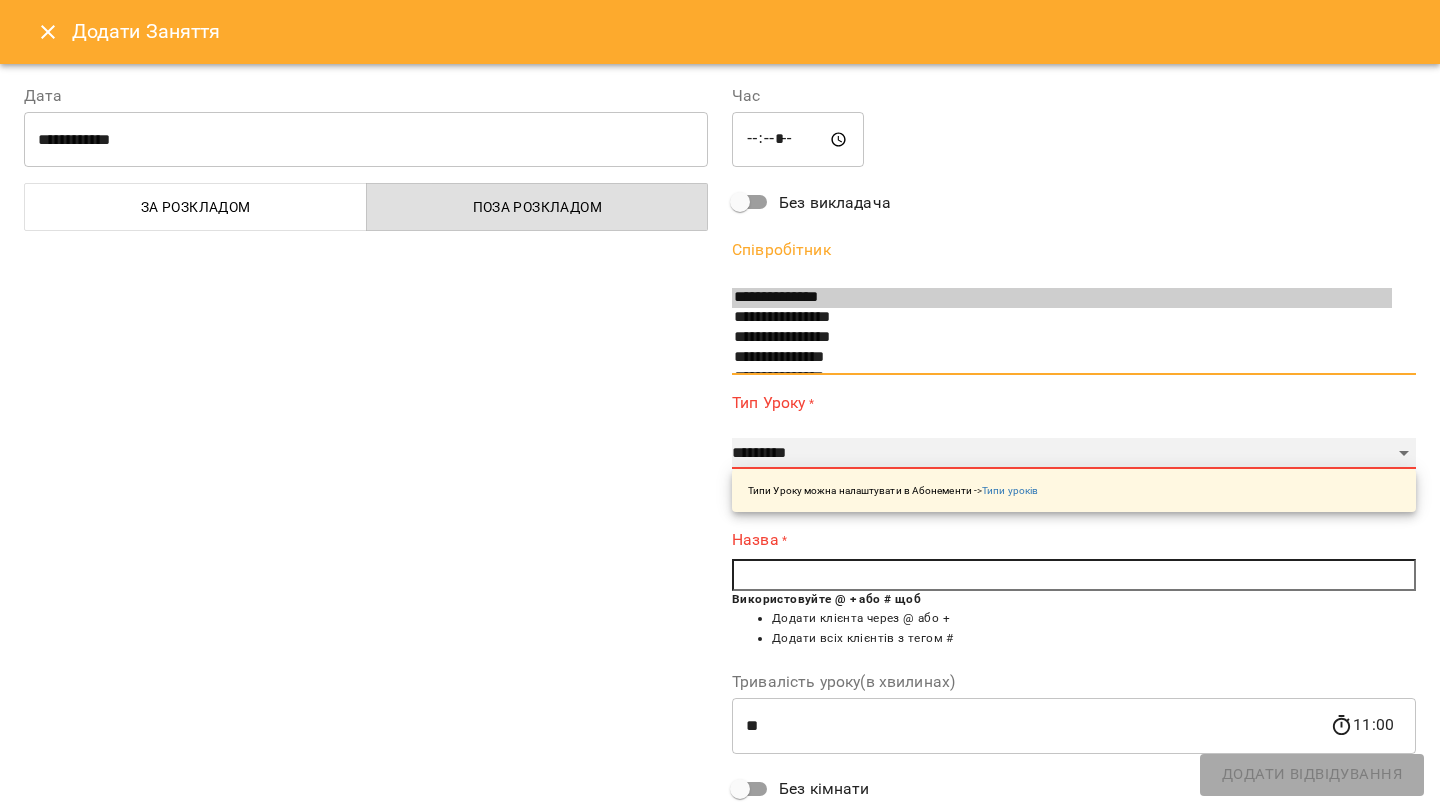 click on "**********" at bounding box center (1074, 454) 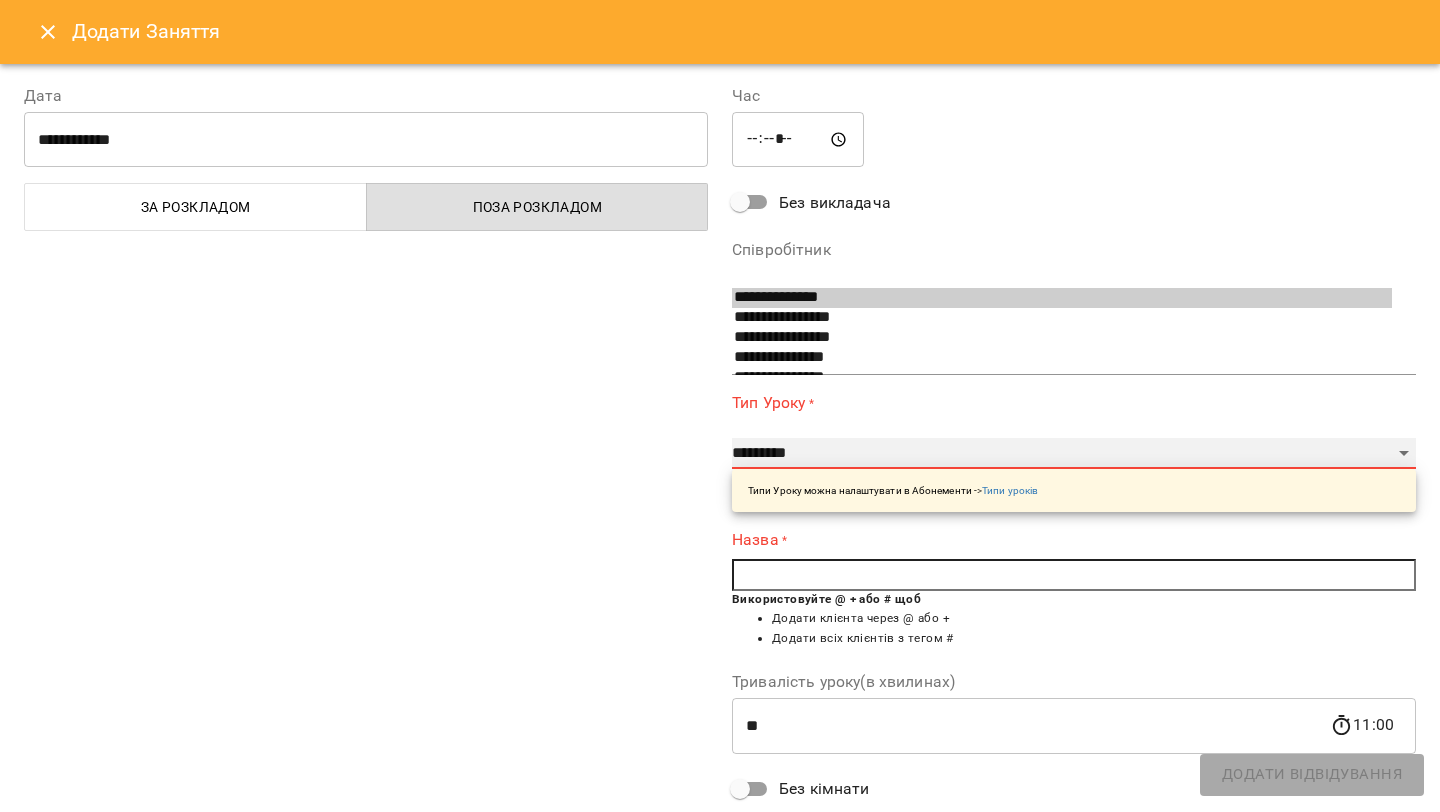 select on "**********" 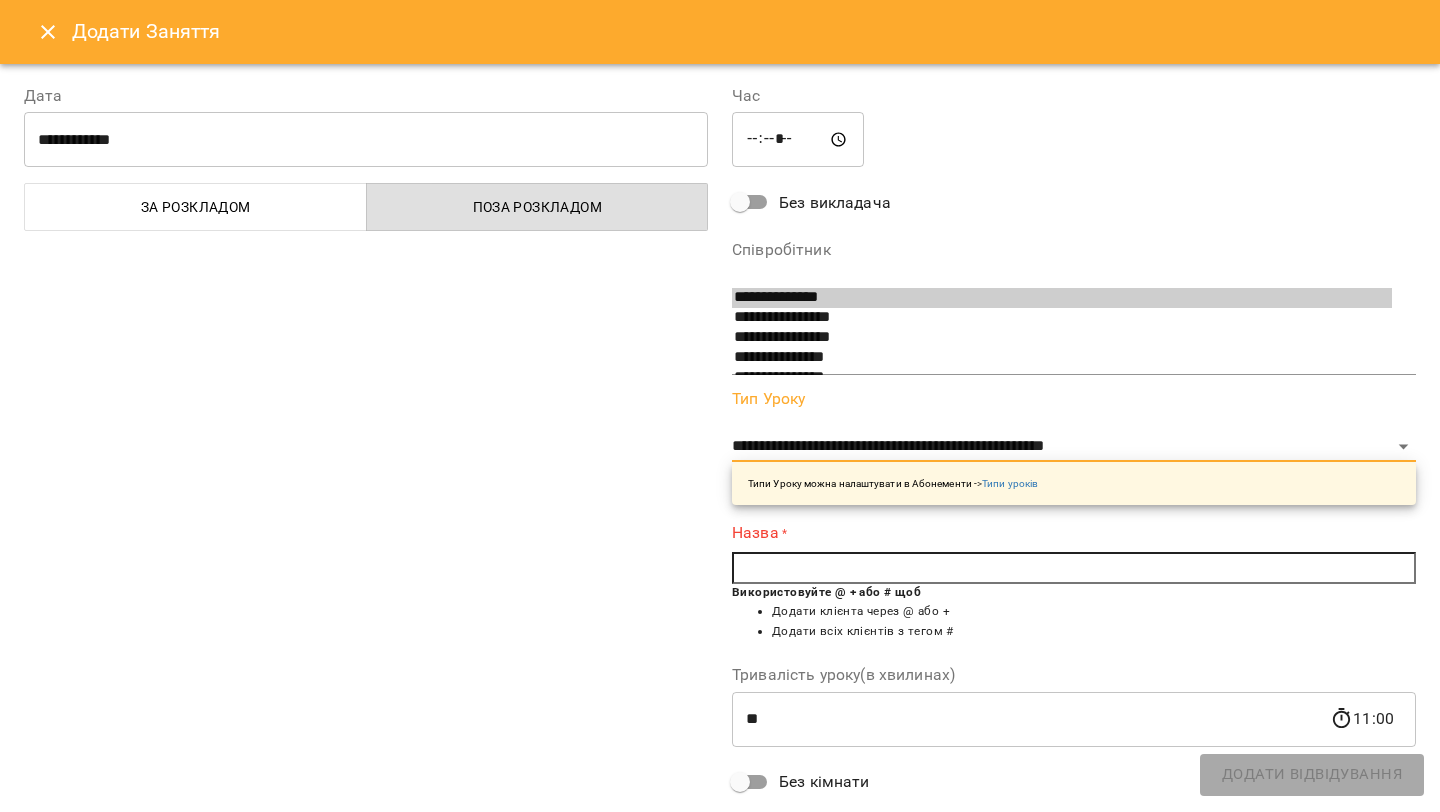 click at bounding box center (1074, 568) 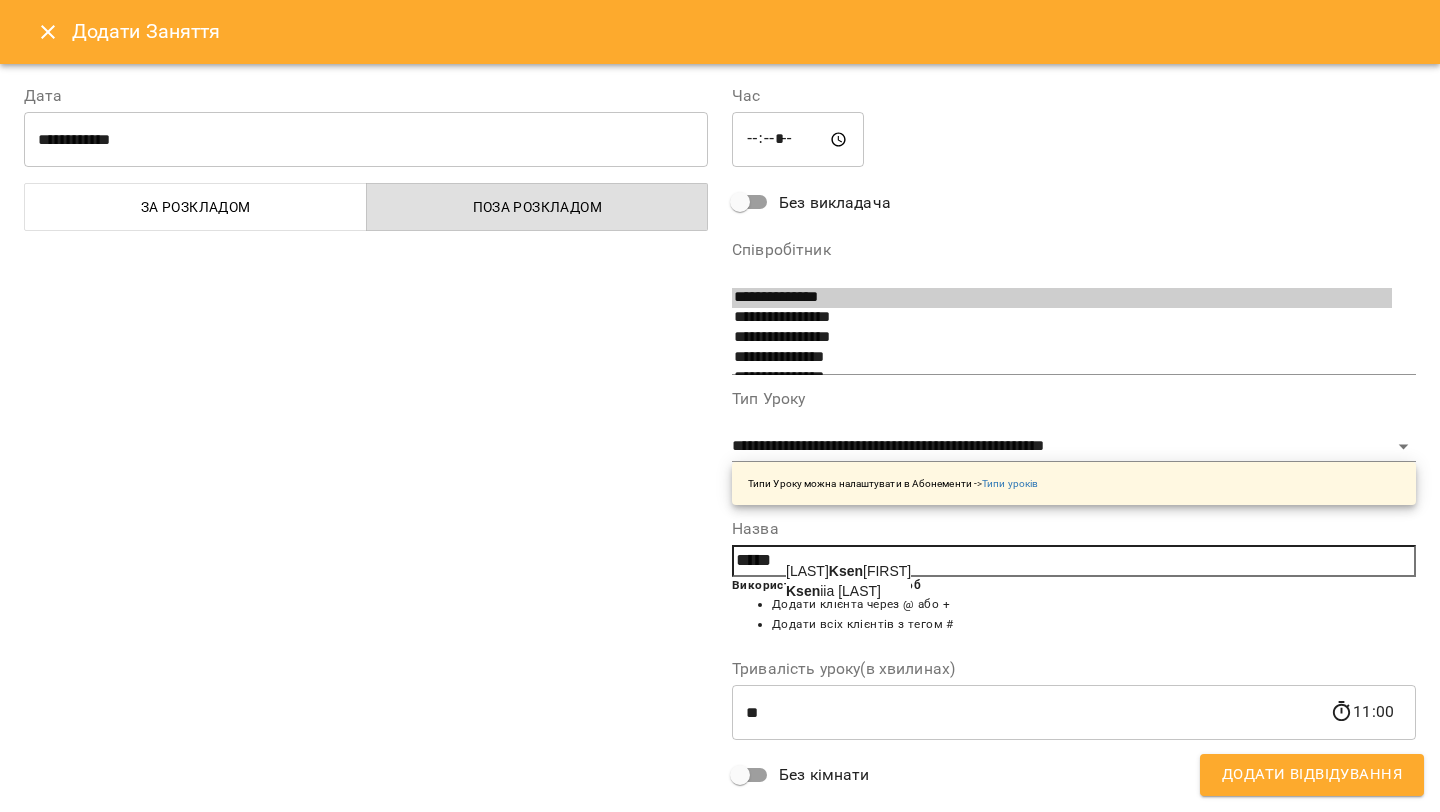 click on "Ksen" 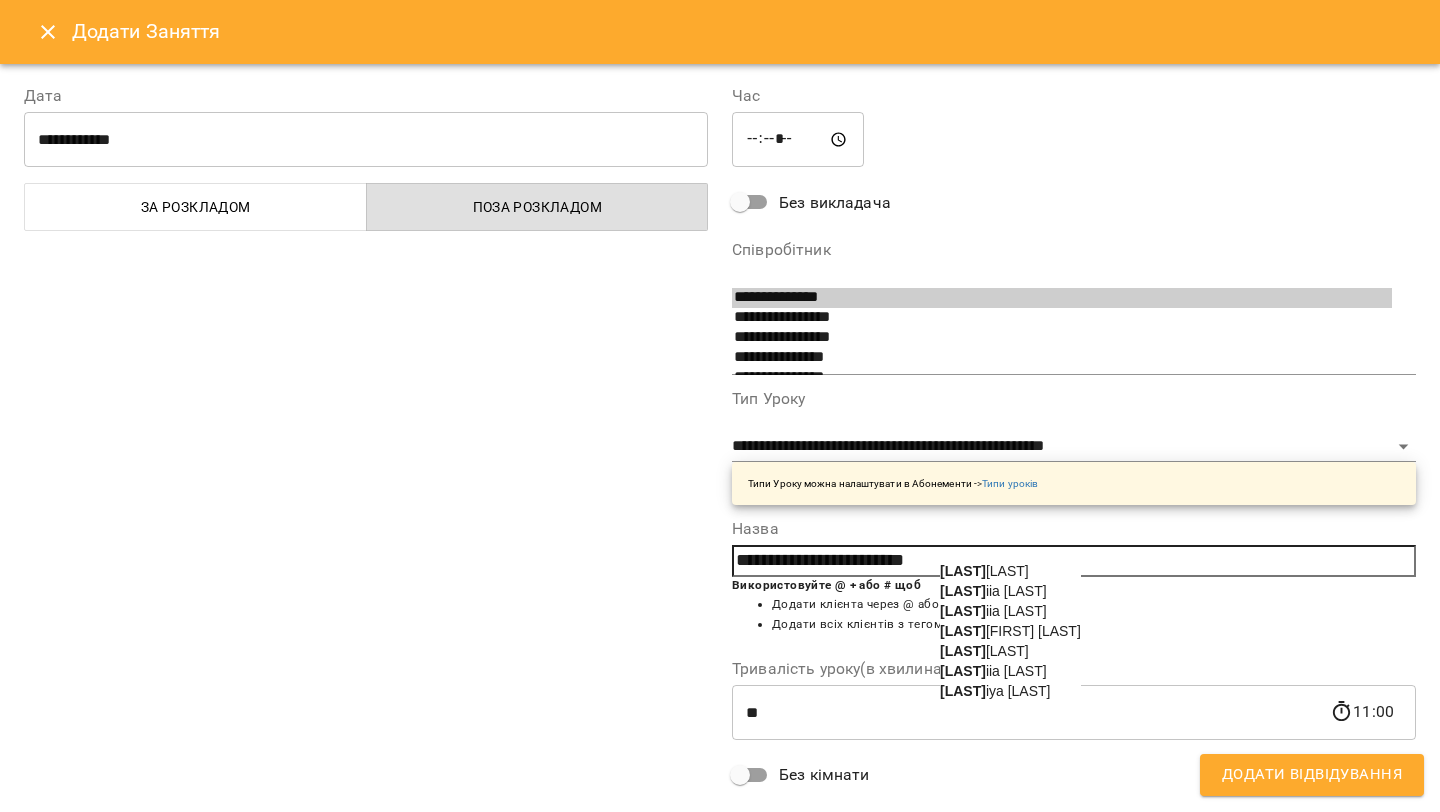 click on "Yul iia Soloviova" at bounding box center [1010, 631] 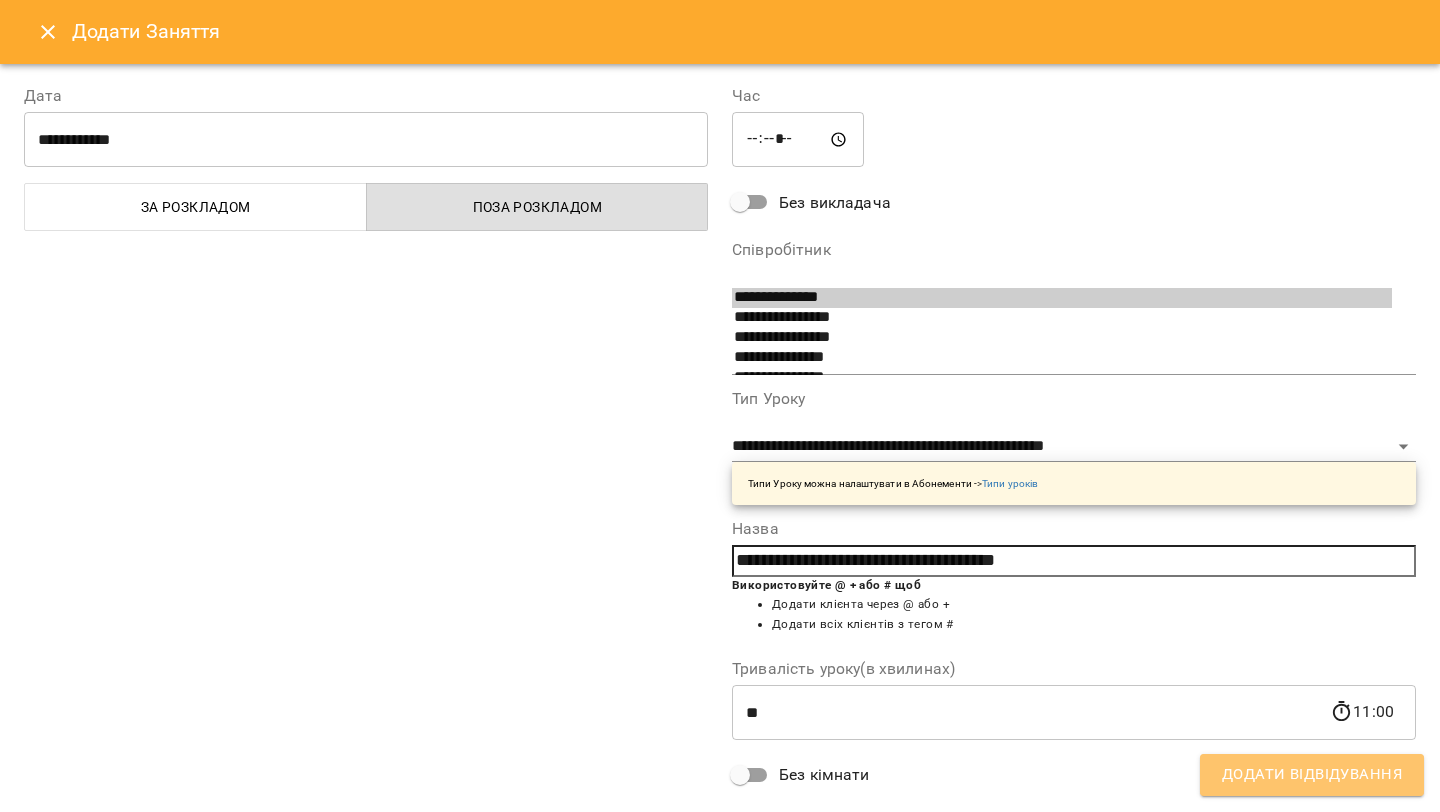 drag, startPoint x: 1225, startPoint y: 777, endPoint x: 1203, endPoint y: 776, distance: 22.022715 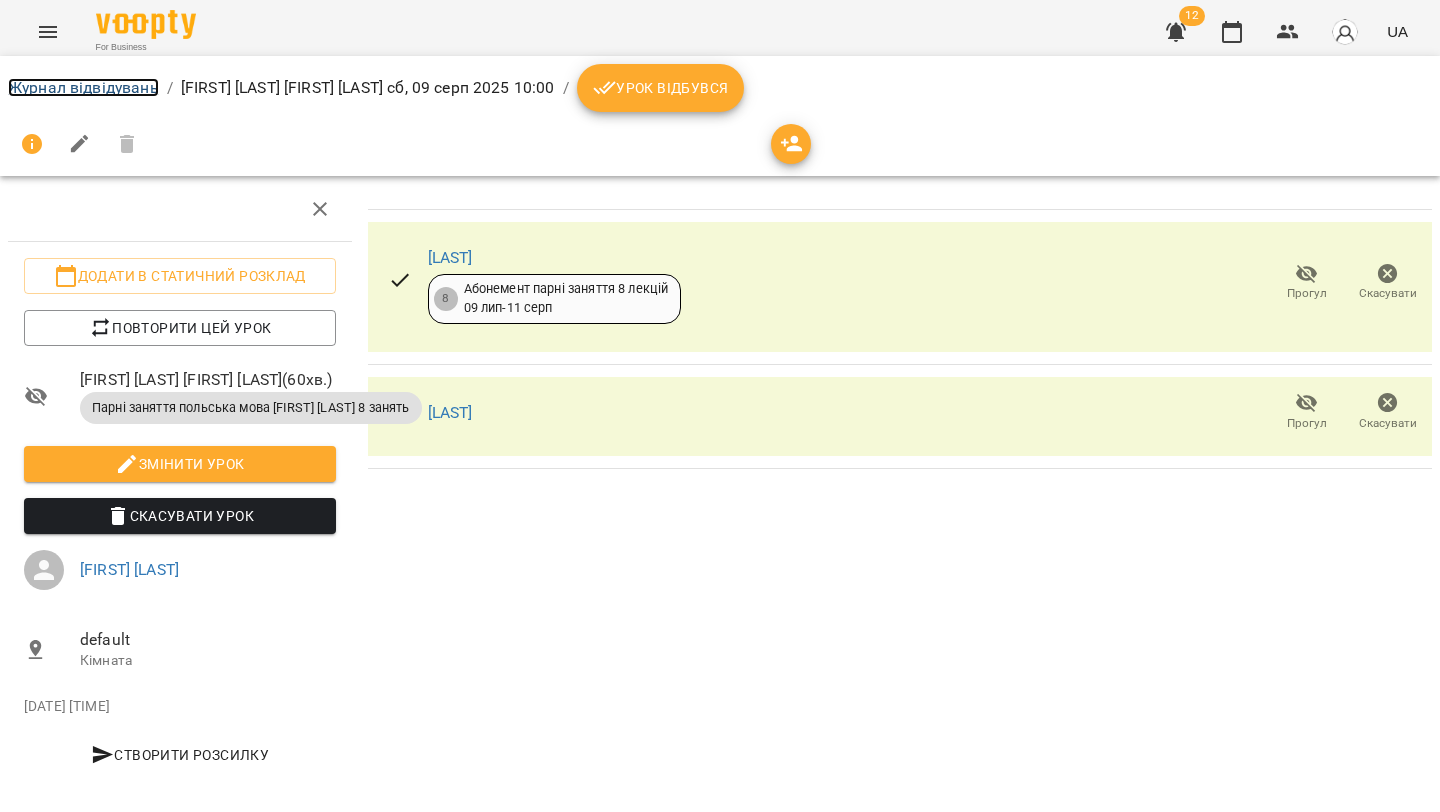 click on "Журнал відвідувань" at bounding box center (83, 87) 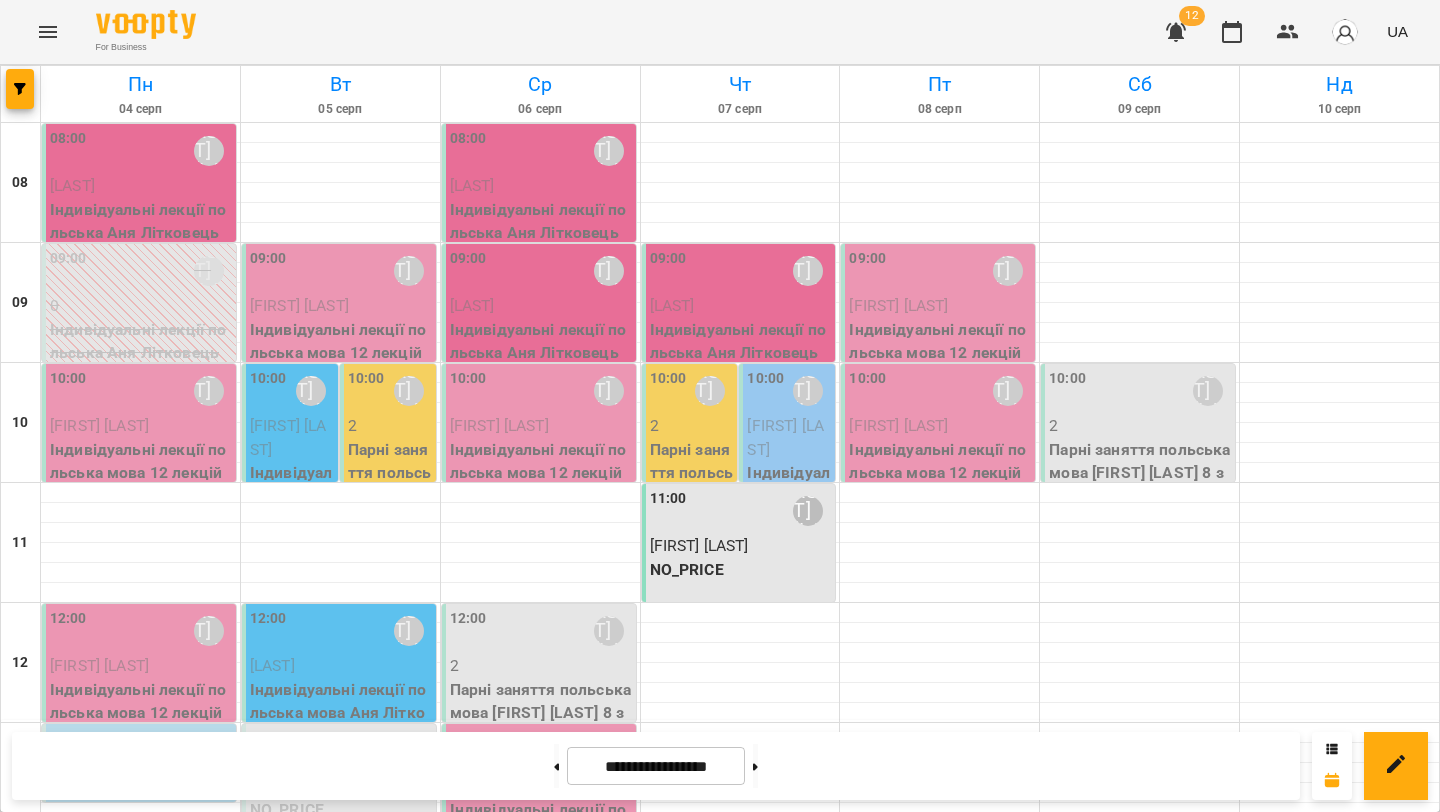 drag, startPoint x: 1405, startPoint y: 773, endPoint x: 1409, endPoint y: 726, distance: 47.169907 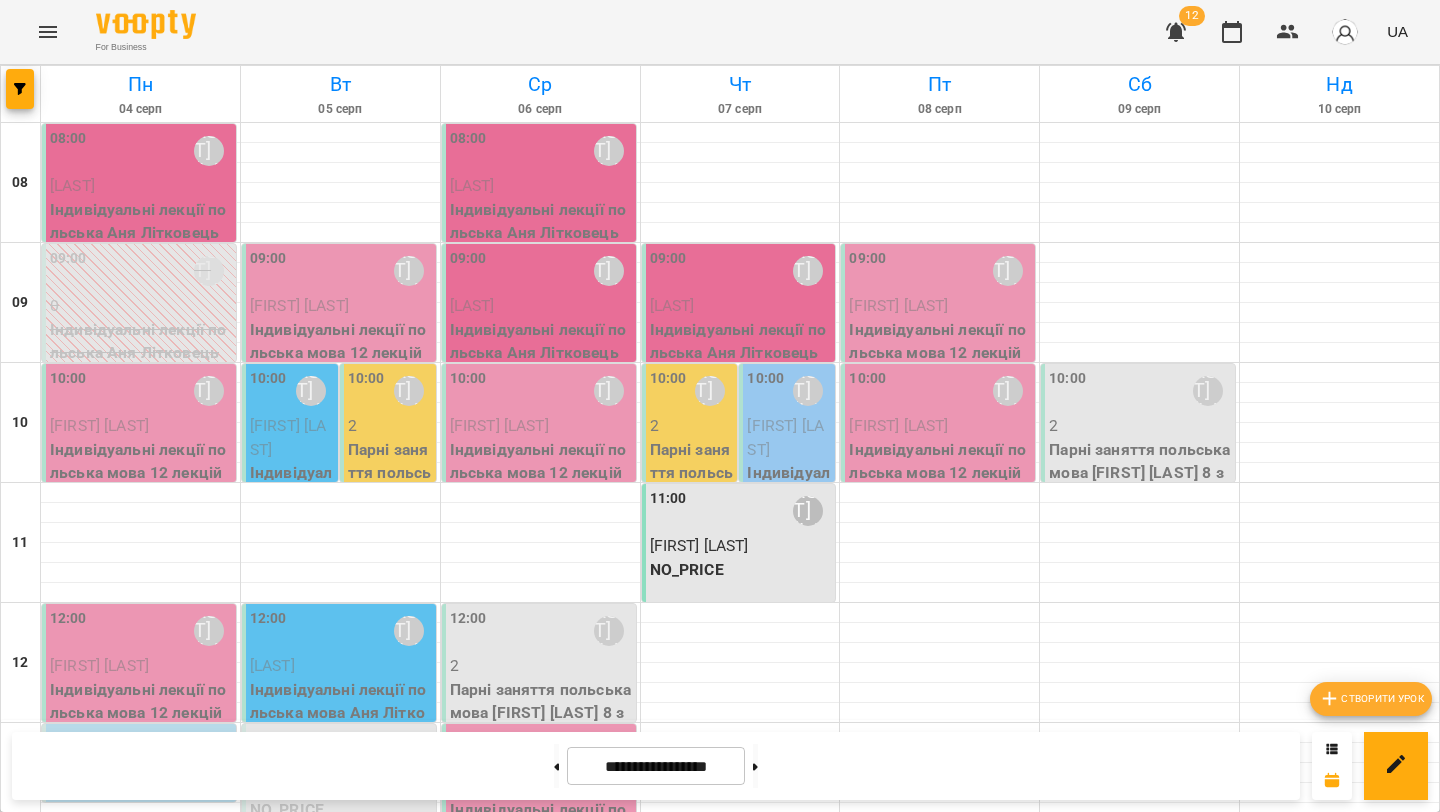 click on "Створити урок" at bounding box center [1371, 699] 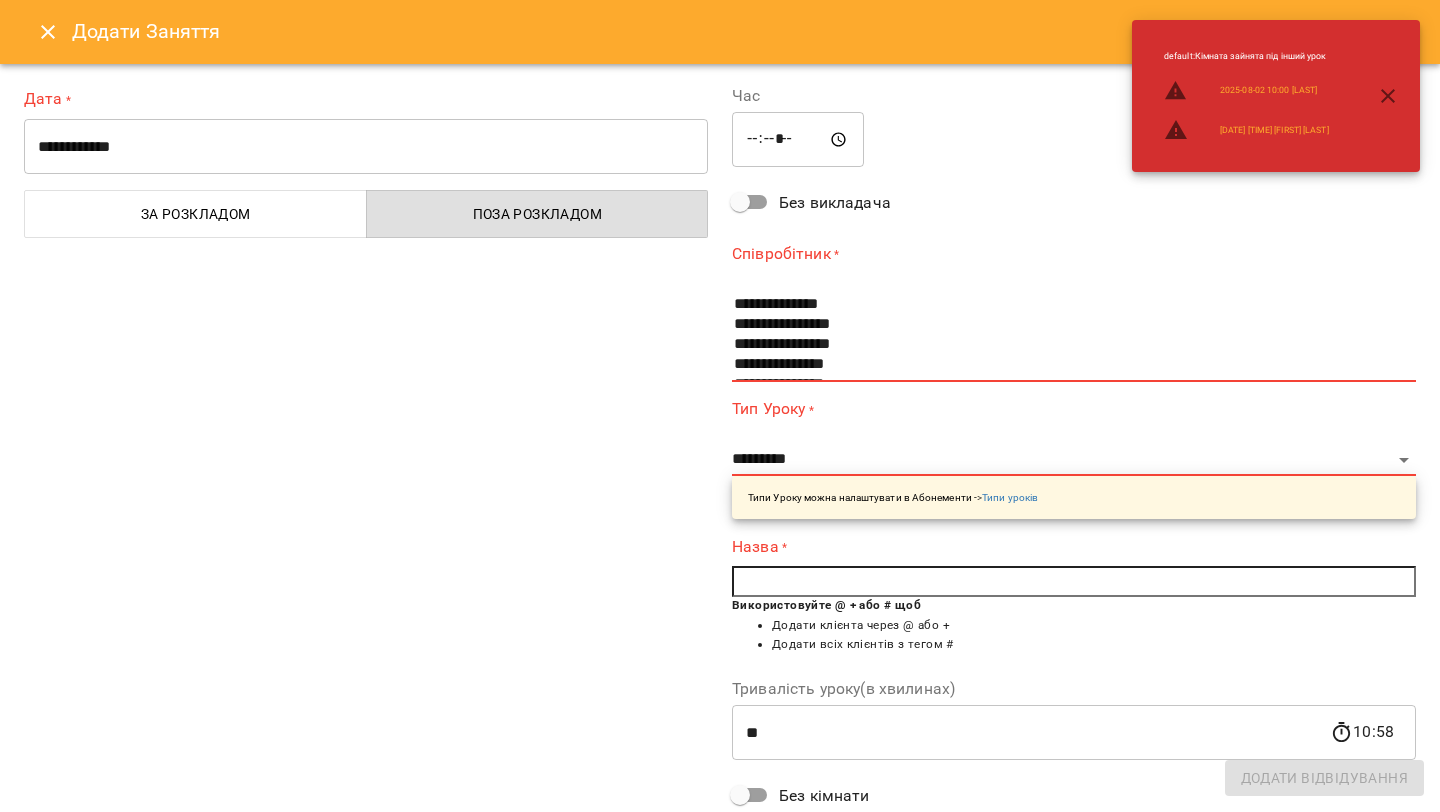click on "**********" at bounding box center [366, 147] 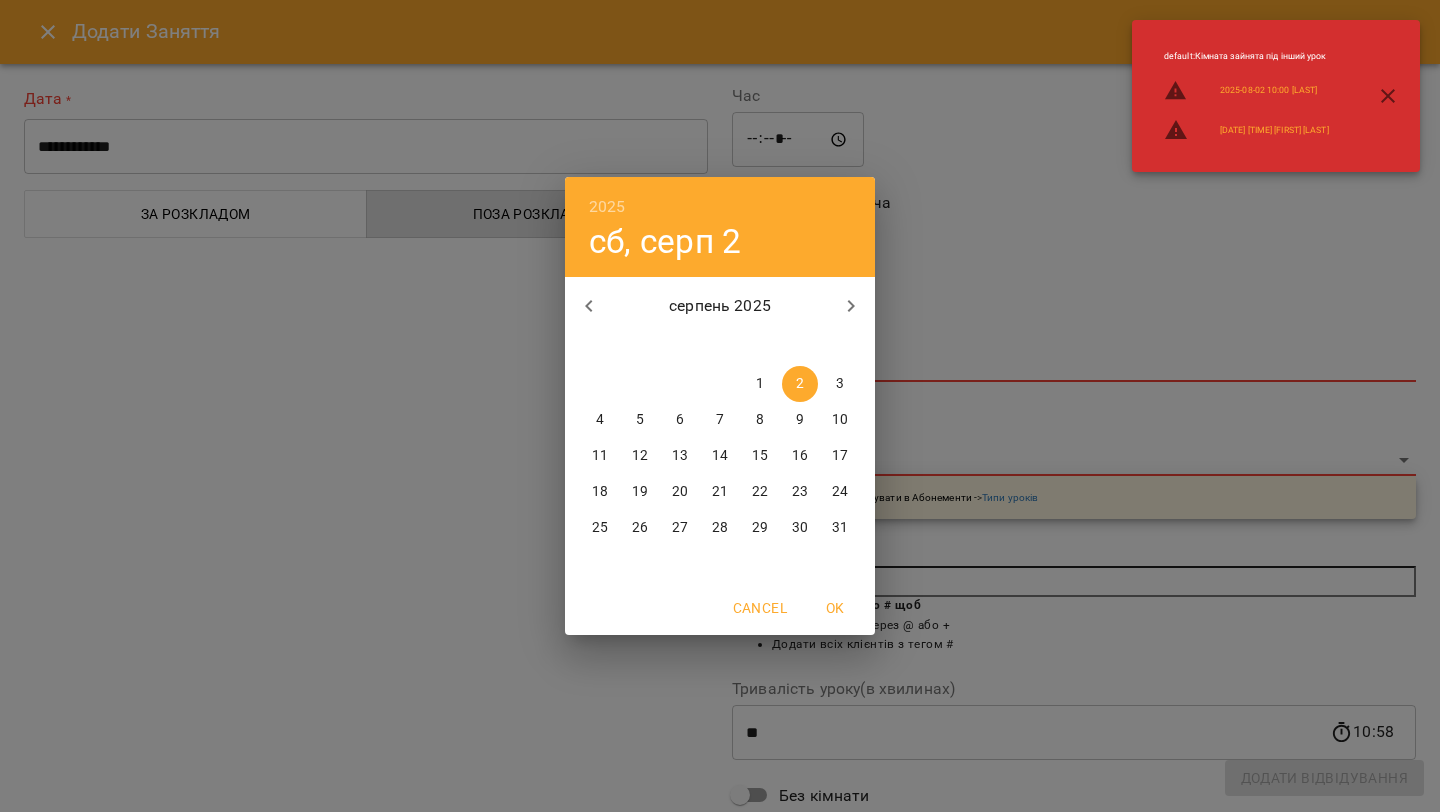 drag, startPoint x: 797, startPoint y: 421, endPoint x: 797, endPoint y: 437, distance: 16 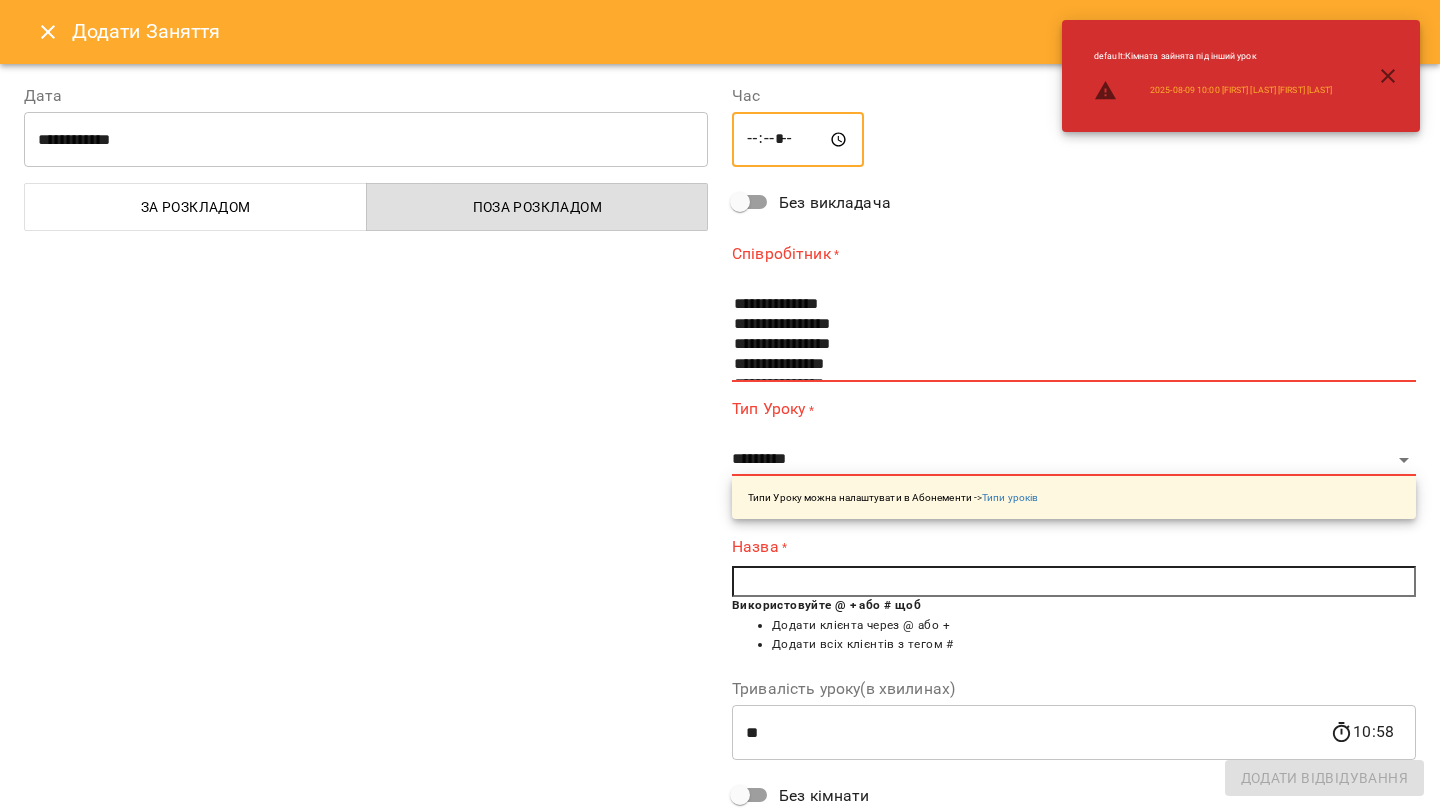 click on "*****" at bounding box center [798, 140] 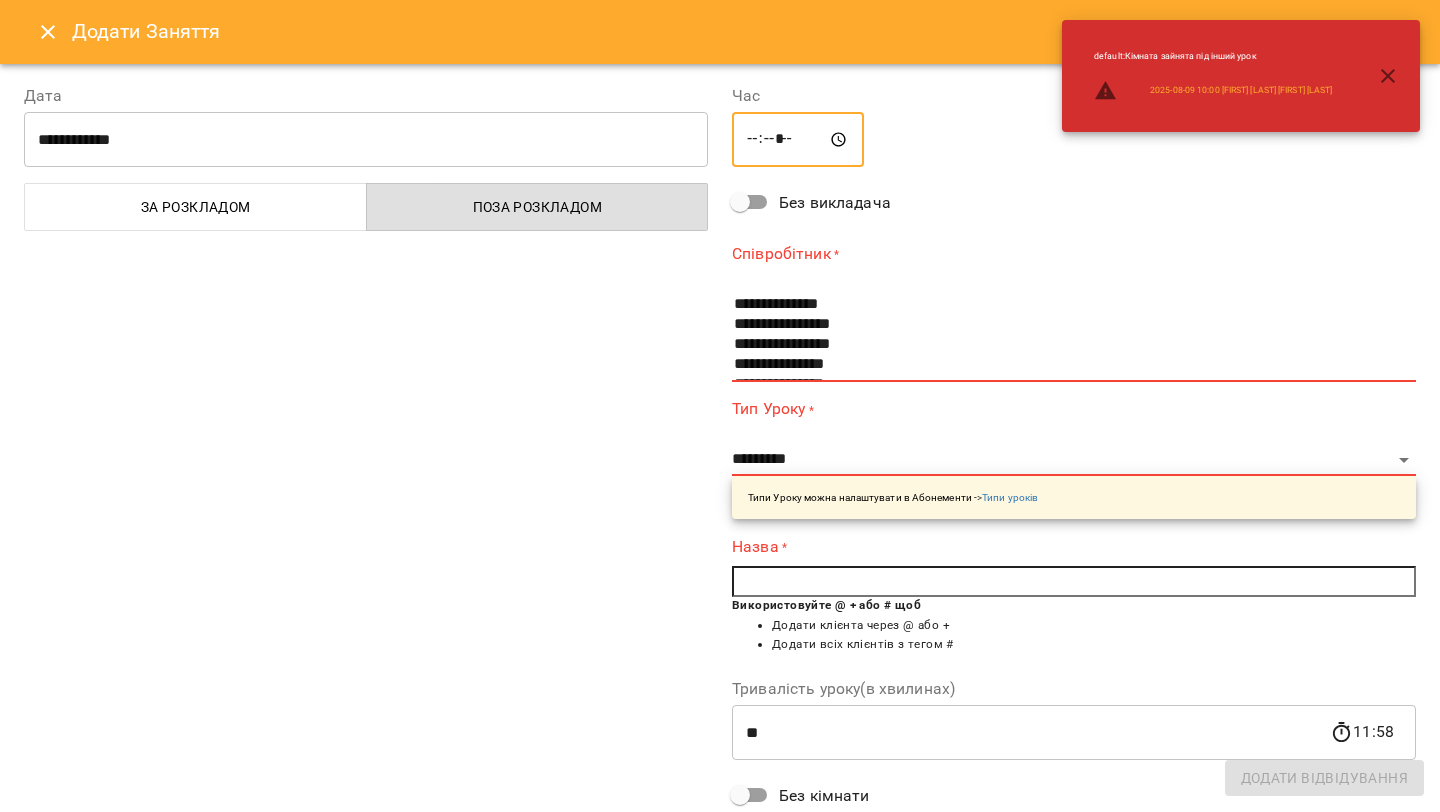 type on "*****" 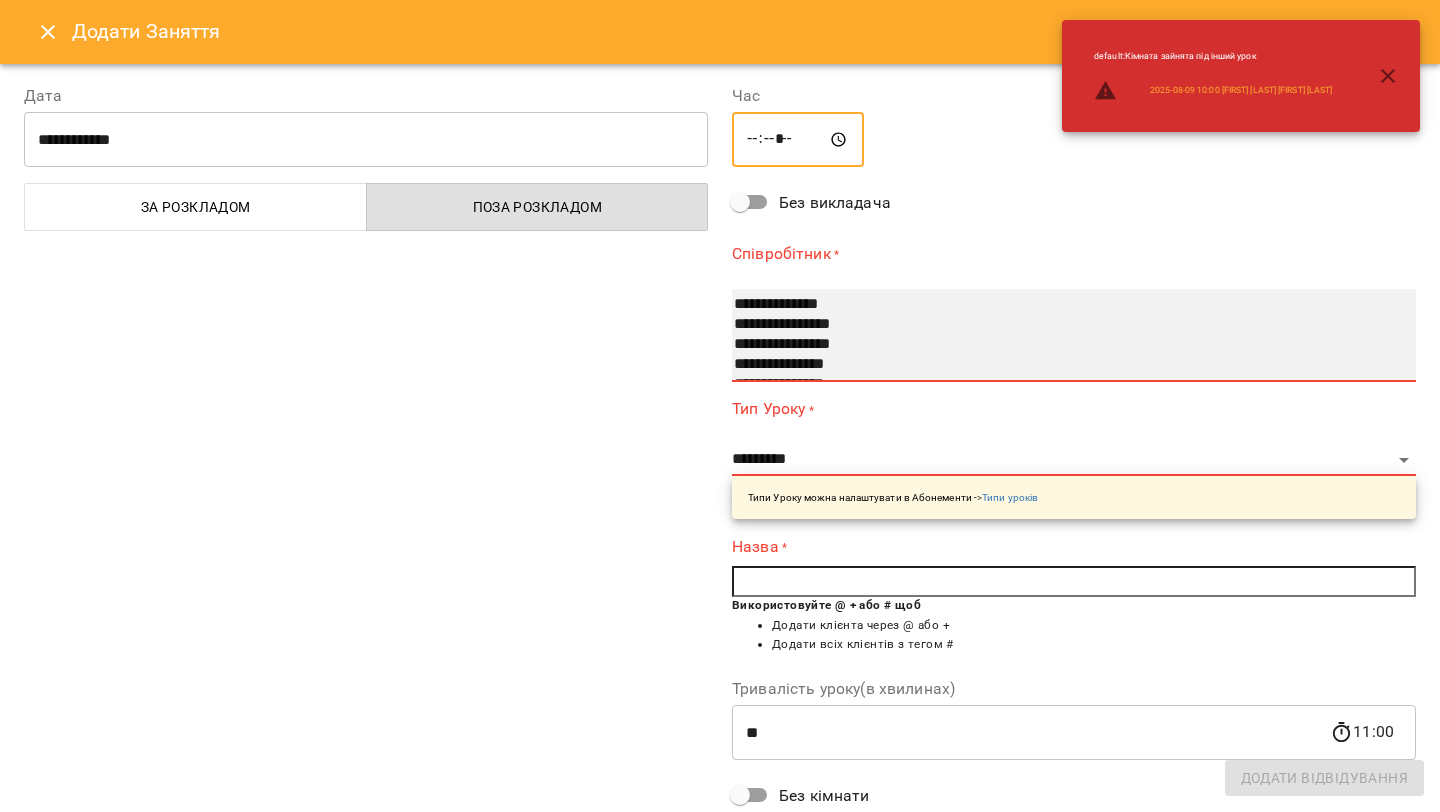 select on "**********" 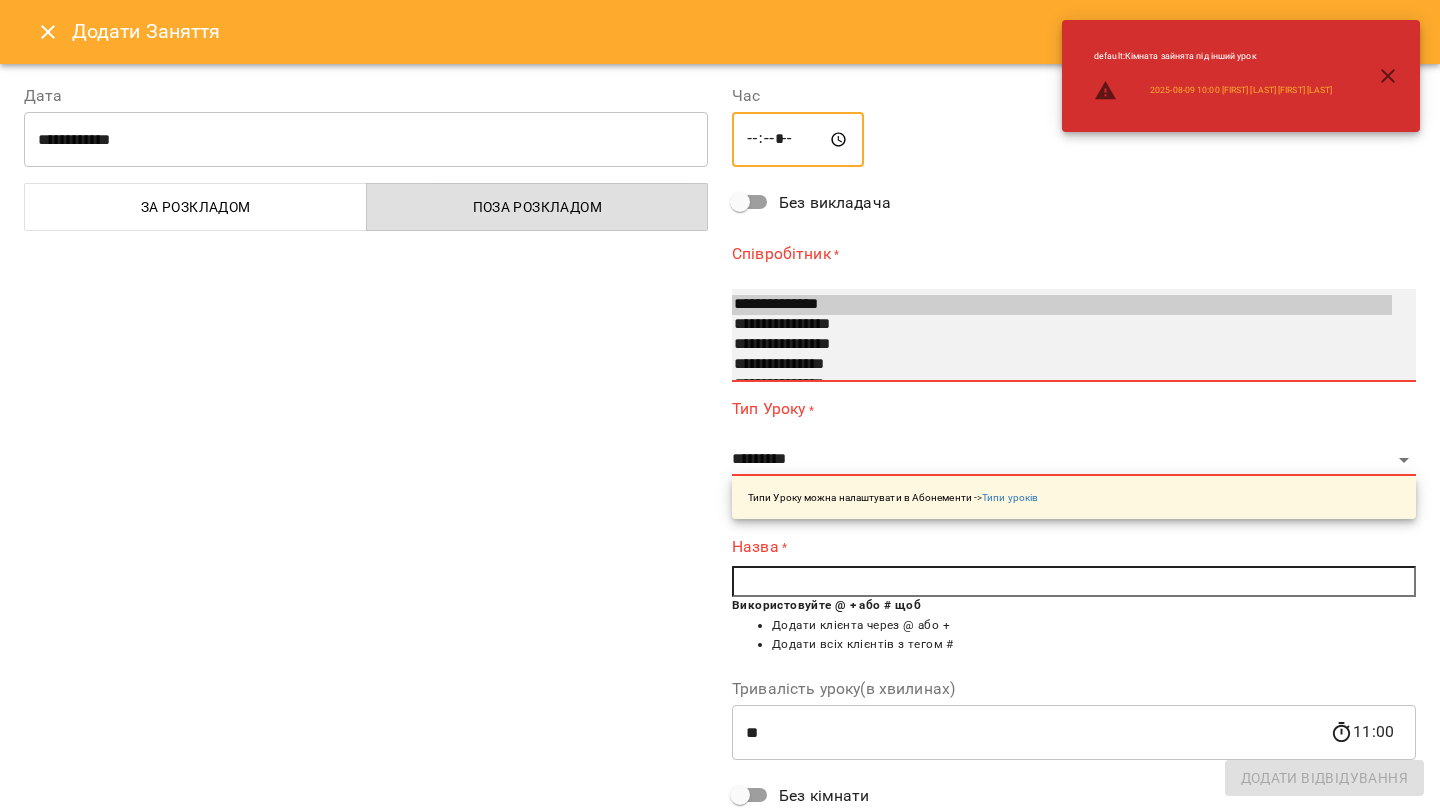 click on "**********" at bounding box center [1062, 305] 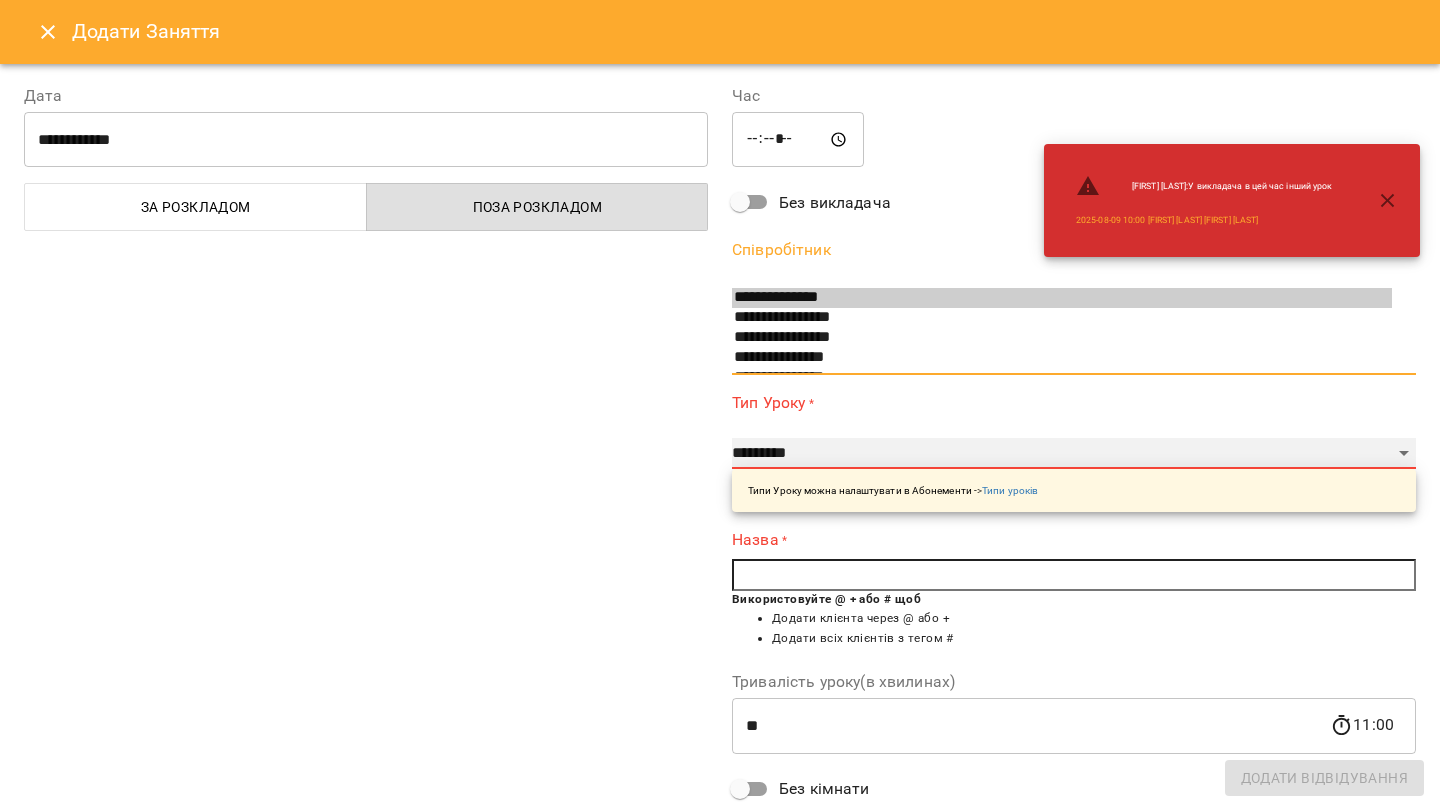 click on "**********" at bounding box center [1074, 454] 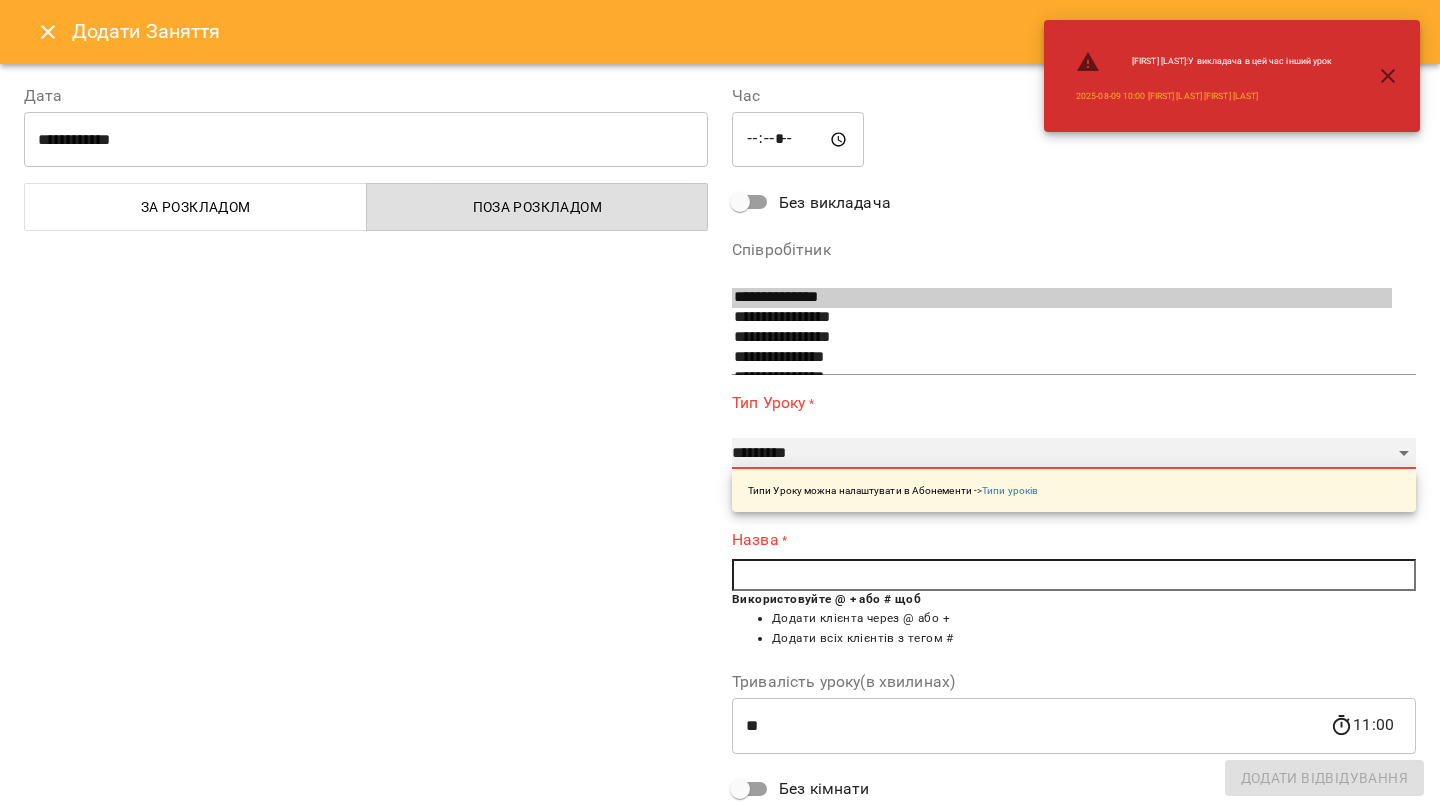 select on "**********" 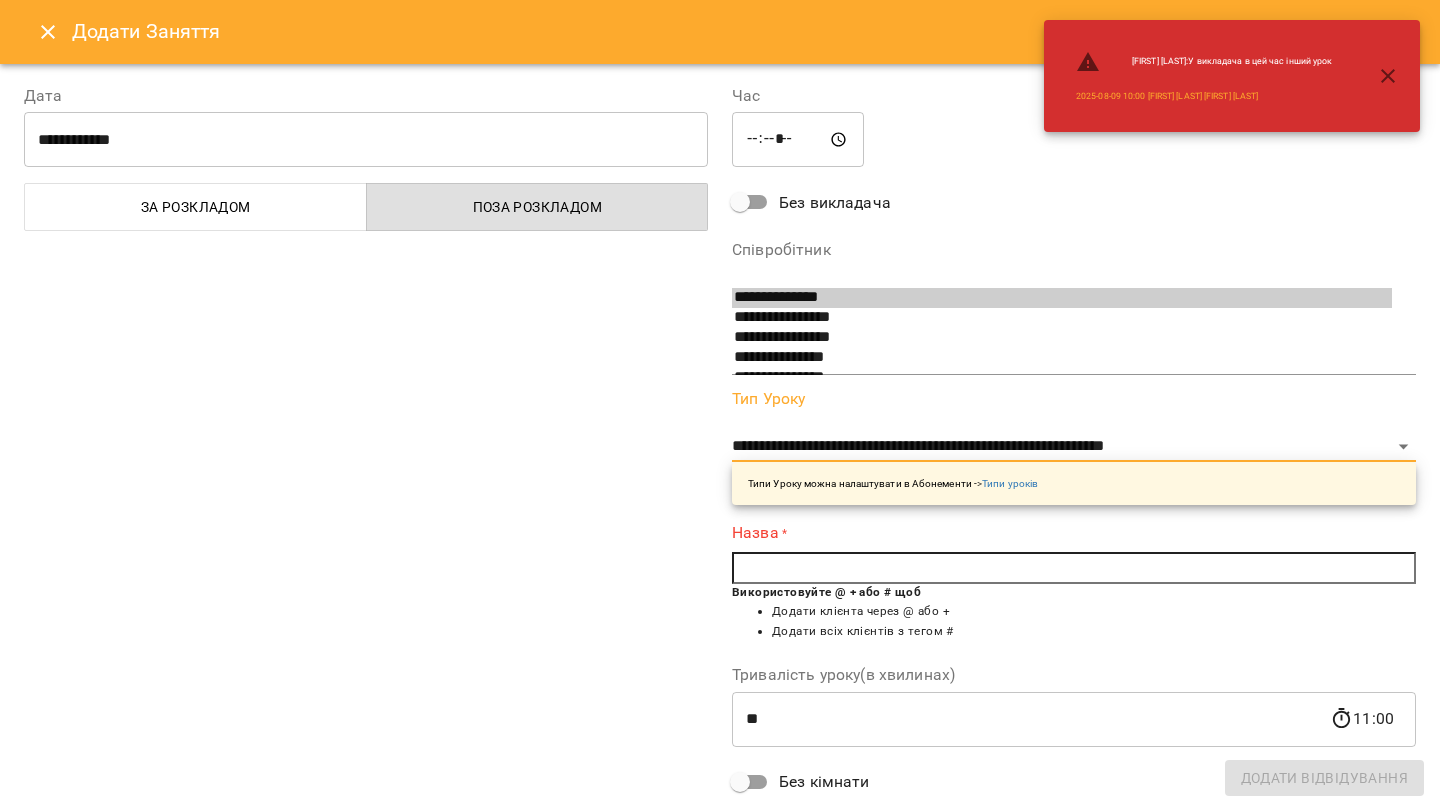 click at bounding box center (1074, 568) 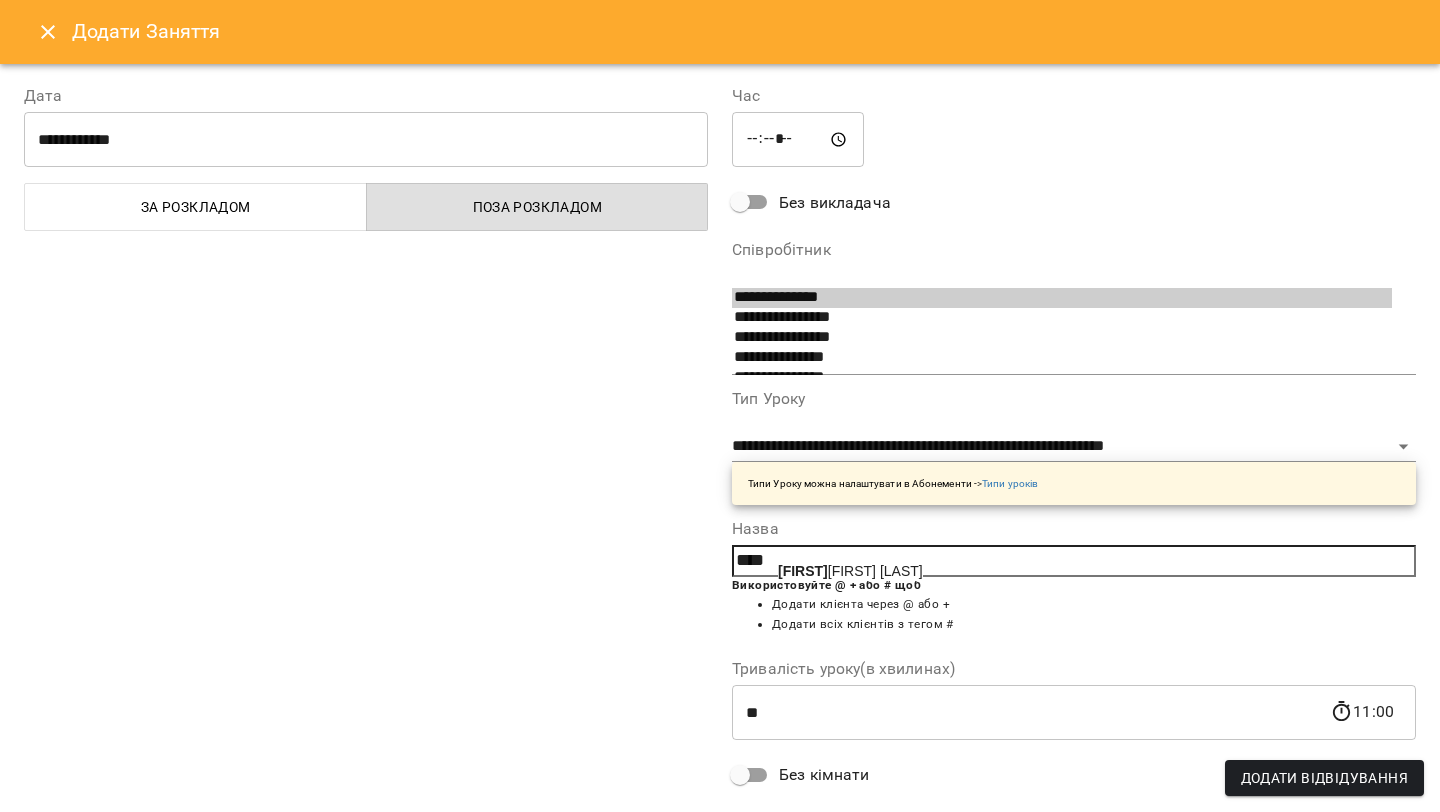 click on "Boh dana Madzianovska" at bounding box center (850, 571) 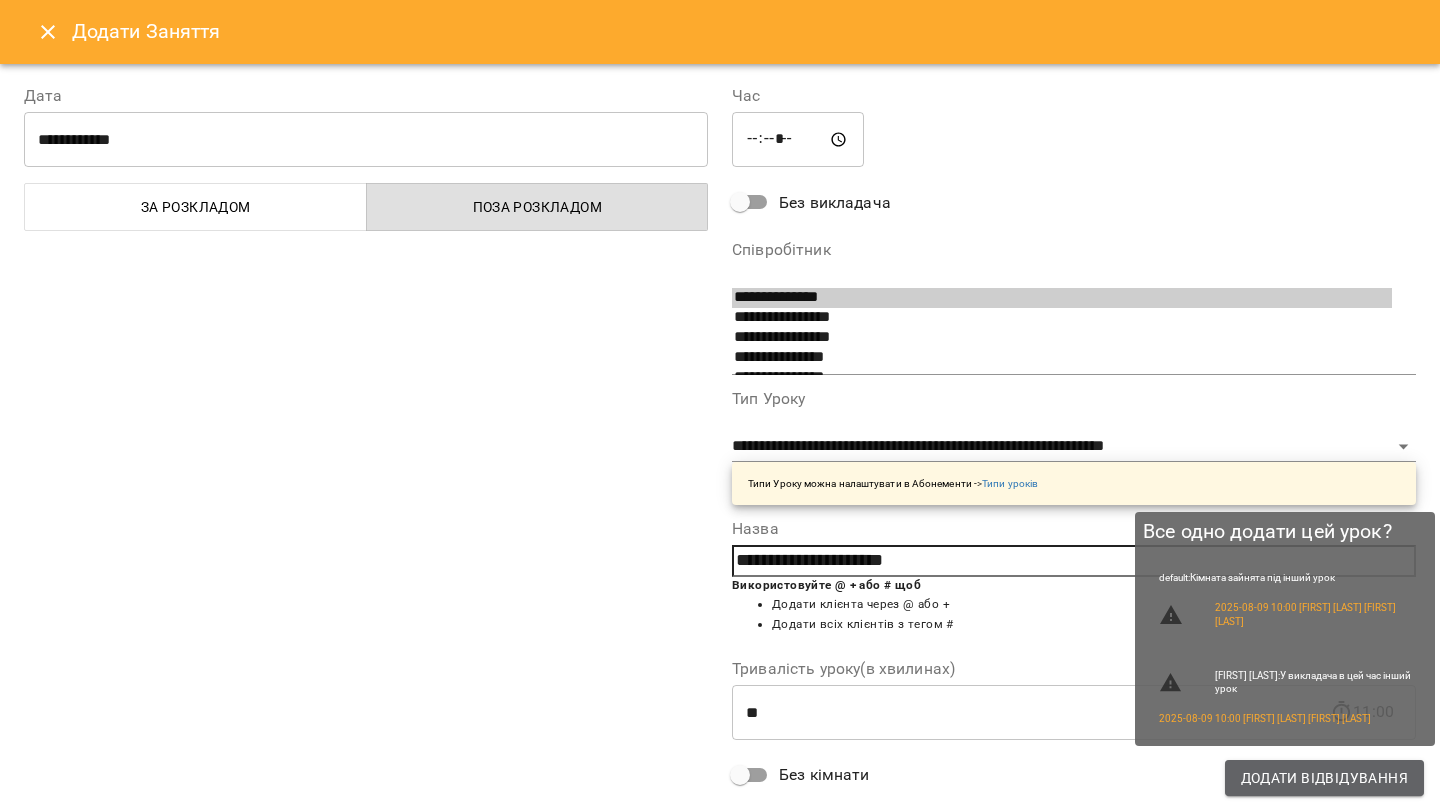 click on "Додати Відвідування" at bounding box center [1324, 778] 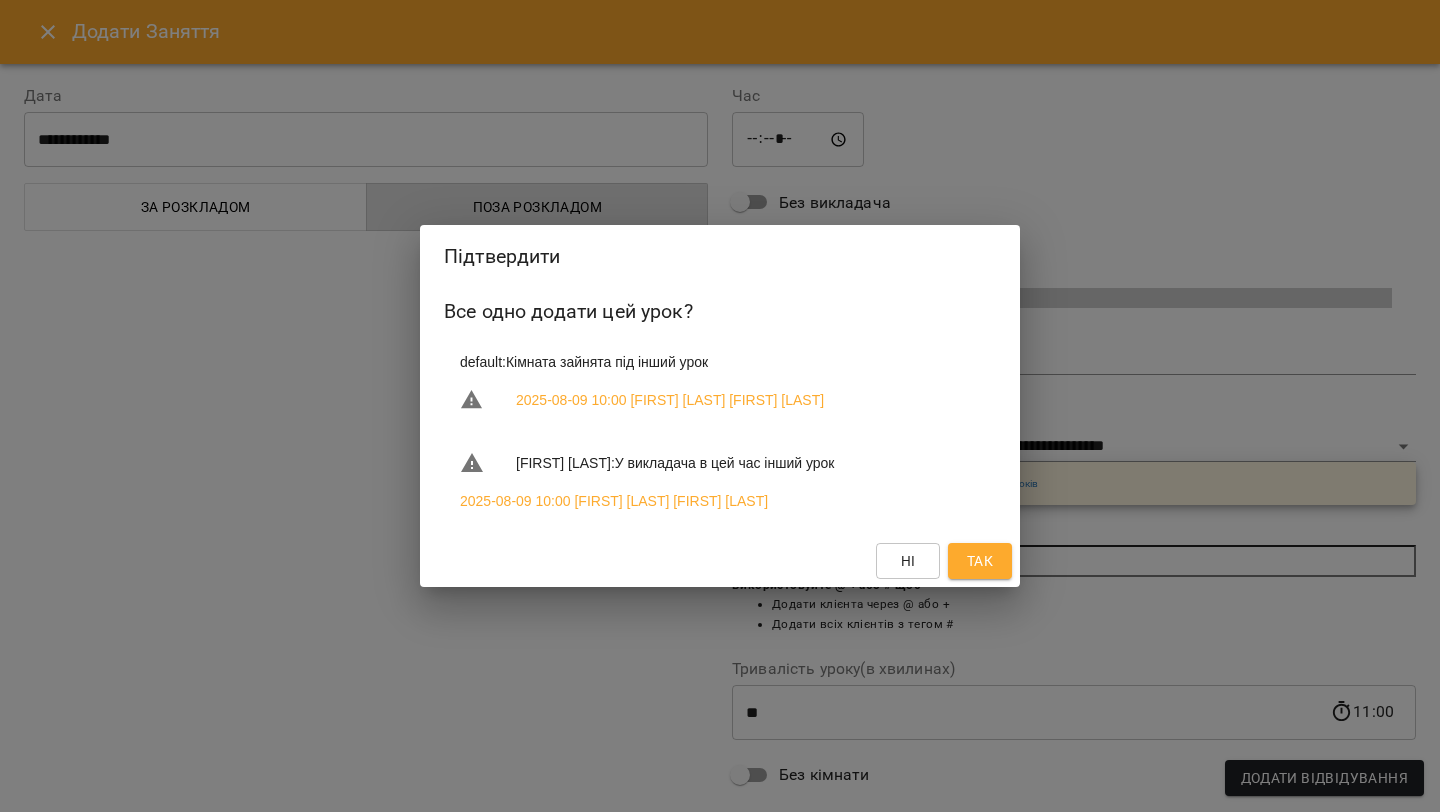 click on "Так" at bounding box center (980, 561) 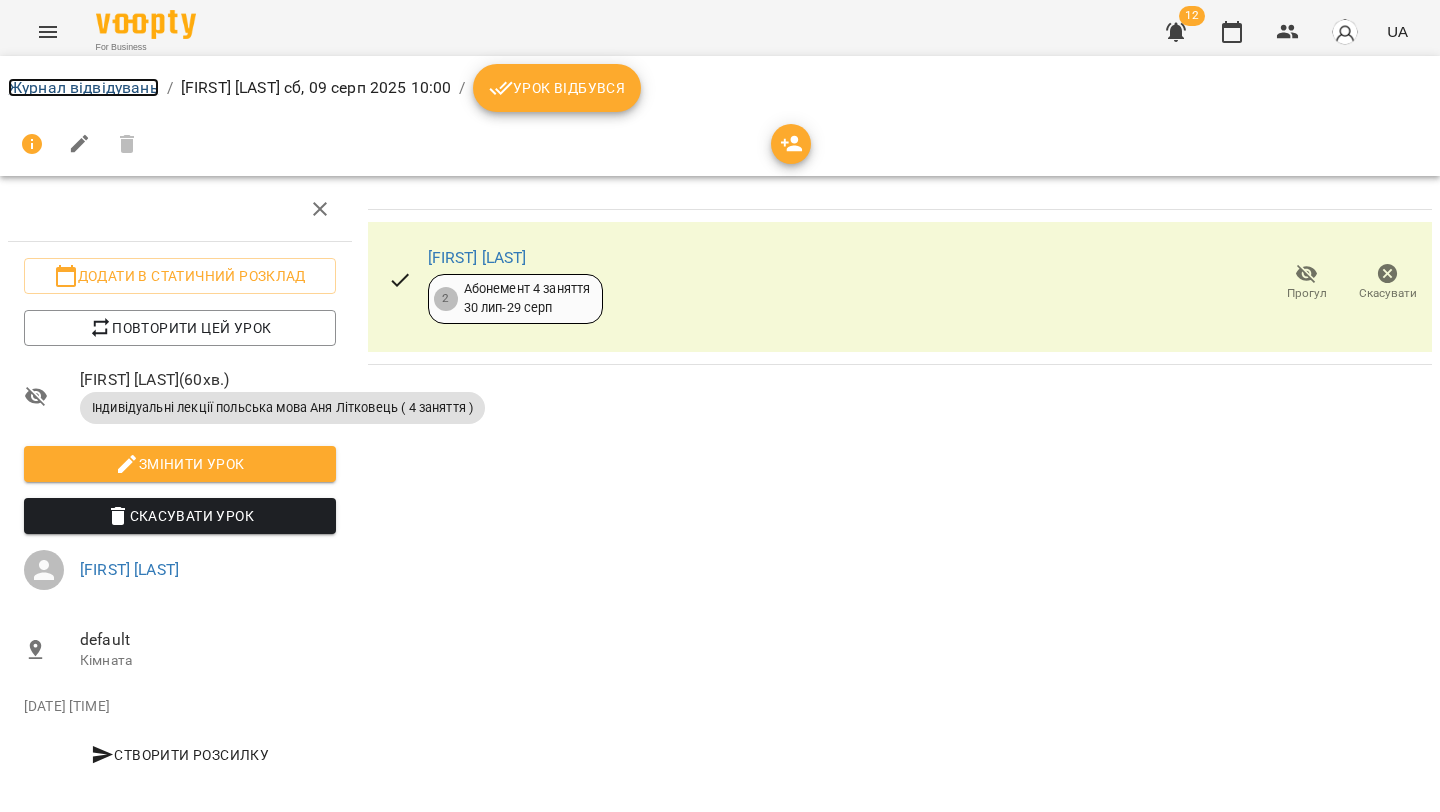 drag, startPoint x: 131, startPoint y: 84, endPoint x: 253, endPoint y: 140, distance: 134.23859 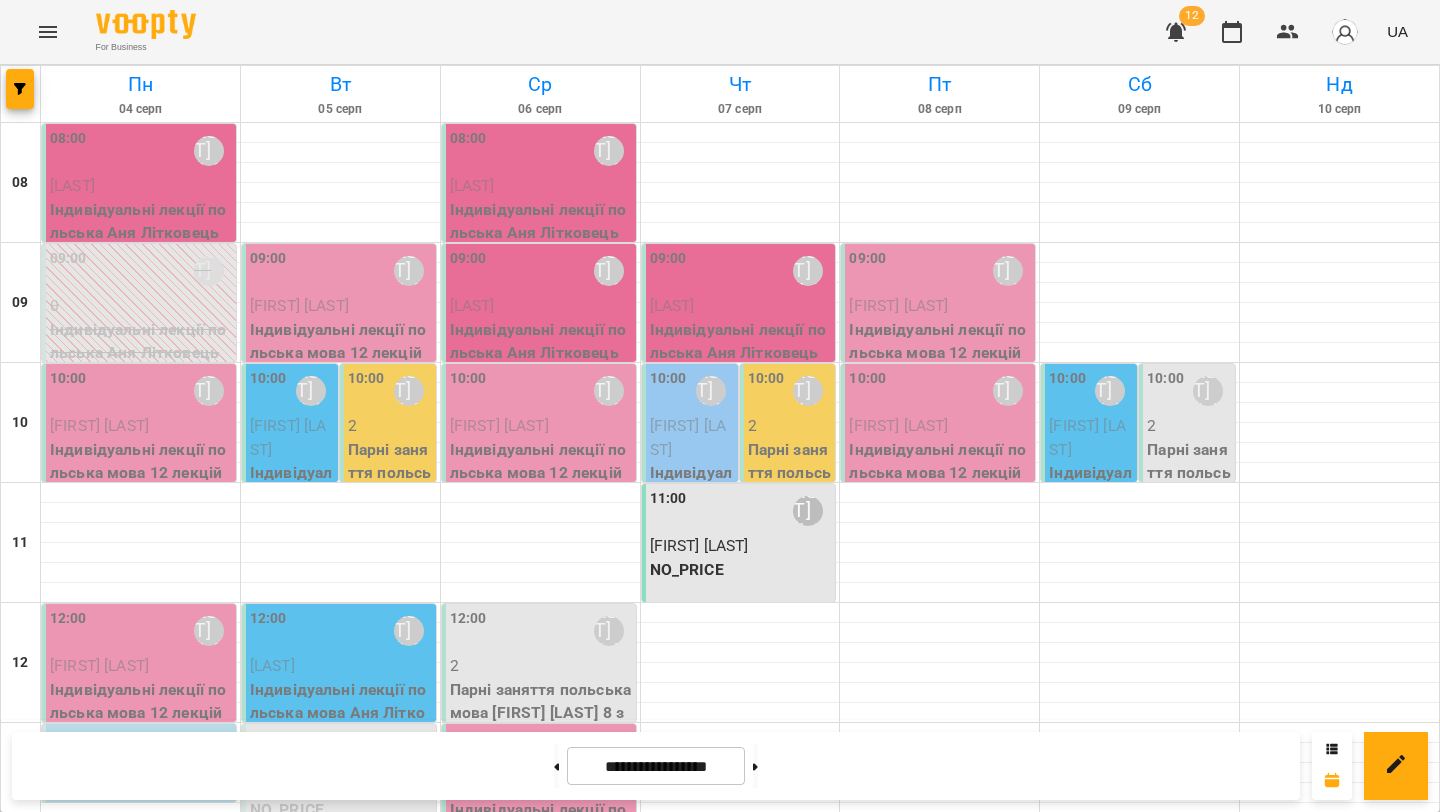 drag, startPoint x: 1400, startPoint y: 777, endPoint x: 1393, endPoint y: 727, distance: 50.48762 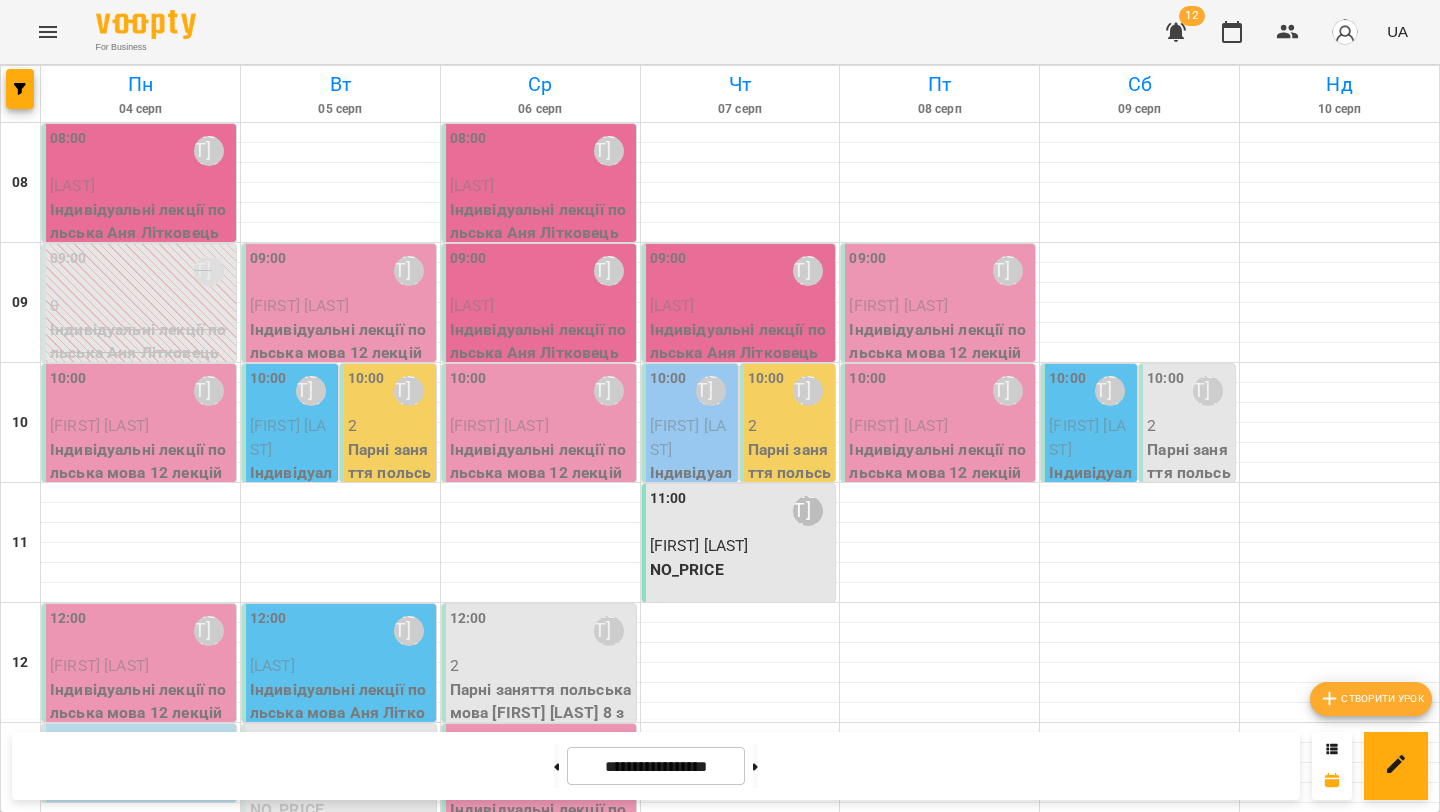 click on "Створити урок" at bounding box center [1371, 699] 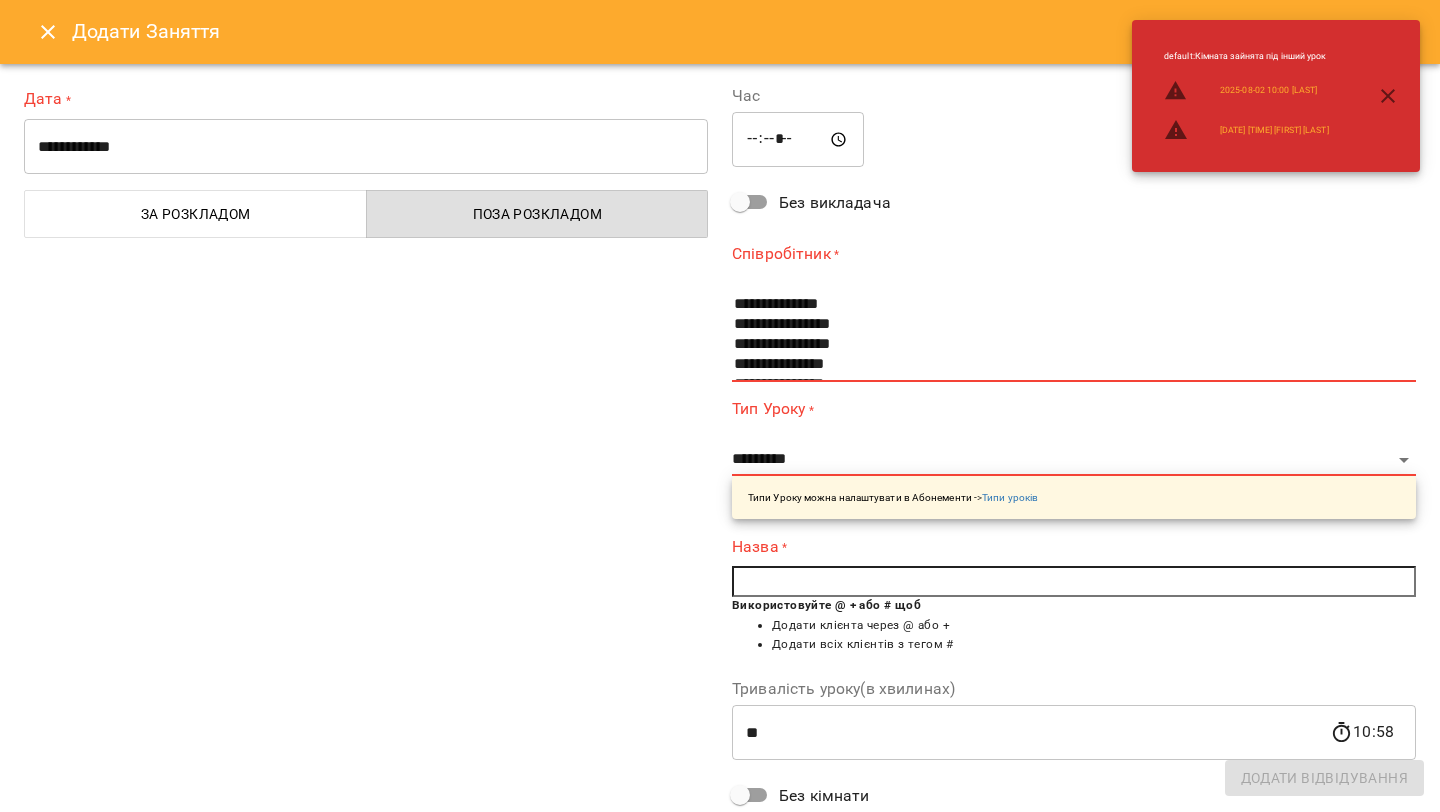 click on "**********" at bounding box center [366, 147] 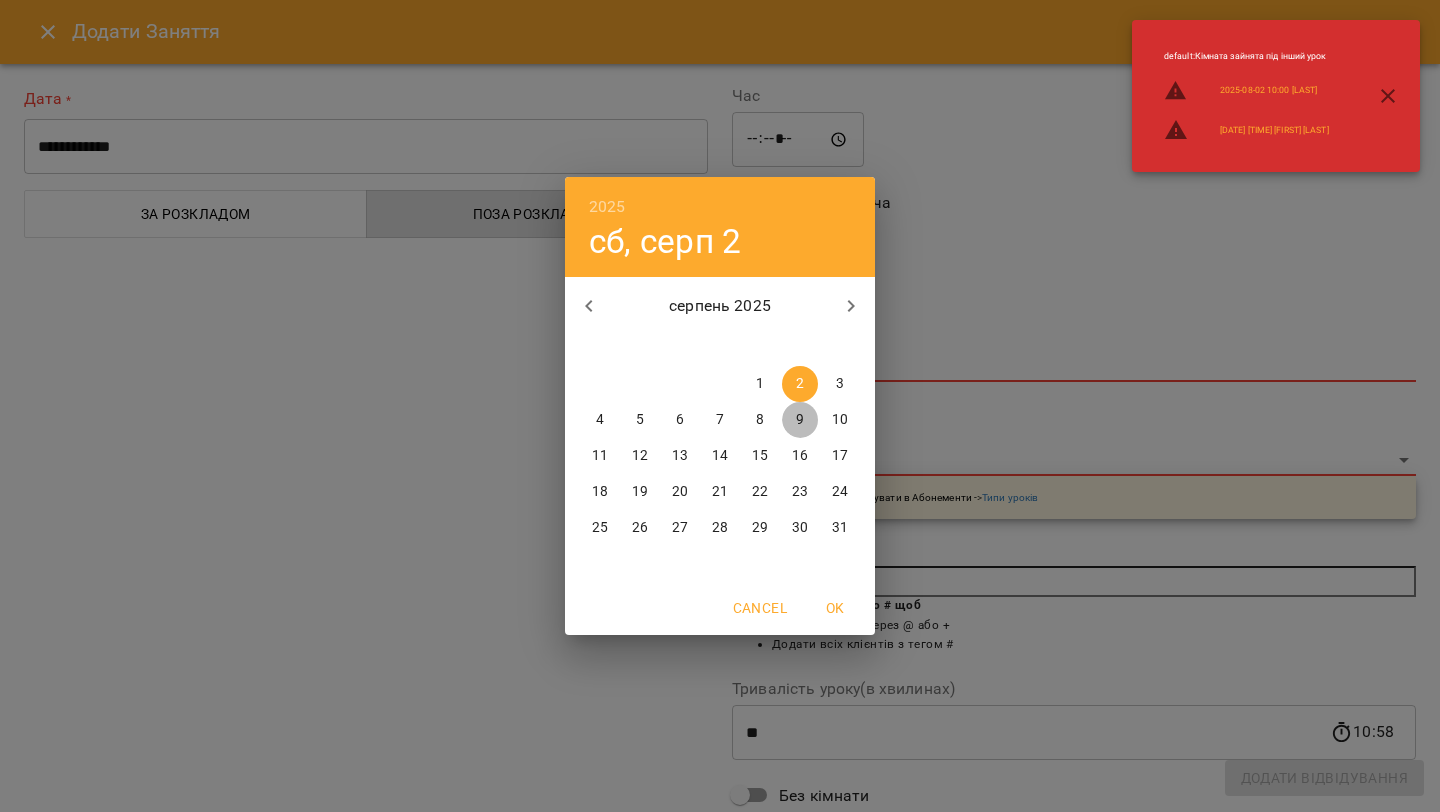 click on "9" at bounding box center [800, 420] 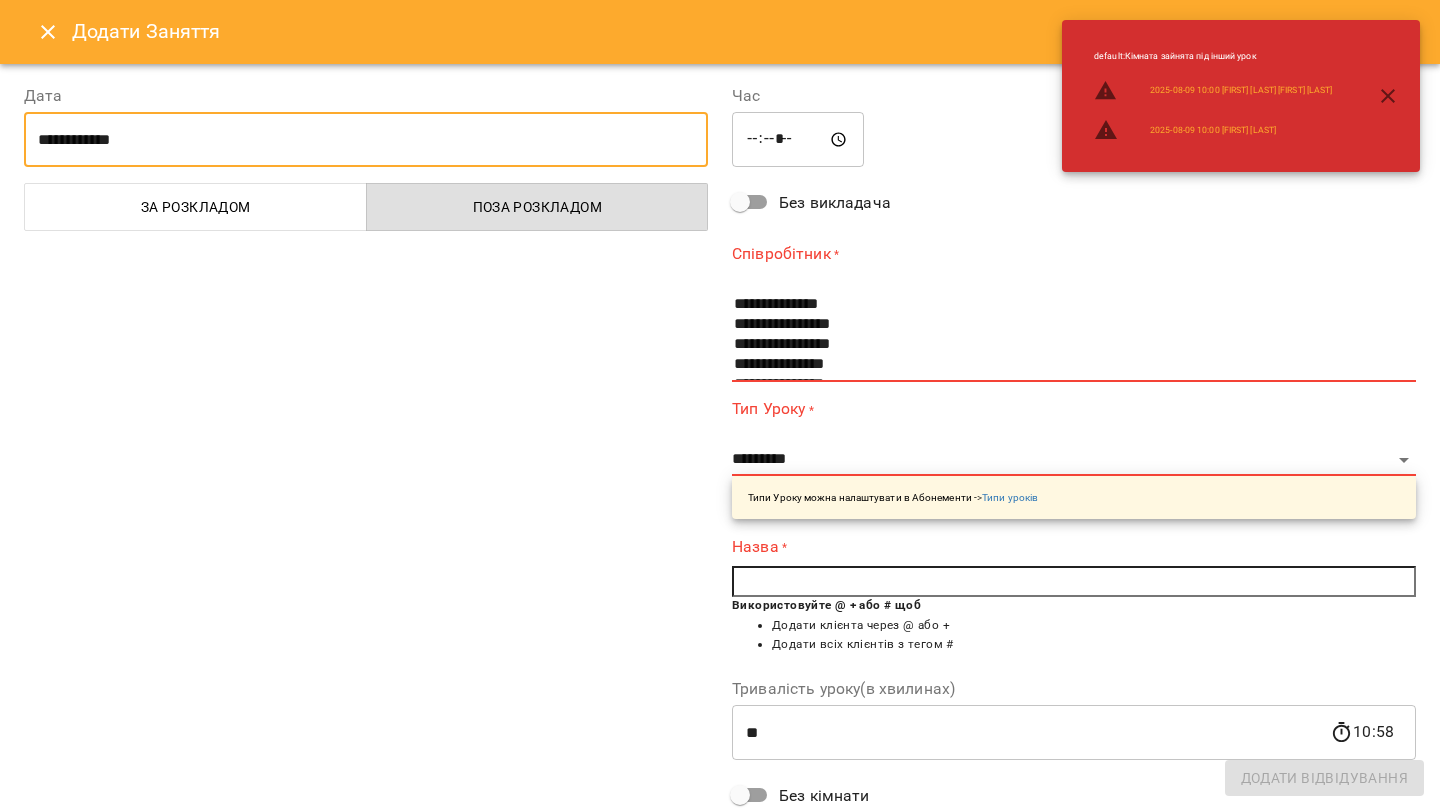 click on "*****" at bounding box center [798, 140] 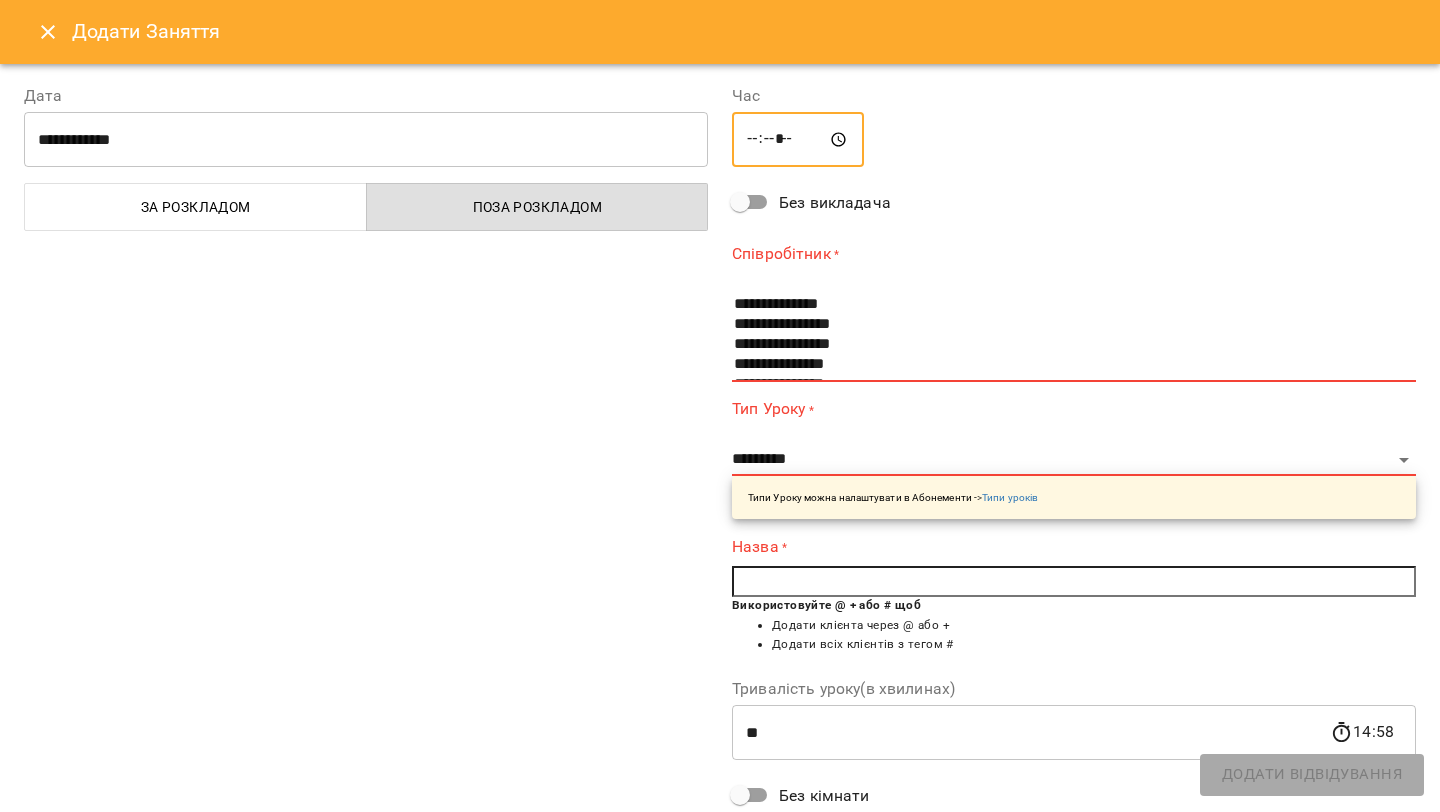 type on "*****" 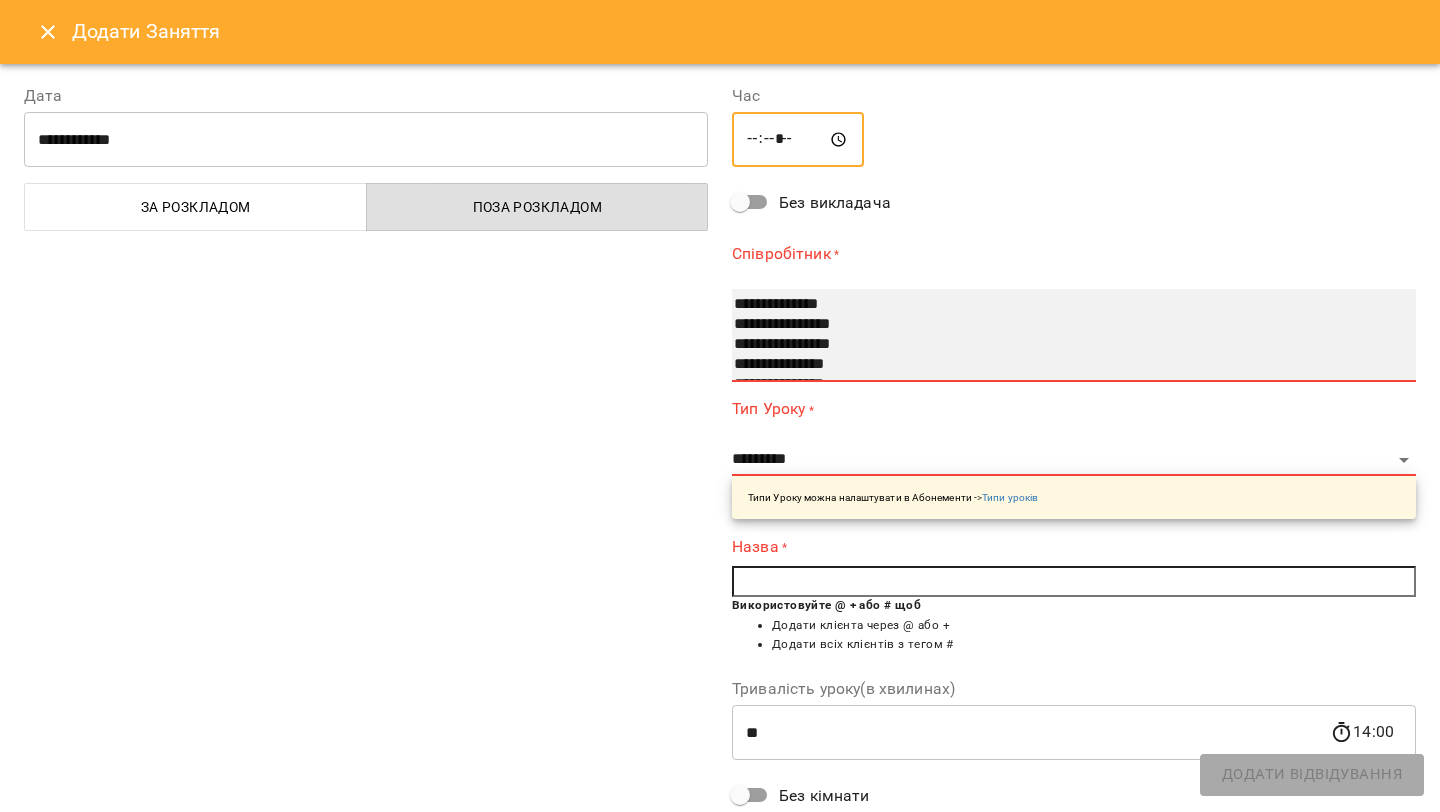 select on "**********" 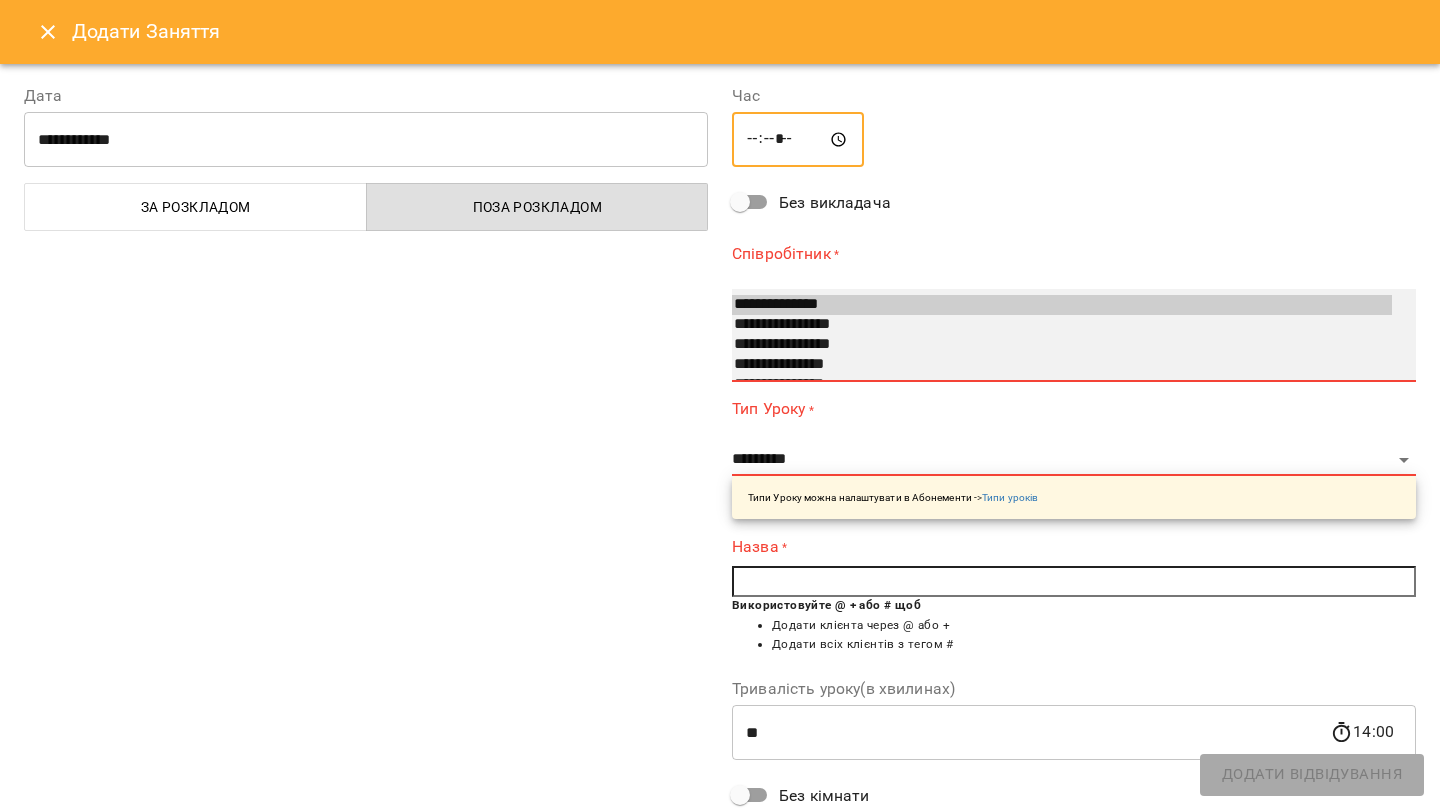 click on "**********" at bounding box center [1062, 305] 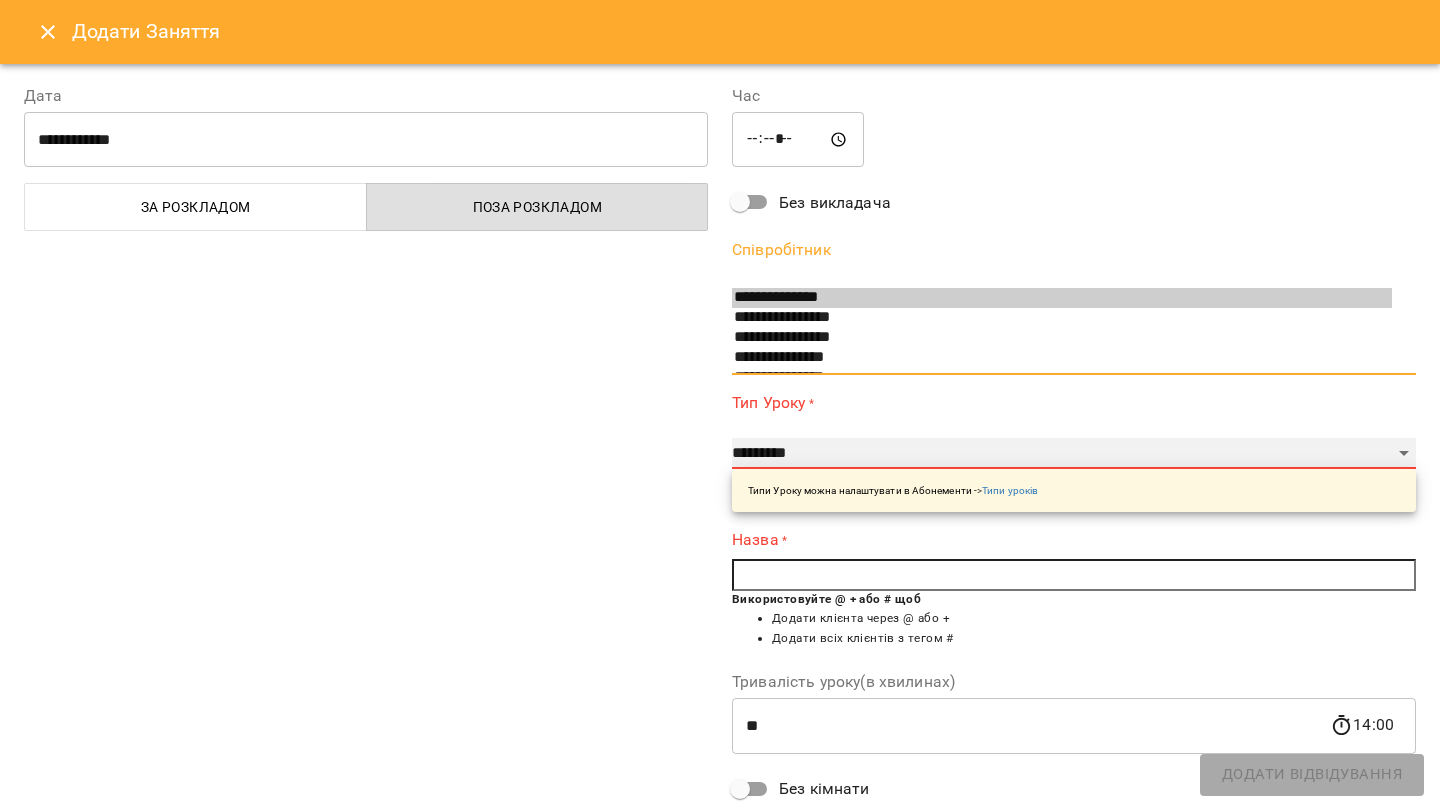click on "**********" at bounding box center [1074, 454] 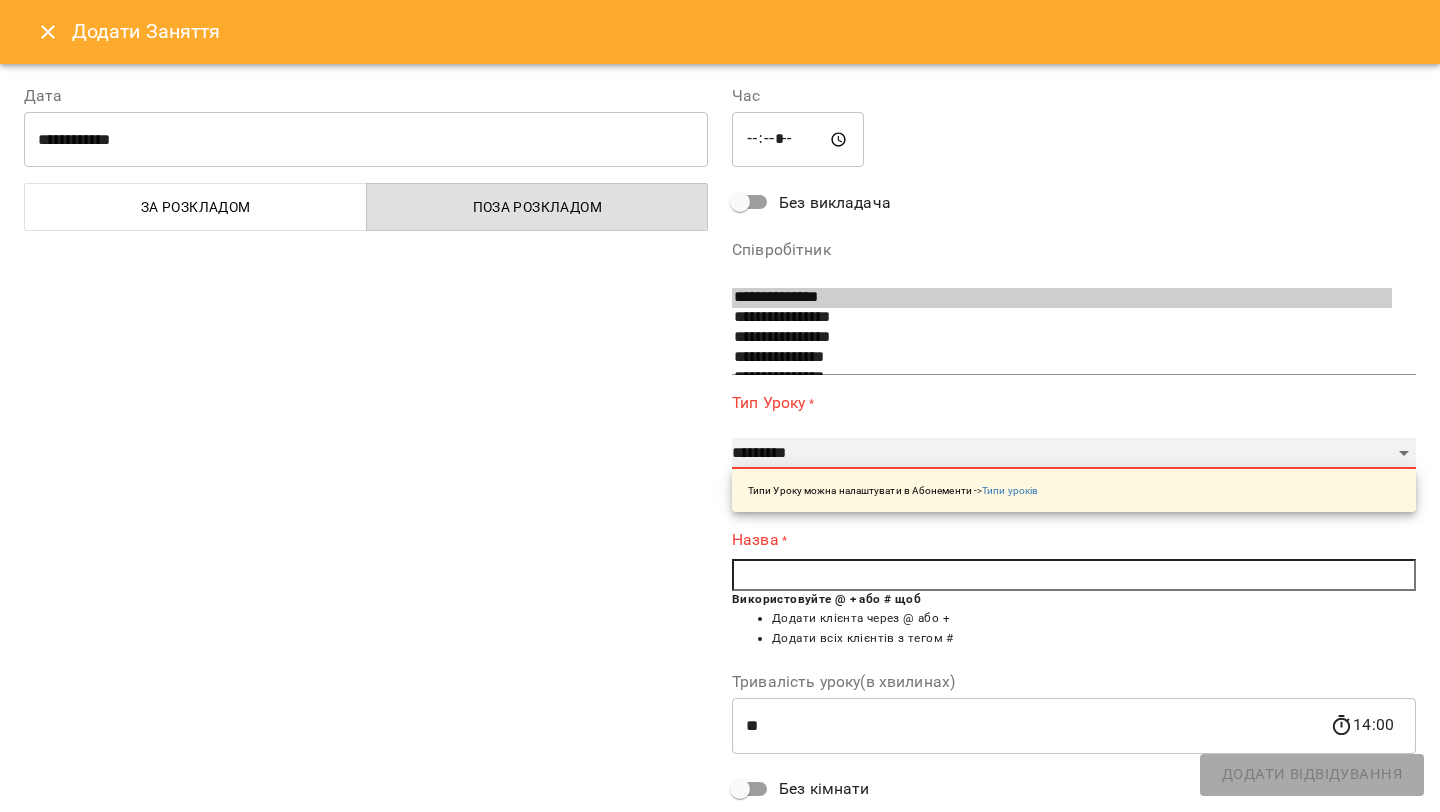 select on "**********" 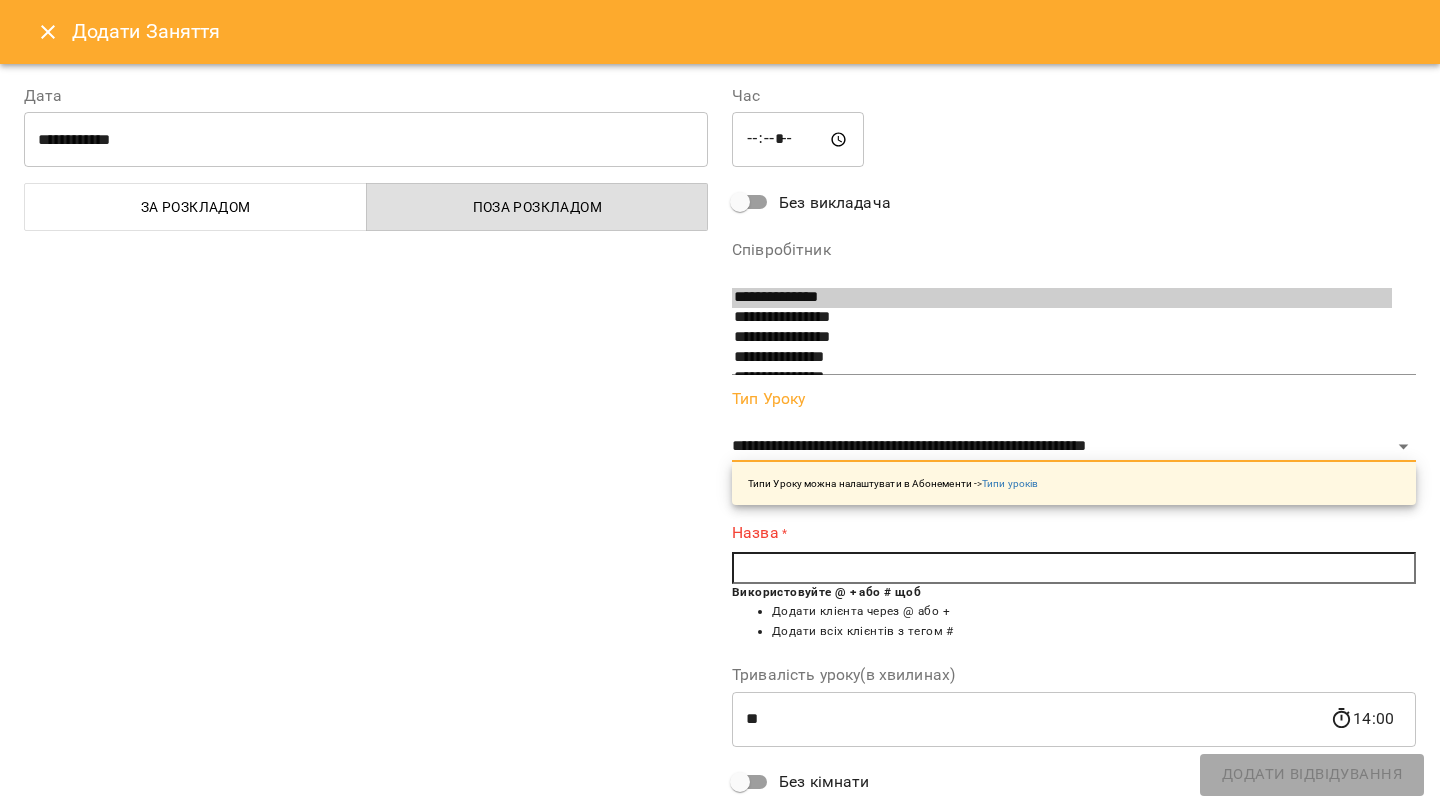 click at bounding box center [1074, 568] 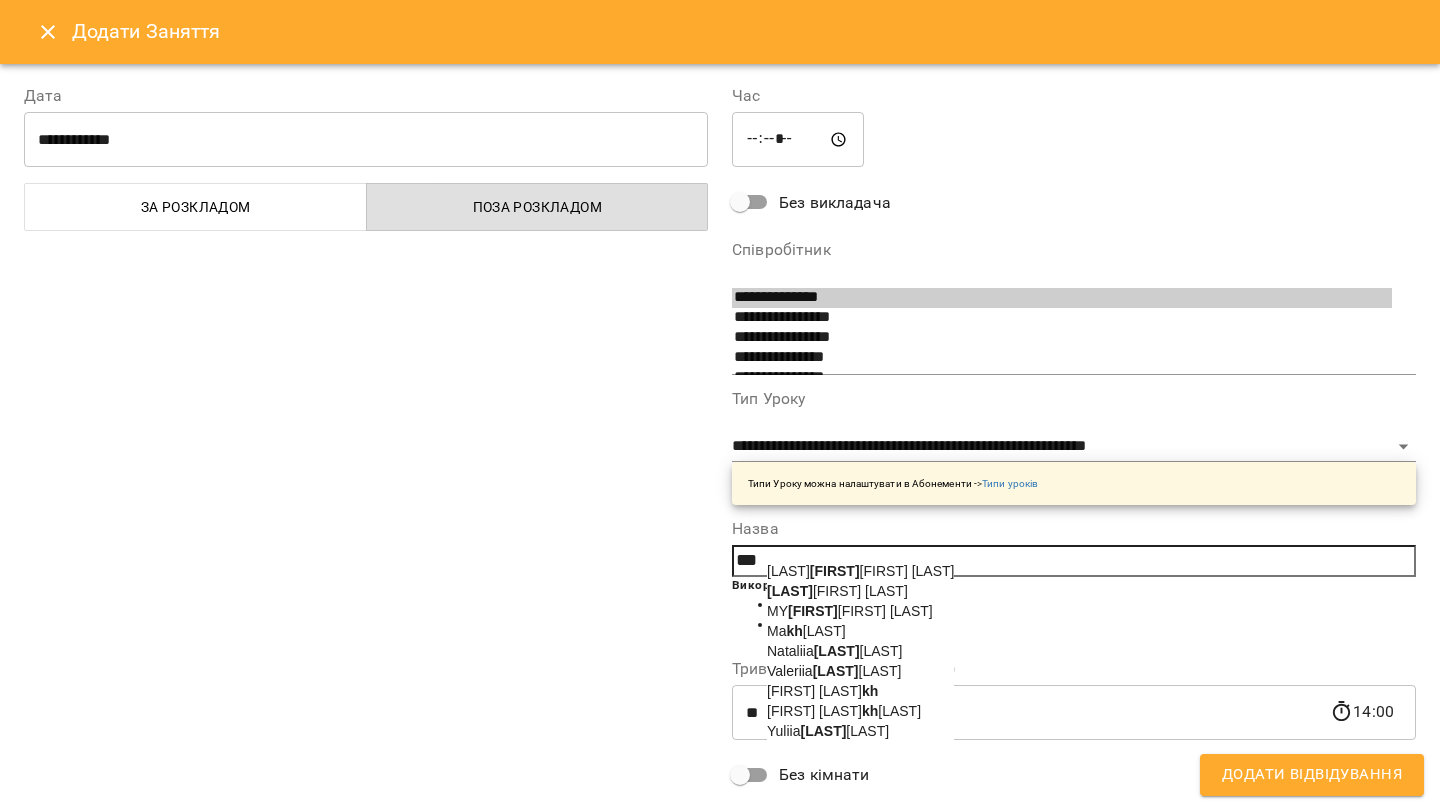 click on "Kh rystyna Druchkiv" at bounding box center [837, 591] 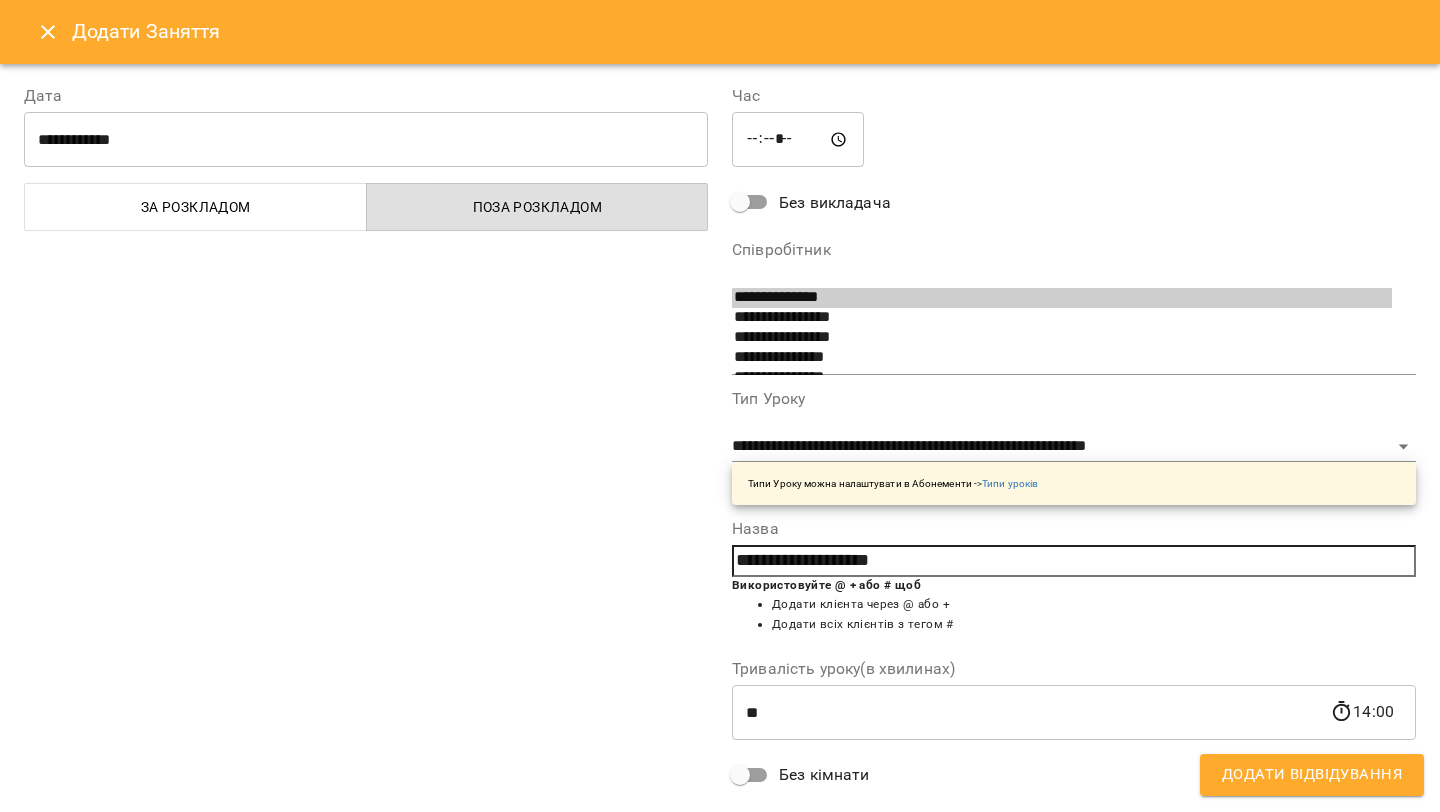 click on "Додати Відвідування" at bounding box center (1312, 775) 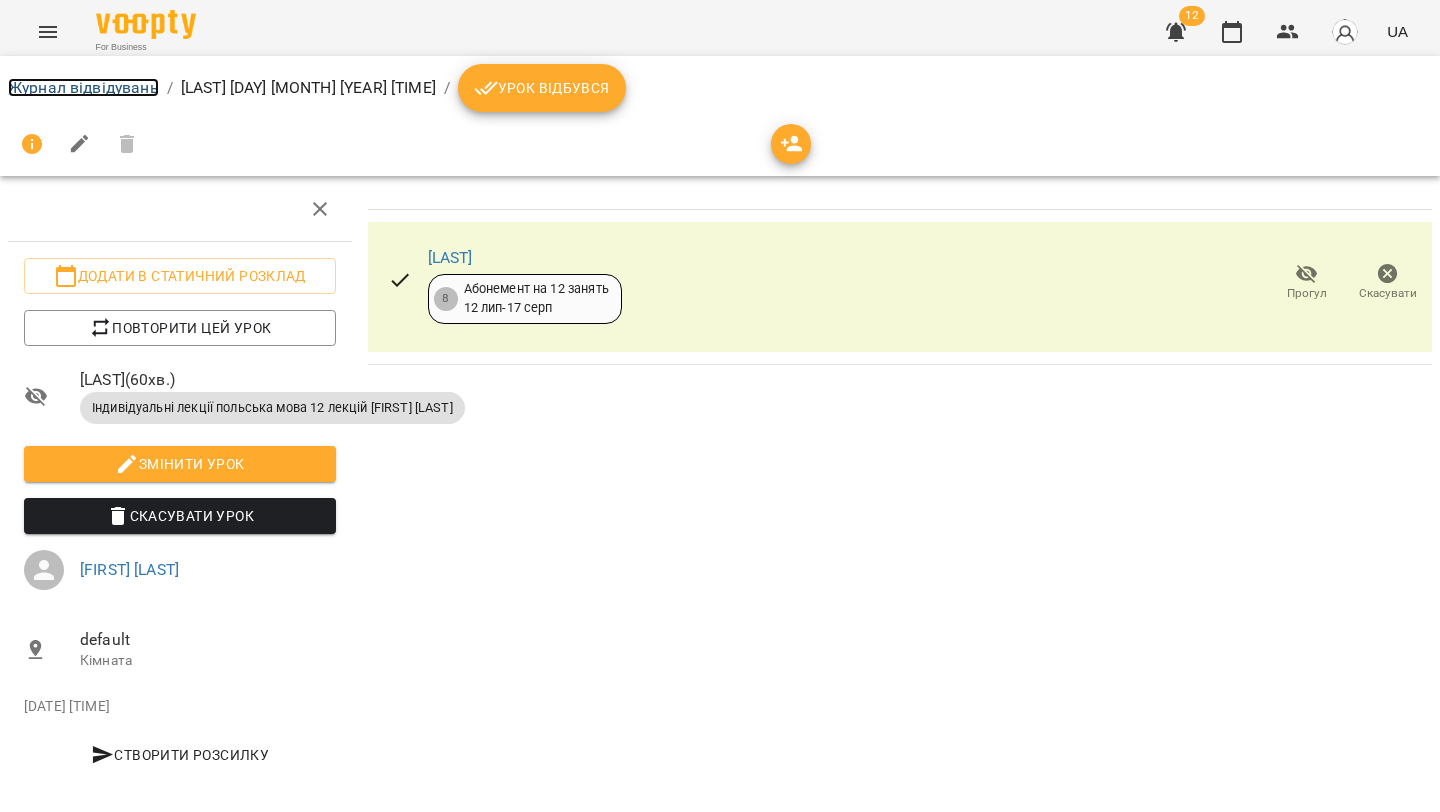 click on "Журнал відвідувань" at bounding box center [83, 87] 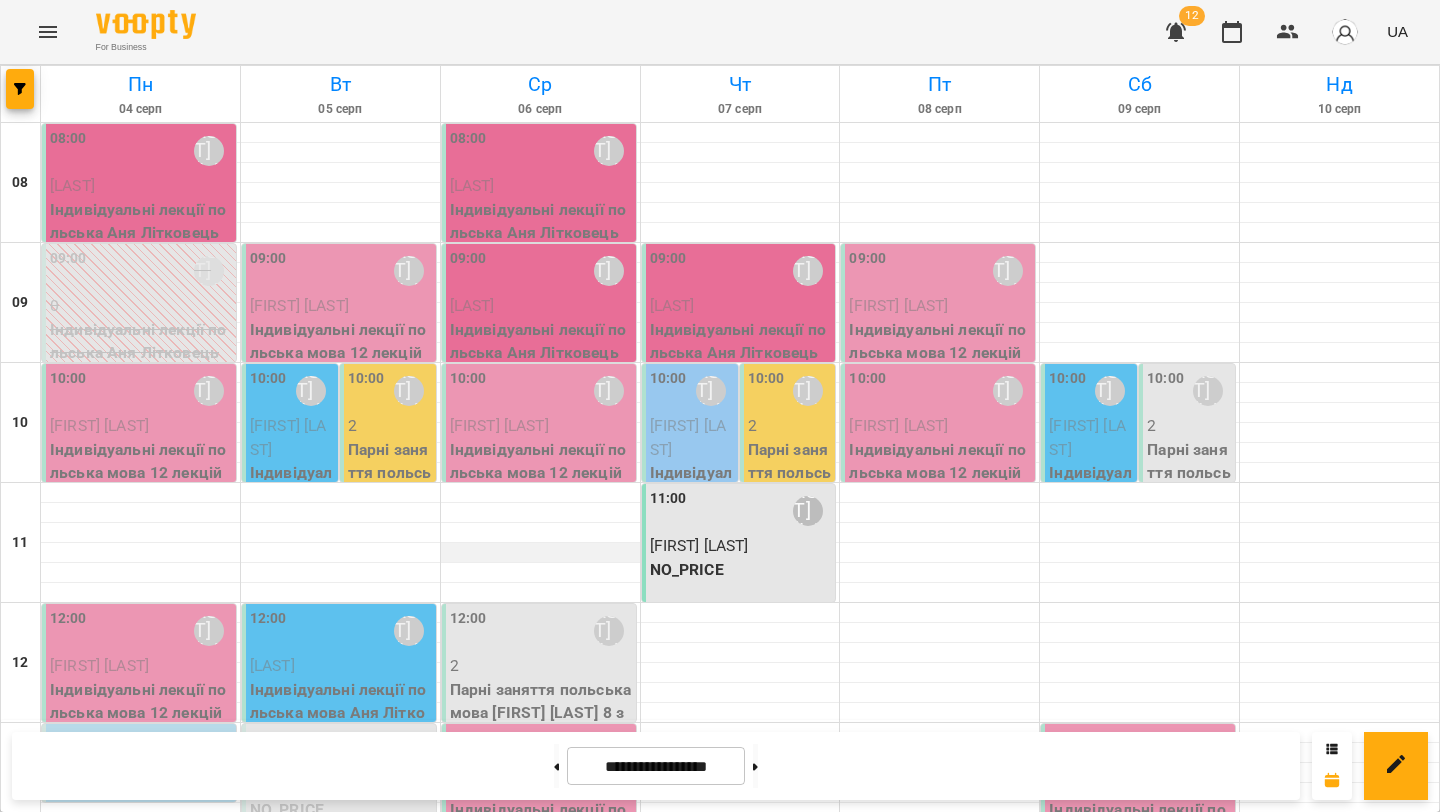 scroll, scrollTop: 42, scrollLeft: 0, axis: vertical 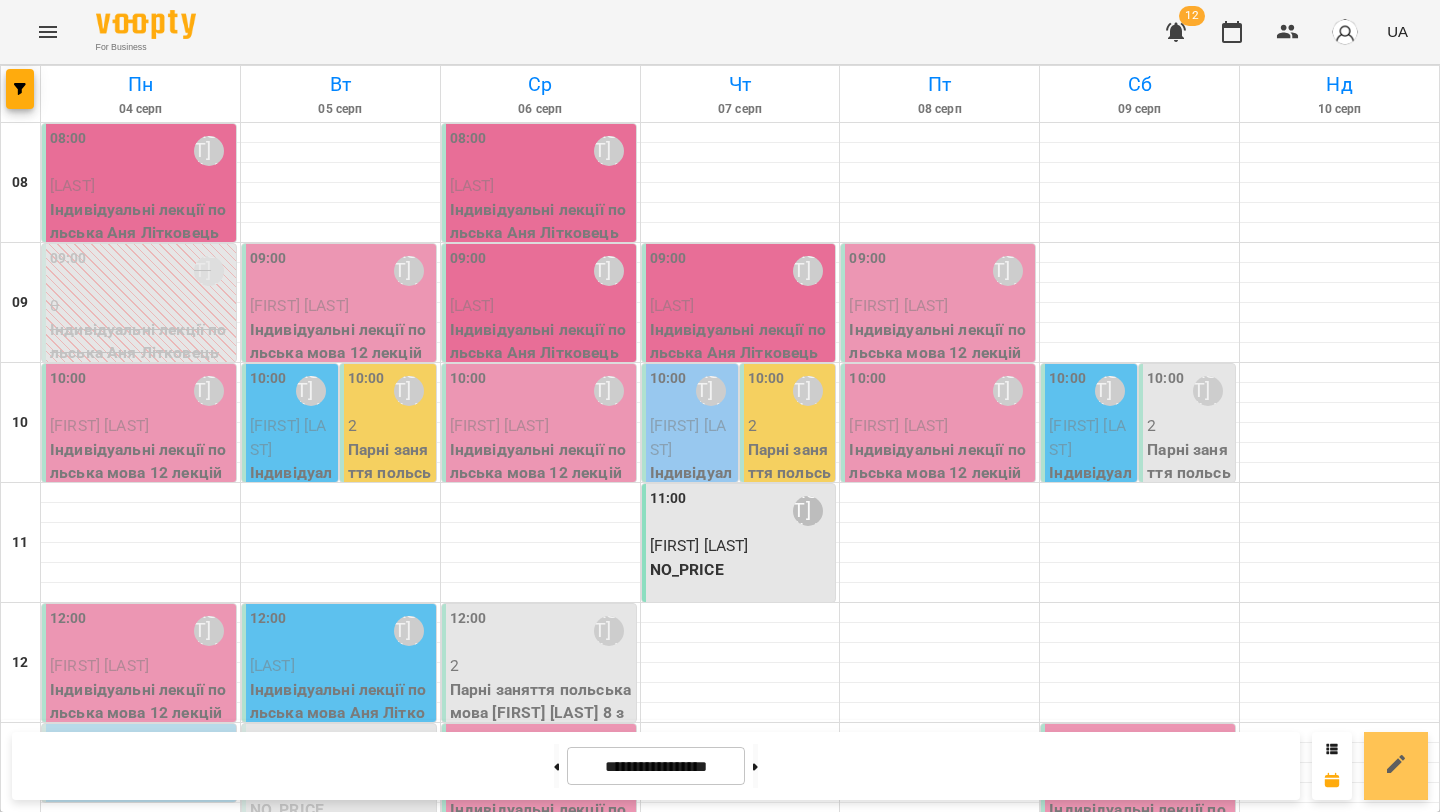 click at bounding box center [1396, 766] 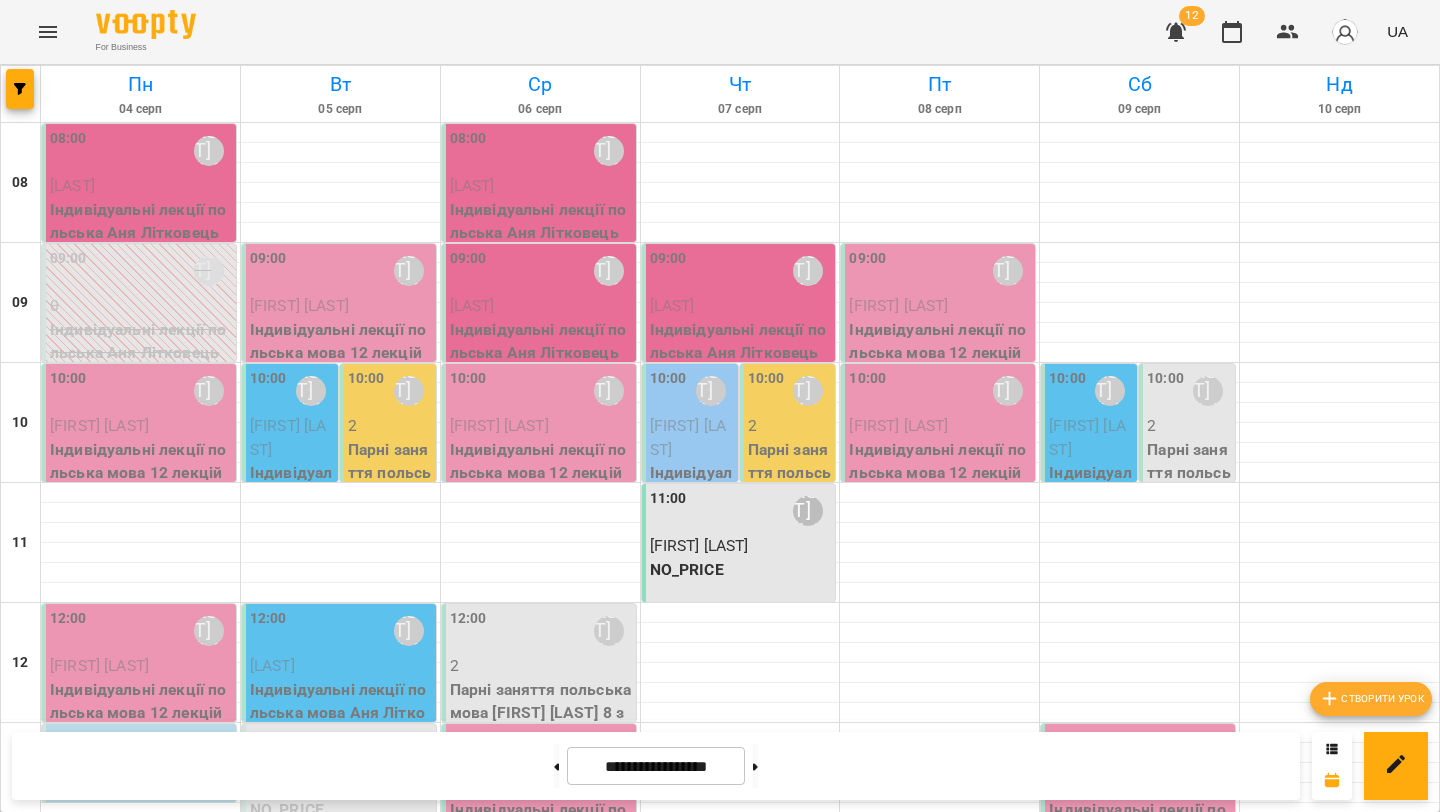 click on "Створити урок" at bounding box center [1371, 699] 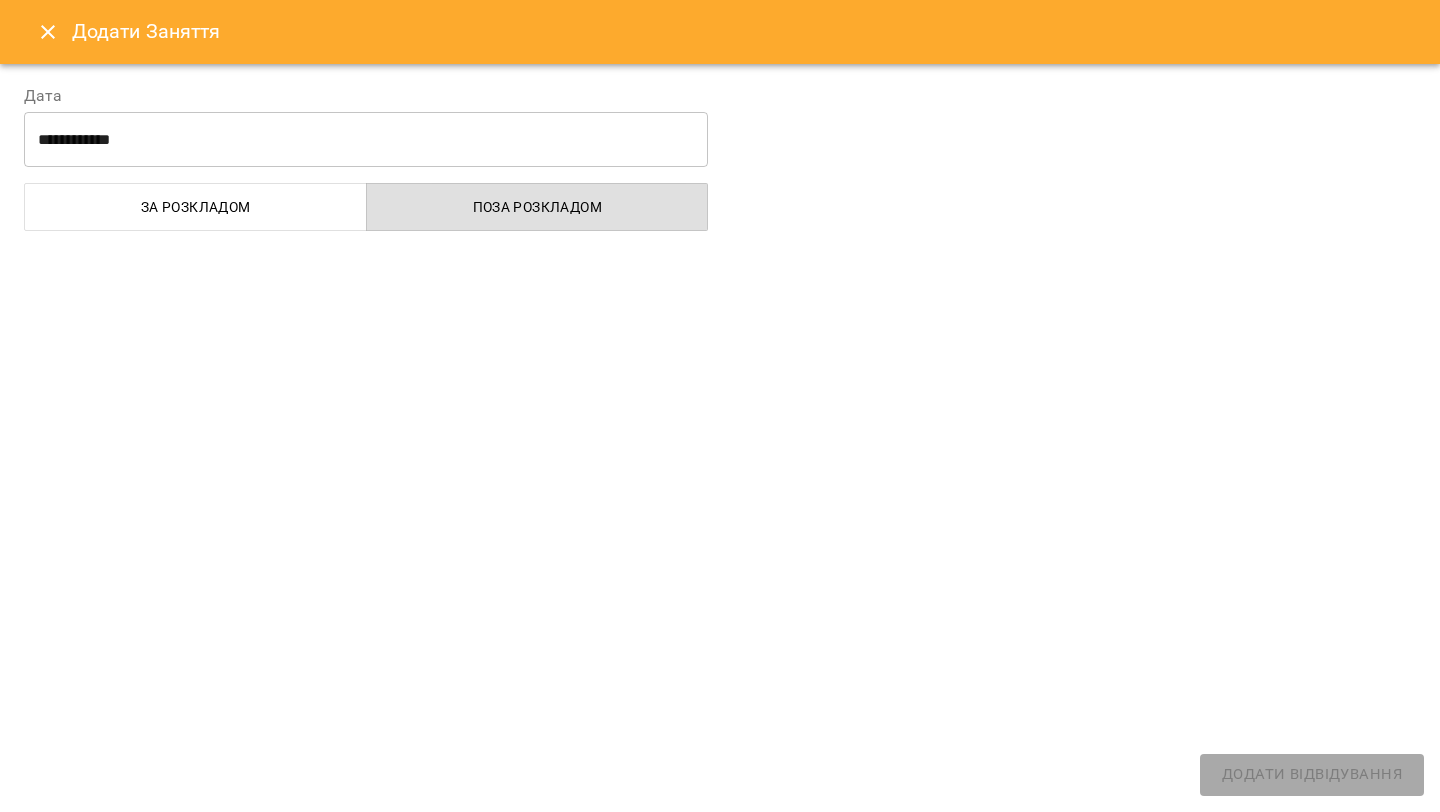 select 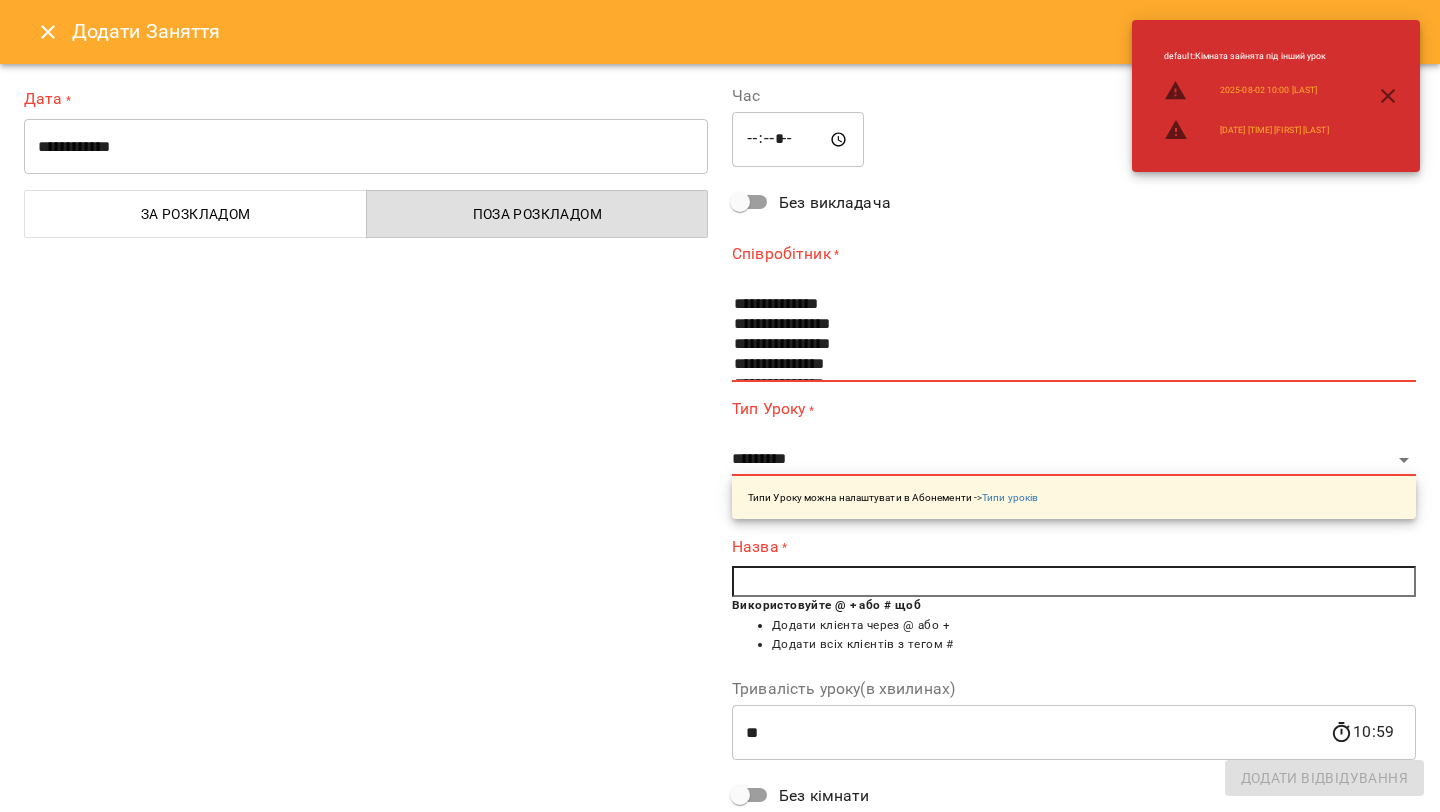 click on "**********" at bounding box center [366, 147] 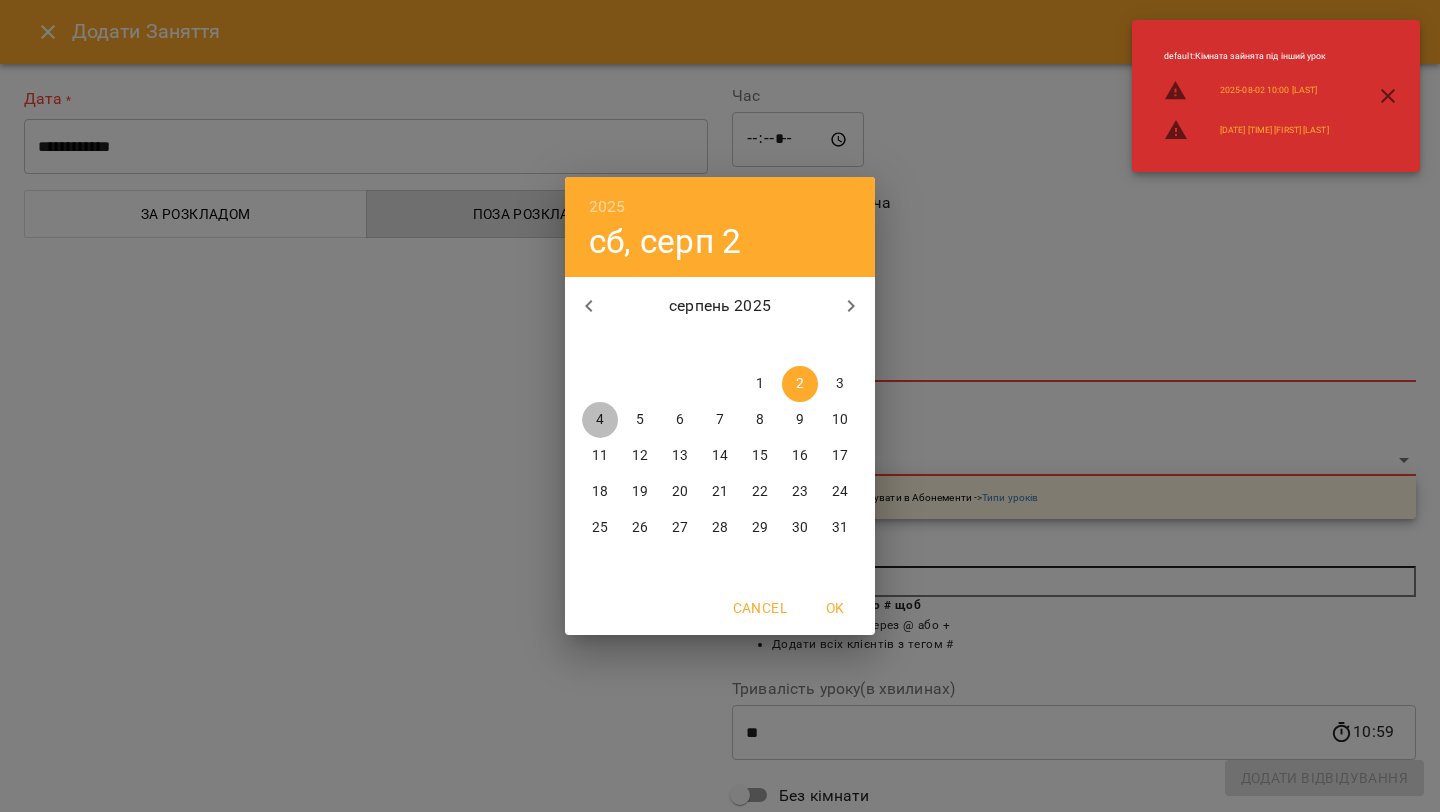 click on "4" at bounding box center [600, 420] 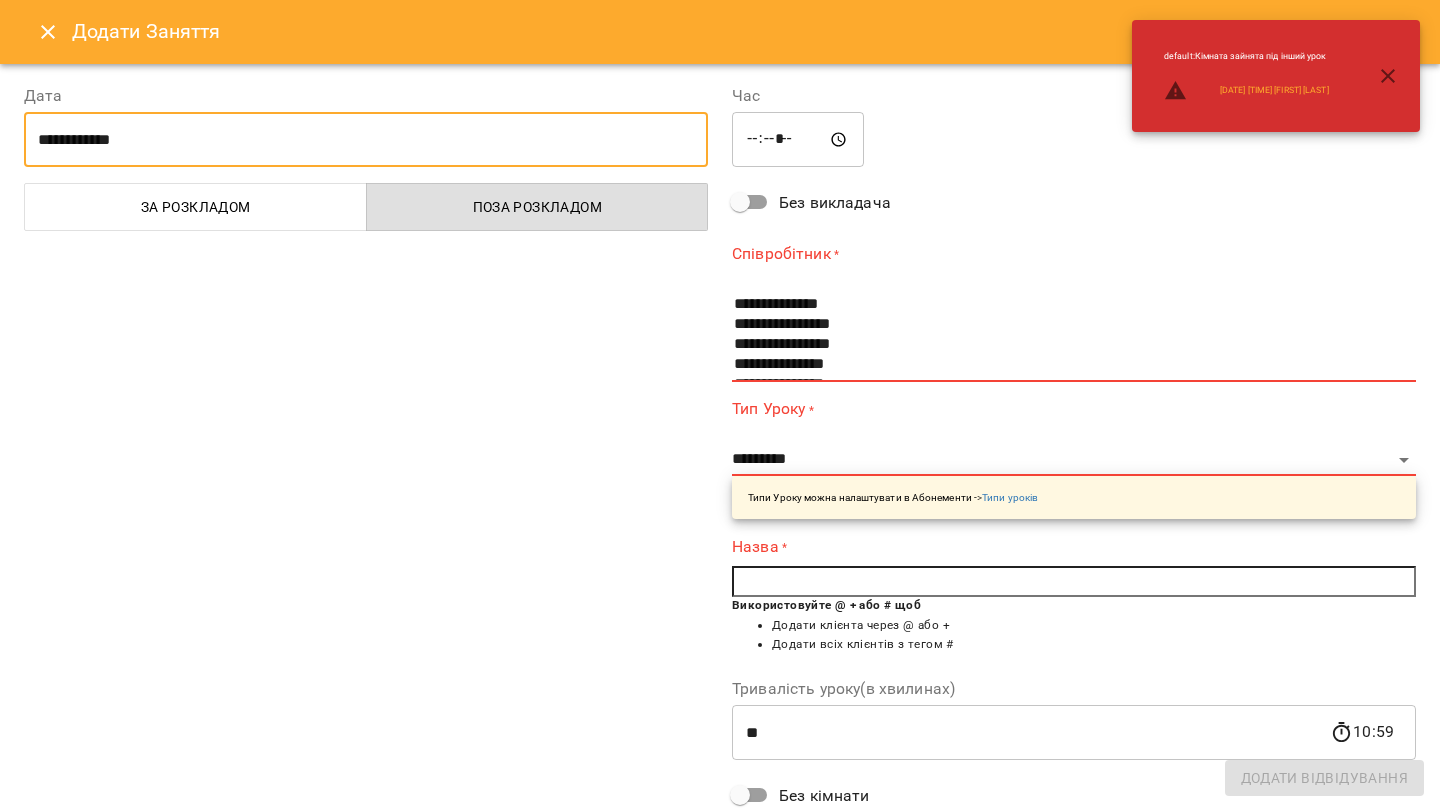 click on "*****" at bounding box center (798, 140) 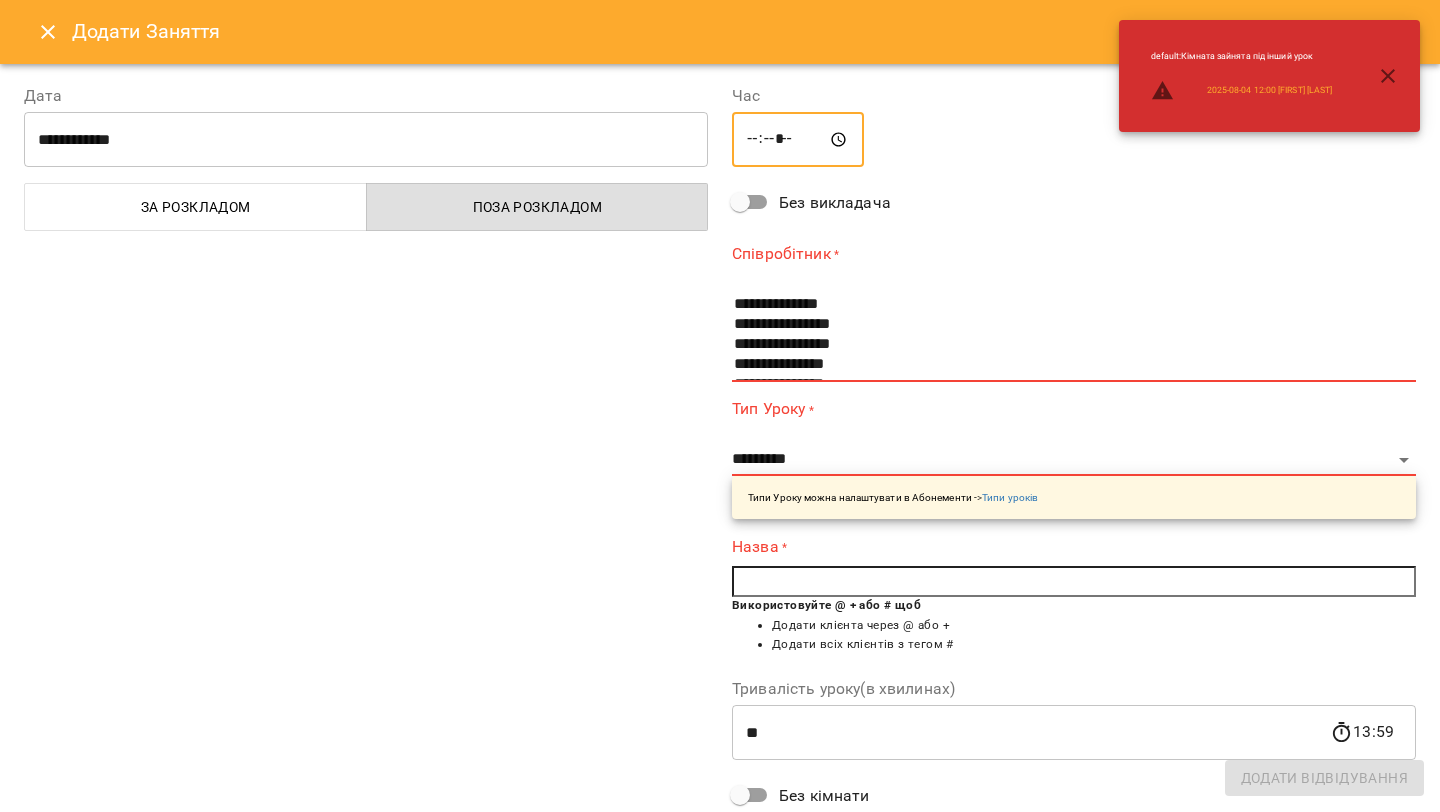 type on "*****" 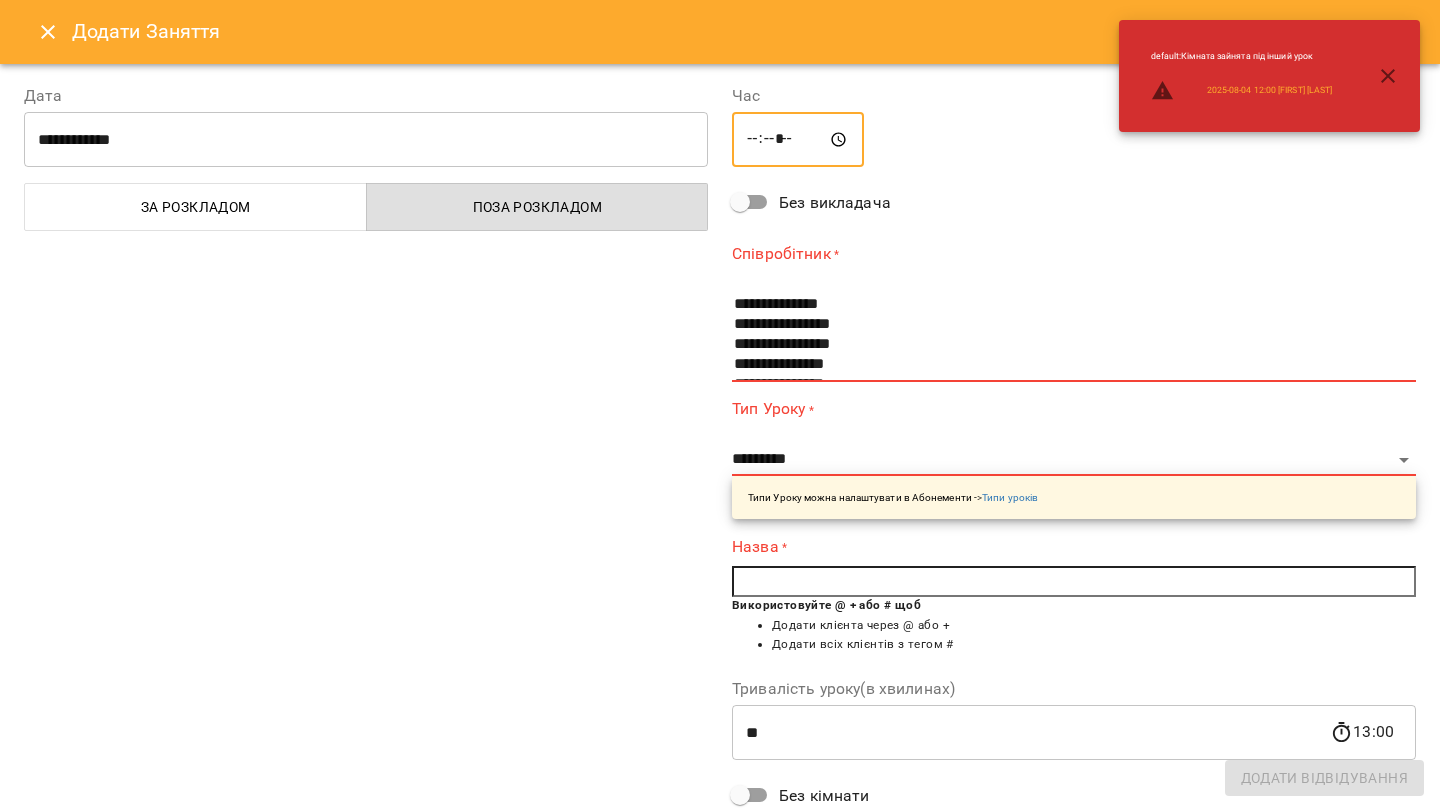 scroll, scrollTop: 40, scrollLeft: 0, axis: vertical 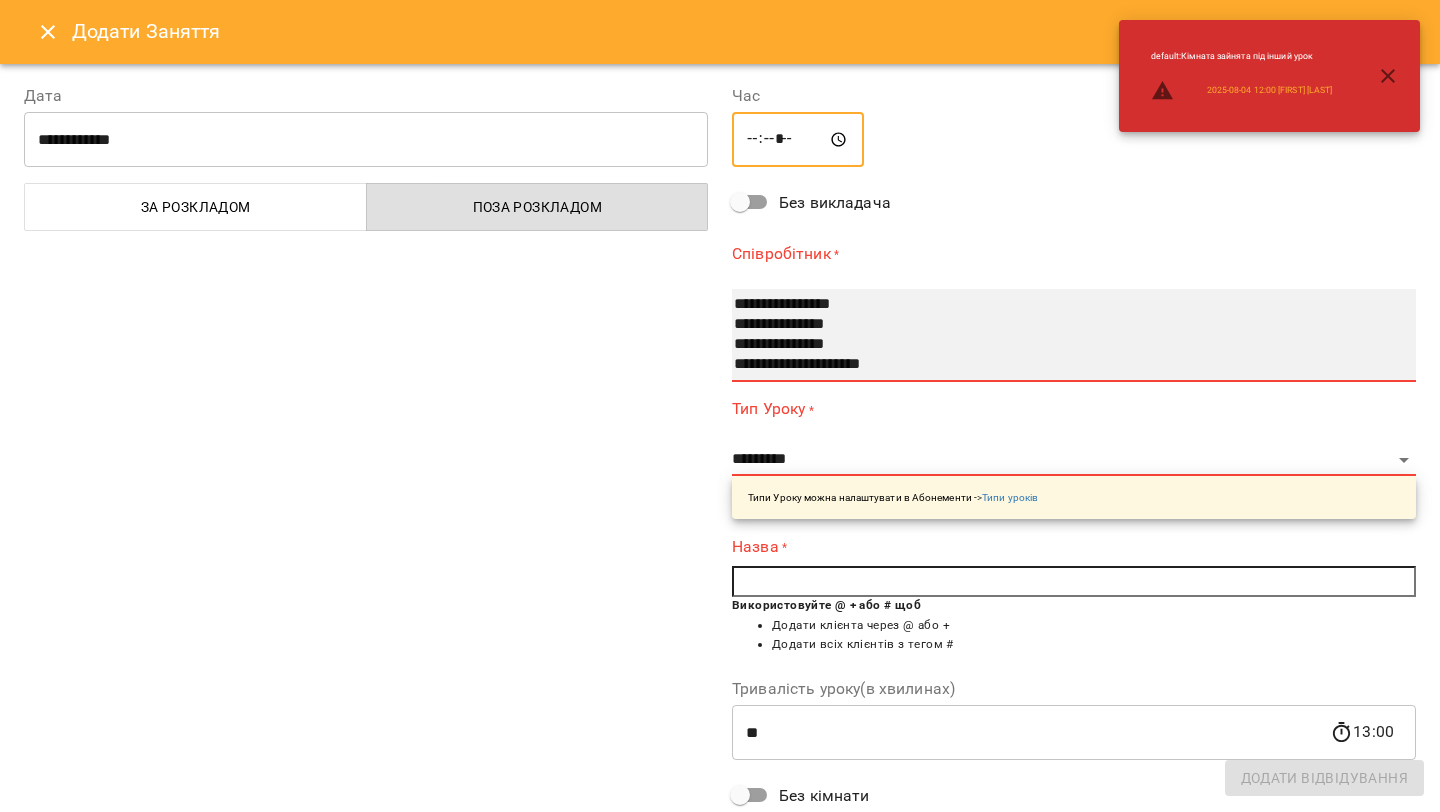 select on "**********" 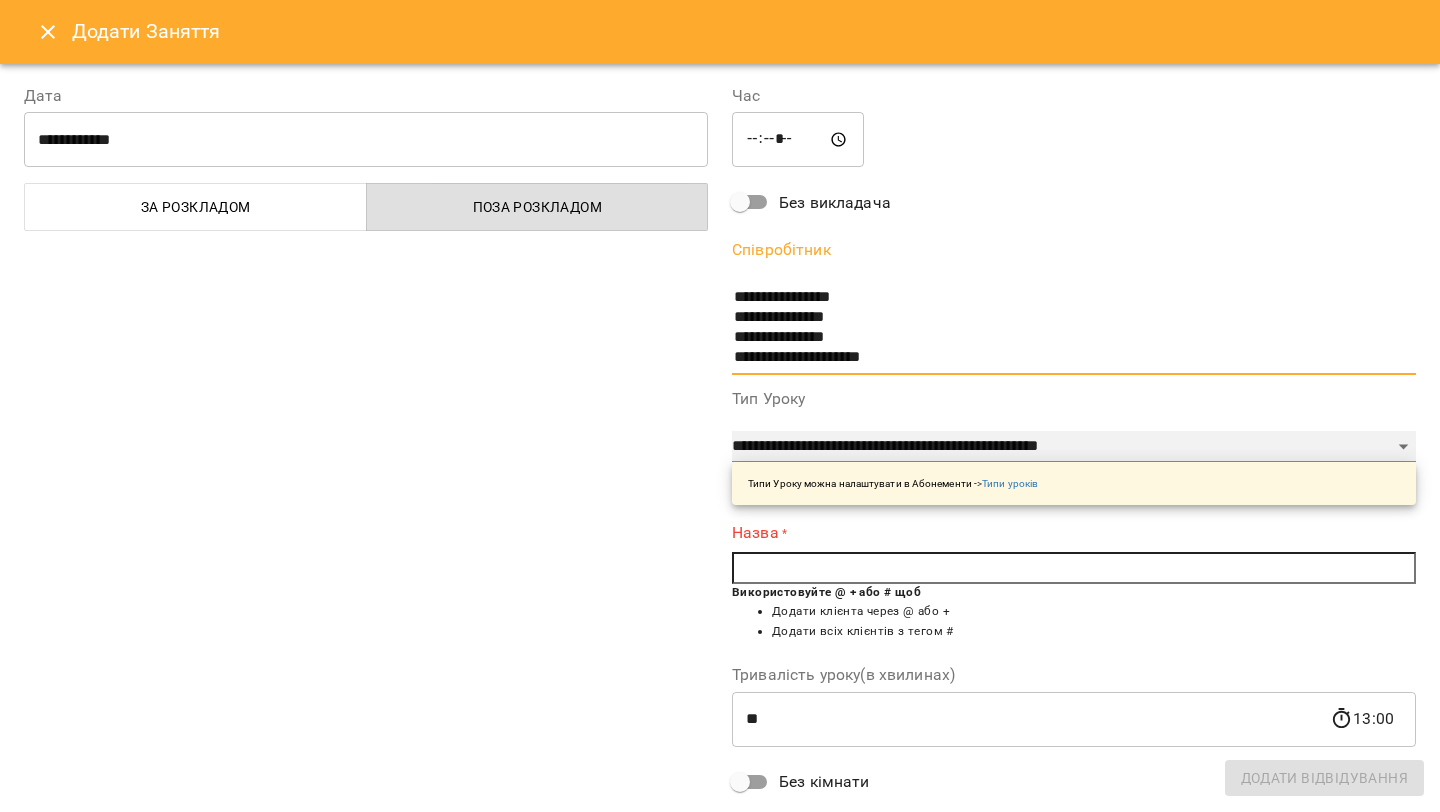 click on "**********" at bounding box center [1074, 447] 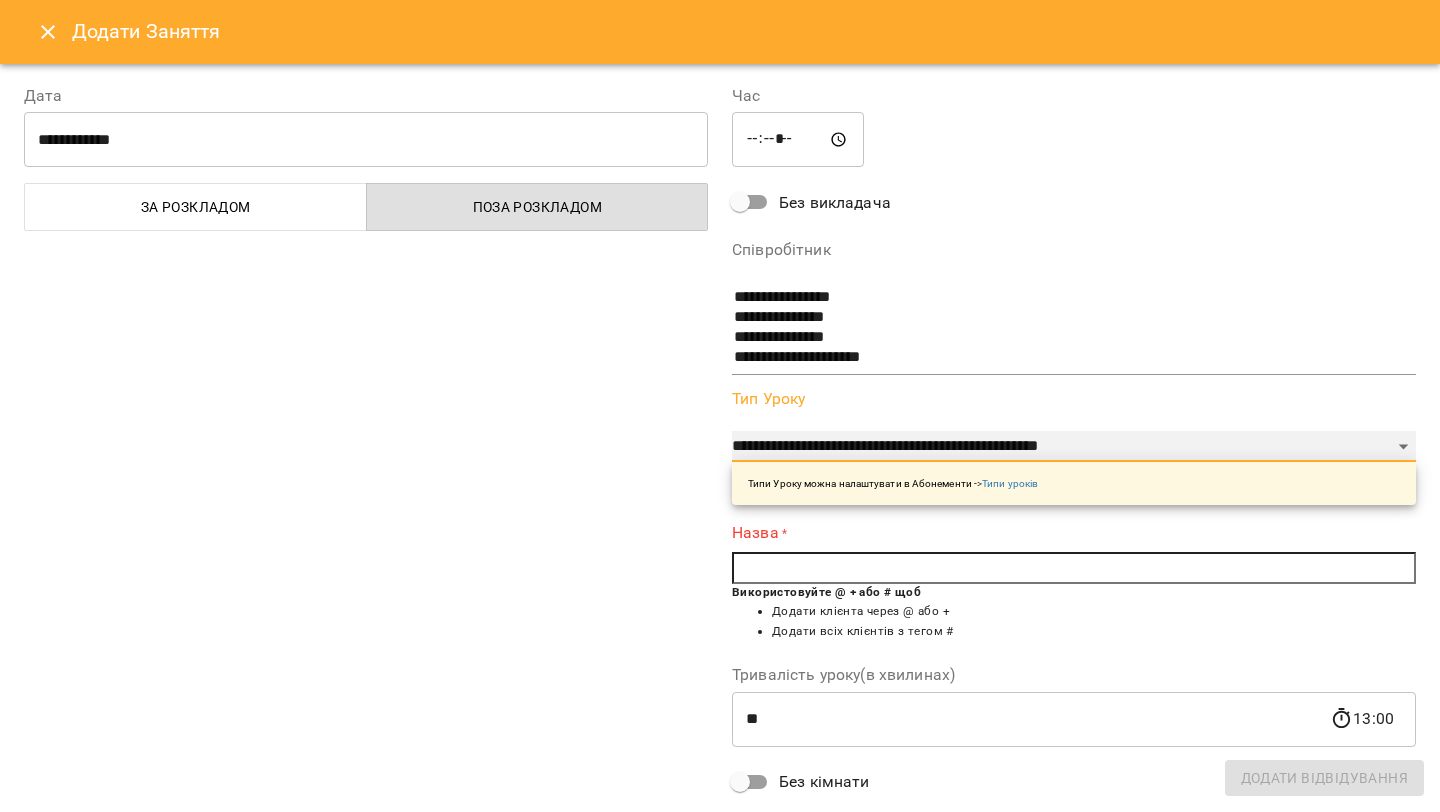 select on "**********" 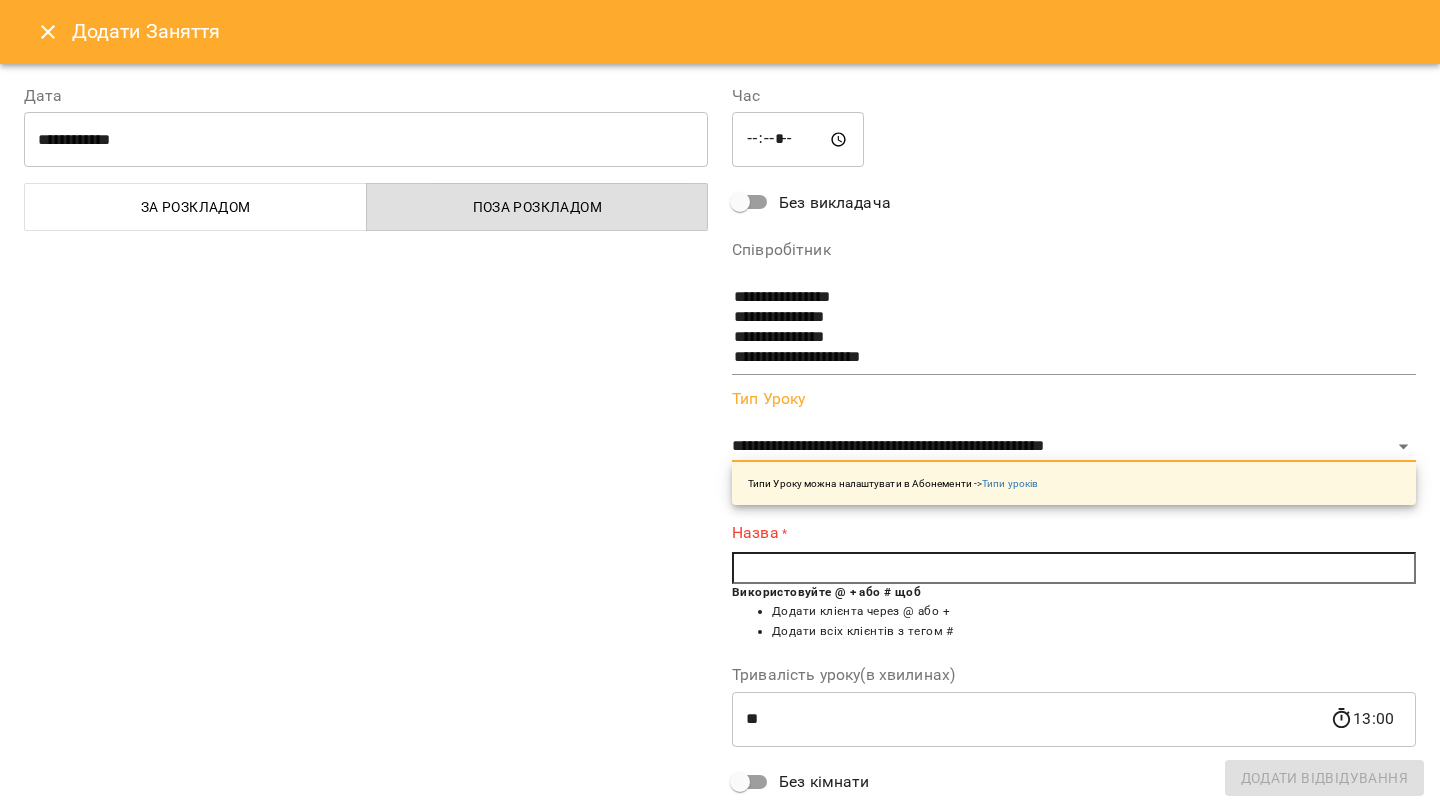 click at bounding box center (1074, 568) 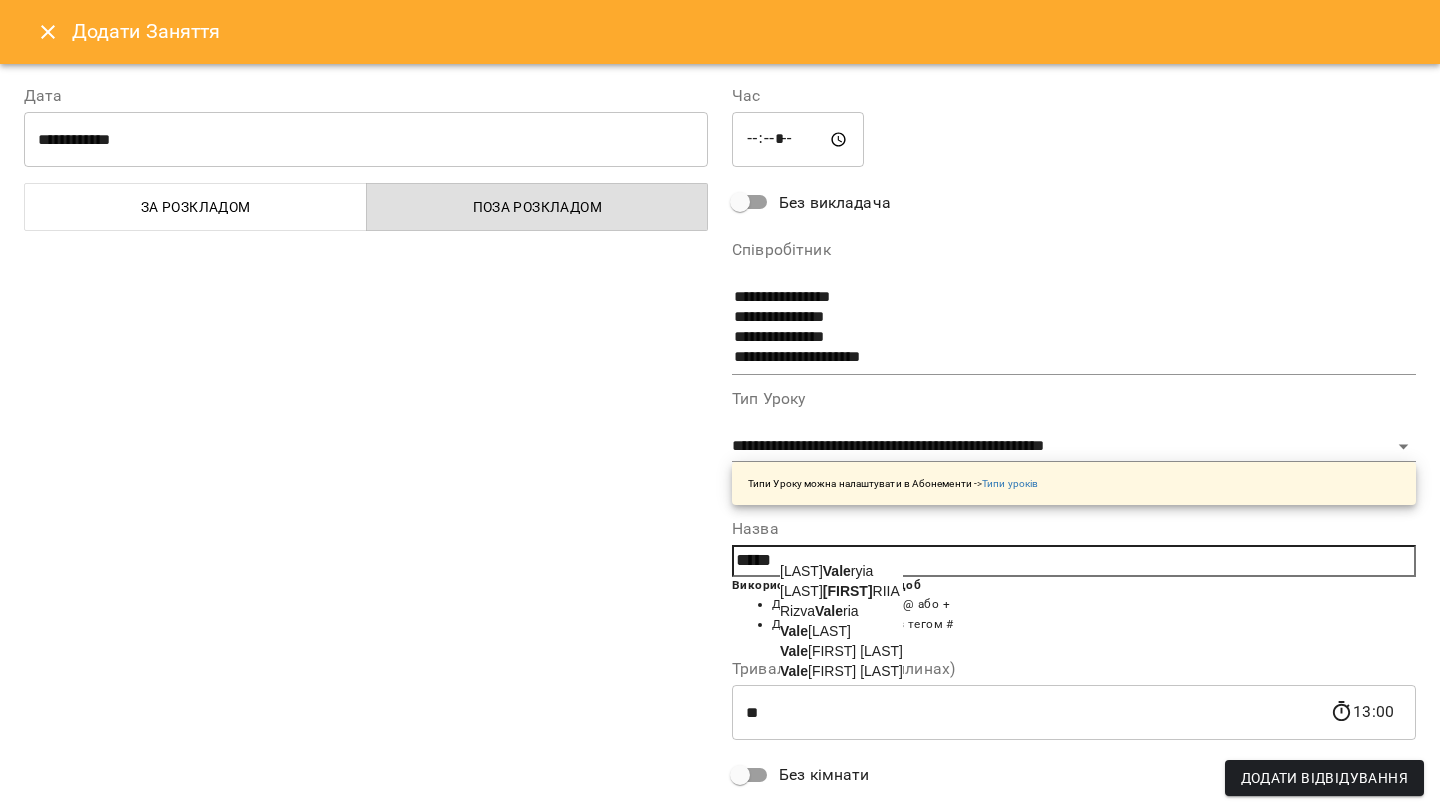 click on "Vale riia Dobrenko" at bounding box center [841, 651] 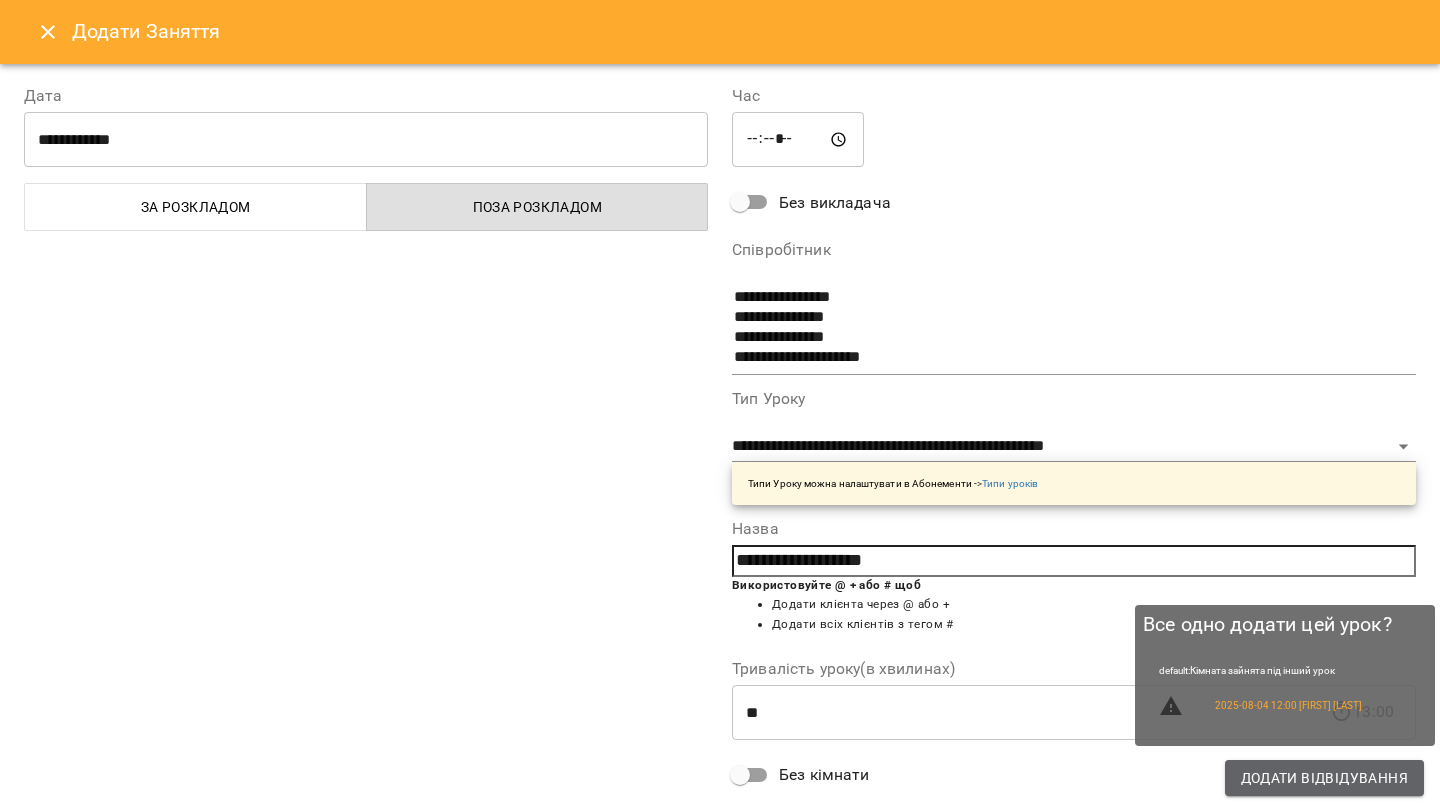 click on "Додати Відвідування" at bounding box center (1324, 778) 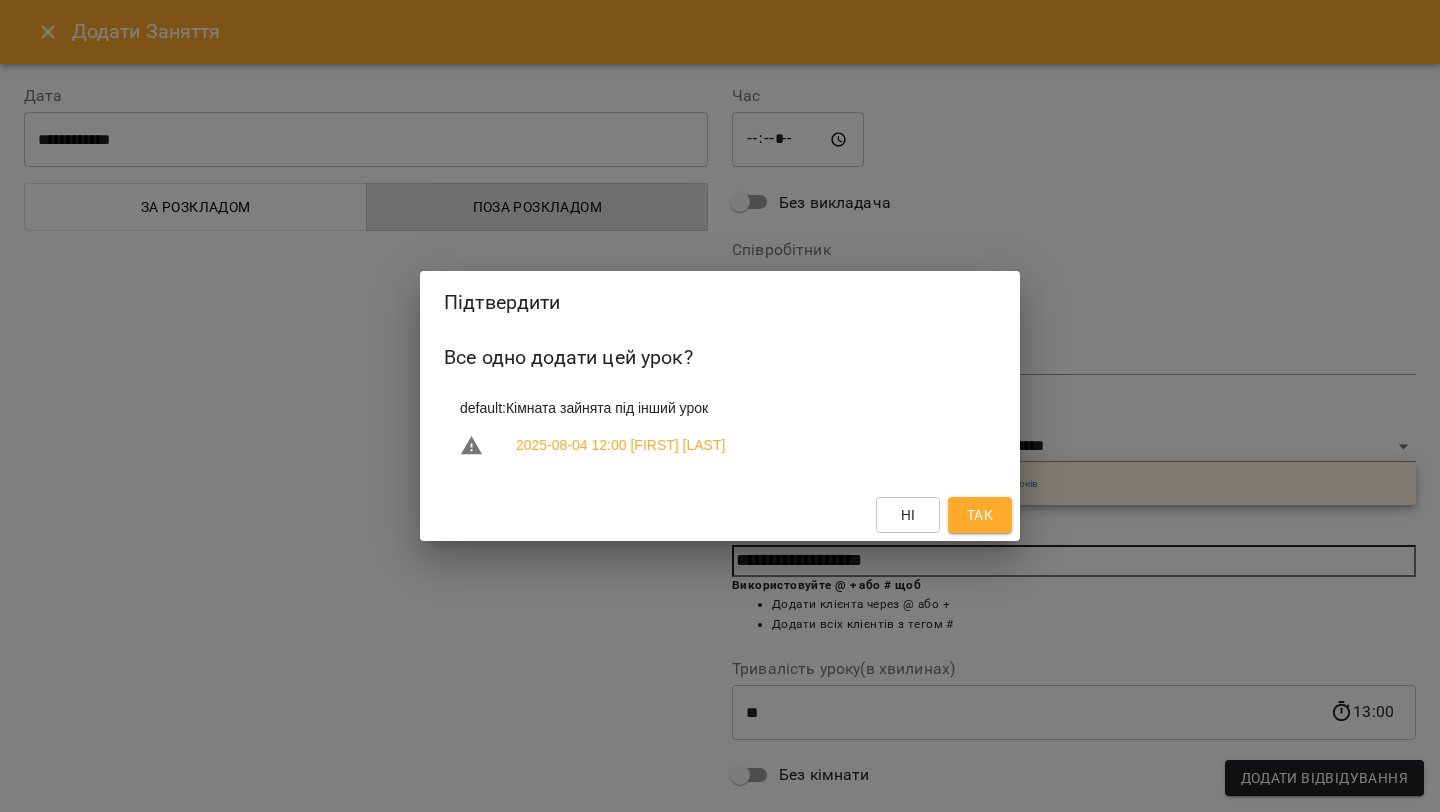 click on "Так" at bounding box center [980, 515] 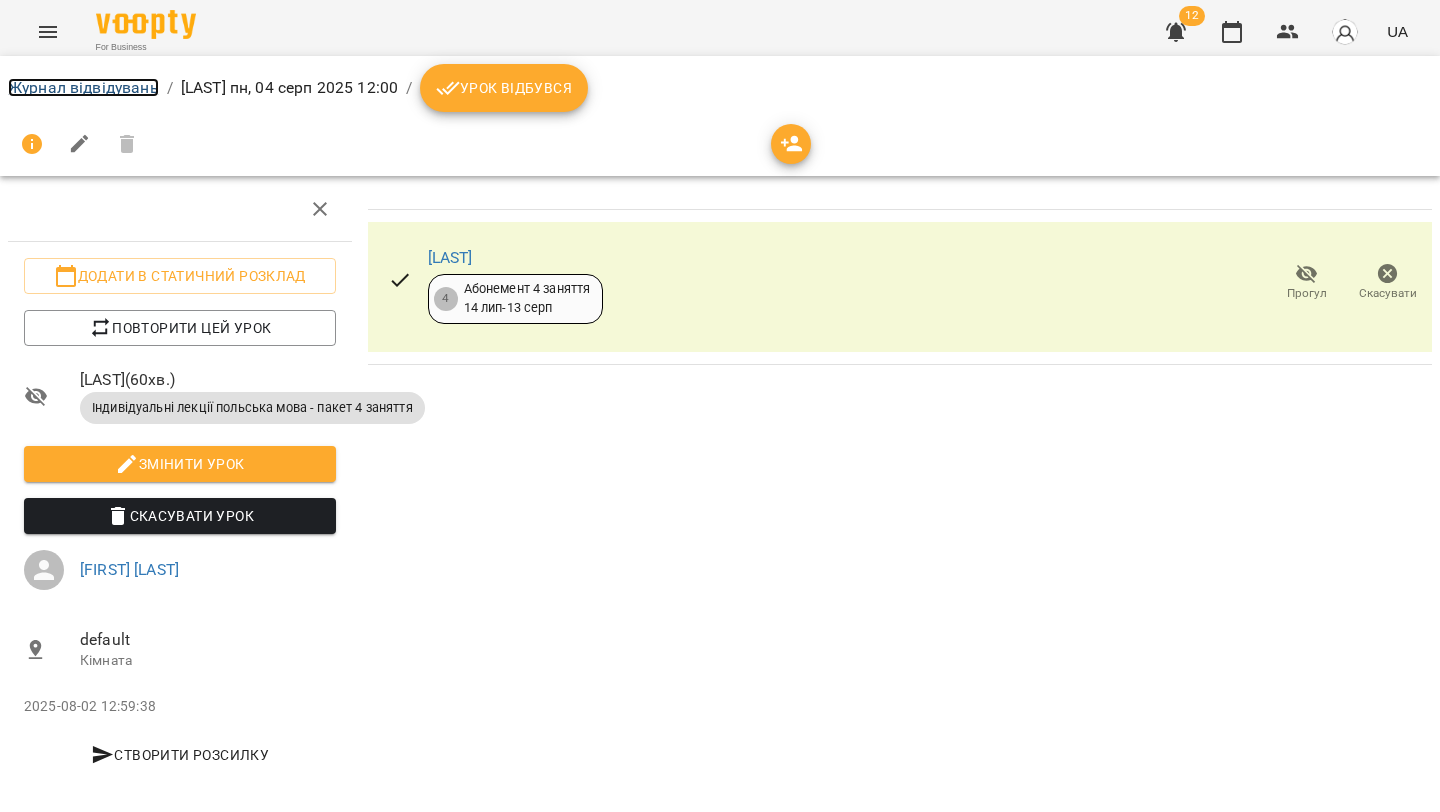 click on "Журнал відвідувань" at bounding box center [83, 87] 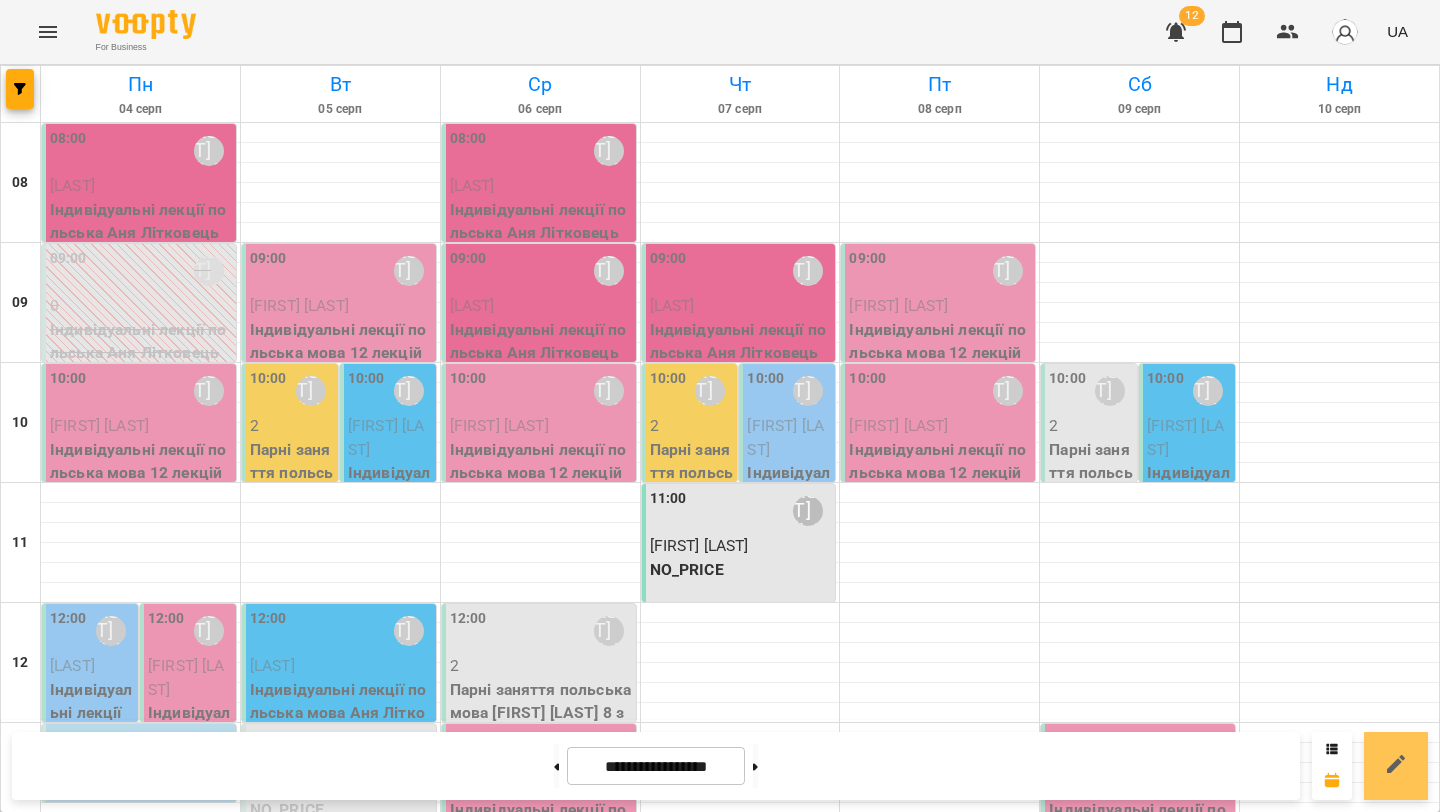 click 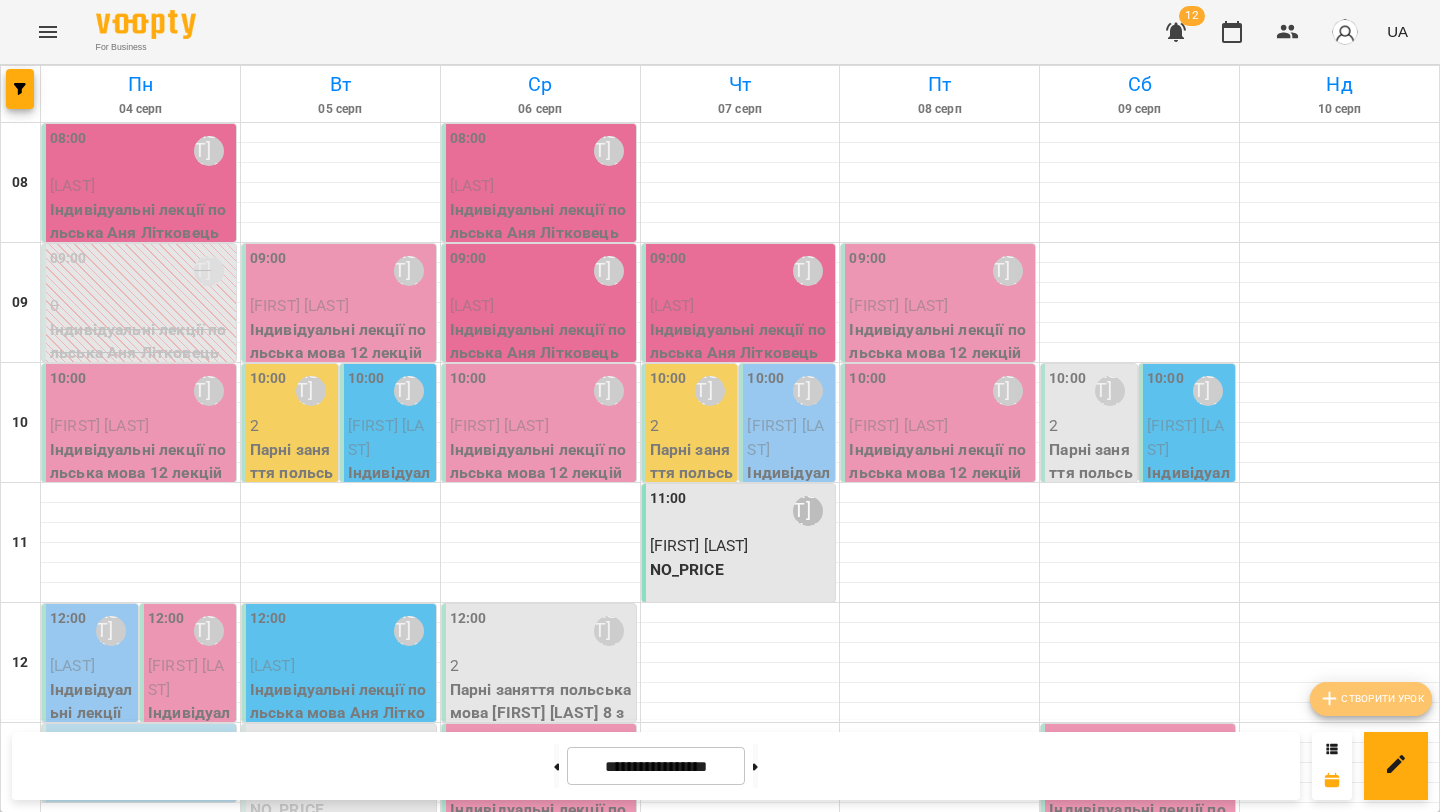 click on "Створити урок" at bounding box center [1371, 699] 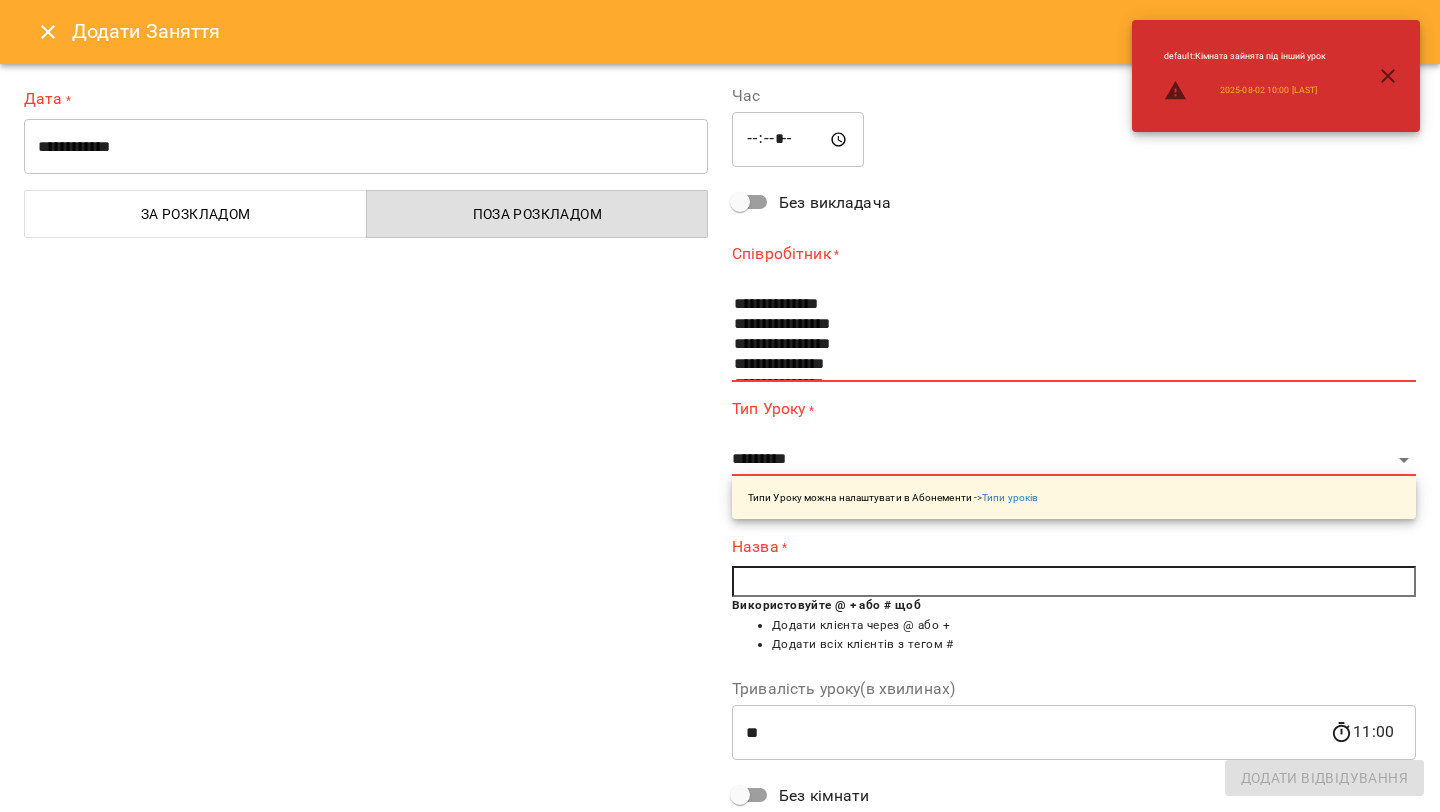 click on "**********" at bounding box center (366, 147) 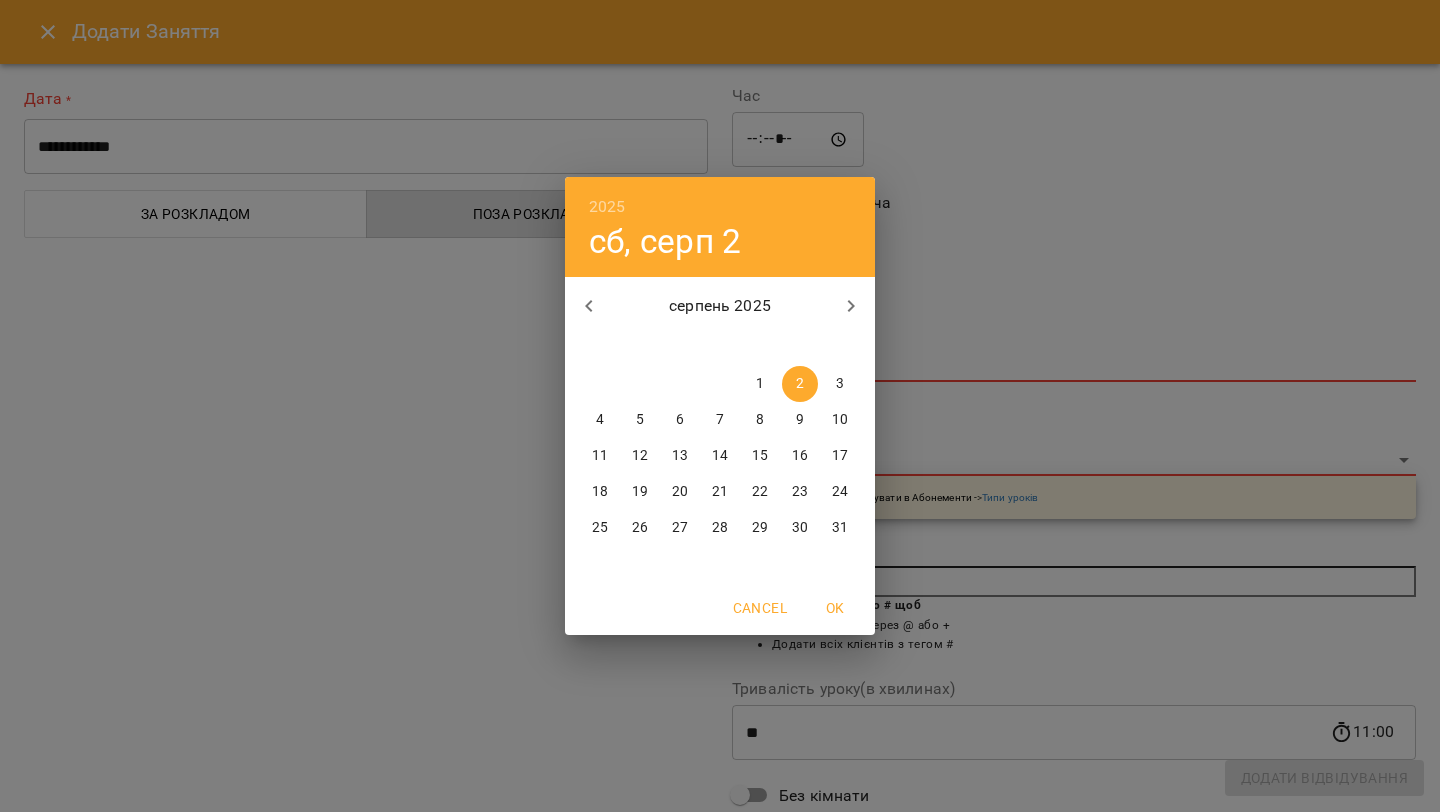 click on "5" at bounding box center [640, 420] 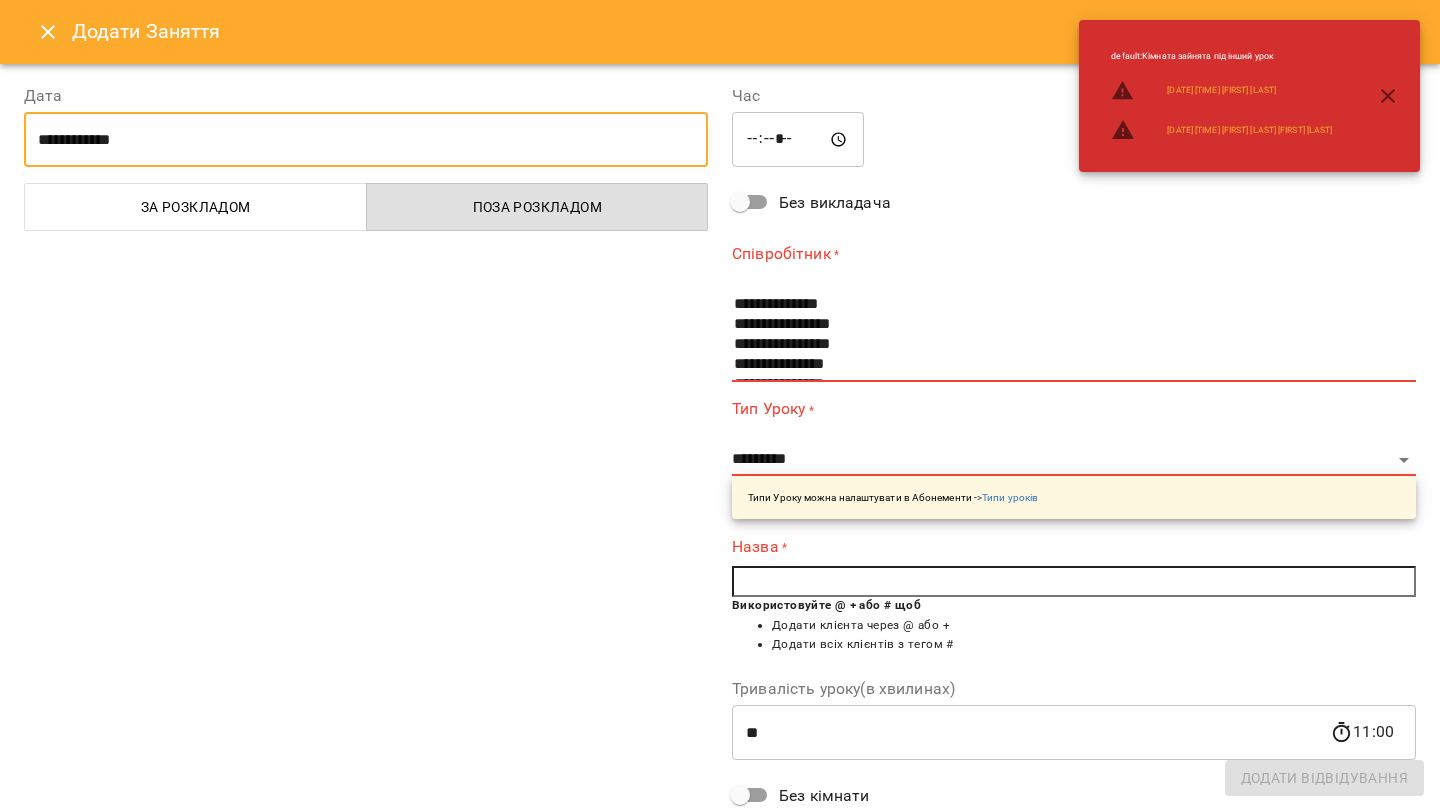 scroll, scrollTop: 40, scrollLeft: 0, axis: vertical 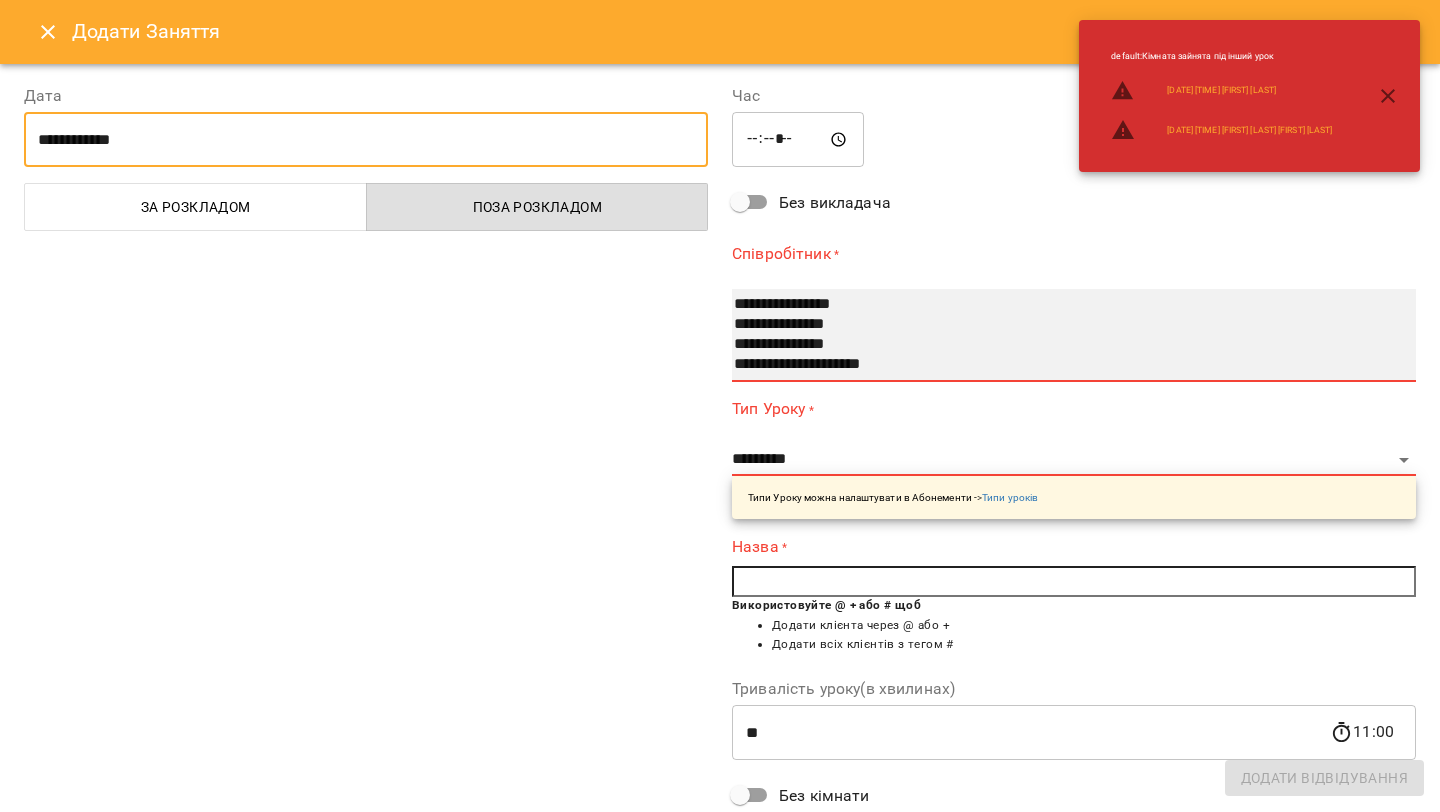 drag, startPoint x: 813, startPoint y: 367, endPoint x: 805, endPoint y: 393, distance: 27.202942 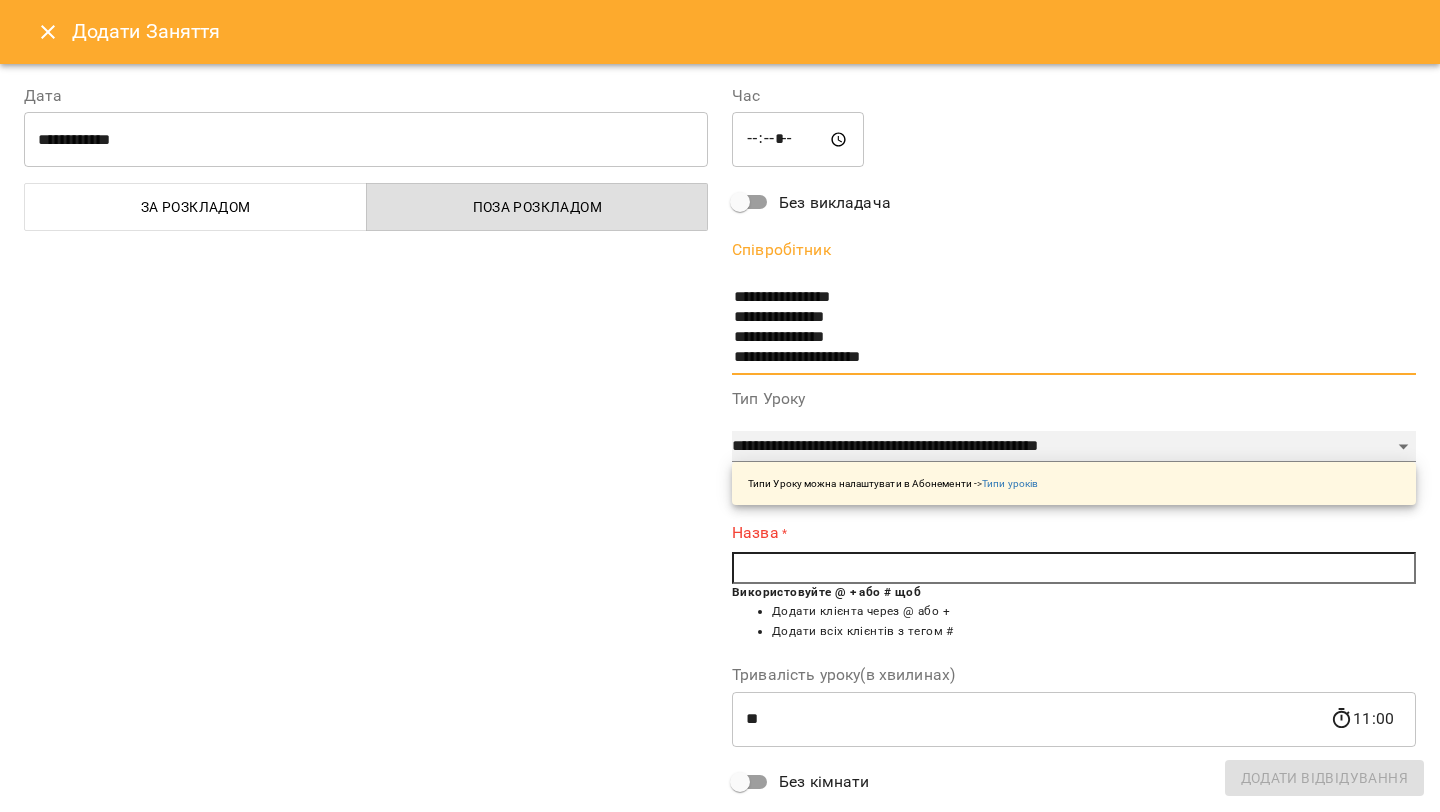 click on "**********" at bounding box center [1074, 447] 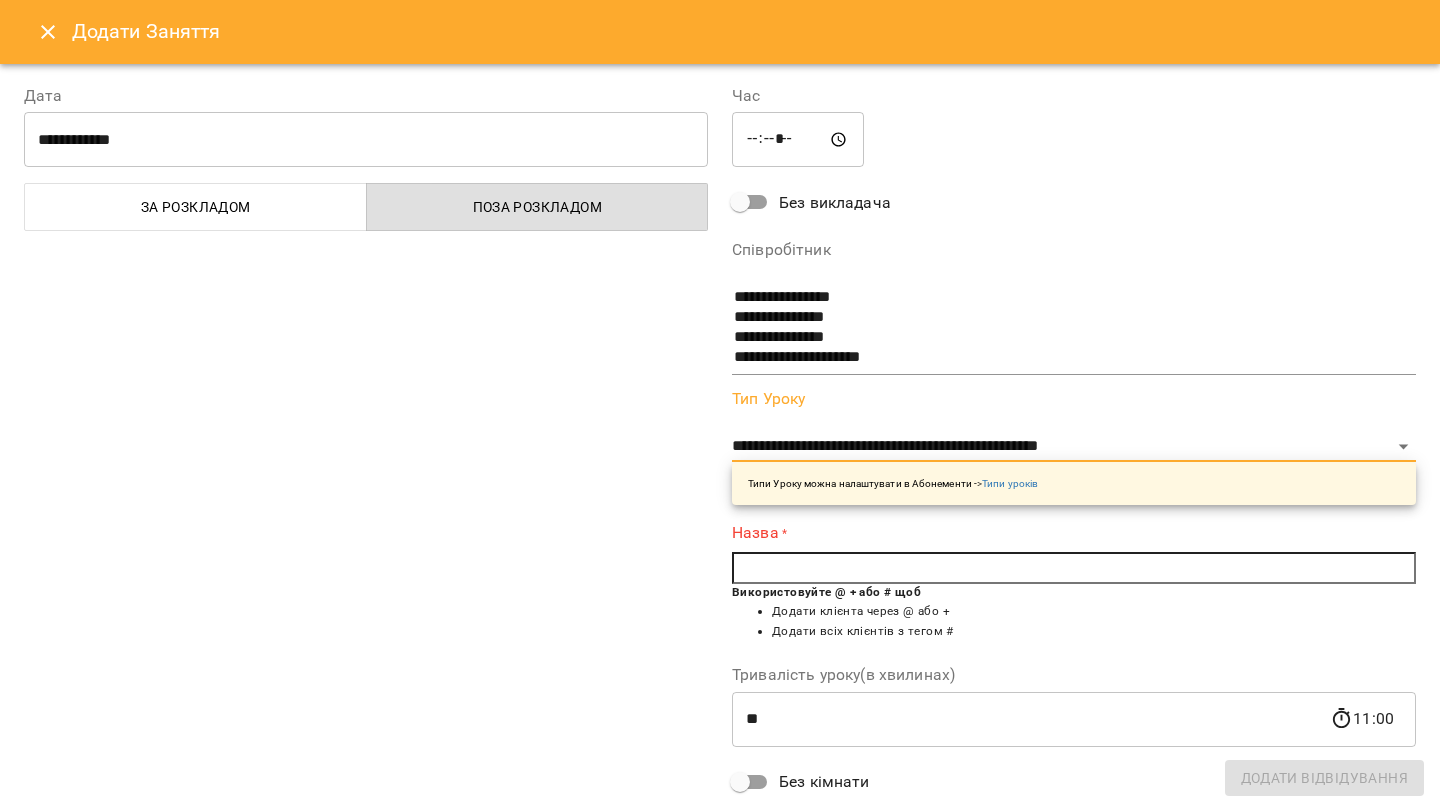 click 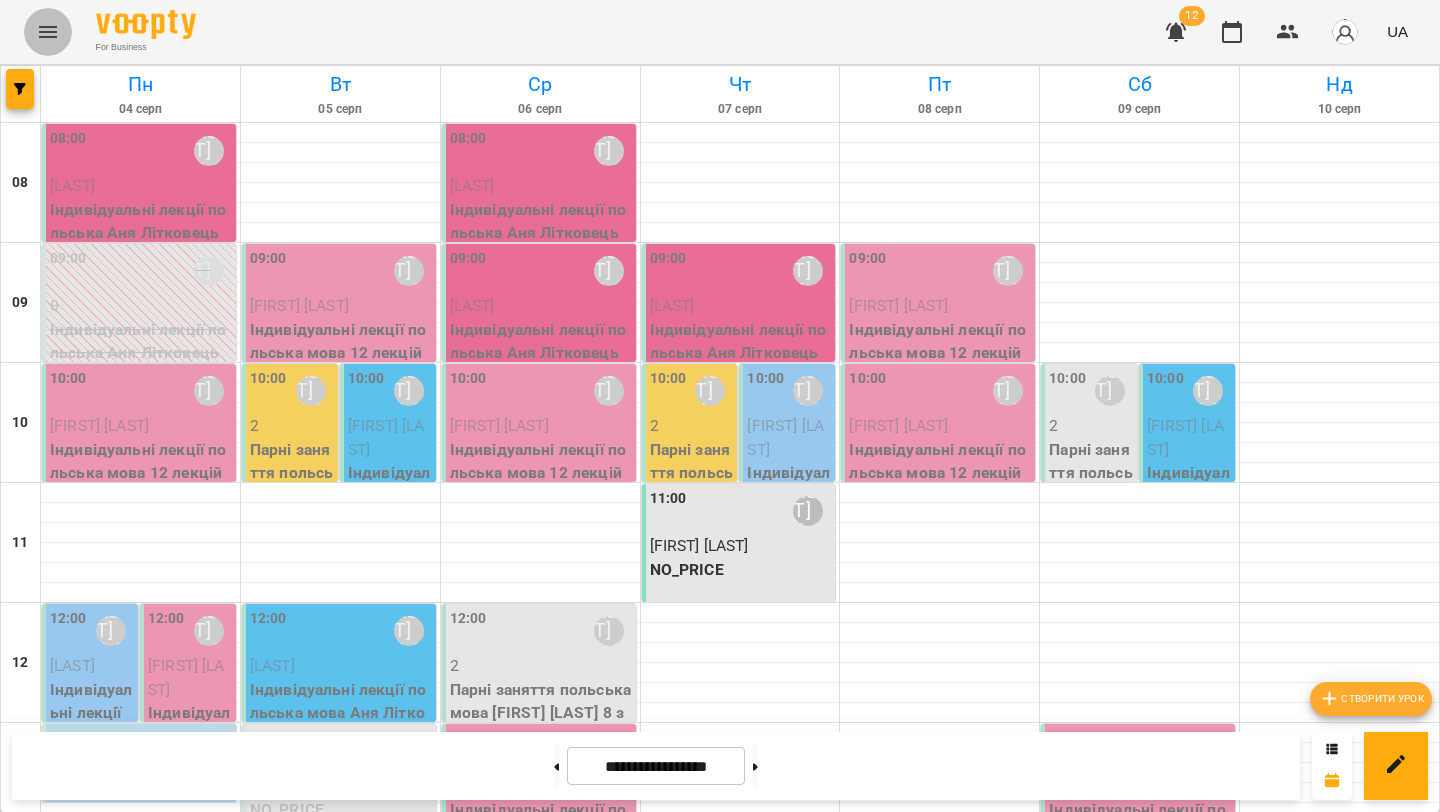 click 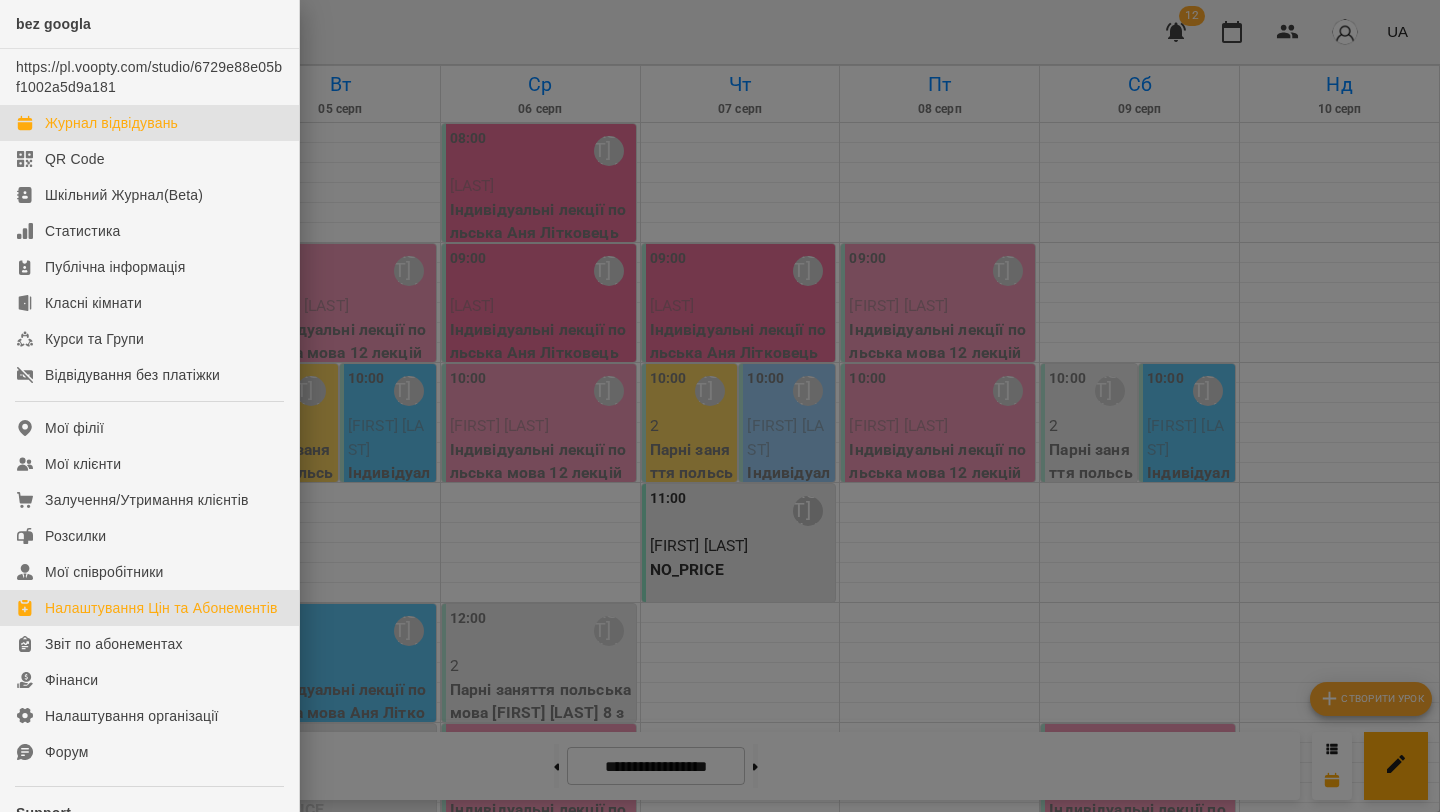 click on "Налаштування Цін та Абонементів" at bounding box center [161, 608] 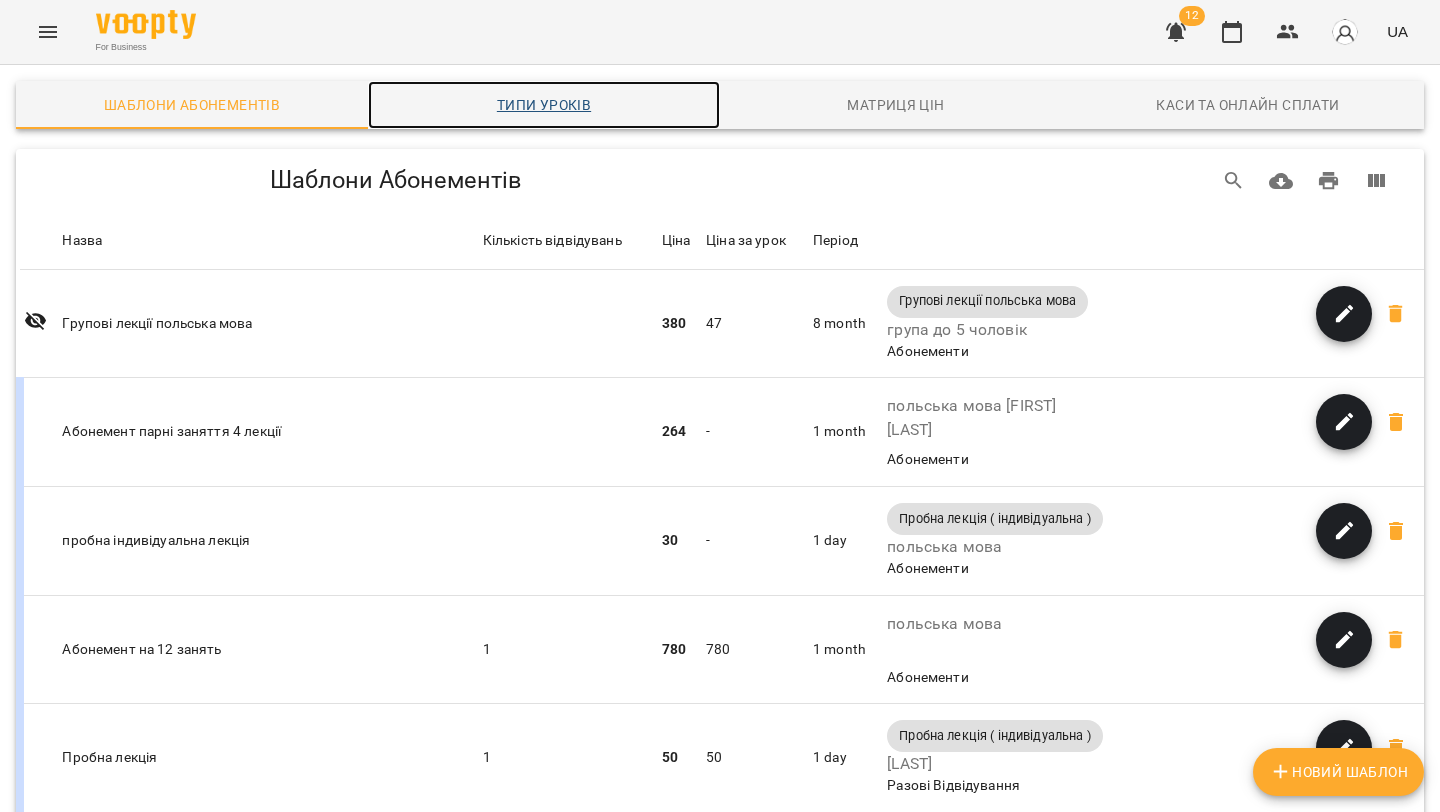 drag, startPoint x: 501, startPoint y: 103, endPoint x: 632, endPoint y: 263, distance: 206.78732 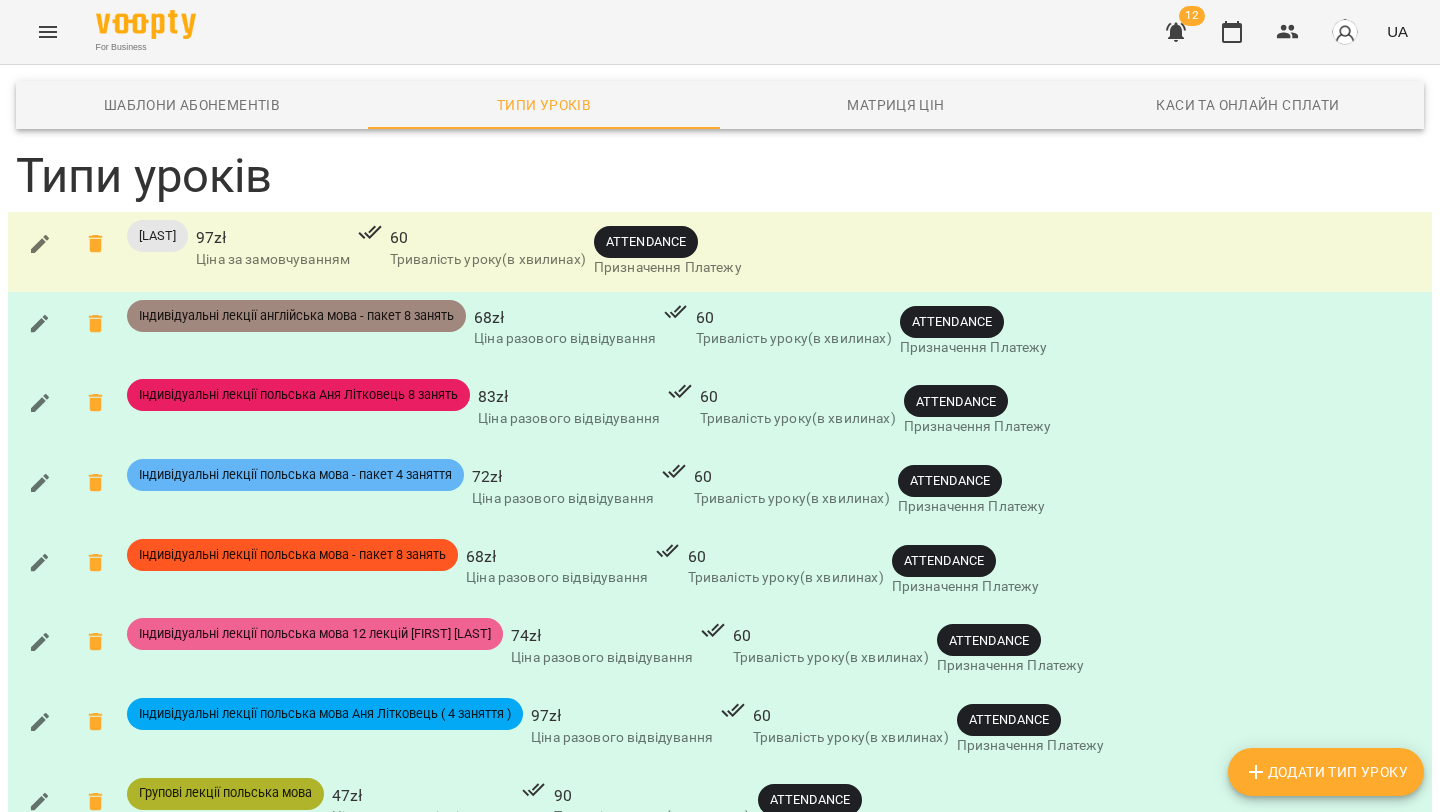 scroll, scrollTop: 3, scrollLeft: 0, axis: vertical 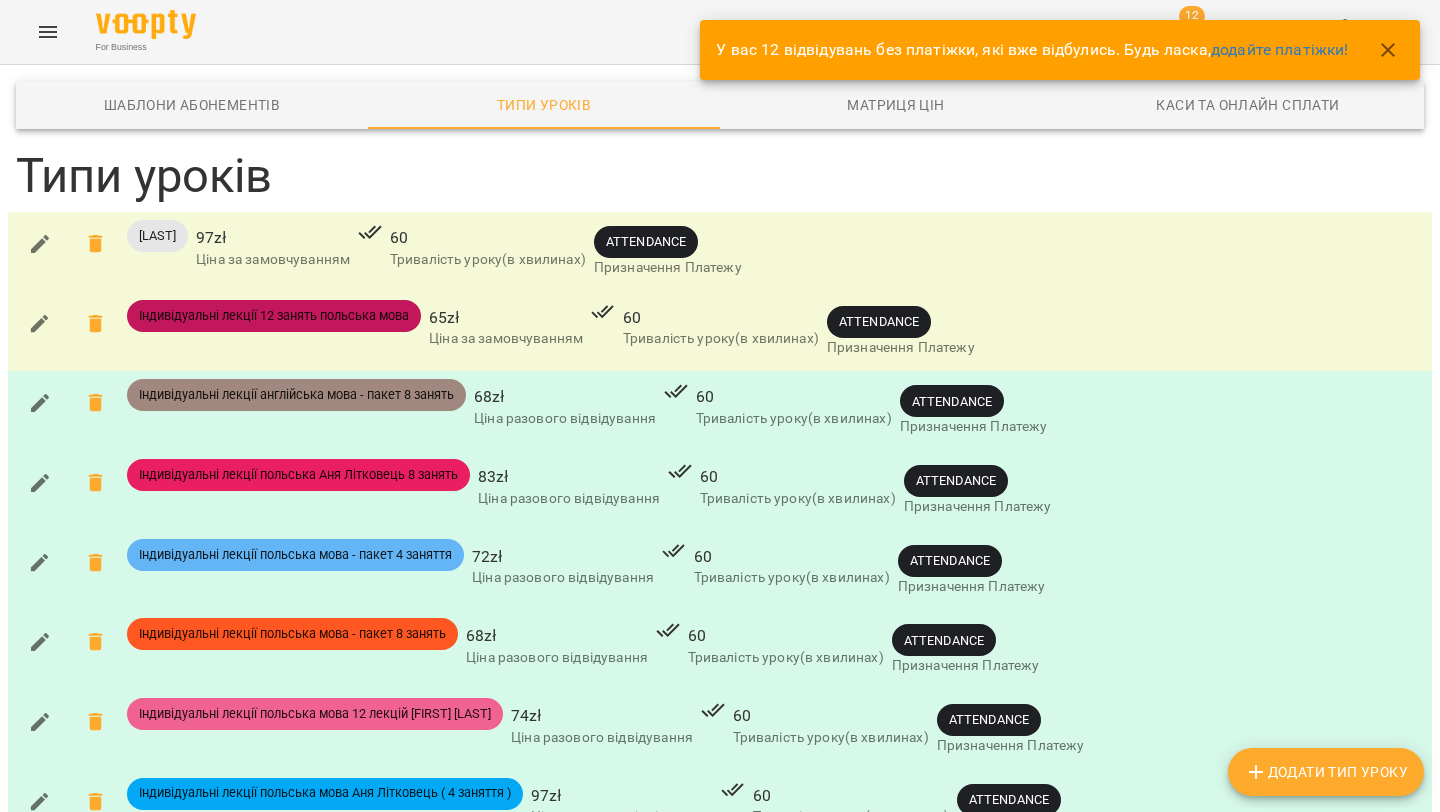 drag, startPoint x: 1391, startPoint y: 56, endPoint x: 1295, endPoint y: 37, distance: 97.862144 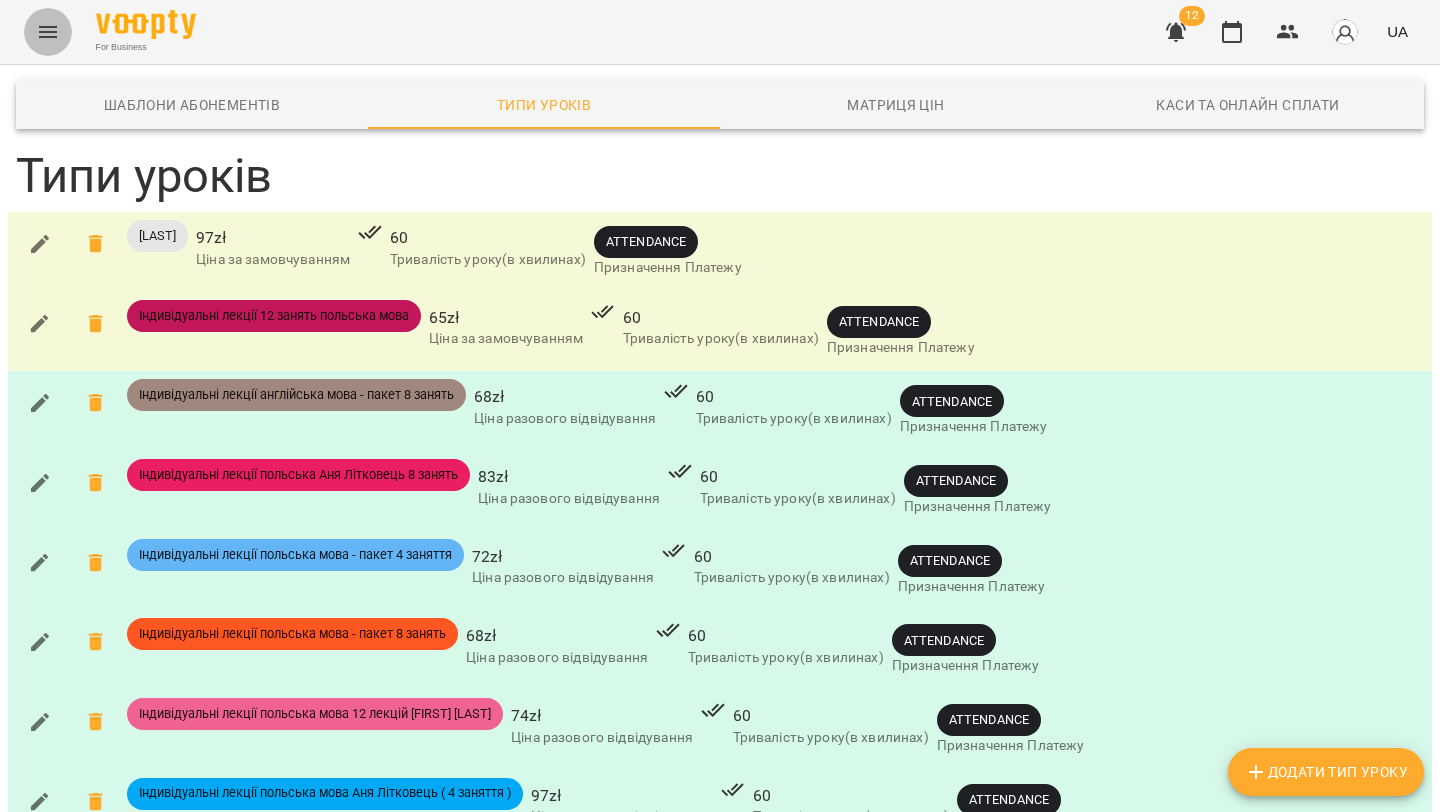 click 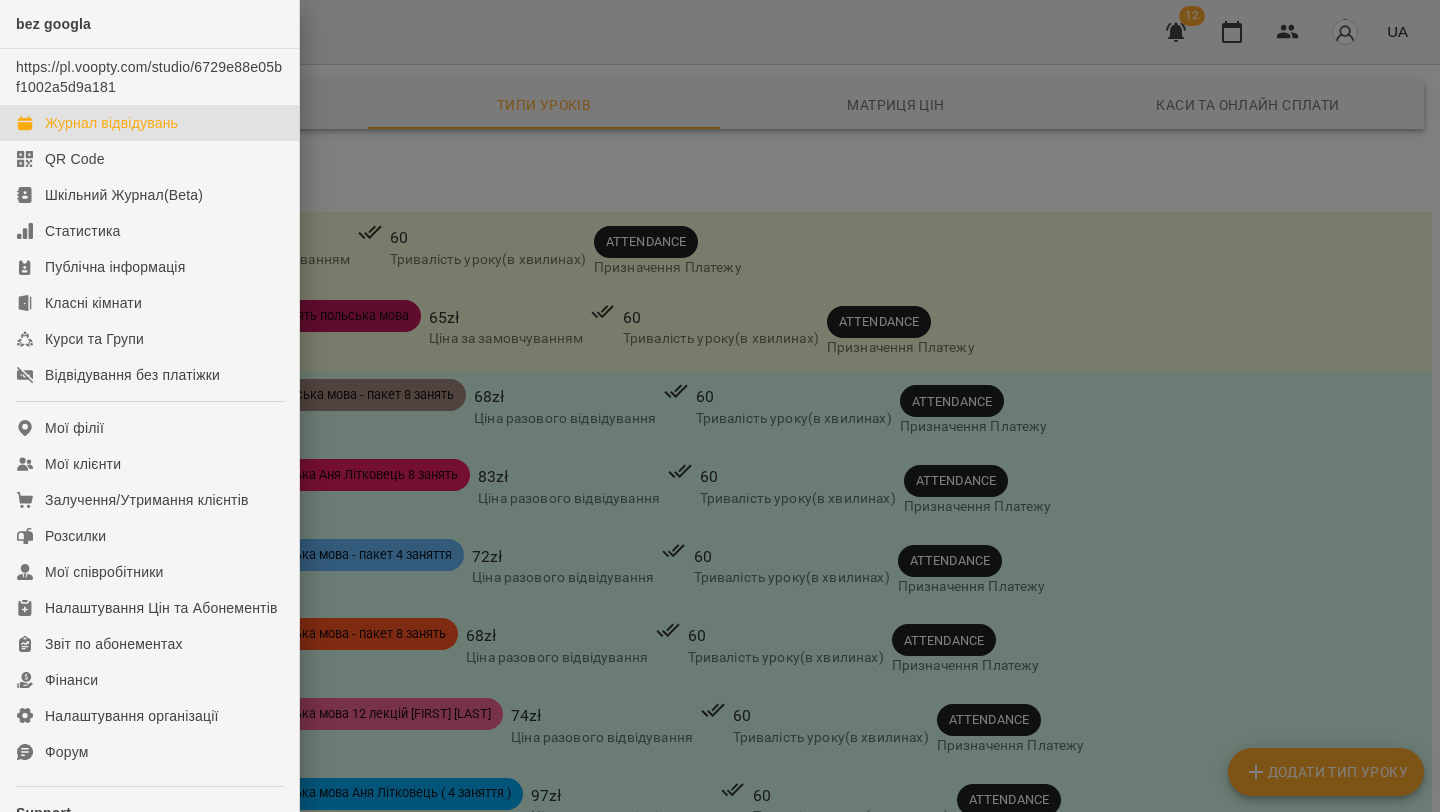 drag, startPoint x: 95, startPoint y: 121, endPoint x: 507, endPoint y: 238, distance: 428.2908 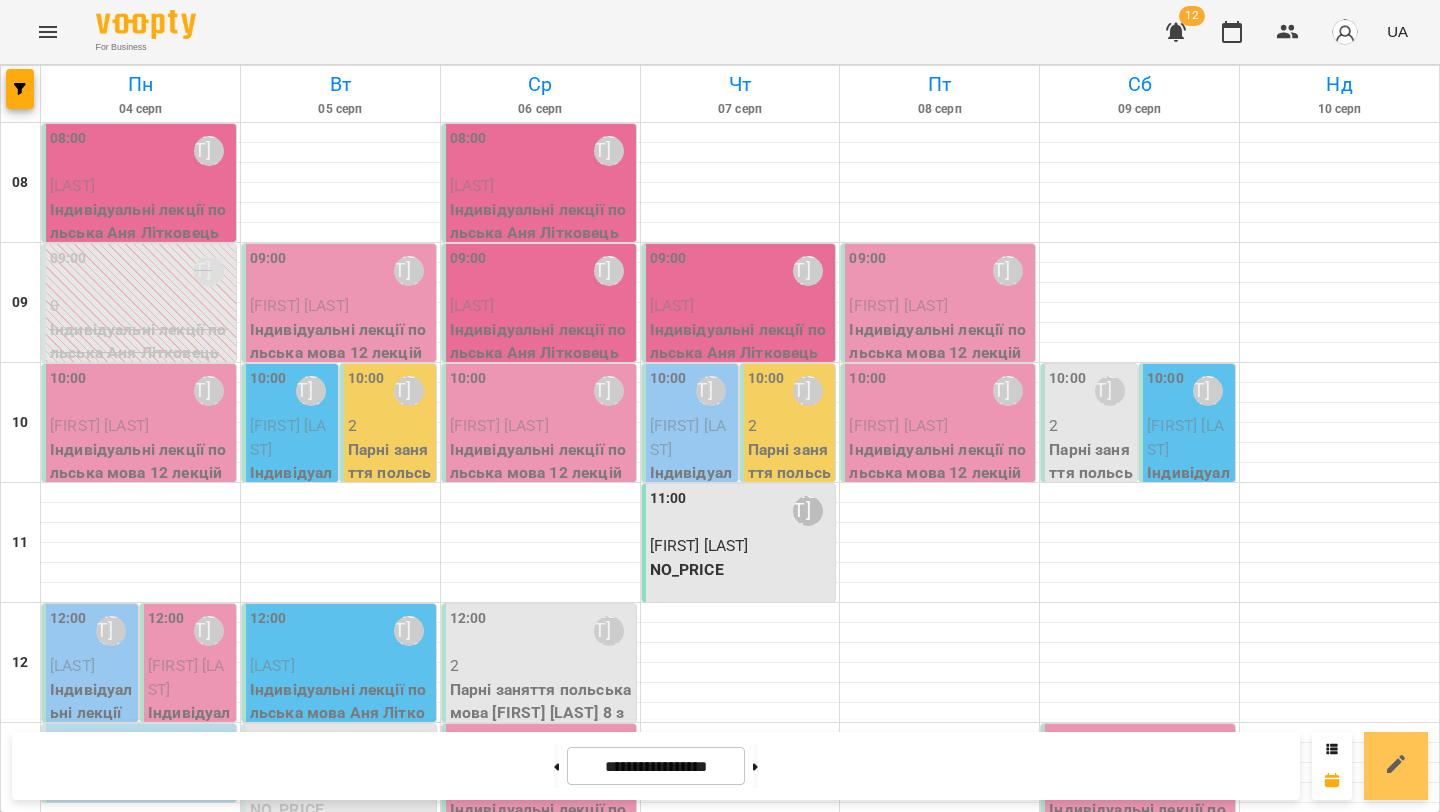 click at bounding box center (1396, 766) 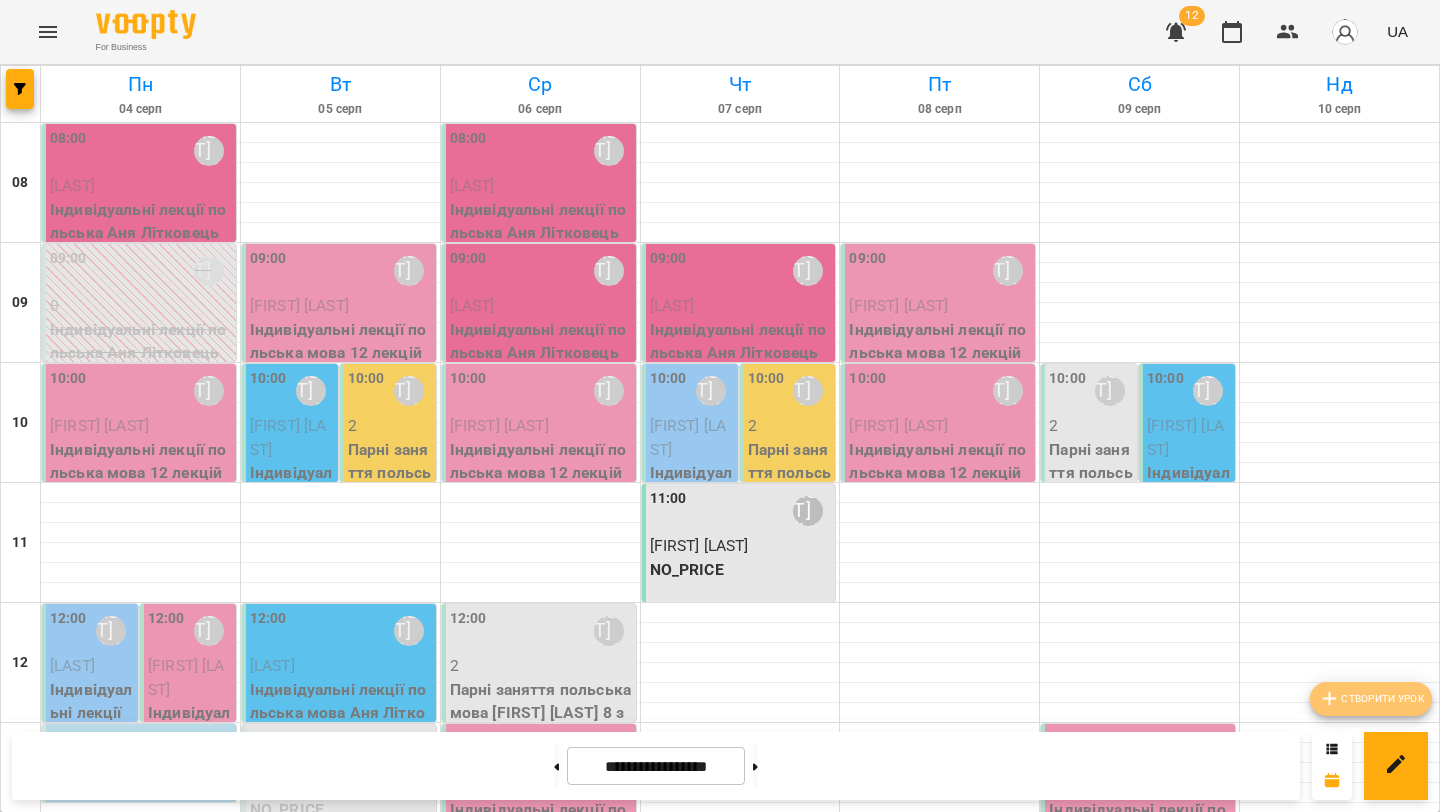 click on "Створити урок" at bounding box center (1371, 699) 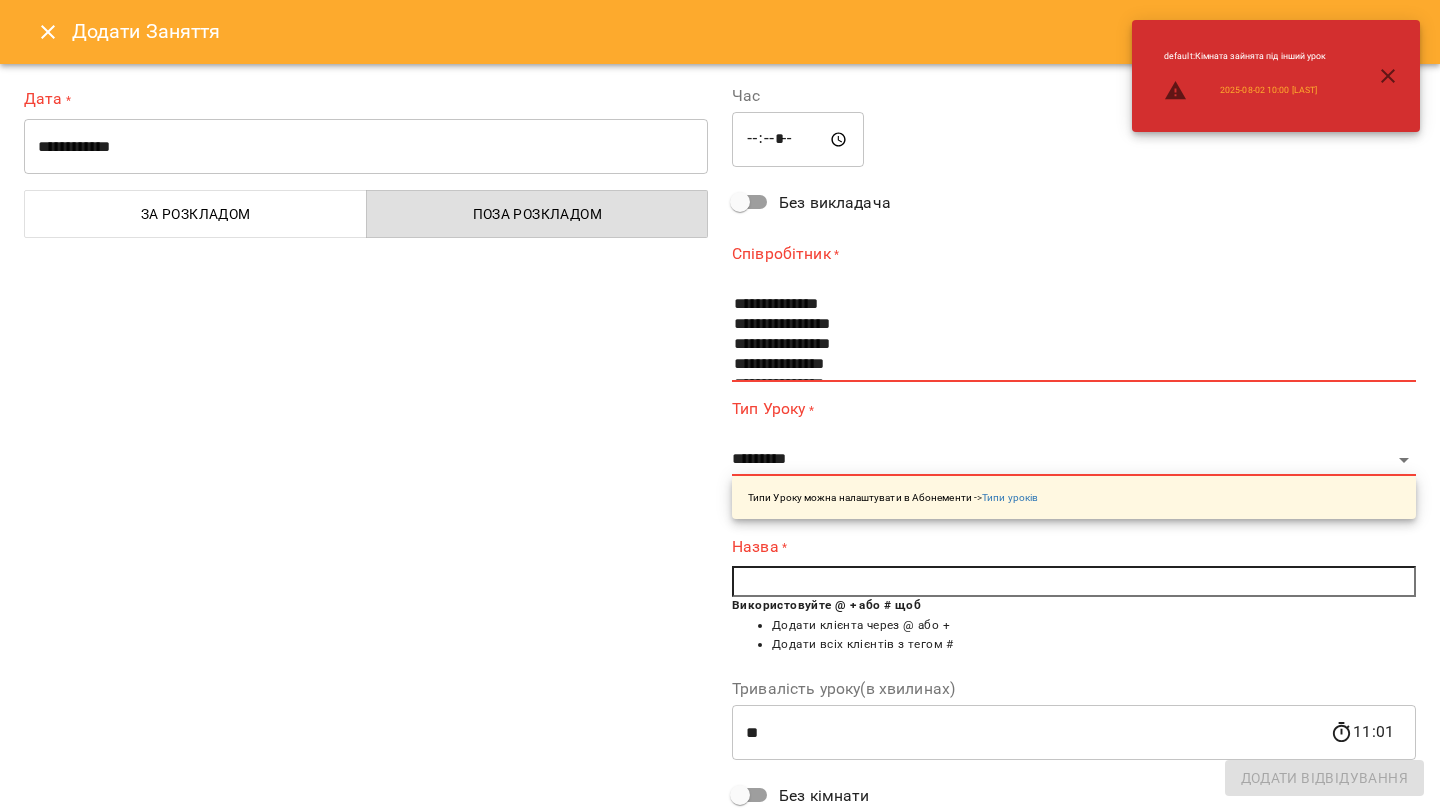click on "**********" at bounding box center [366, 147] 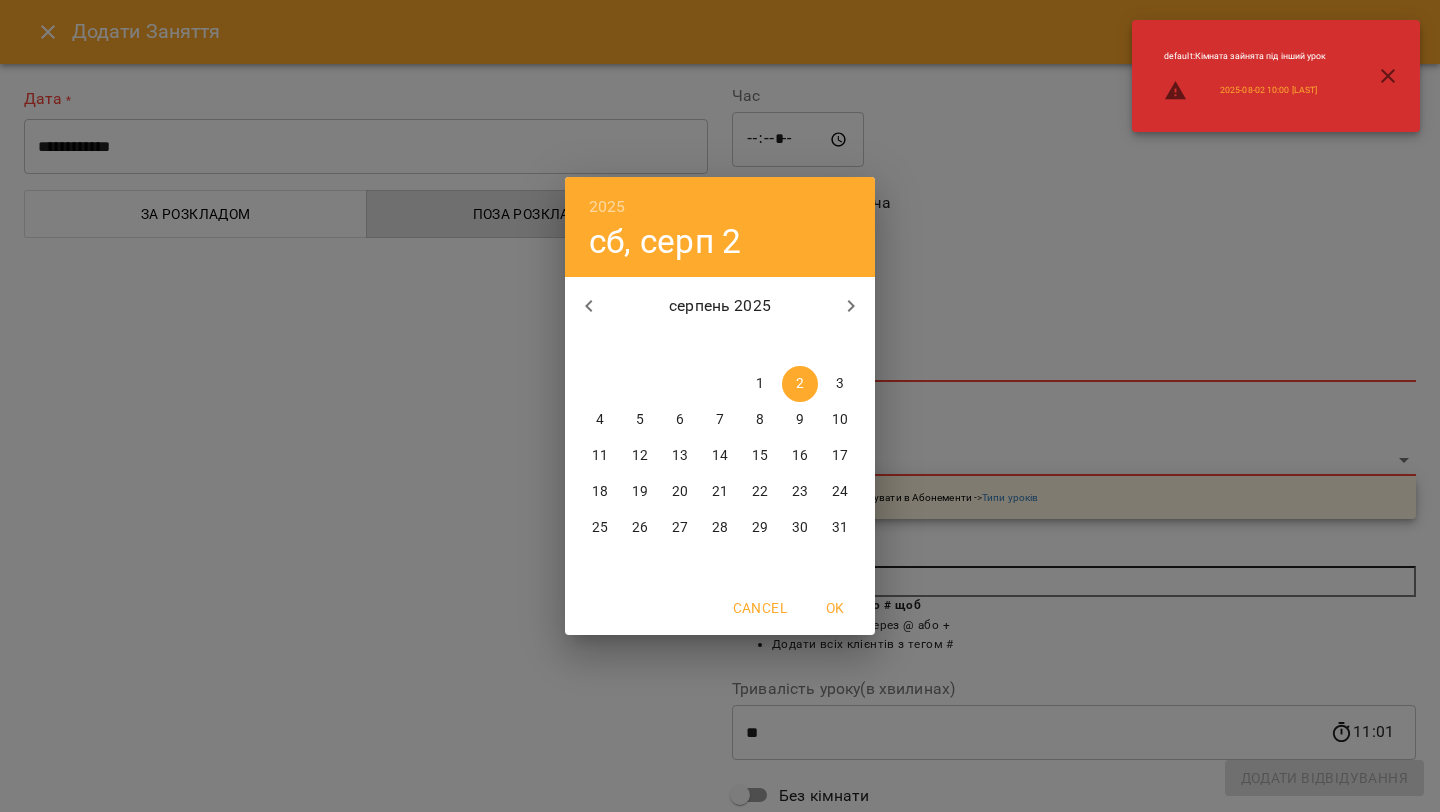 click on "5" at bounding box center [640, 420] 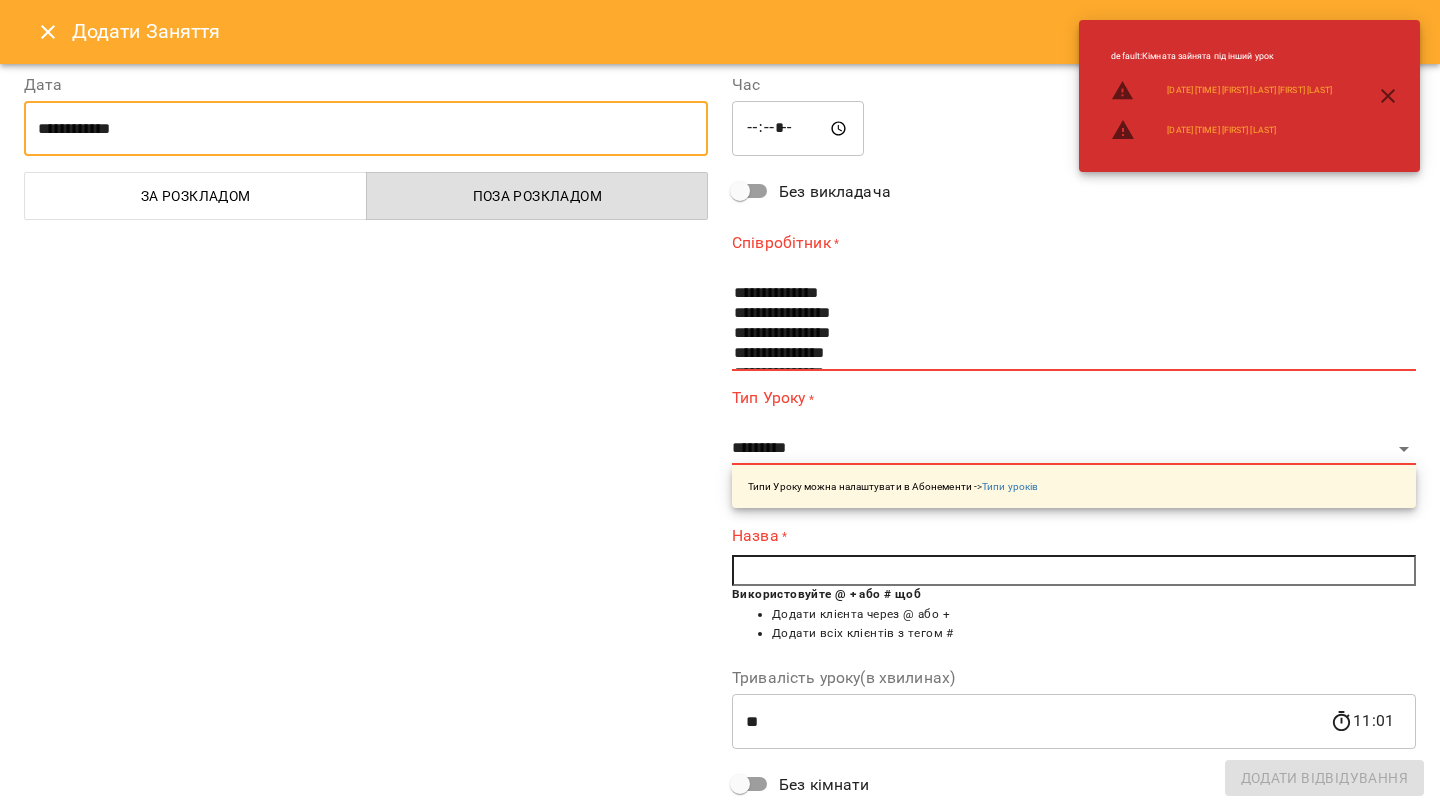 scroll, scrollTop: 18, scrollLeft: 0, axis: vertical 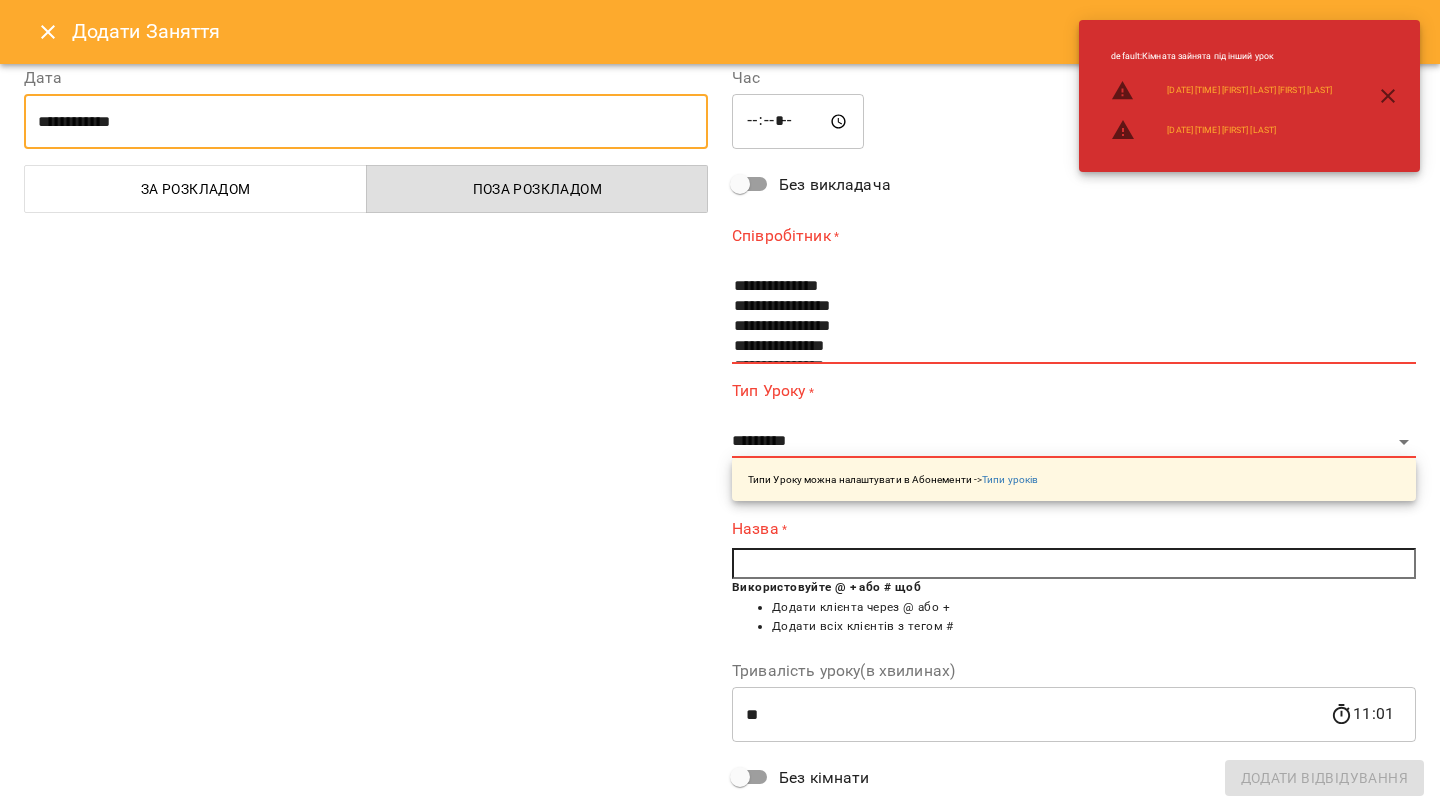 click on "*****" at bounding box center (798, 122) 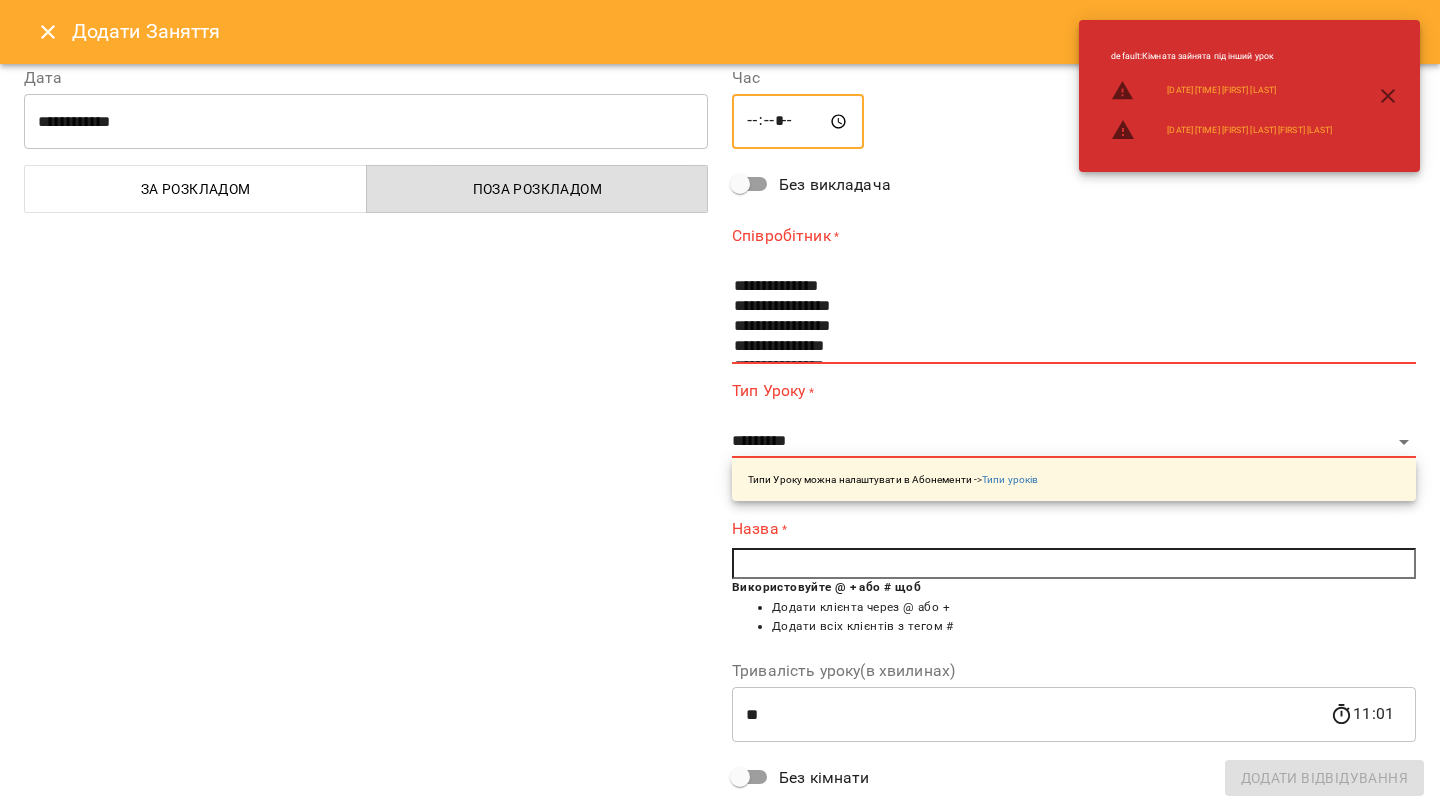 type on "*****" 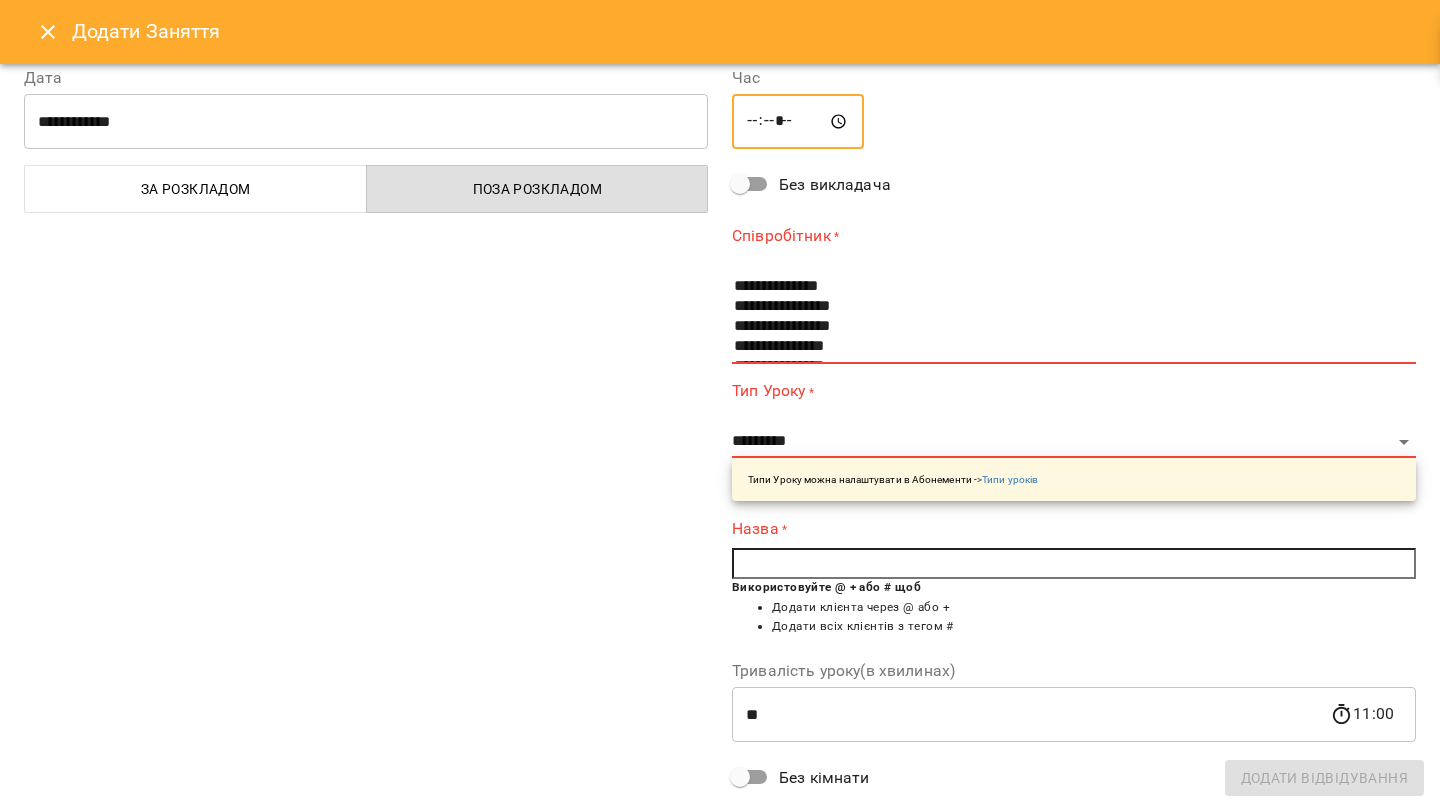 scroll, scrollTop: 40, scrollLeft: 0, axis: vertical 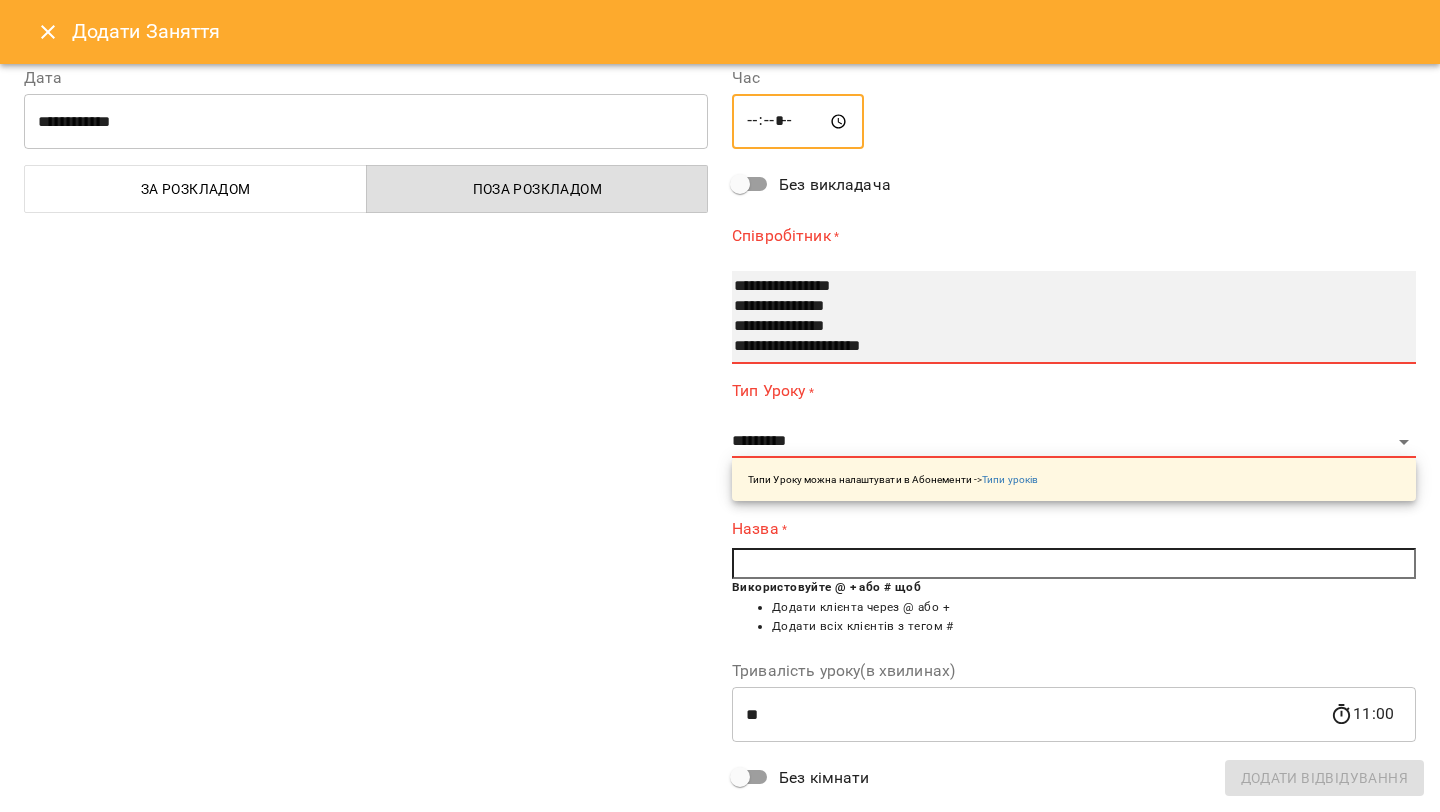 drag, startPoint x: 816, startPoint y: 342, endPoint x: 816, endPoint y: 354, distance: 12 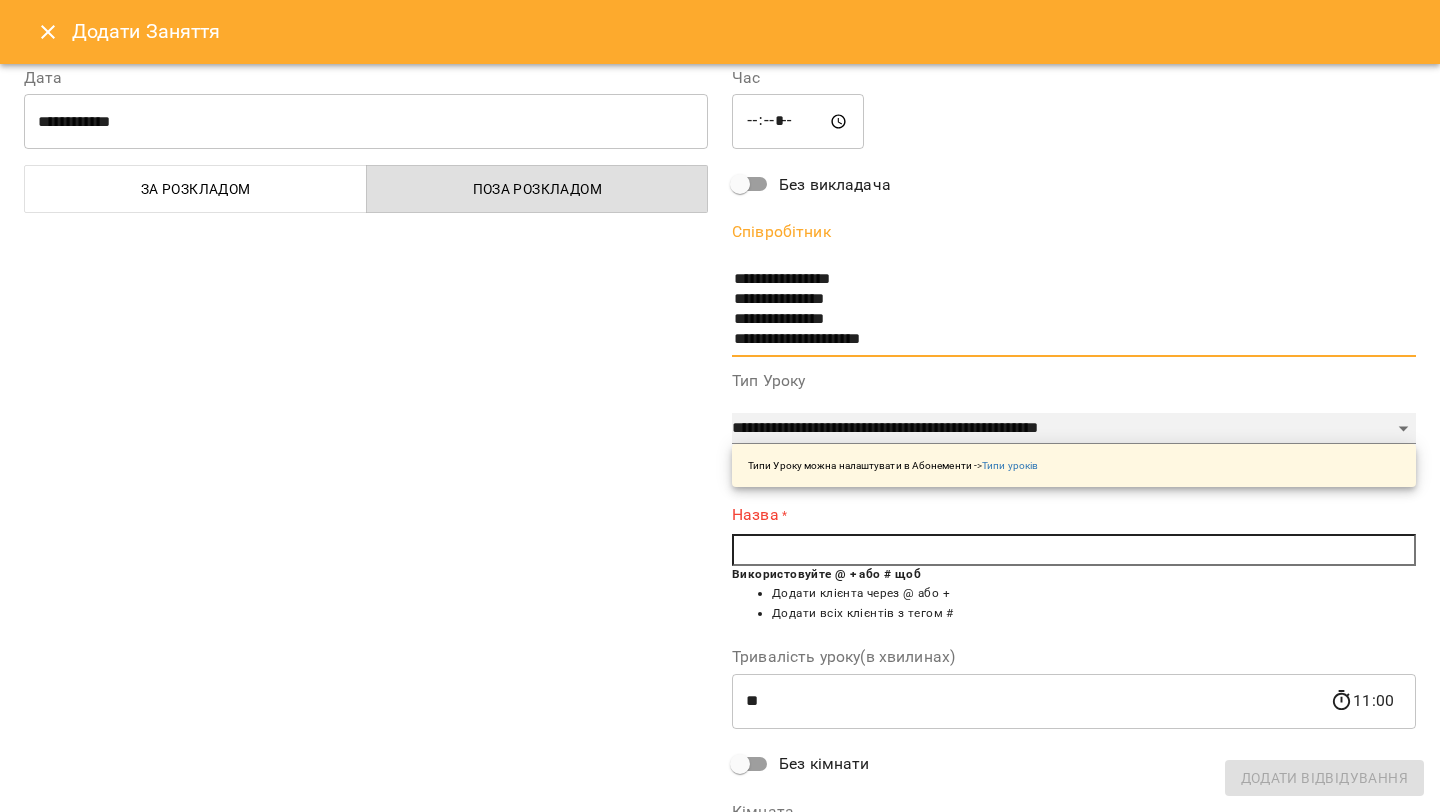 click on "**********" at bounding box center (1074, 429) 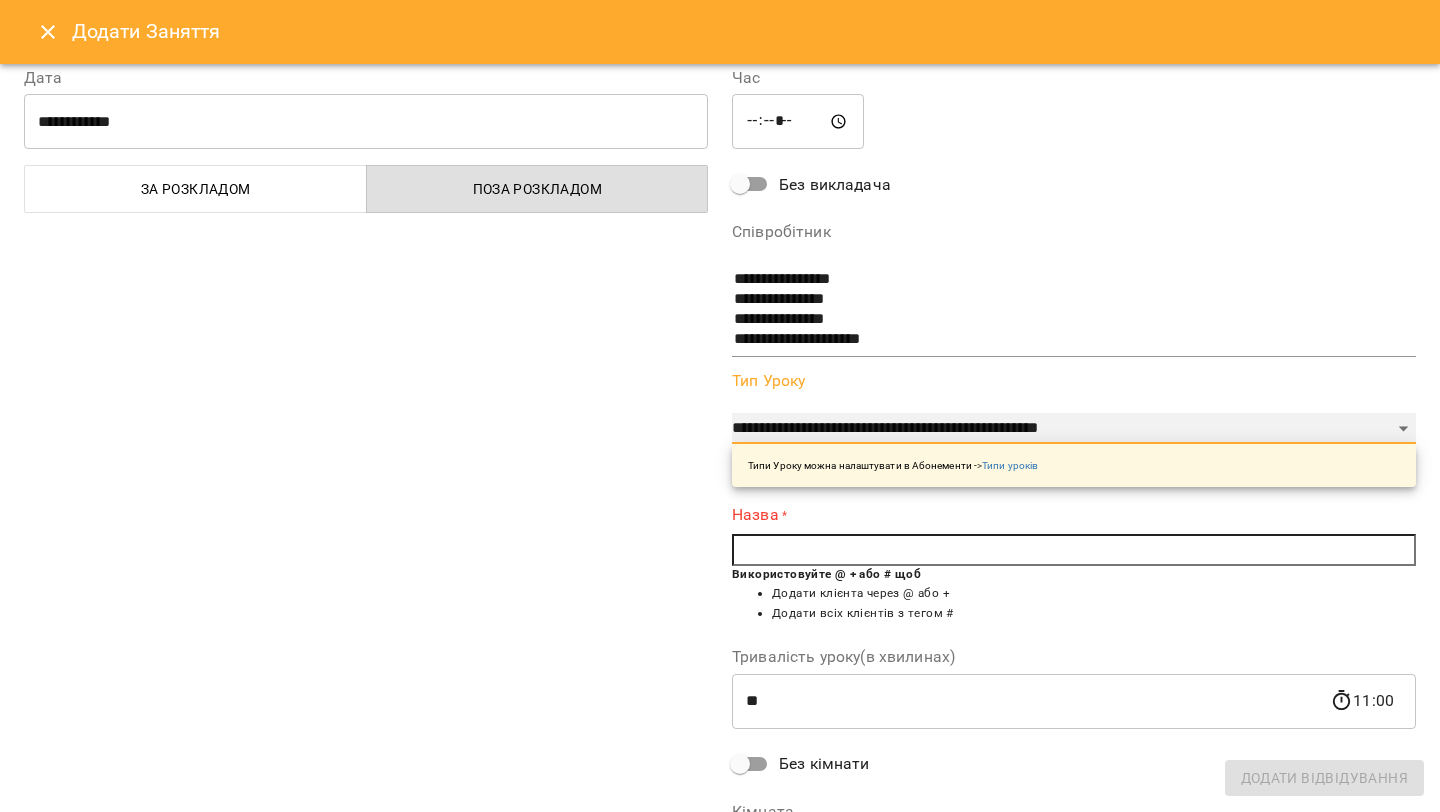 select on "**********" 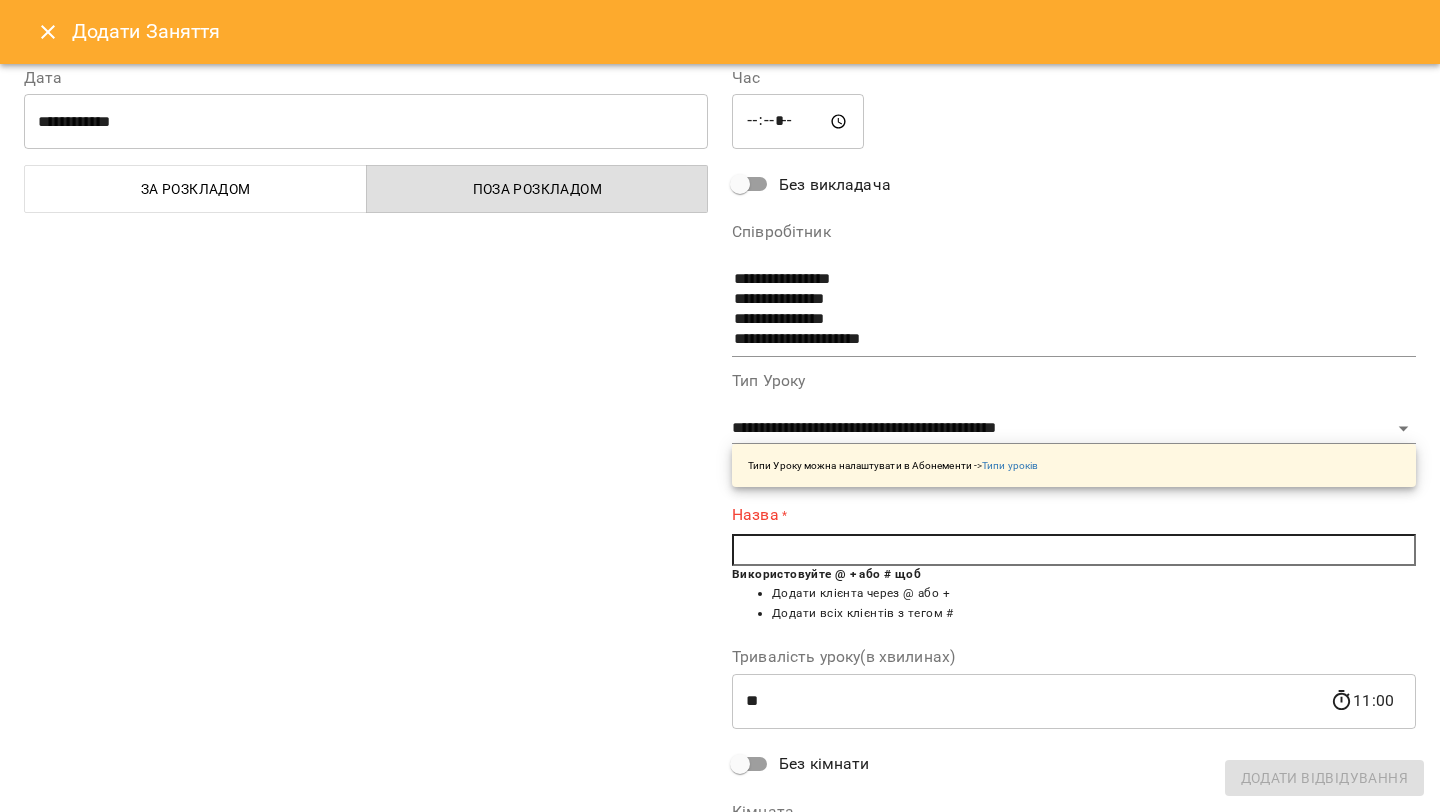 click at bounding box center [1074, 550] 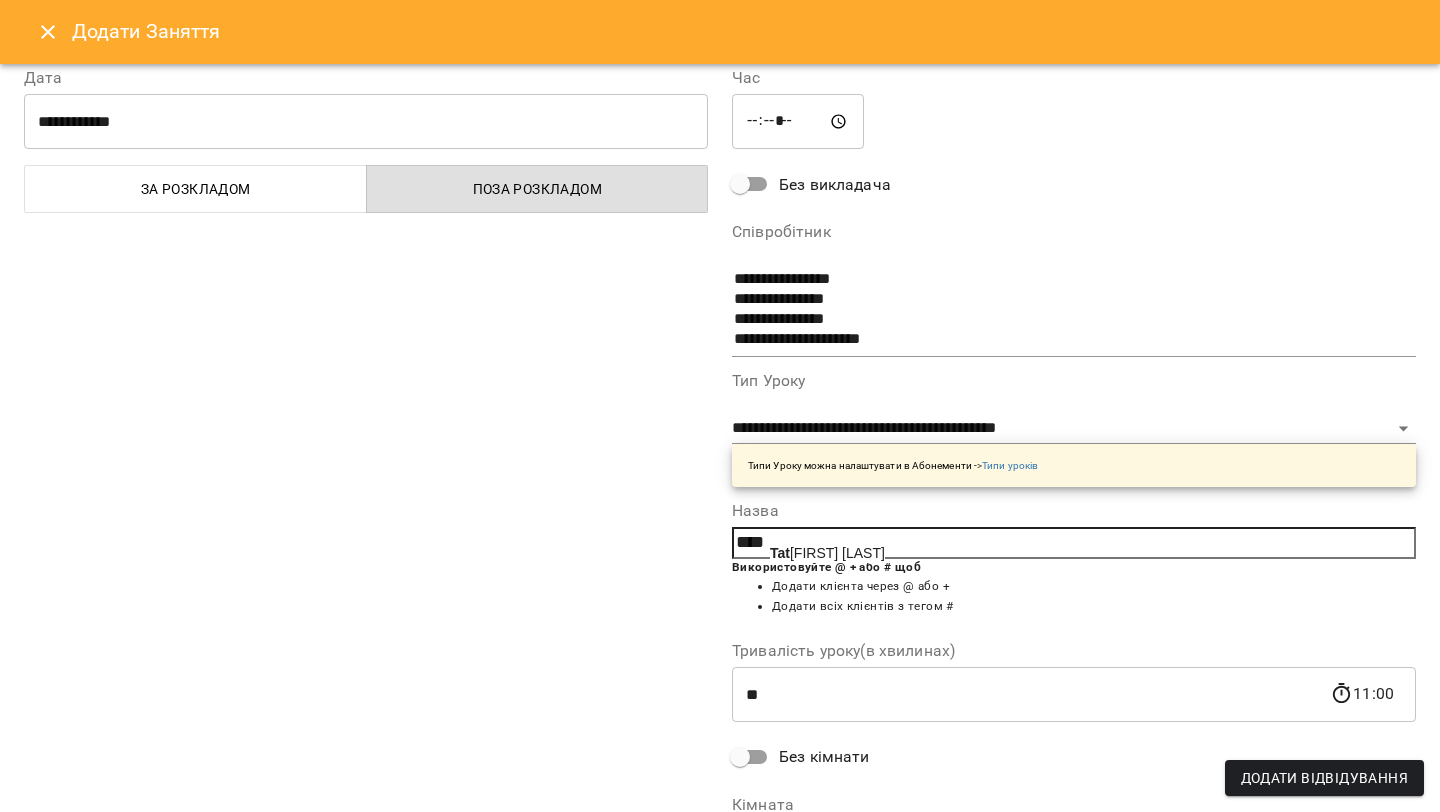 drag, startPoint x: 831, startPoint y: 552, endPoint x: 1078, endPoint y: 723, distance: 300.41638 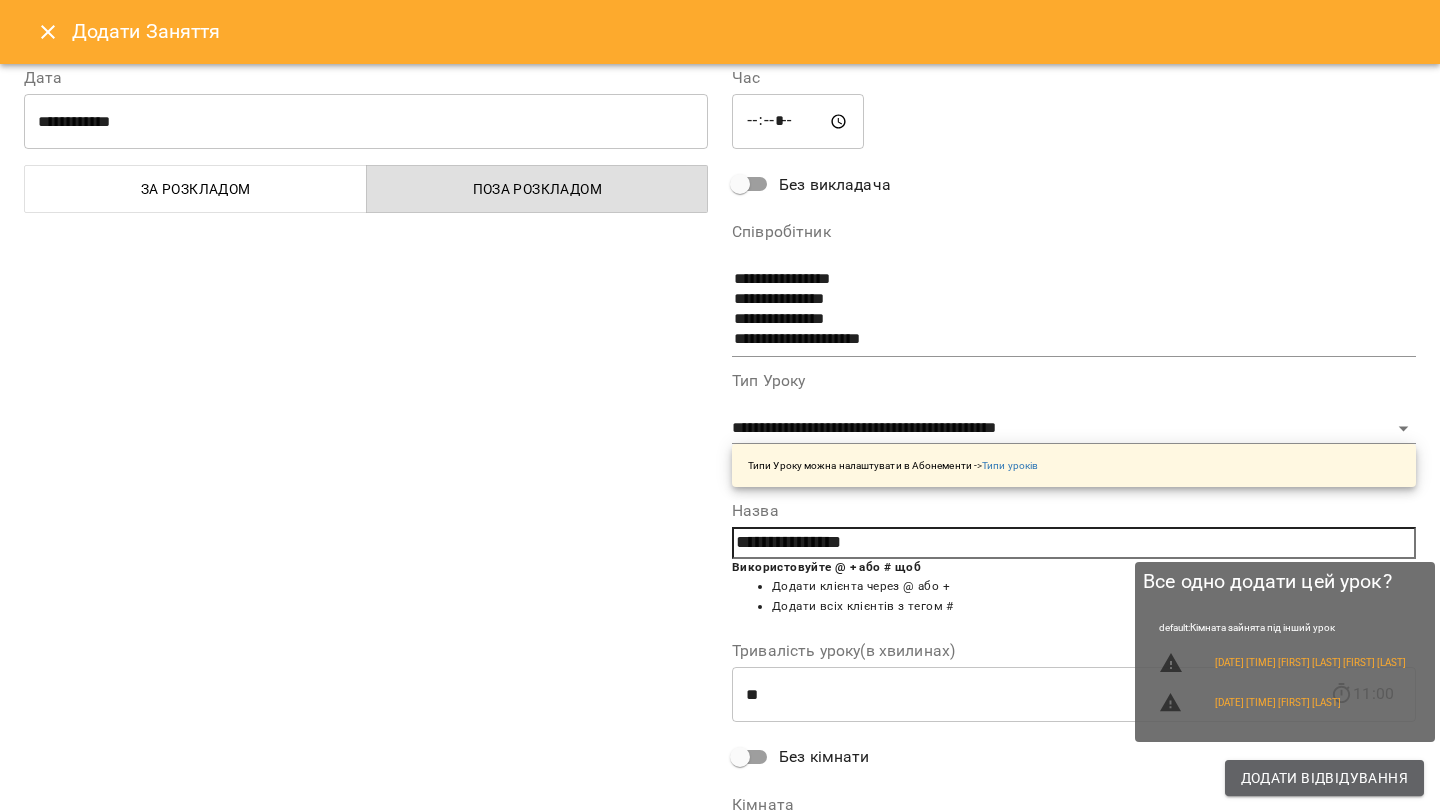 click on "Додати Відвідування" at bounding box center (1324, 778) 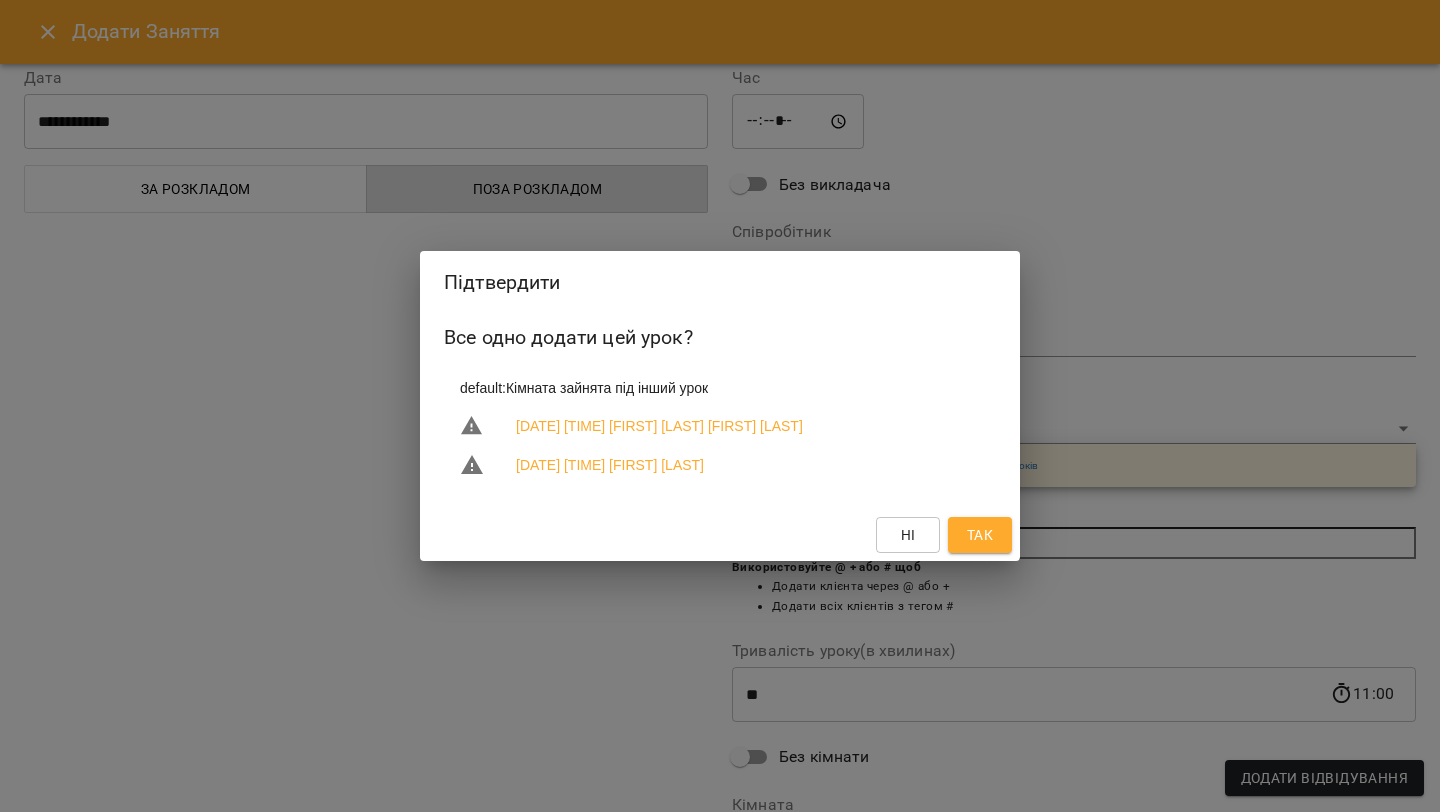 click on "Так" at bounding box center (980, 535) 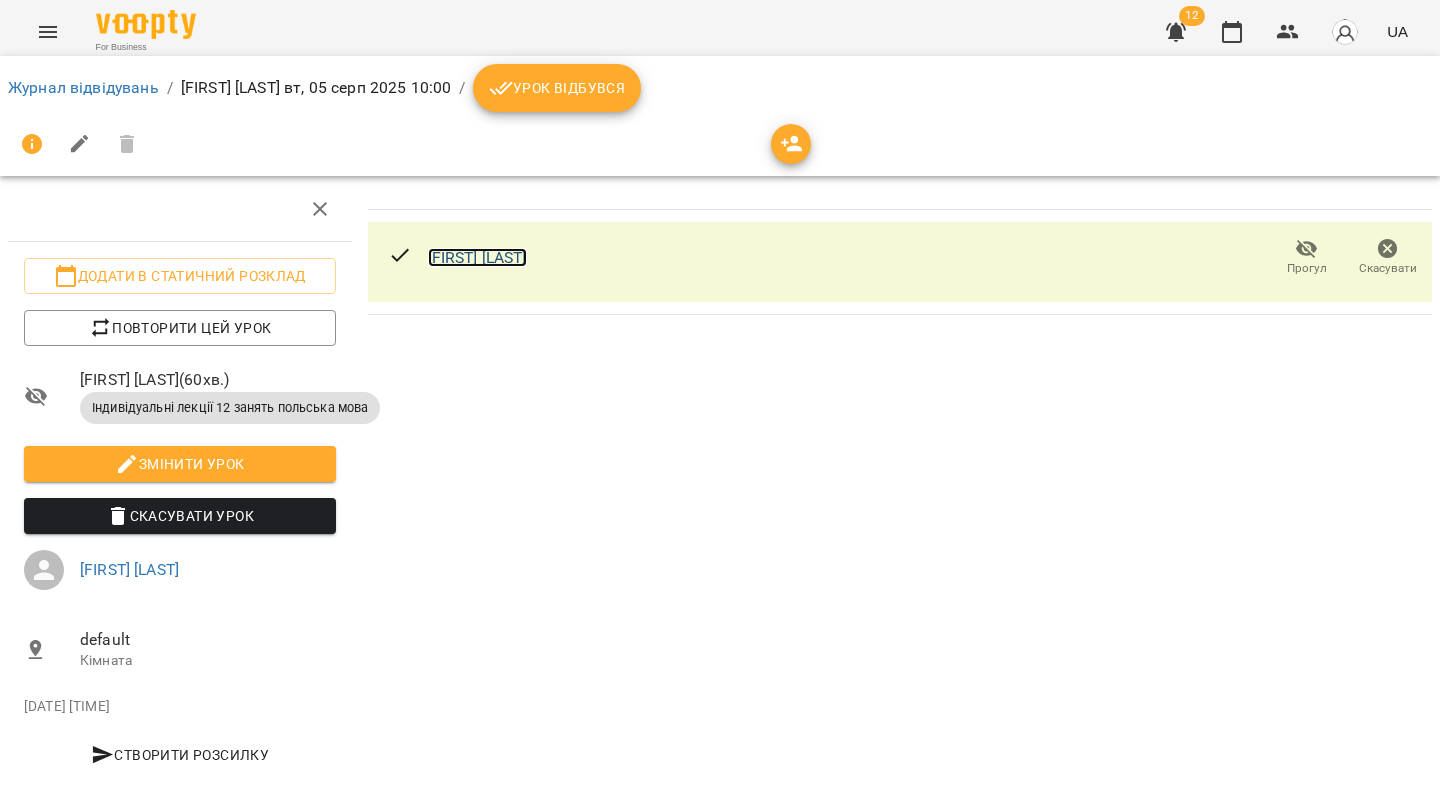 click on "[FIRST] [LAST]" at bounding box center [477, 257] 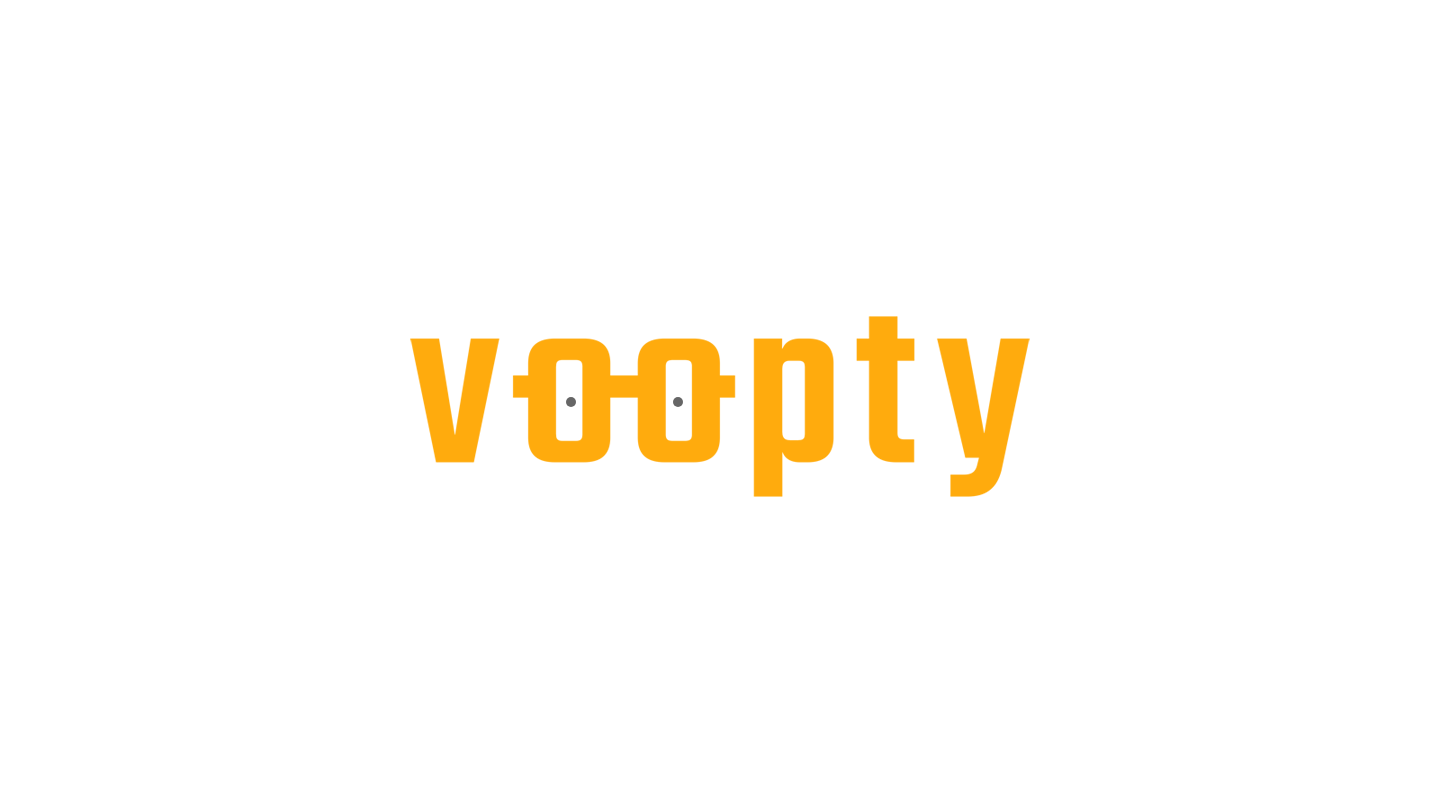 scroll, scrollTop: 0, scrollLeft: 0, axis: both 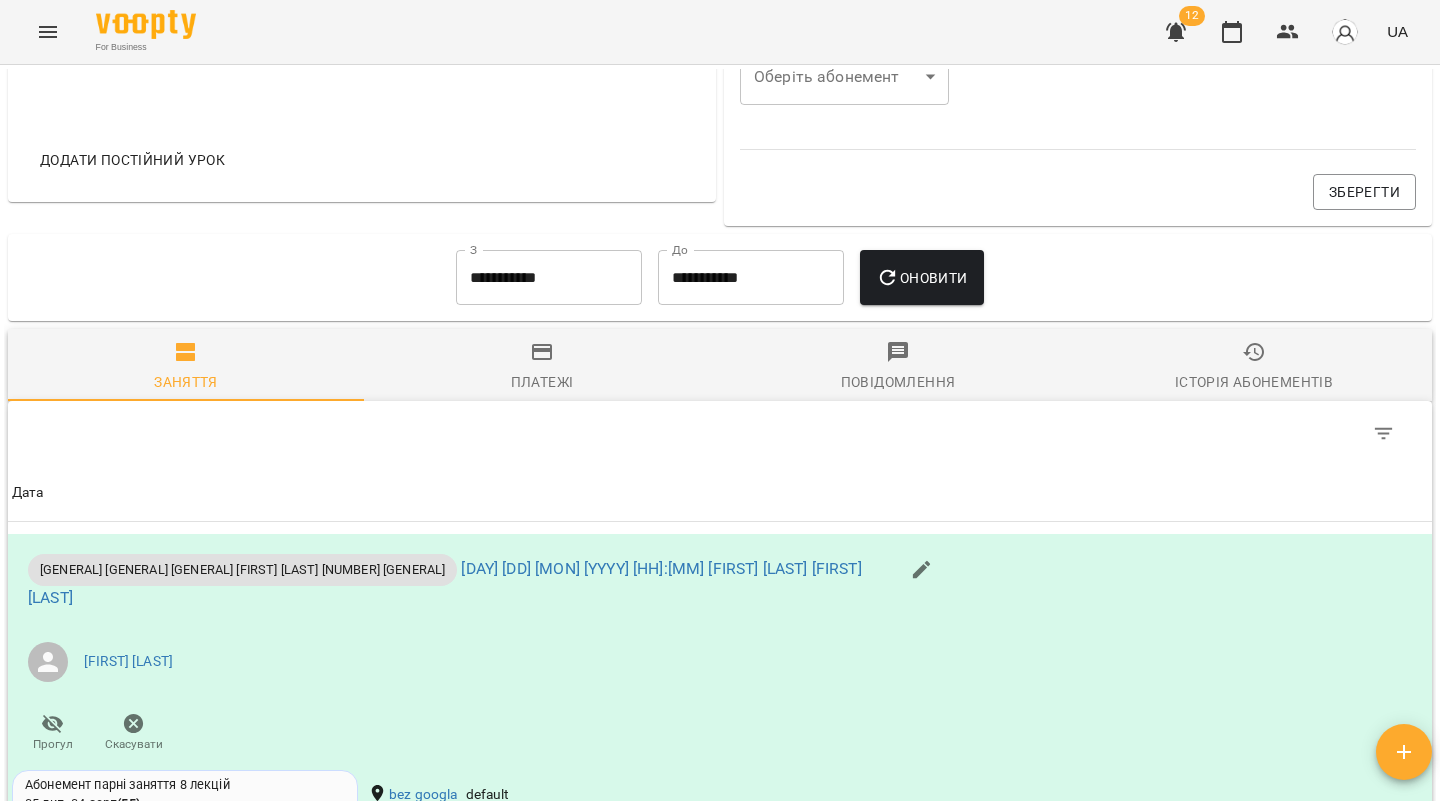 click on "Історія абонементів" at bounding box center [1254, 367] 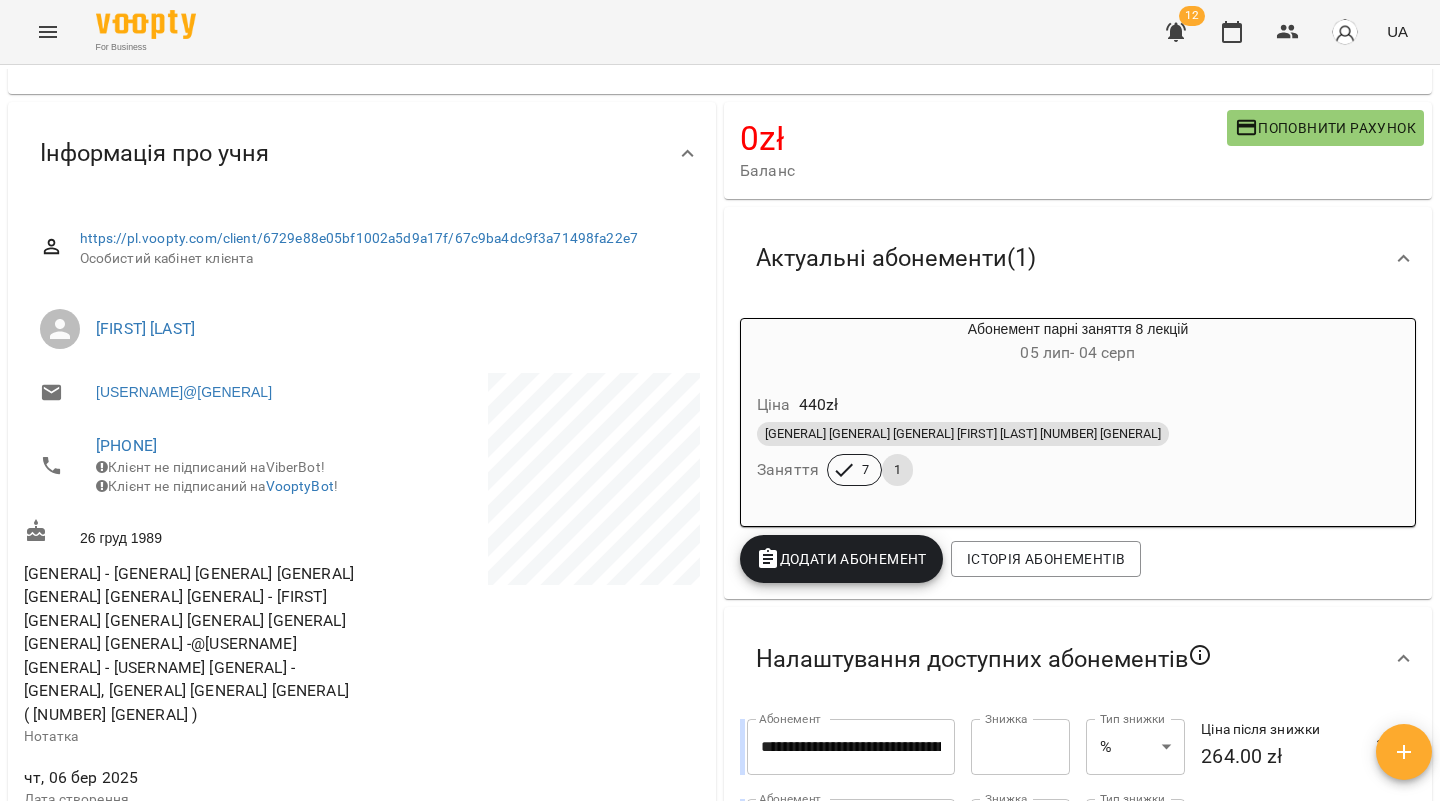 scroll, scrollTop: 0, scrollLeft: 0, axis: both 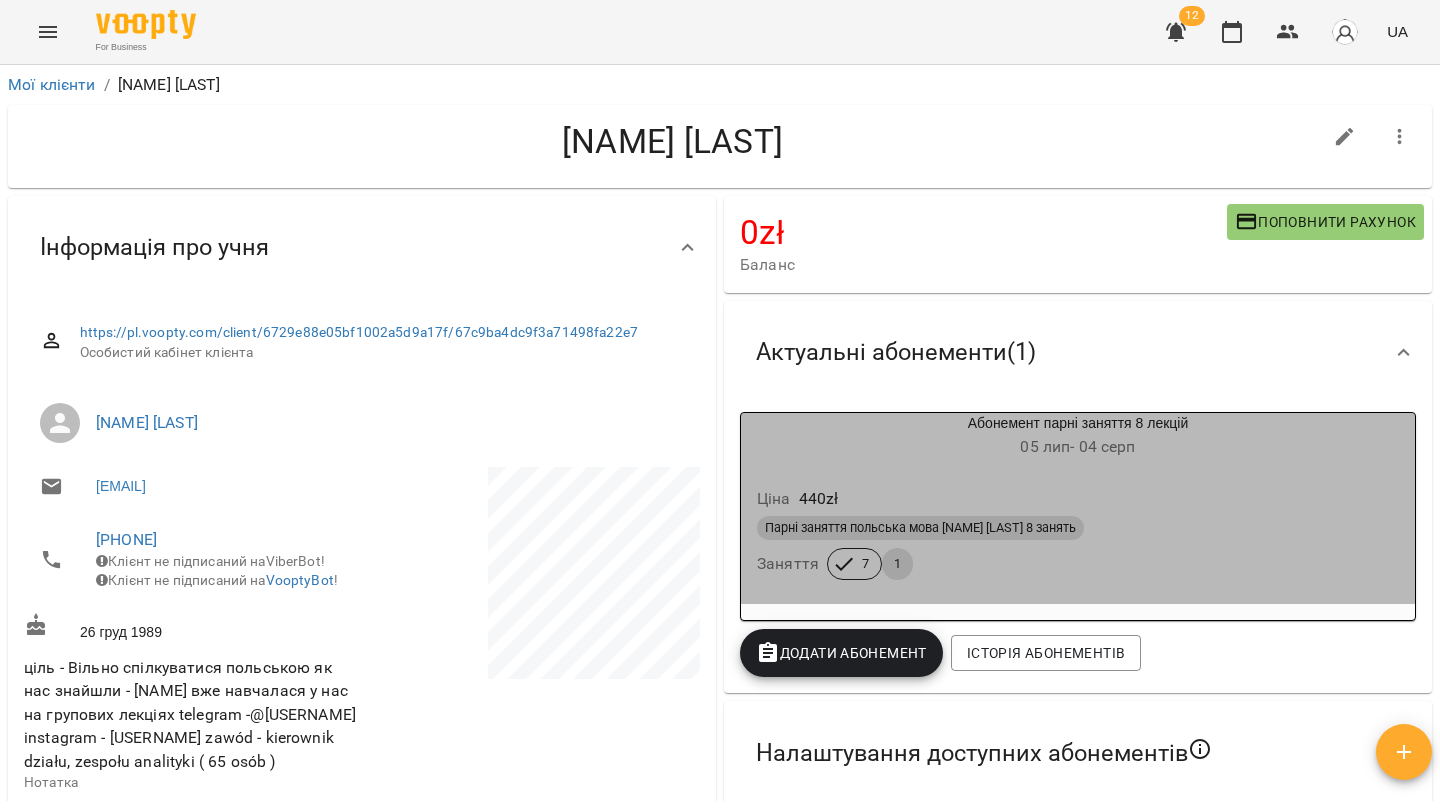 click on "Парні заняття польська мова [NAME] [LAST]  8 занять  Заняття 7 1" at bounding box center (1078, 548) 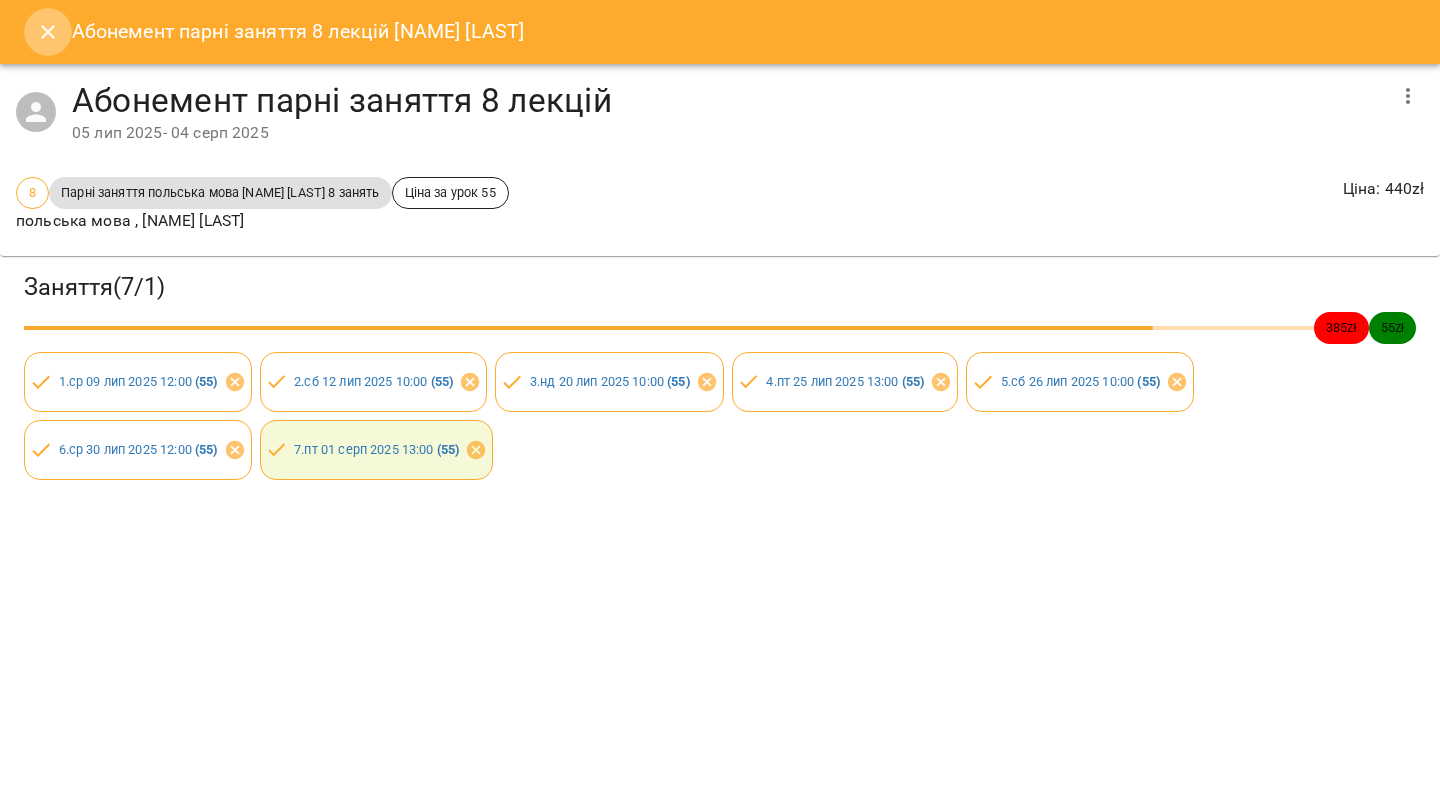 drag, startPoint x: 35, startPoint y: 36, endPoint x: 148, endPoint y: 72, distance: 118.595955 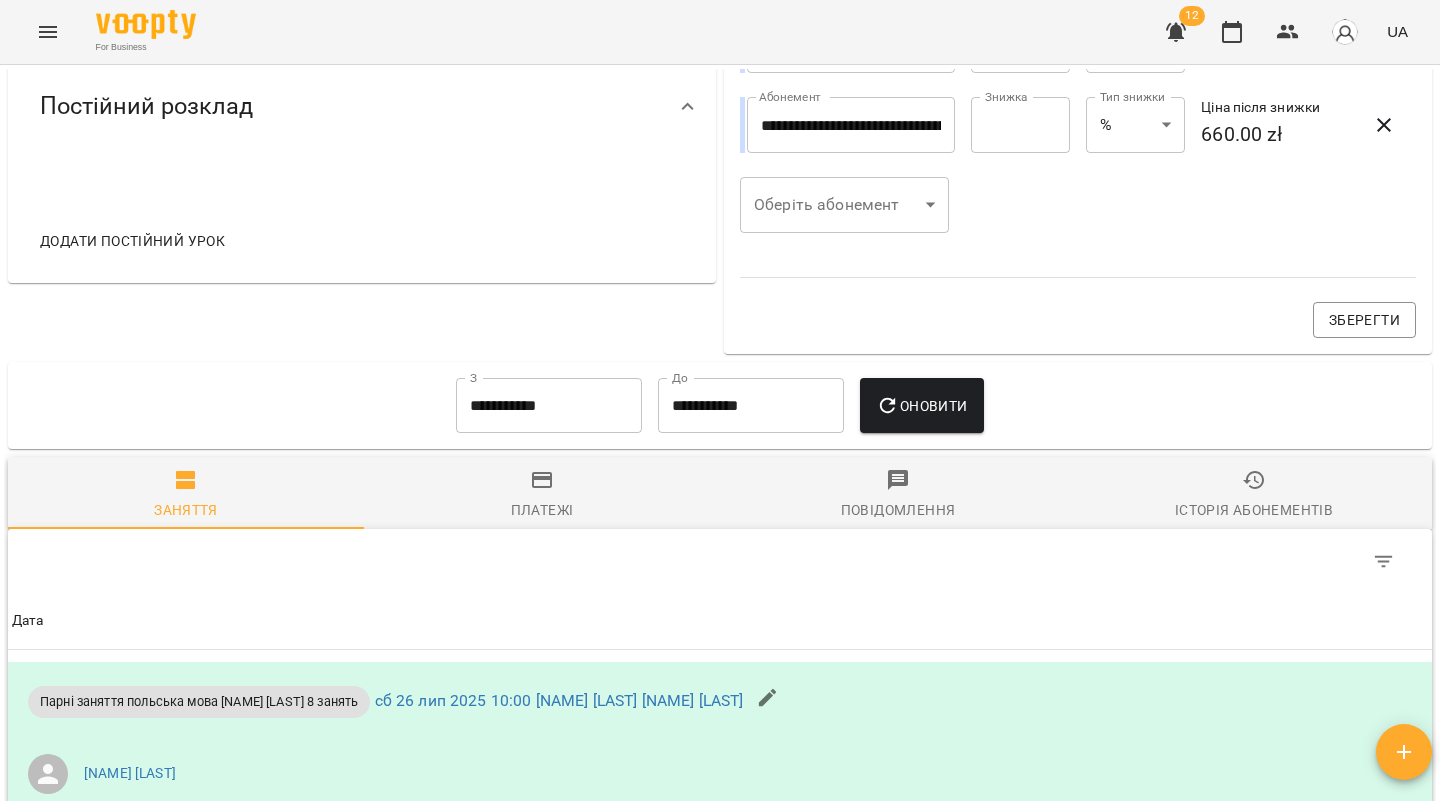 scroll, scrollTop: 871, scrollLeft: 0, axis: vertical 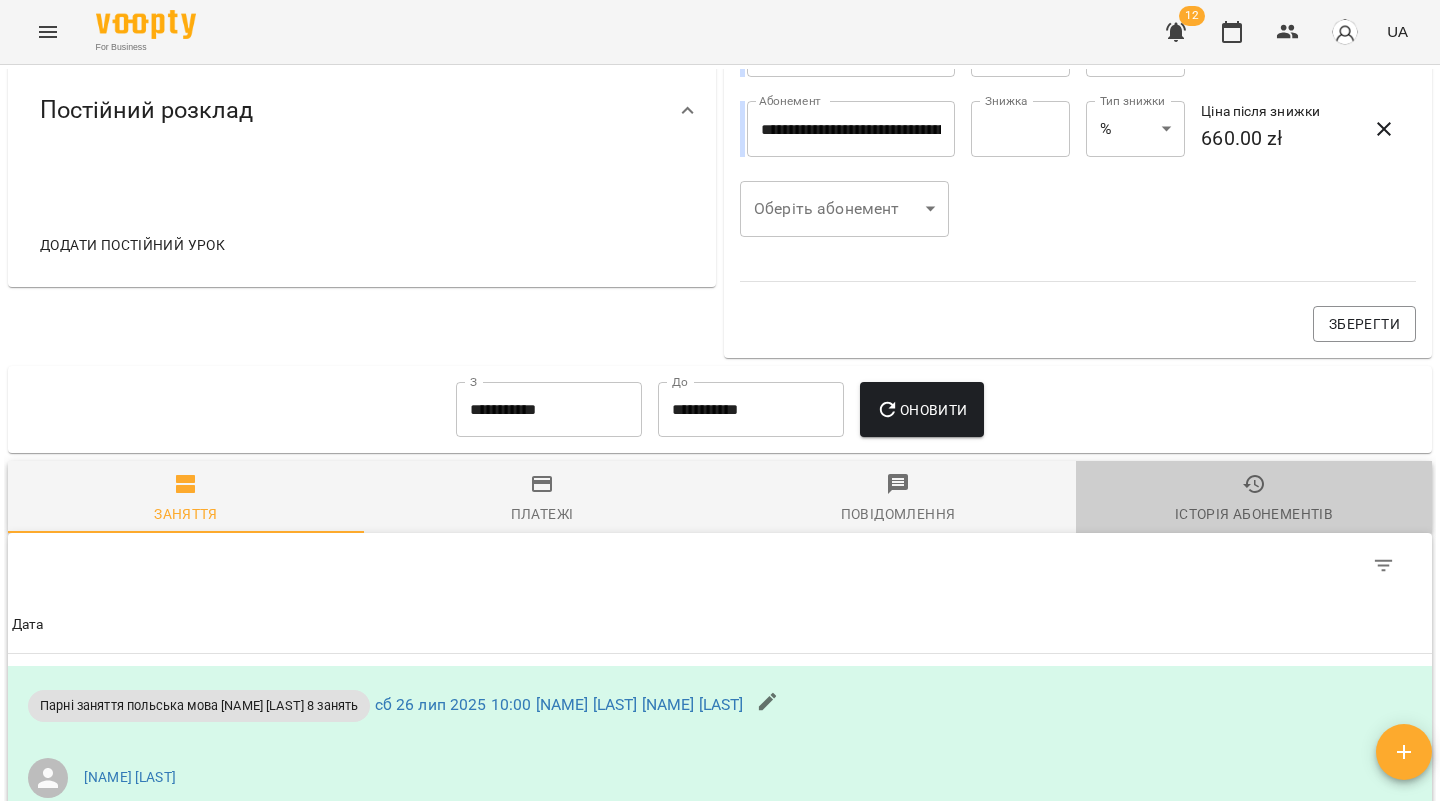 click on "Історія абонементів" at bounding box center (1254, 514) 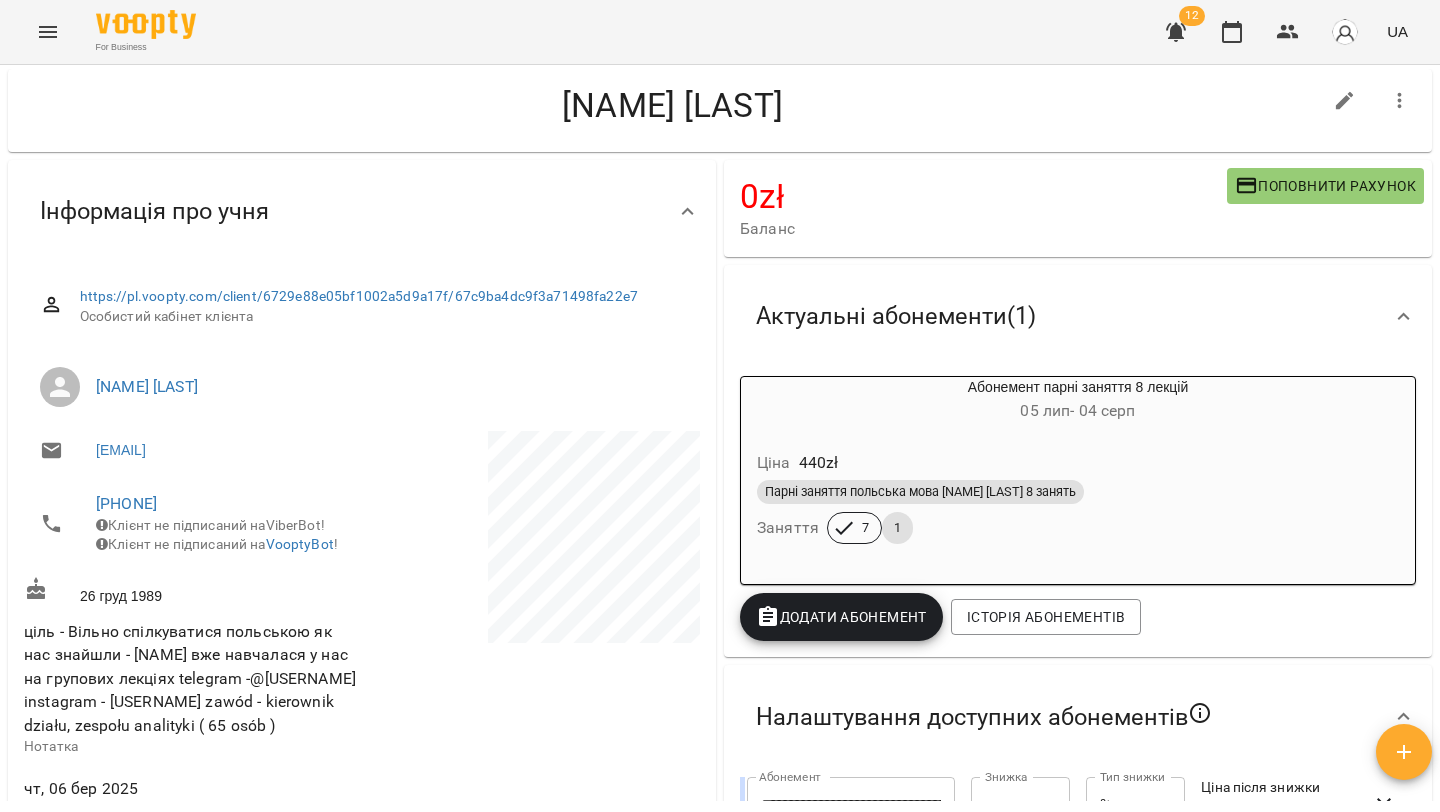 scroll, scrollTop: 0, scrollLeft: 0, axis: both 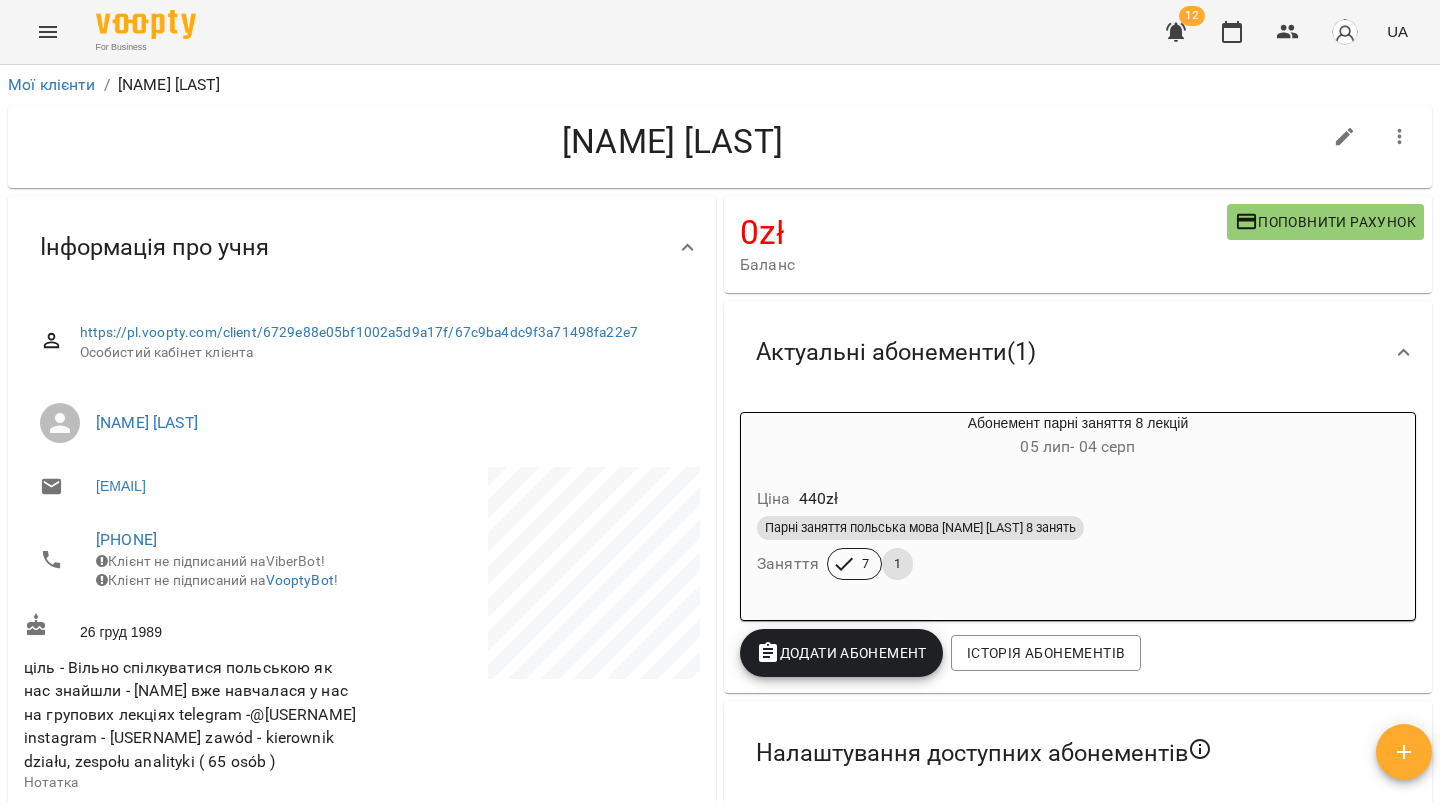 click 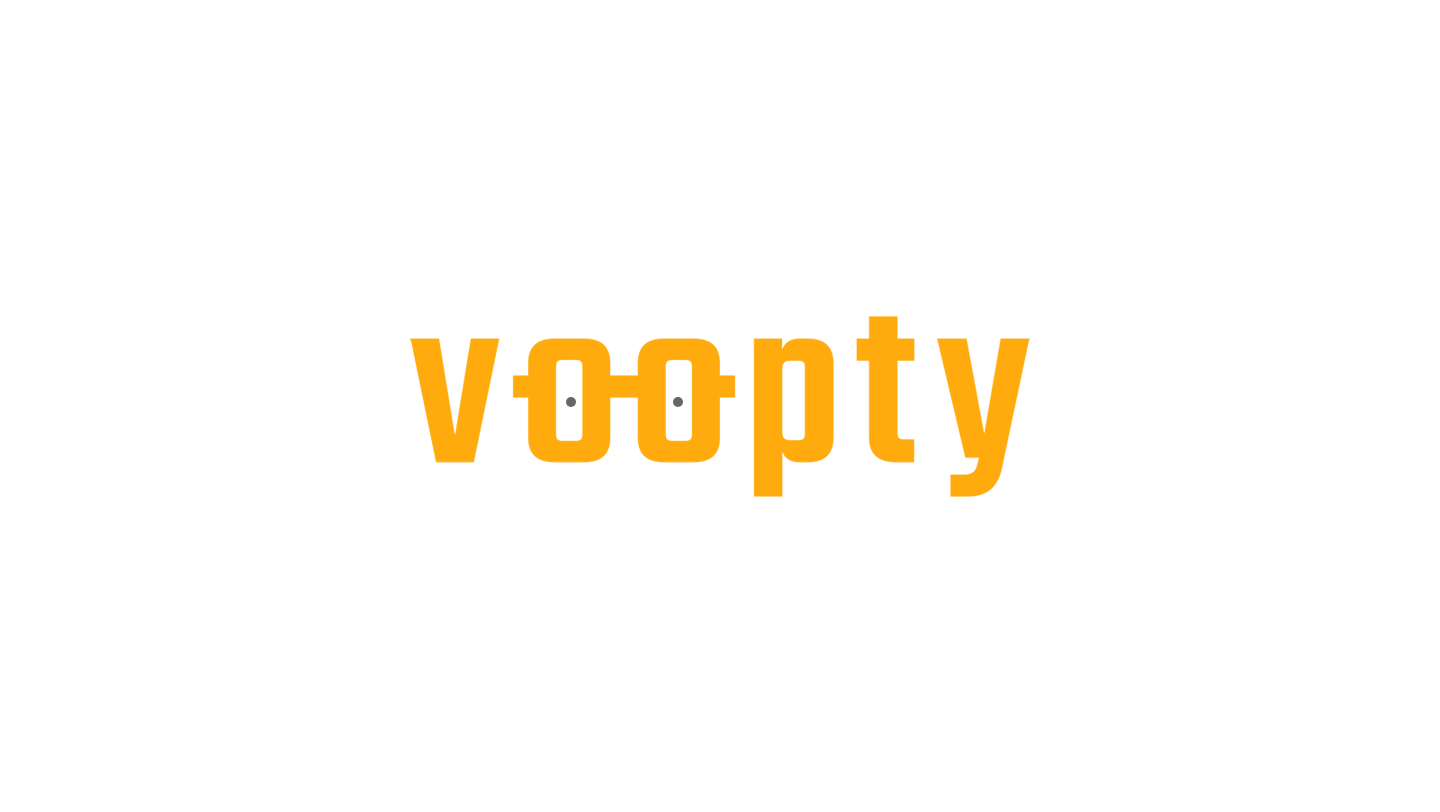 scroll, scrollTop: 0, scrollLeft: 0, axis: both 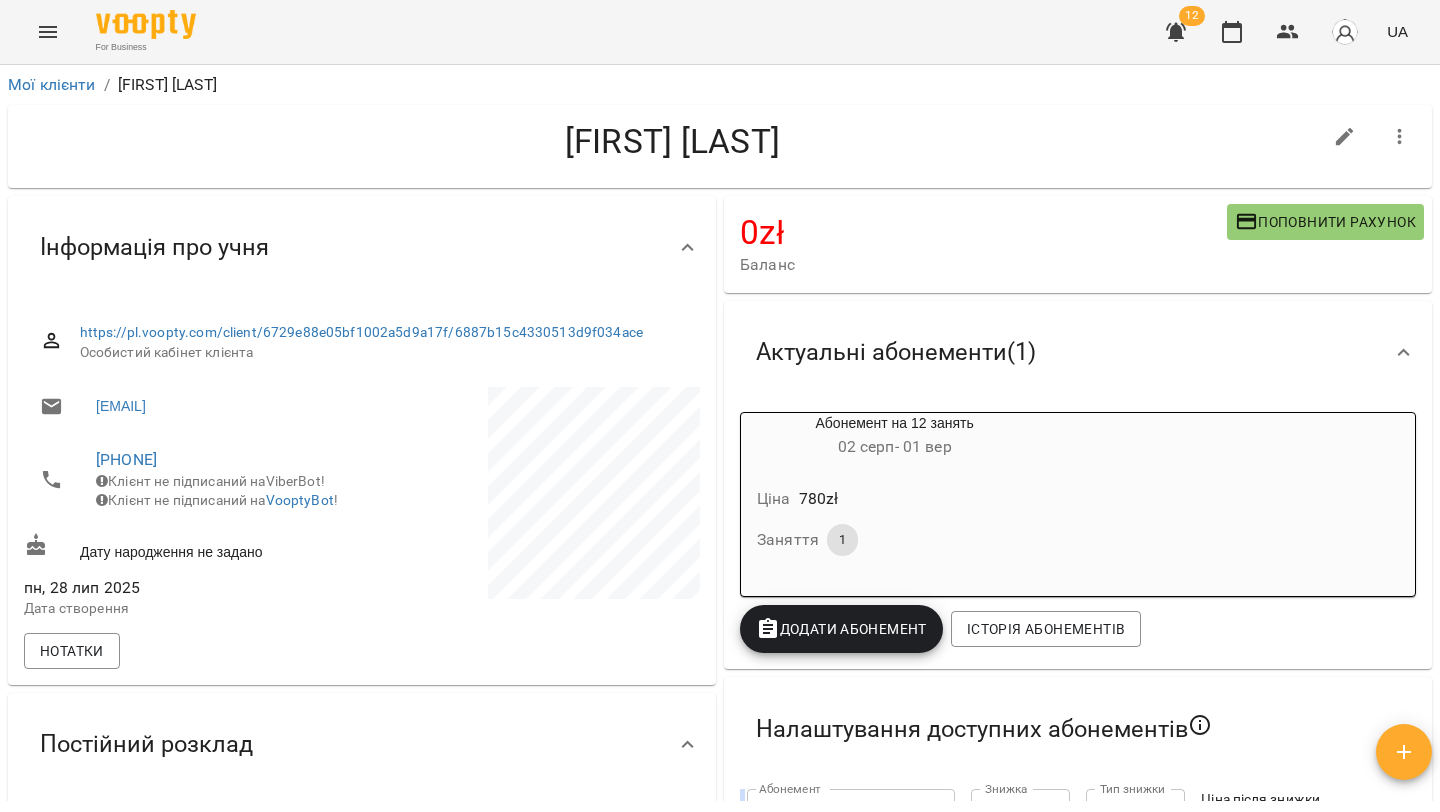 click on "Заняття 1" at bounding box center (894, 536) 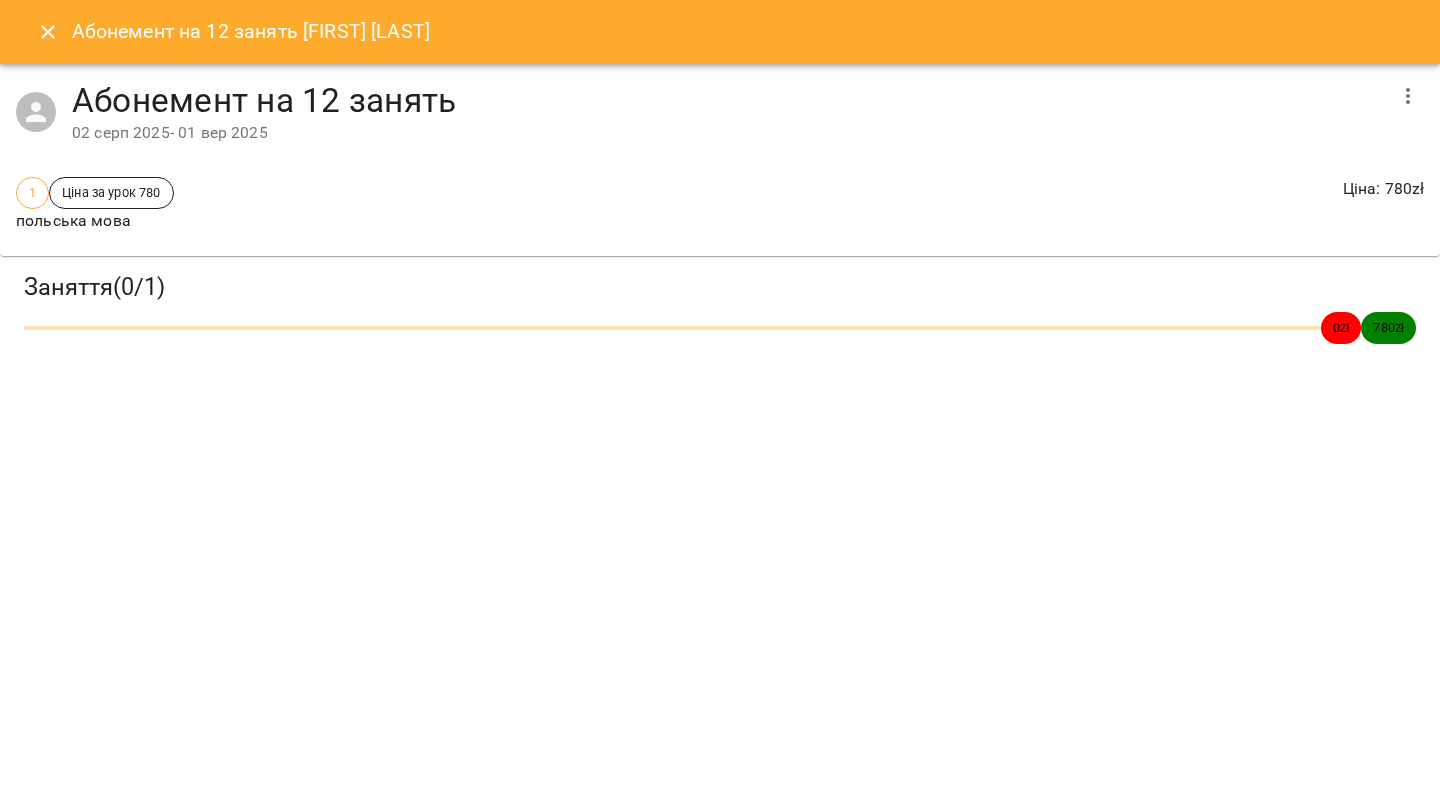 click 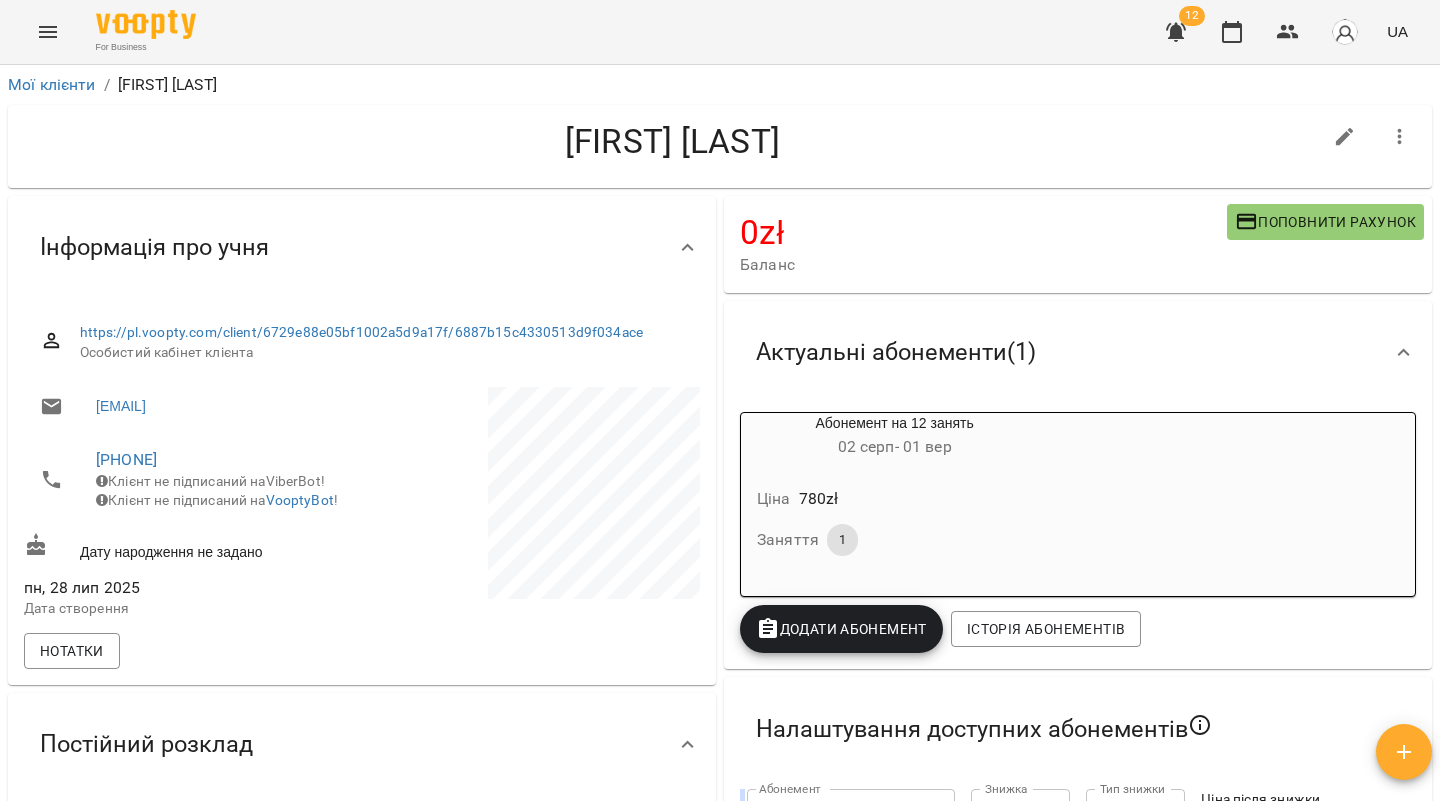 click on "Ціна 780 zł Заняття 1" at bounding box center [894, 525] 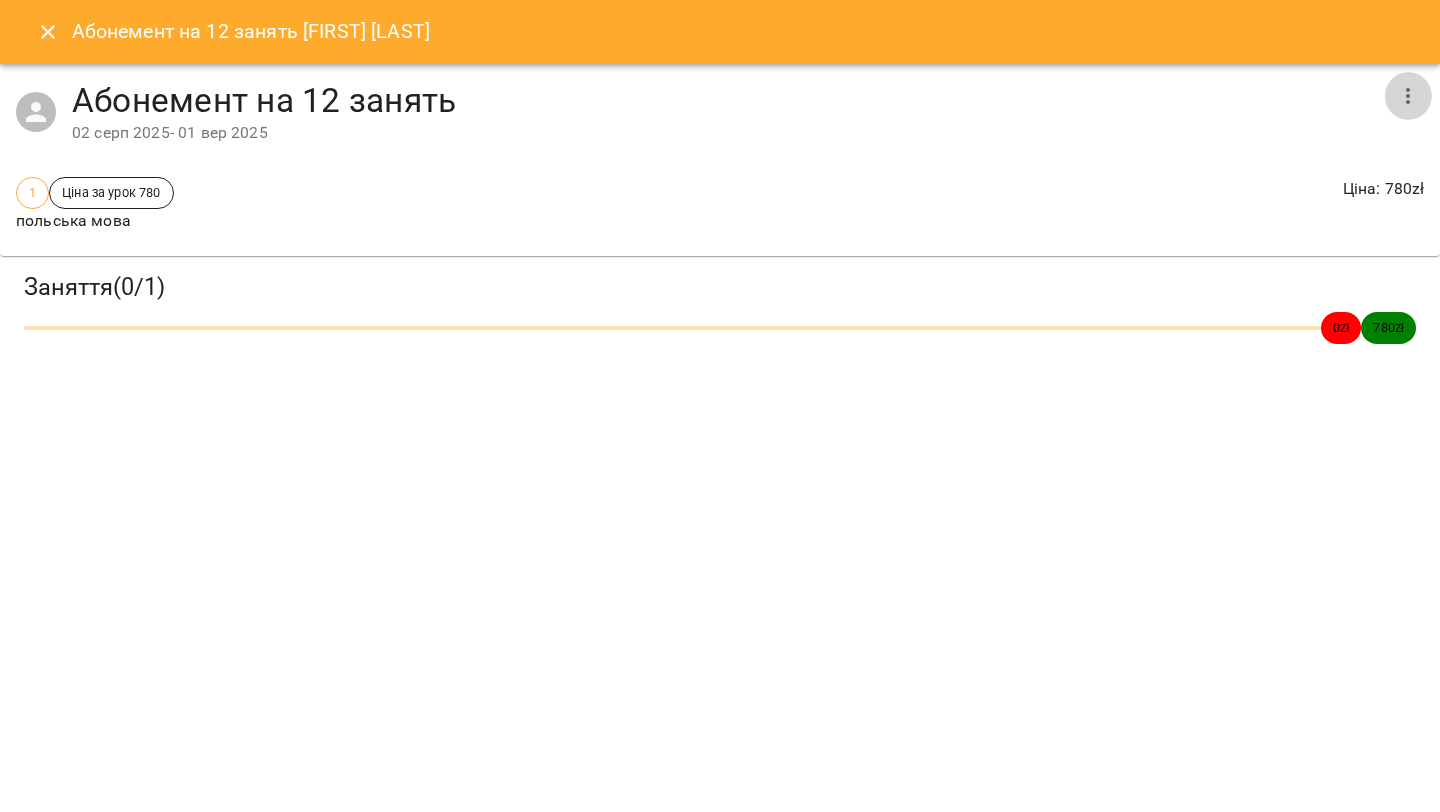 click 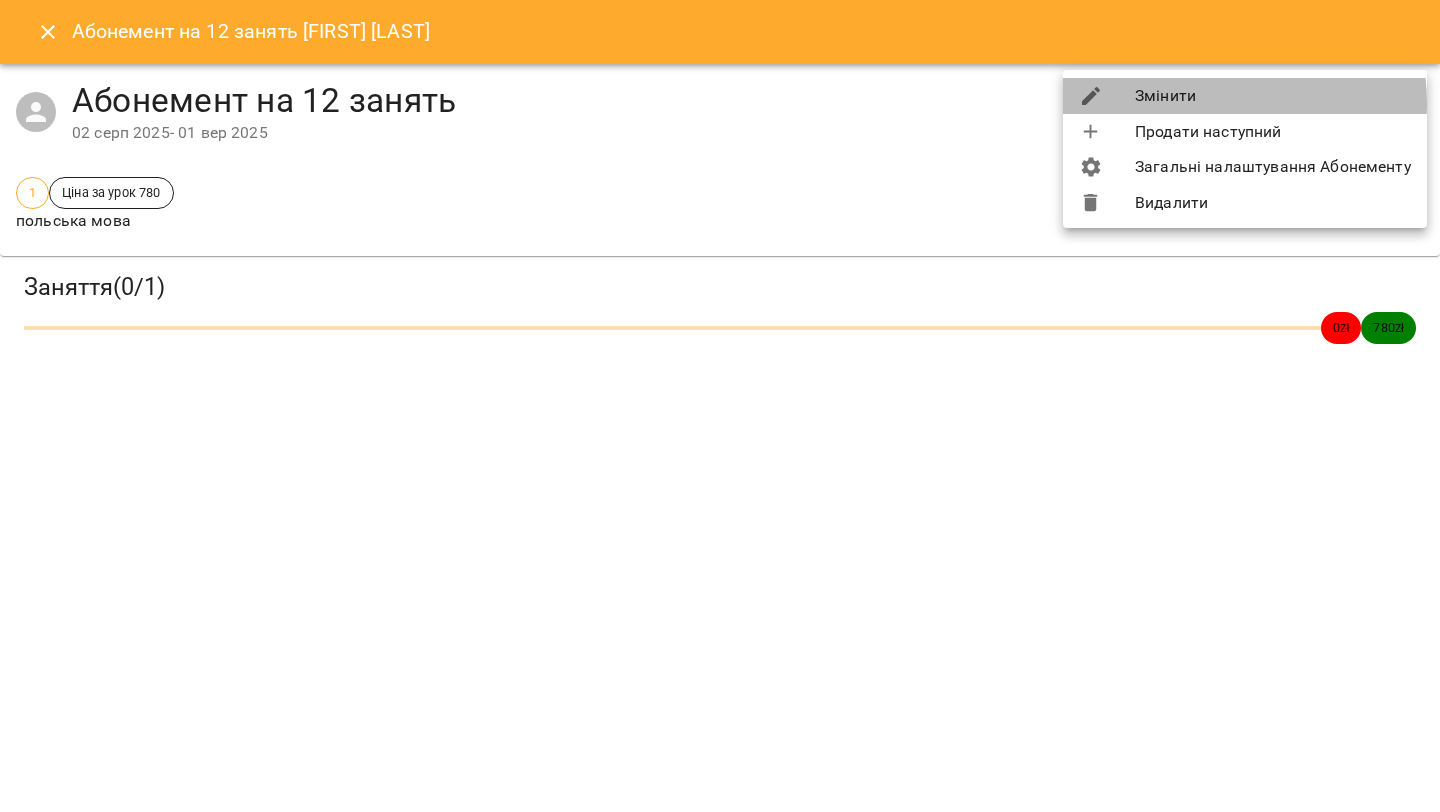 click on "Змінити" at bounding box center (1245, 96) 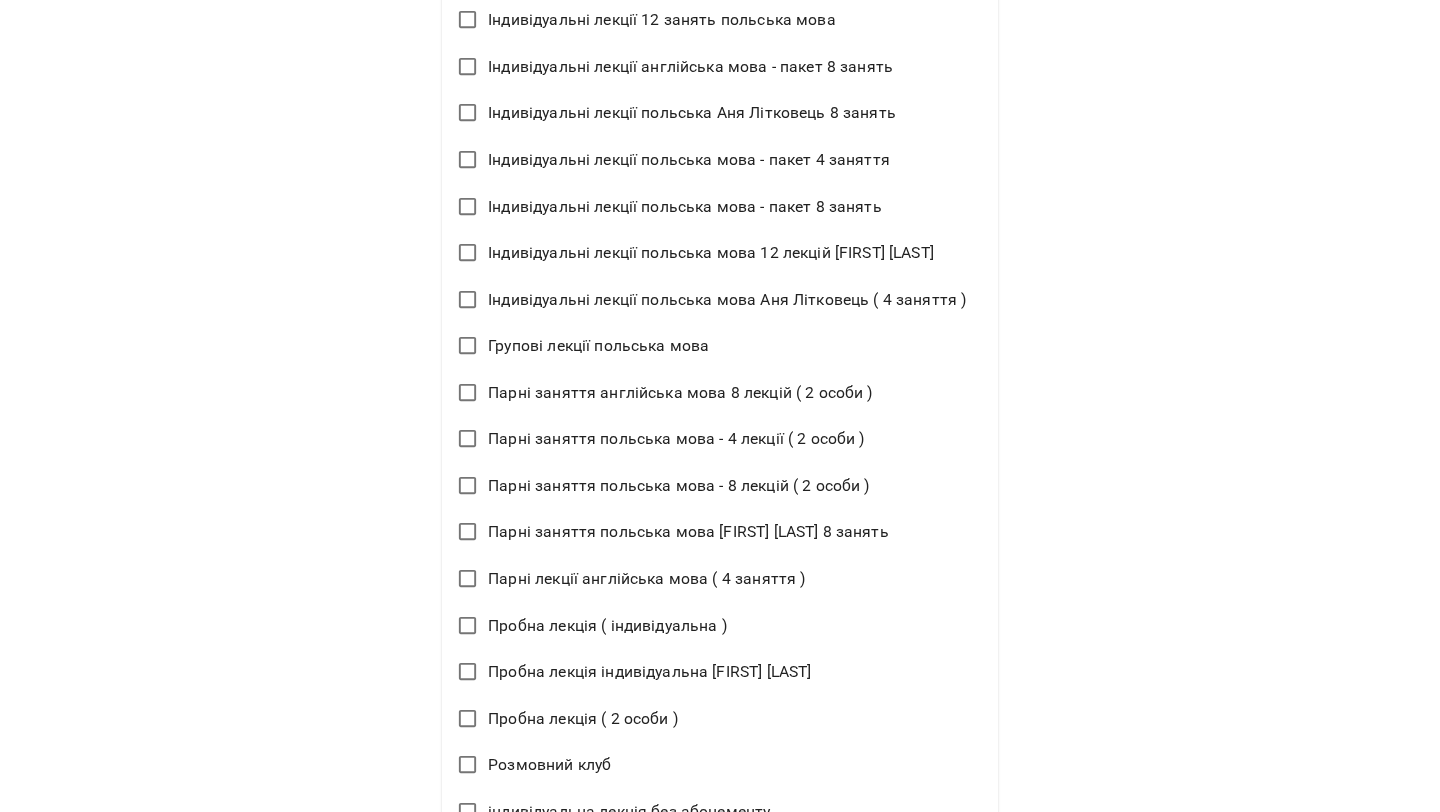 scroll, scrollTop: 796, scrollLeft: 0, axis: vertical 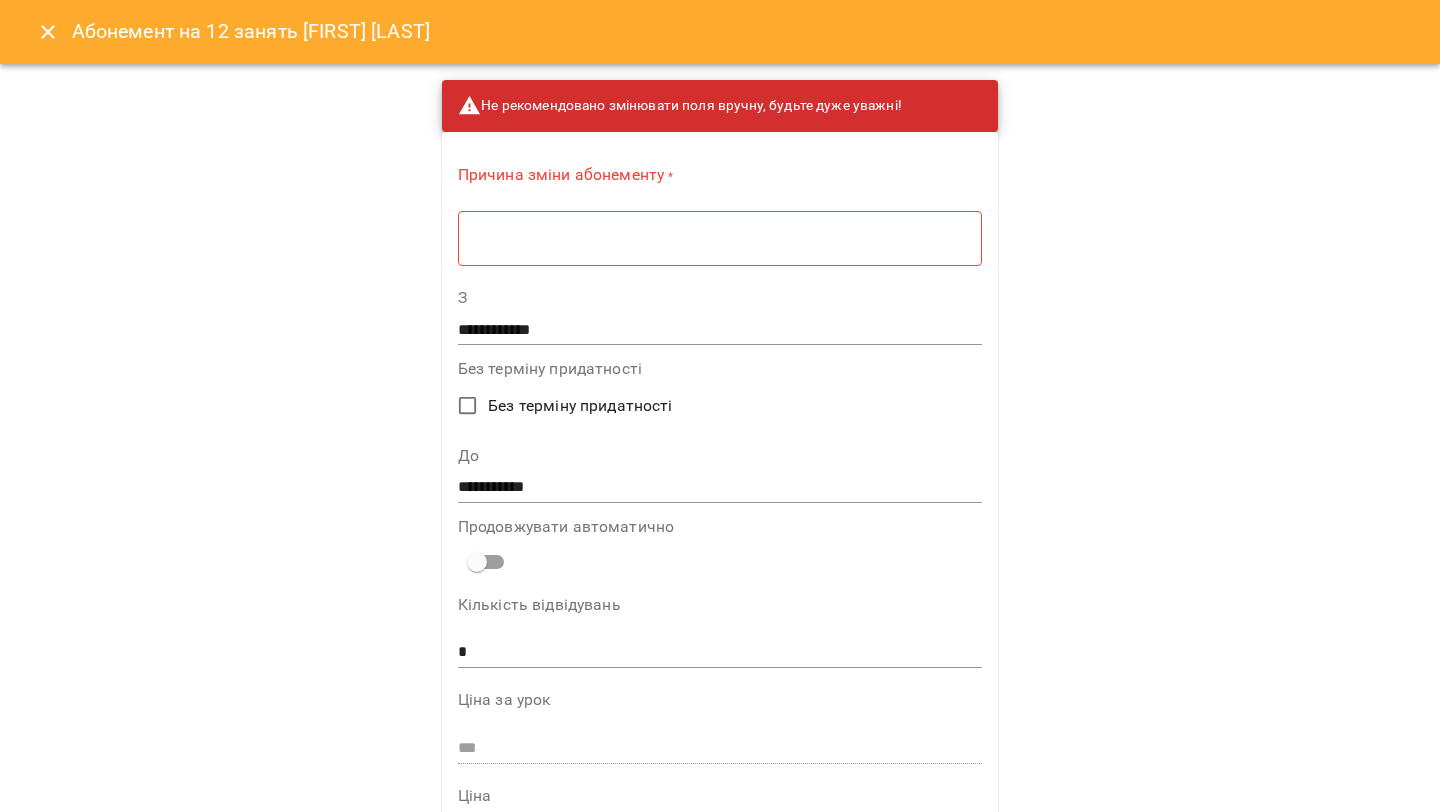 click at bounding box center [720, 238] 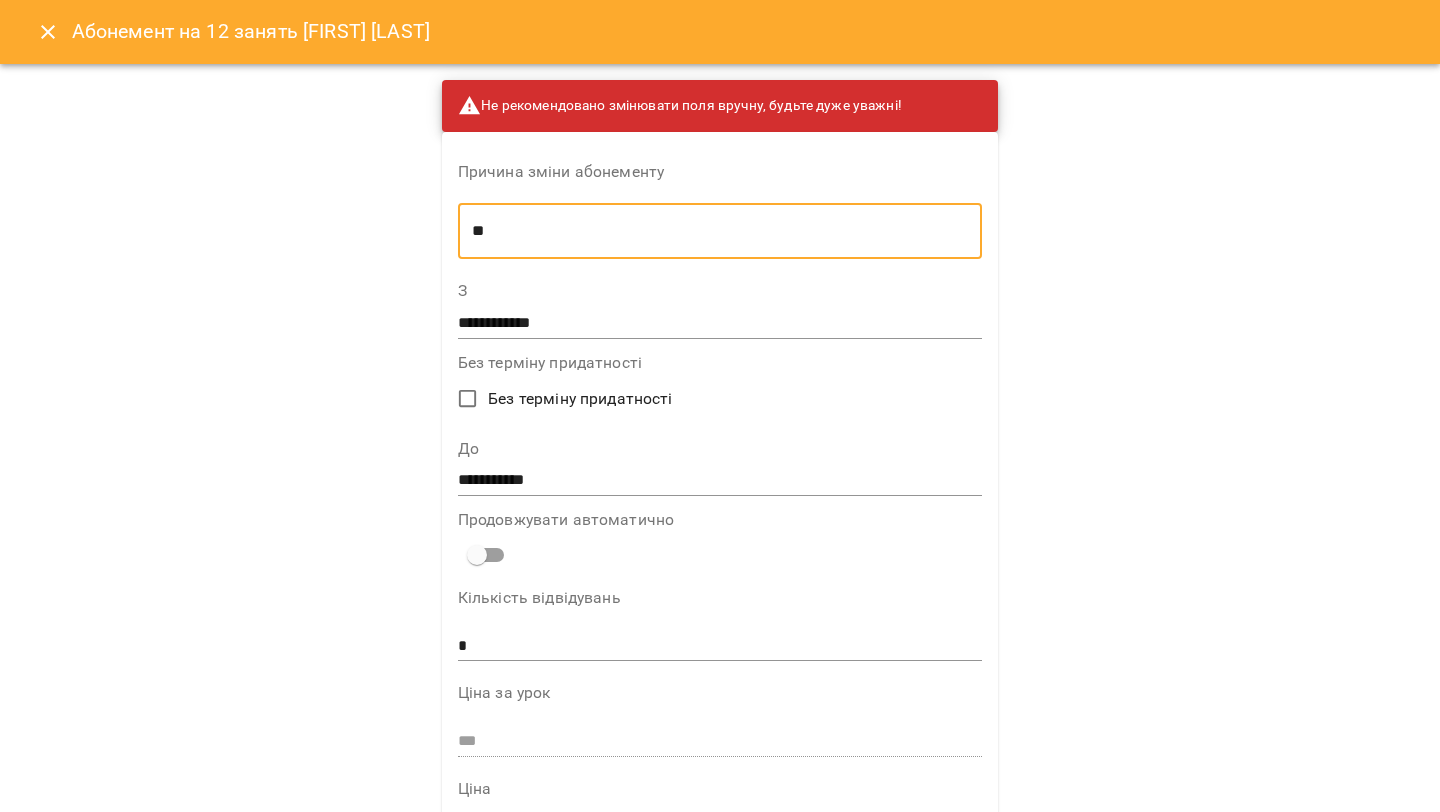 type on "*" 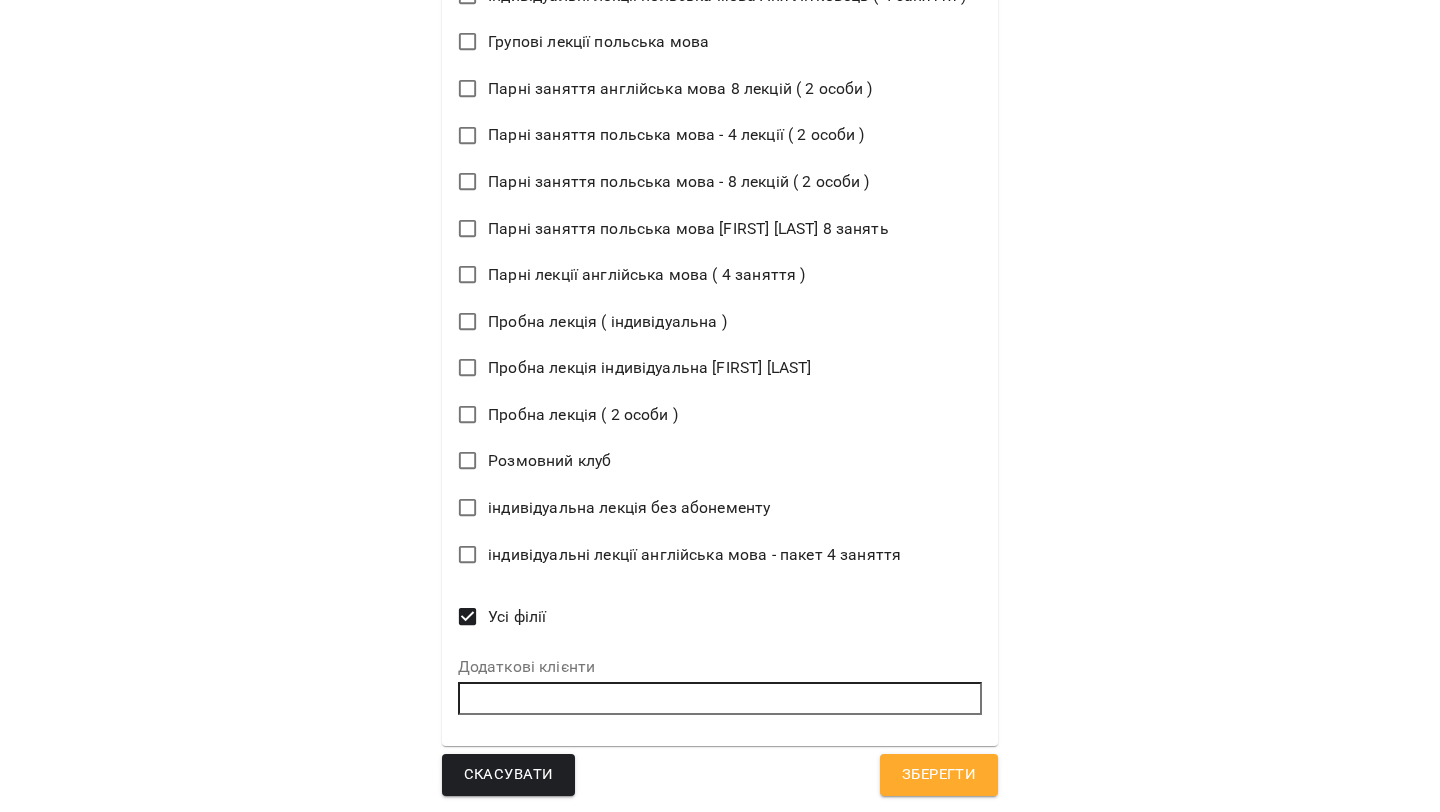 scroll, scrollTop: 1250, scrollLeft: 0, axis: vertical 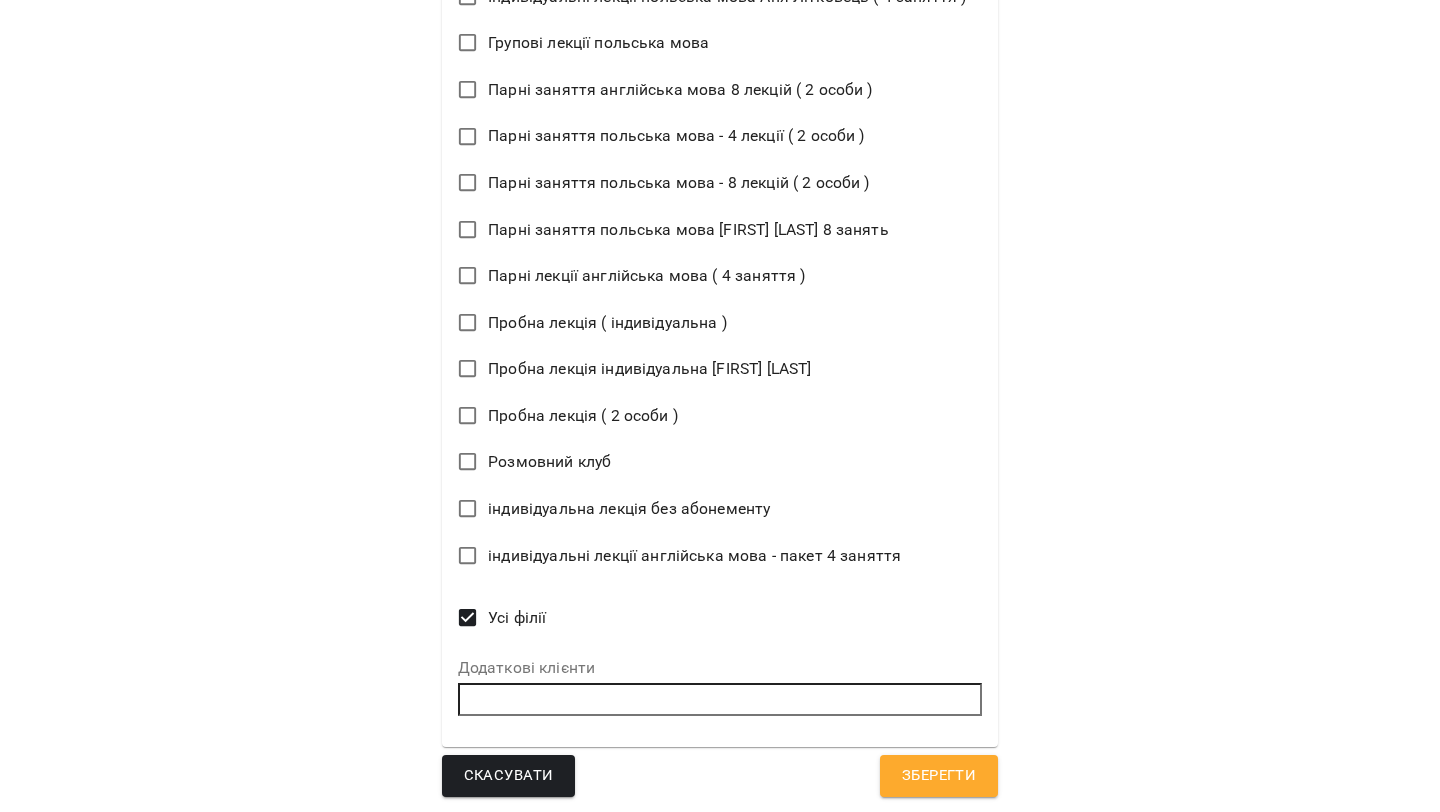 type on "**********" 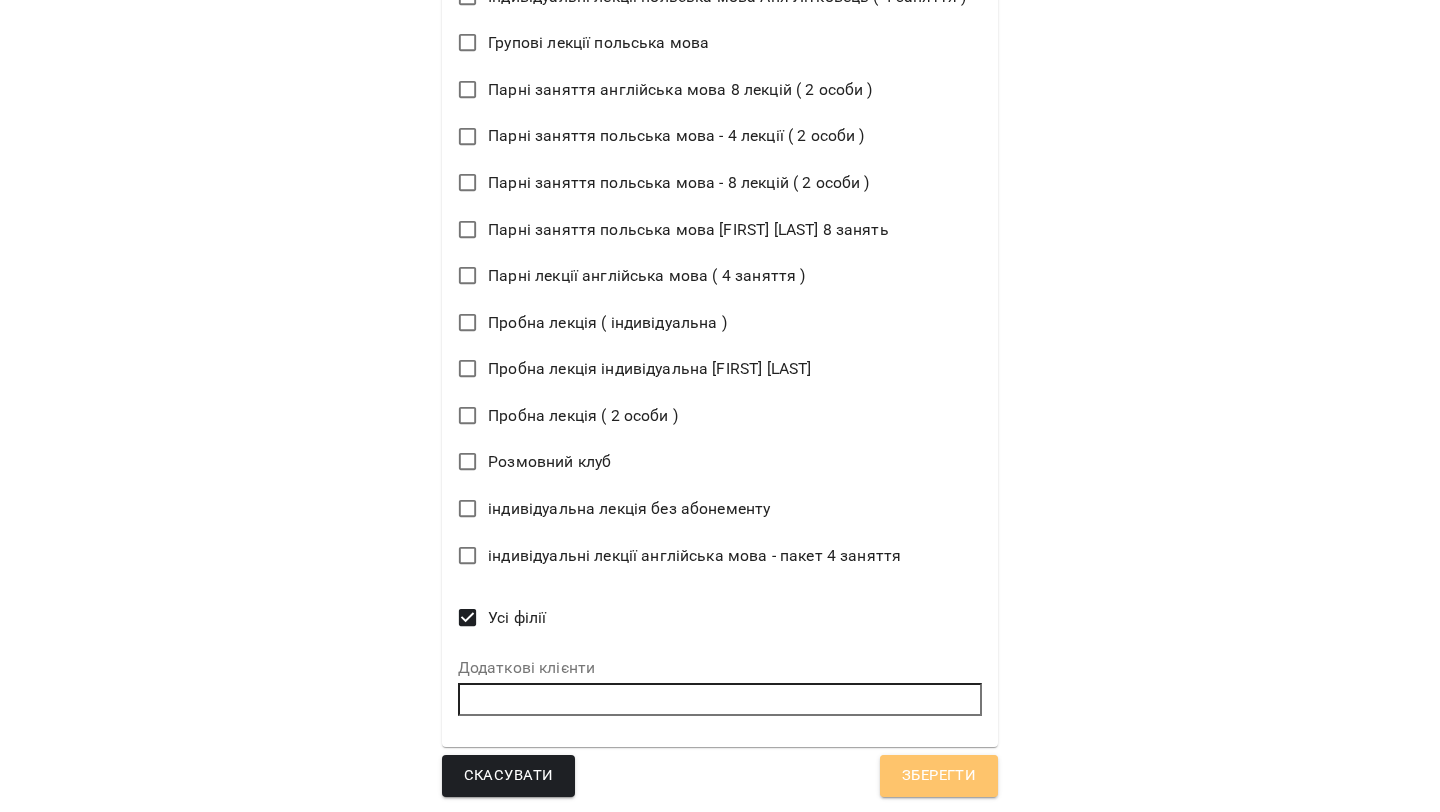 click on "Зберегти" at bounding box center [939, 776] 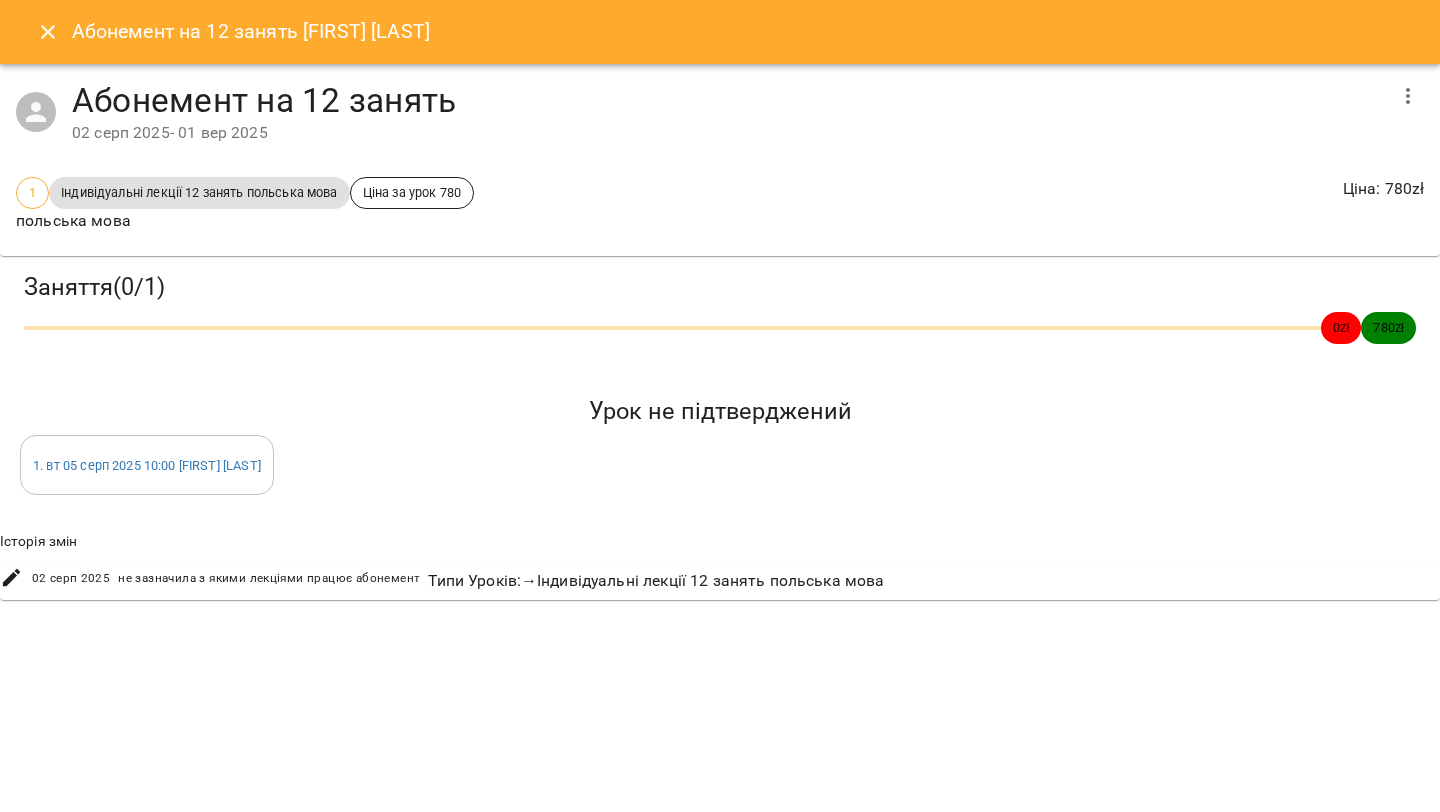 click 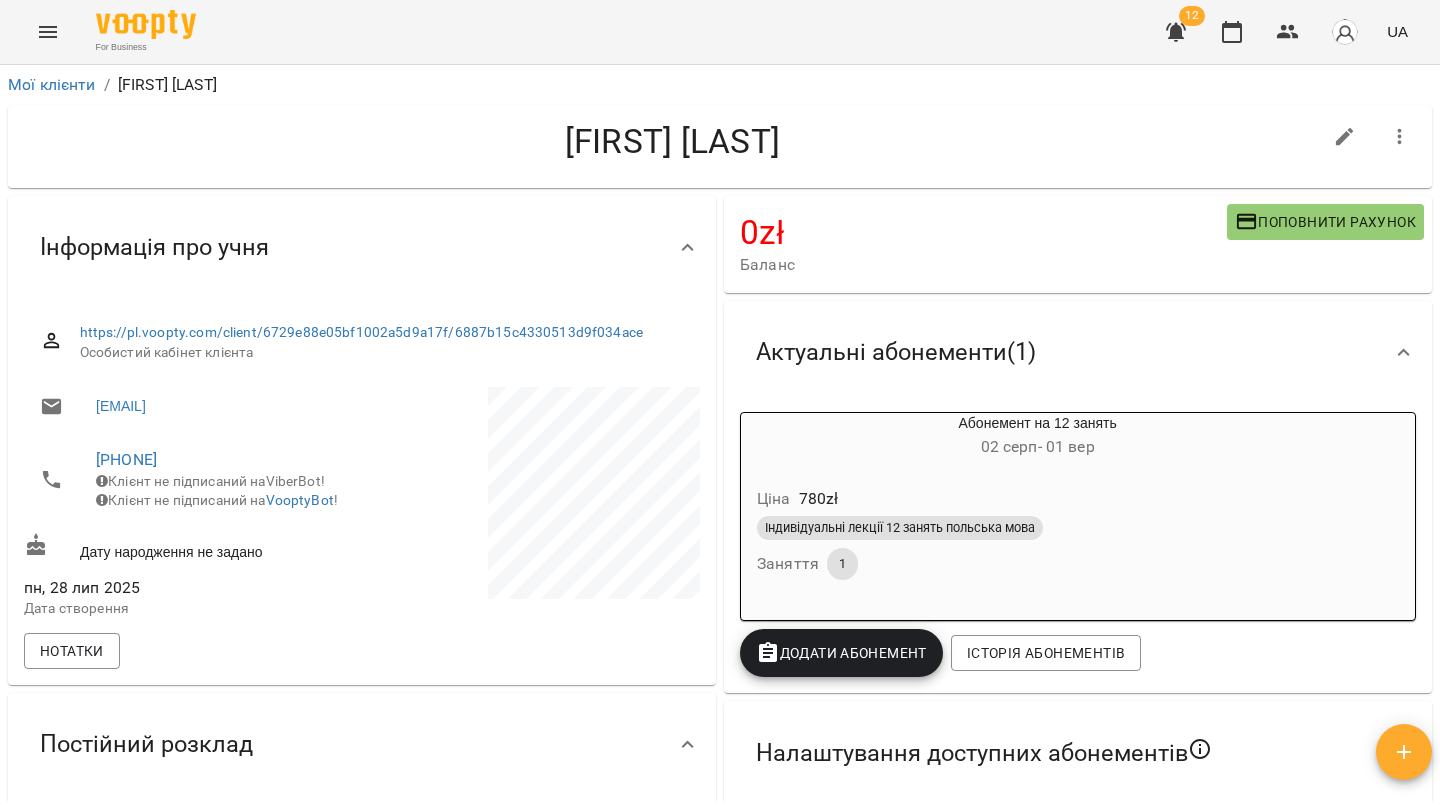 click 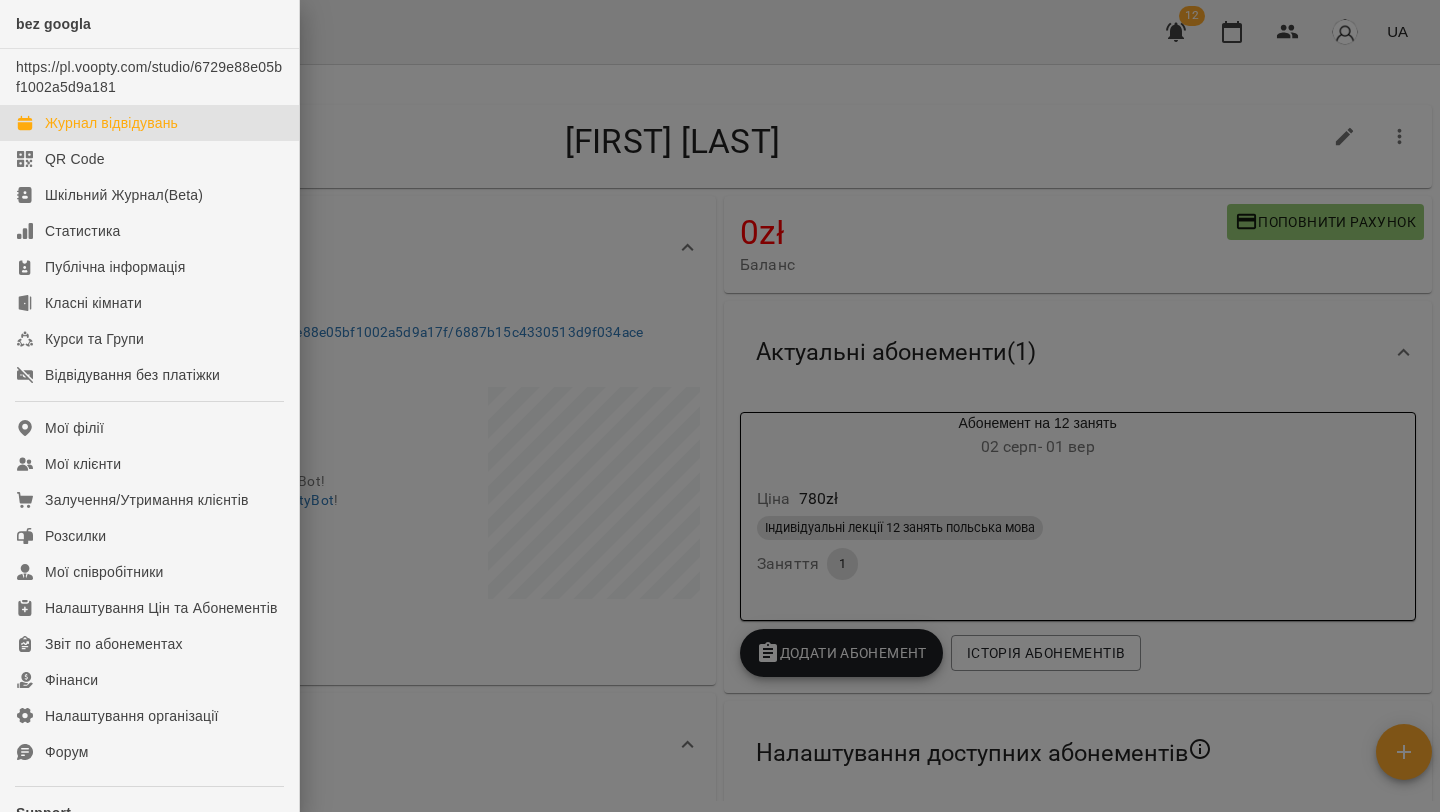 drag, startPoint x: 70, startPoint y: 116, endPoint x: 366, endPoint y: 216, distance: 312.4356 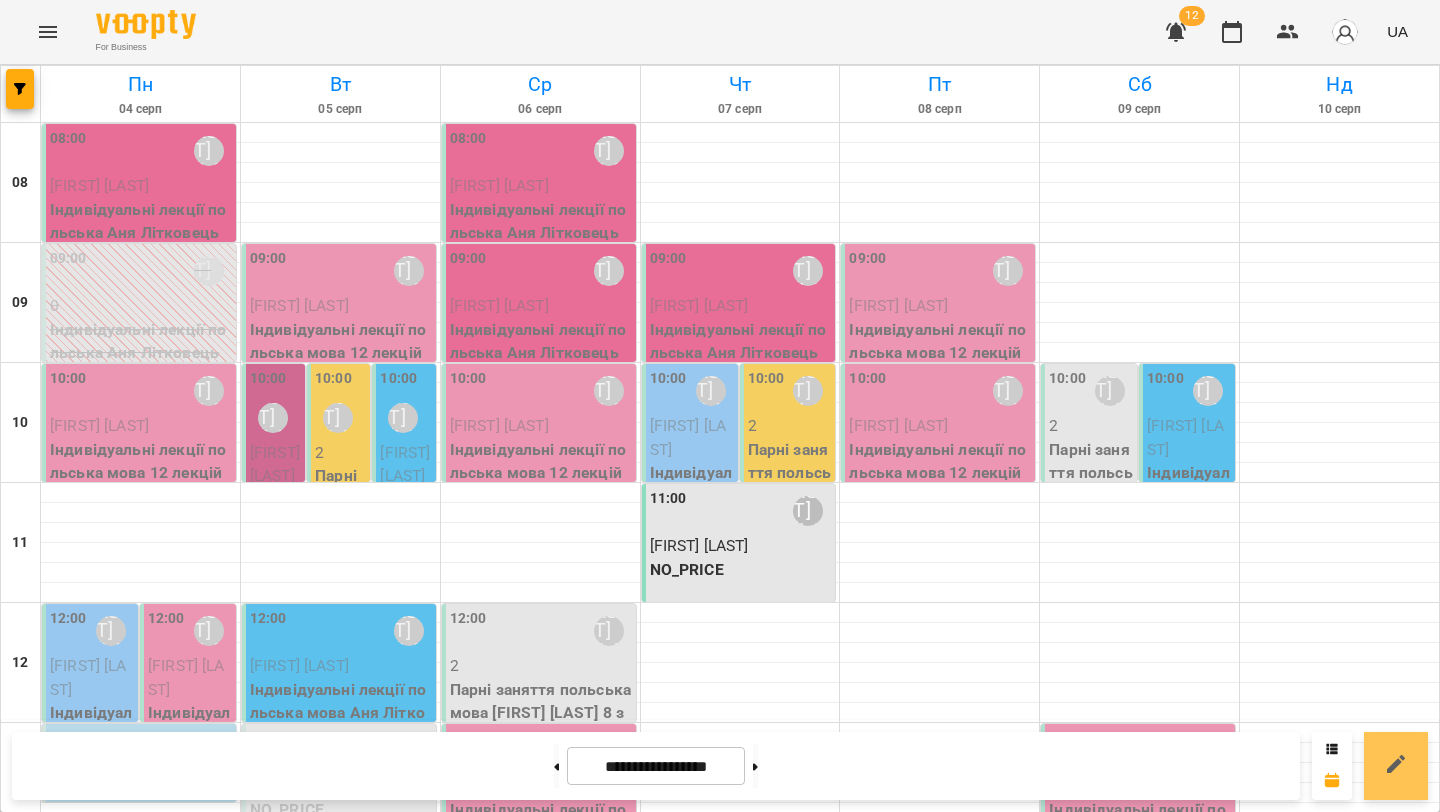drag, startPoint x: 1409, startPoint y: 767, endPoint x: 1372, endPoint y: 733, distance: 50.24938 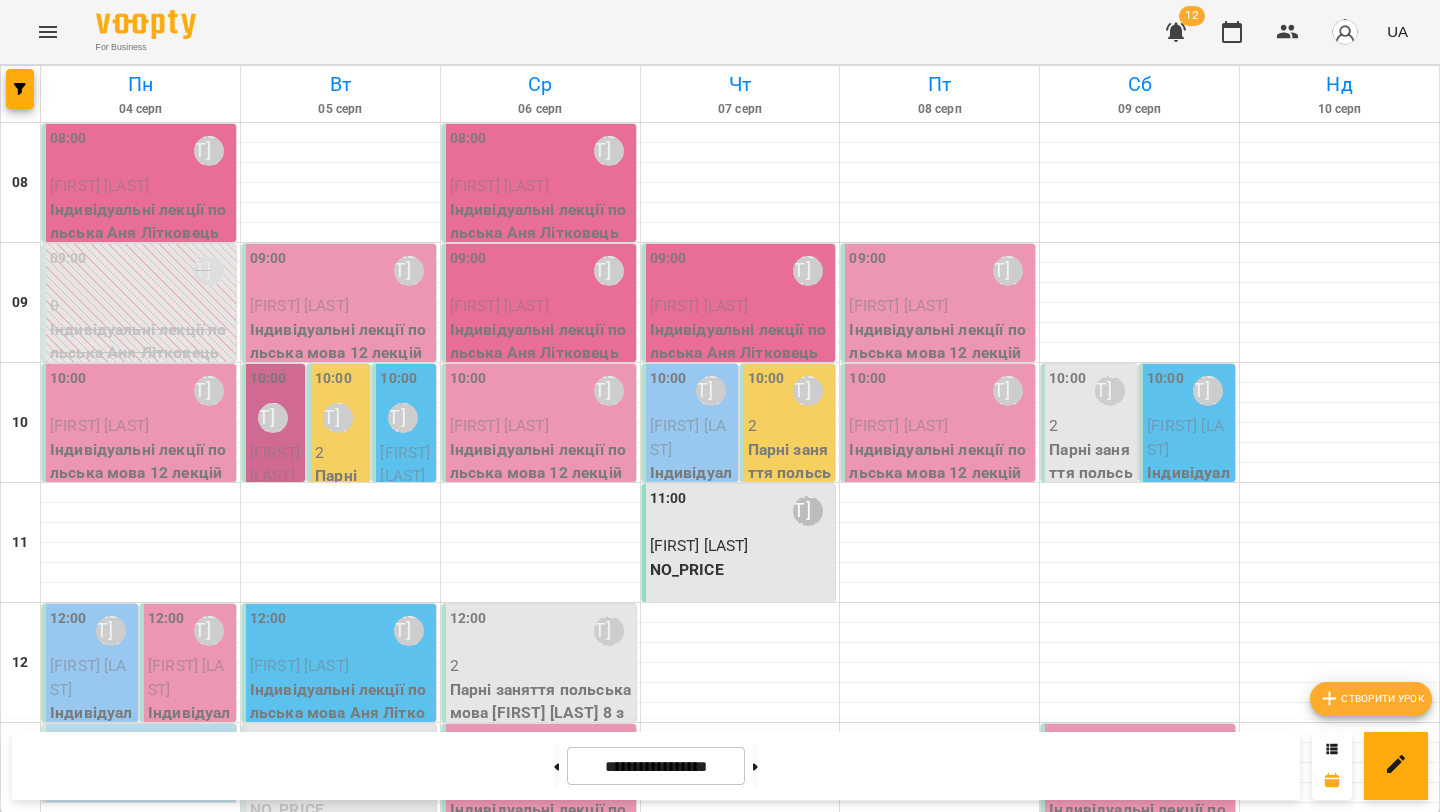 click on "Створити урок" at bounding box center [1371, 699] 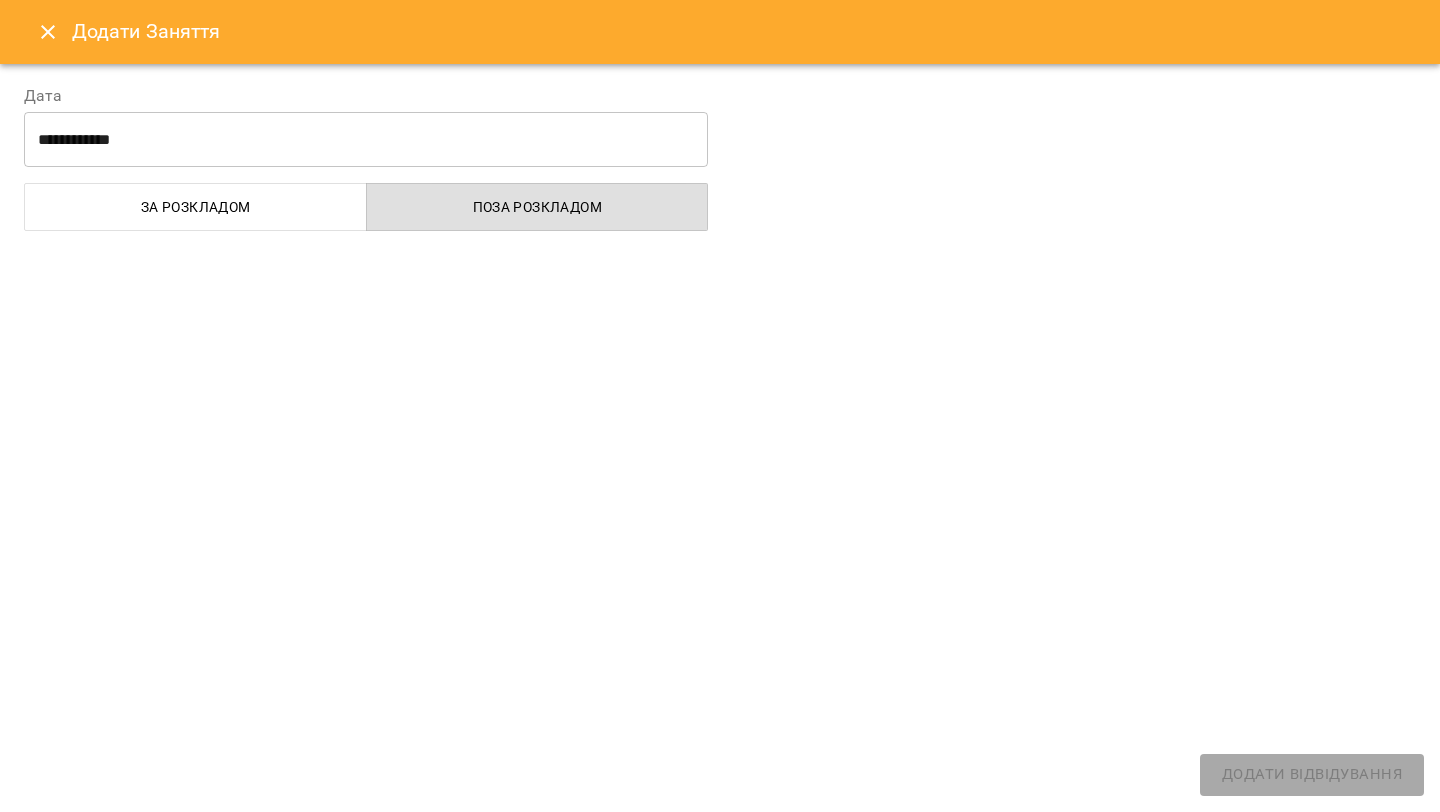select 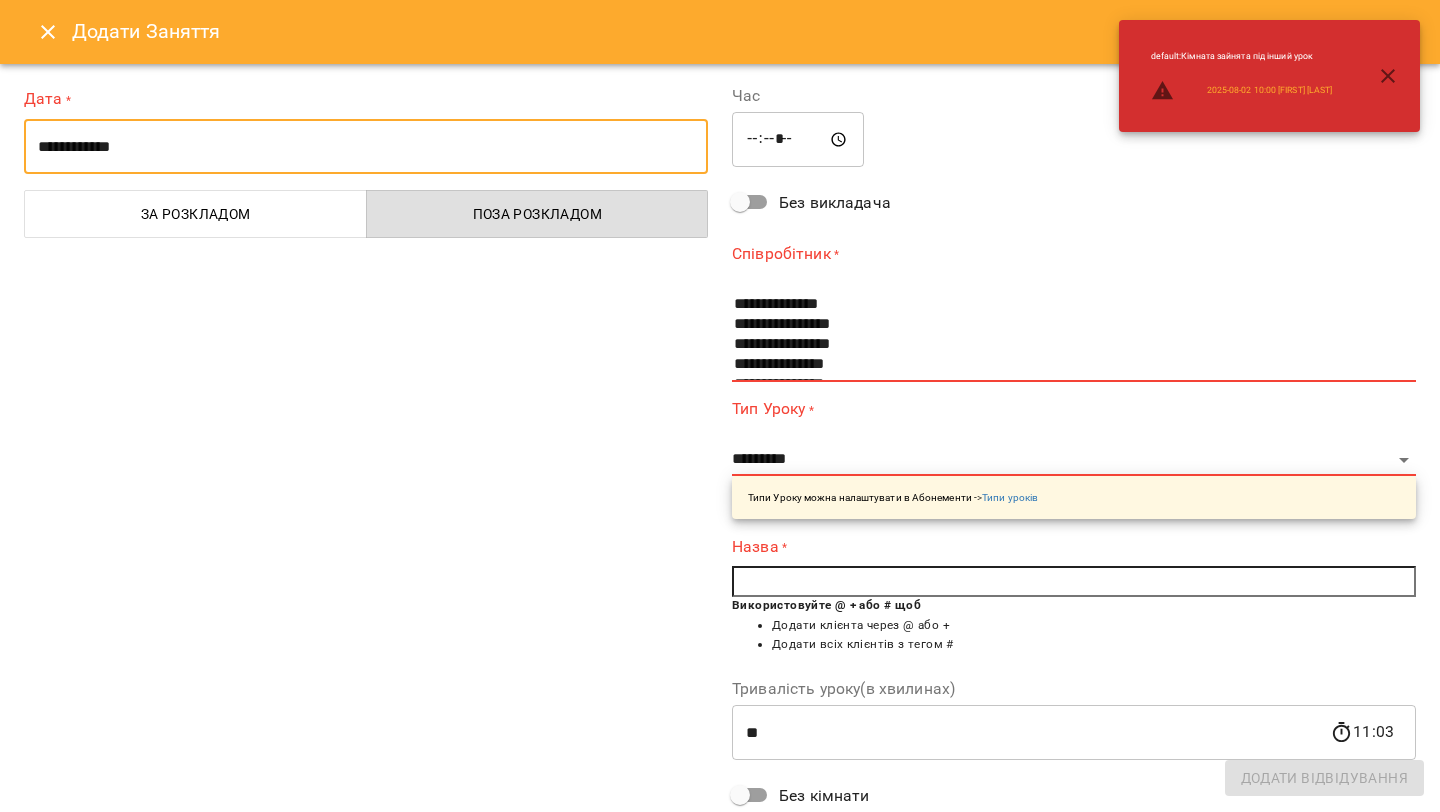 click on "**********" at bounding box center (366, 147) 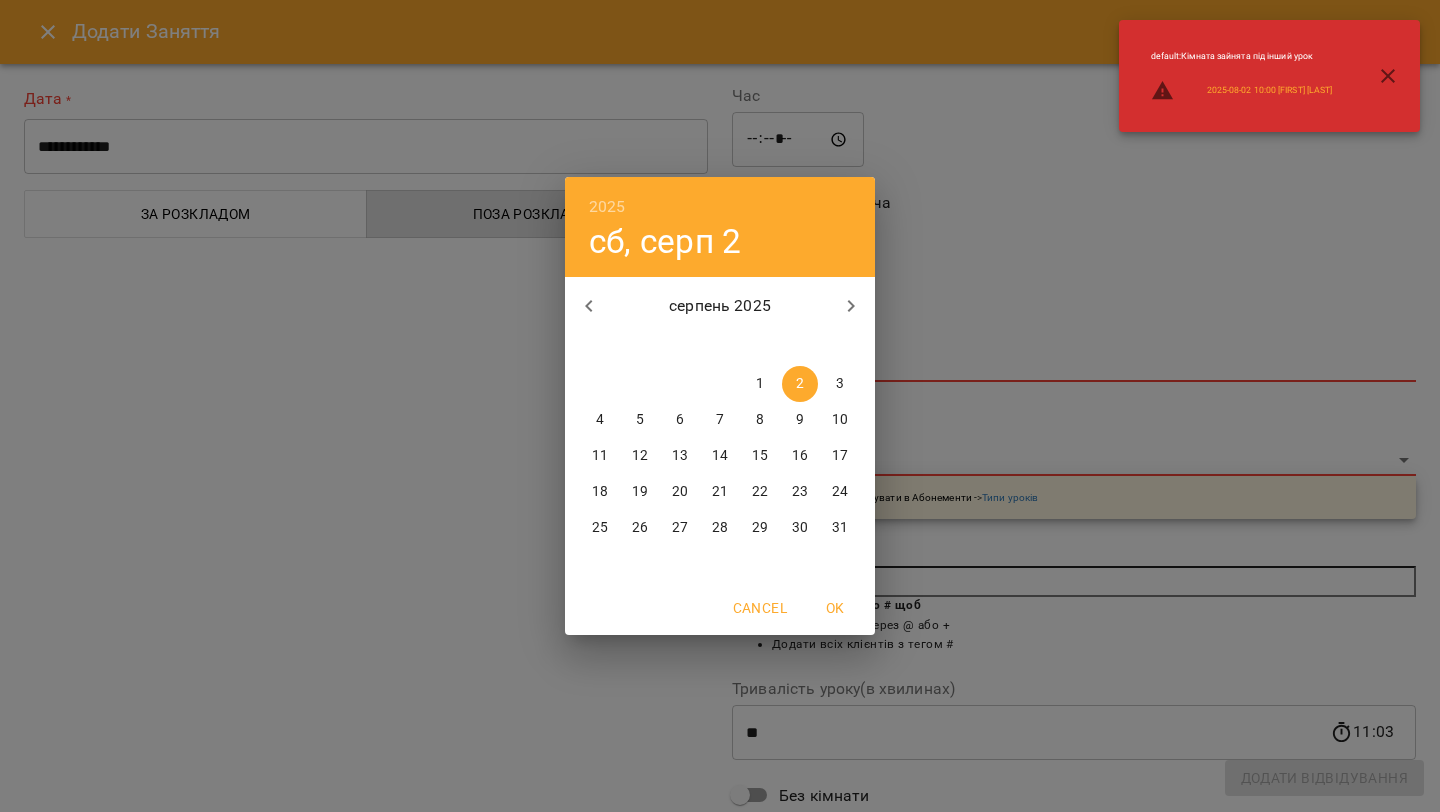 click on "7" at bounding box center (720, 420) 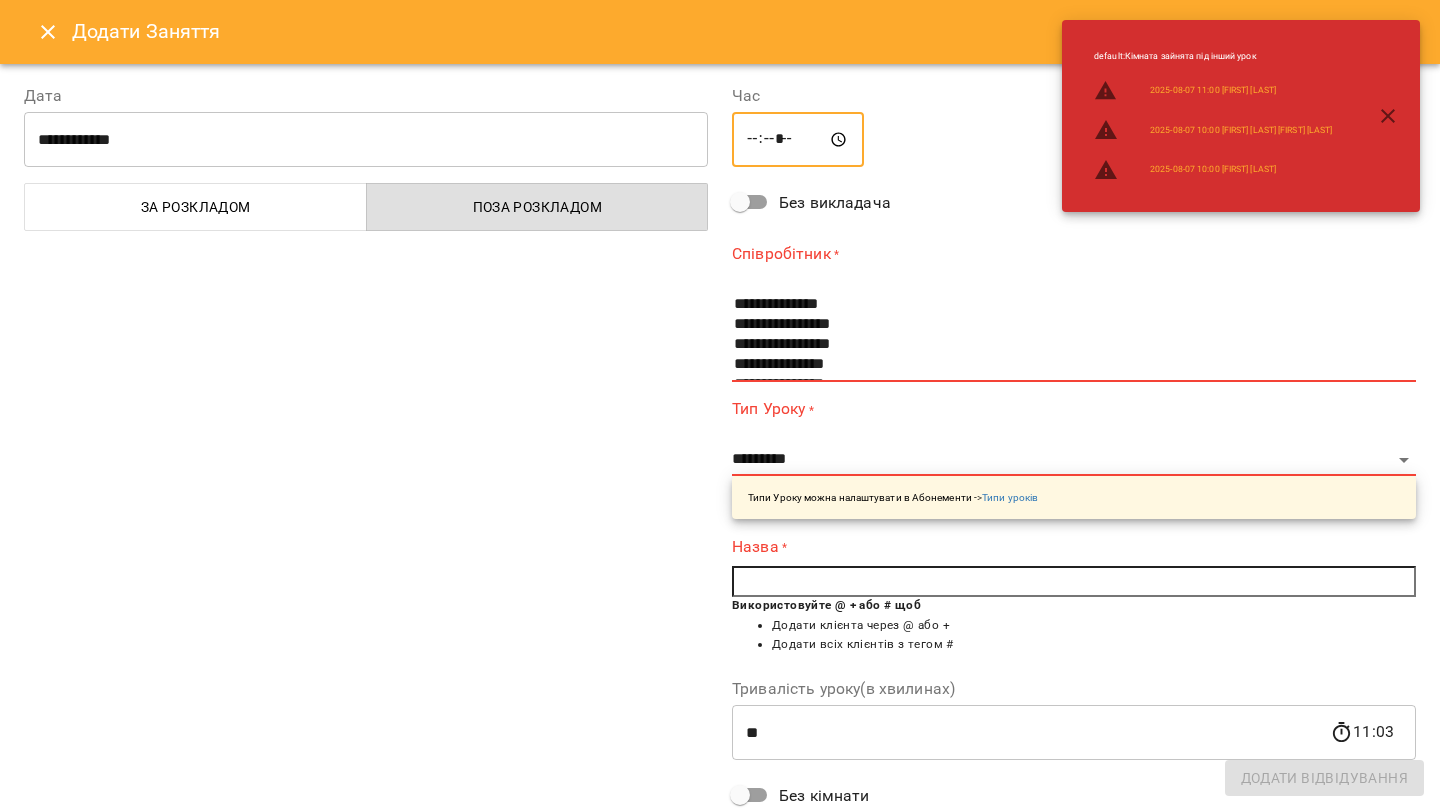 click on "*****" at bounding box center [798, 140] 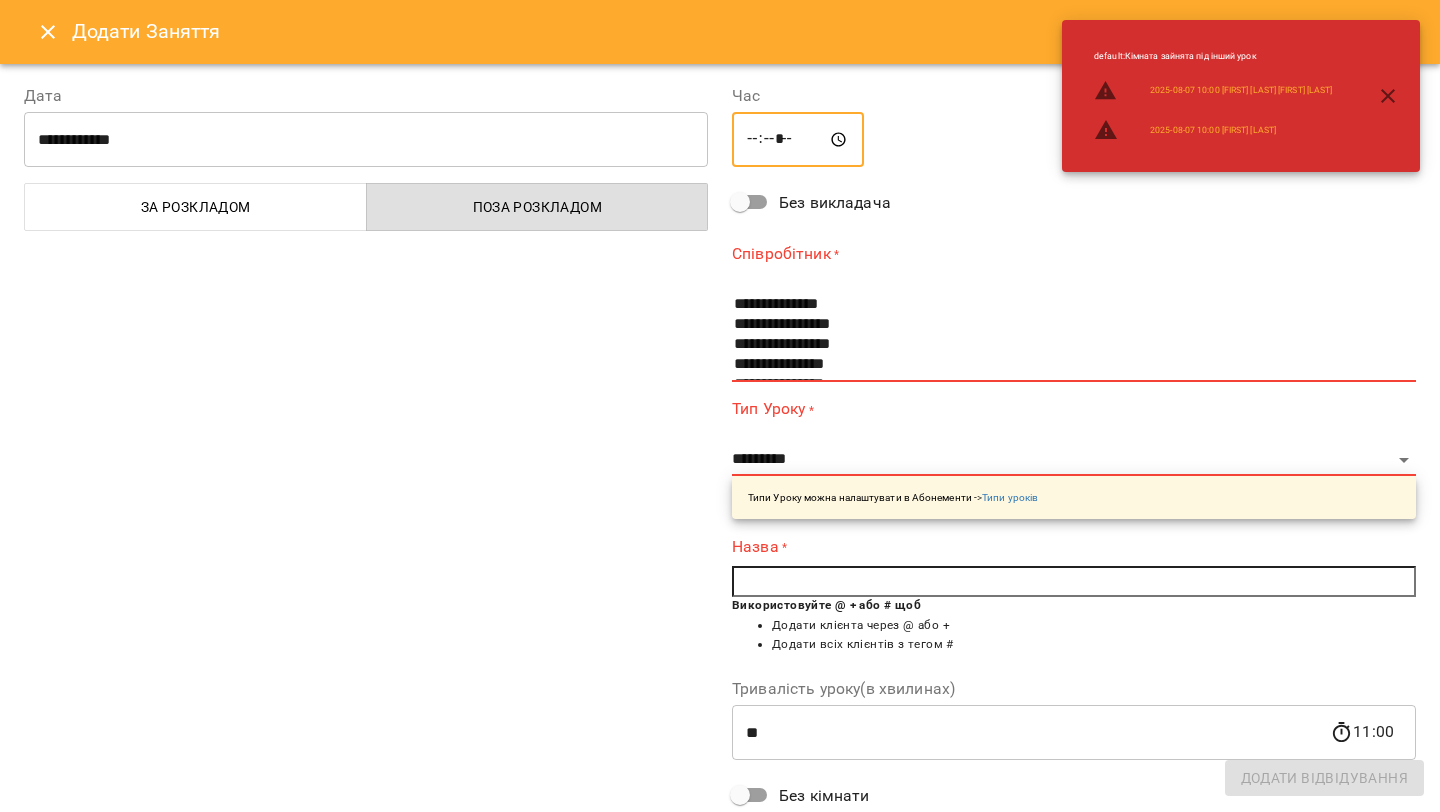 scroll, scrollTop: 40, scrollLeft: 0, axis: vertical 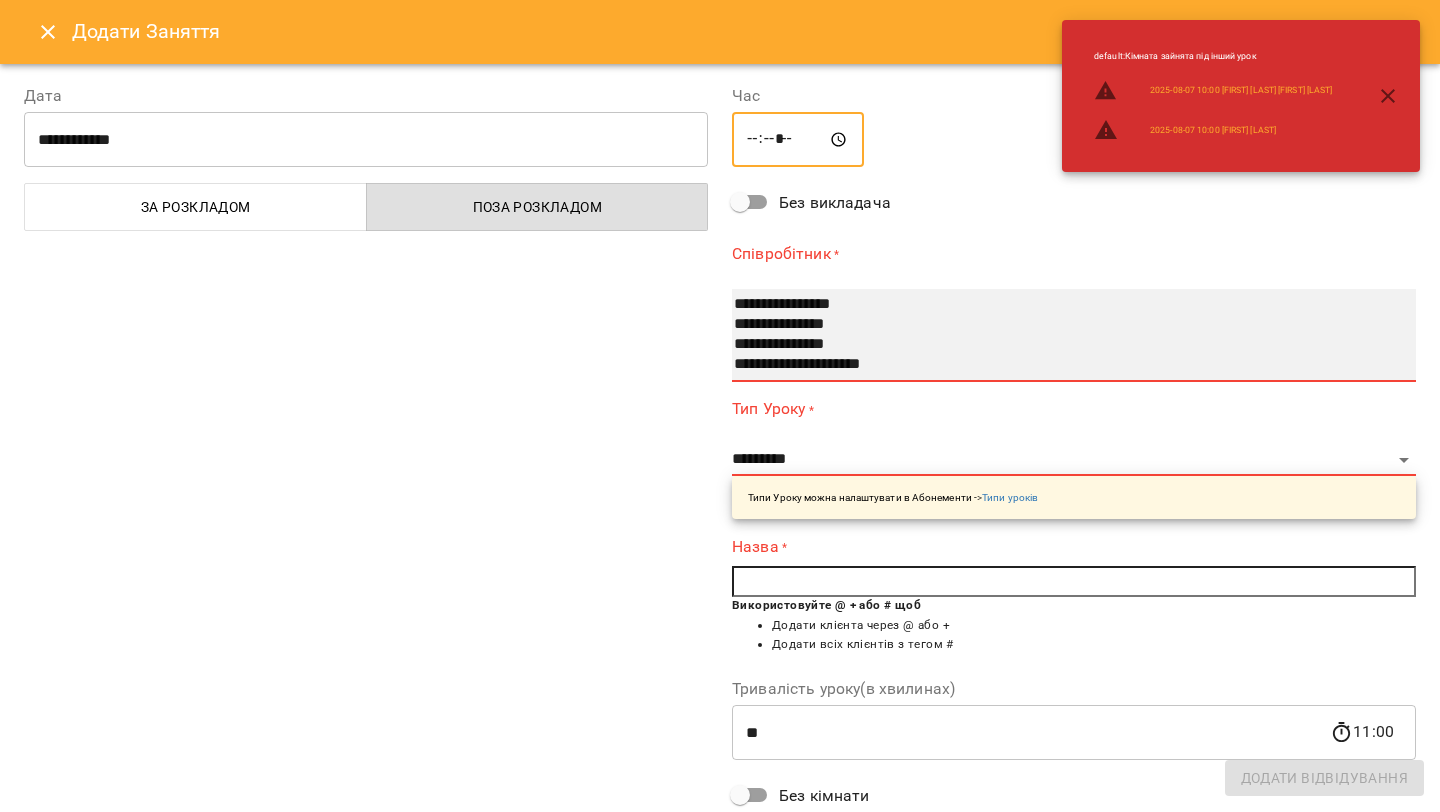 select on "**********" 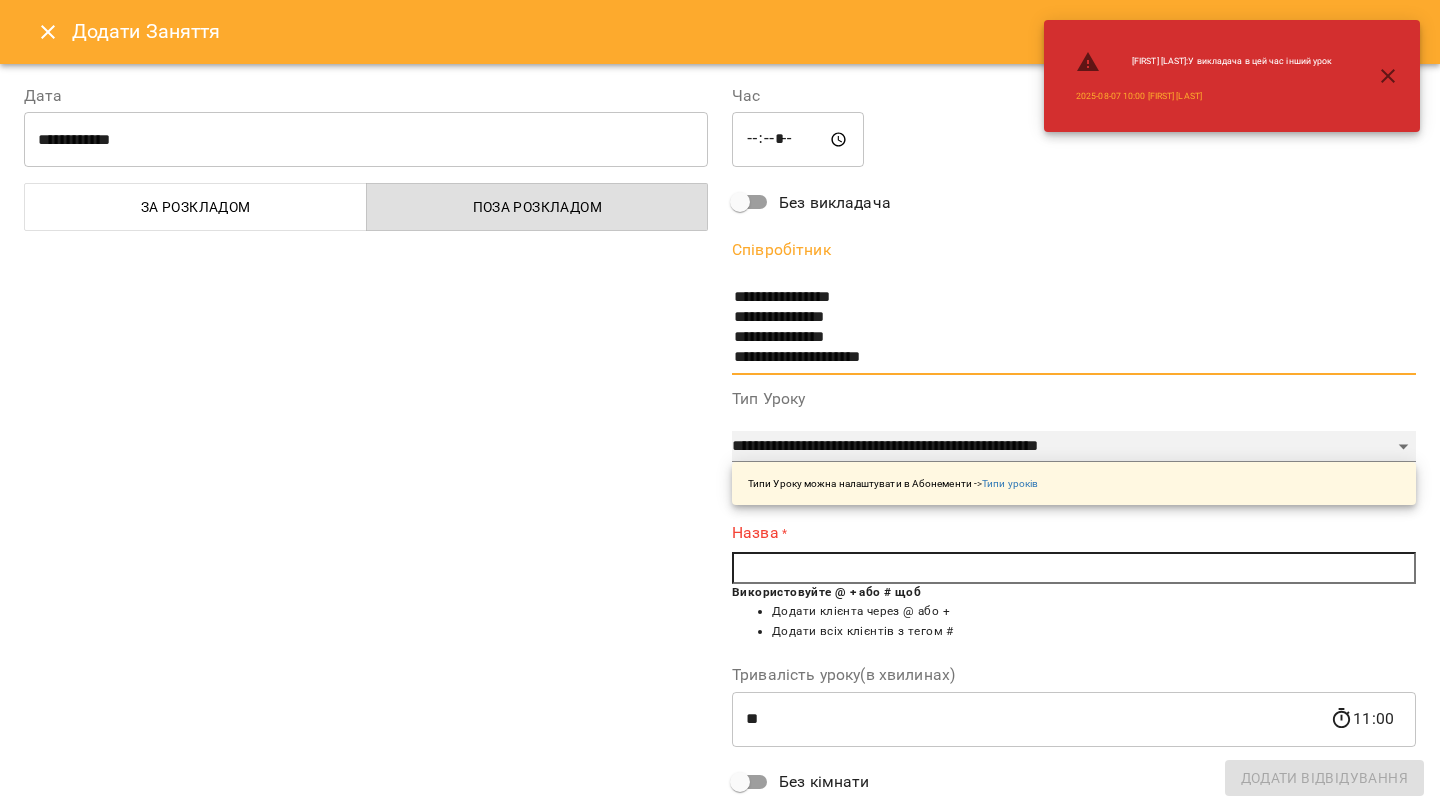 click on "**********" at bounding box center (1074, 447) 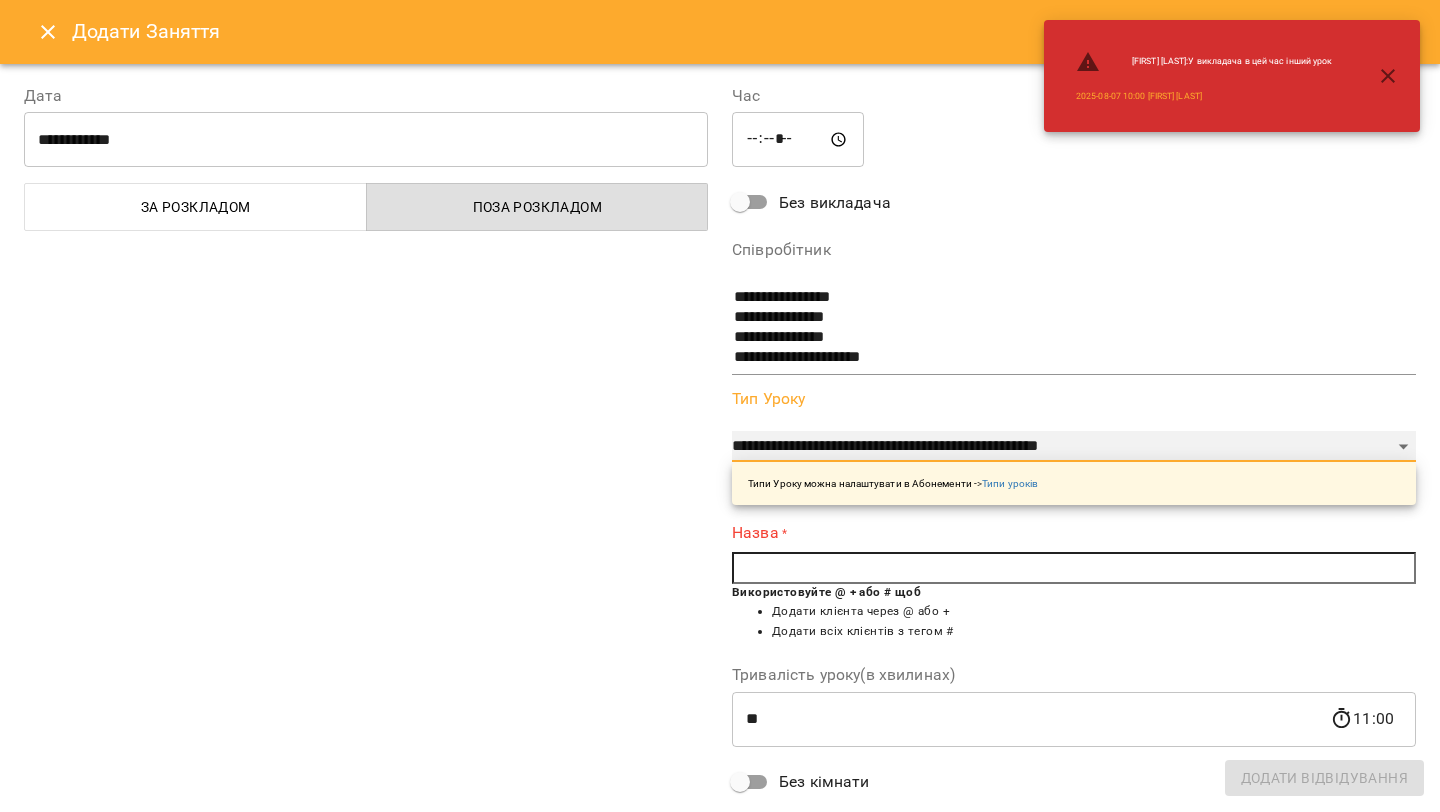select on "**********" 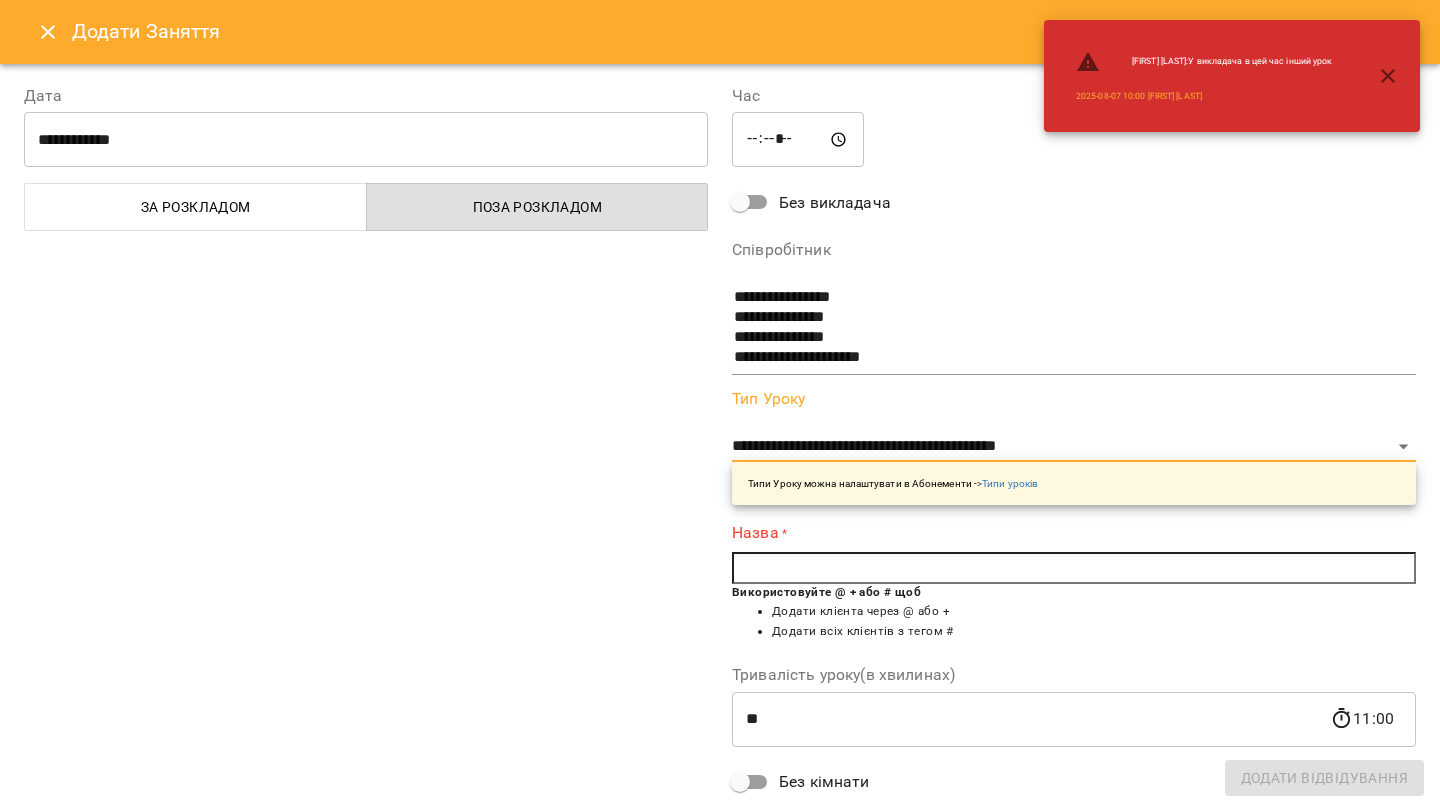 click at bounding box center (1074, 568) 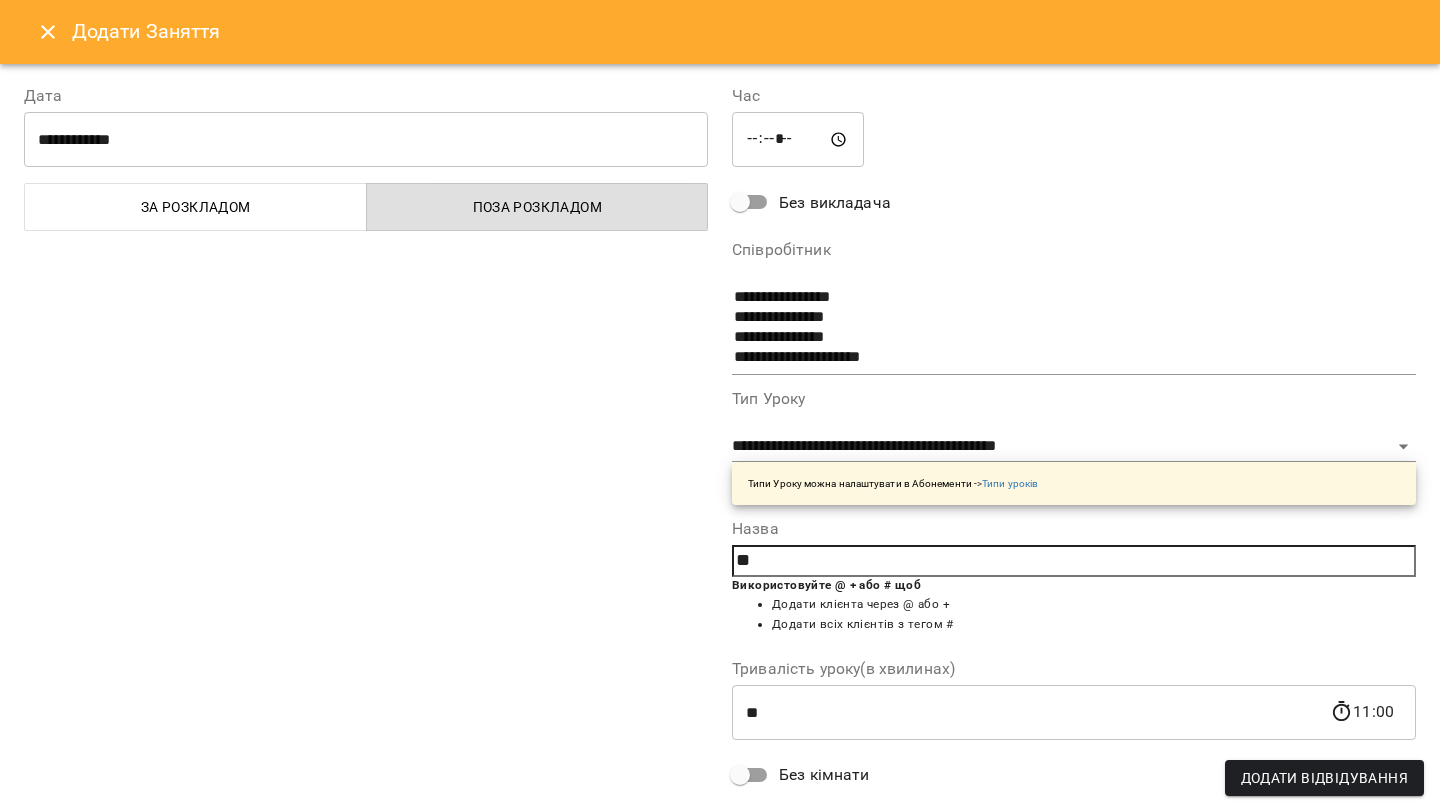 type on "*" 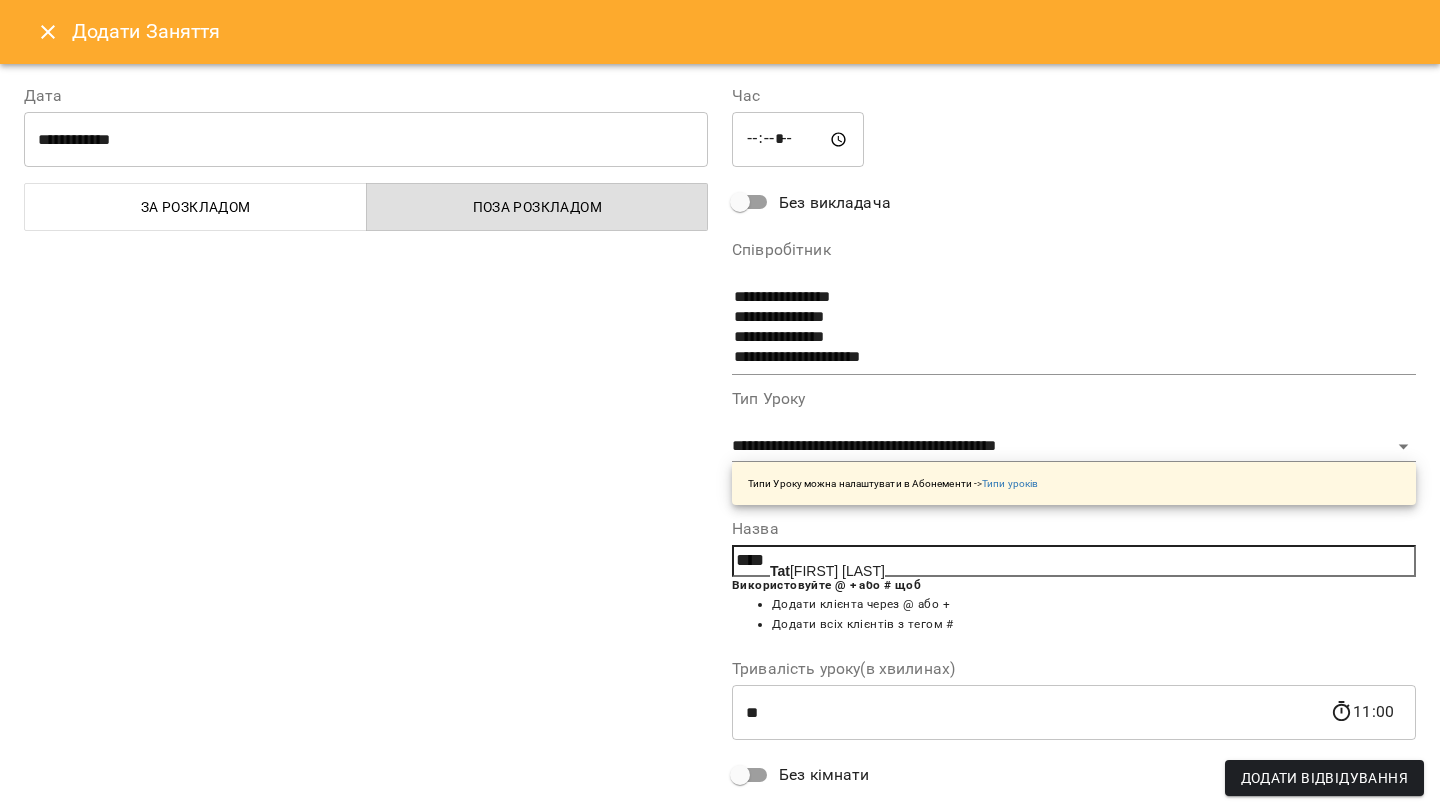 click on "Tat iana Klebek" at bounding box center [827, 571] 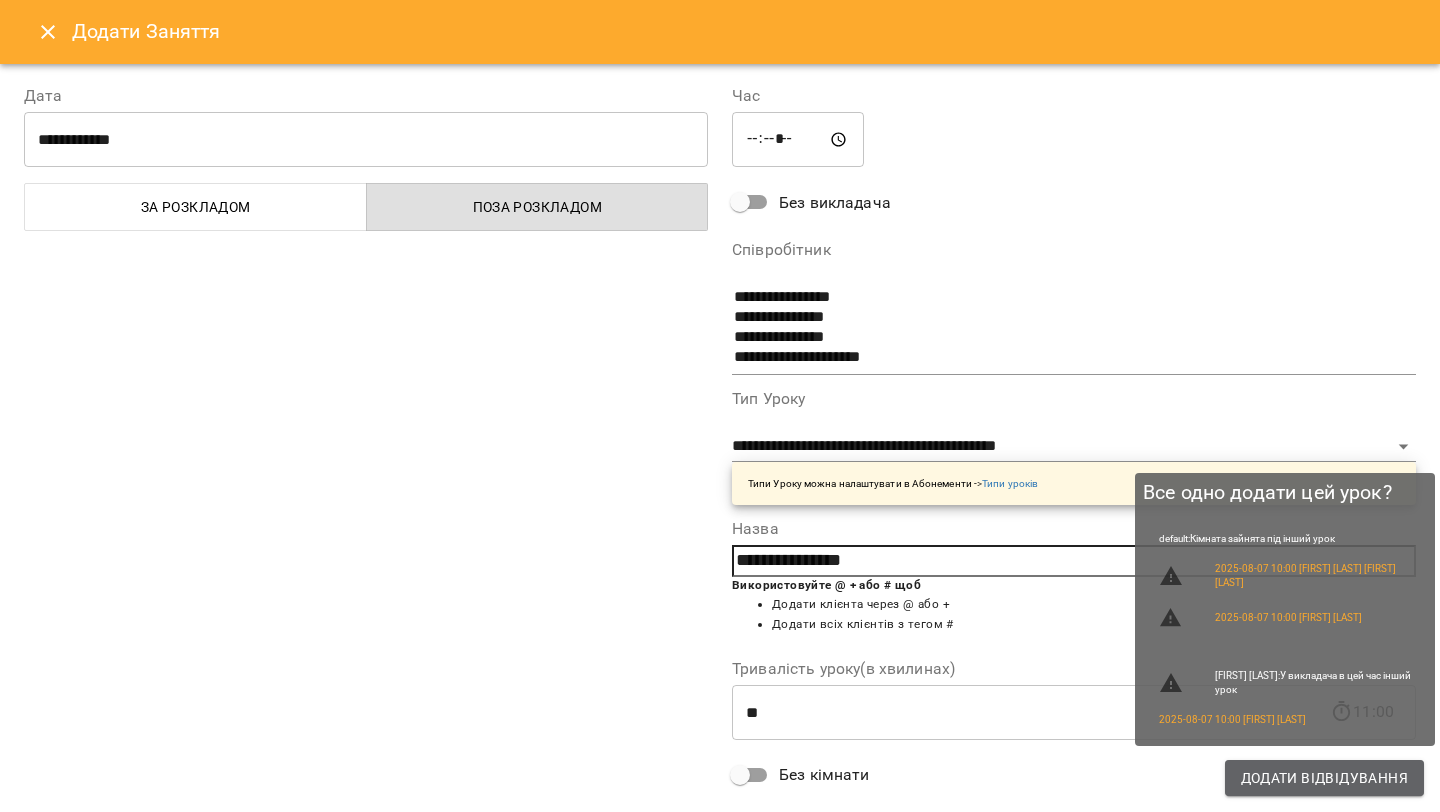 click on "Додати Відвідування" at bounding box center (1324, 778) 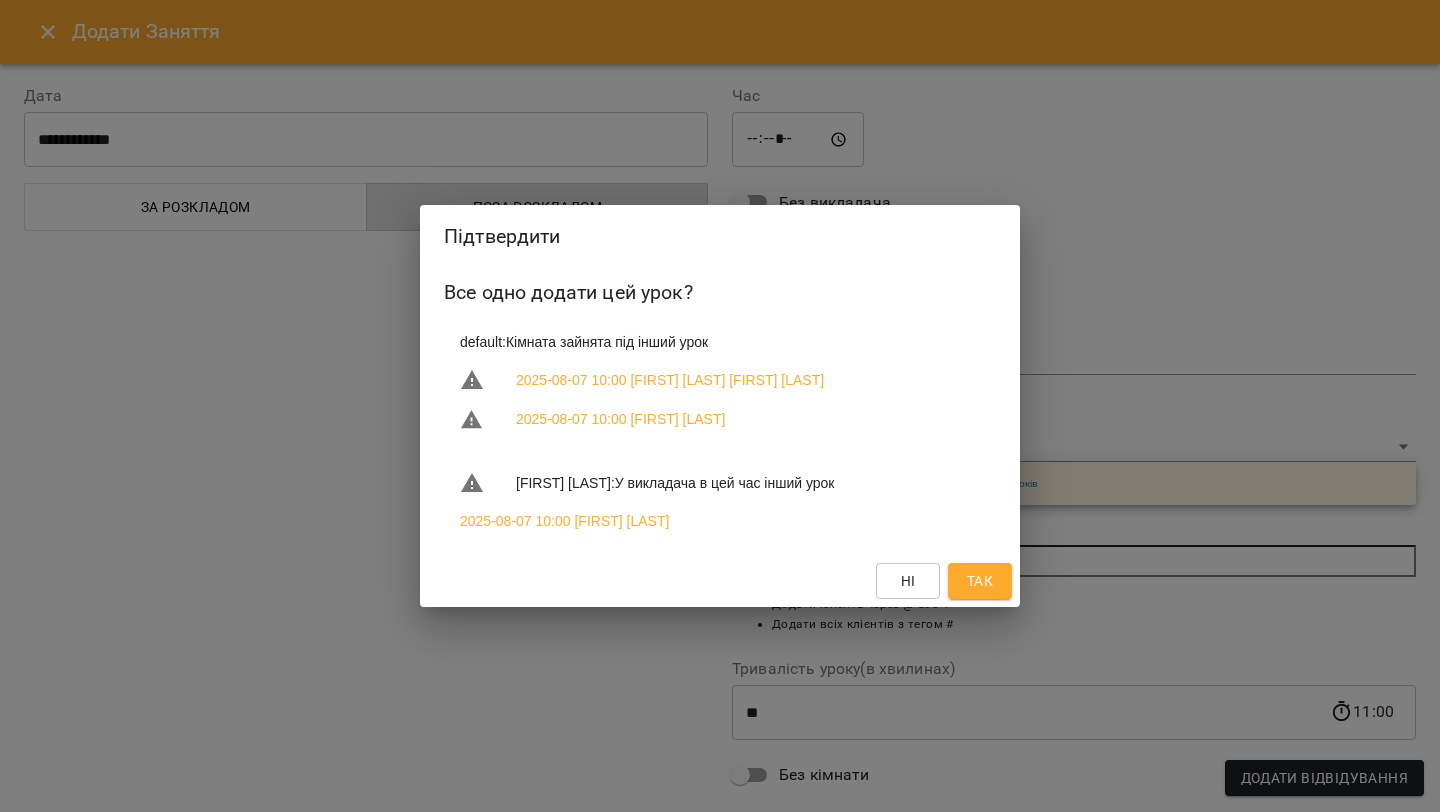 drag, startPoint x: 964, startPoint y: 587, endPoint x: 942, endPoint y: 604, distance: 27.802877 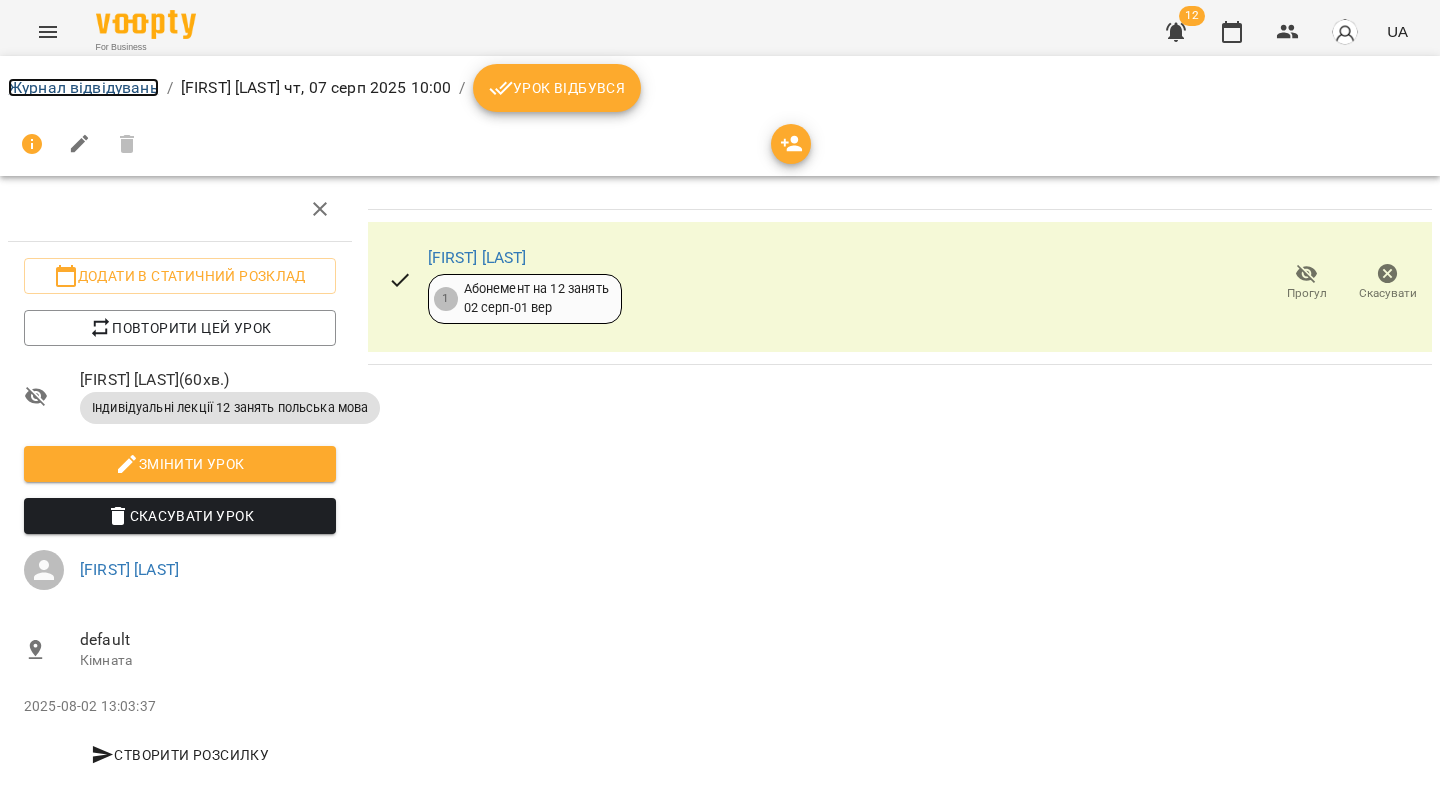 drag, startPoint x: 86, startPoint y: 86, endPoint x: 100, endPoint y: 100, distance: 19.79899 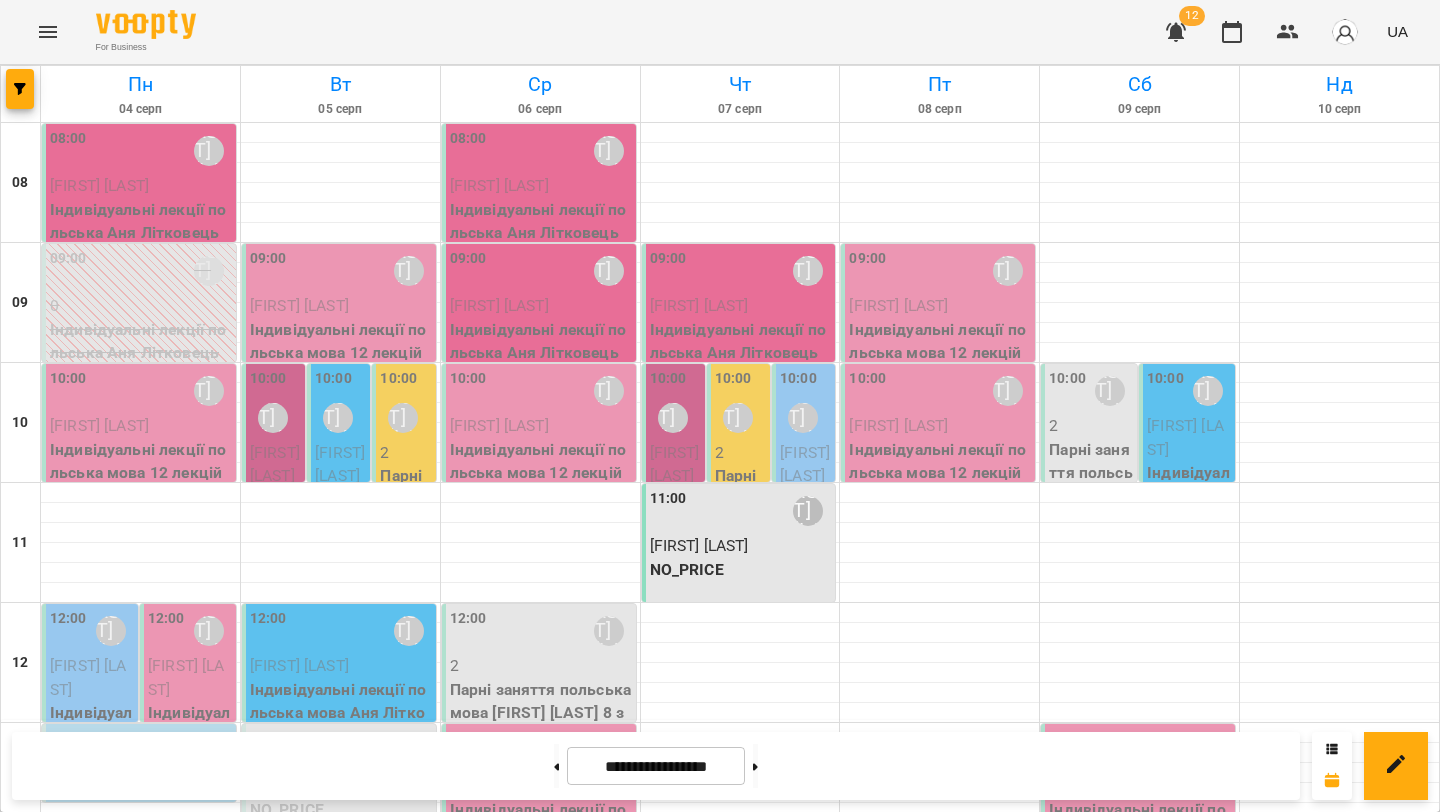click 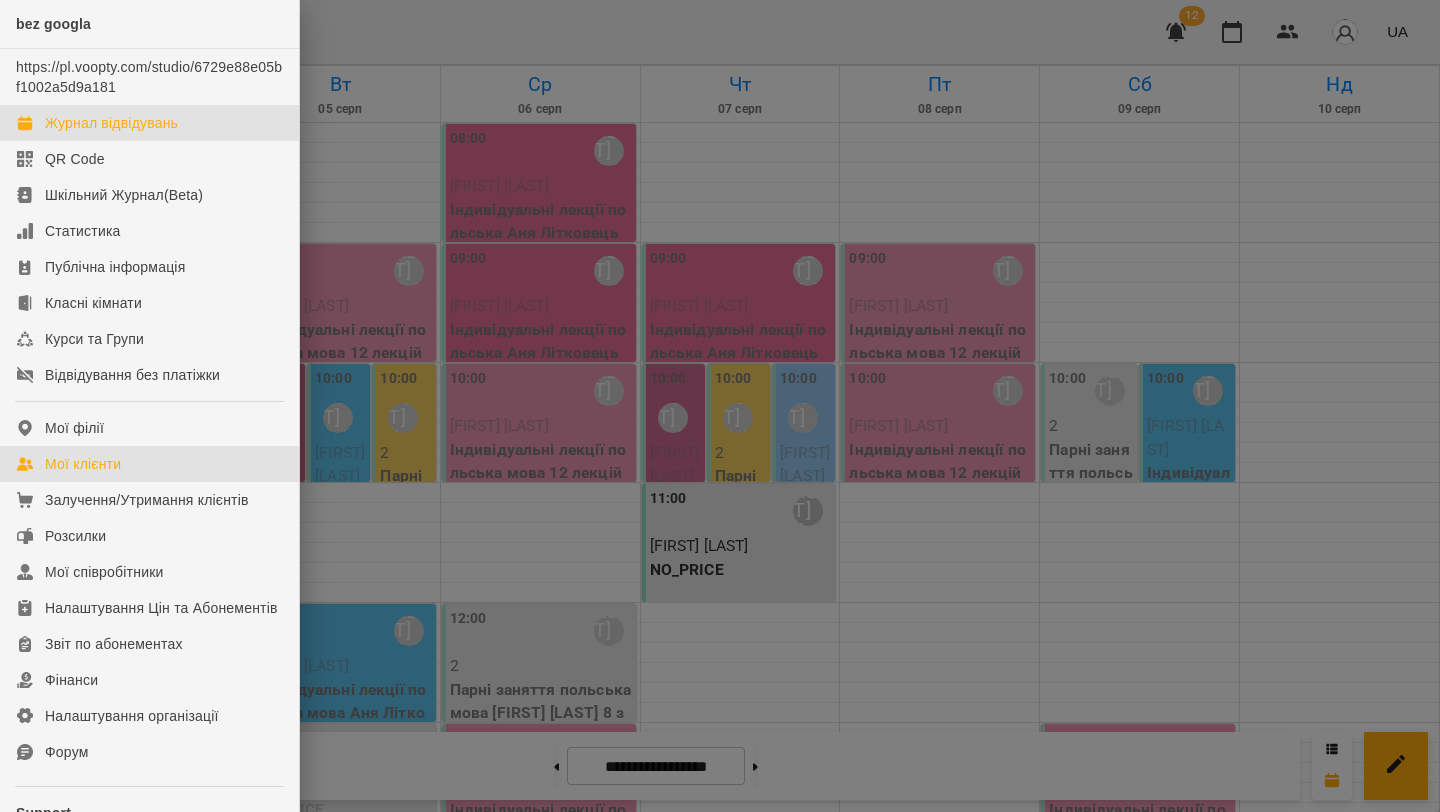 drag, startPoint x: 79, startPoint y: 467, endPoint x: 303, endPoint y: 295, distance: 282.41812 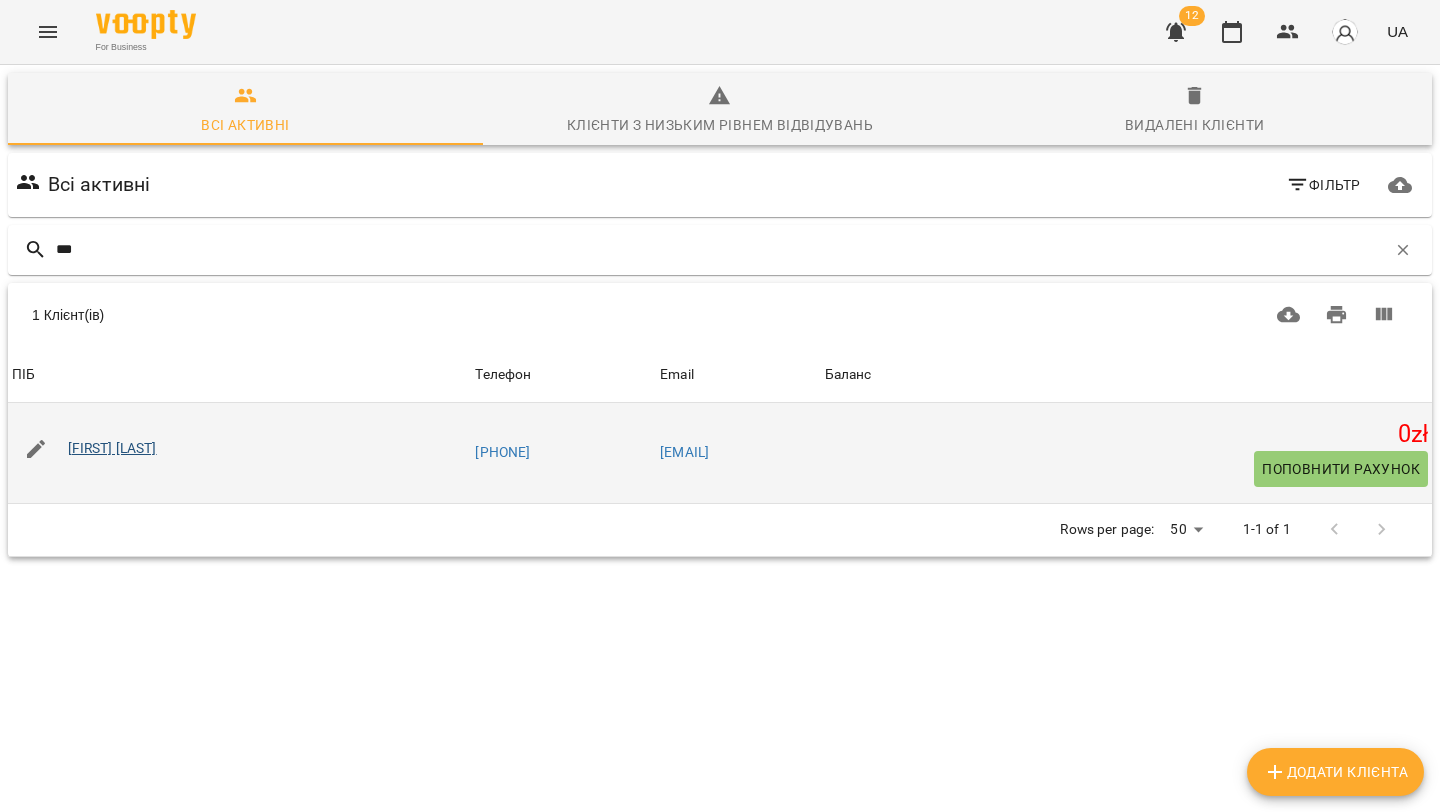 type on "***" 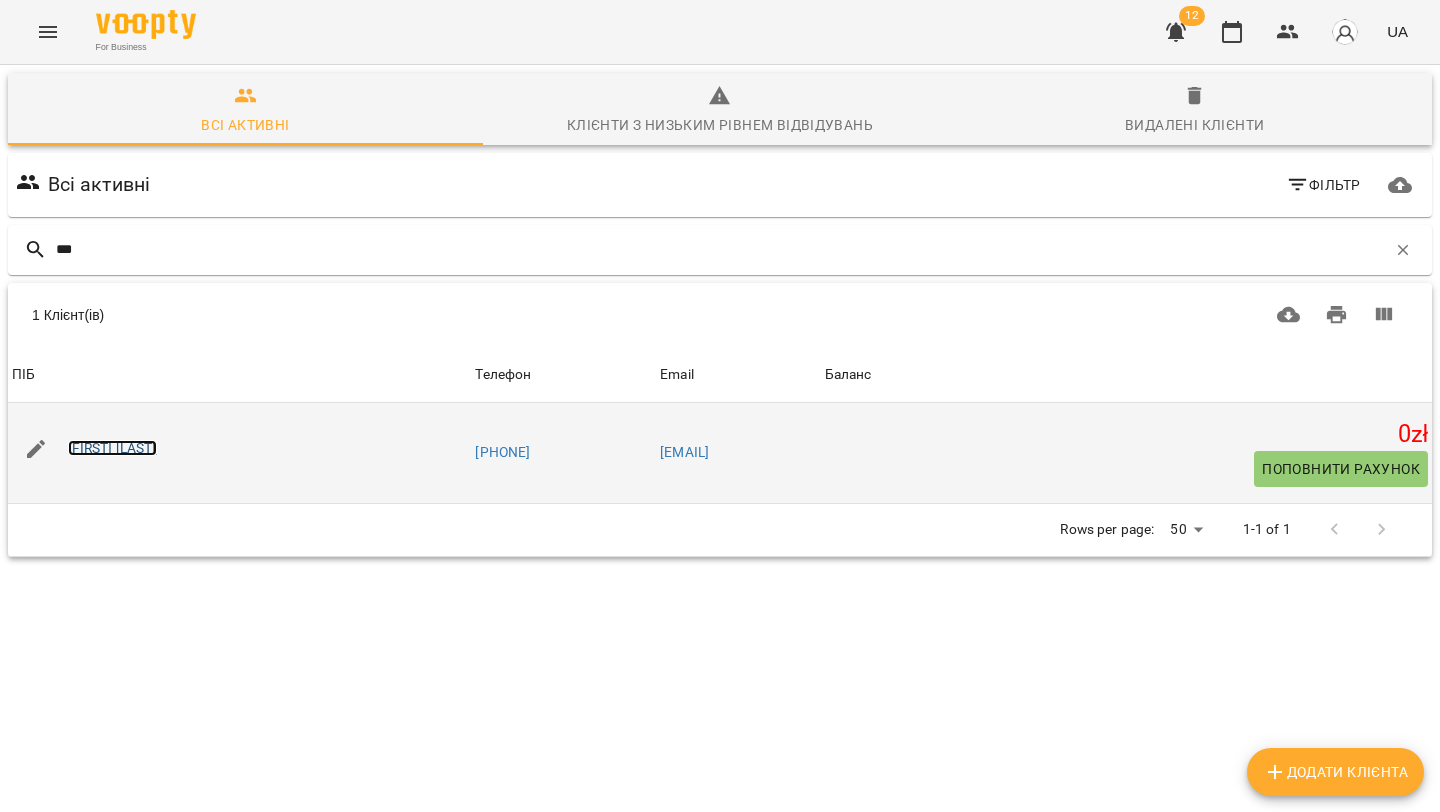 click on "[FIRST] [LAST]" at bounding box center (112, 448) 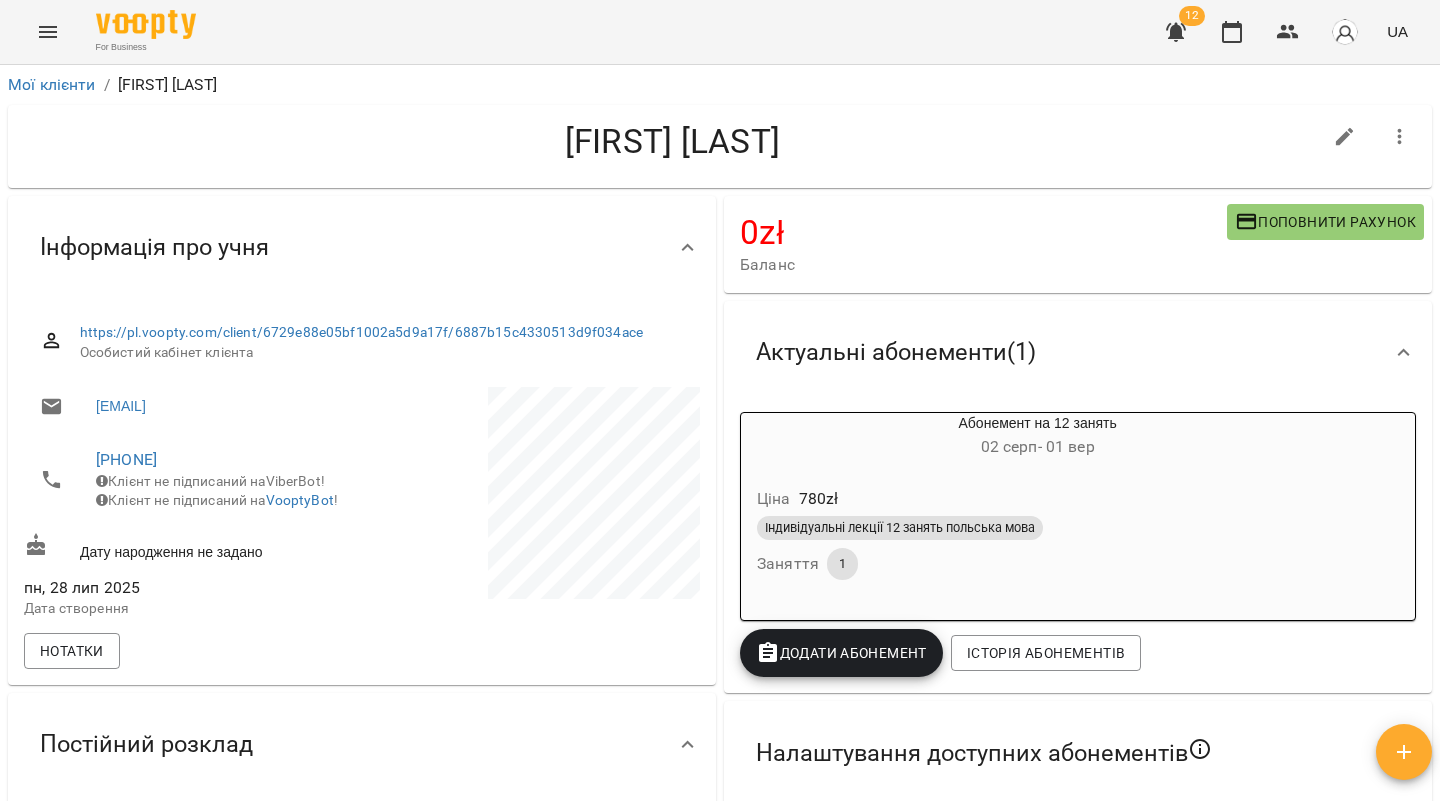 click 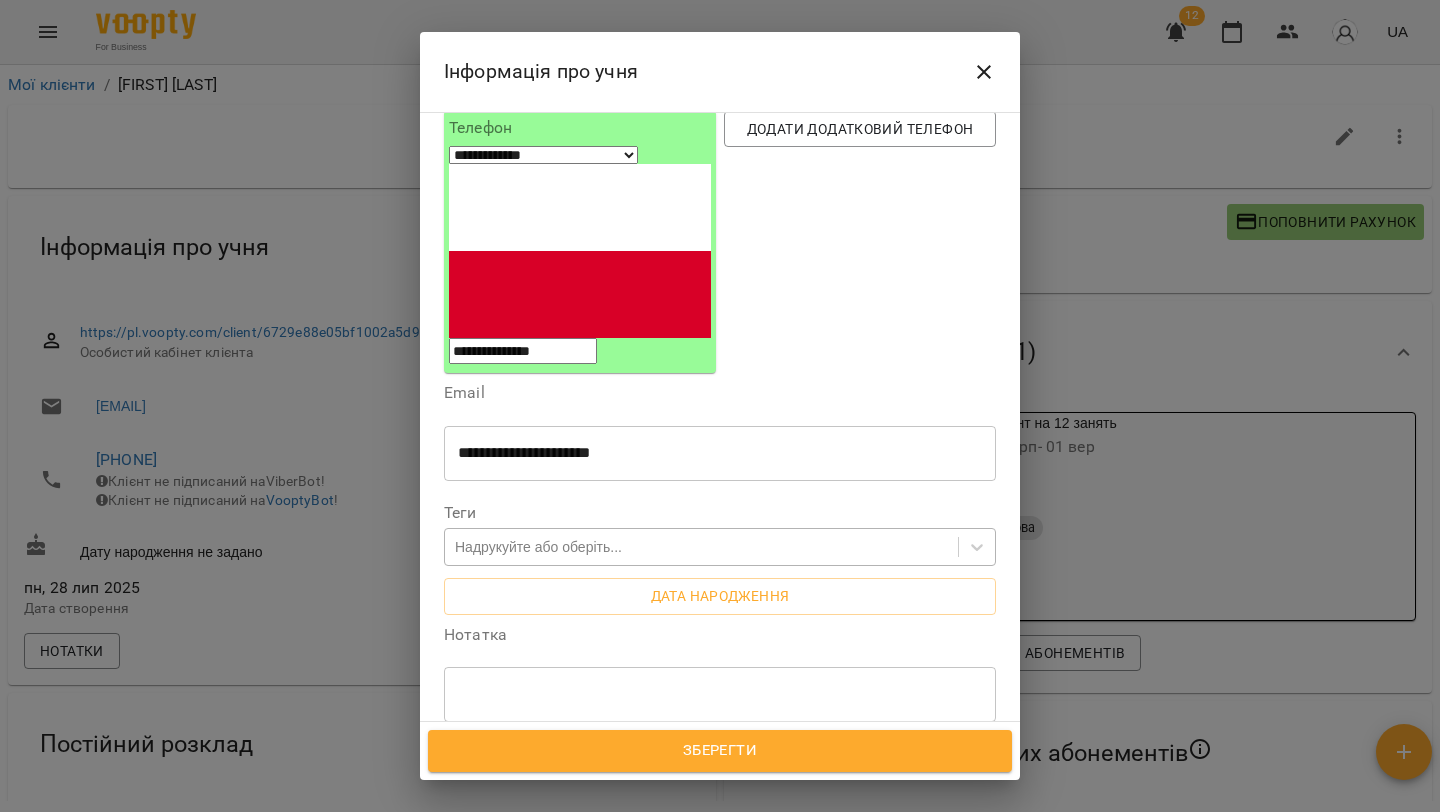 scroll, scrollTop: 226, scrollLeft: 0, axis: vertical 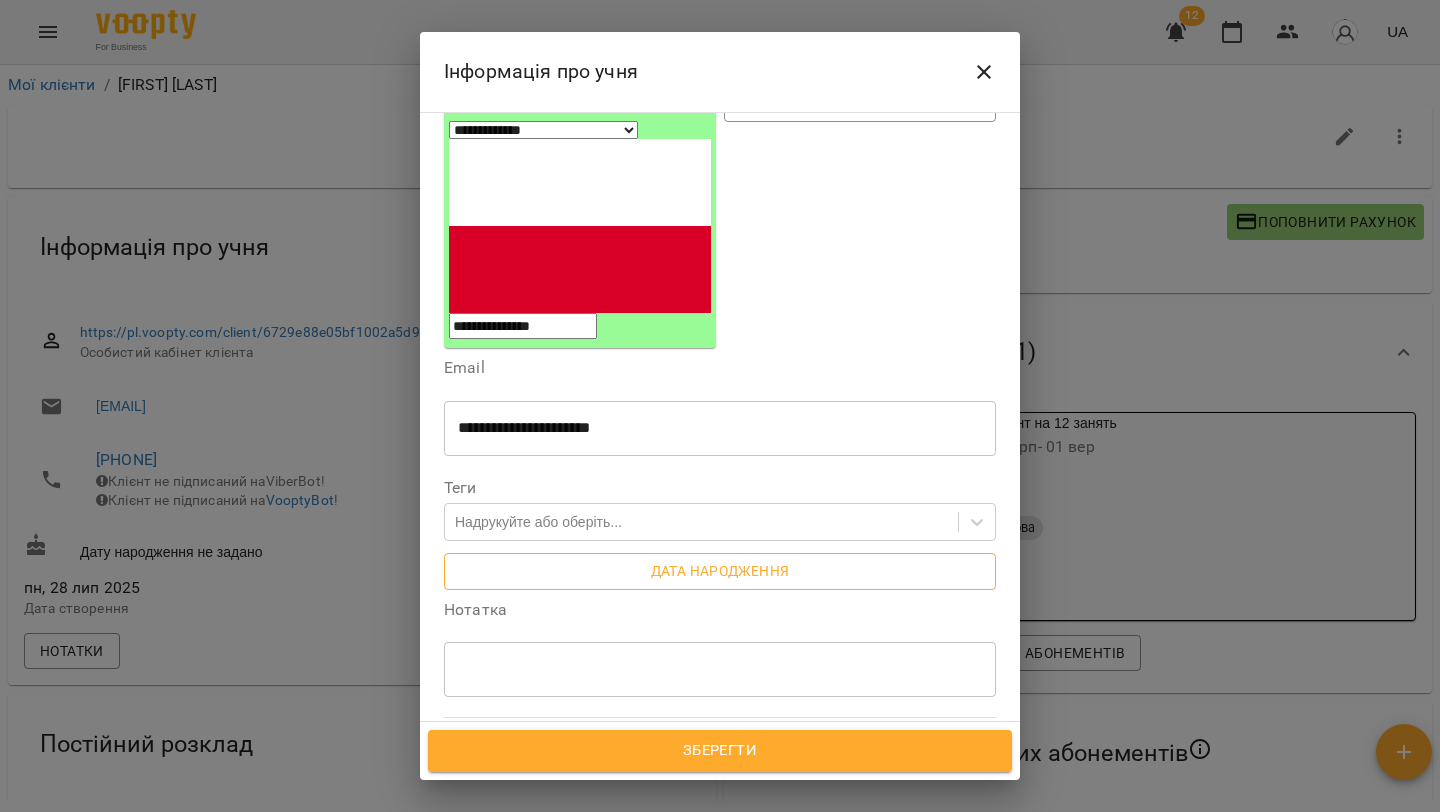 click on "Дата народження" at bounding box center (720, 571) 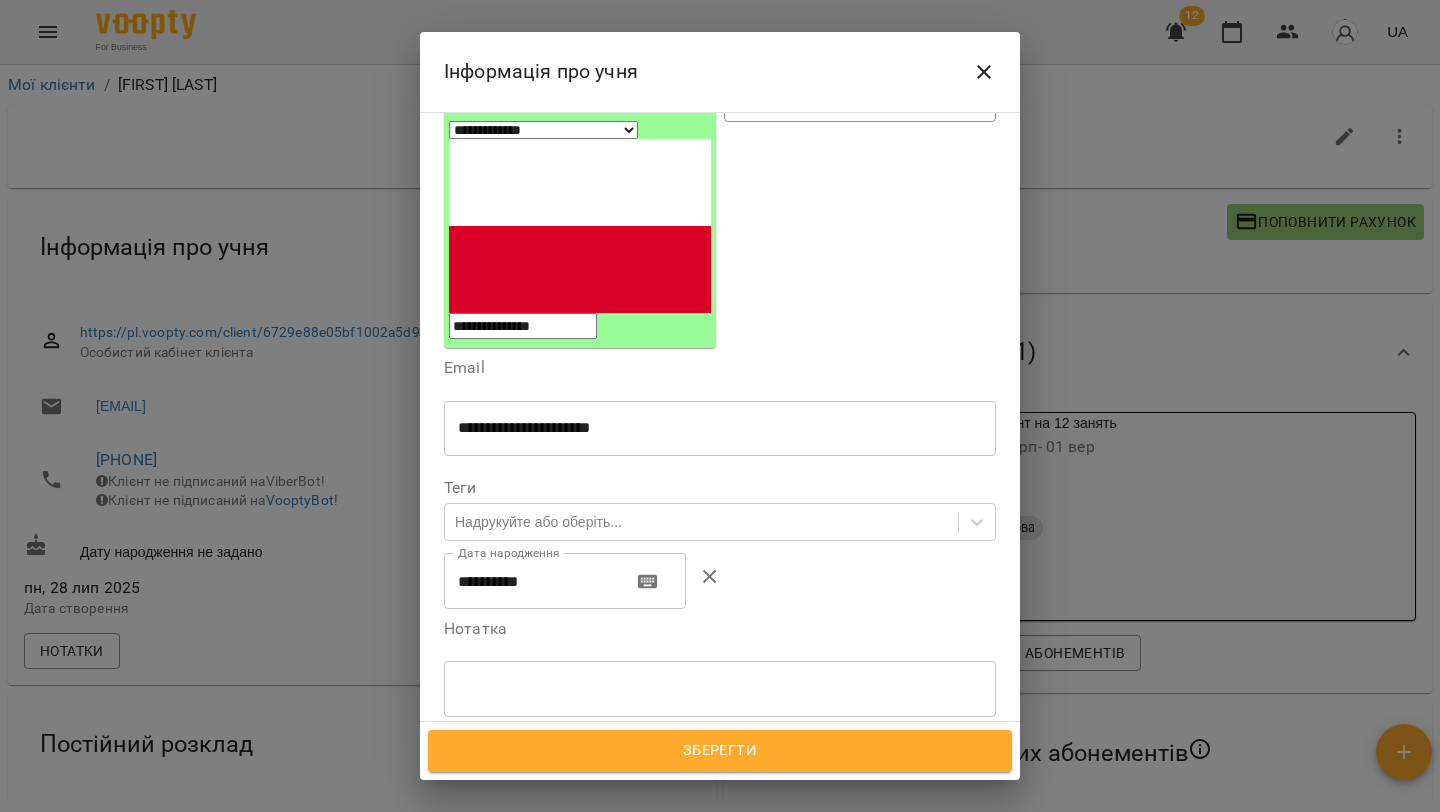 click on "**********" at bounding box center [530, 581] 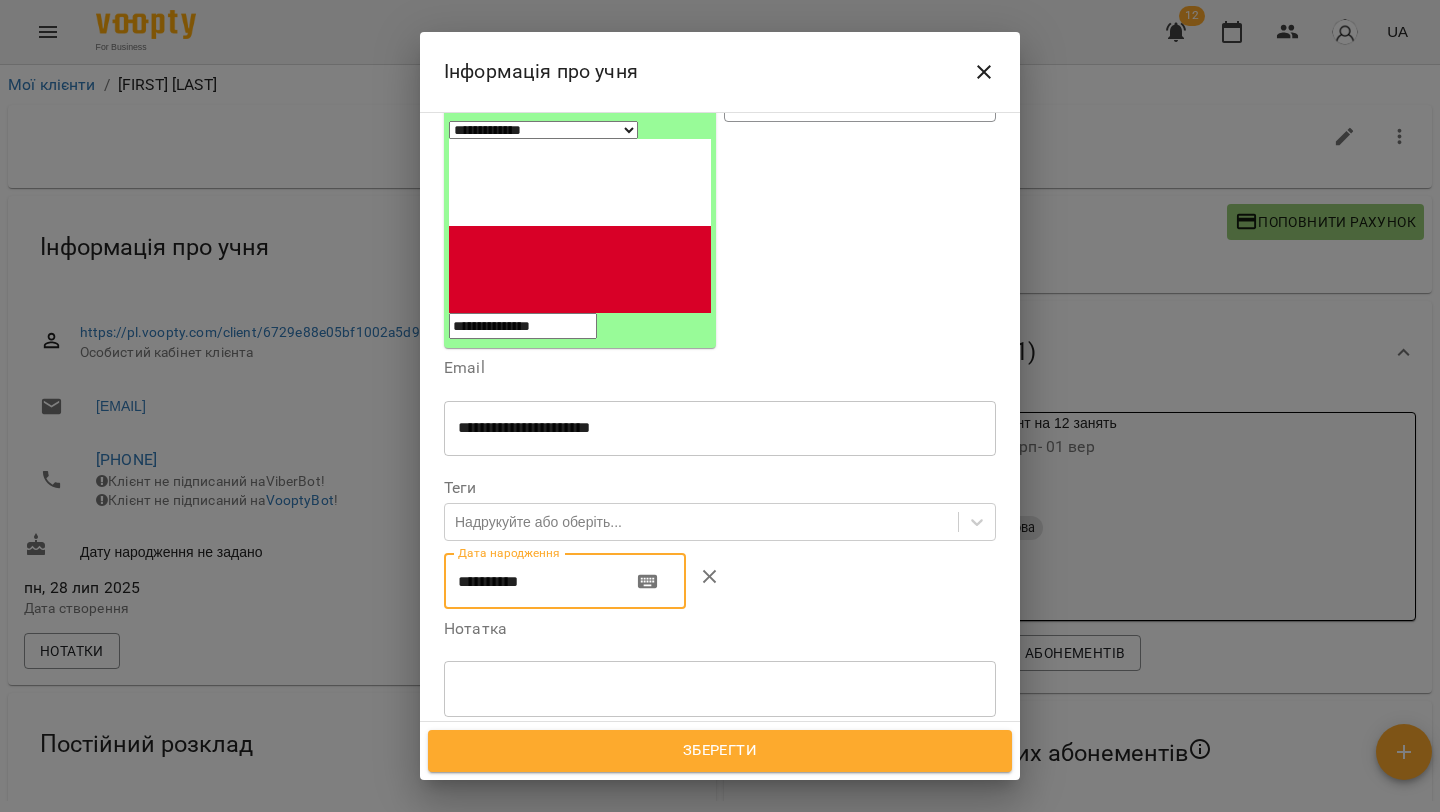 scroll, scrollTop: 227, scrollLeft: 0, axis: vertical 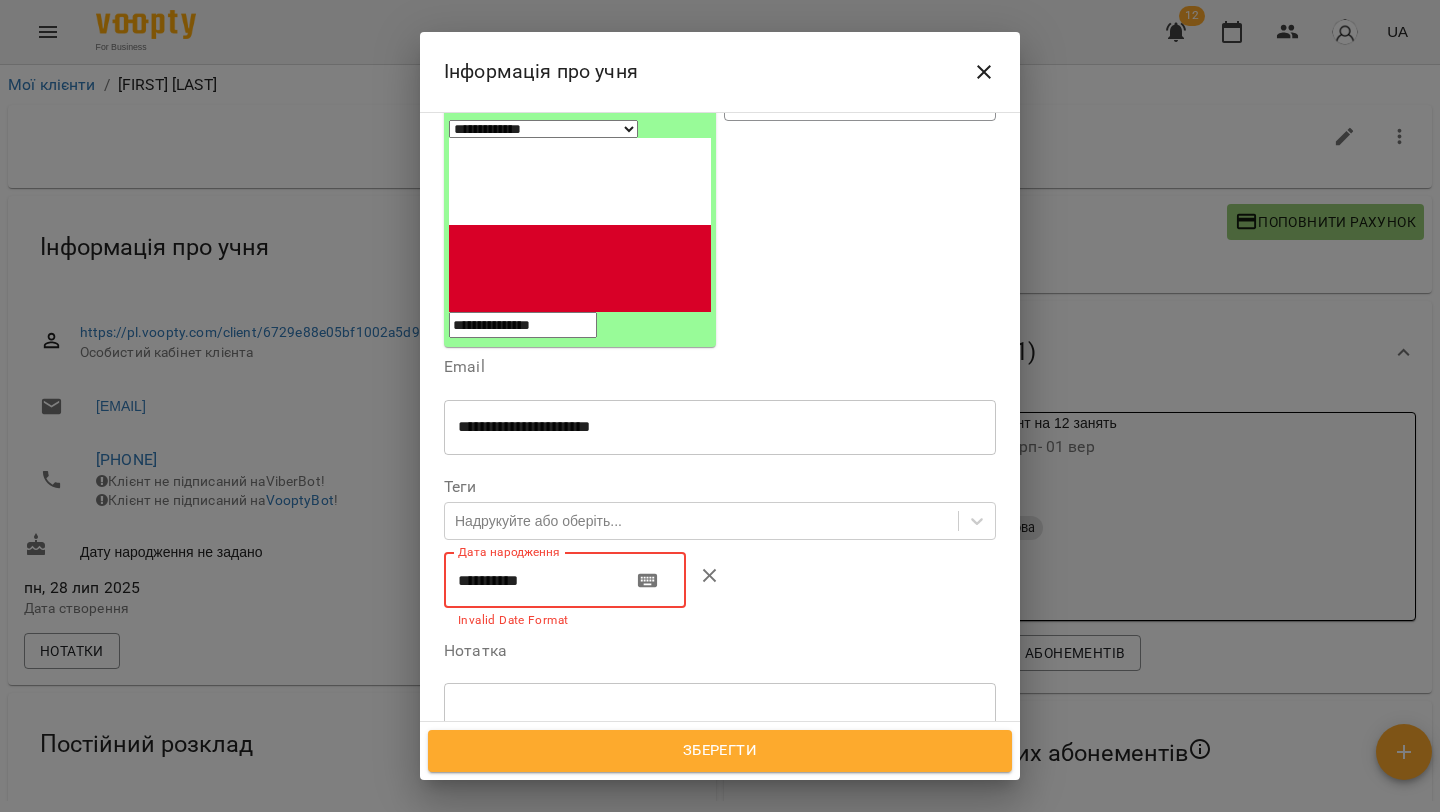 click on "**********" at bounding box center (530, 580) 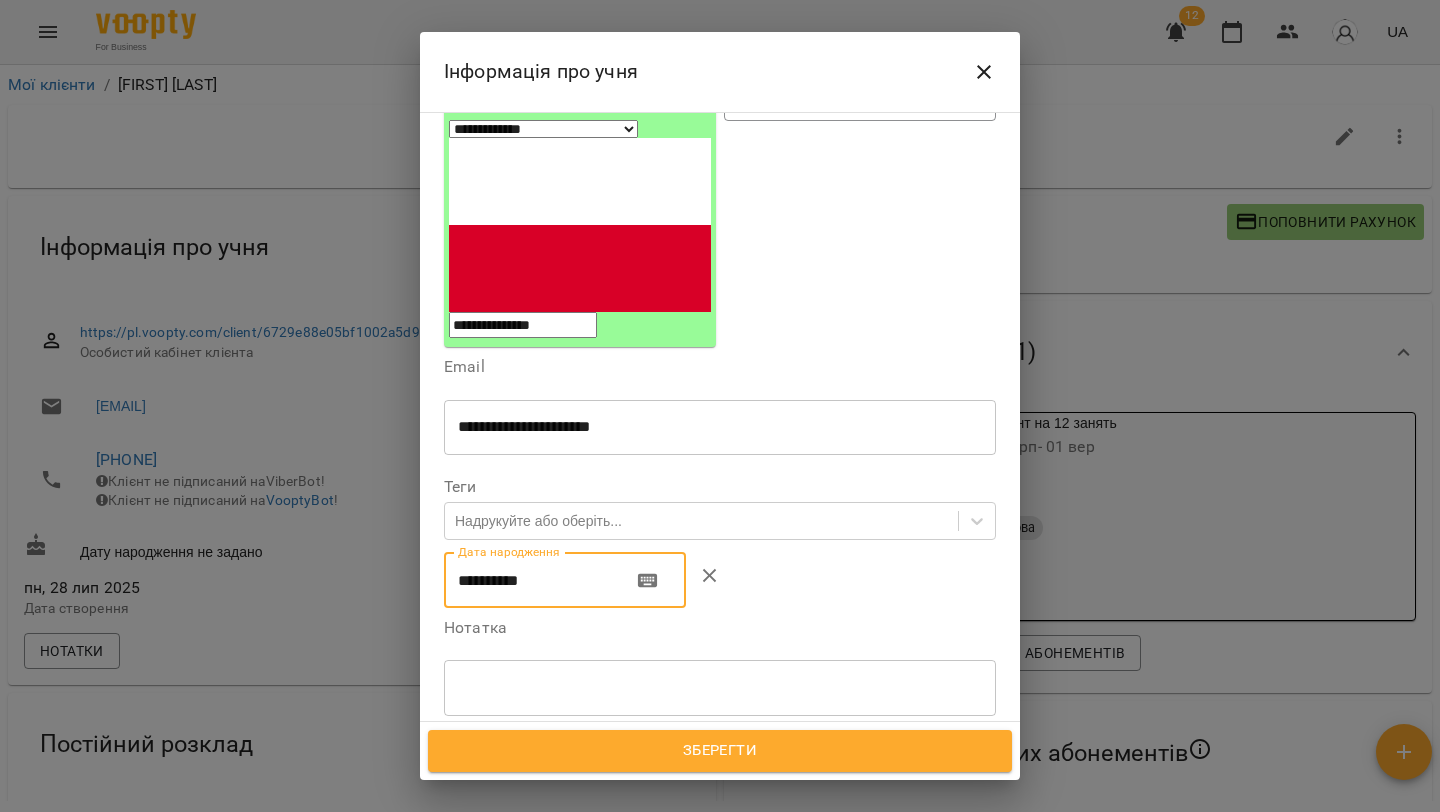 type on "**********" 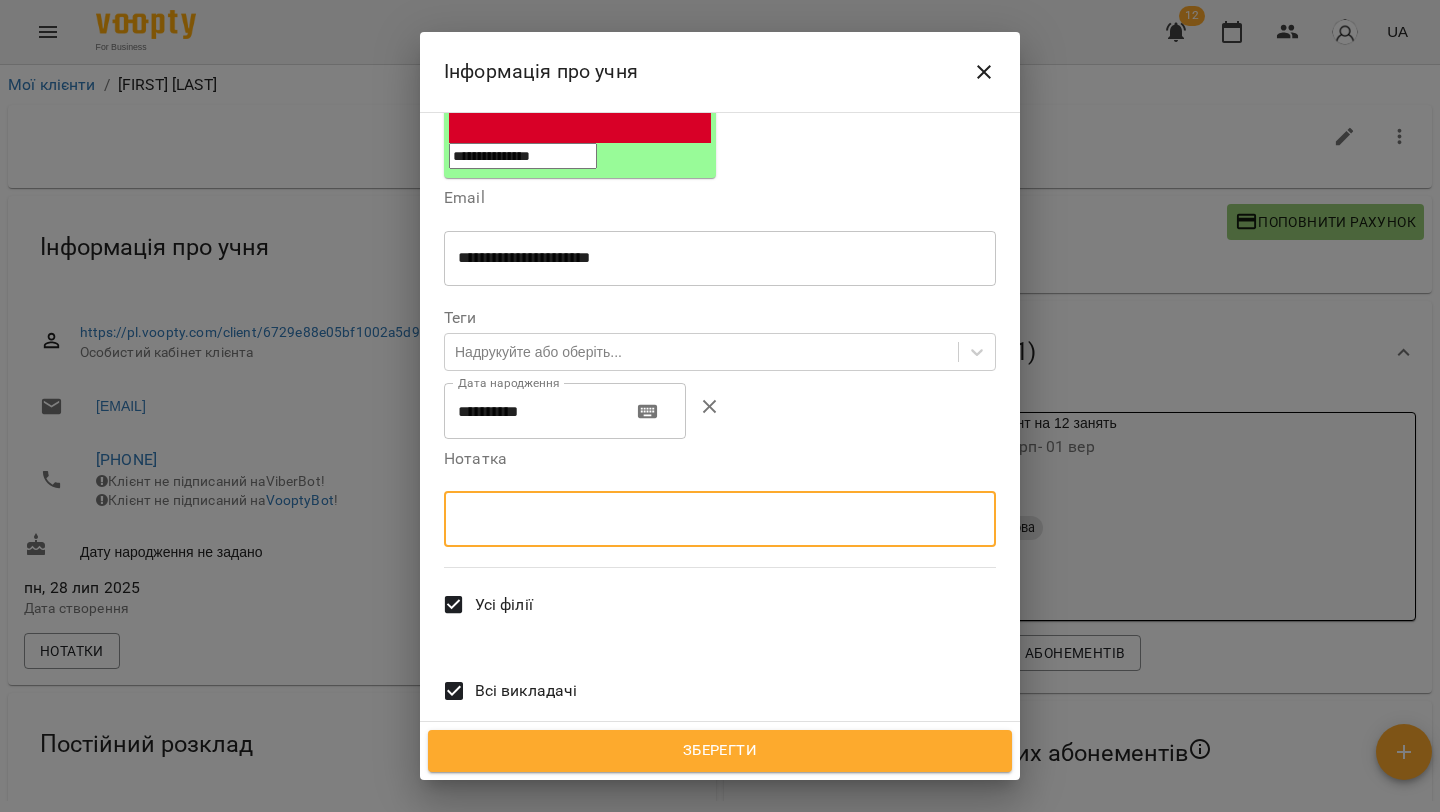 scroll, scrollTop: 420, scrollLeft: 0, axis: vertical 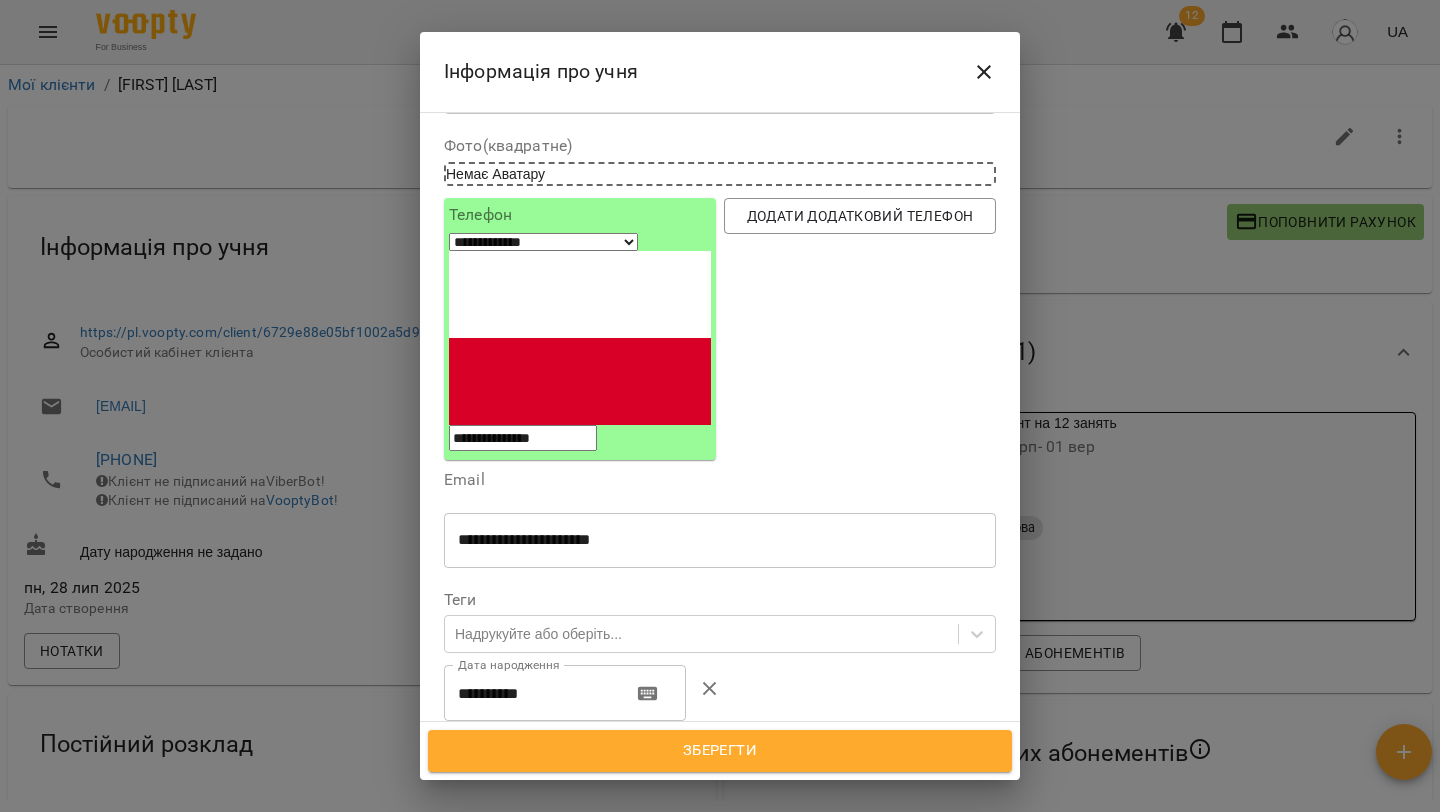 click on "* ​" at bounding box center (720, 801) 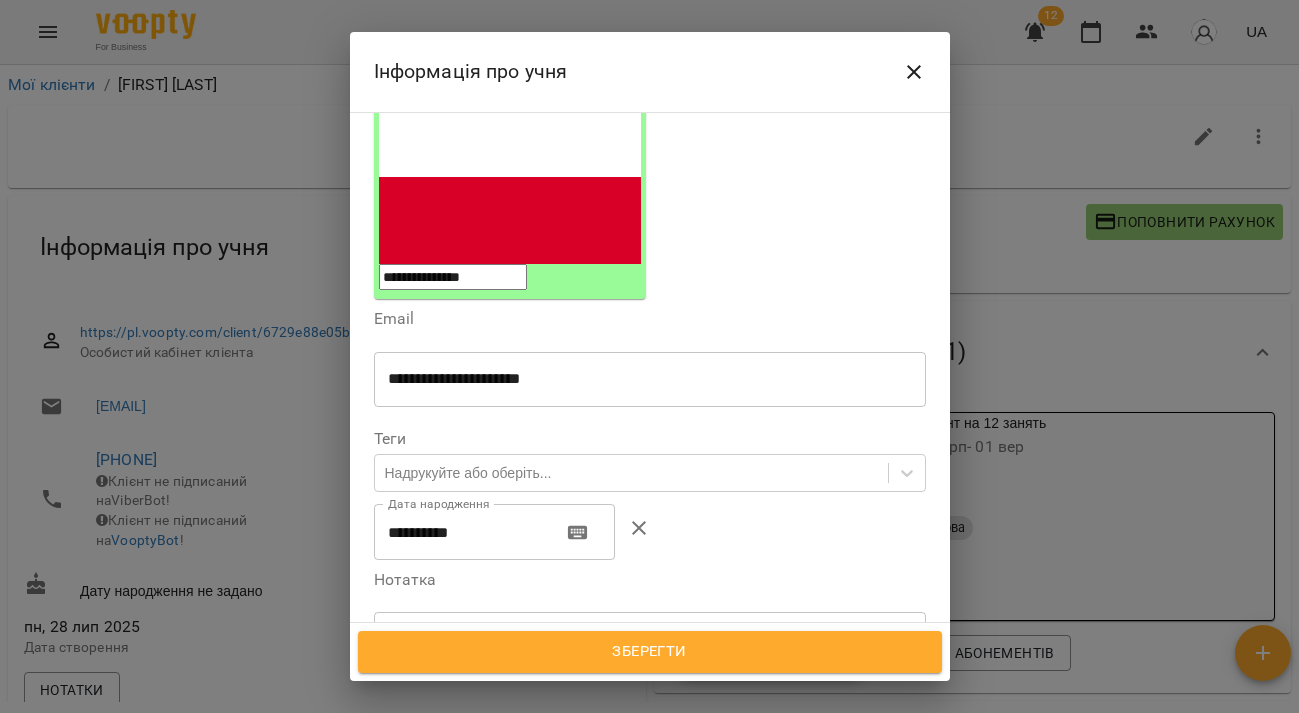 scroll, scrollTop: 277, scrollLeft: 0, axis: vertical 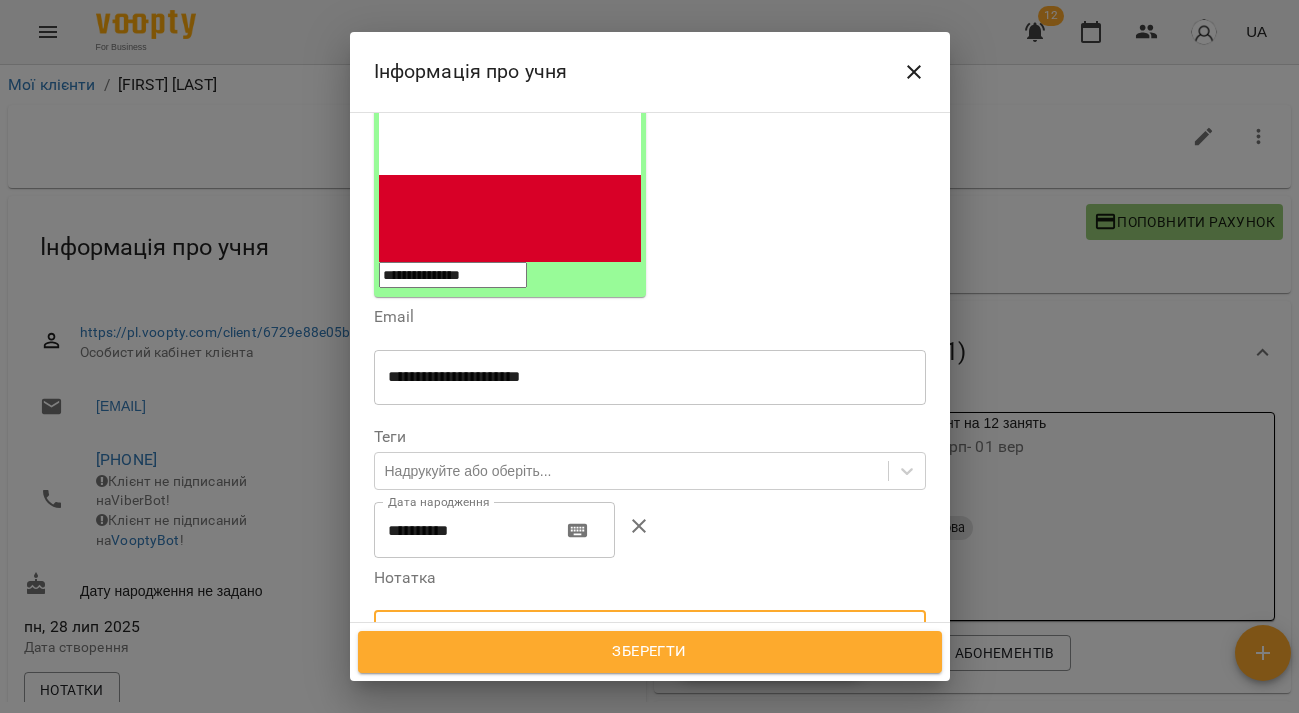 click at bounding box center (650, 637) 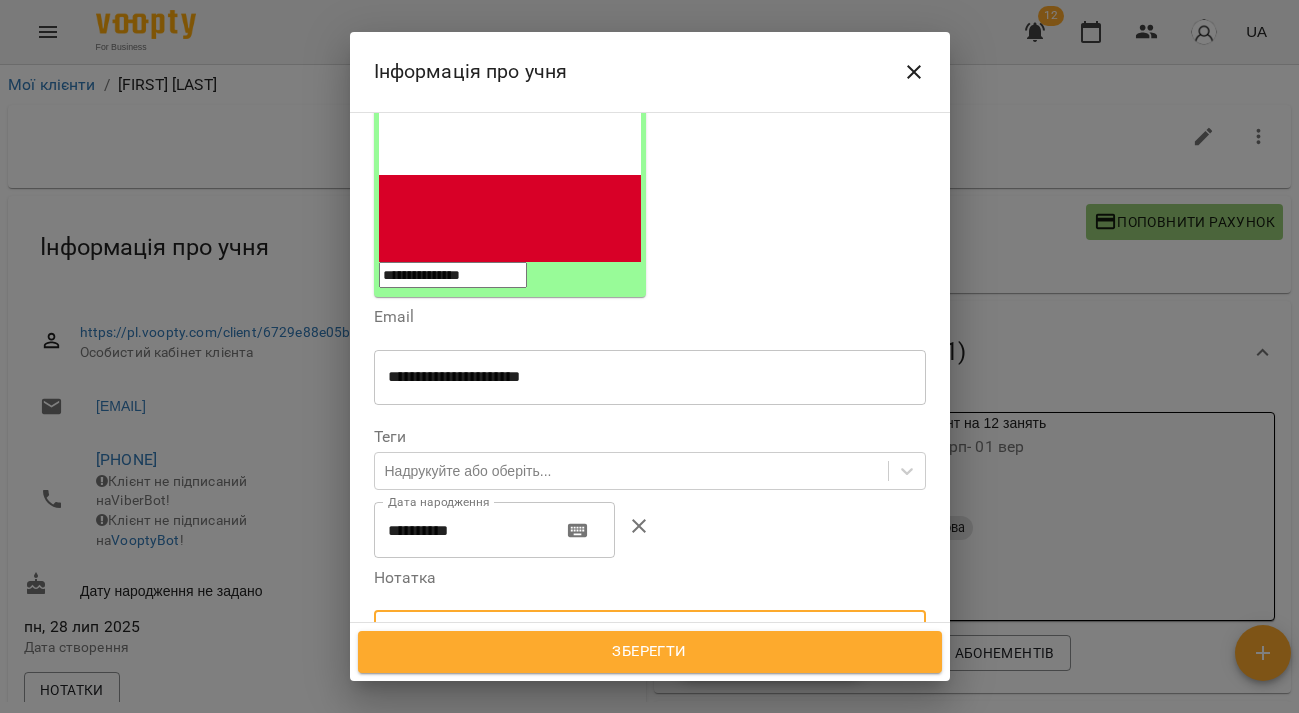 paste on "**********" 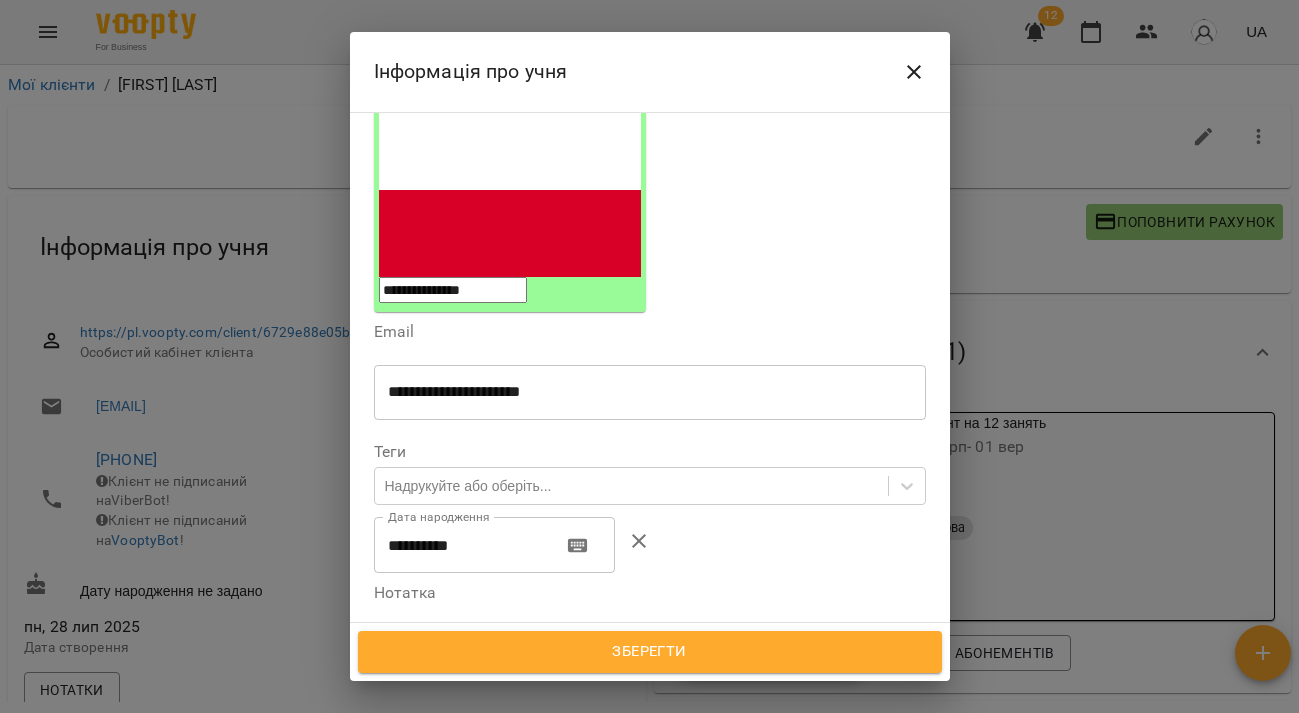 click on "**********" at bounding box center (650, 661) 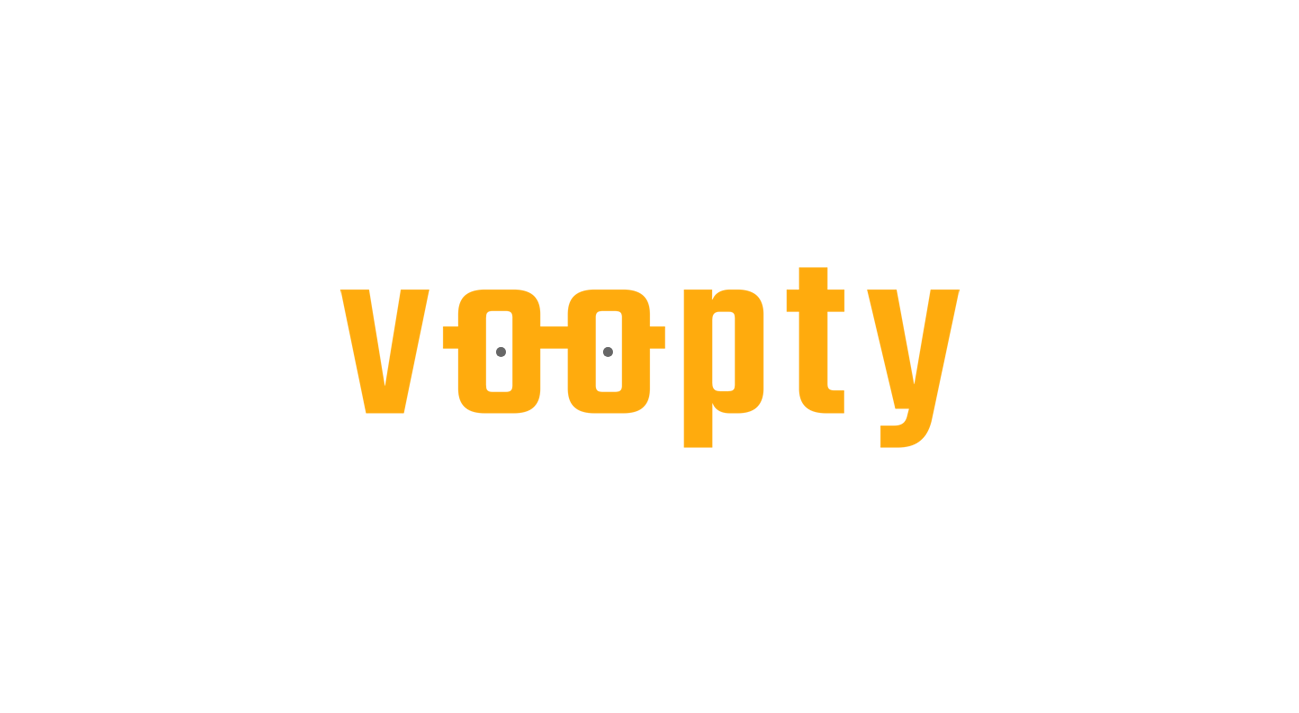 scroll, scrollTop: 0, scrollLeft: 0, axis: both 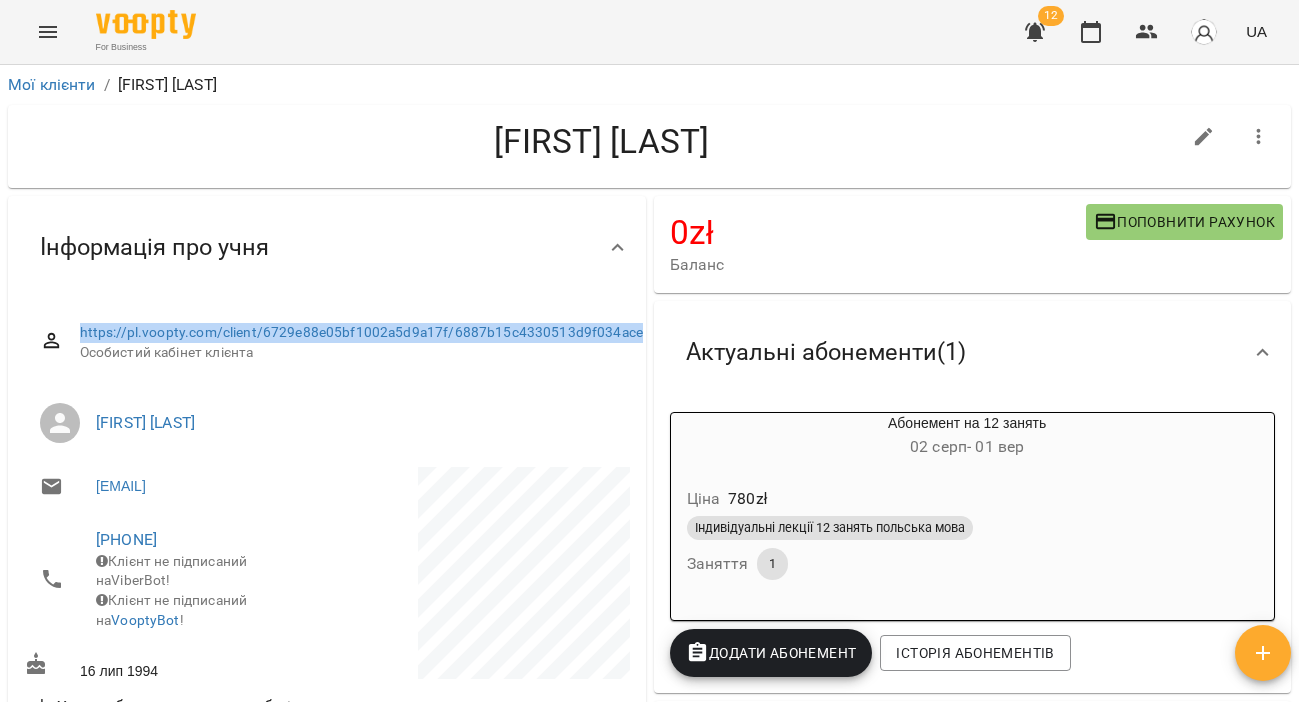 click 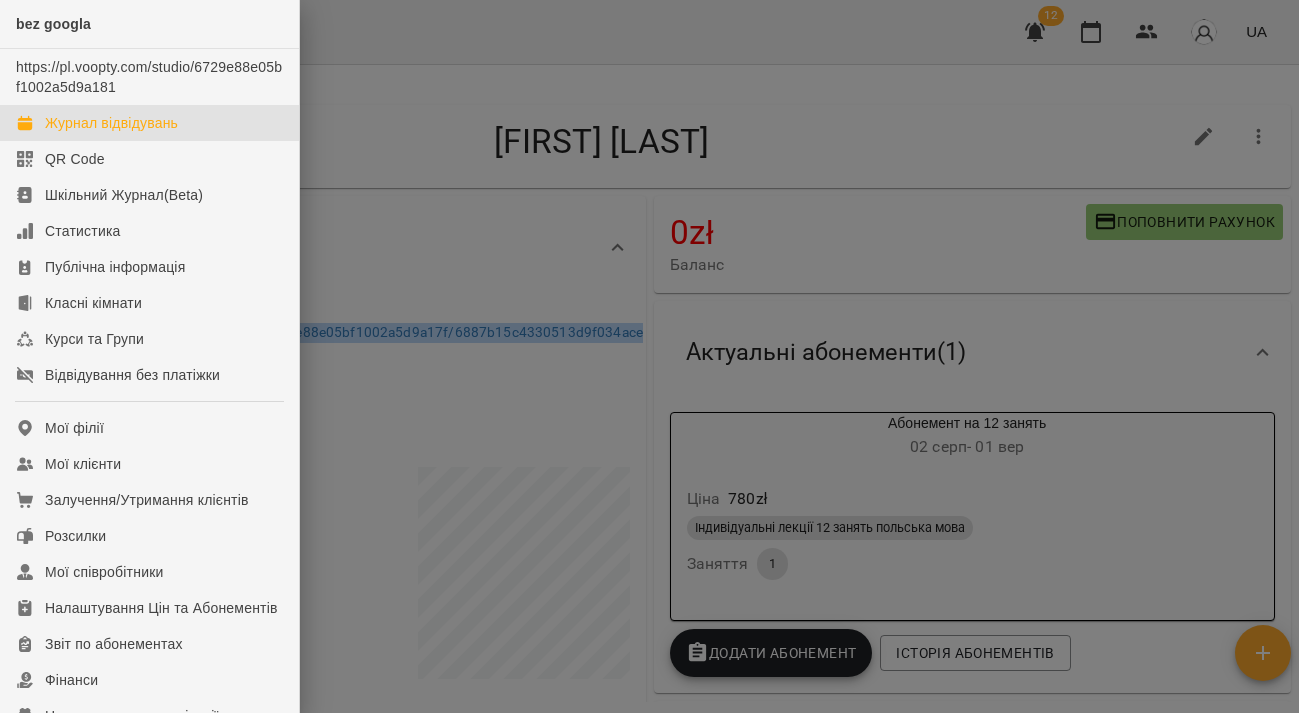 click on "Журнал відвідувань" at bounding box center [111, 123] 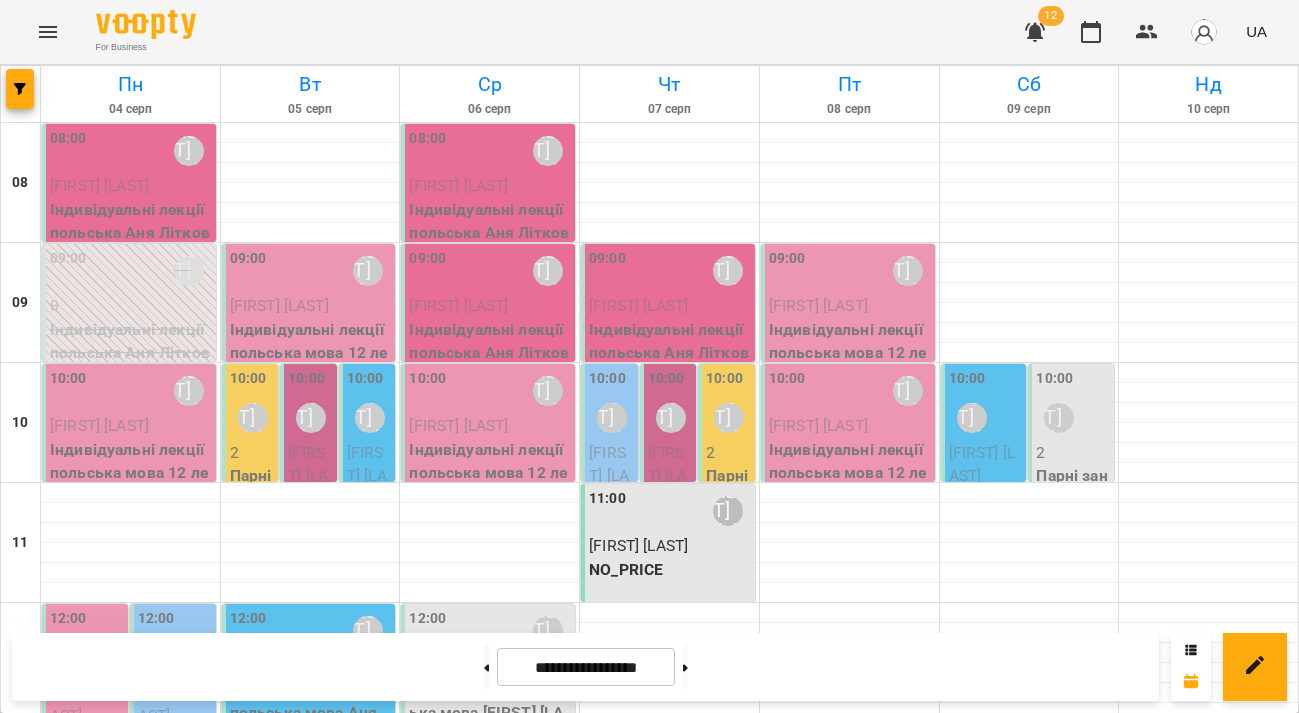 click 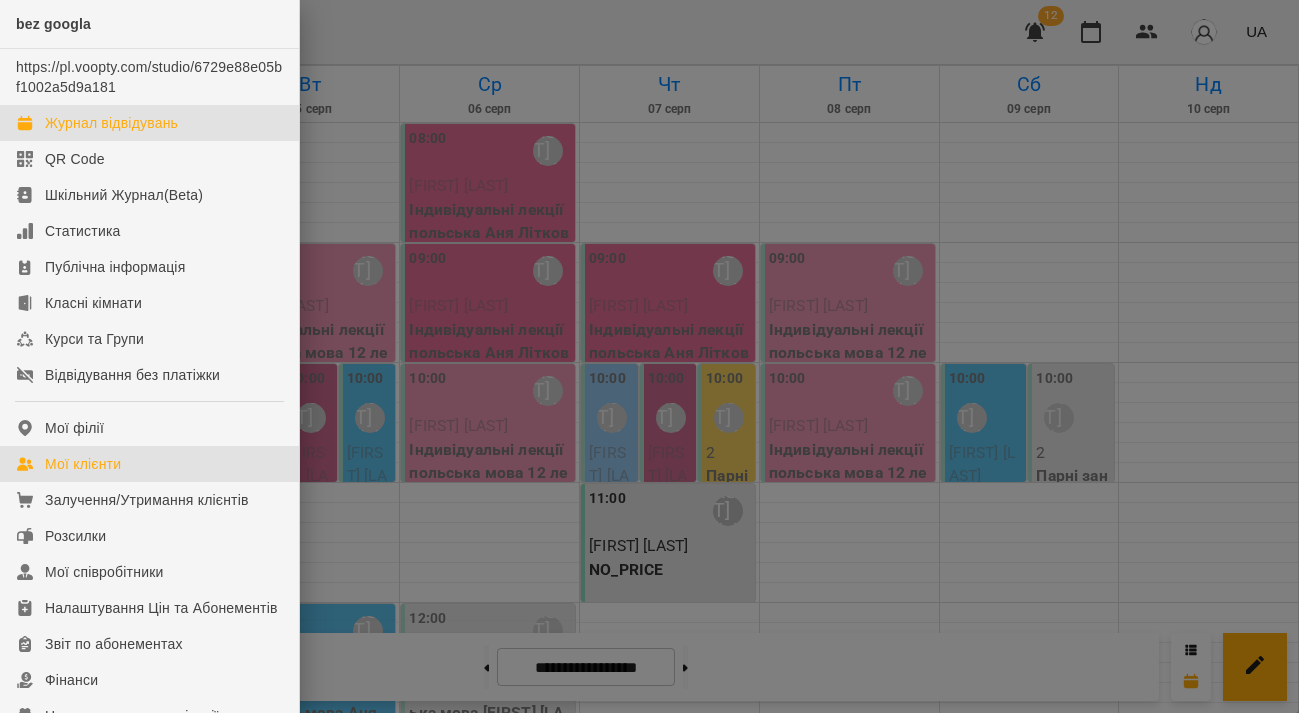 drag, startPoint x: 79, startPoint y: 465, endPoint x: 137, endPoint y: 456, distance: 58.694122 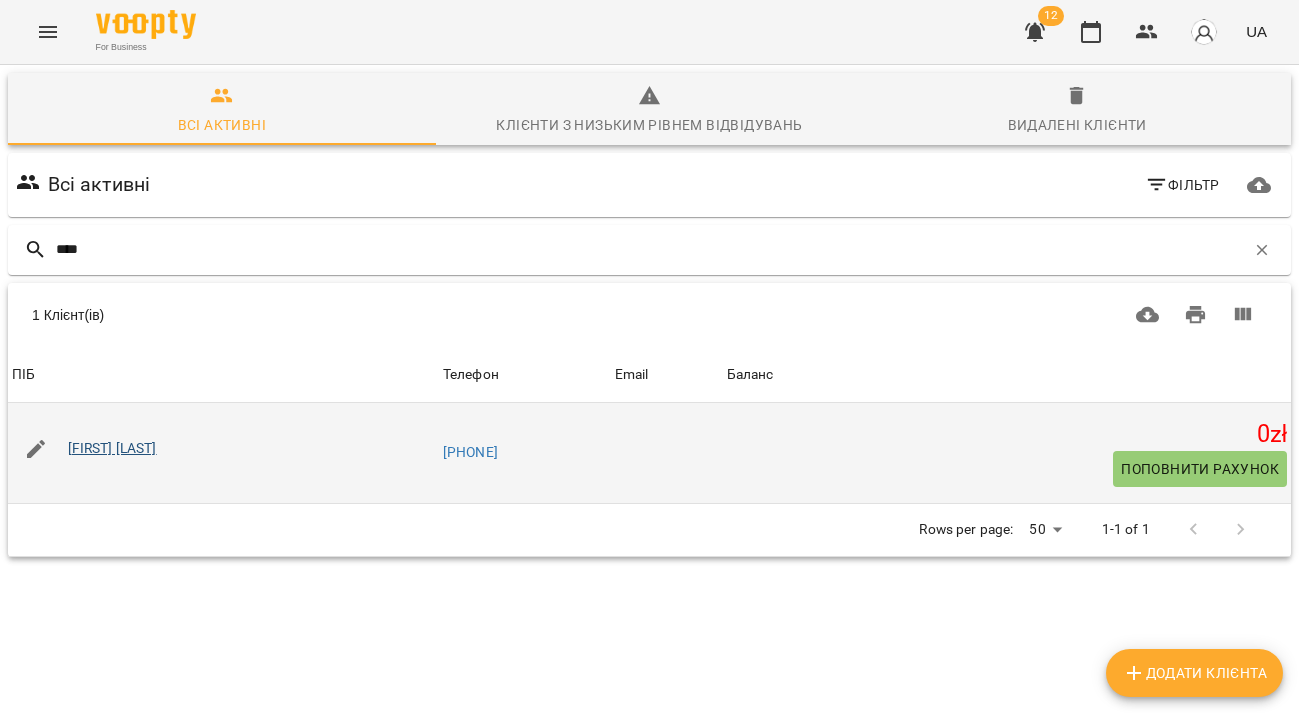type on "****" 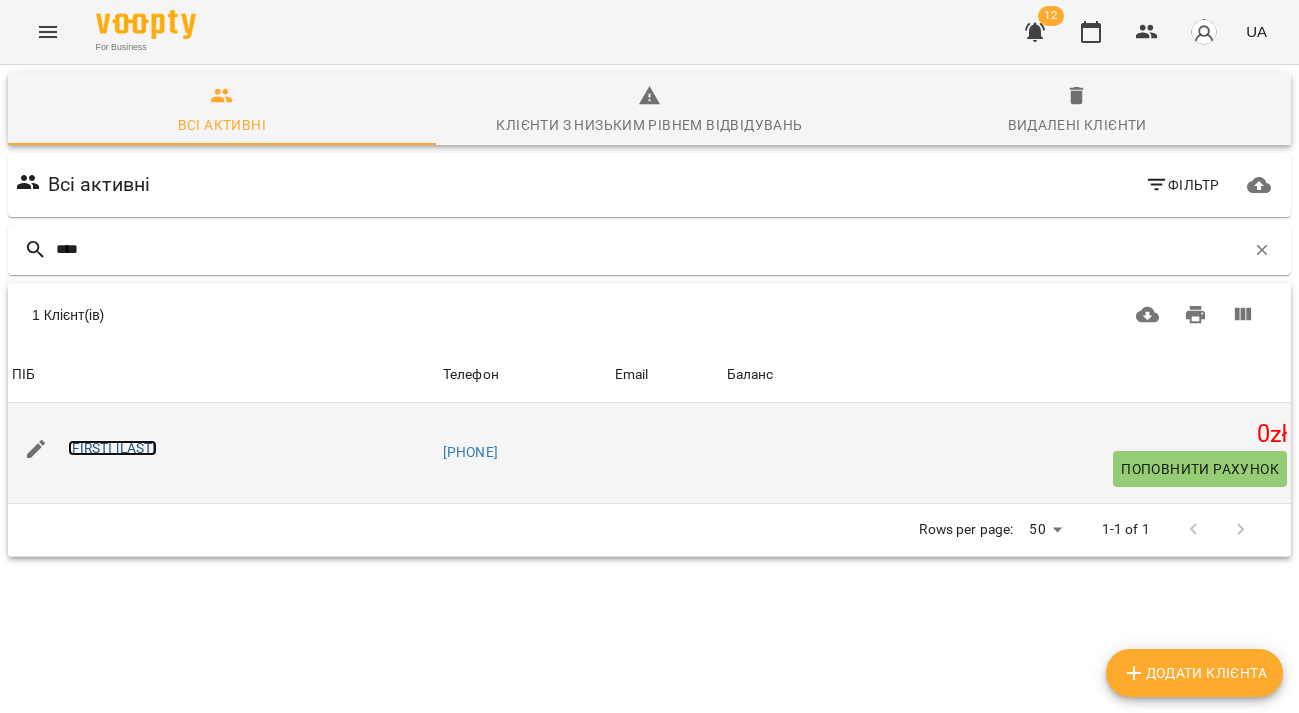 click on "[FIRST] [LAST]" at bounding box center [112, 448] 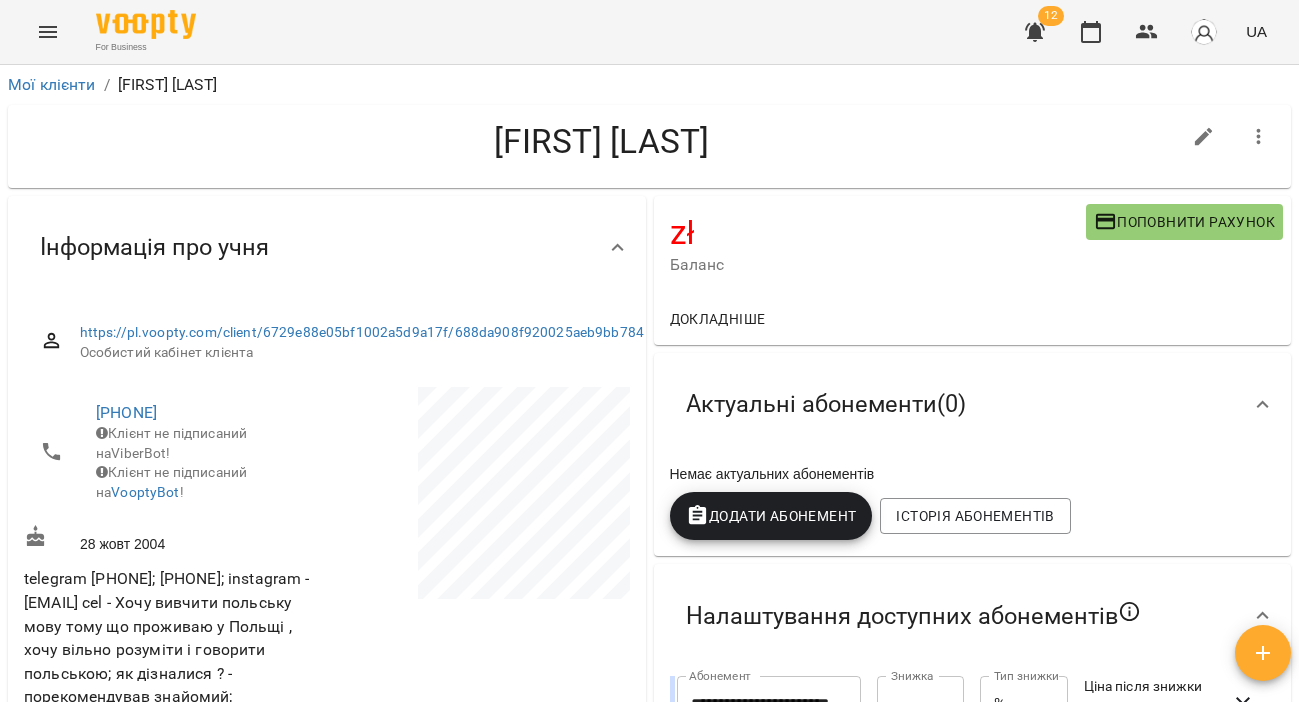 click 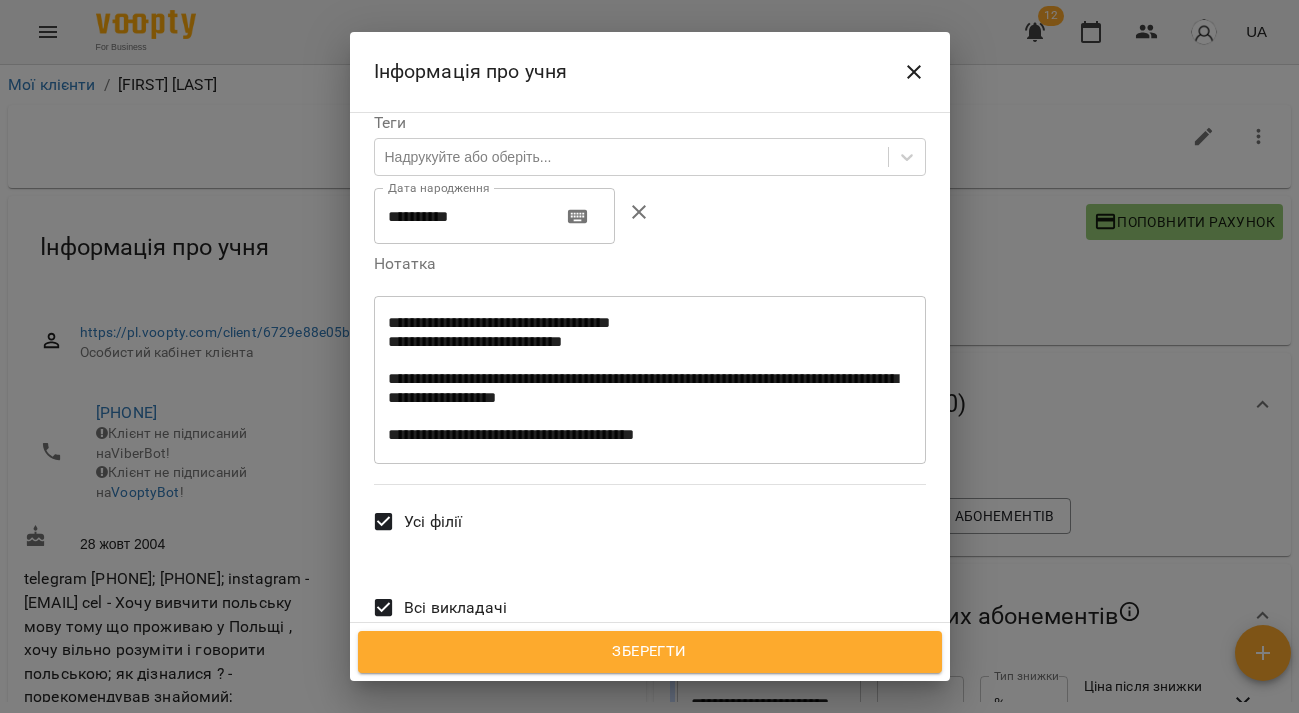 scroll, scrollTop: 581, scrollLeft: 0, axis: vertical 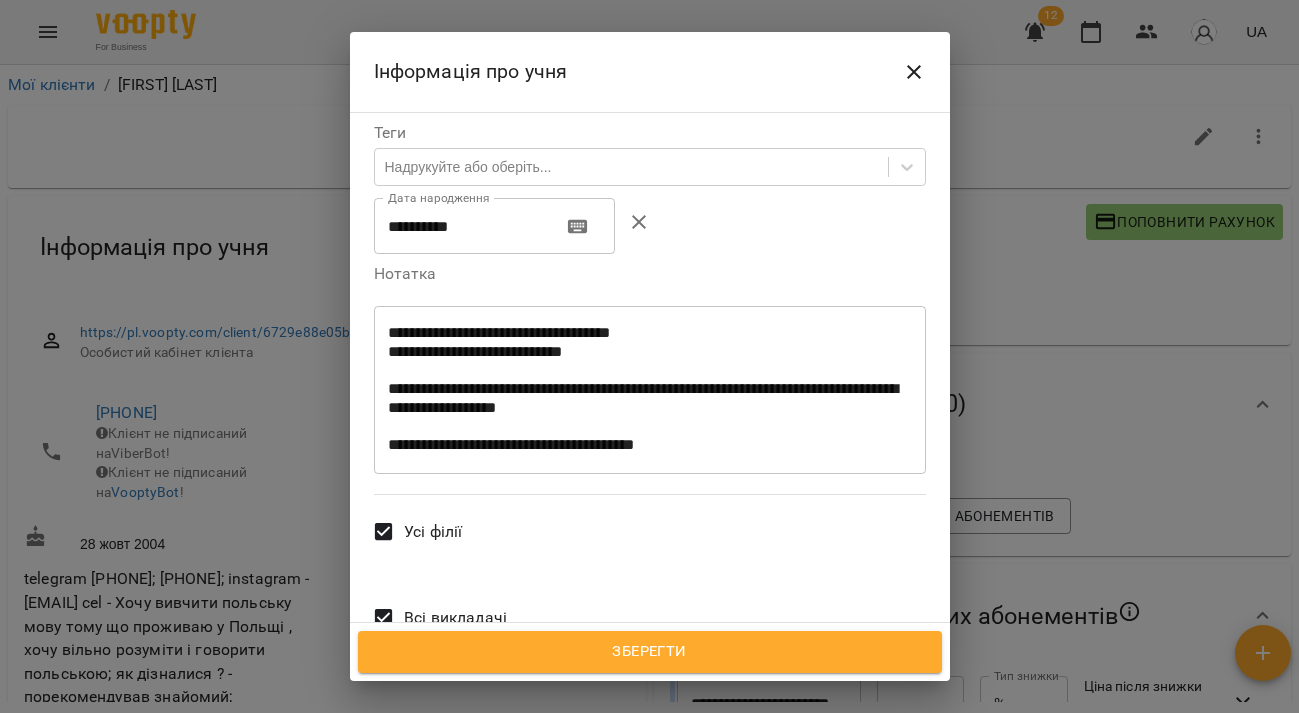 click on "Зберегти" at bounding box center (650, 652) 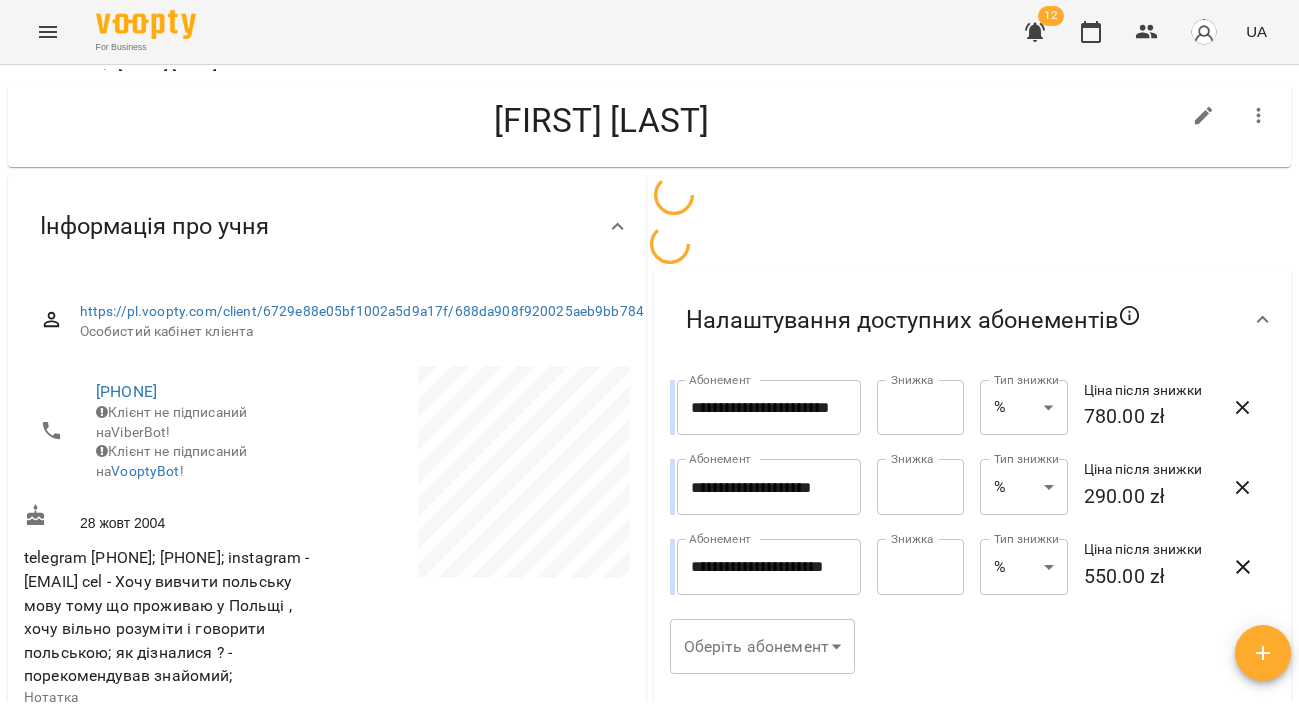 scroll, scrollTop: 28, scrollLeft: 0, axis: vertical 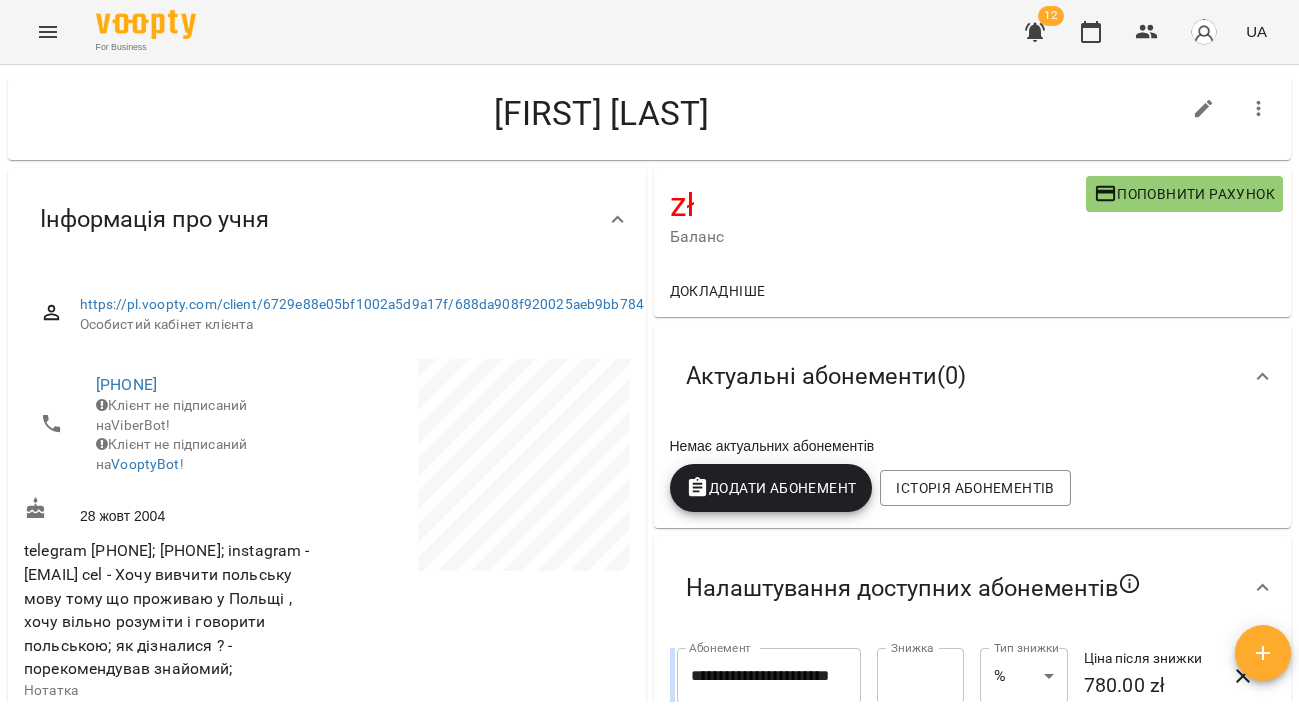 click 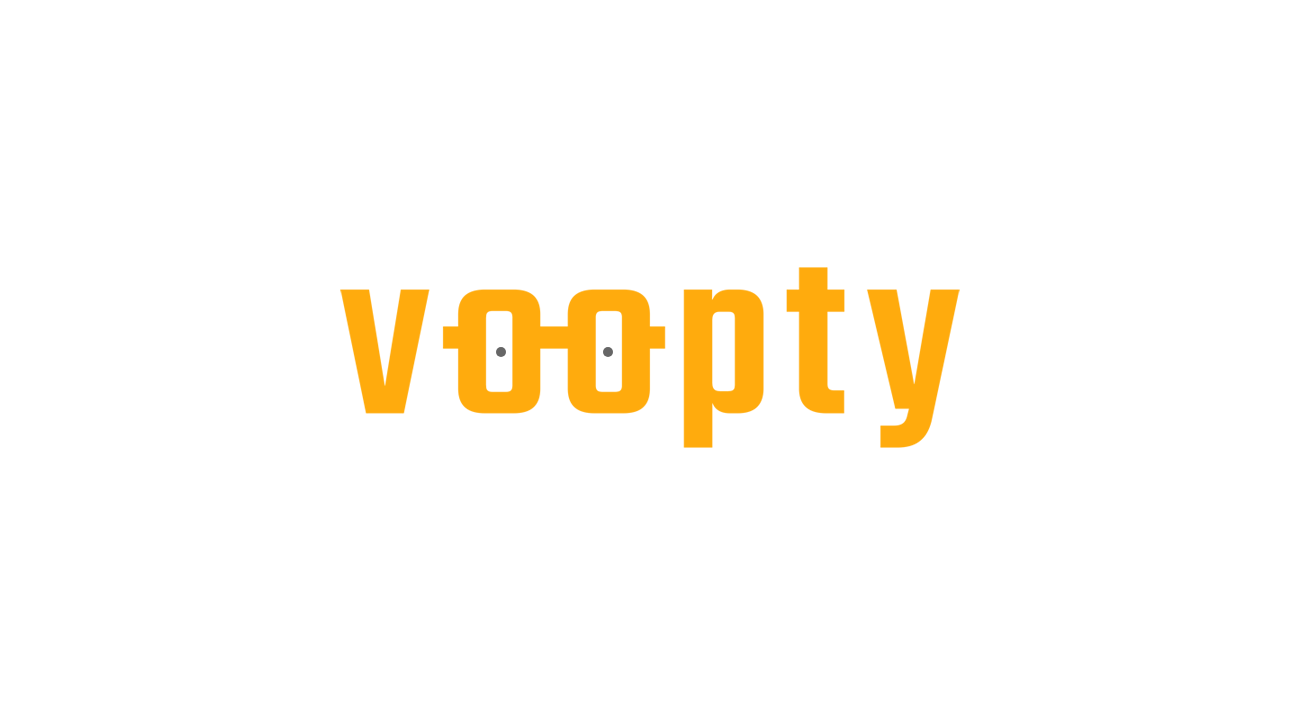 scroll, scrollTop: 0, scrollLeft: 0, axis: both 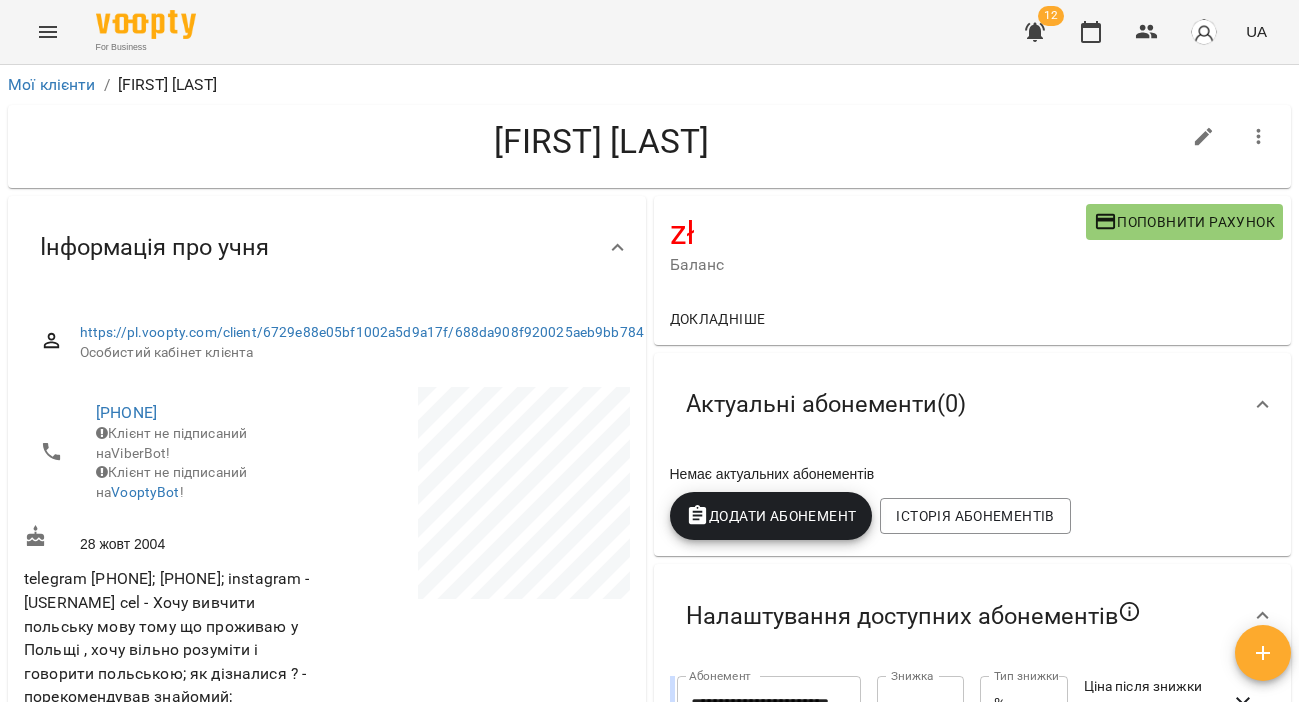 click 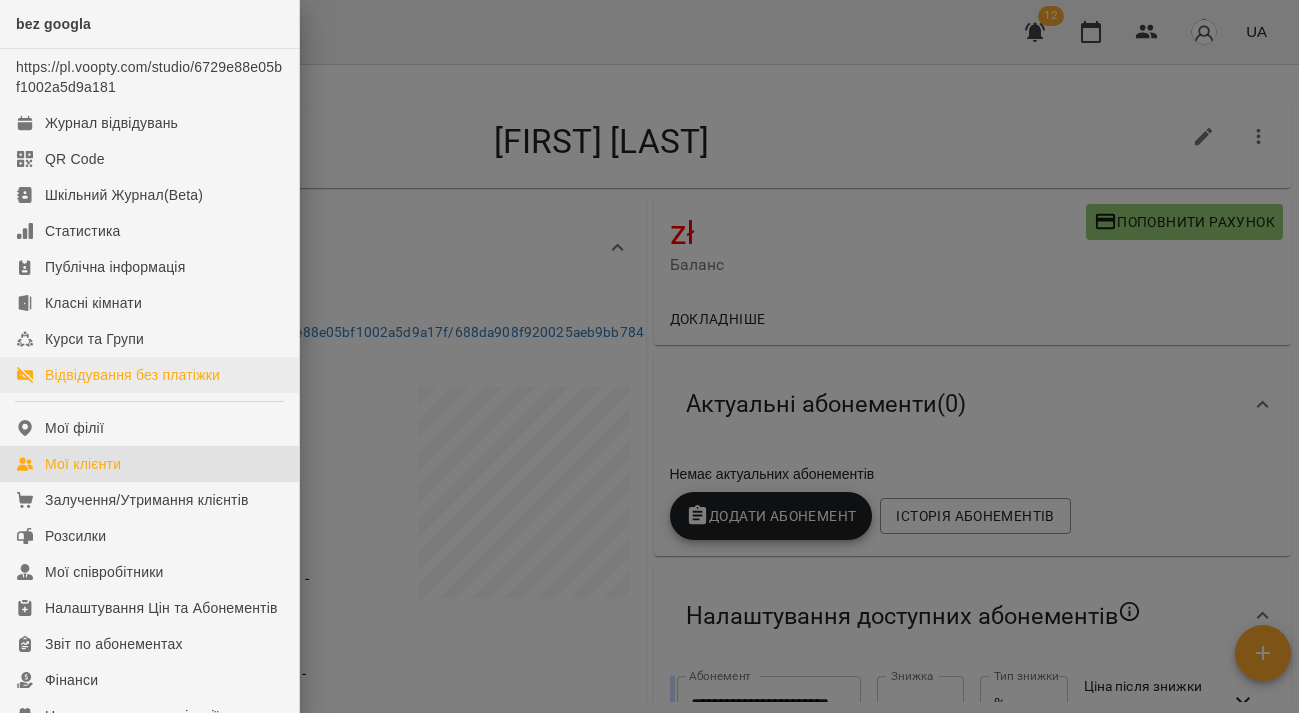 drag, startPoint x: 124, startPoint y: 472, endPoint x: 236, endPoint y: 370, distance: 151.48598 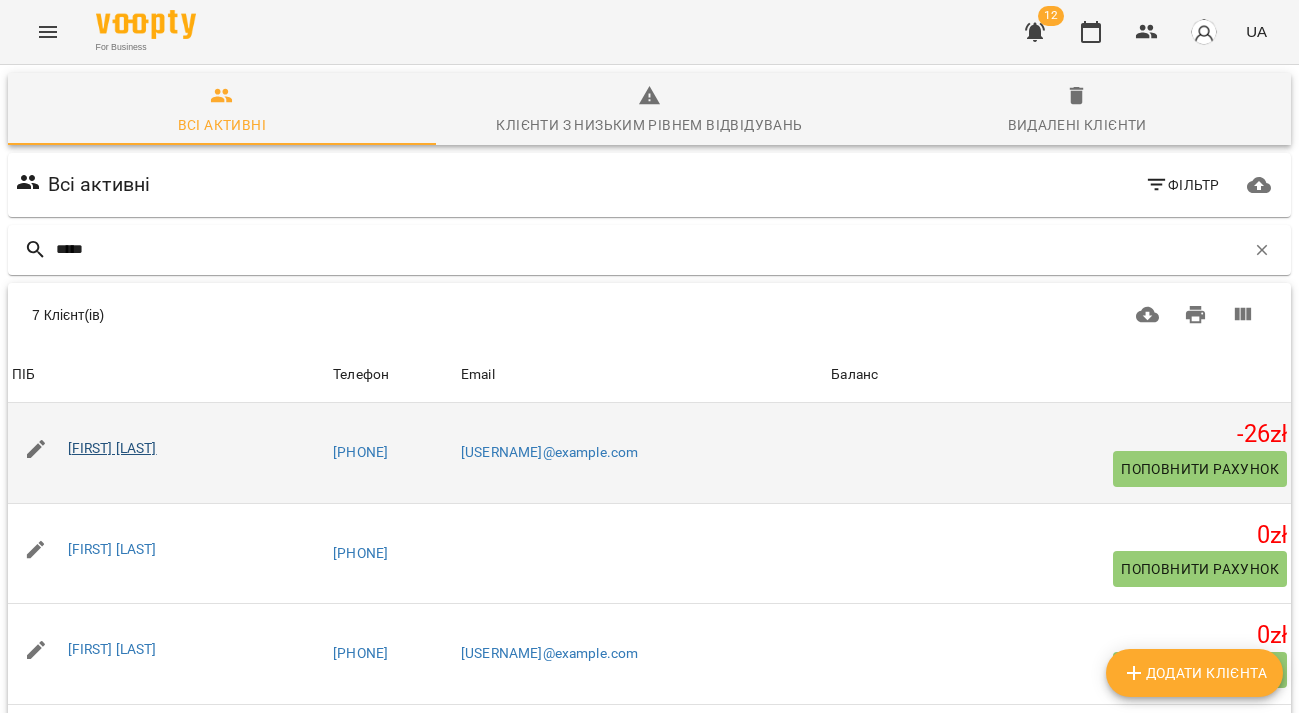 type on "*****" 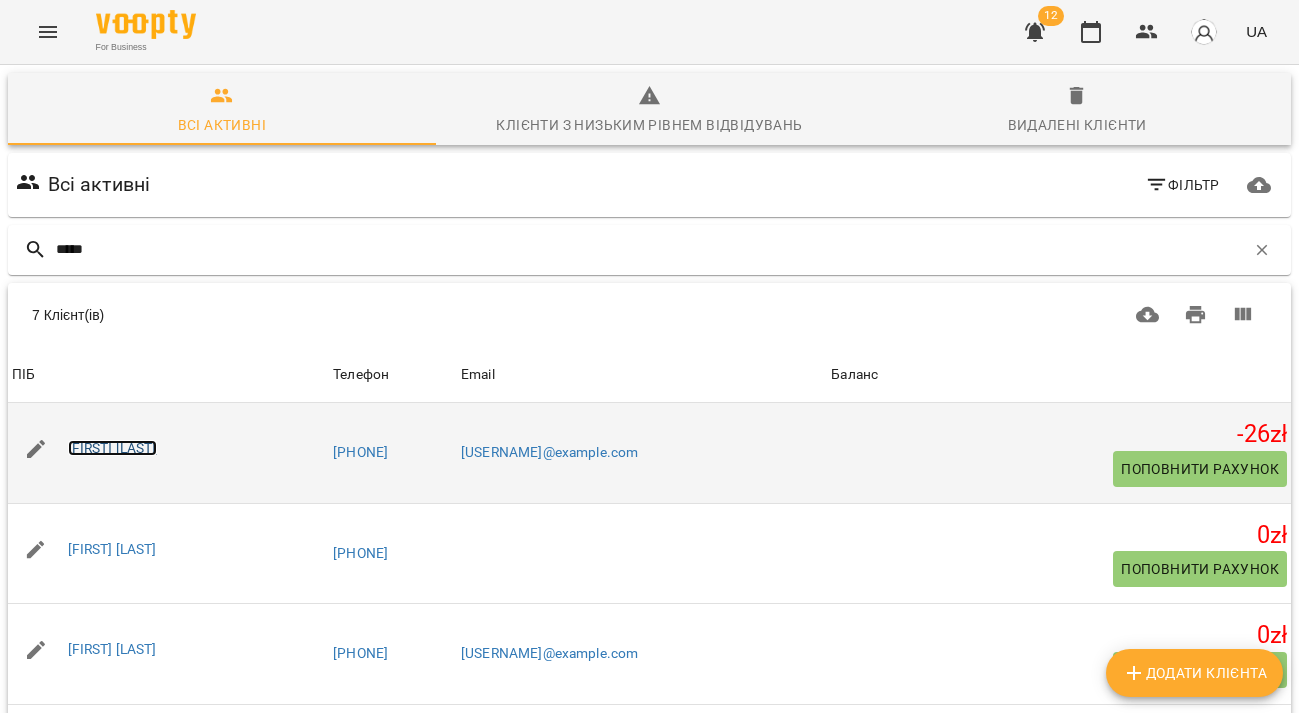 click on "[FIRST] [LAST]" at bounding box center [112, 448] 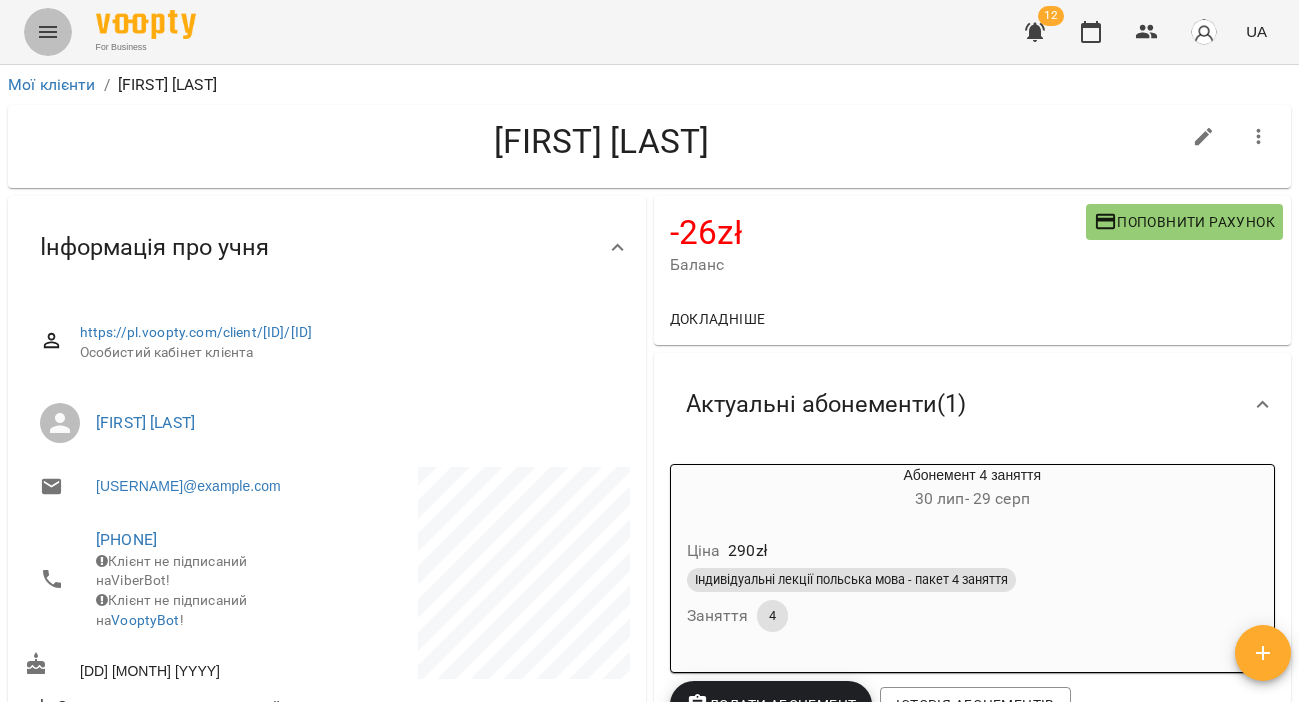 click 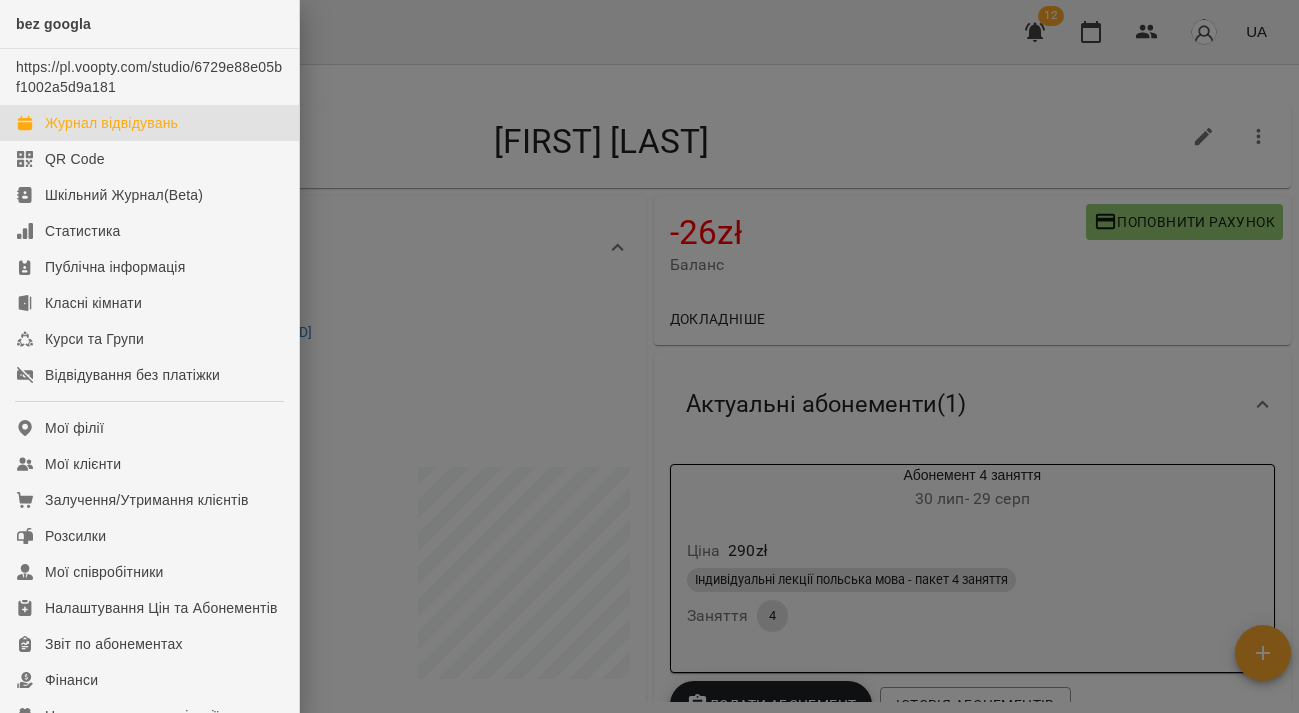 click on "Журнал відвідувань" at bounding box center (111, 123) 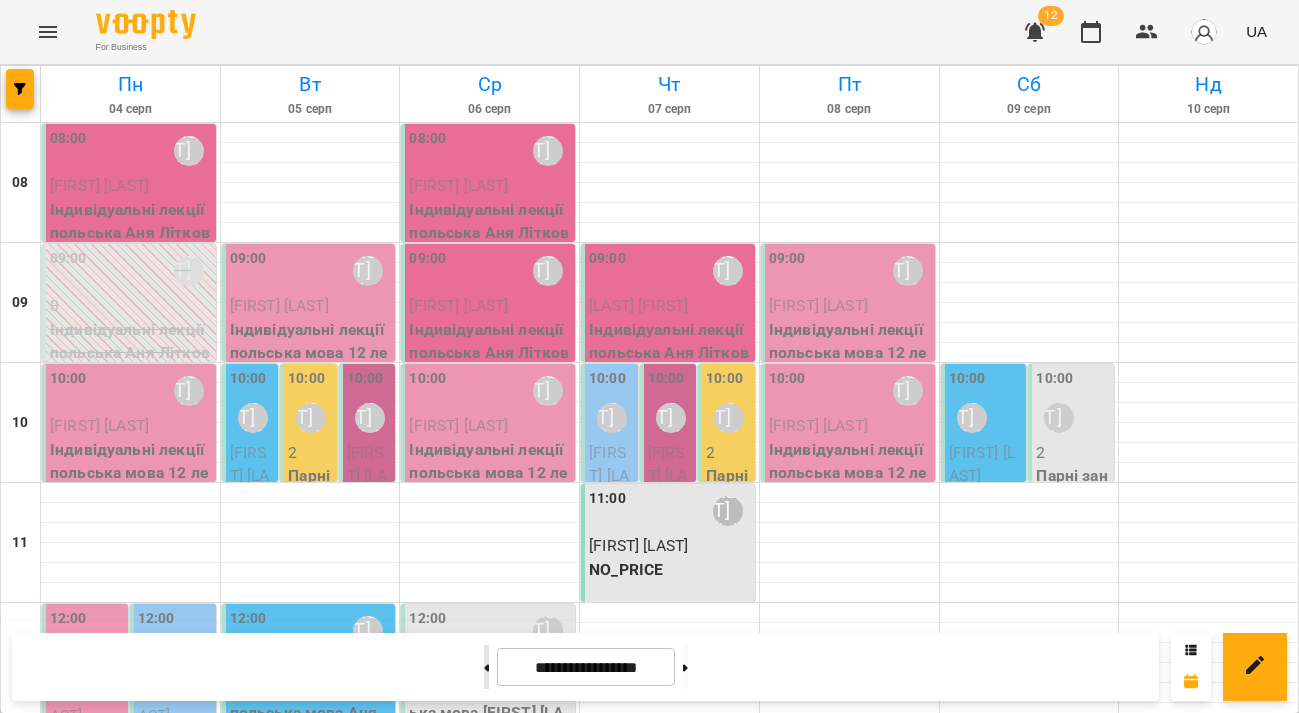 drag, startPoint x: 466, startPoint y: 667, endPoint x: 474, endPoint y: 653, distance: 16.124516 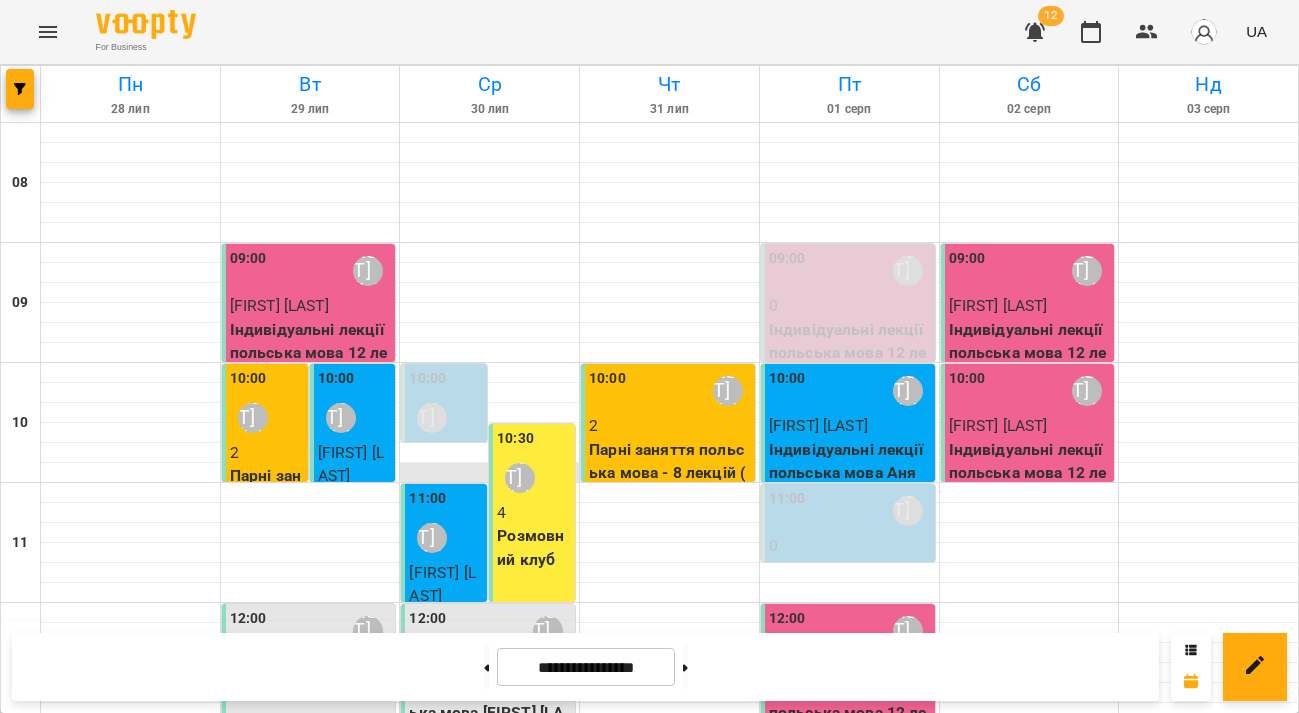 scroll, scrollTop: 93, scrollLeft: 0, axis: vertical 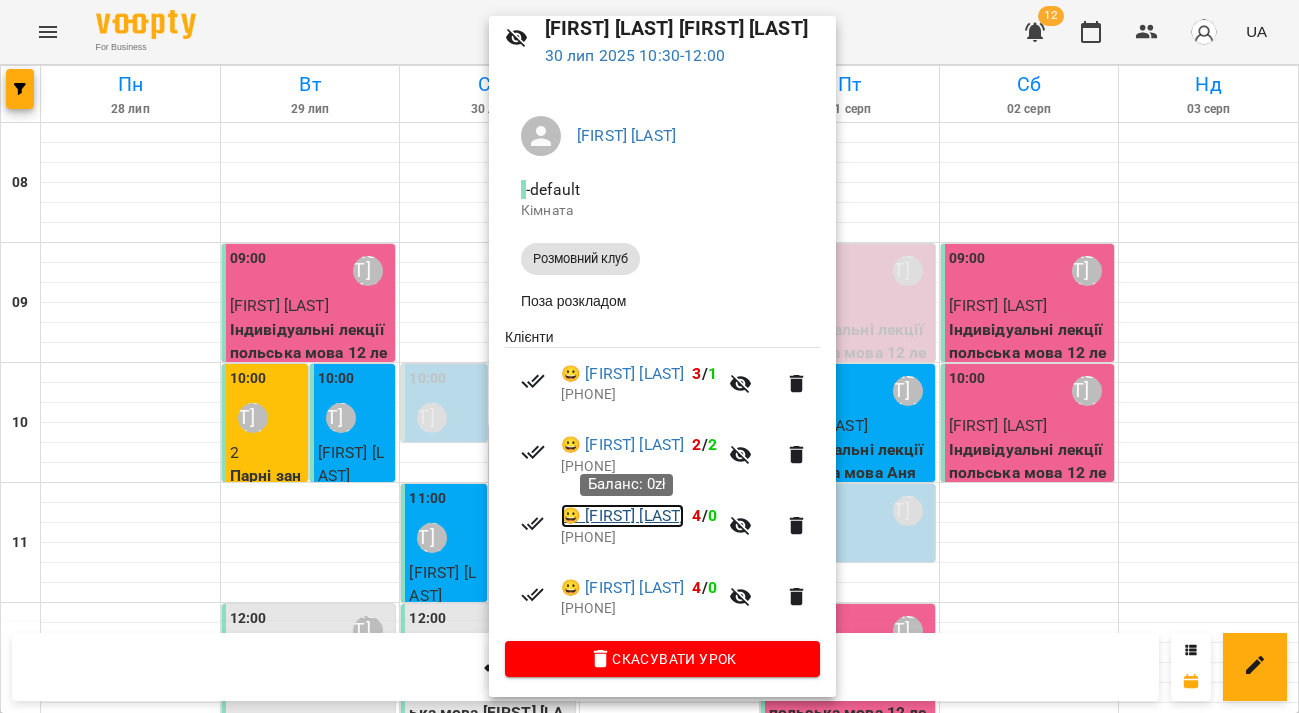 click on "😀   [FIRST] [LAST]" at bounding box center [622, 516] 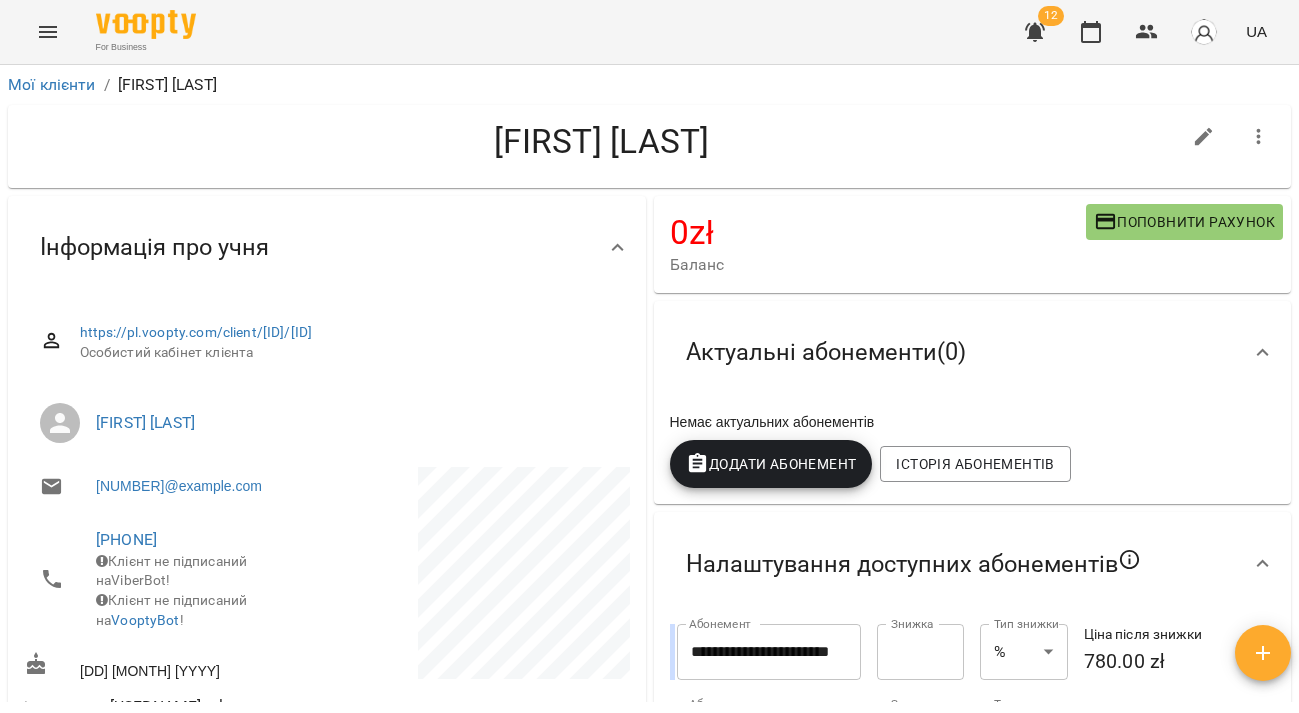 click 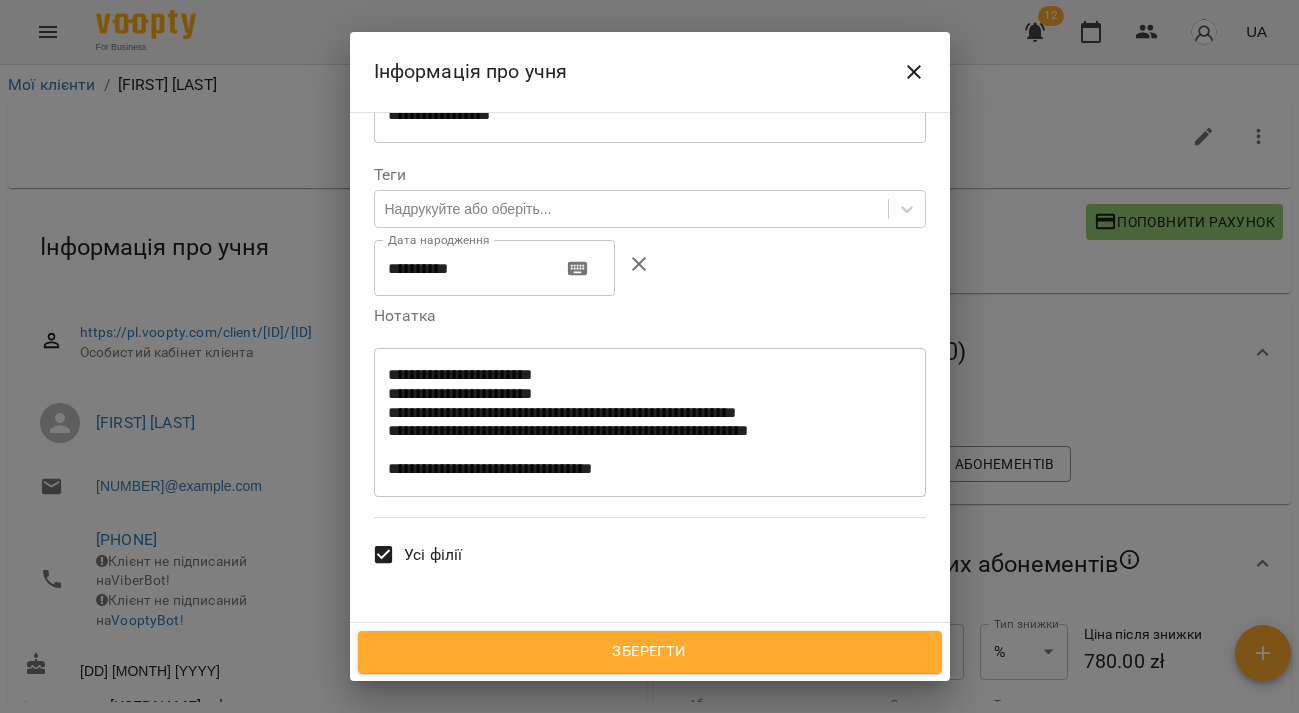 scroll, scrollTop: 529, scrollLeft: 0, axis: vertical 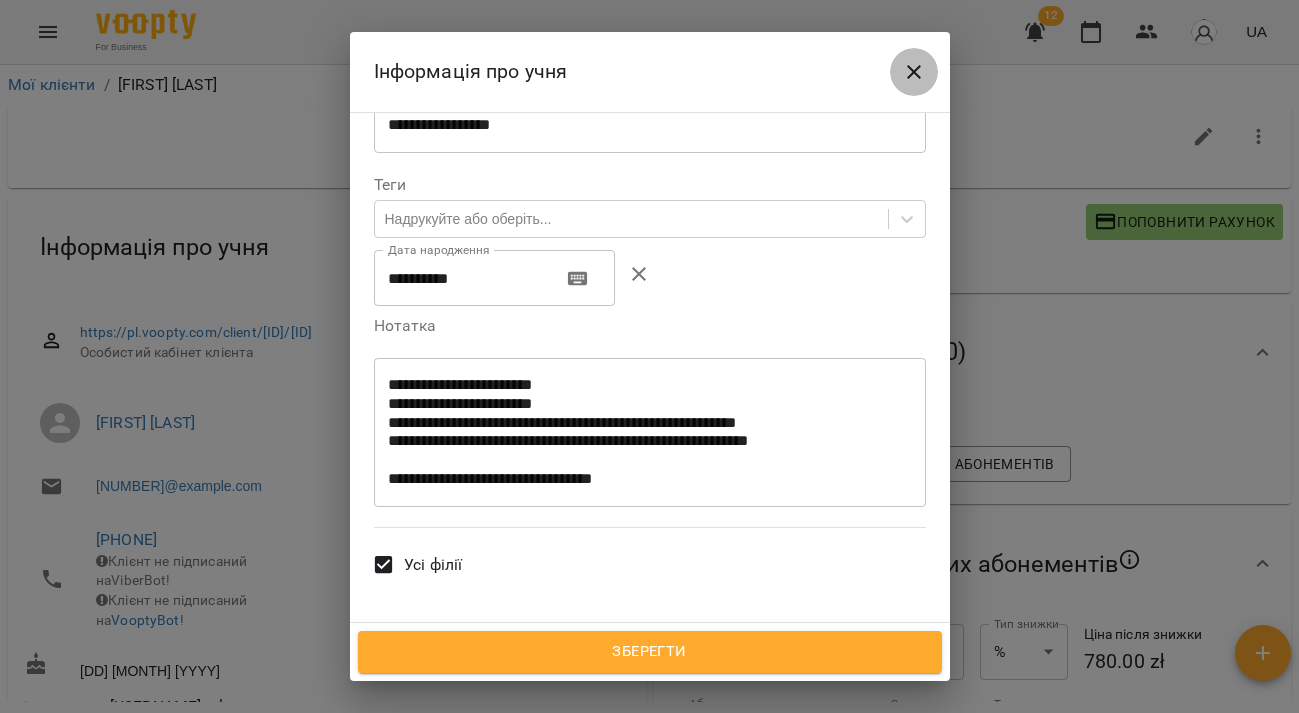 drag, startPoint x: 920, startPoint y: 72, endPoint x: 834, endPoint y: 85, distance: 86.977005 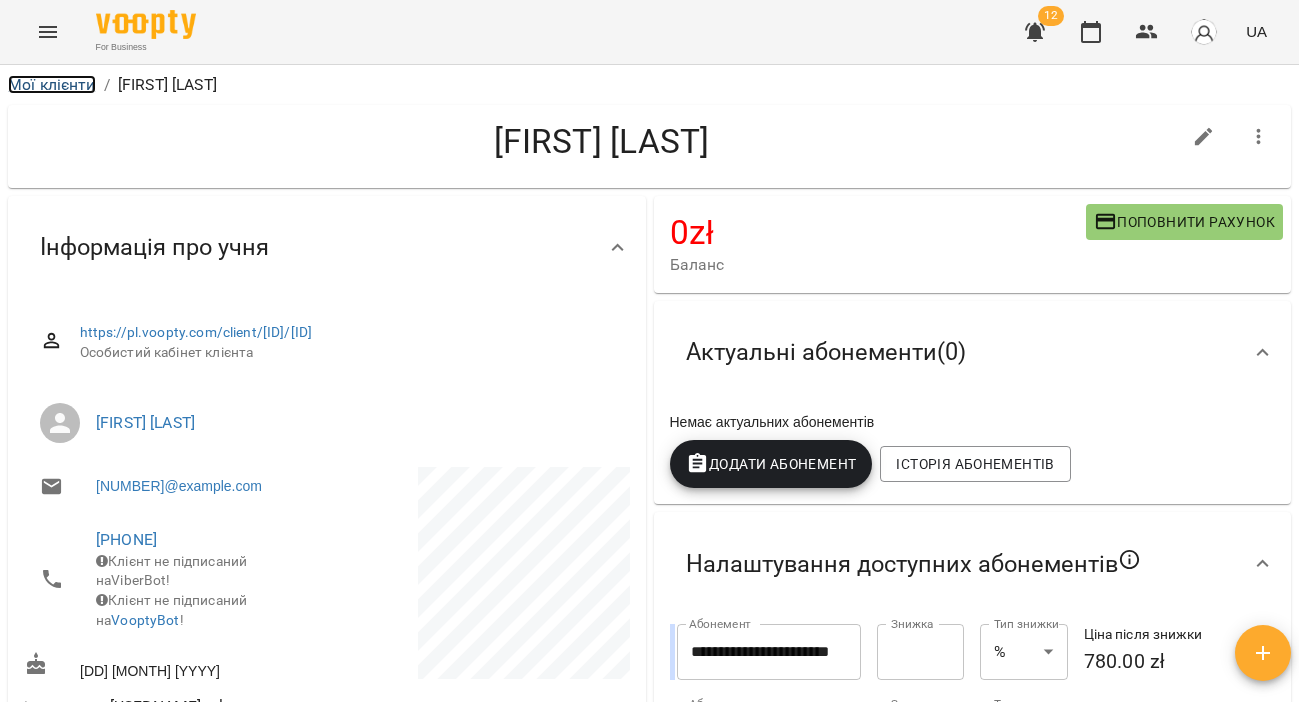 click on "Мої клієнти" at bounding box center [52, 84] 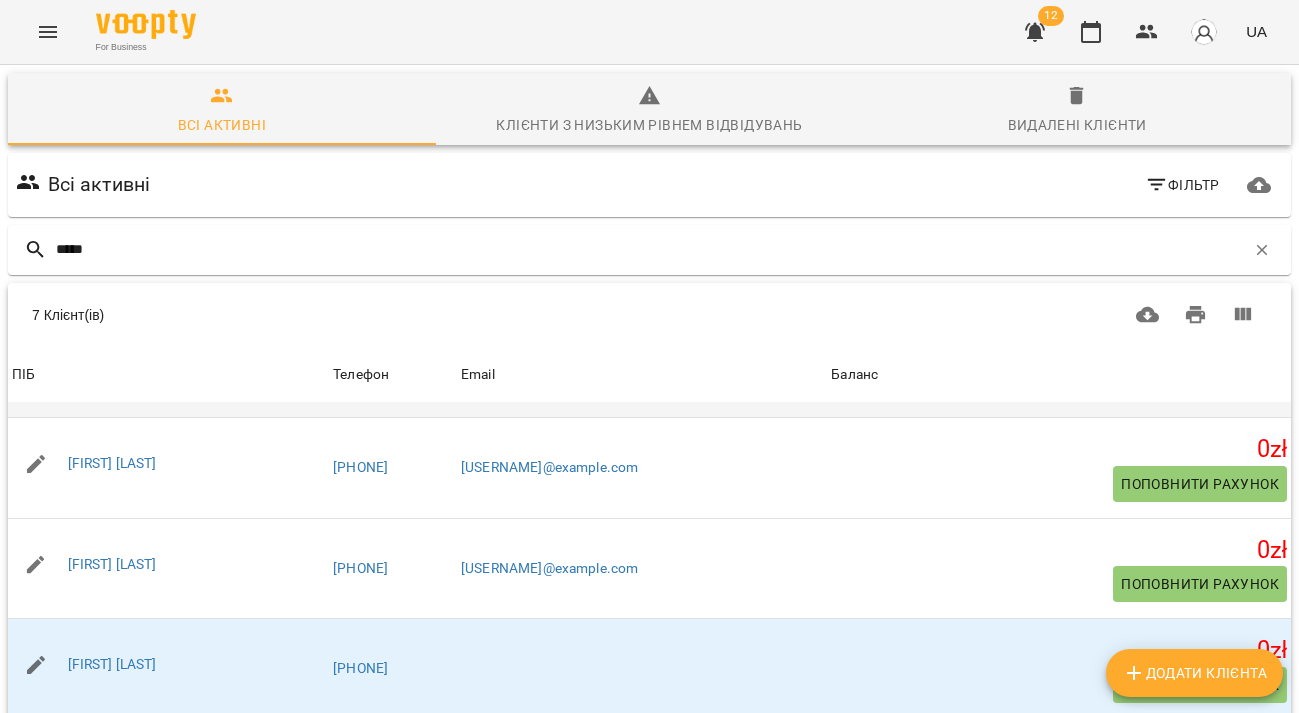 scroll, scrollTop: 221, scrollLeft: 0, axis: vertical 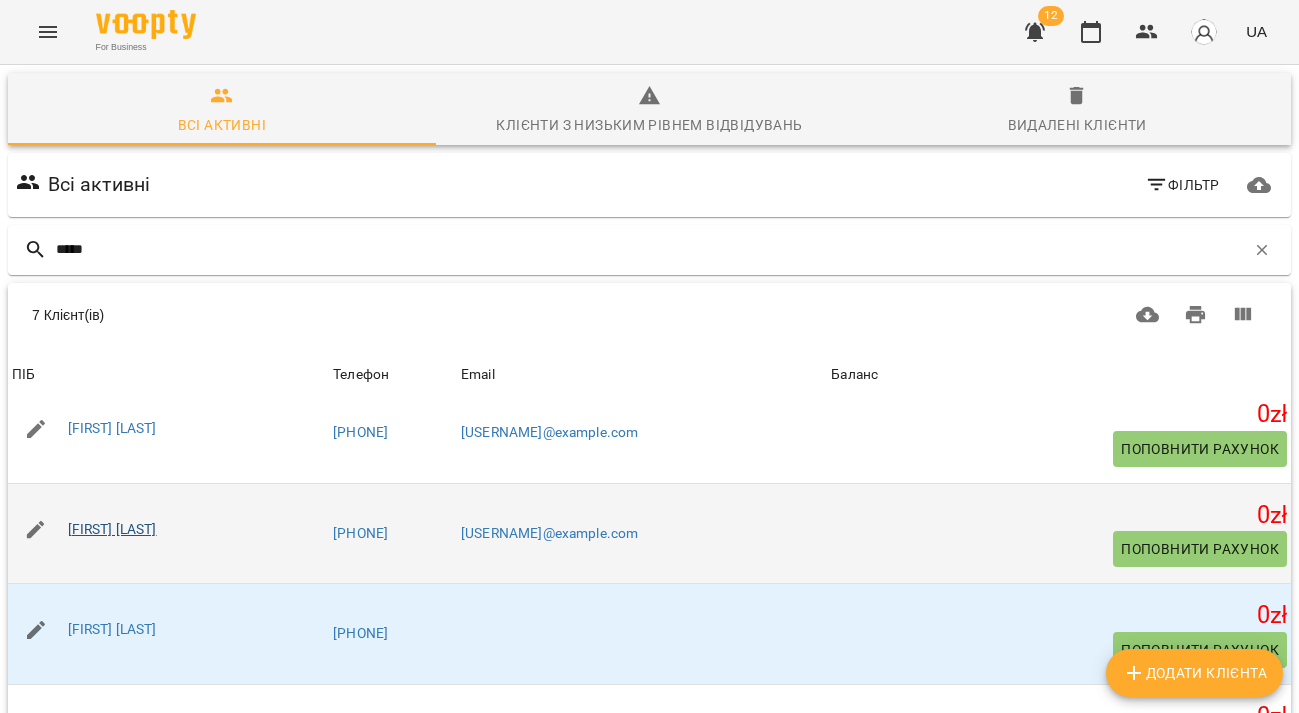 type on "*****" 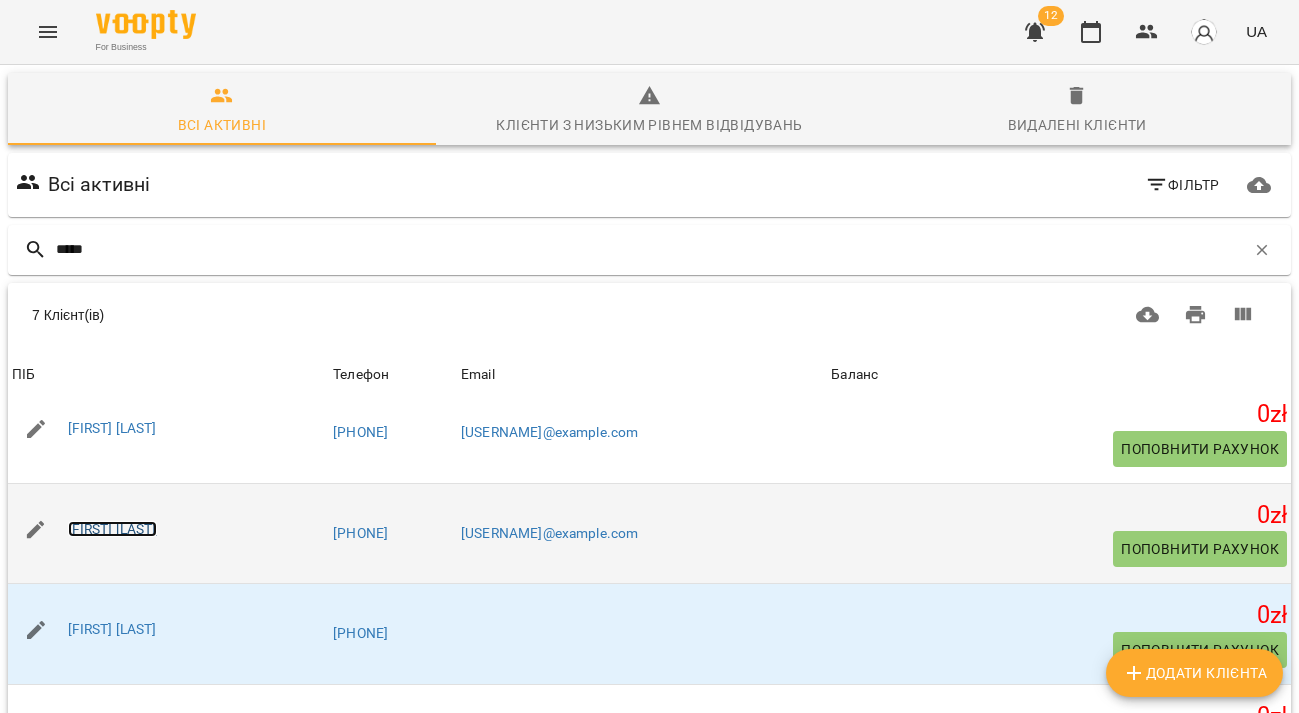click on "[FIRST] [LAST]" at bounding box center [112, 529] 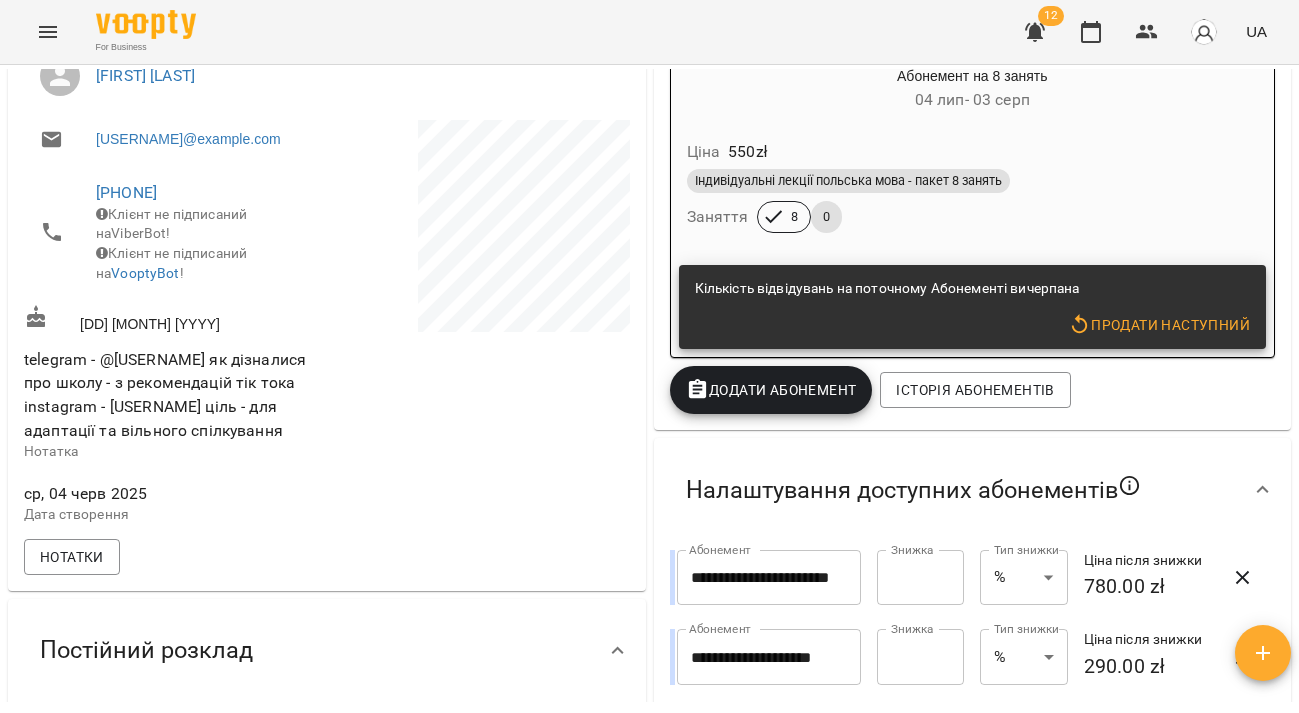 scroll, scrollTop: 0, scrollLeft: 0, axis: both 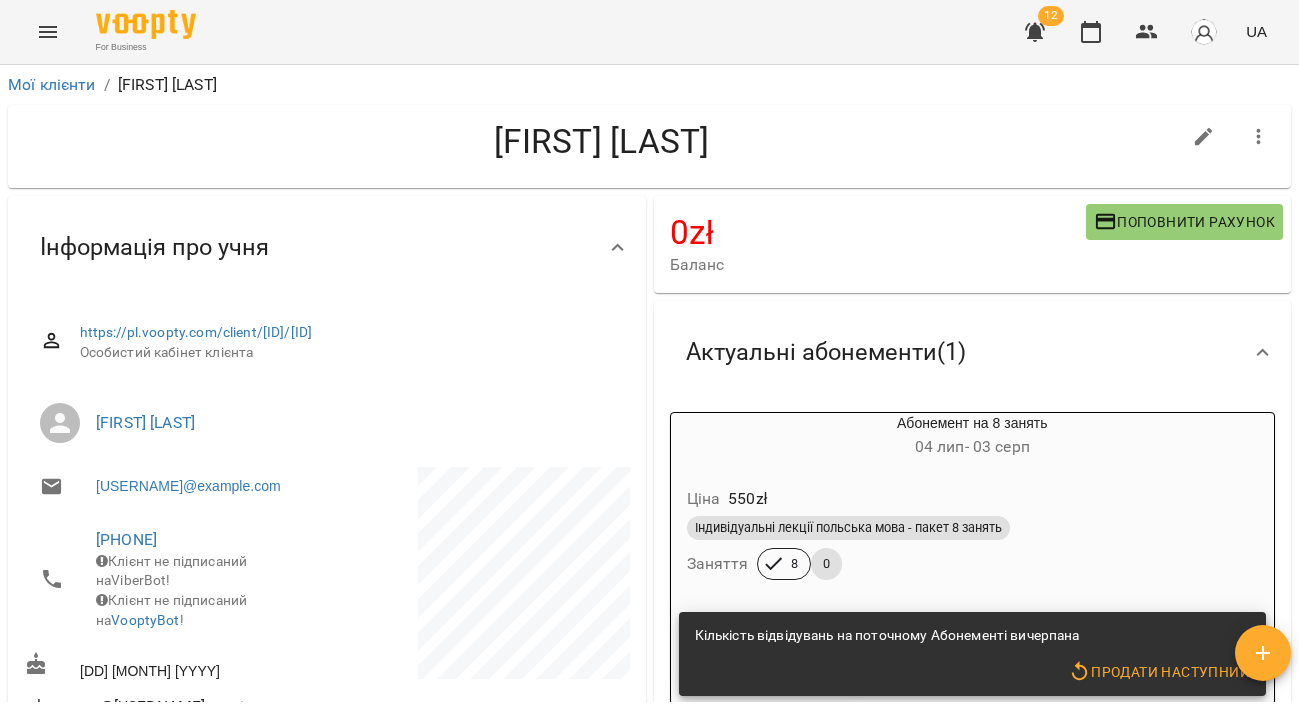 click 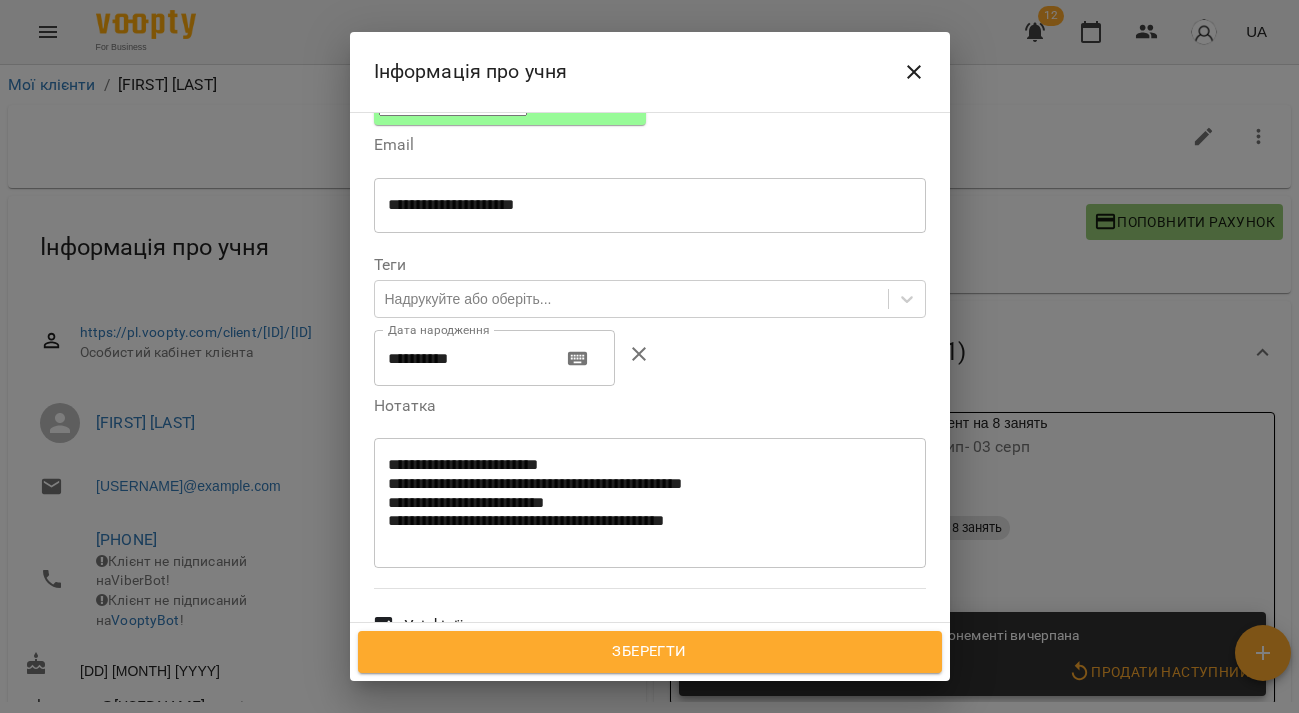scroll, scrollTop: 526, scrollLeft: 0, axis: vertical 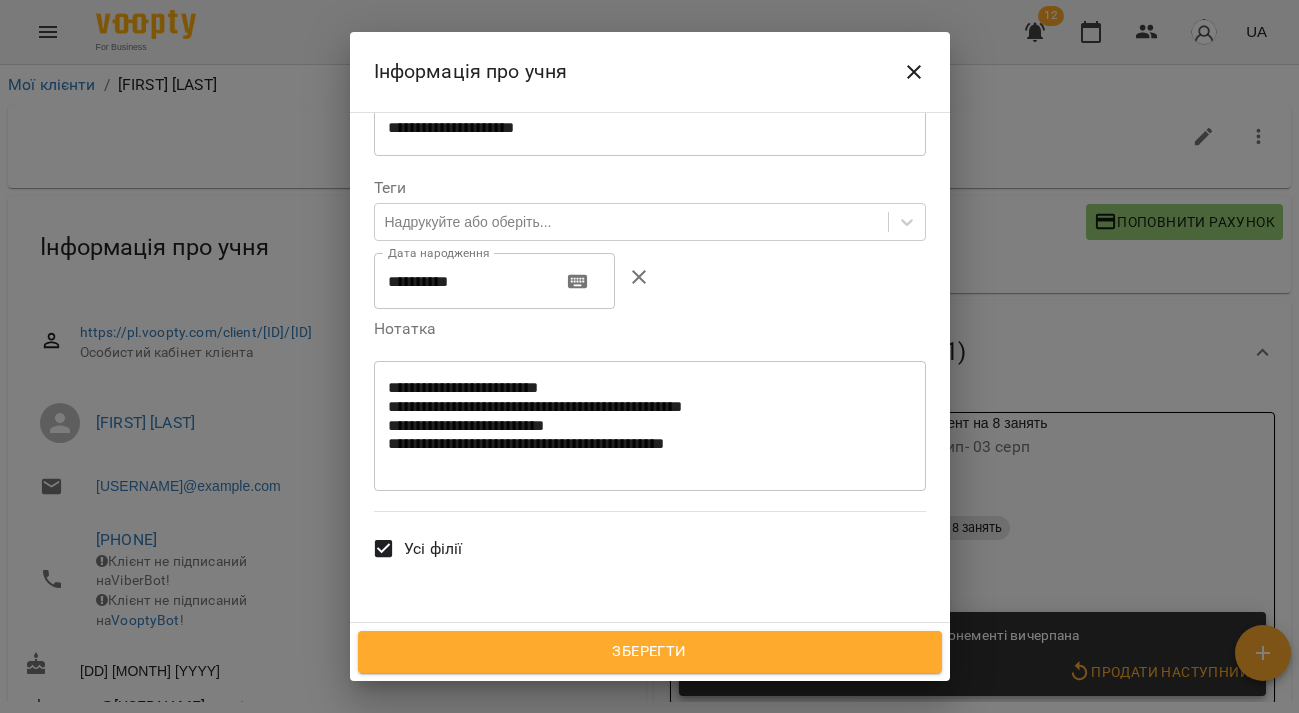 click 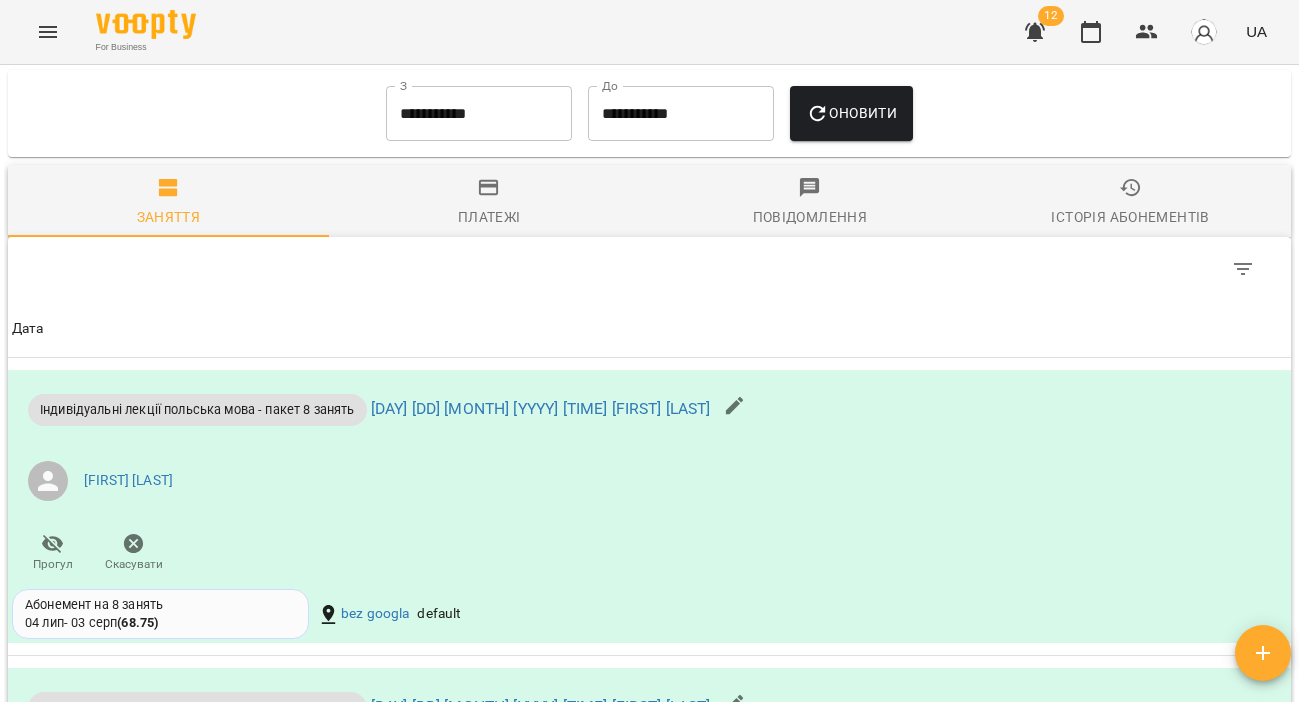scroll, scrollTop: 1254, scrollLeft: 0, axis: vertical 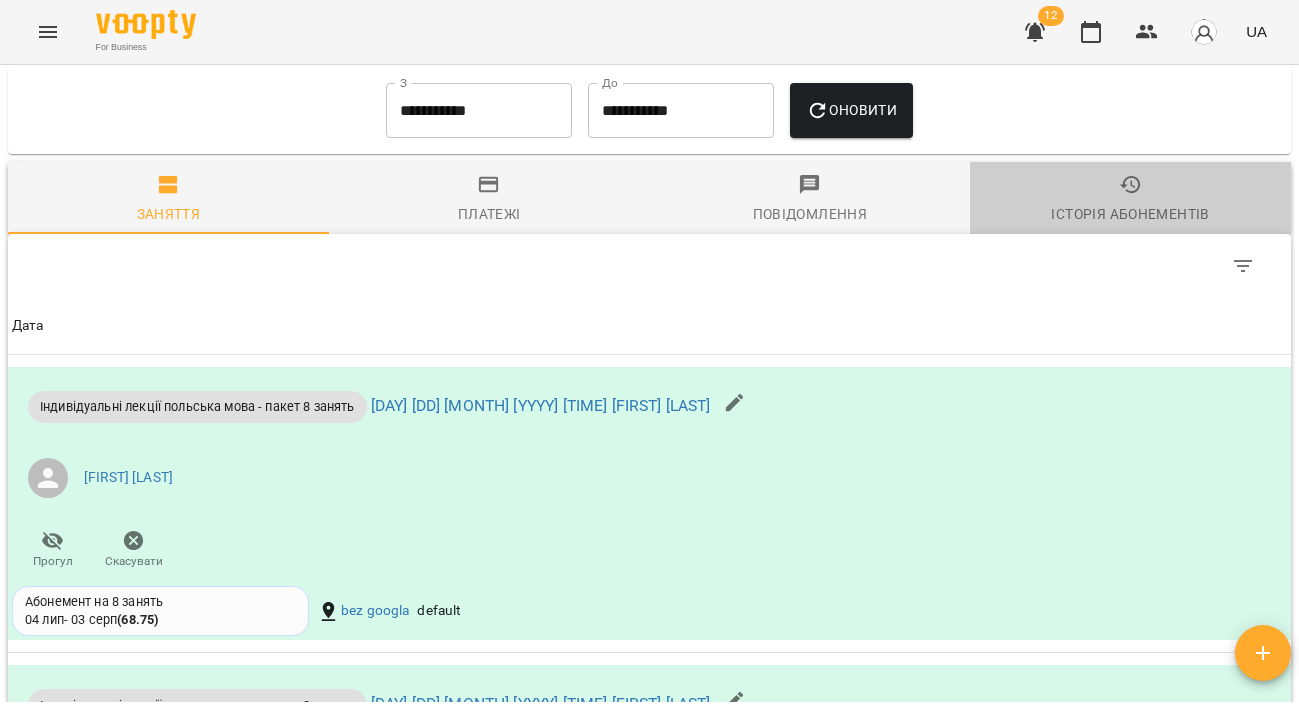 click on "Історія абонементів" at bounding box center (1130, 214) 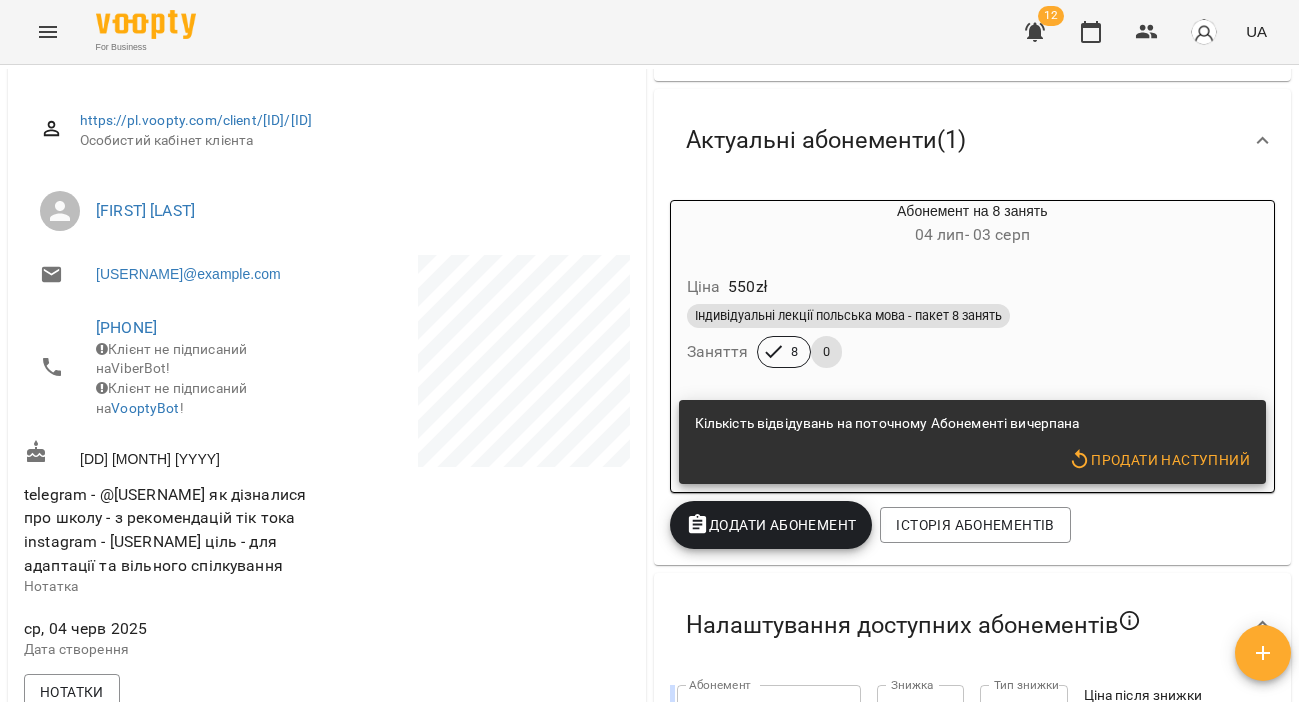 scroll, scrollTop: 0, scrollLeft: 0, axis: both 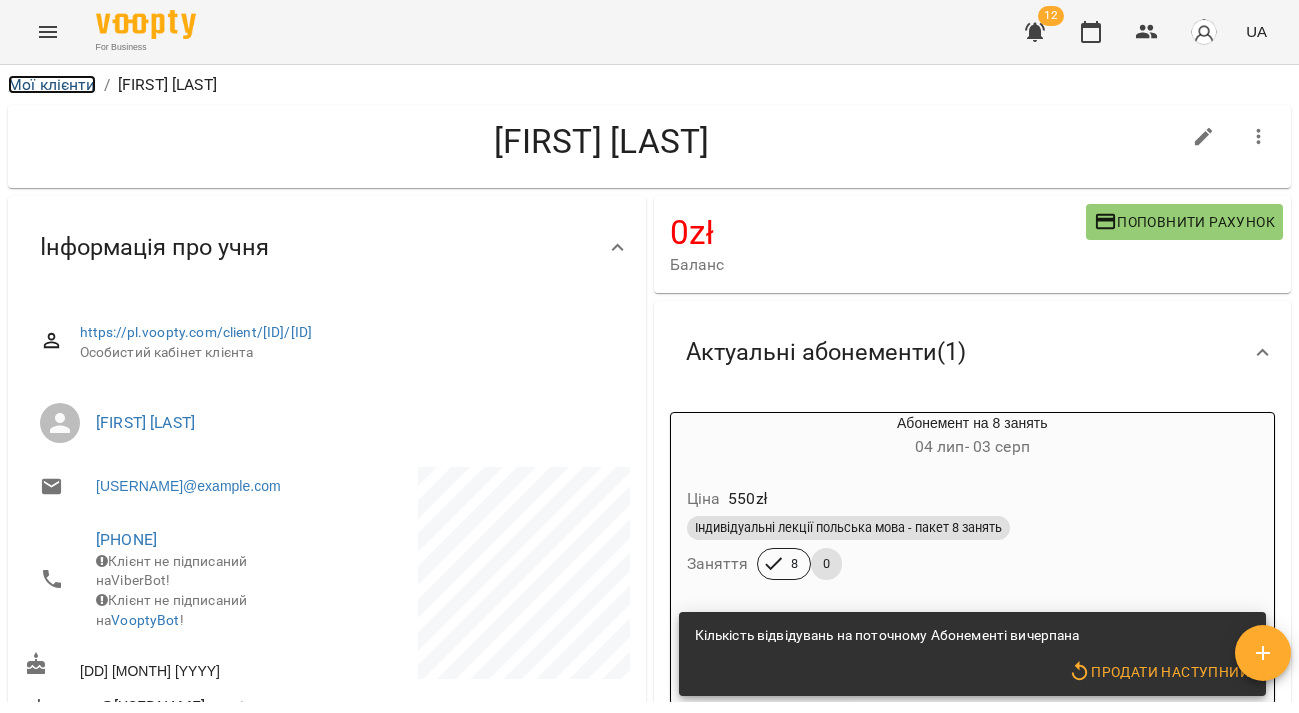 click on "Мої клієнти" at bounding box center (52, 84) 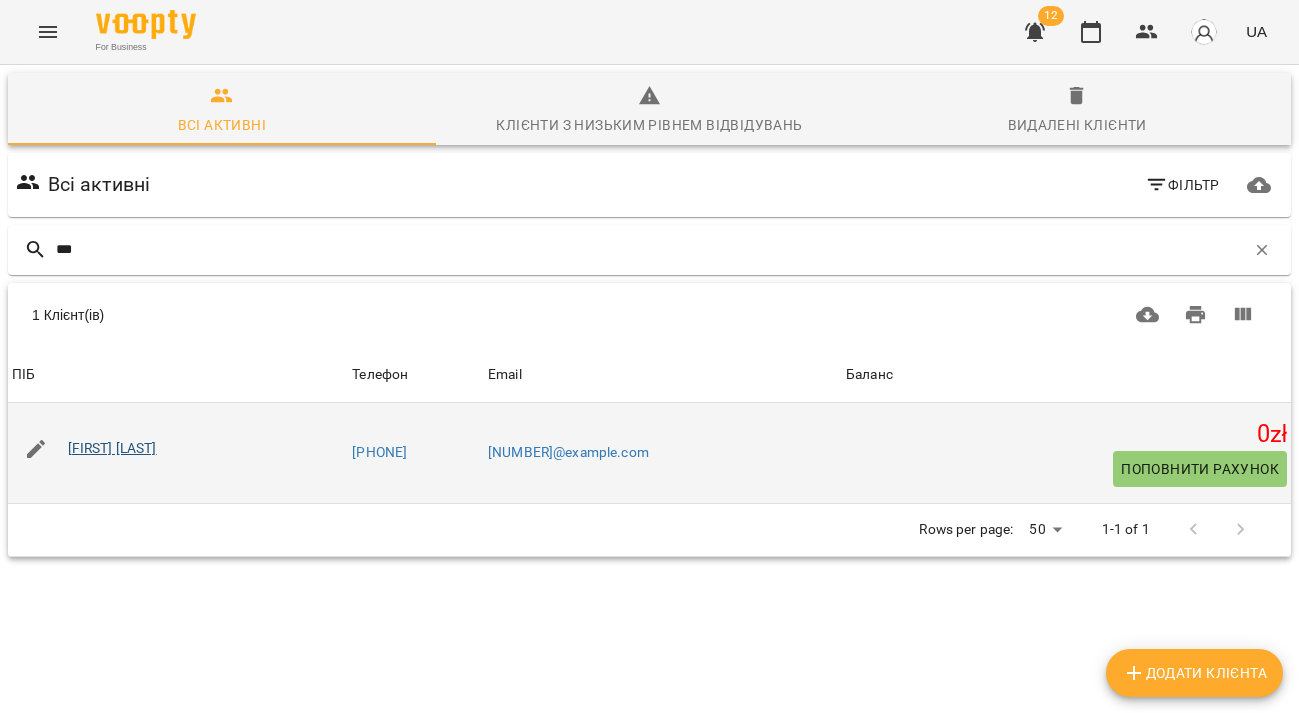type on "***" 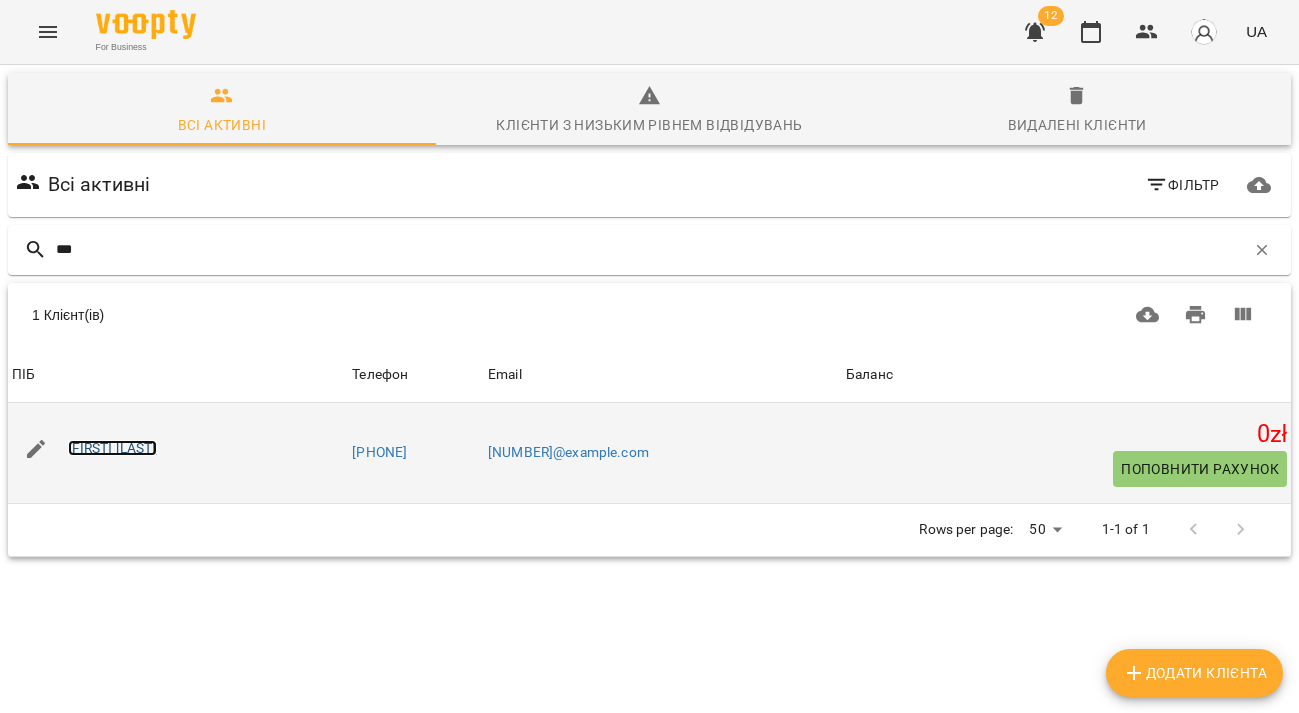click on "[FIRST] [LAST]" at bounding box center (112, 448) 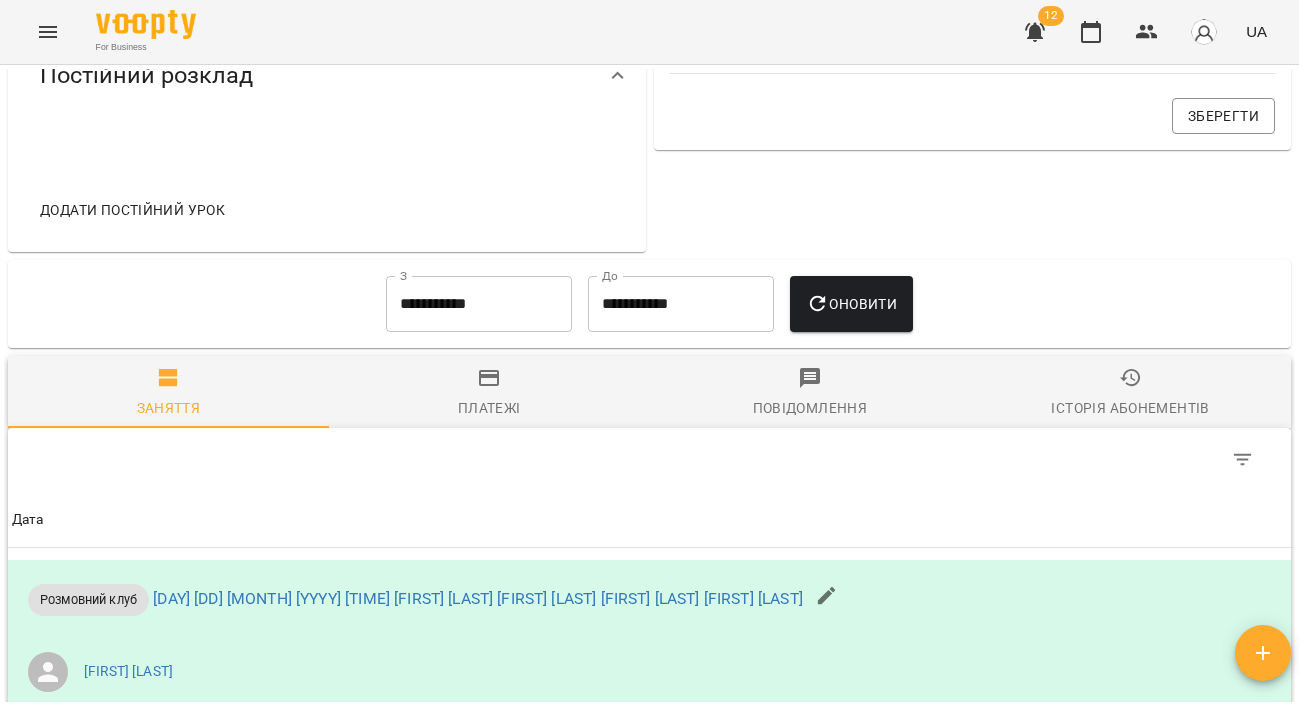 scroll, scrollTop: 973, scrollLeft: 0, axis: vertical 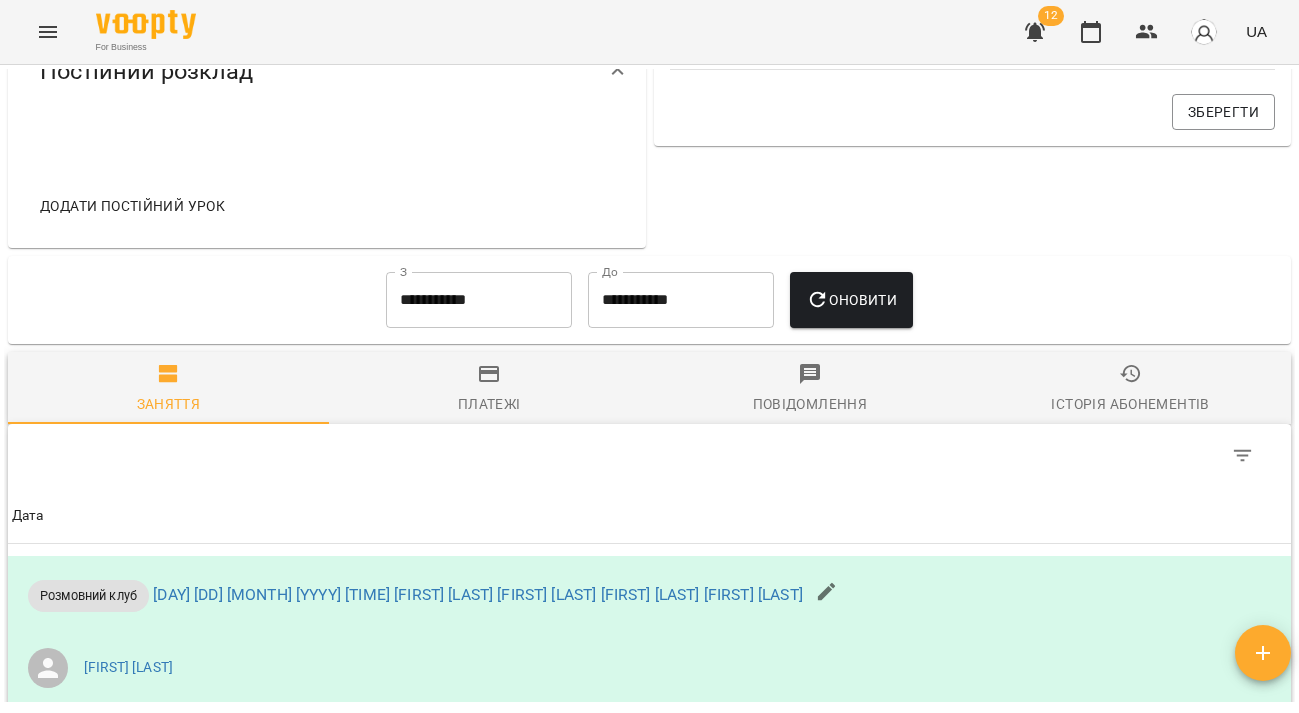 click on "Історія абонементів" at bounding box center (1130, 404) 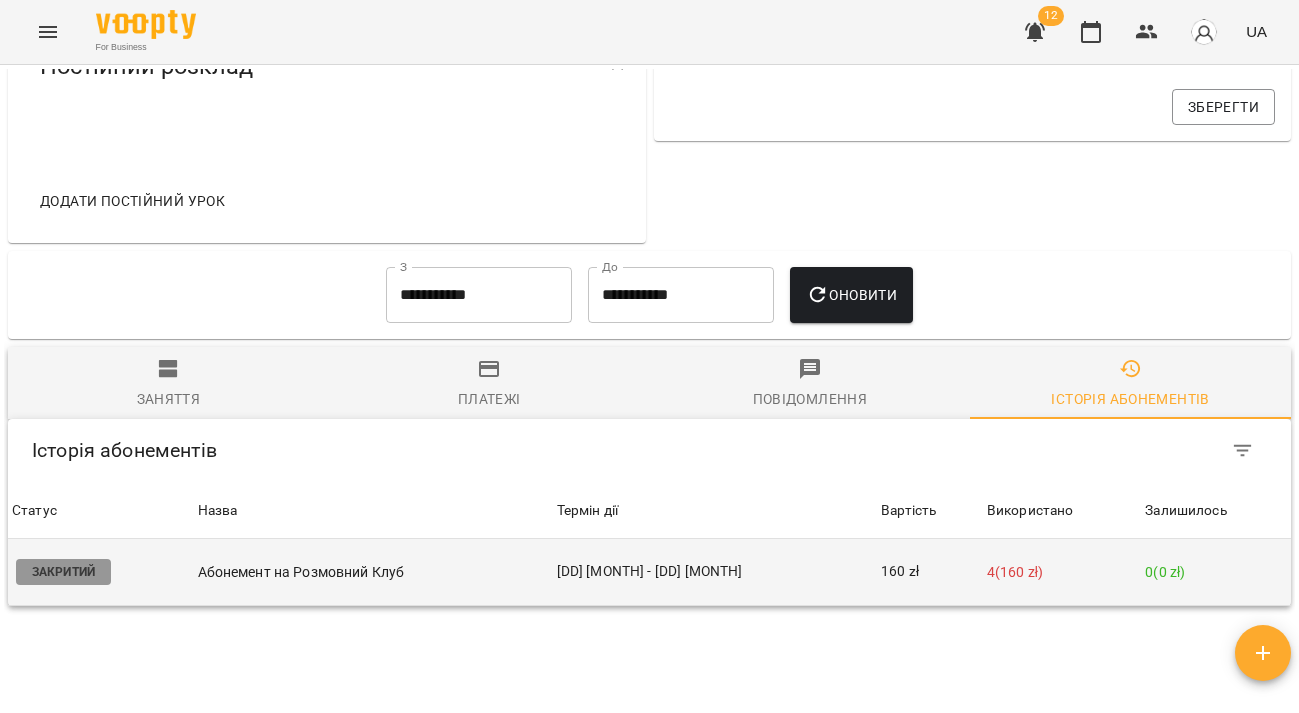 scroll, scrollTop: 982, scrollLeft: 0, axis: vertical 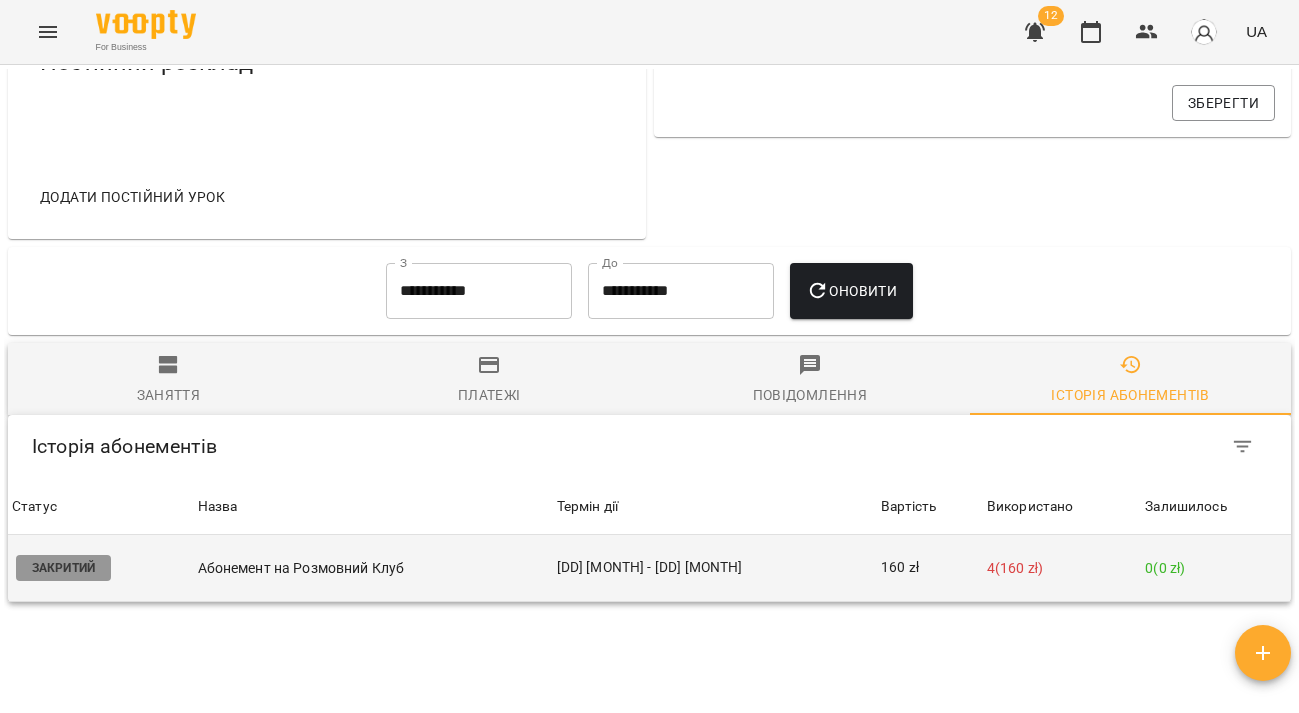 click on "[DD] [MONTH] - [DD] [MONTH]" at bounding box center (715, 568) 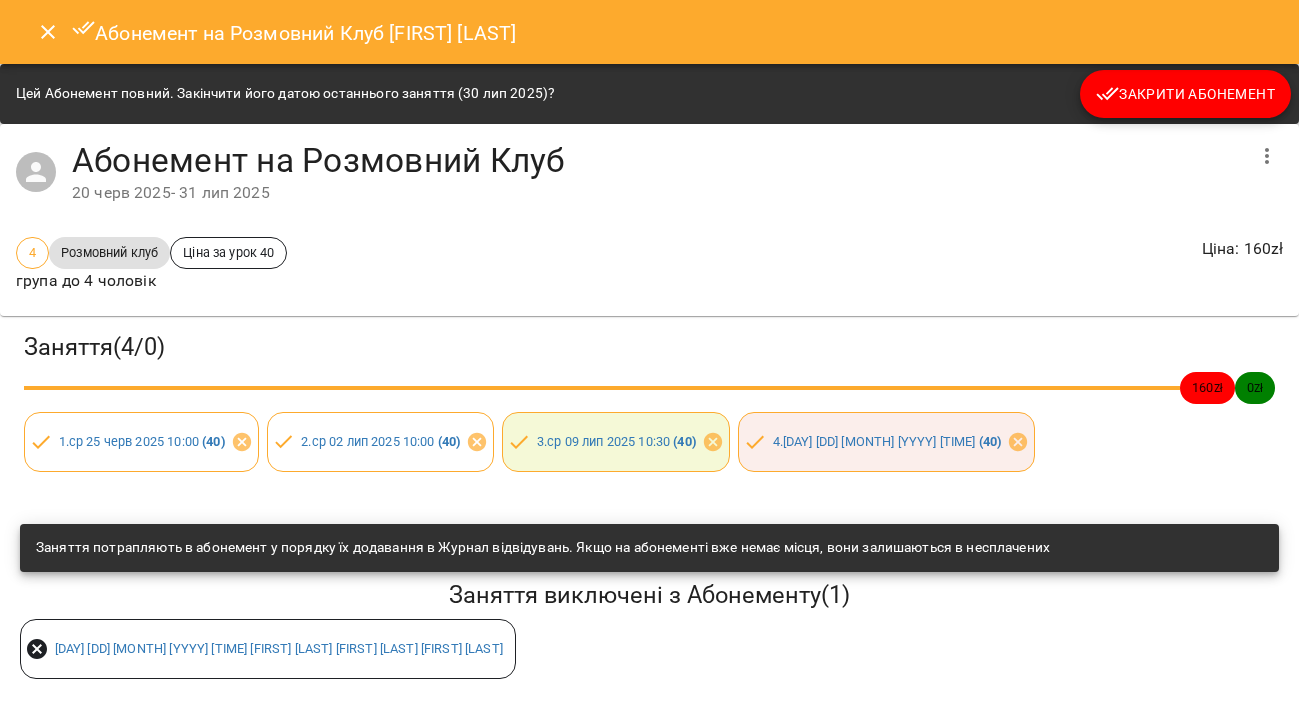 click on "Закрити Абонемент" at bounding box center [1185, 94] 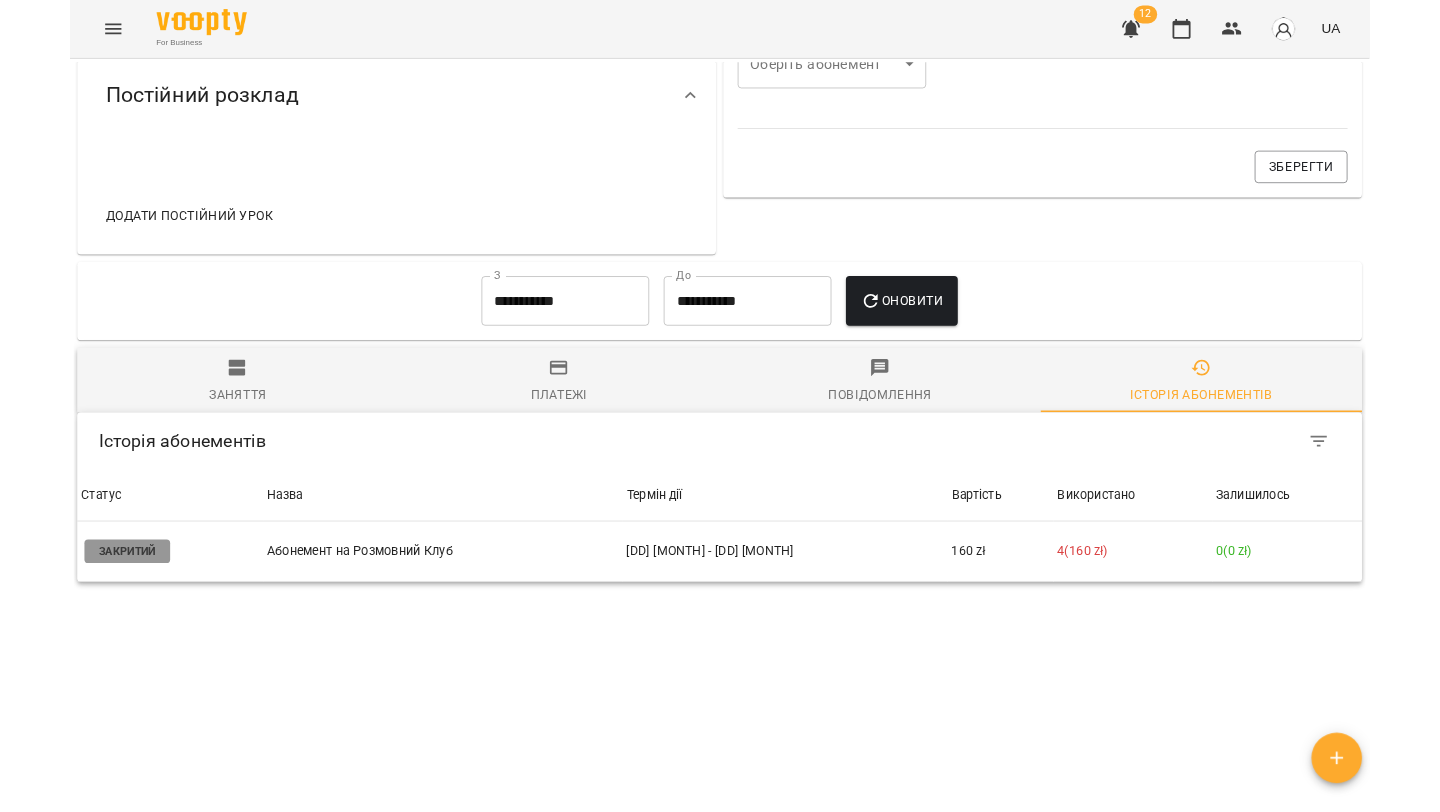 scroll, scrollTop: 982, scrollLeft: 0, axis: vertical 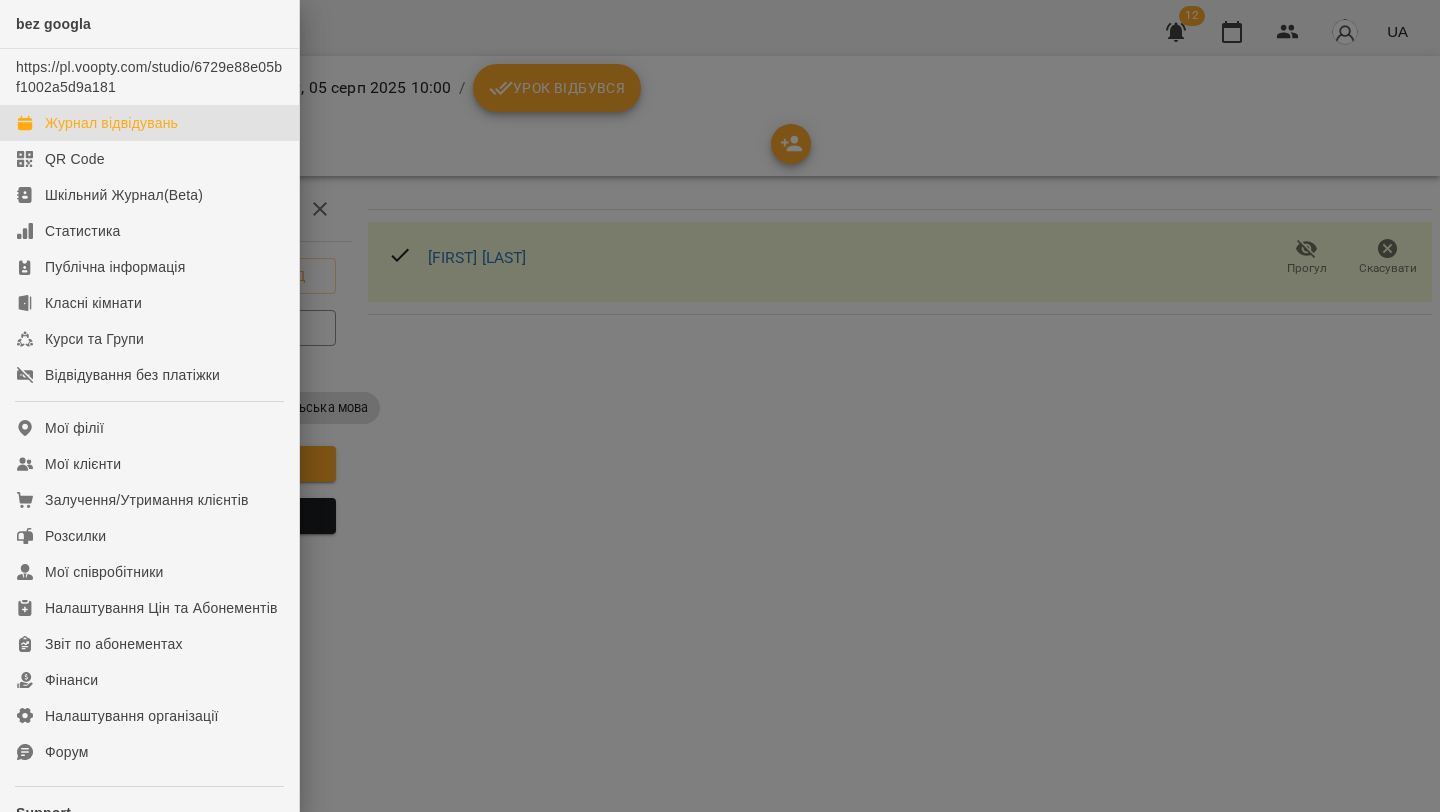 click on "Журнал відвідувань" at bounding box center (111, 123) 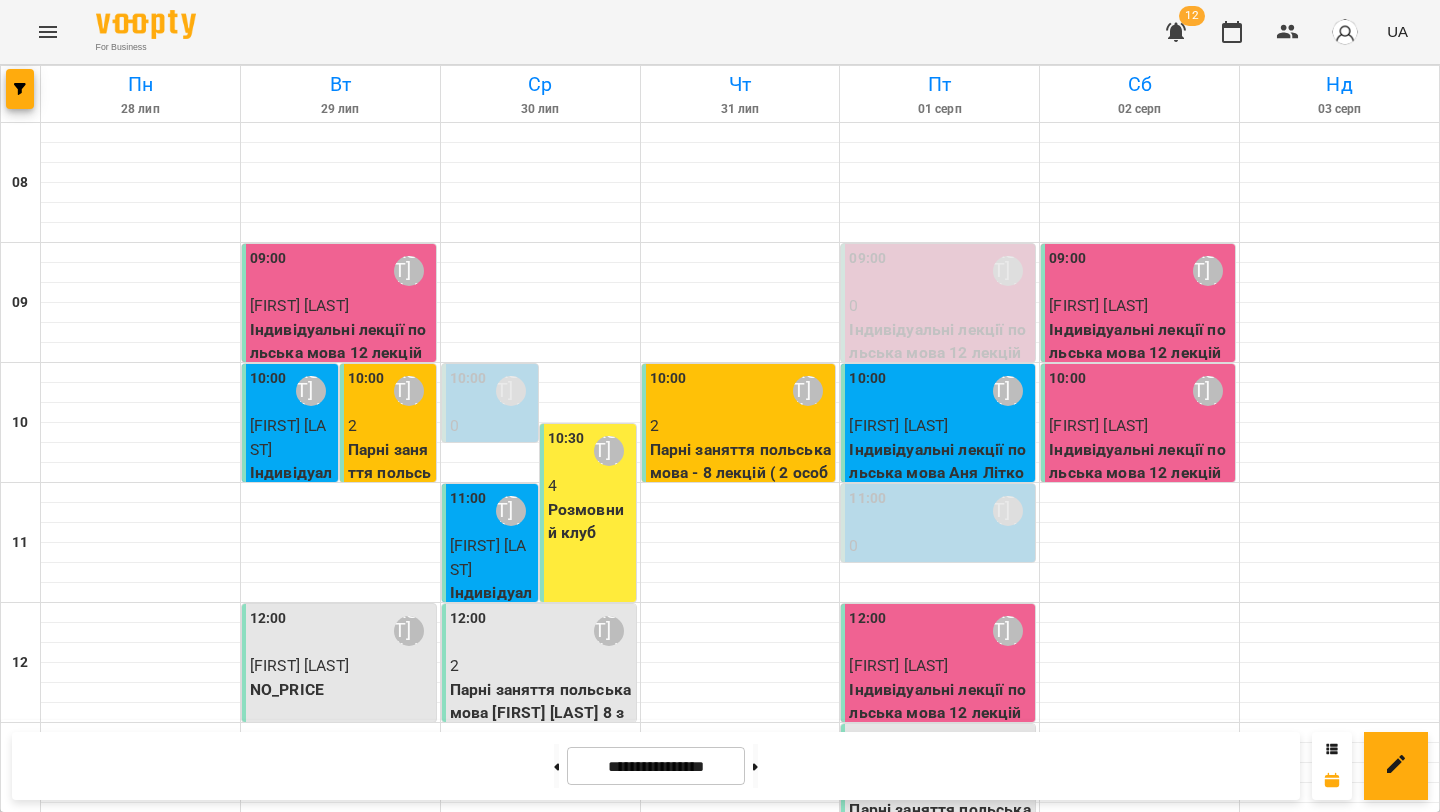 click 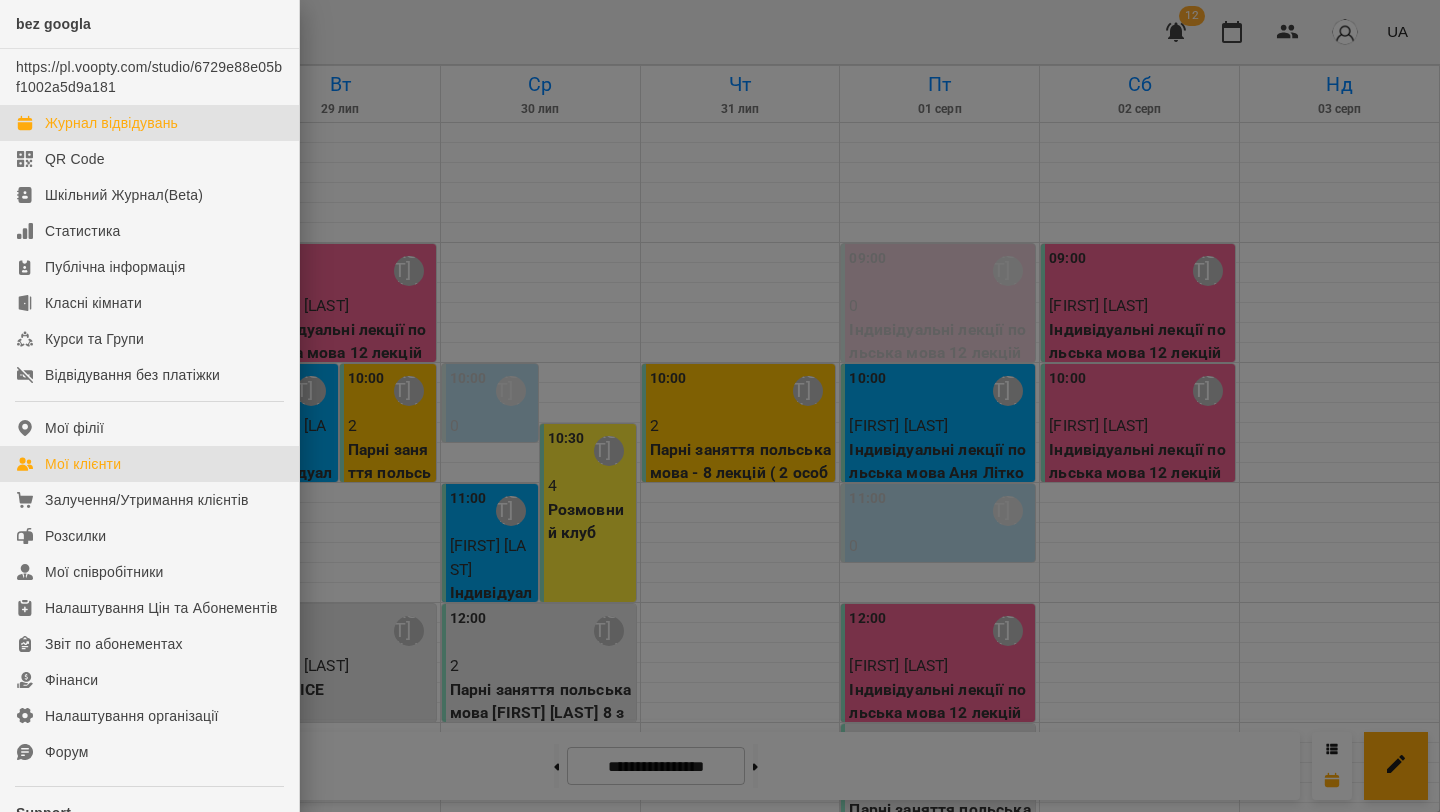 click on "Мої клієнти" at bounding box center (83, 464) 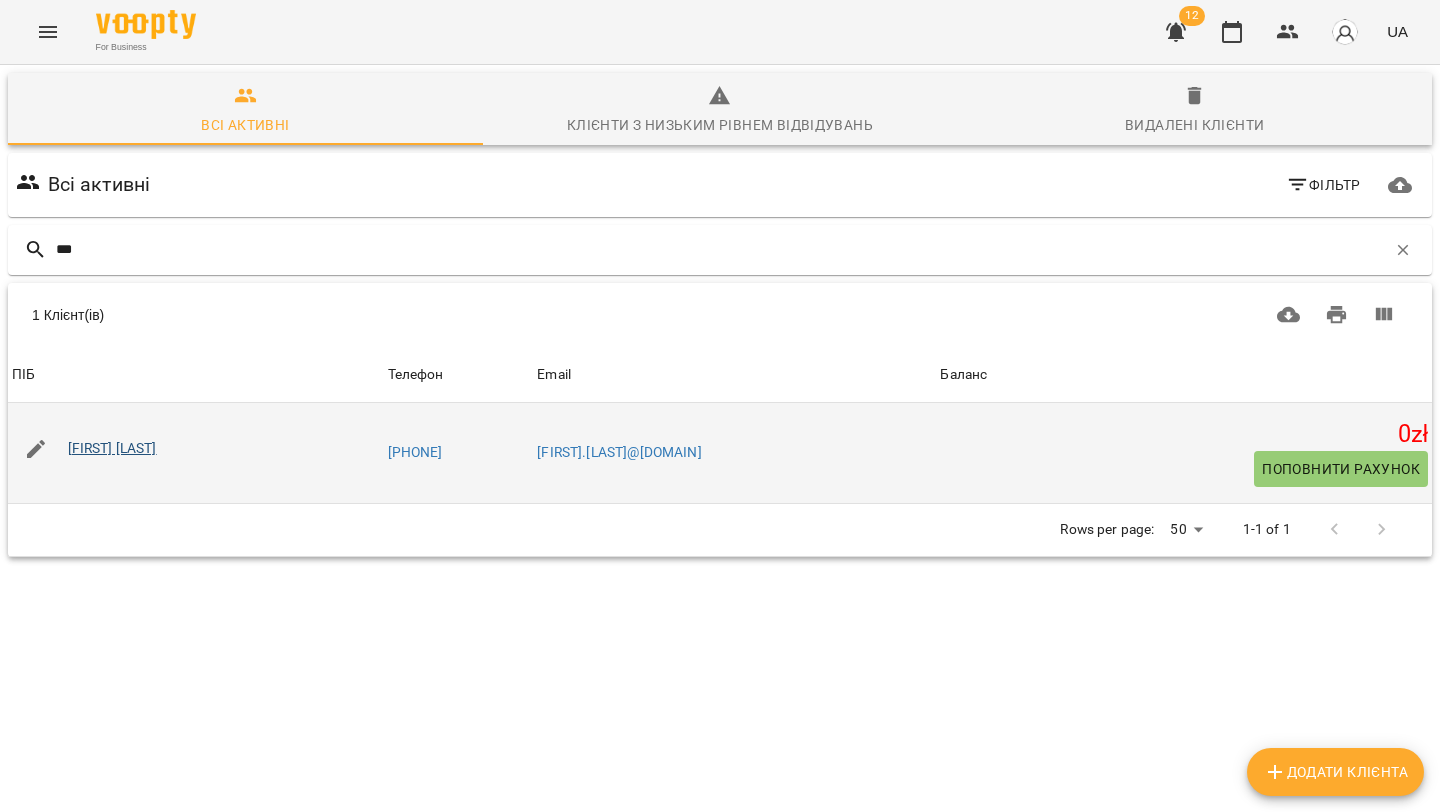 type on "***" 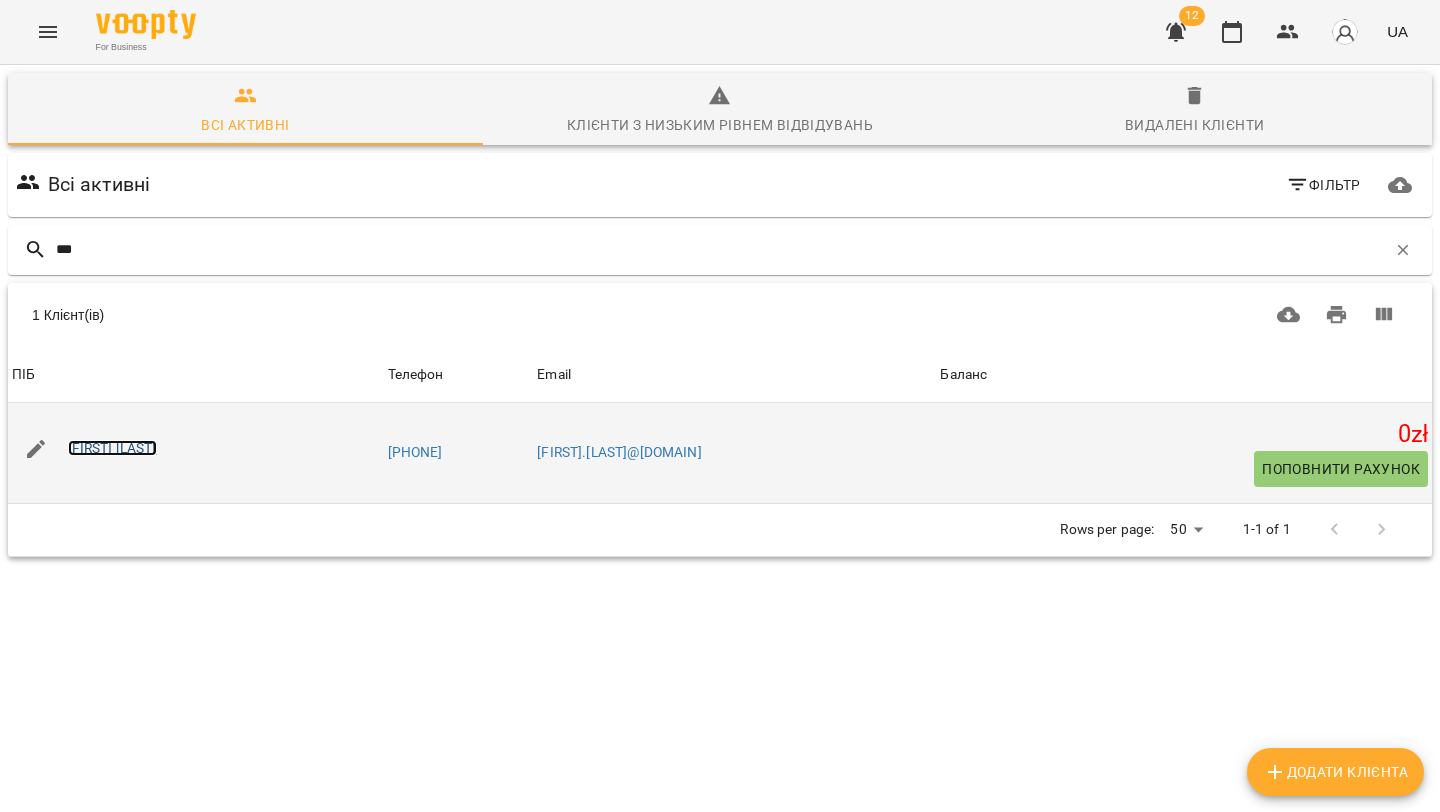 click on "[FIRST] [LAST]" at bounding box center (112, 448) 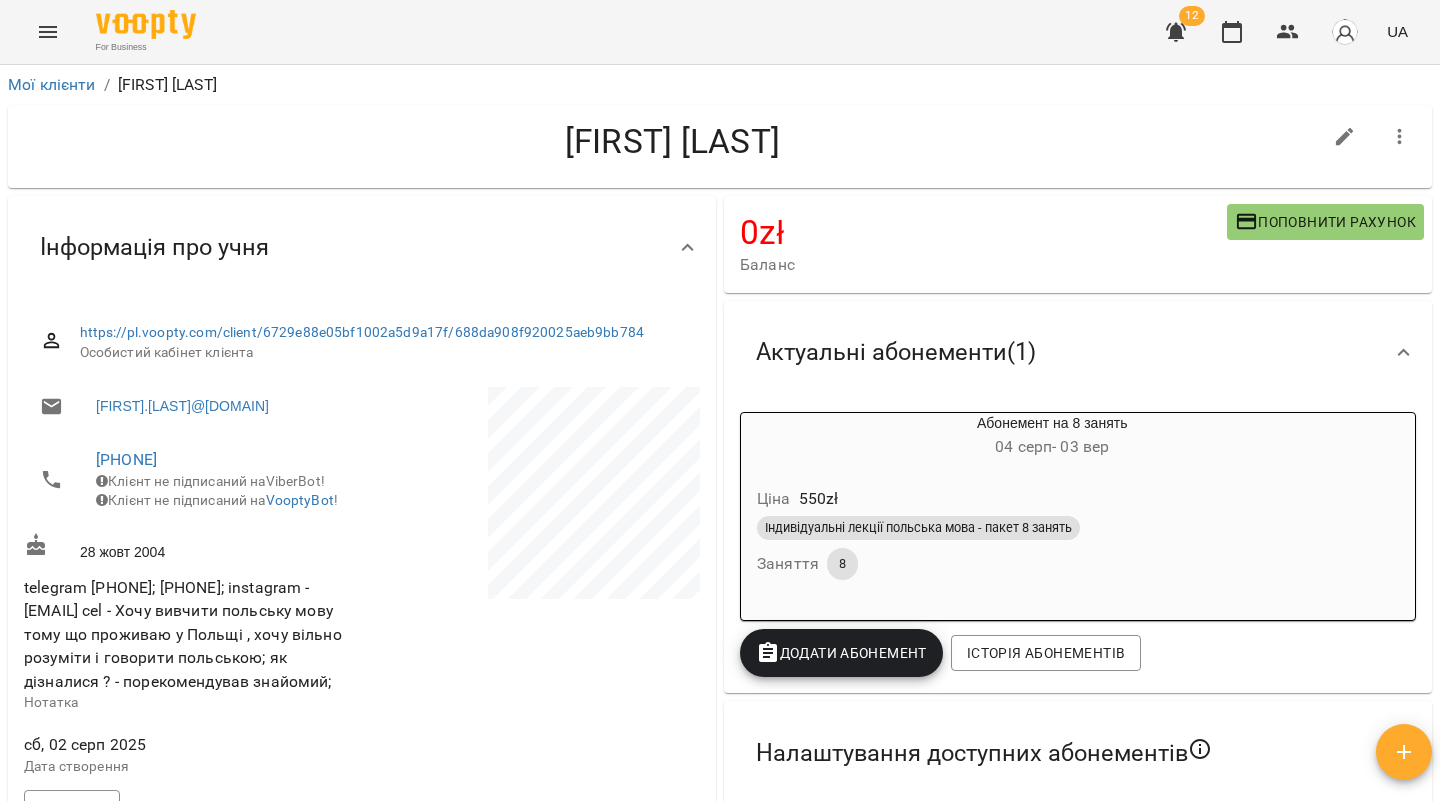 click 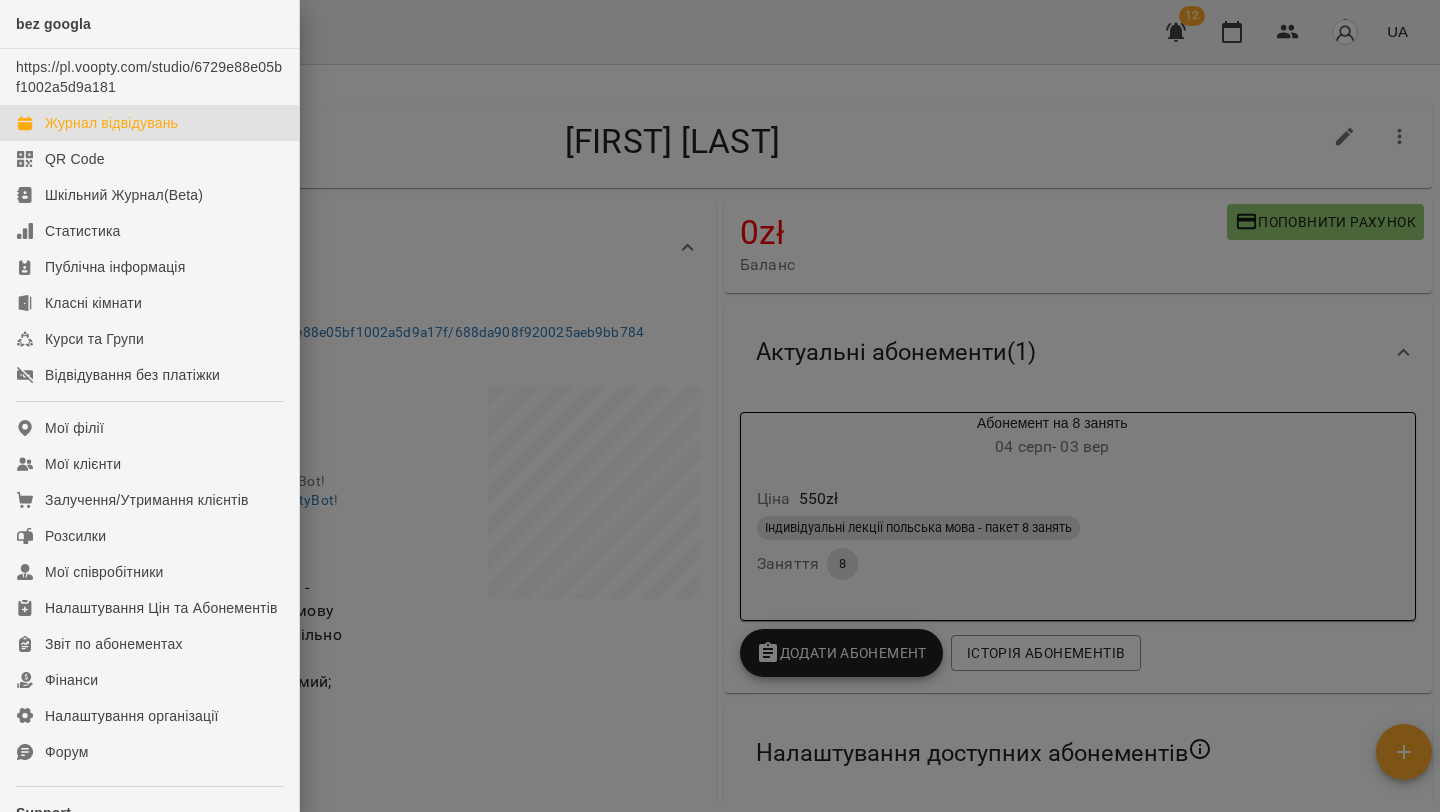drag, startPoint x: 80, startPoint y: 122, endPoint x: 509, endPoint y: 267, distance: 452.84213 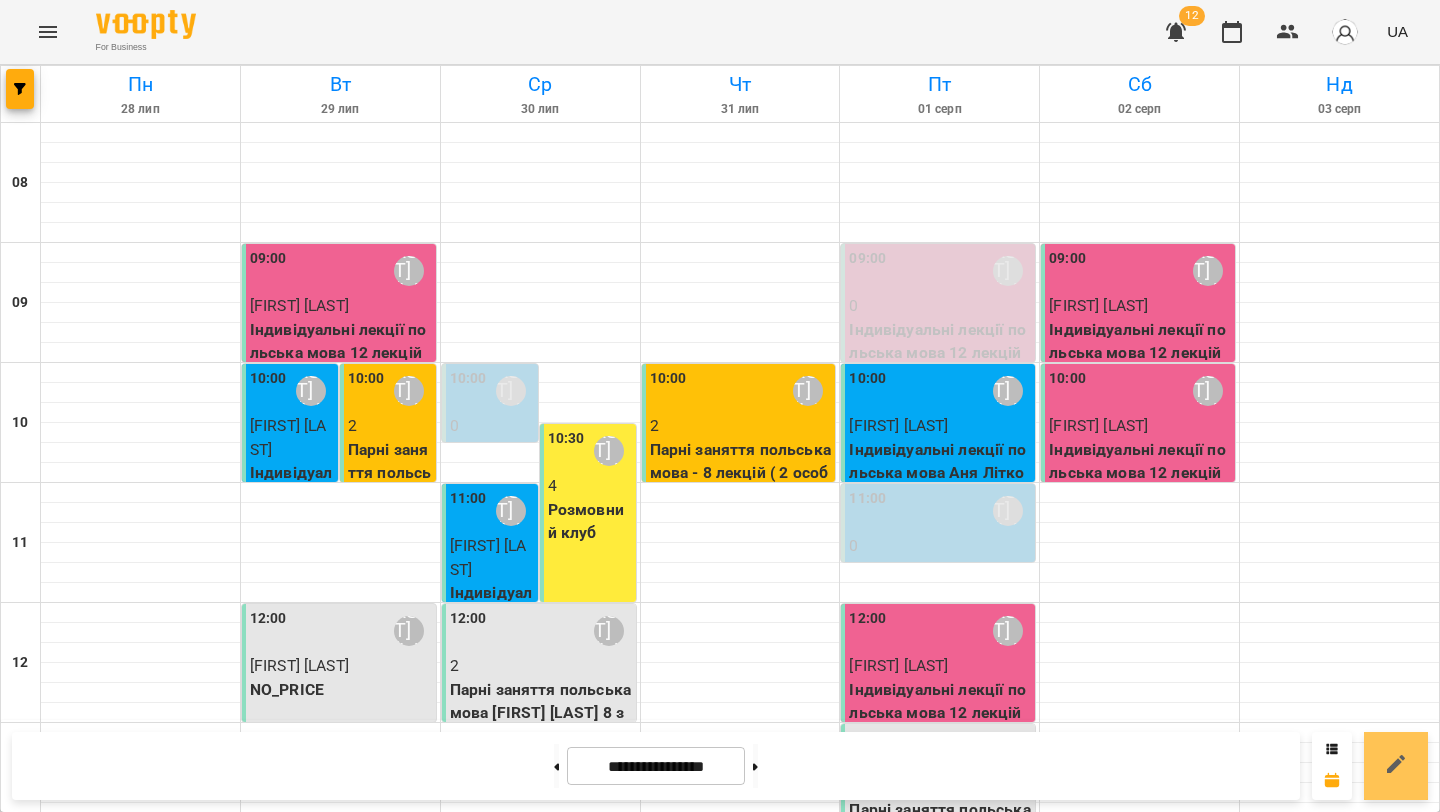click at bounding box center [1396, 766] 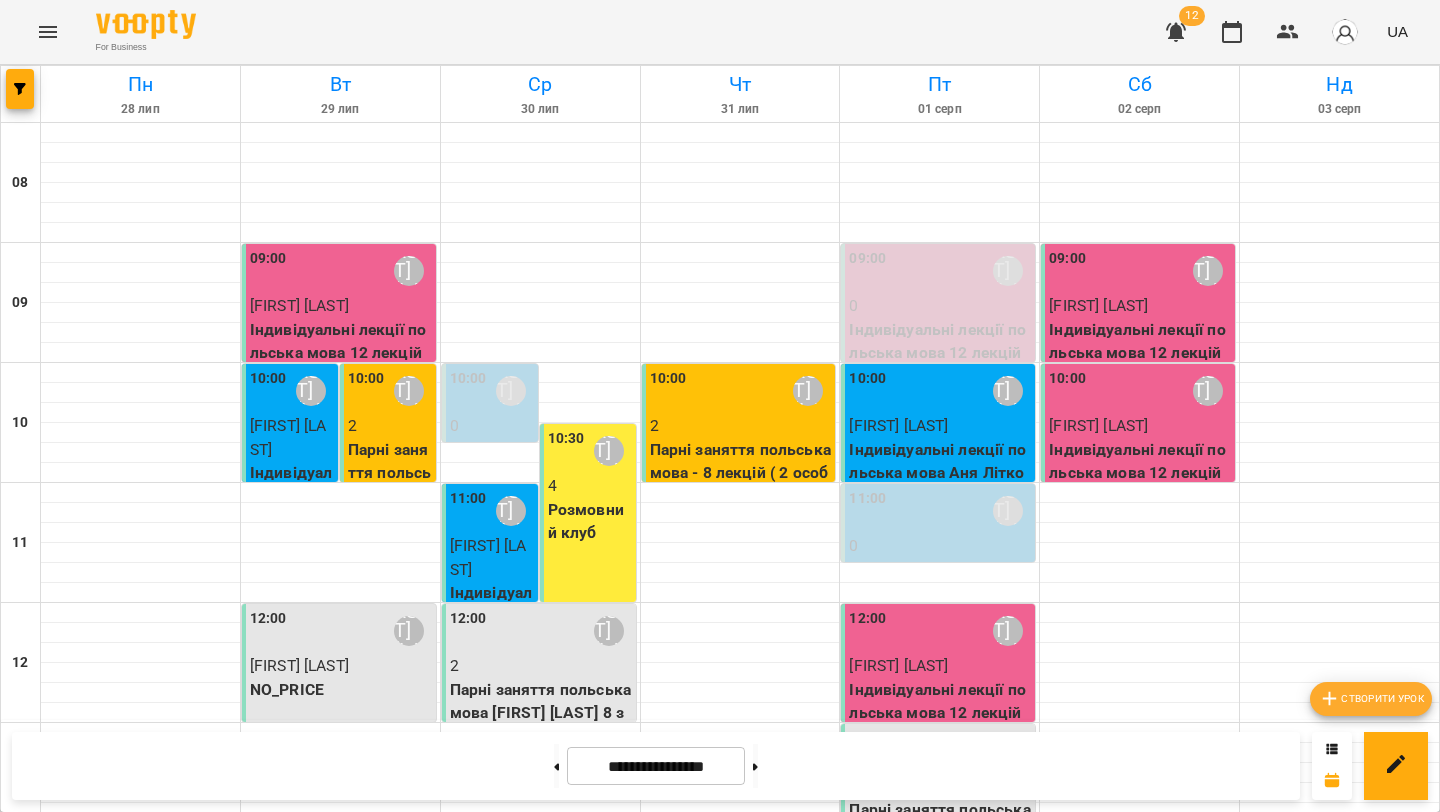 click on "Створити урок" at bounding box center (1371, 699) 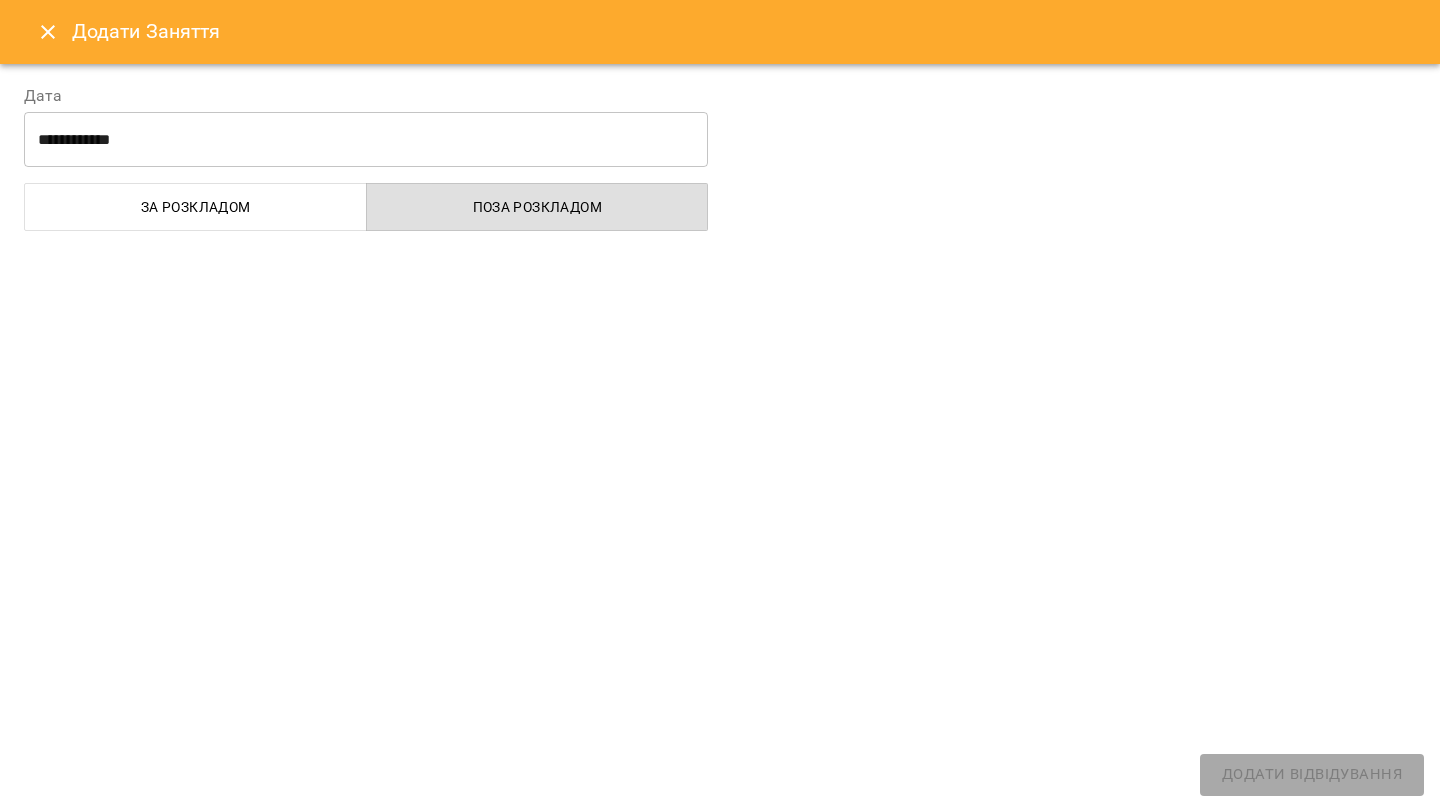 select 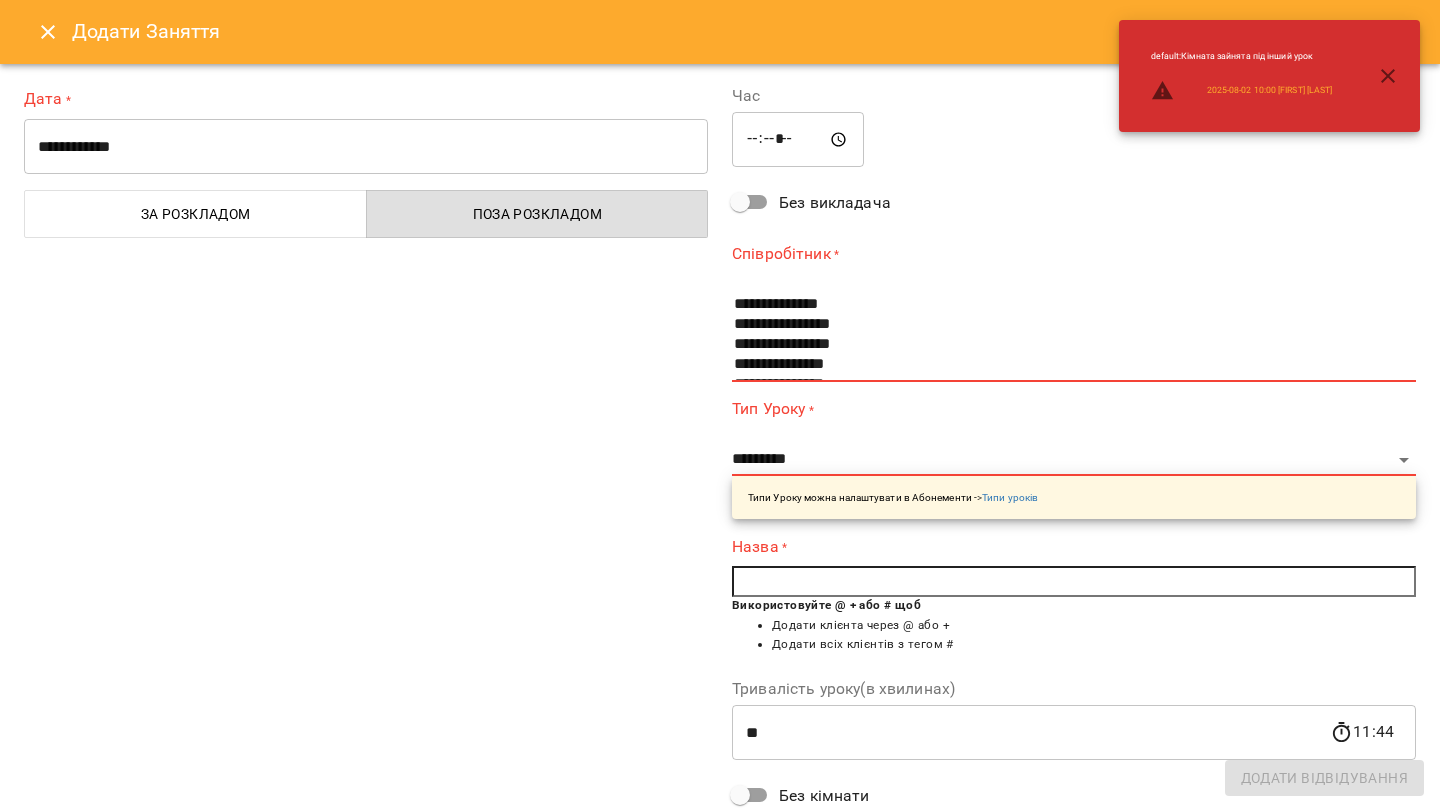 click on "**********" at bounding box center [366, 147] 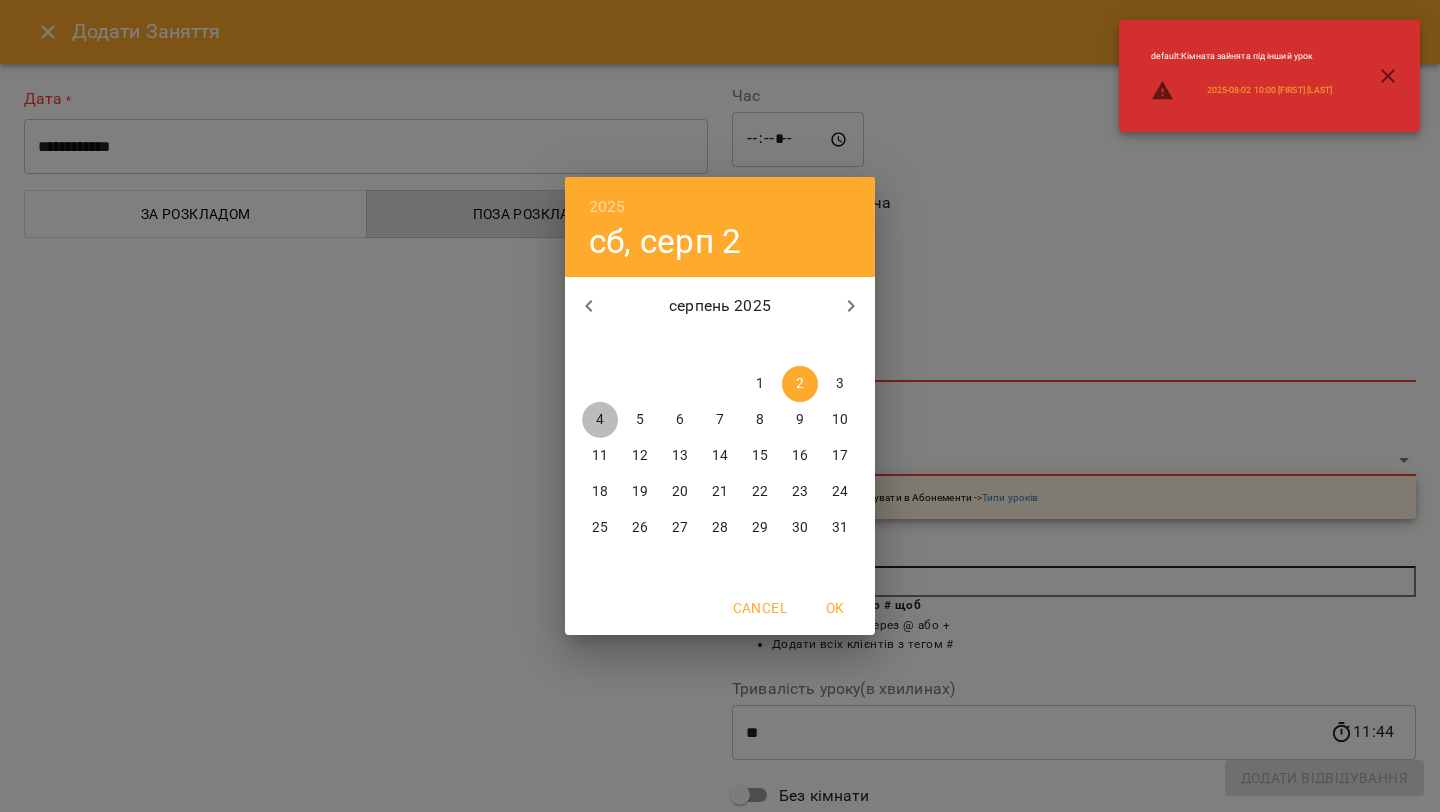click on "4" at bounding box center (600, 420) 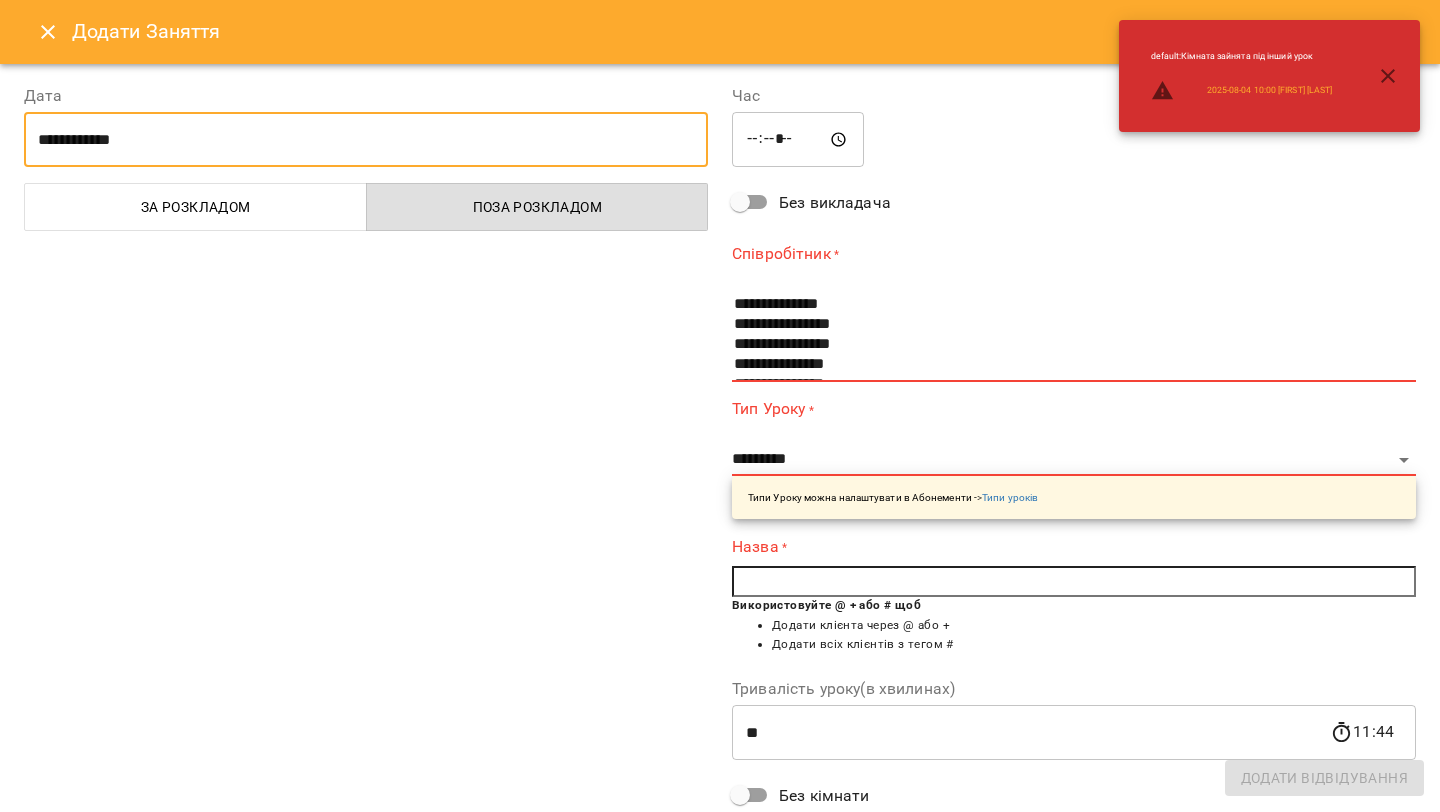 click on "**********" at bounding box center (366, 140) 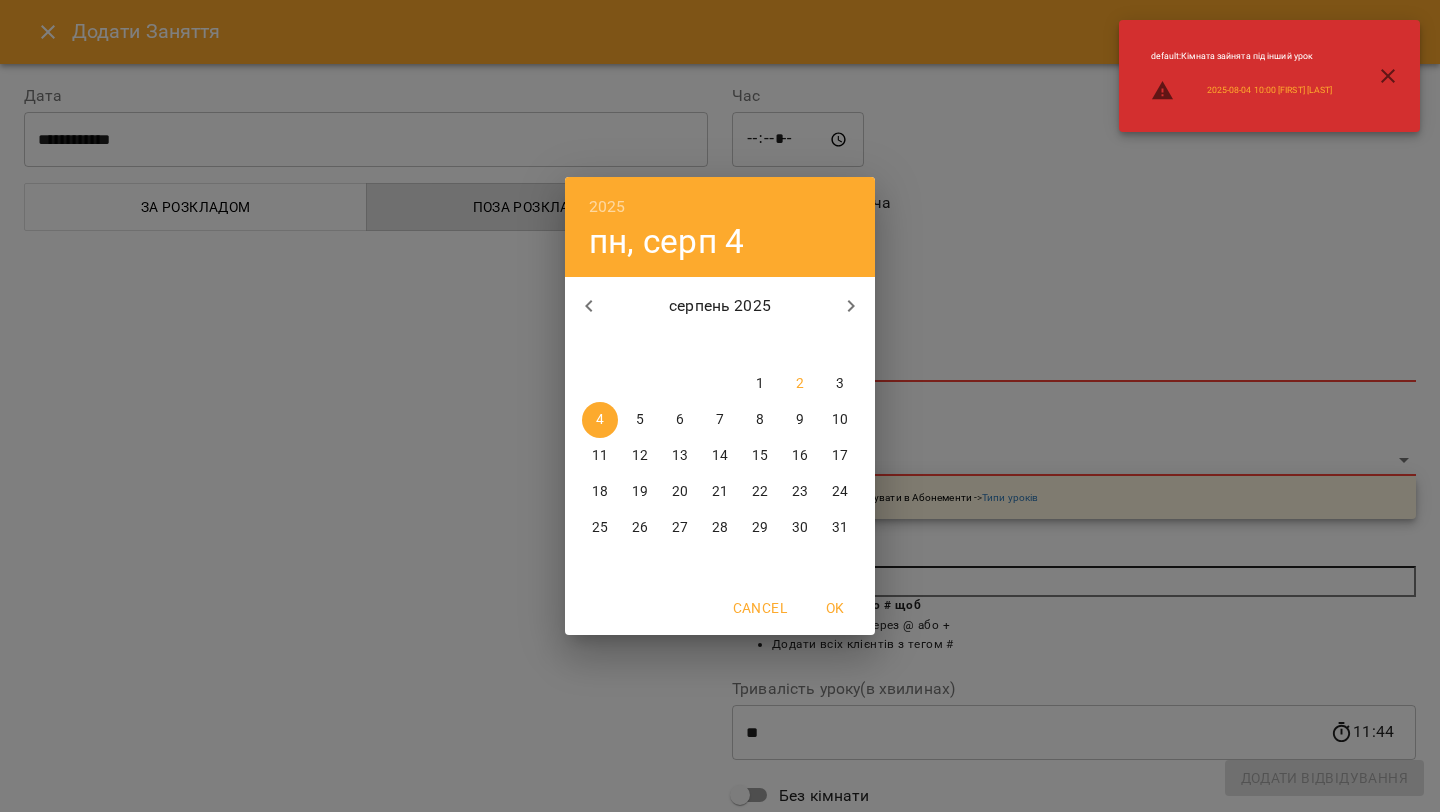 drag, startPoint x: 337, startPoint y: 367, endPoint x: 417, endPoint y: 323, distance: 91.3017 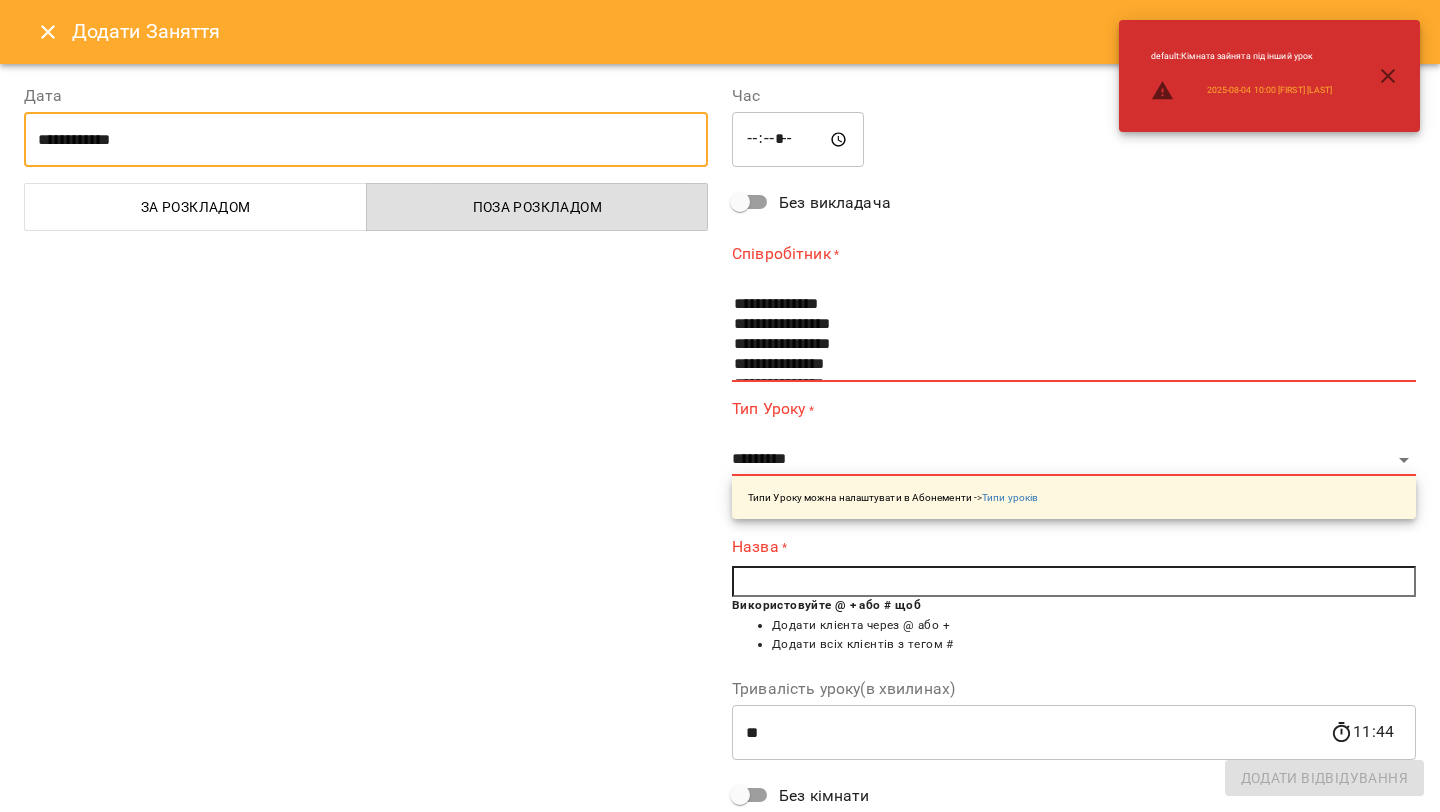 click on "*****" at bounding box center (798, 140) 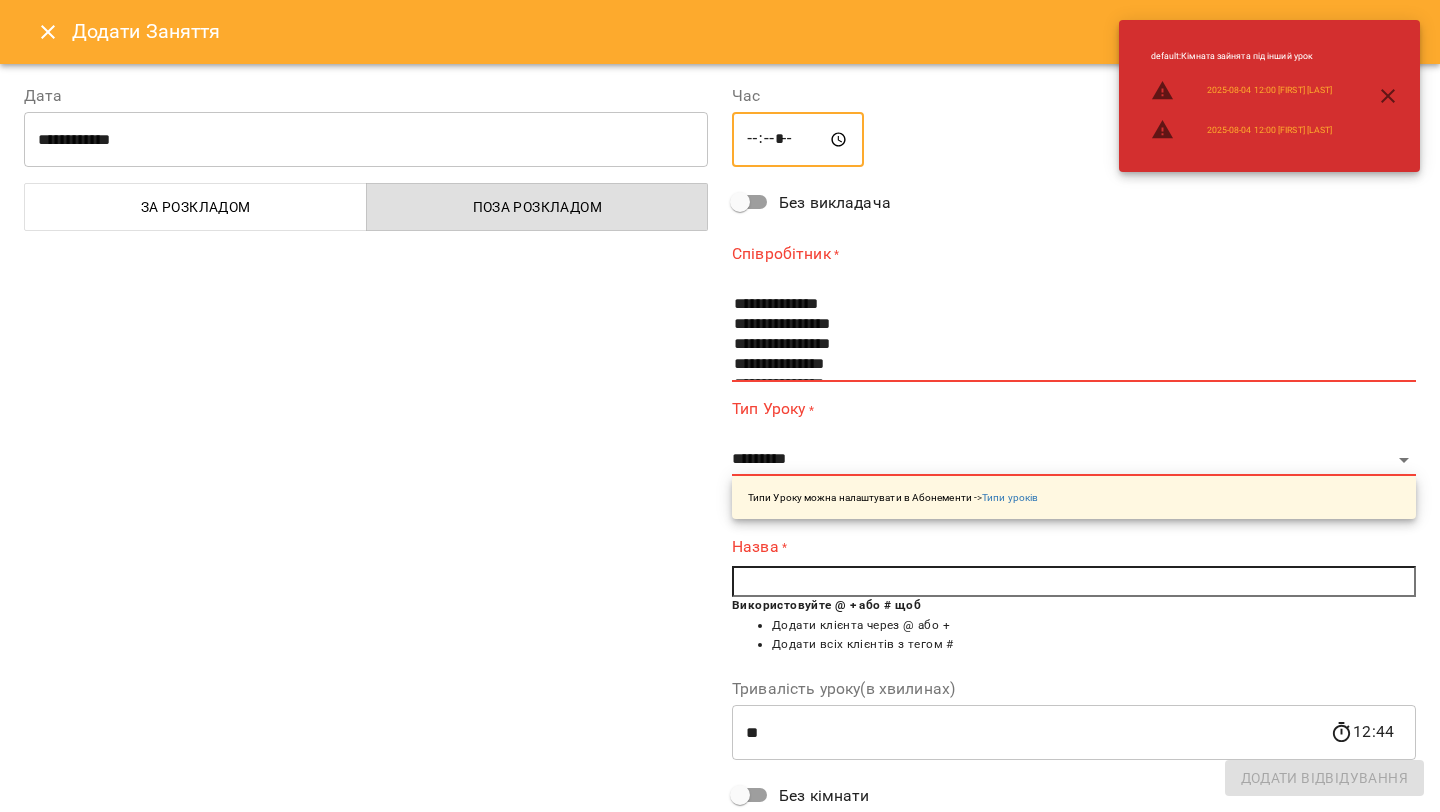 type on "*****" 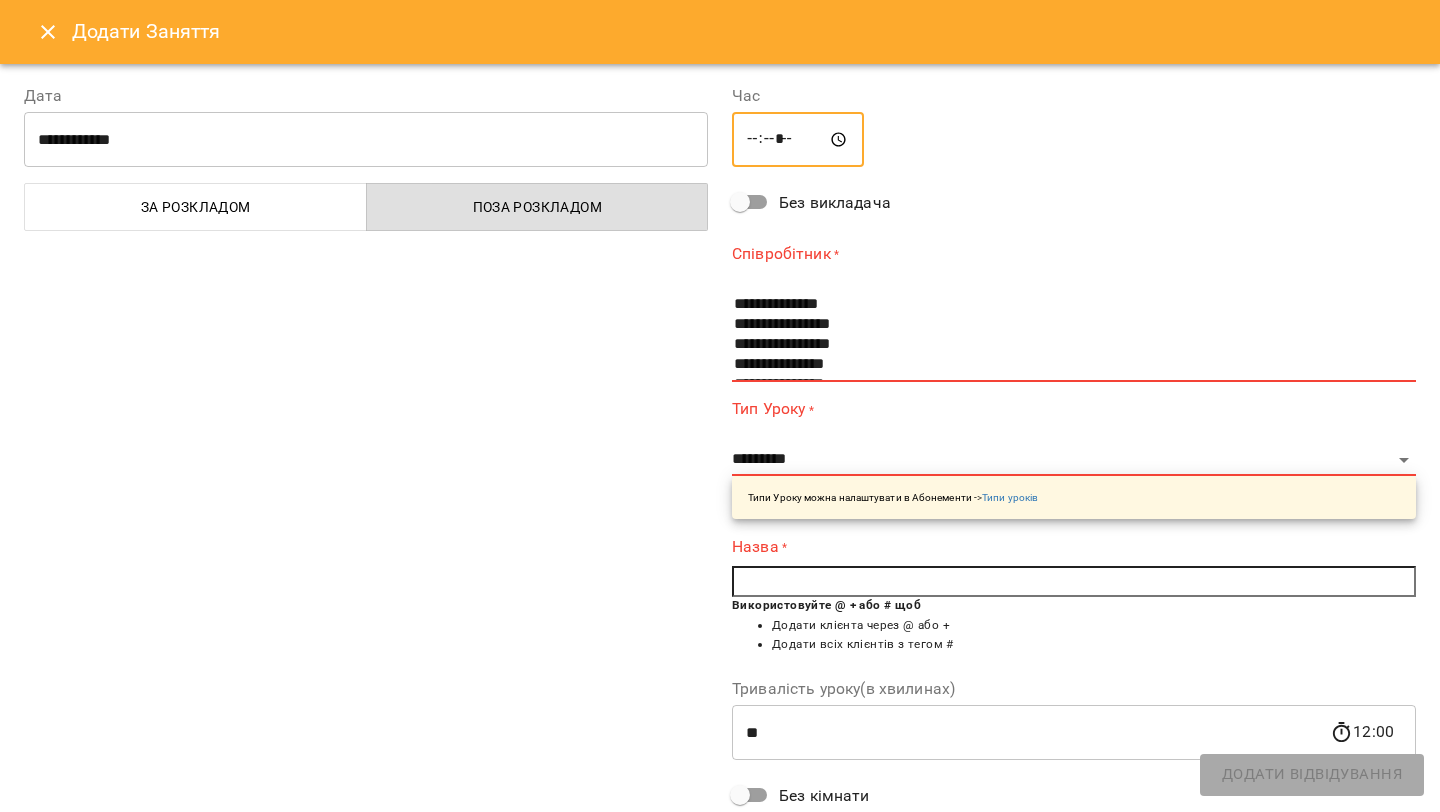 scroll, scrollTop: 40, scrollLeft: 0, axis: vertical 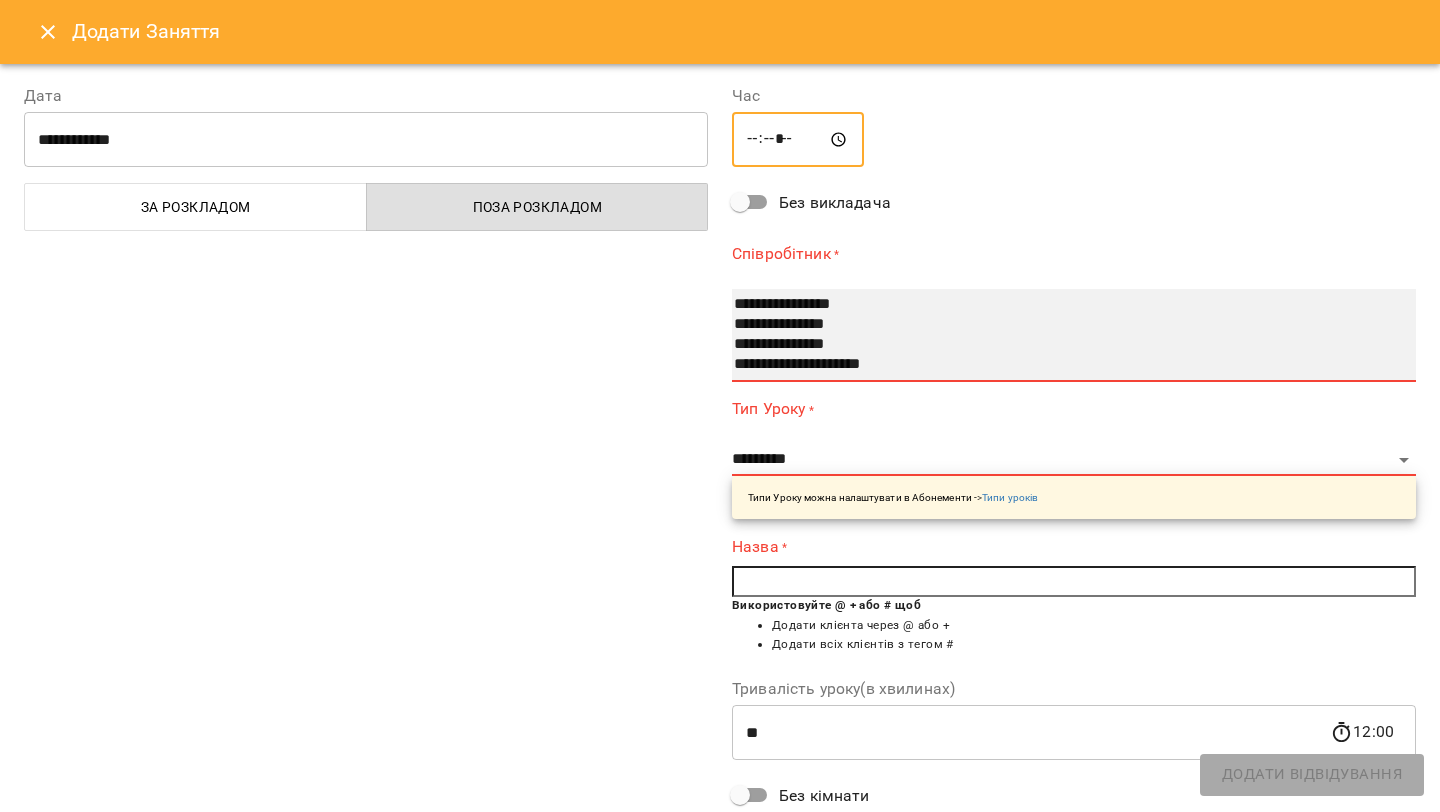 drag, startPoint x: 791, startPoint y: 369, endPoint x: 802, endPoint y: 420, distance: 52.17279 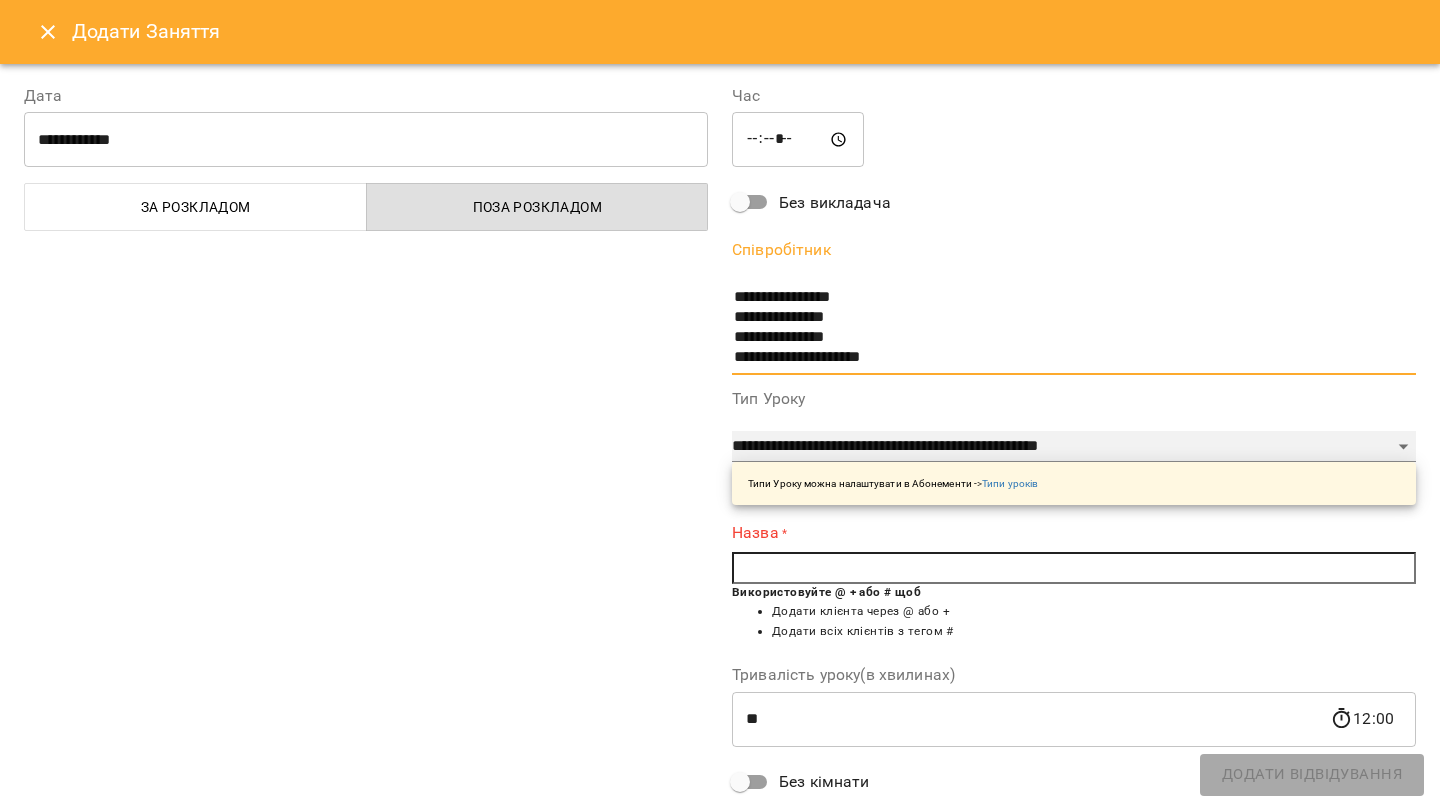 click on "**********" at bounding box center [1074, 447] 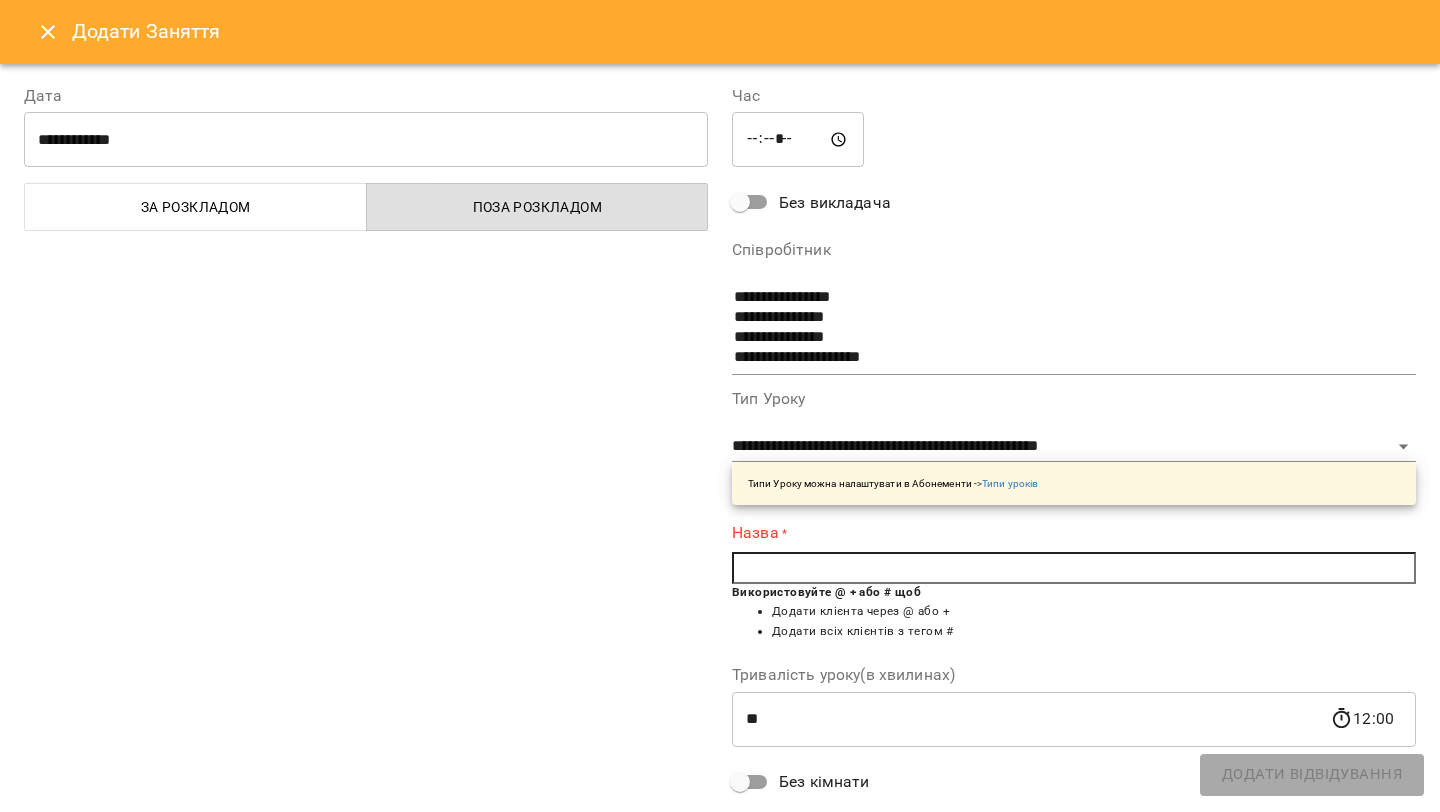 click at bounding box center [1074, 568] 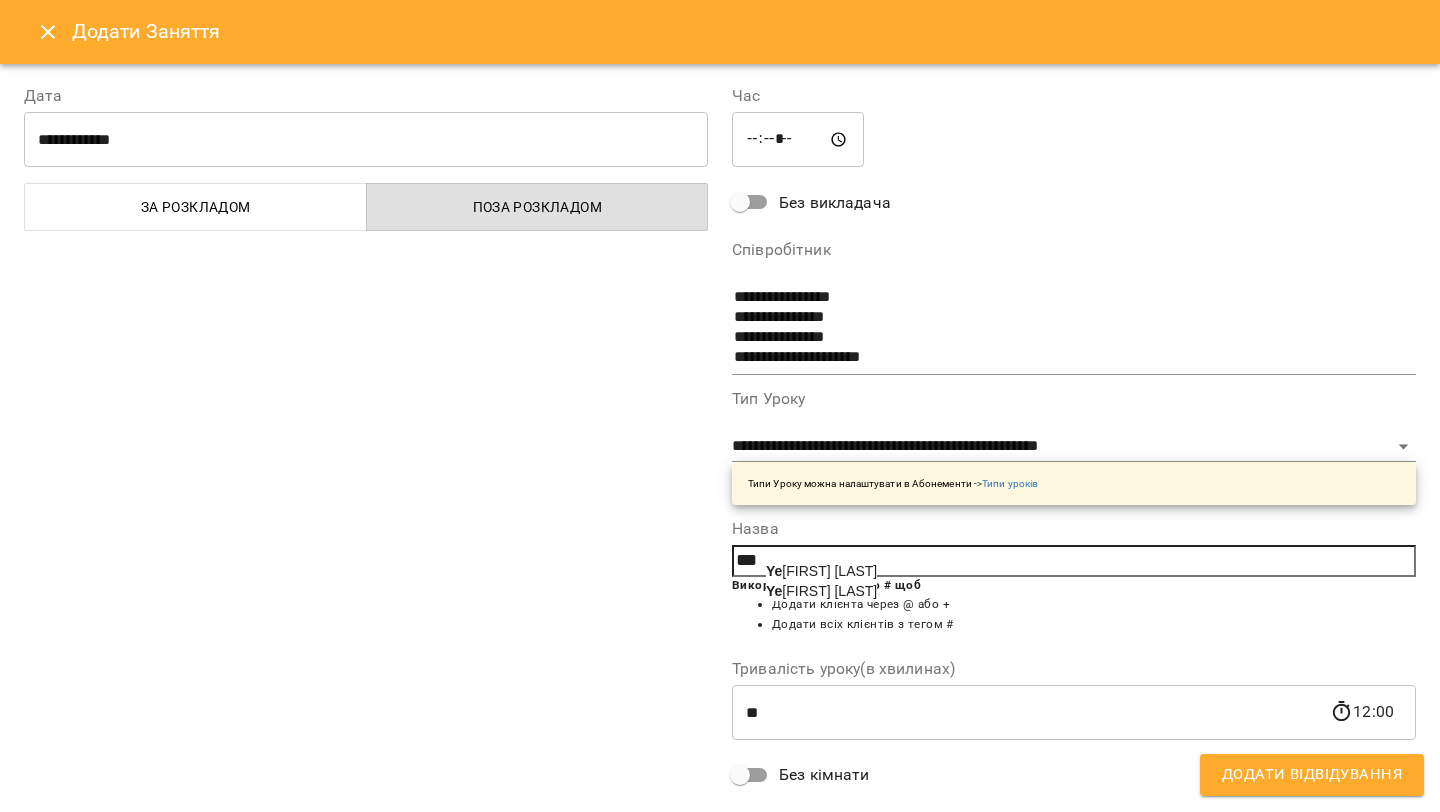 click on "[FIRST] [LAST]" at bounding box center [821, 571] 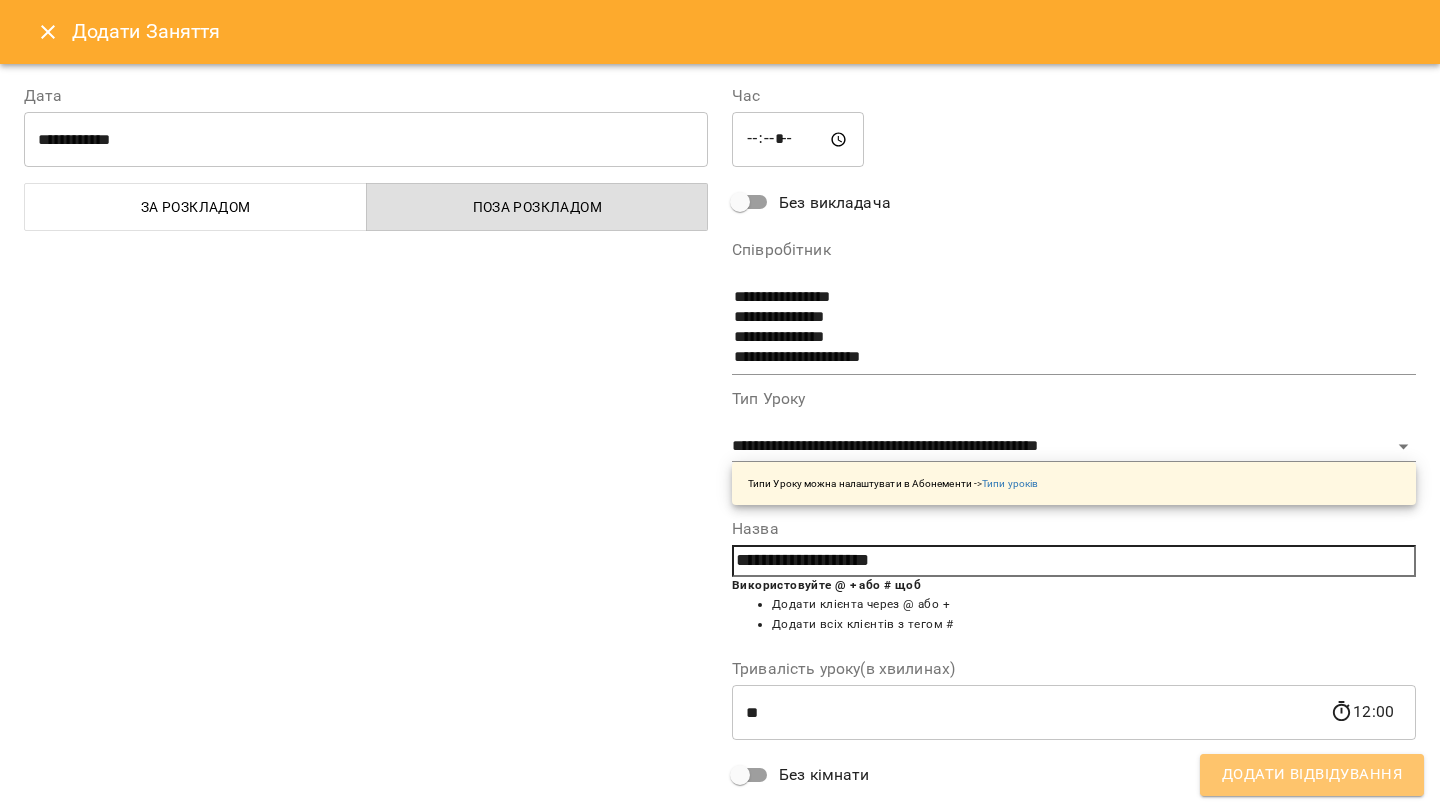 click on "Додати Відвідування" at bounding box center (1312, 775) 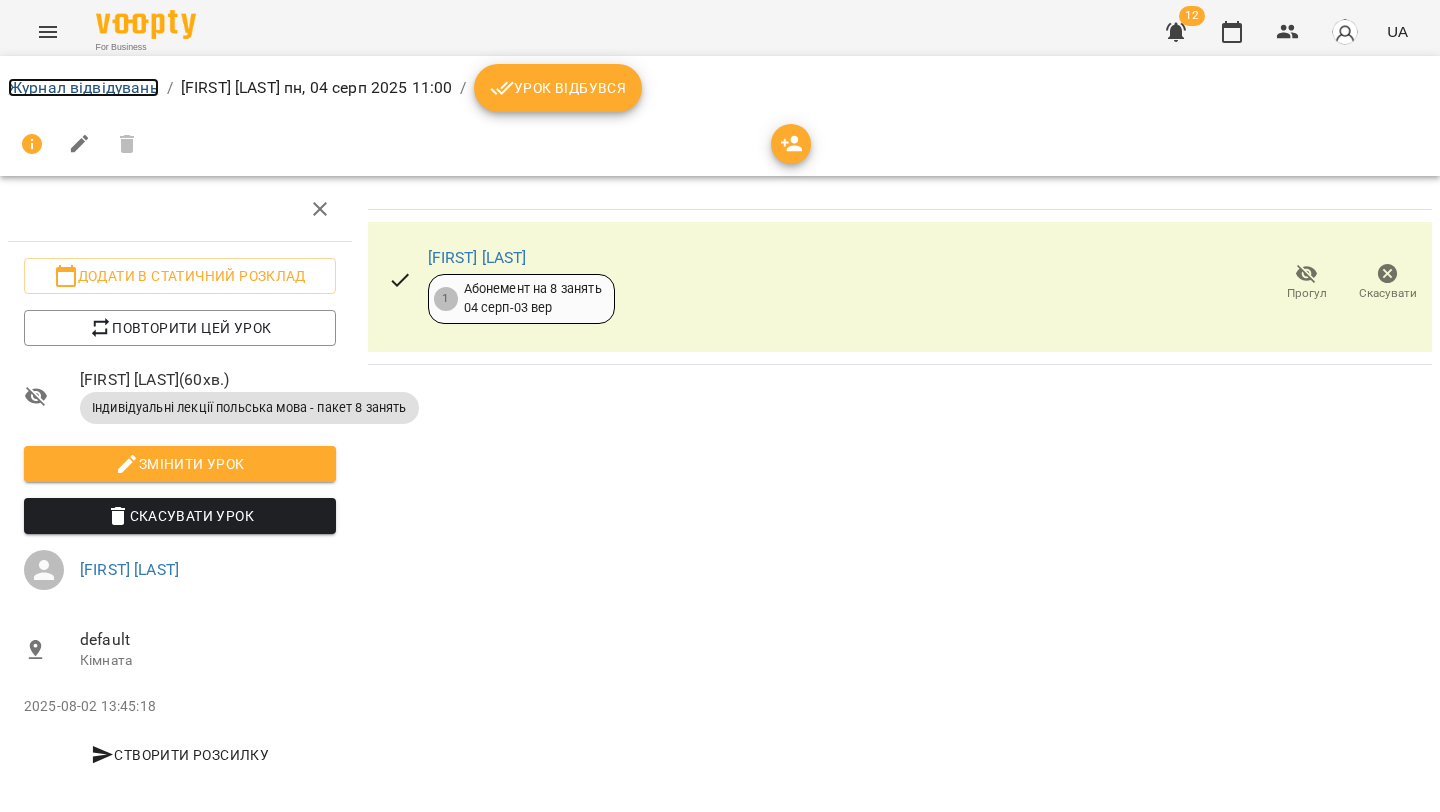drag, startPoint x: 37, startPoint y: 88, endPoint x: 400, endPoint y: 260, distance: 401.68768 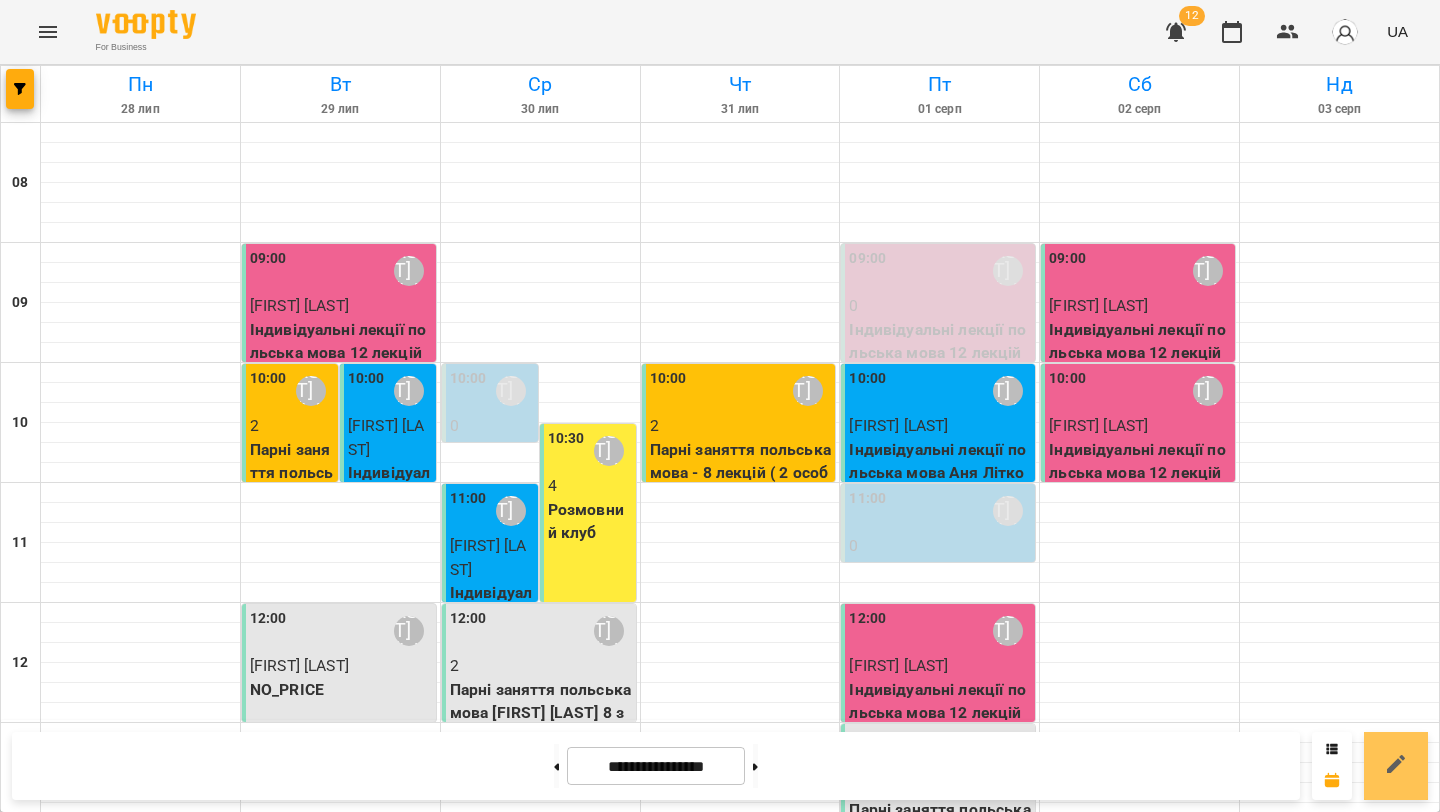 click at bounding box center [1396, 766] 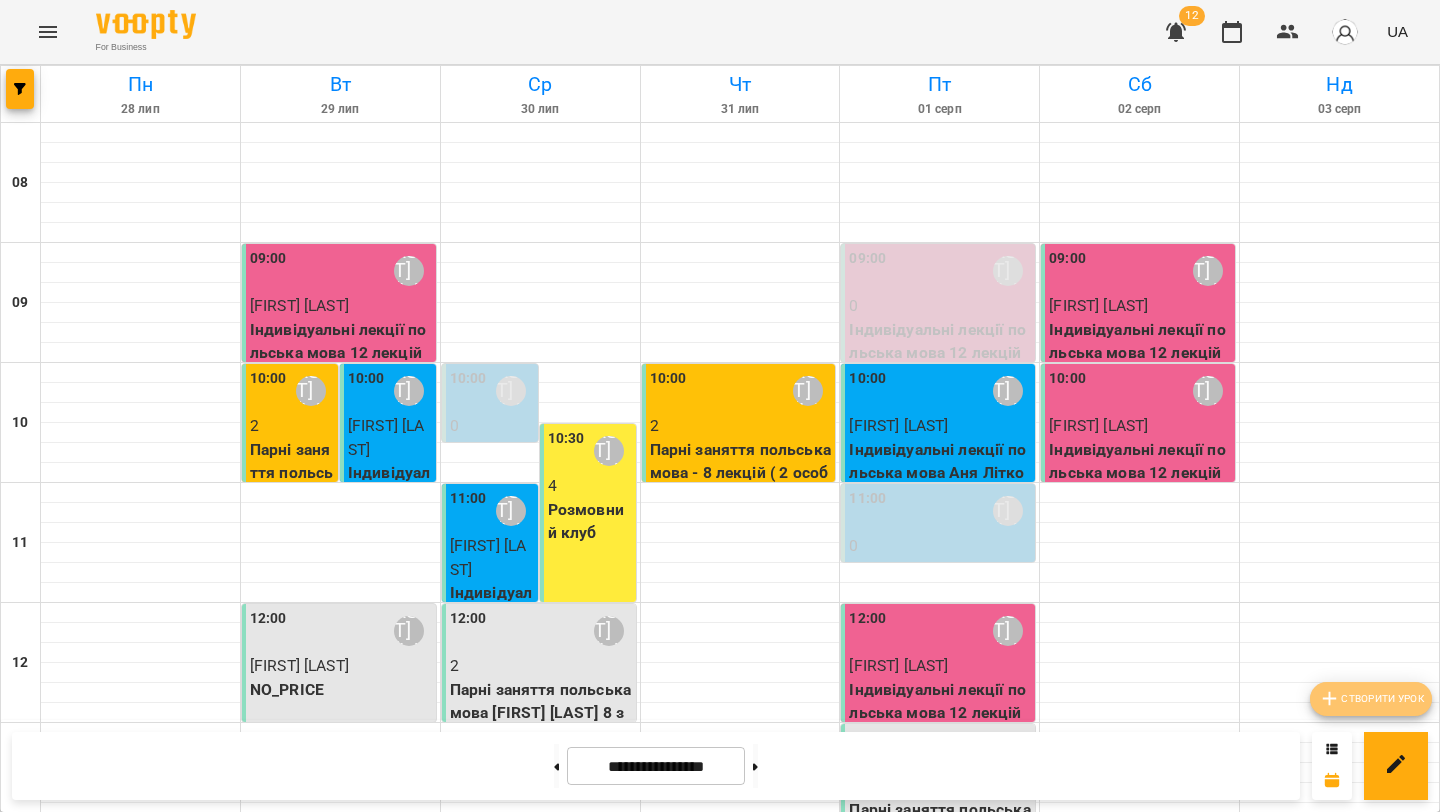 click on "Створити урок" at bounding box center [1371, 699] 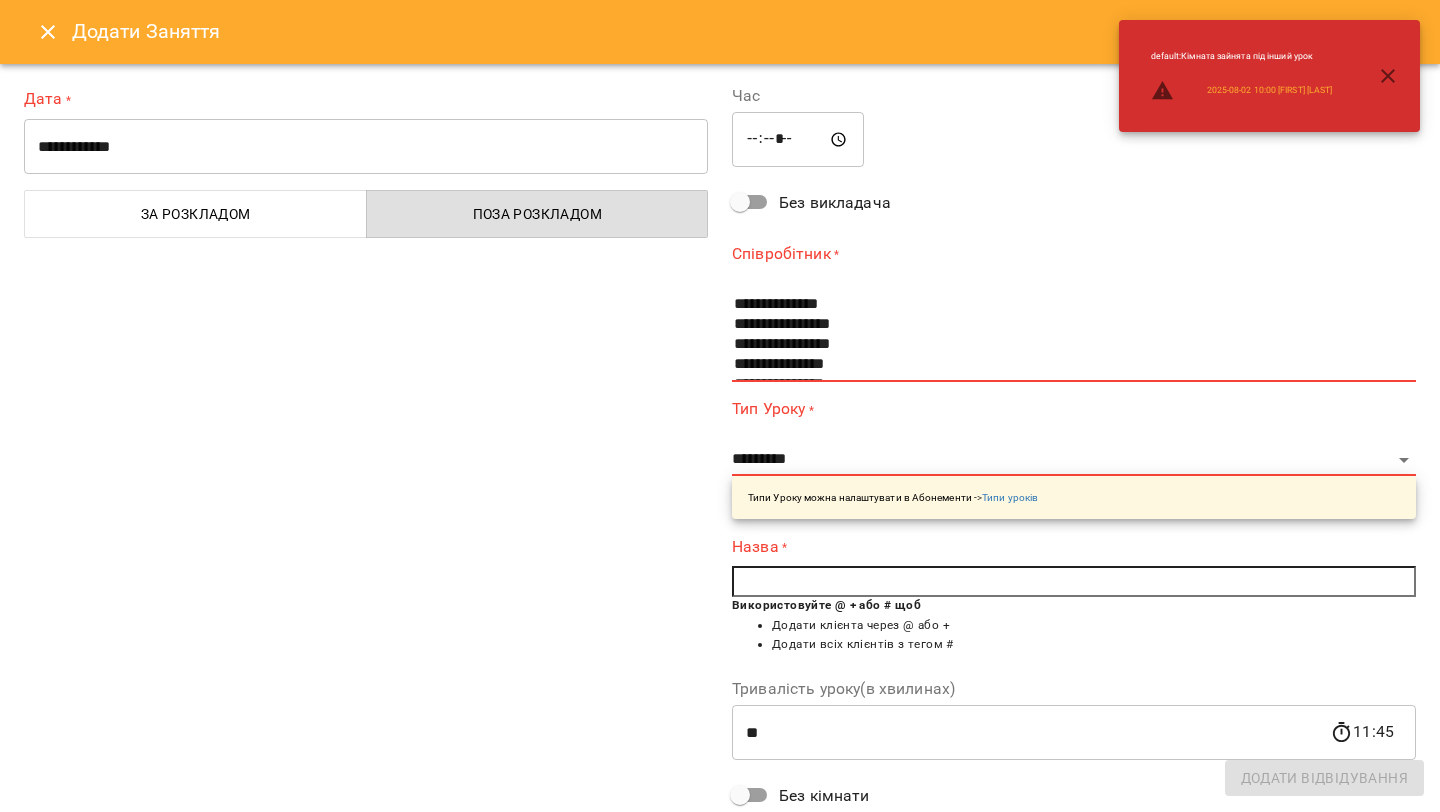 click on "**********" at bounding box center (366, 147) 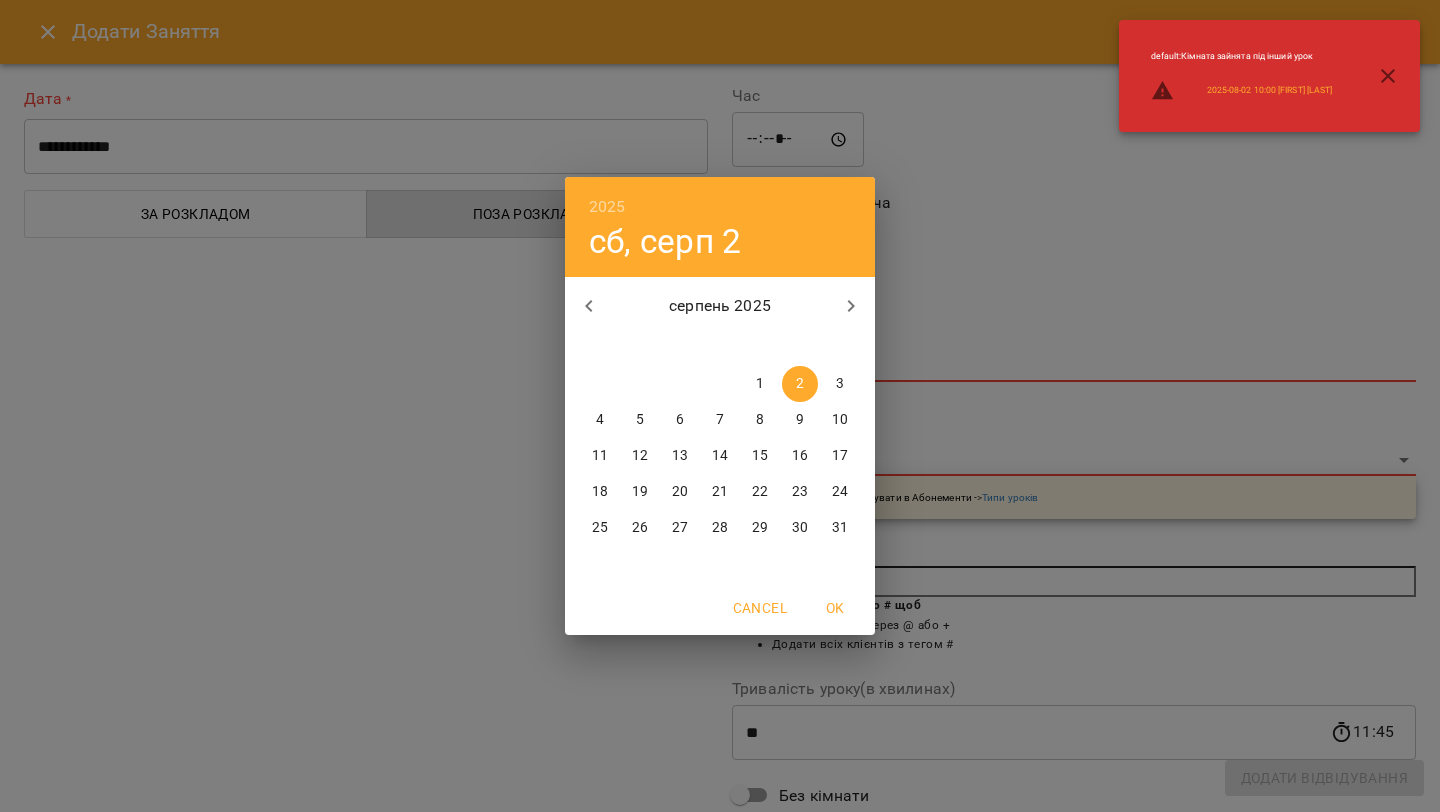 click on "7" at bounding box center [720, 420] 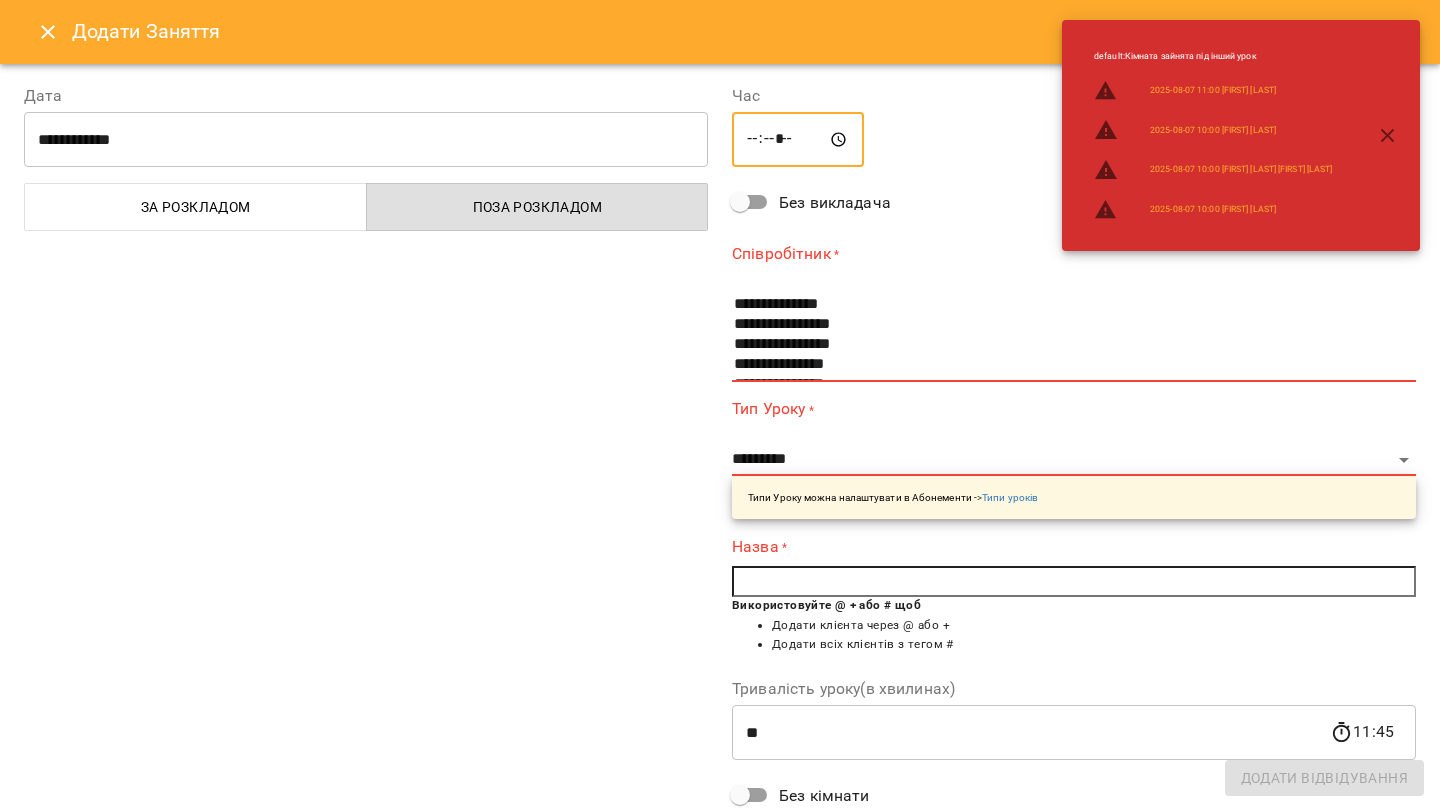 click on "*****" at bounding box center (798, 140) 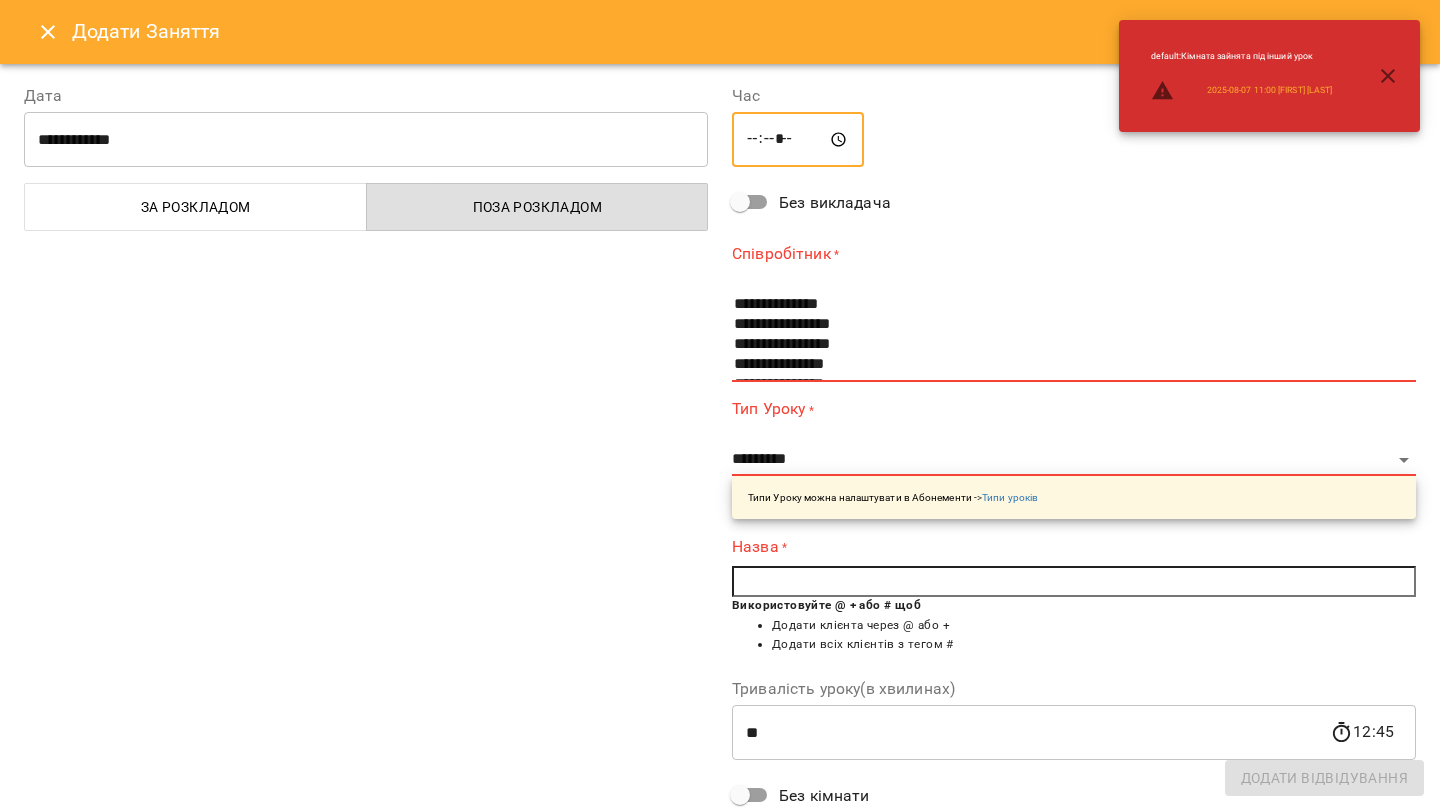 type on "*****" 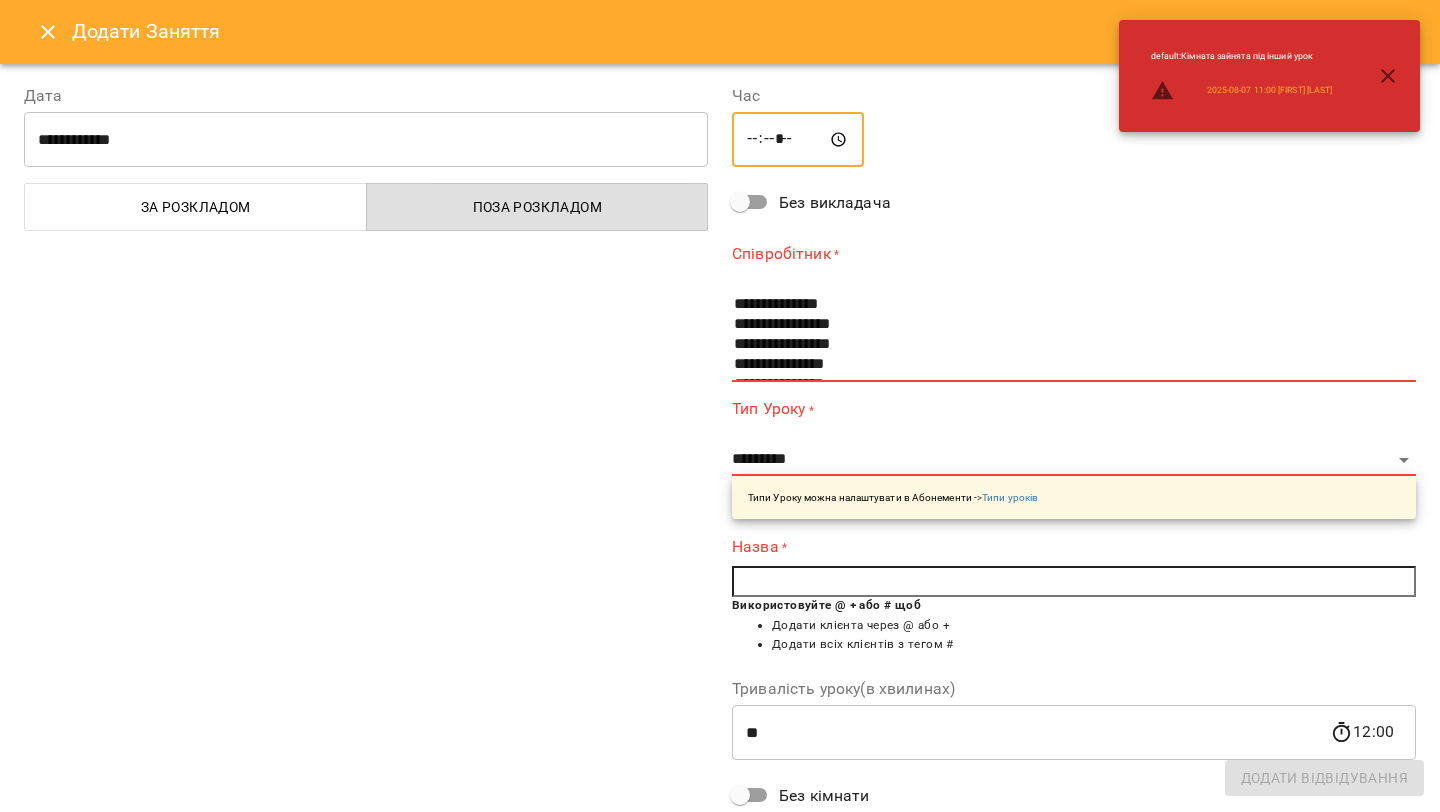 scroll, scrollTop: 40, scrollLeft: 0, axis: vertical 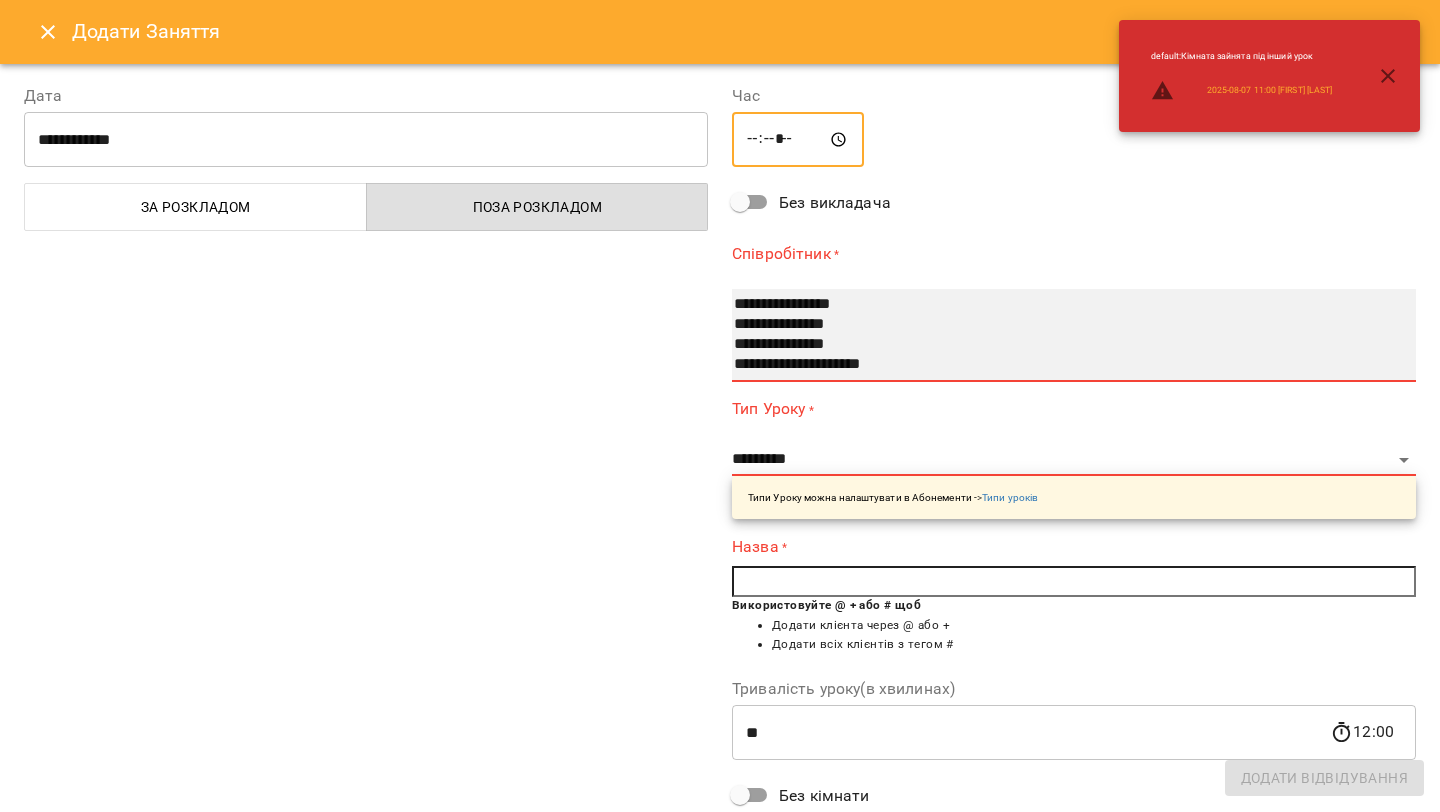 select on "**********" 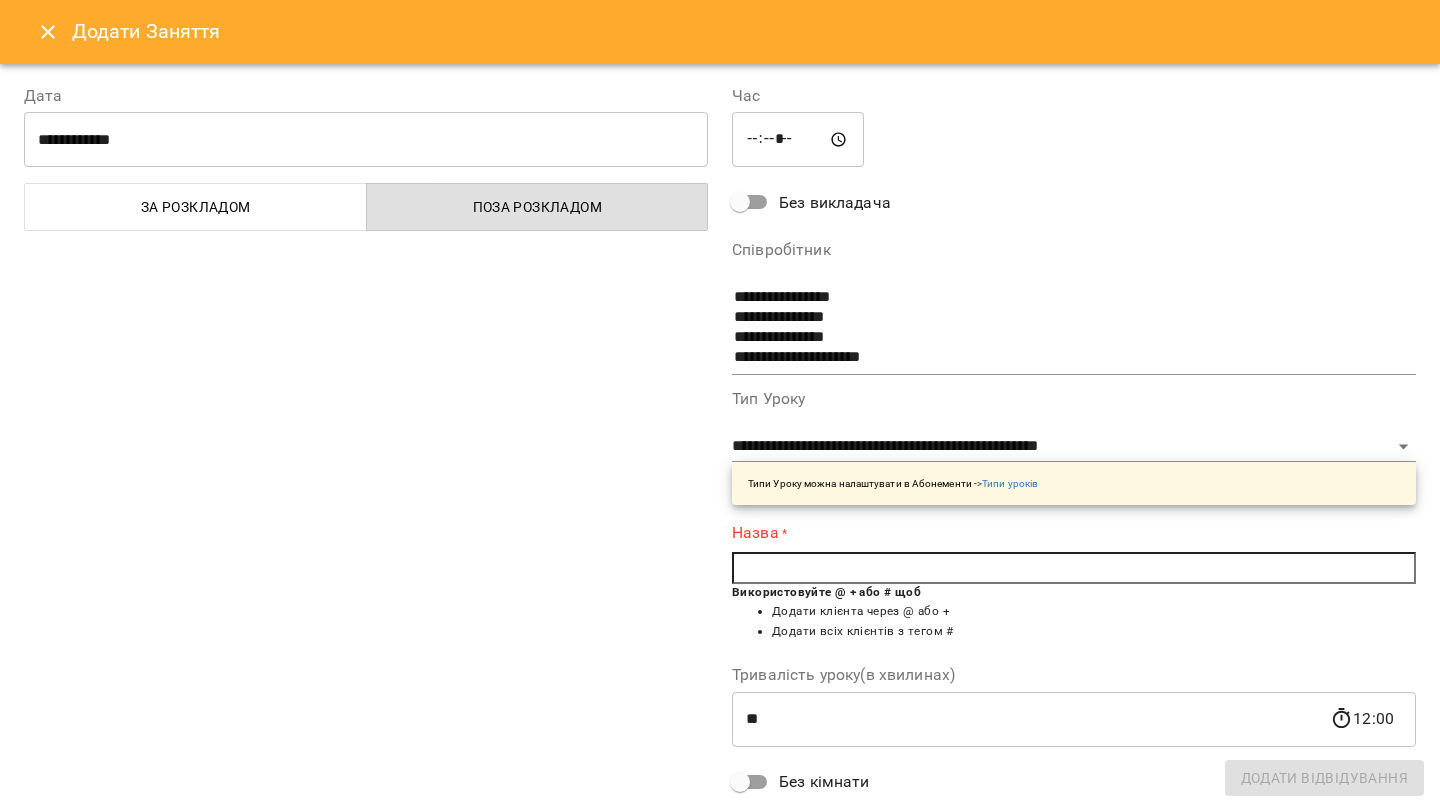click at bounding box center [1074, 568] 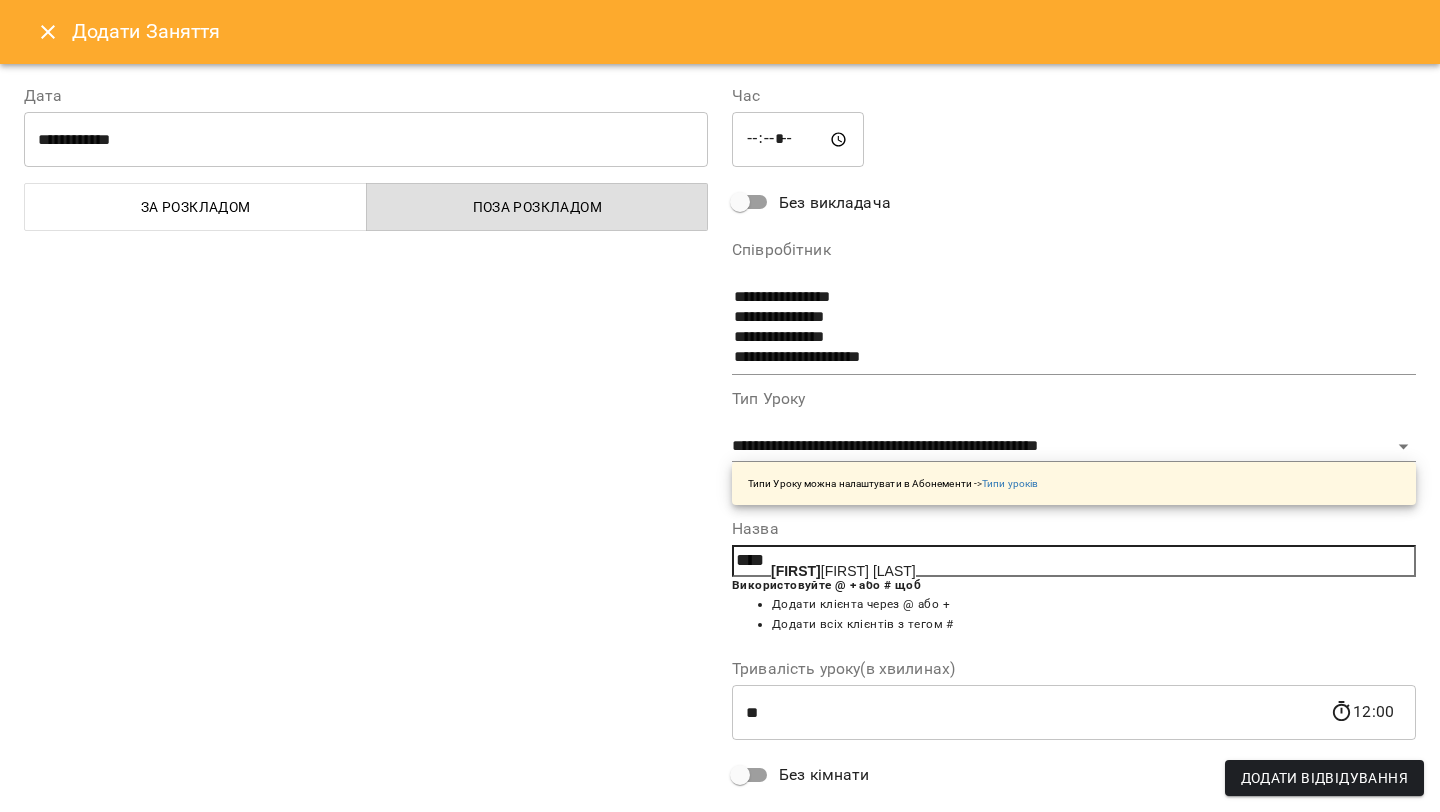 click on "[FIRST] [LAST]" at bounding box center (843, 571) 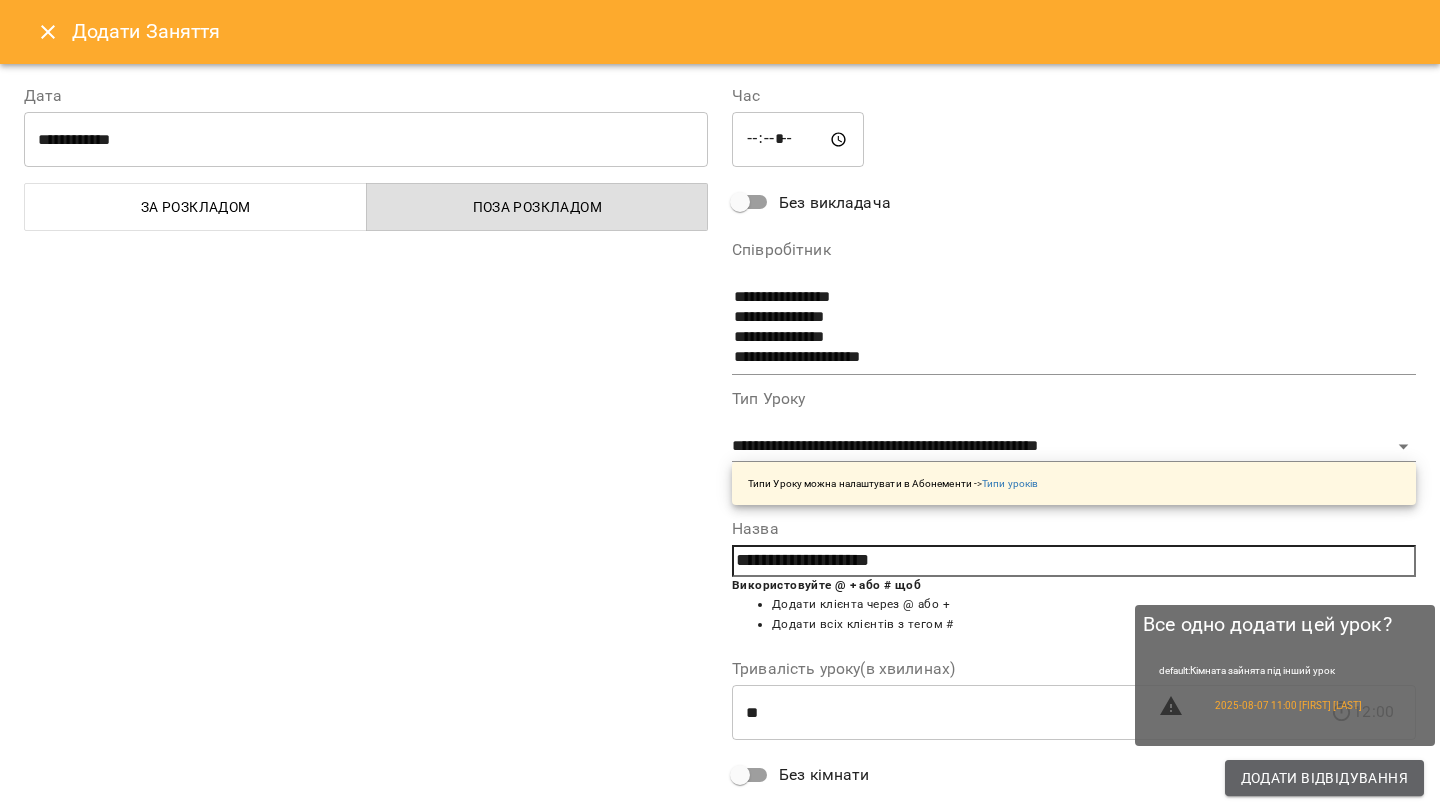 click on "Додати Відвідування" at bounding box center [1324, 778] 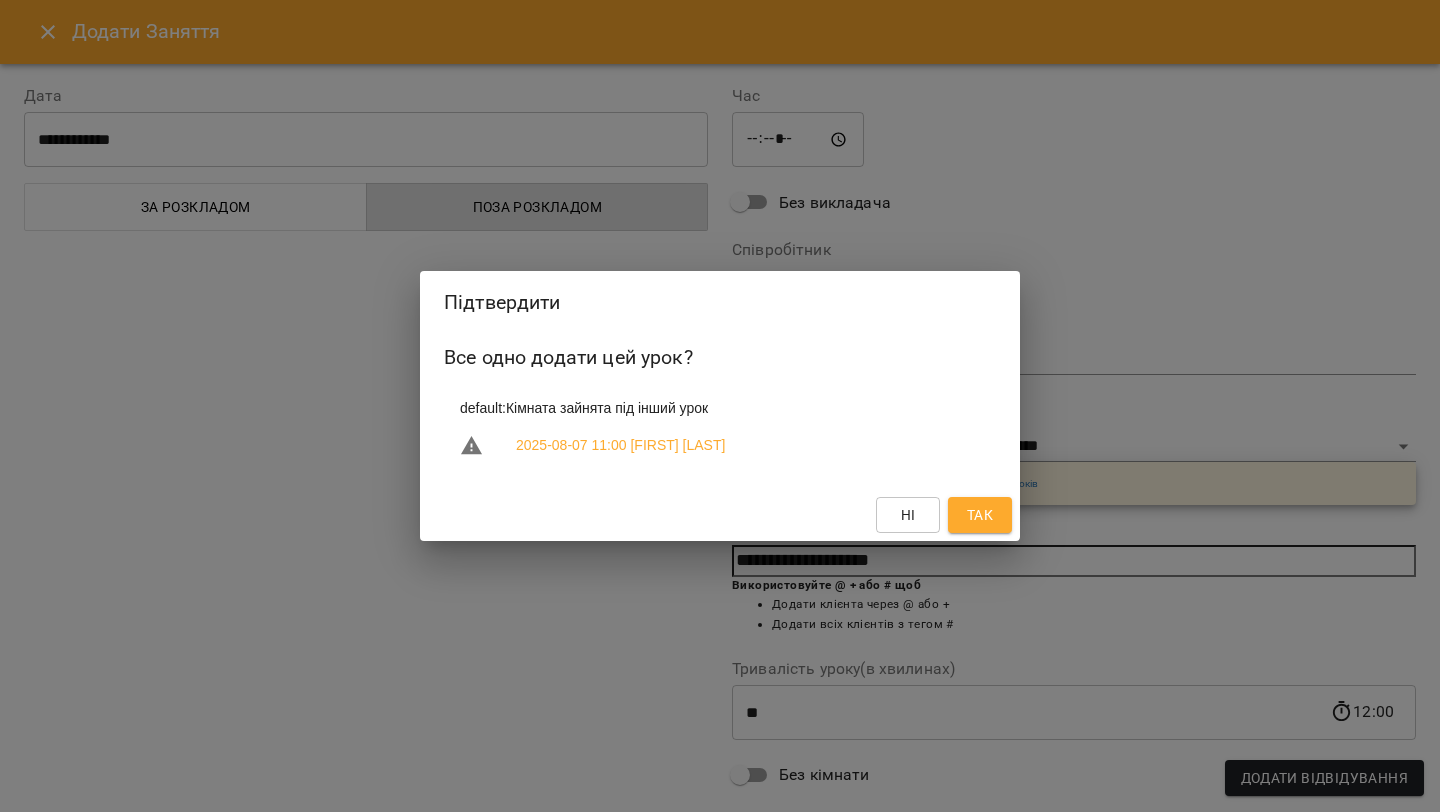click on "Так" at bounding box center [980, 515] 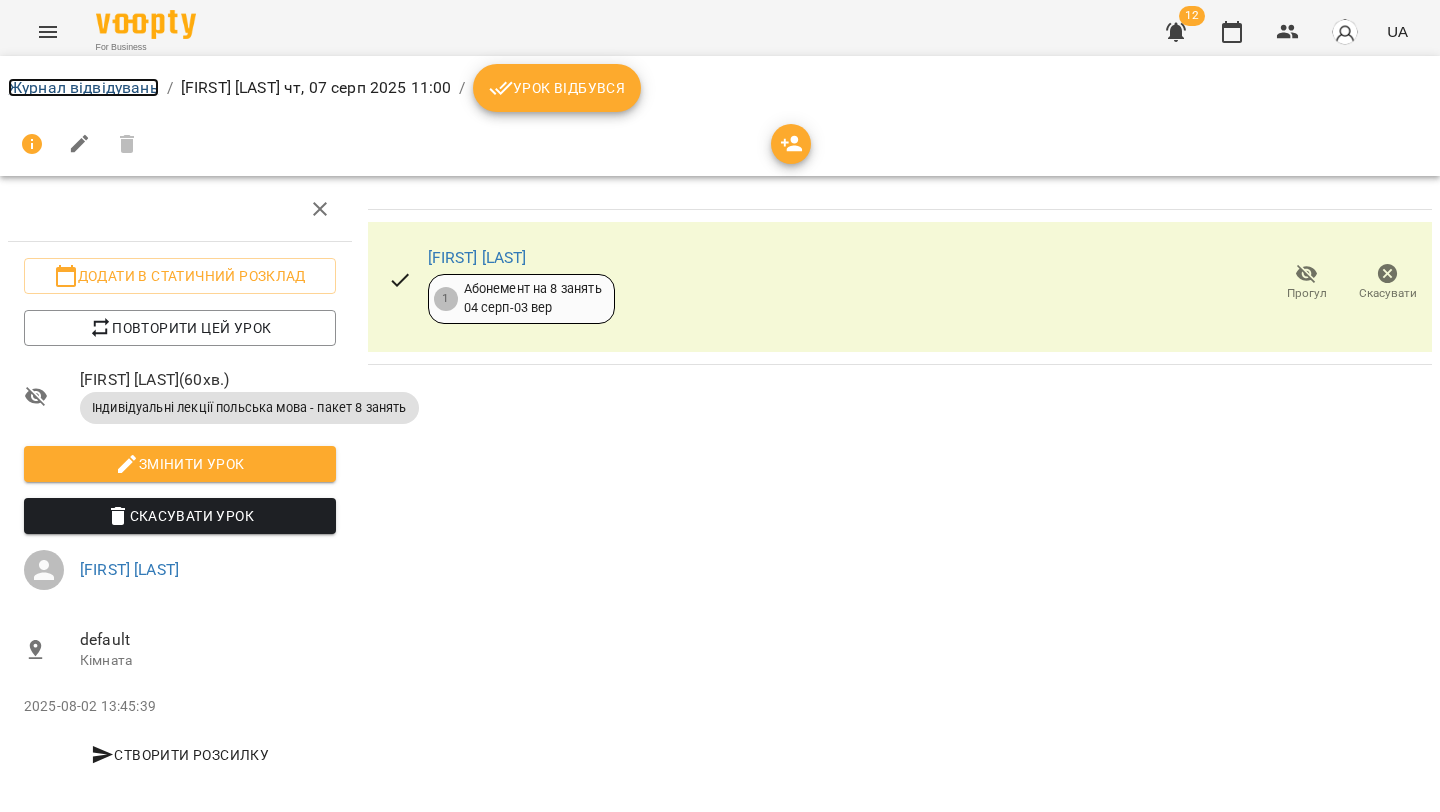 click on "Журнал відвідувань" at bounding box center (83, 87) 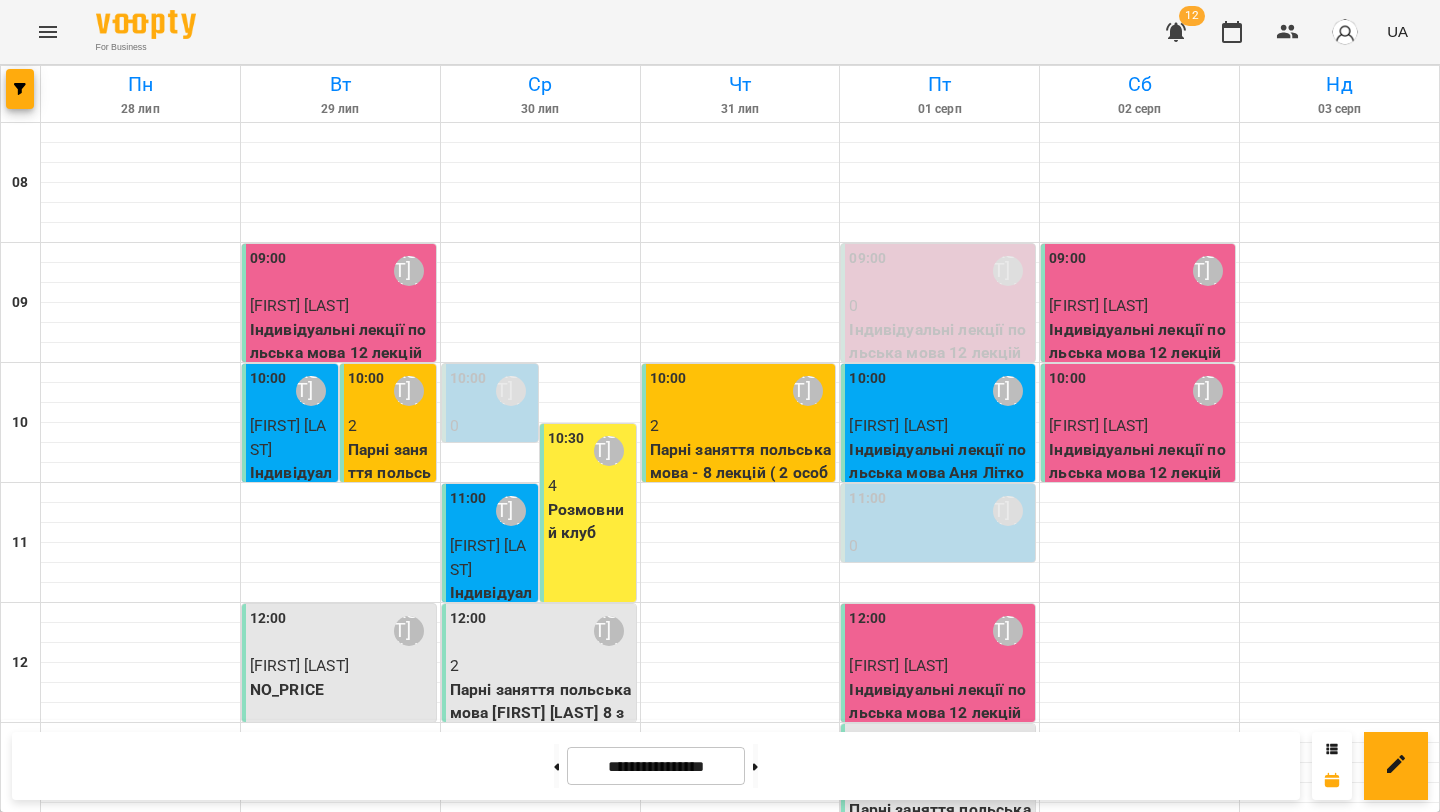 scroll, scrollTop: 841, scrollLeft: 0, axis: vertical 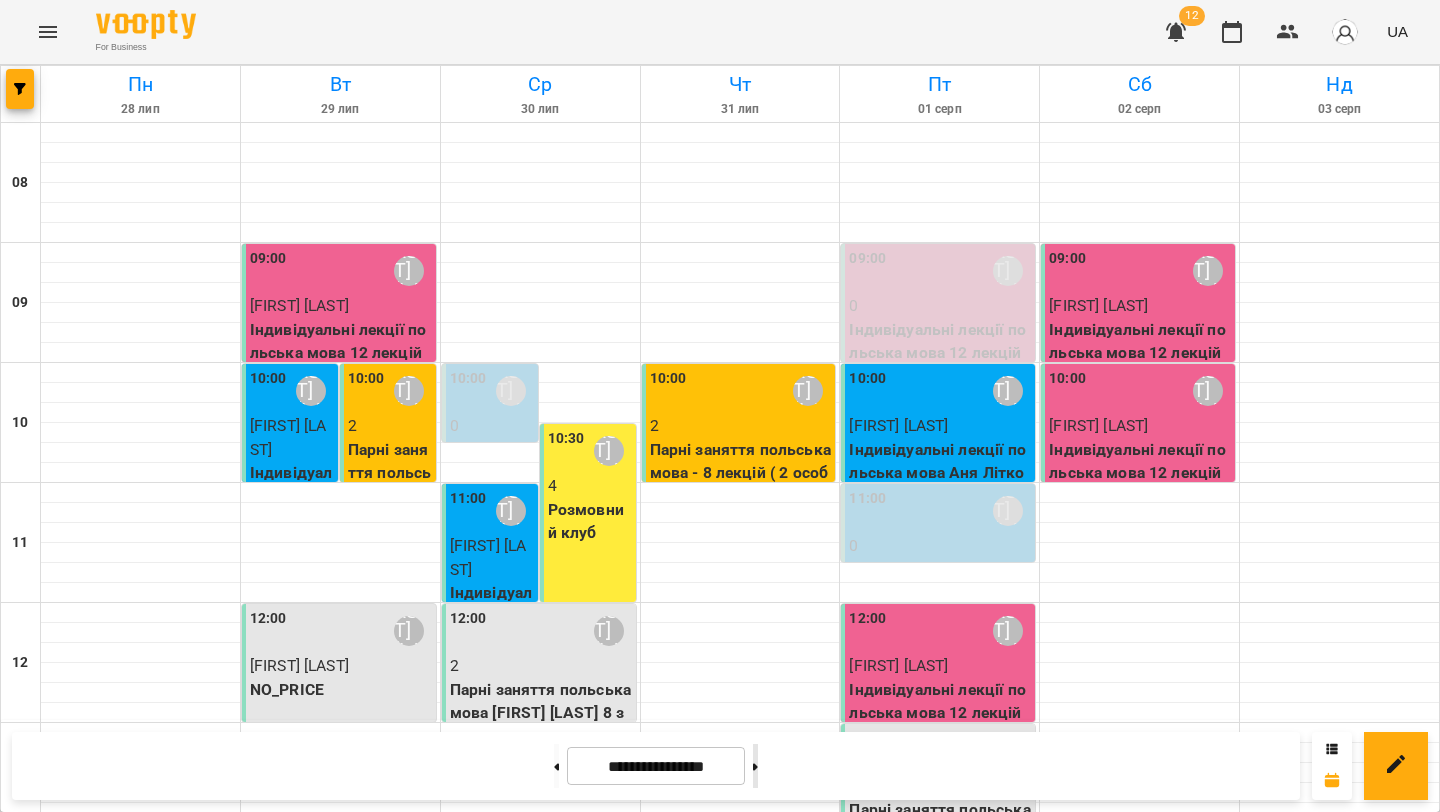 drag, startPoint x: 775, startPoint y: 774, endPoint x: 781, endPoint y: 762, distance: 13.416408 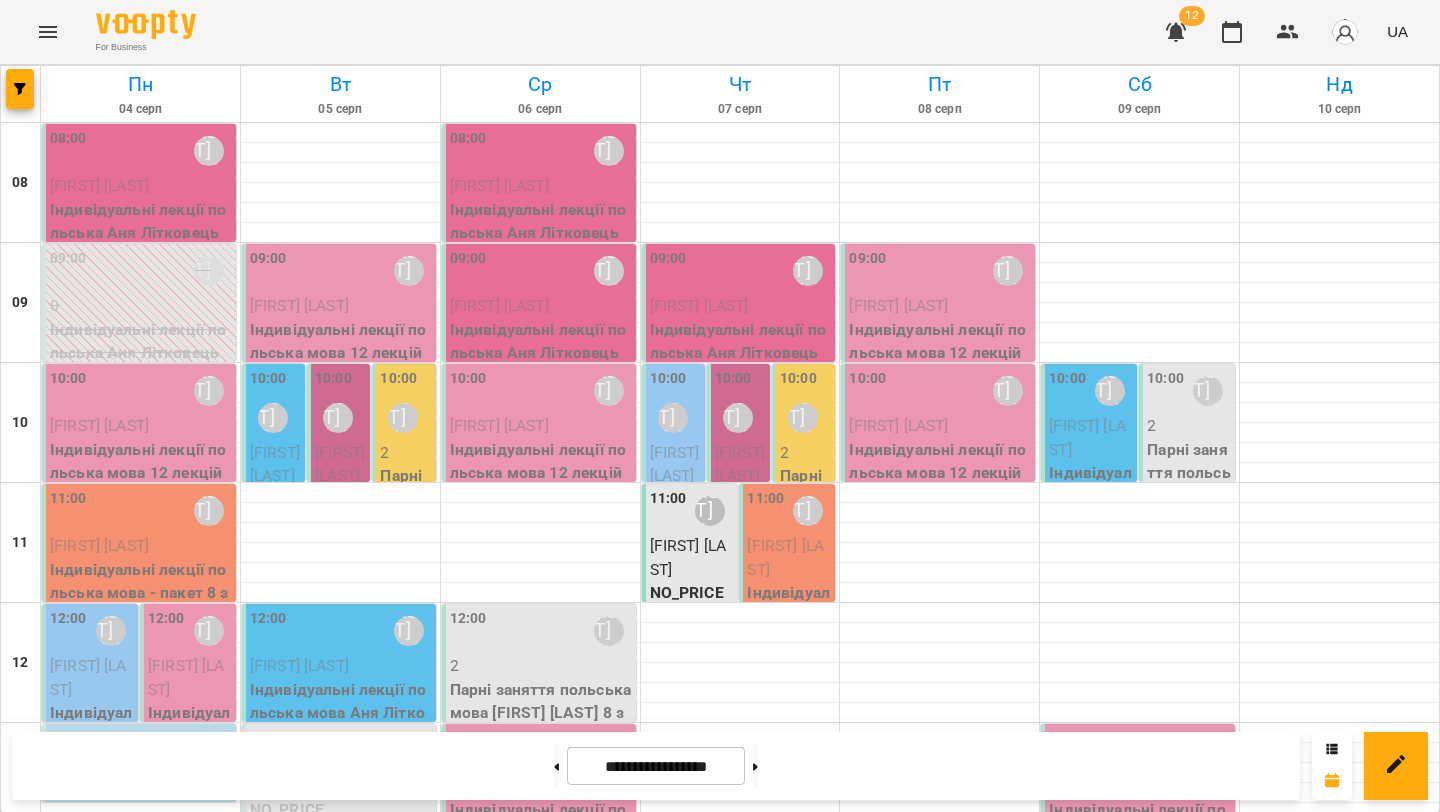 scroll, scrollTop: 0, scrollLeft: 0, axis: both 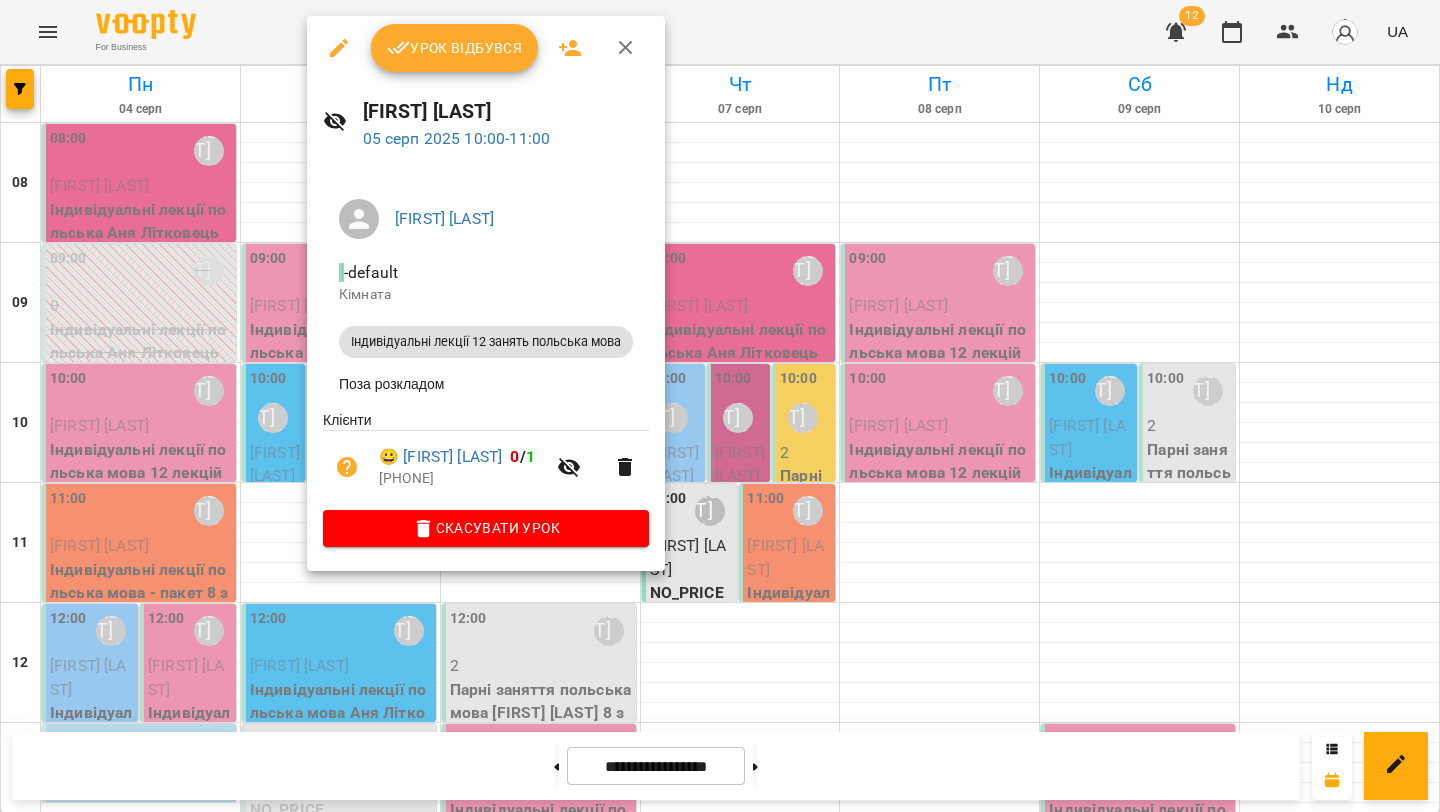 click 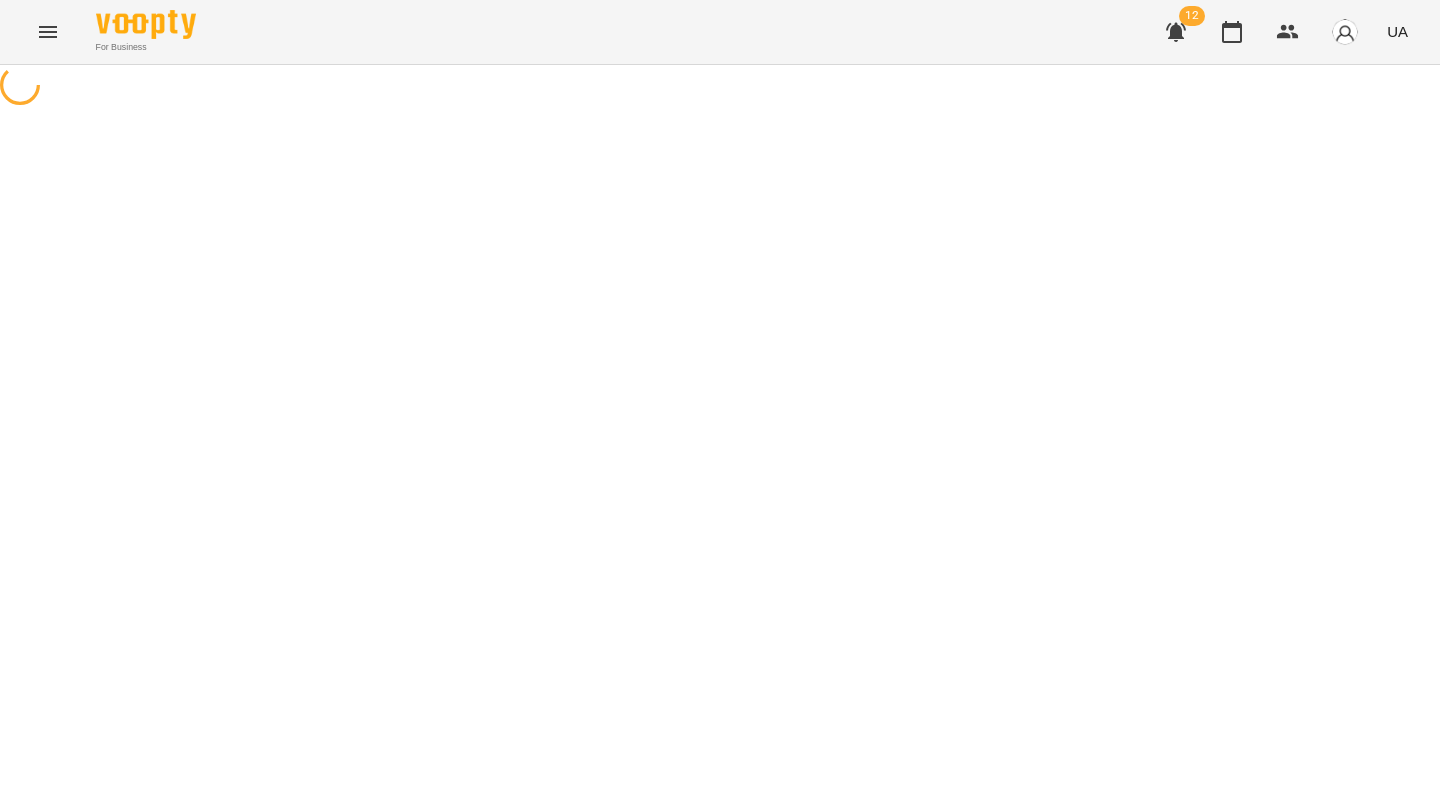 select on "**********" 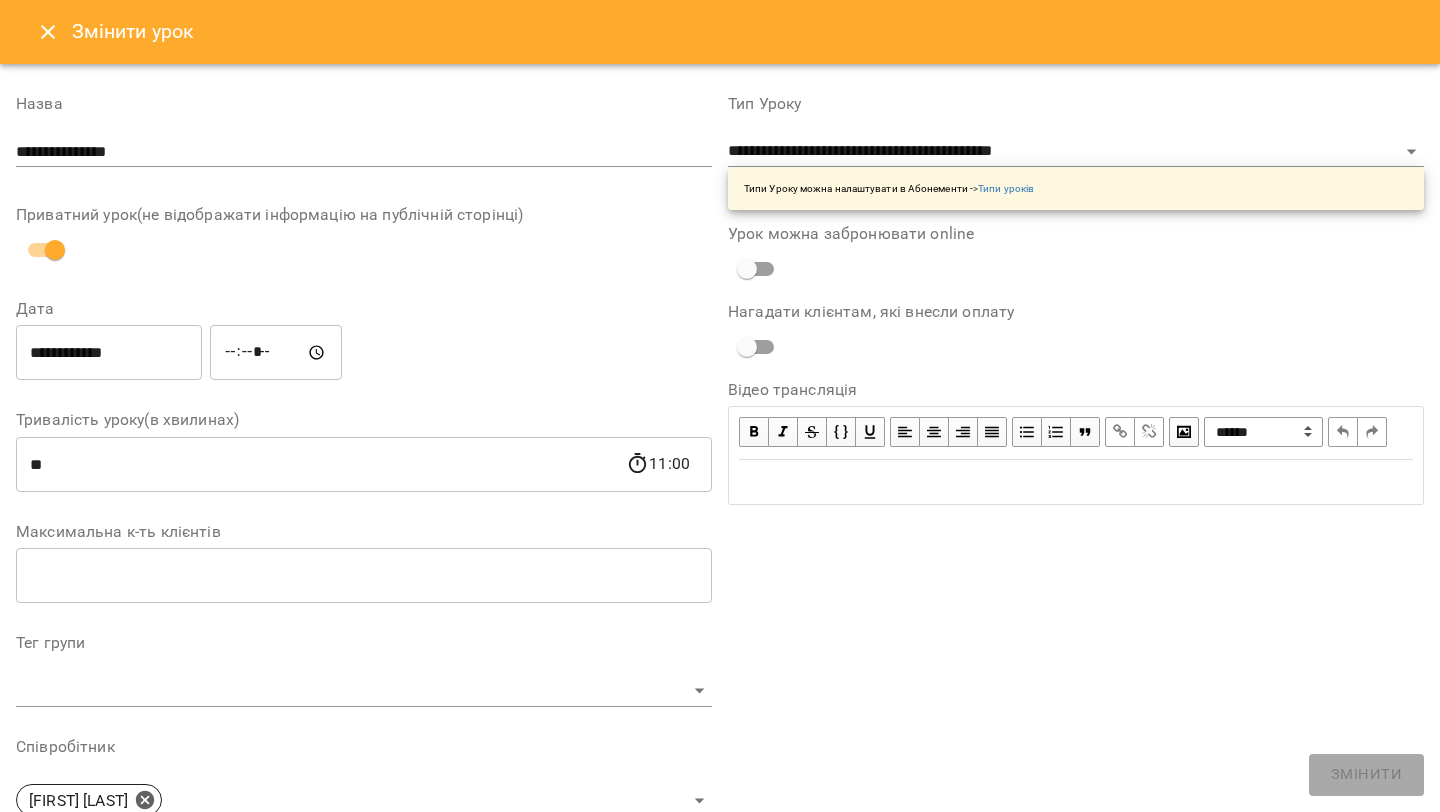 click on "**********" at bounding box center (109, 353) 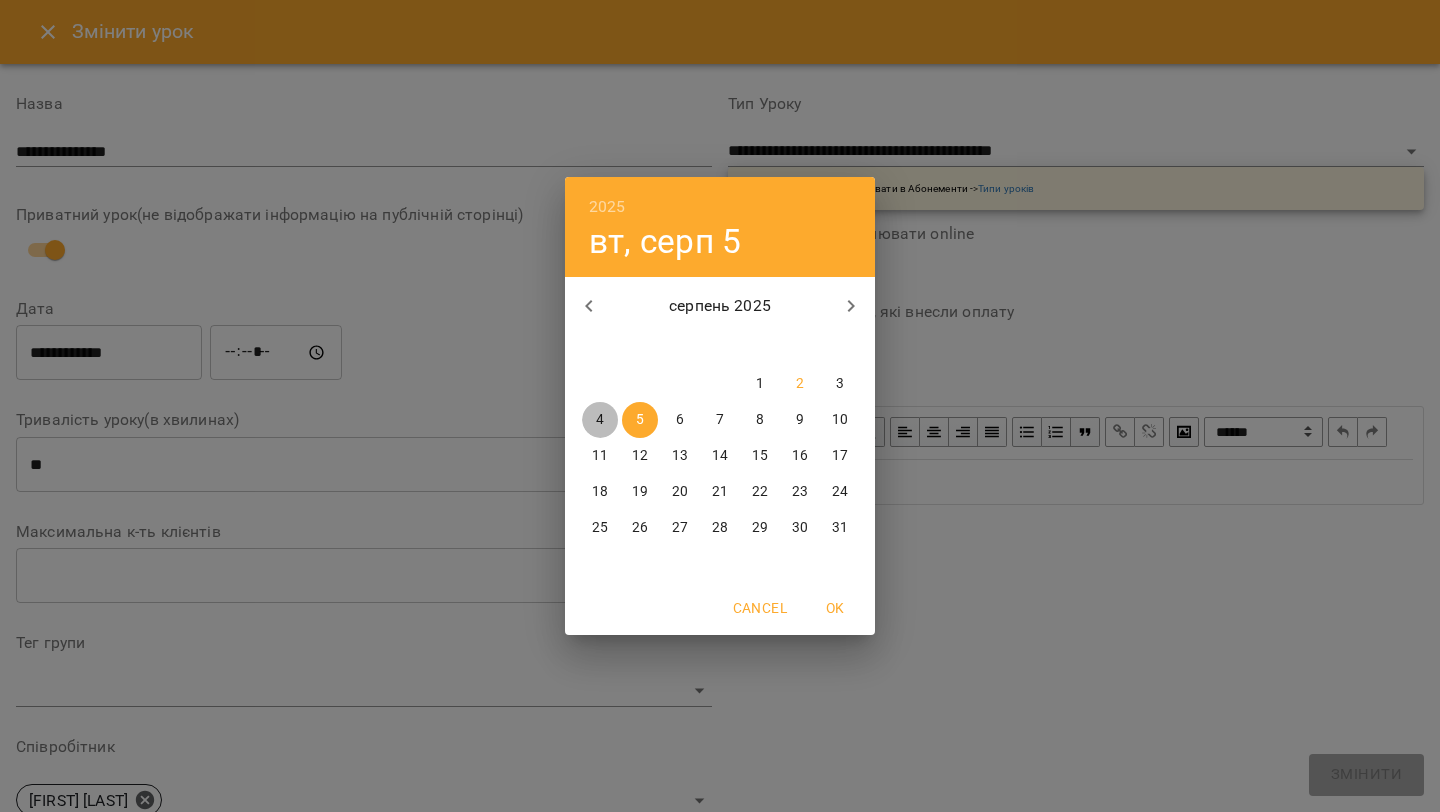 click on "4" at bounding box center (600, 420) 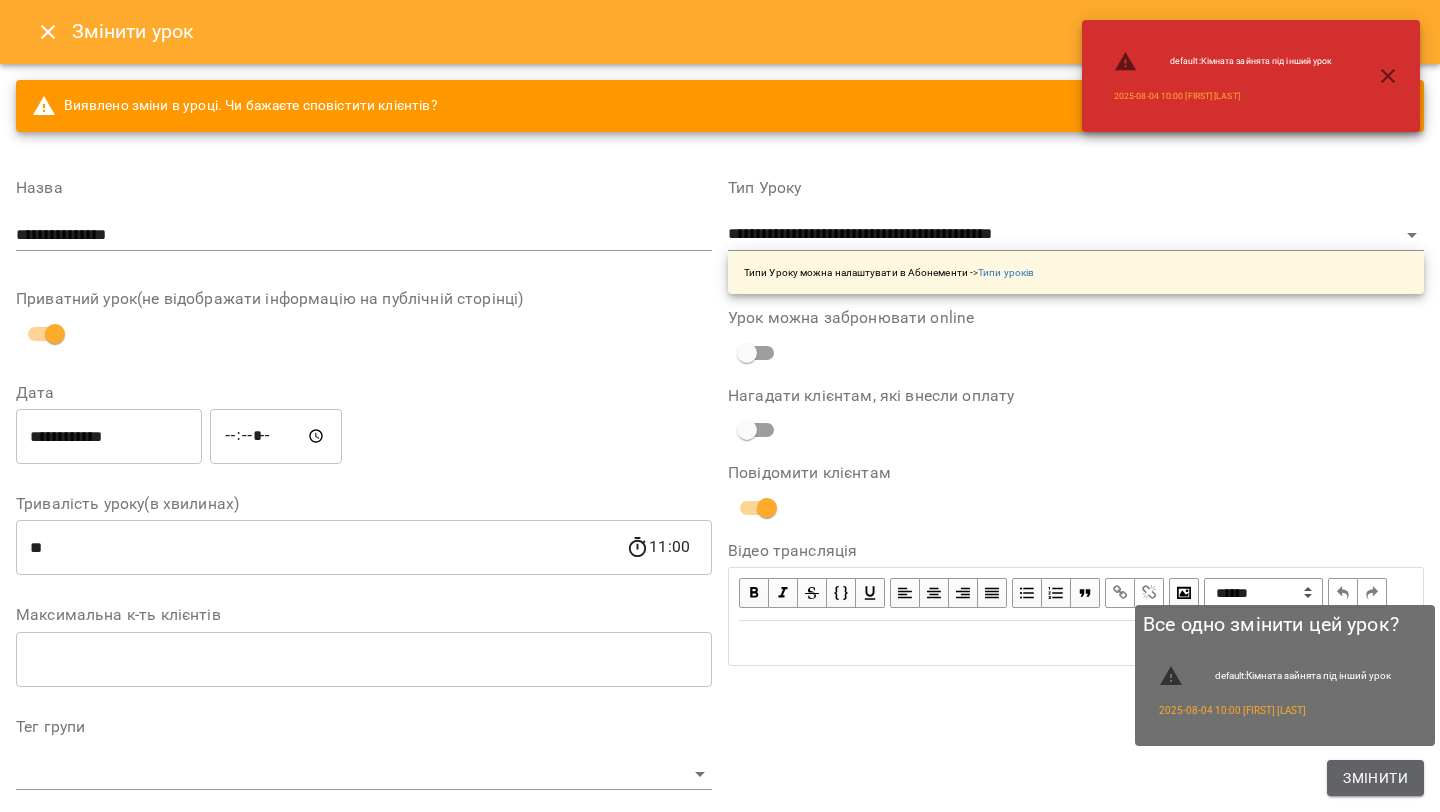 click on "Змінити" at bounding box center [1375, 778] 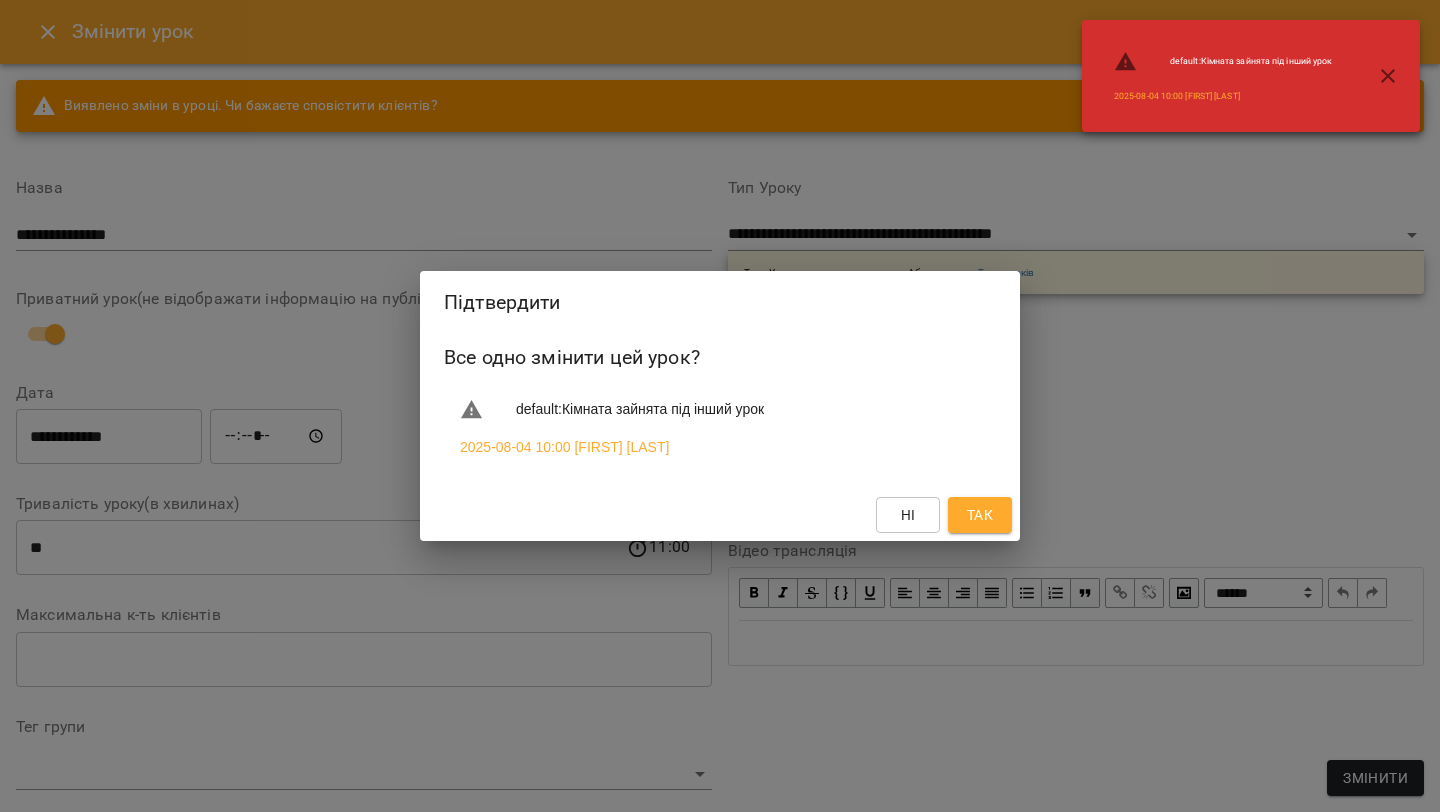 click on "Так" at bounding box center (980, 515) 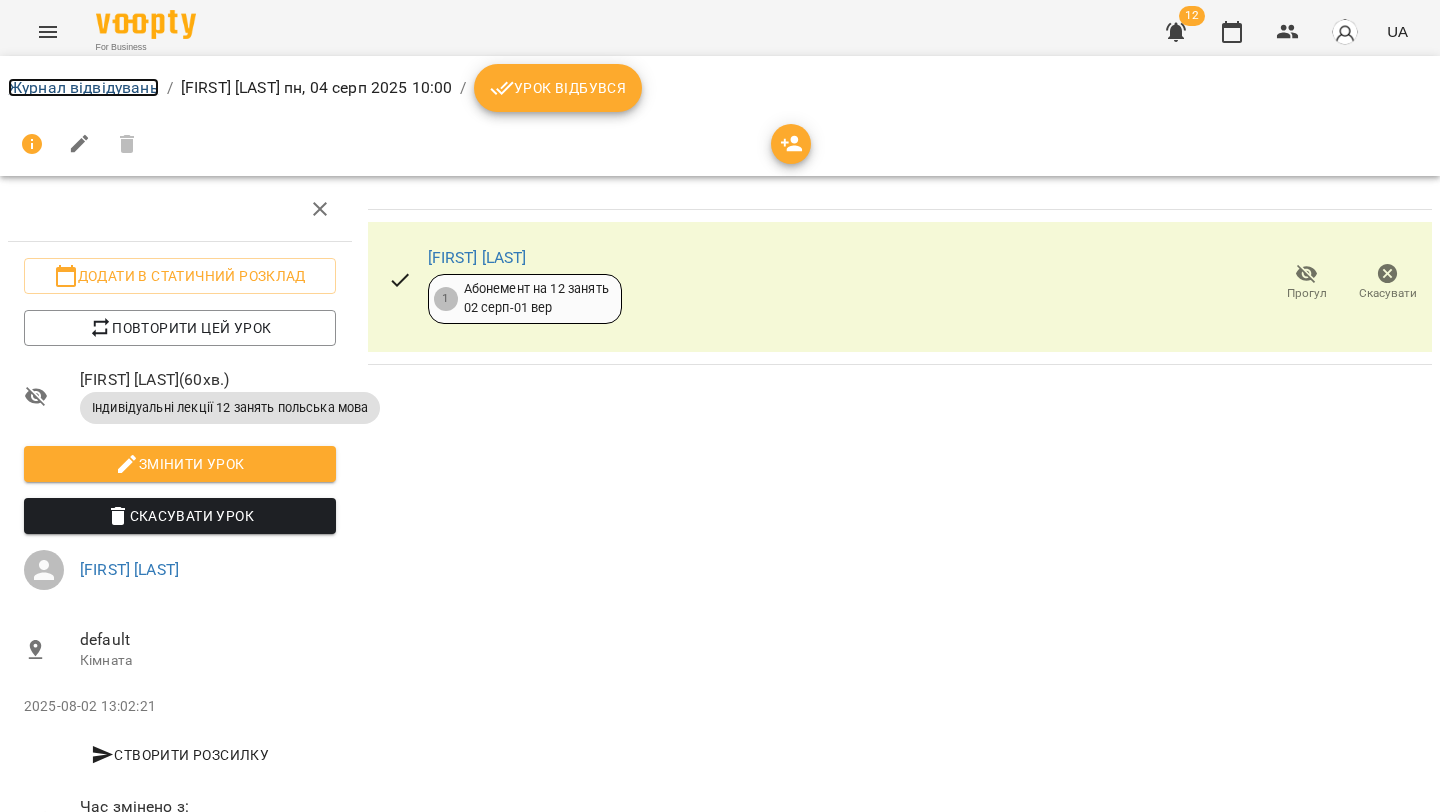 click on "Журнал відвідувань" at bounding box center [83, 87] 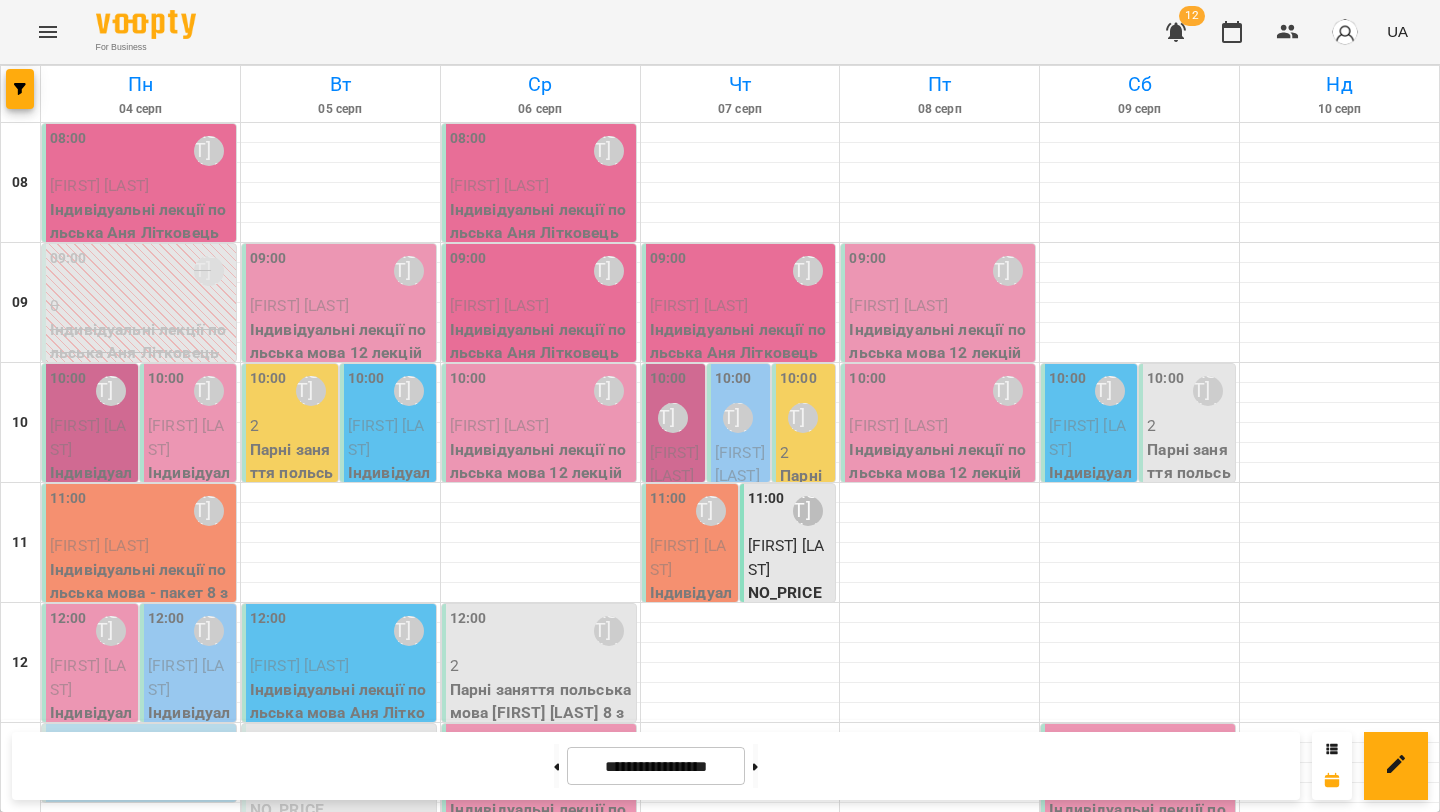 click on "[FIRST] [LAST]" at bounding box center [675, 464] 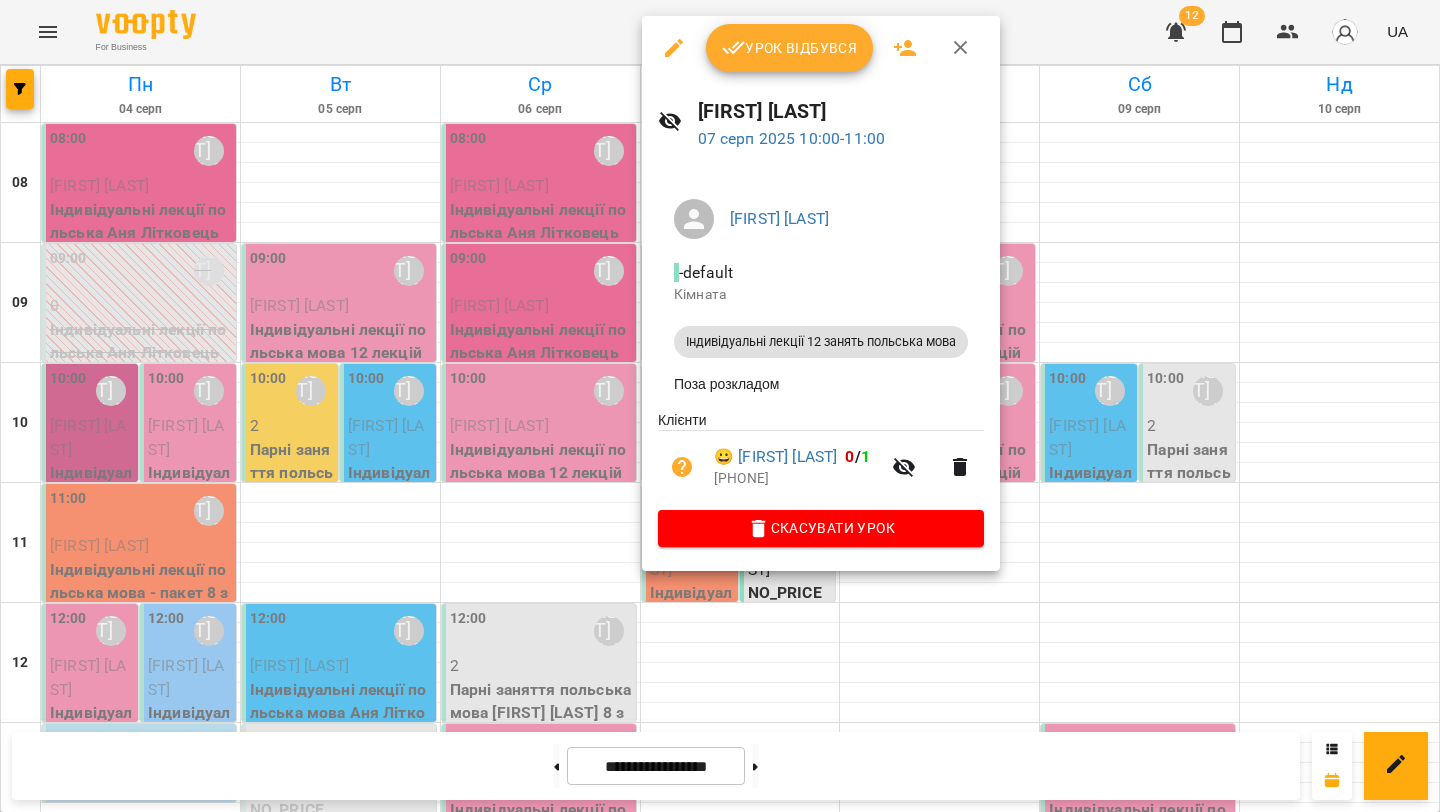 click 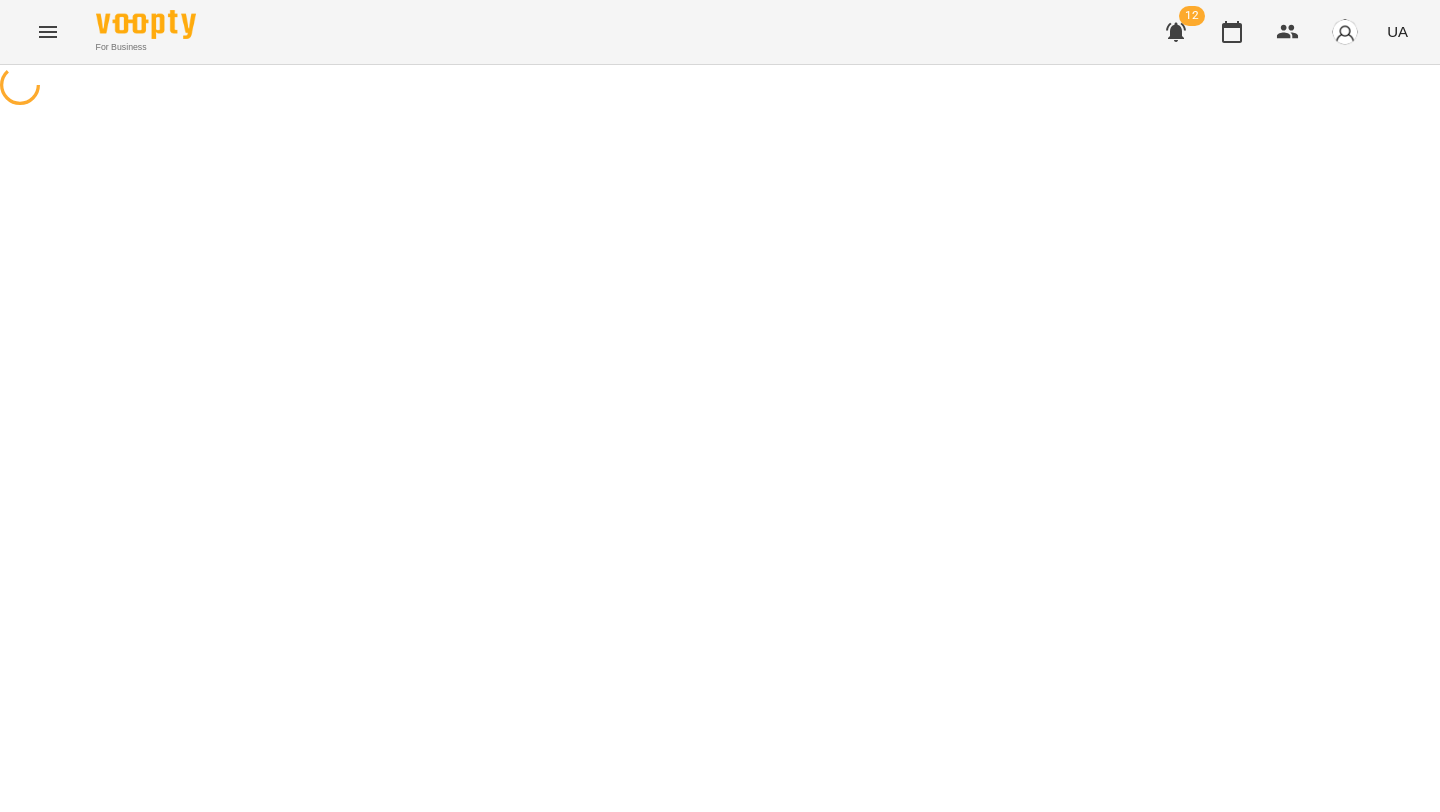 select on "**********" 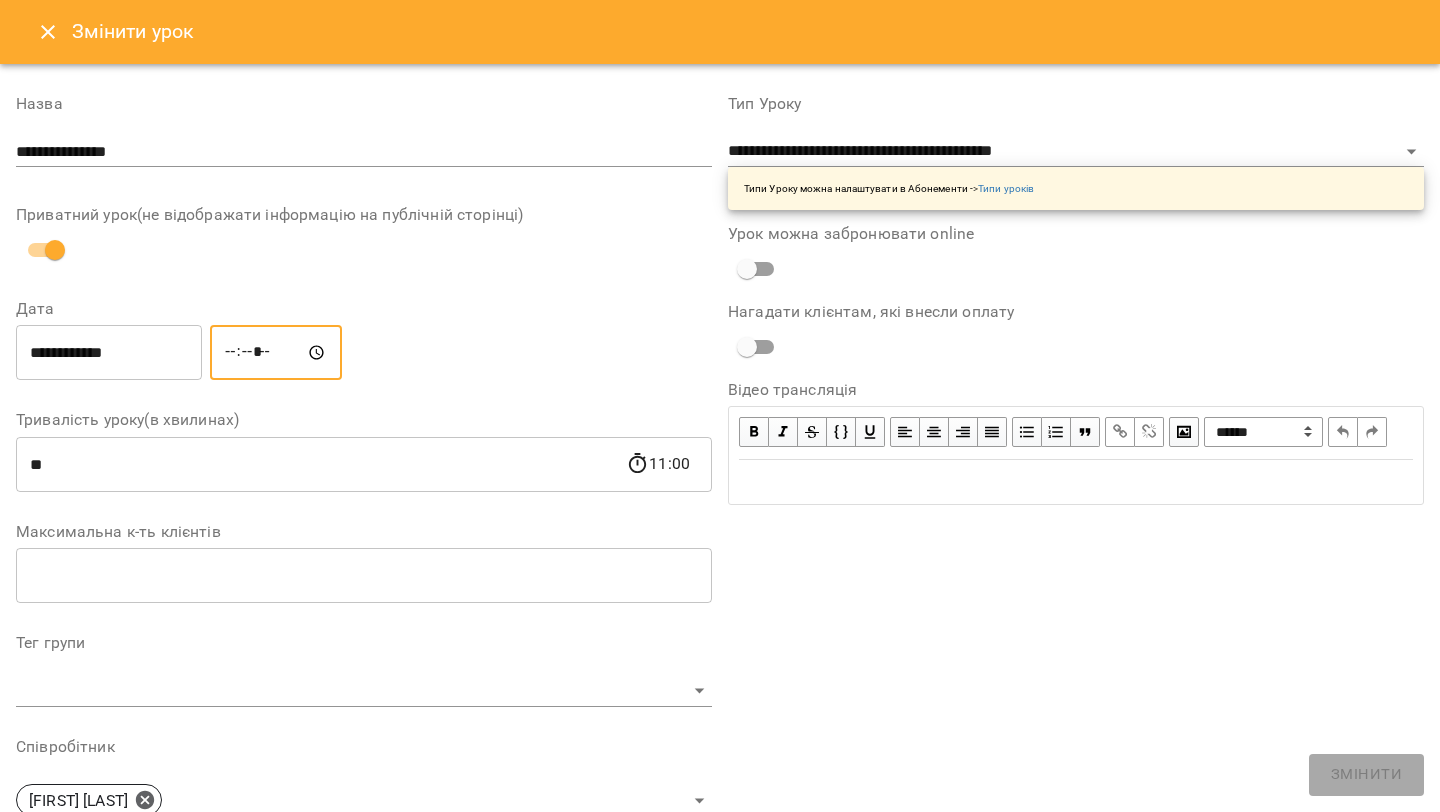 click on "*****" at bounding box center [276, 353] 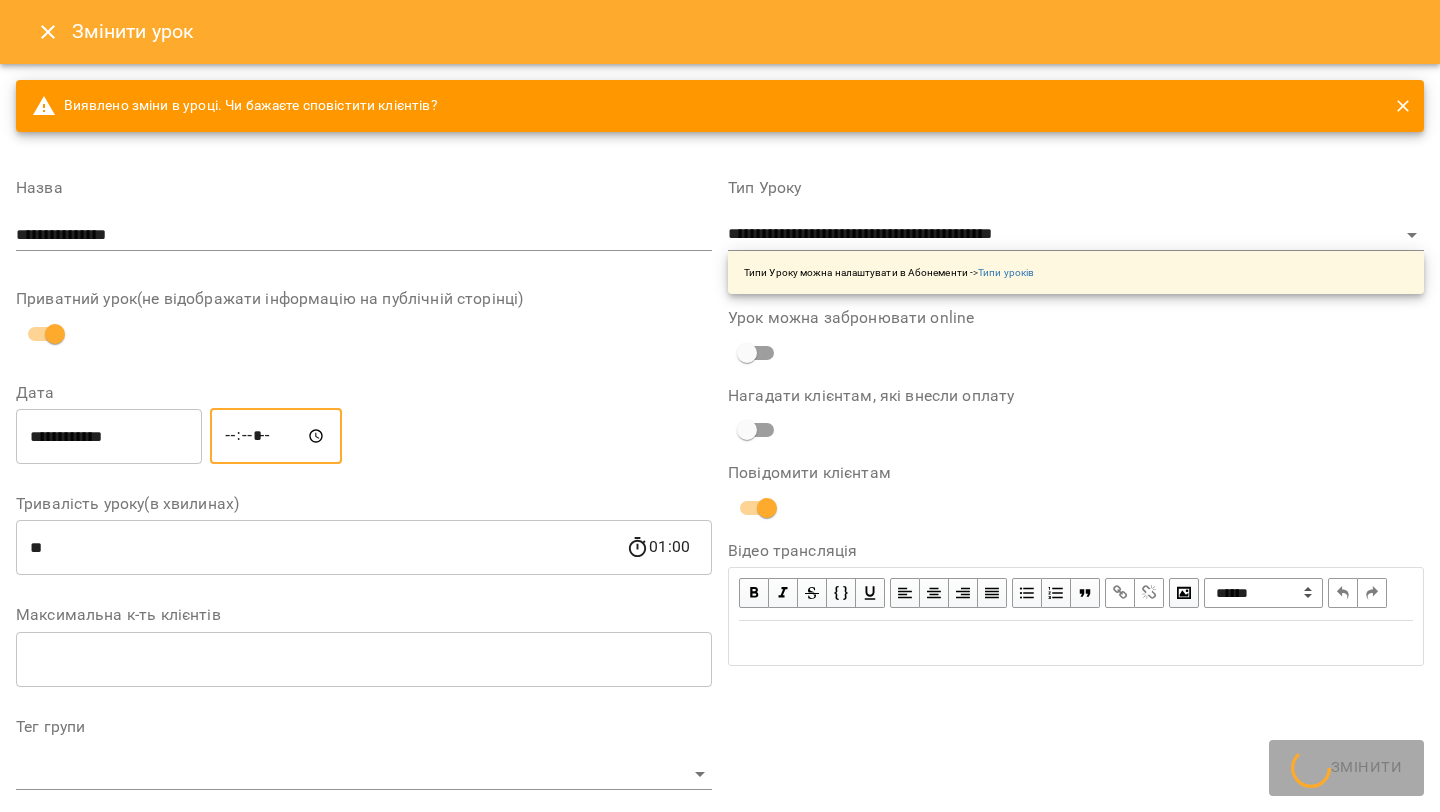 type on "*****" 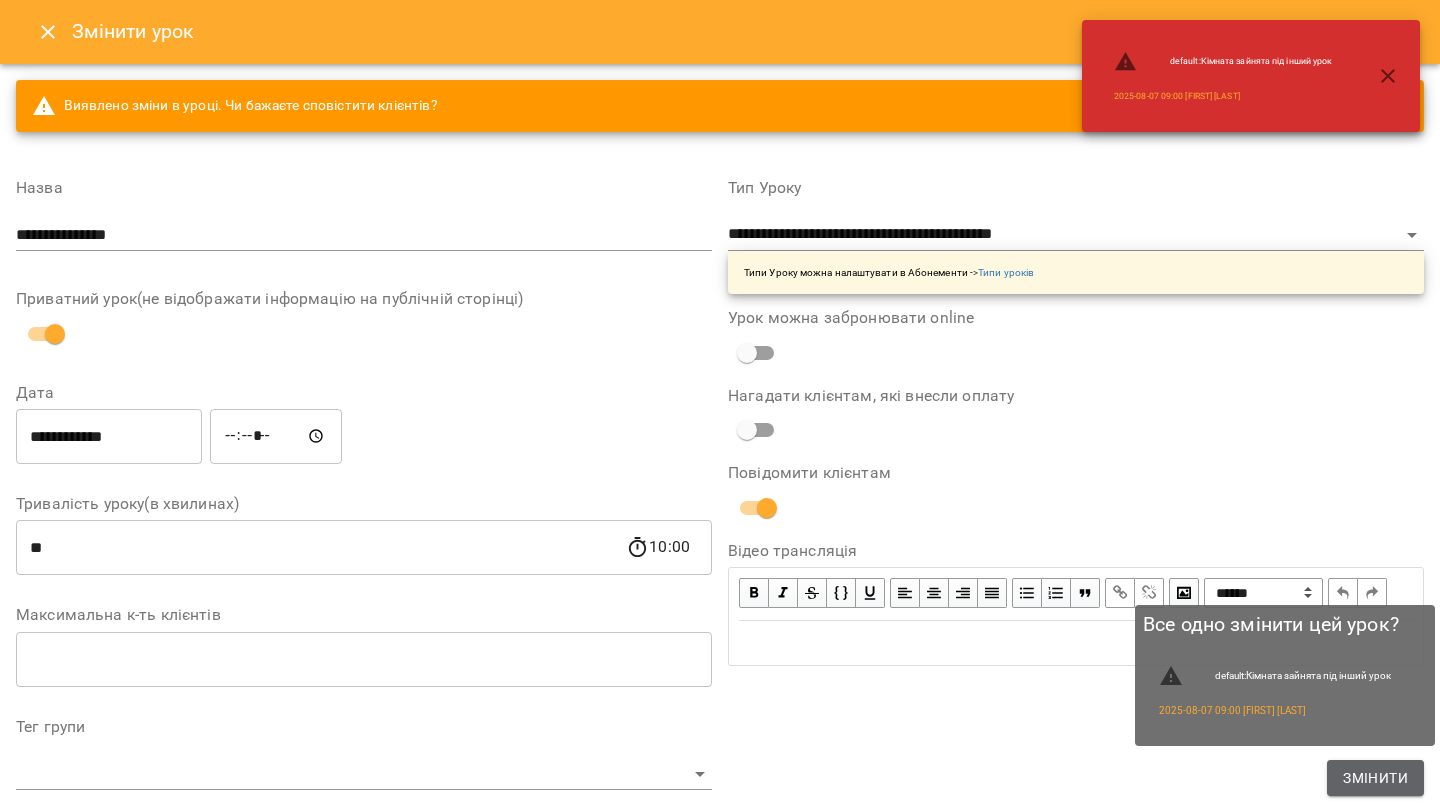 click on "Змінити" at bounding box center [1375, 778] 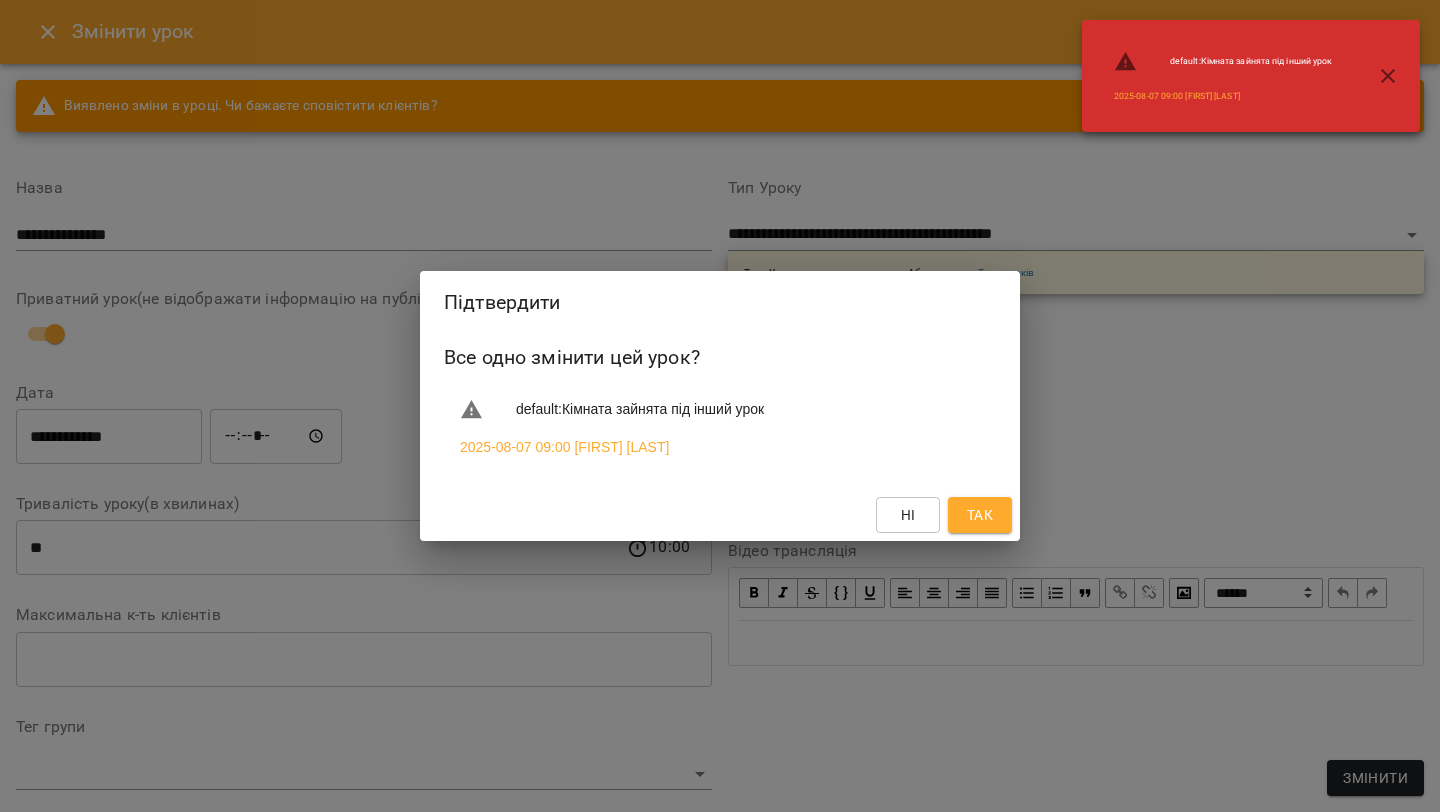 click on "Так" at bounding box center (980, 515) 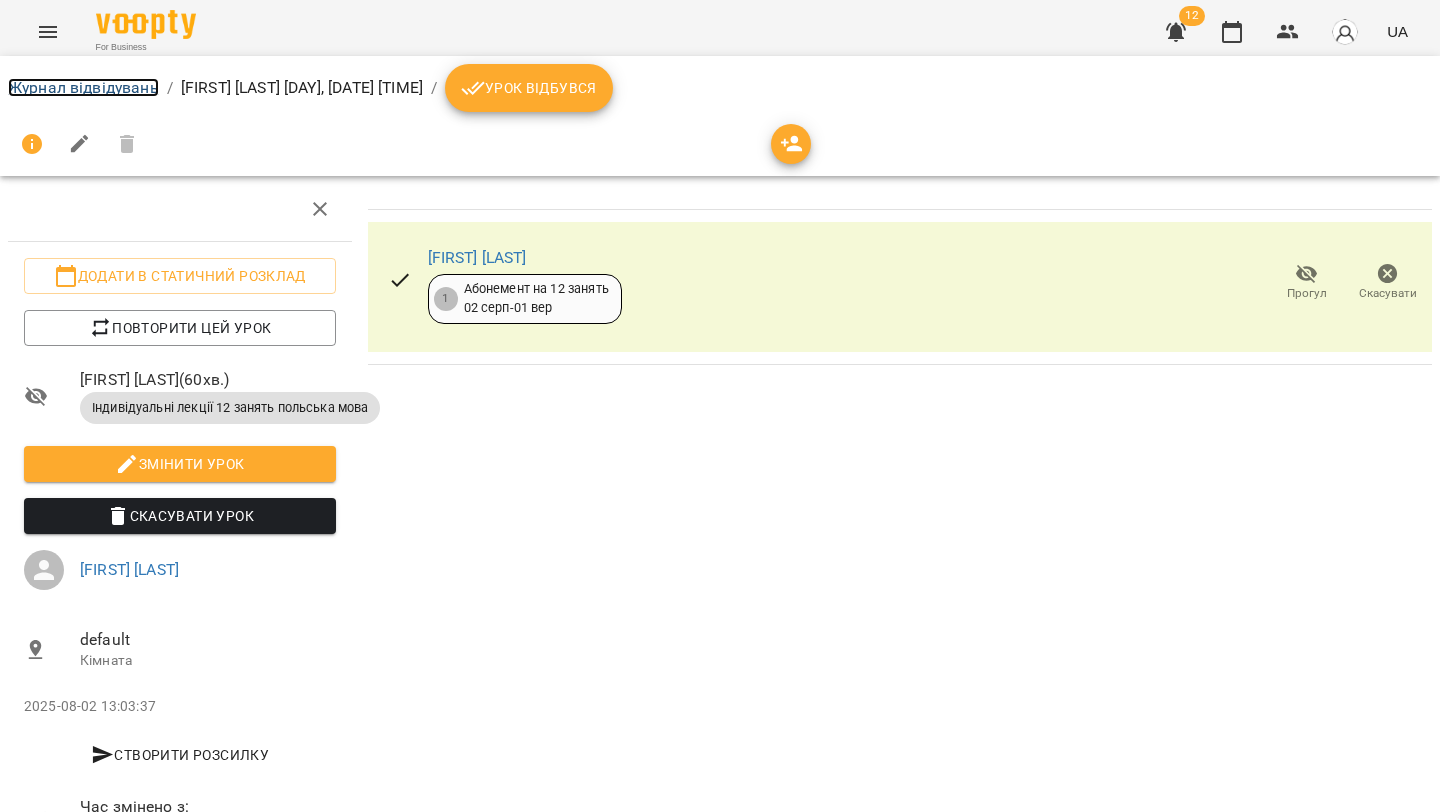 click on "Журнал відвідувань" at bounding box center (83, 87) 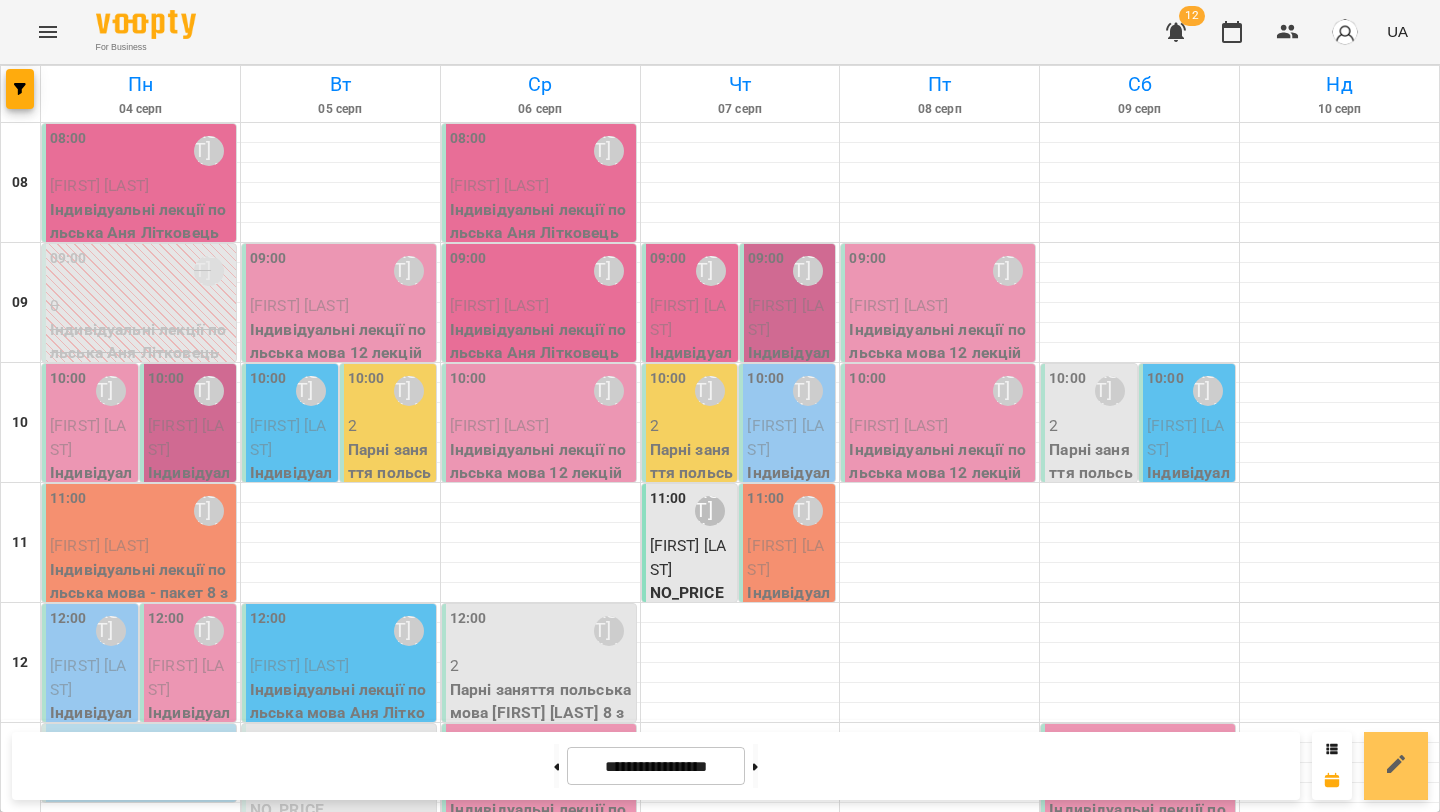 click at bounding box center (1396, 766) 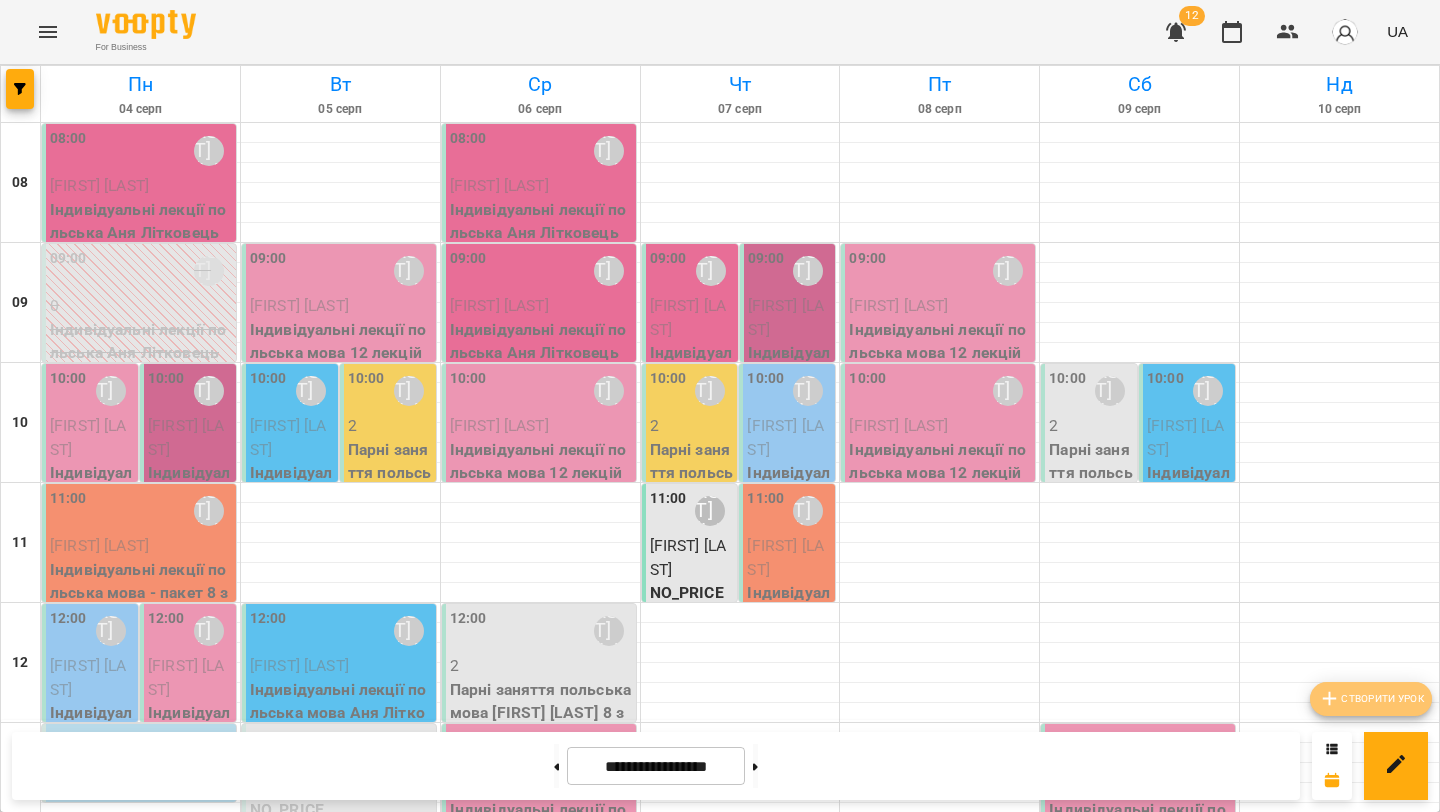 click on "Створити урок" at bounding box center (1371, 699) 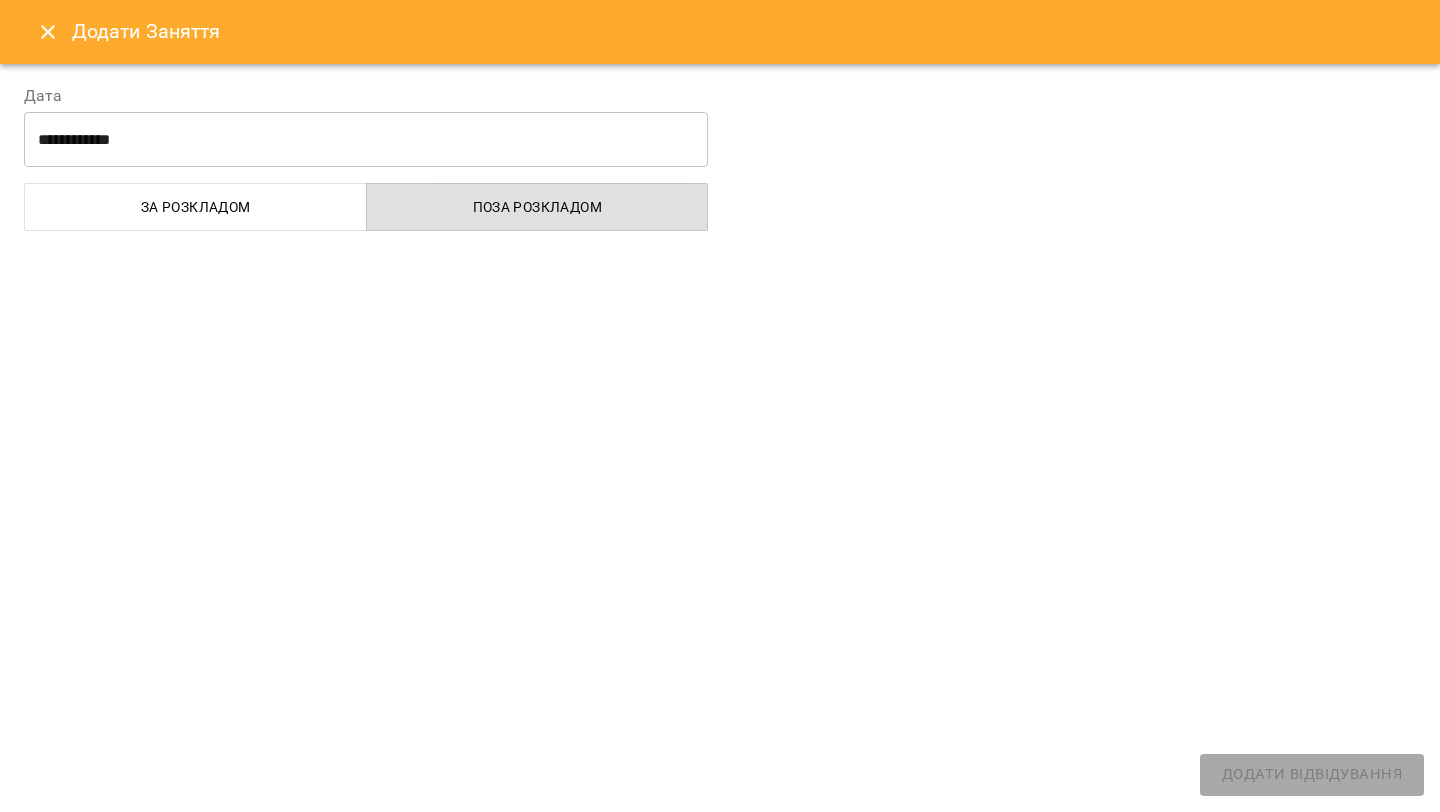 select 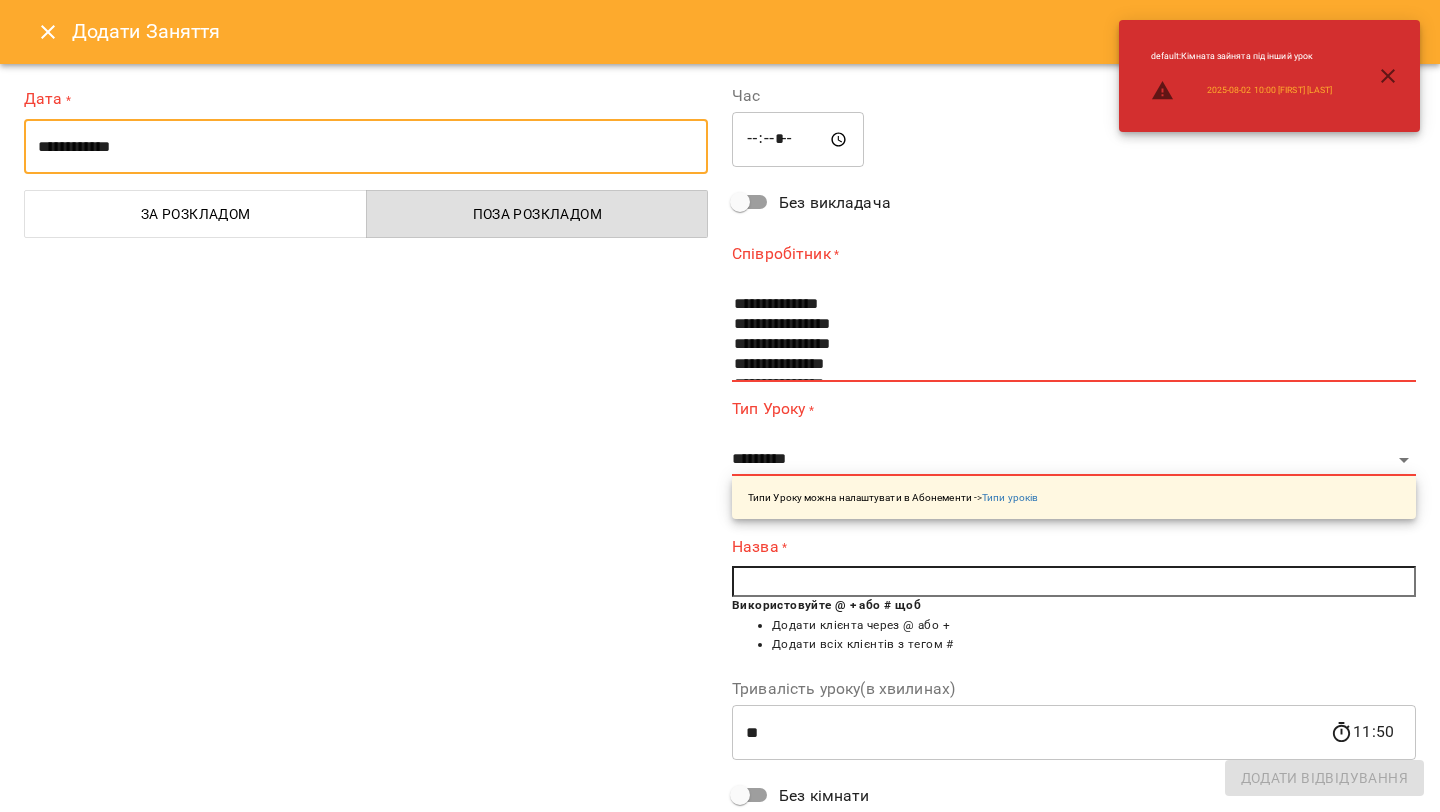 click on "**********" at bounding box center [366, 147] 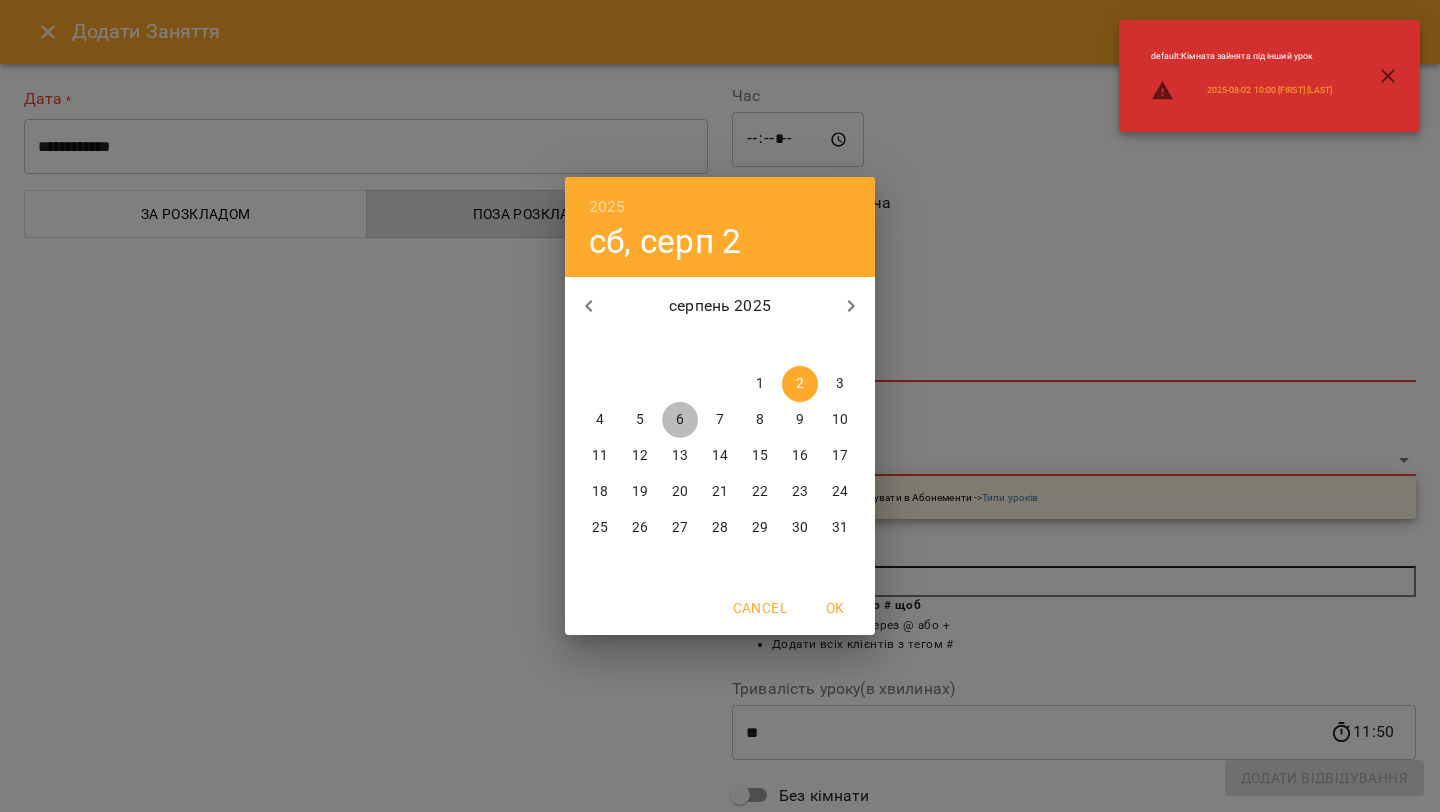 click on "6" at bounding box center (680, 420) 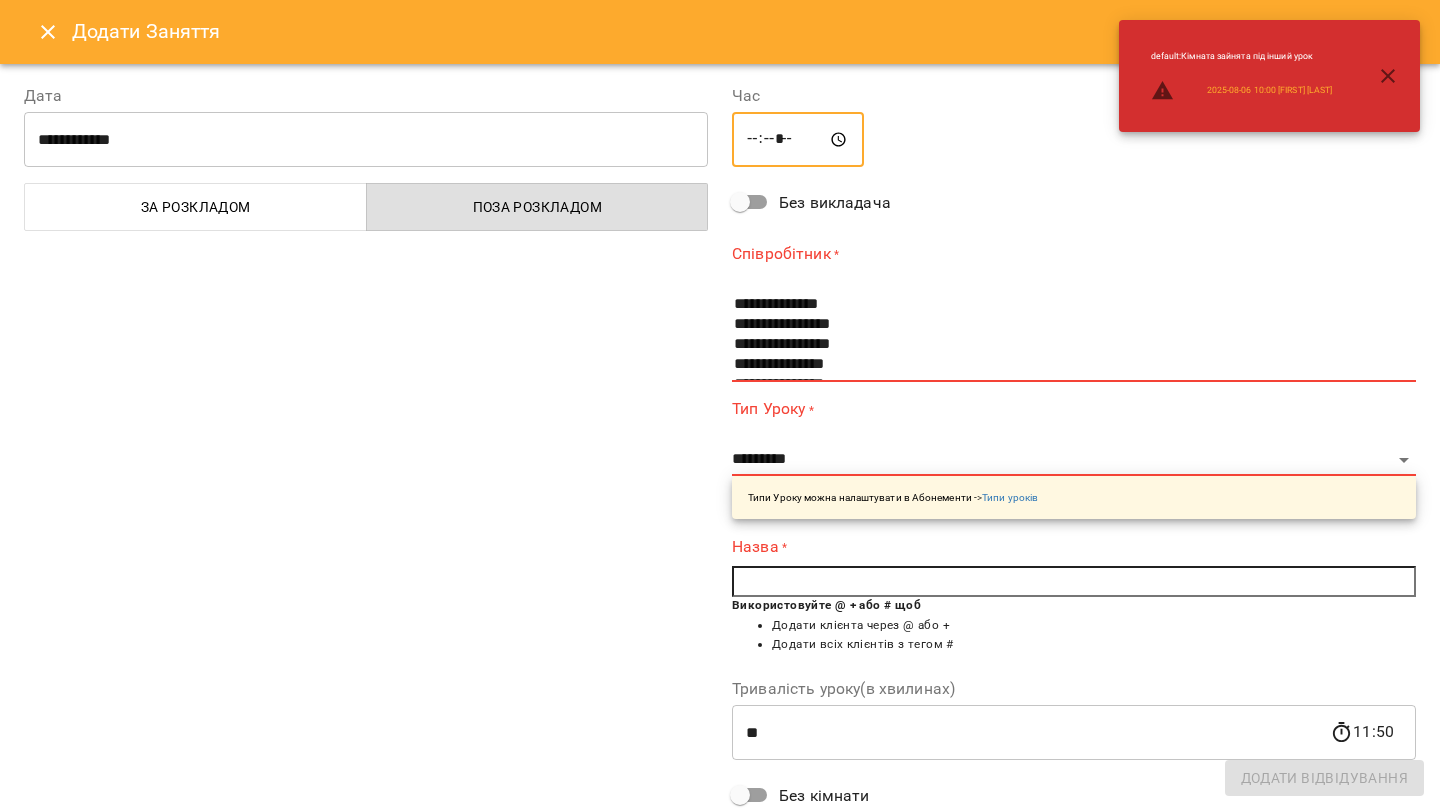 click on "*****" at bounding box center [798, 140] 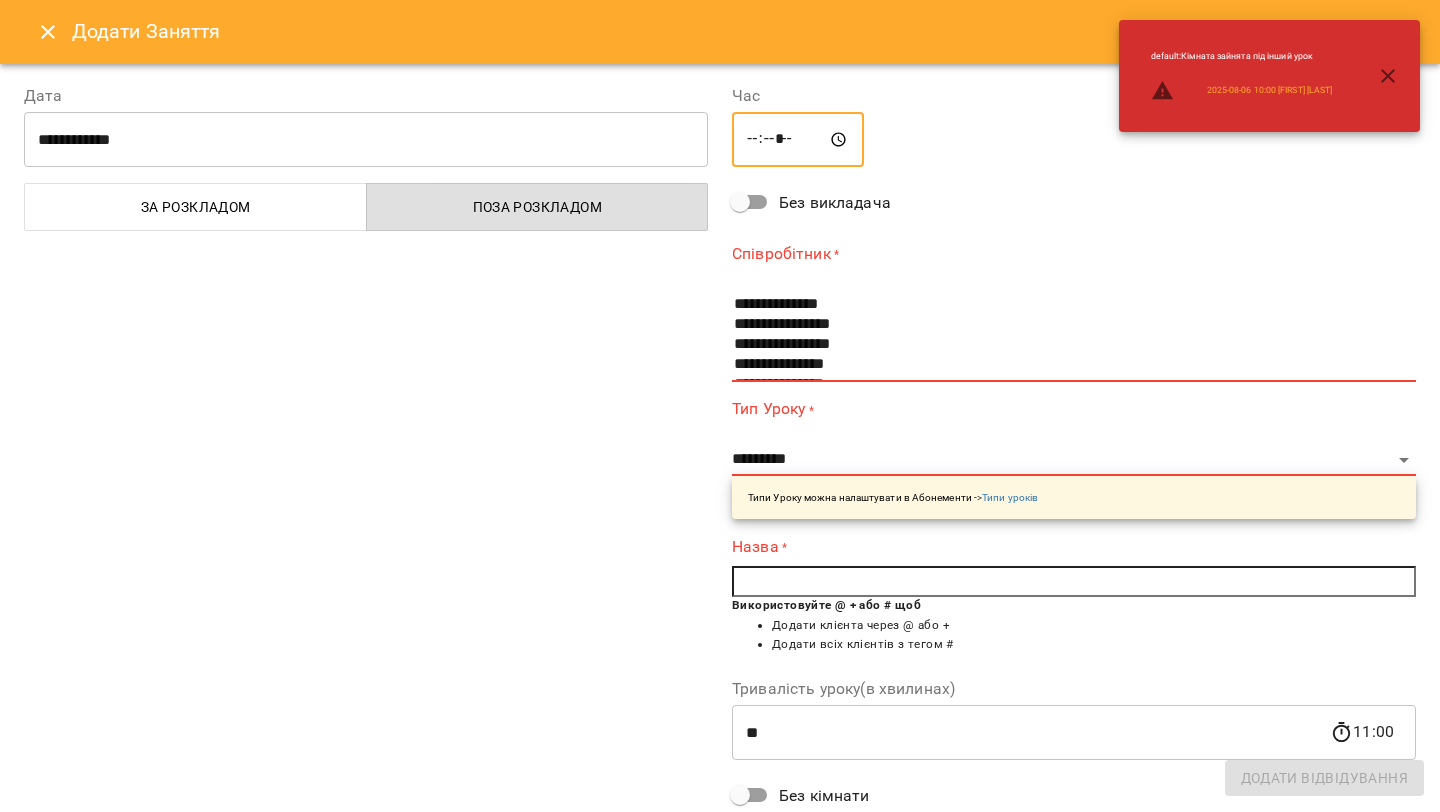 scroll, scrollTop: 40, scrollLeft: 0, axis: vertical 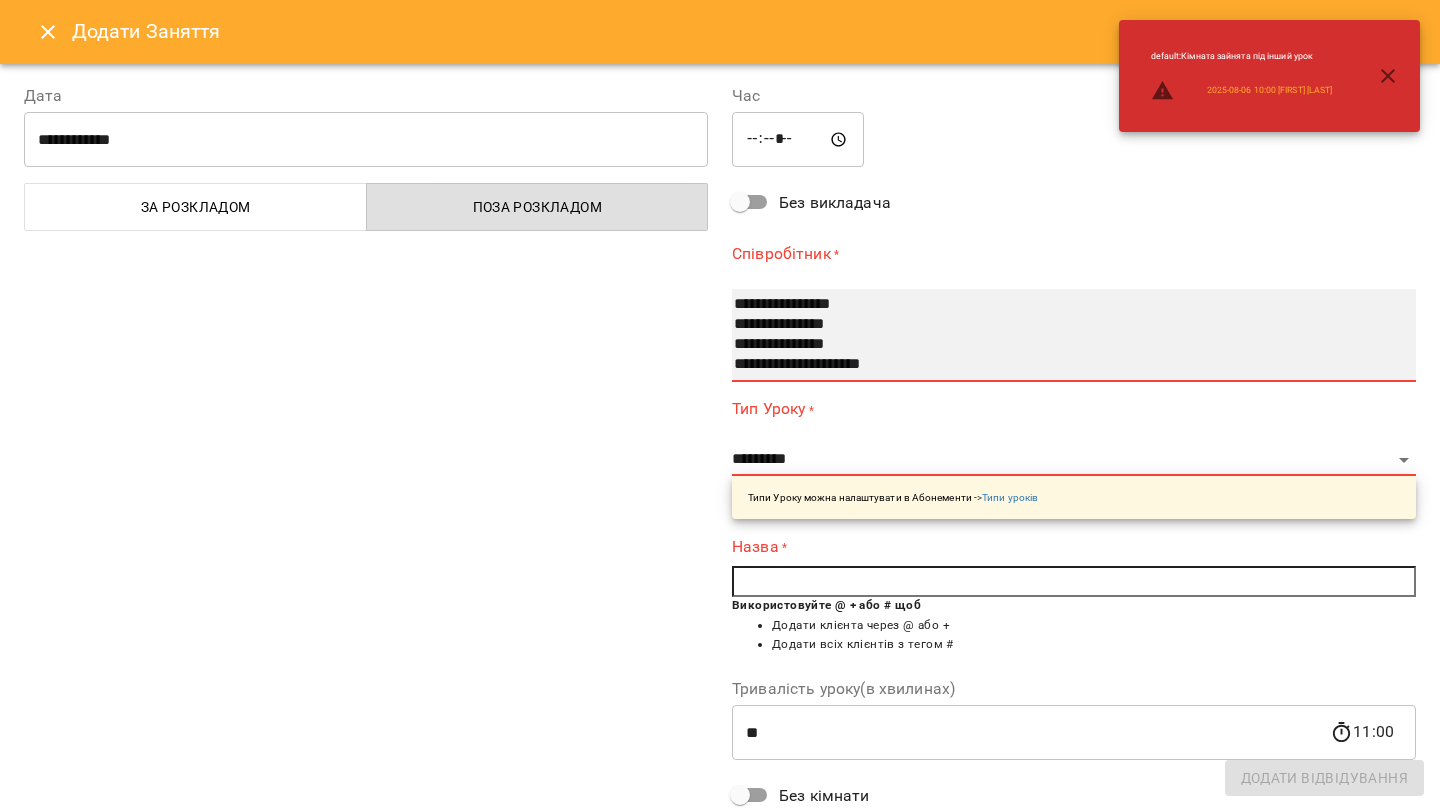 select on "**********" 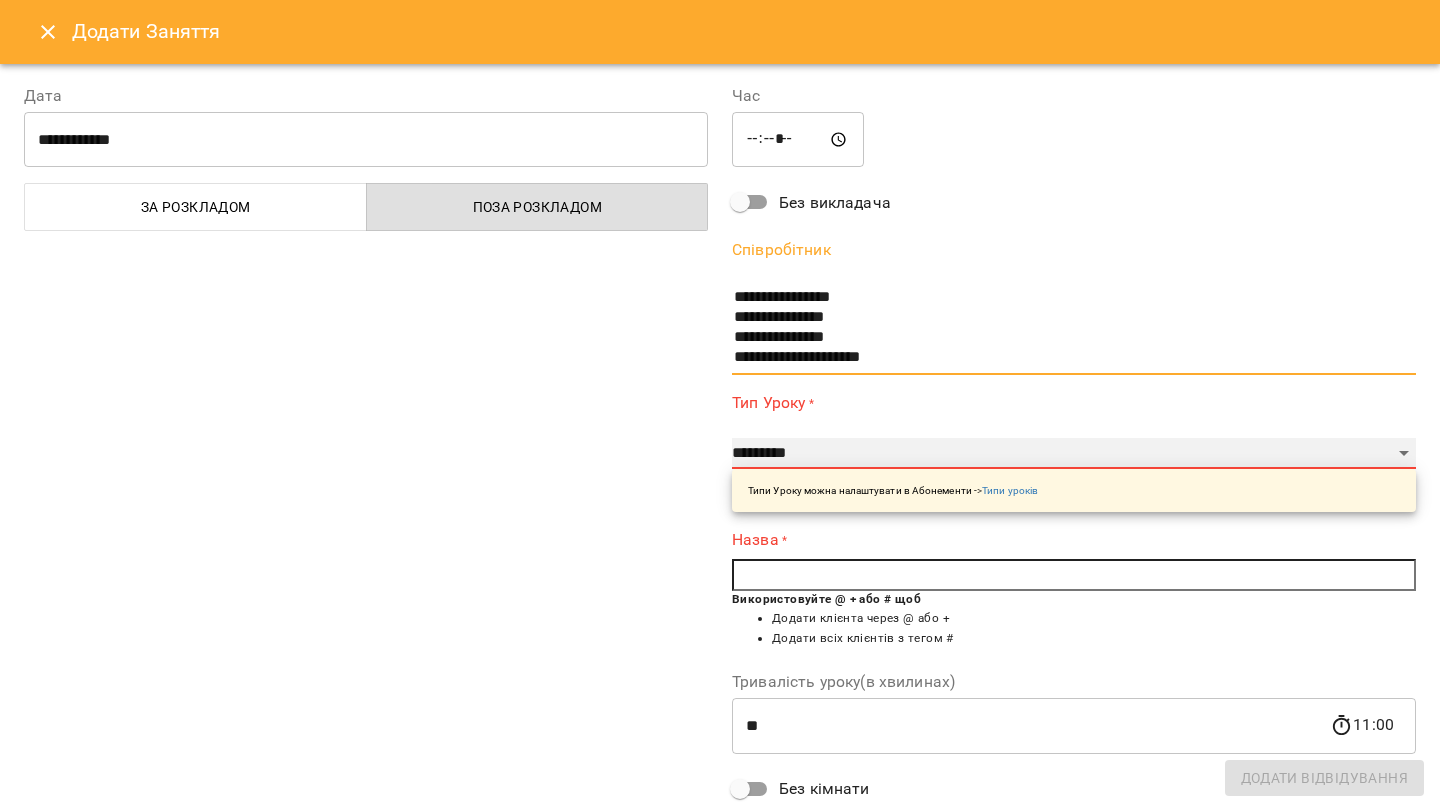 click on "**********" at bounding box center (1074, 454) 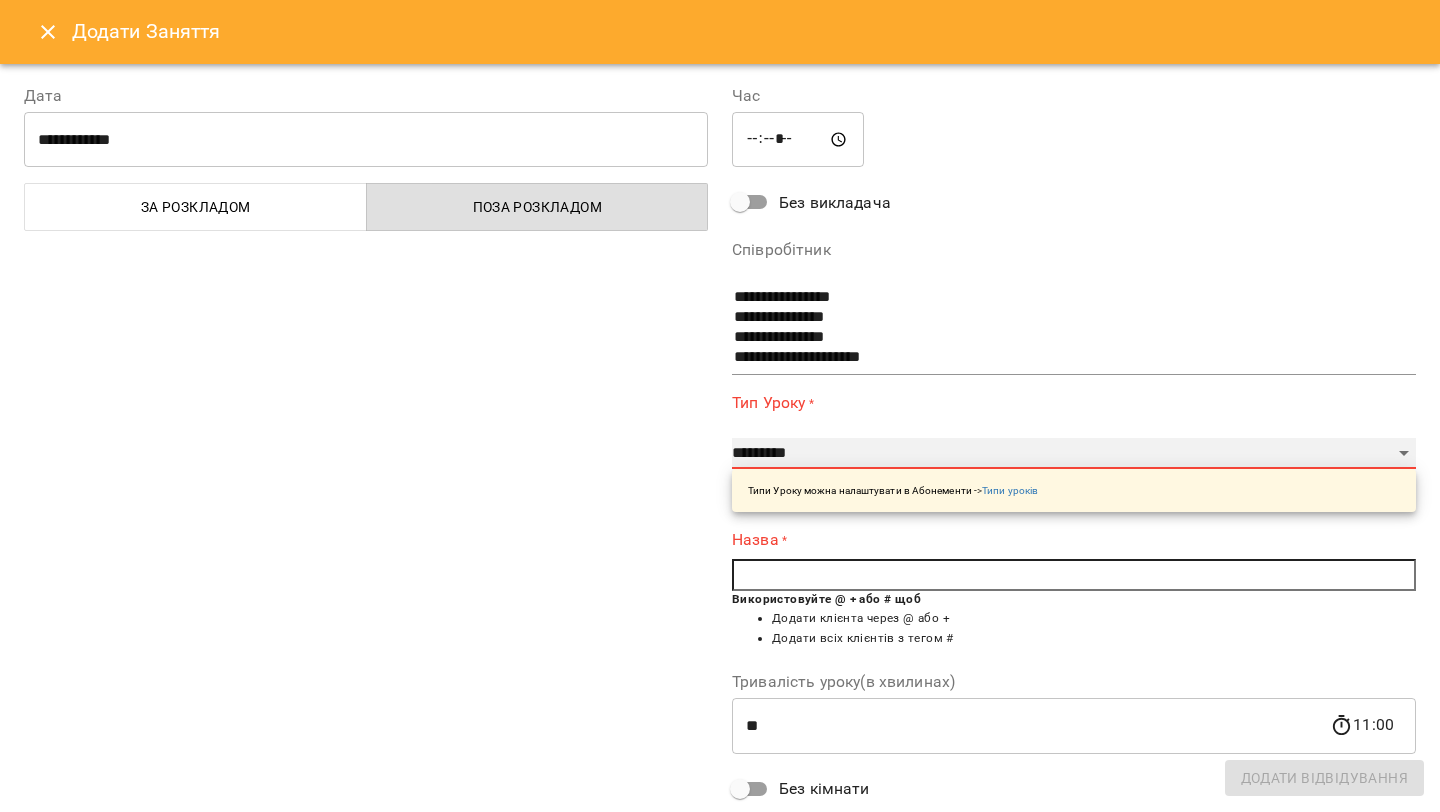 select on "**********" 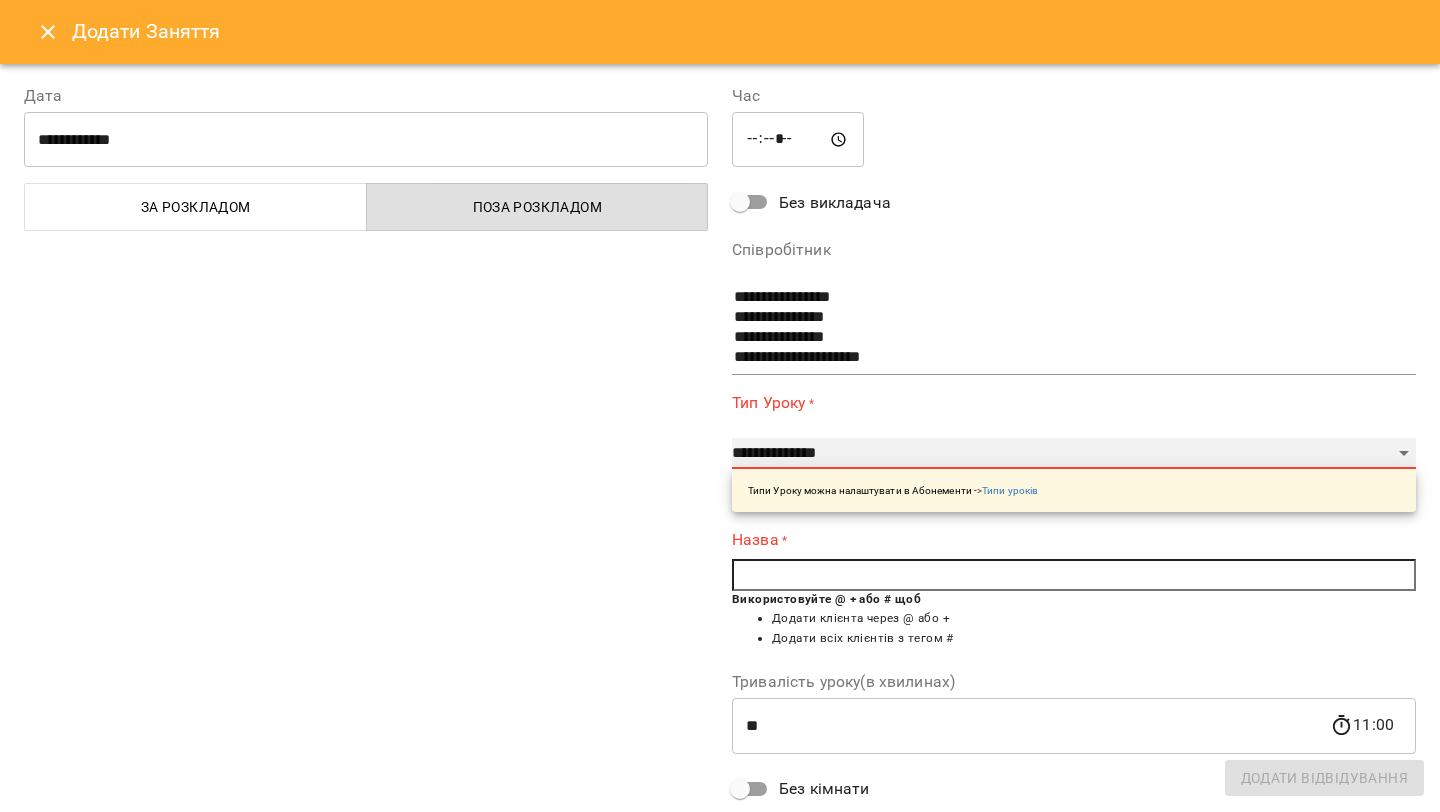 type on "**" 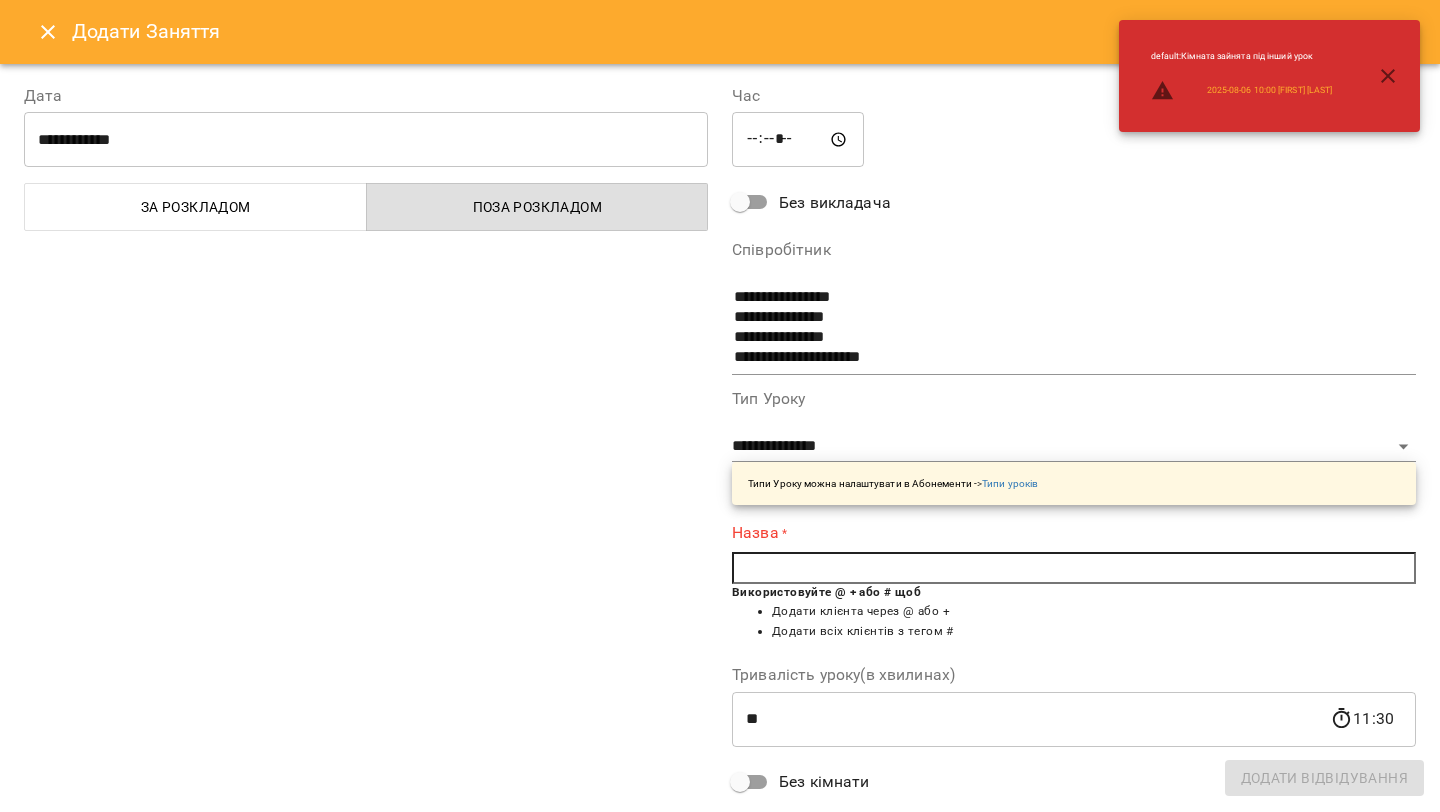 click at bounding box center (1074, 568) 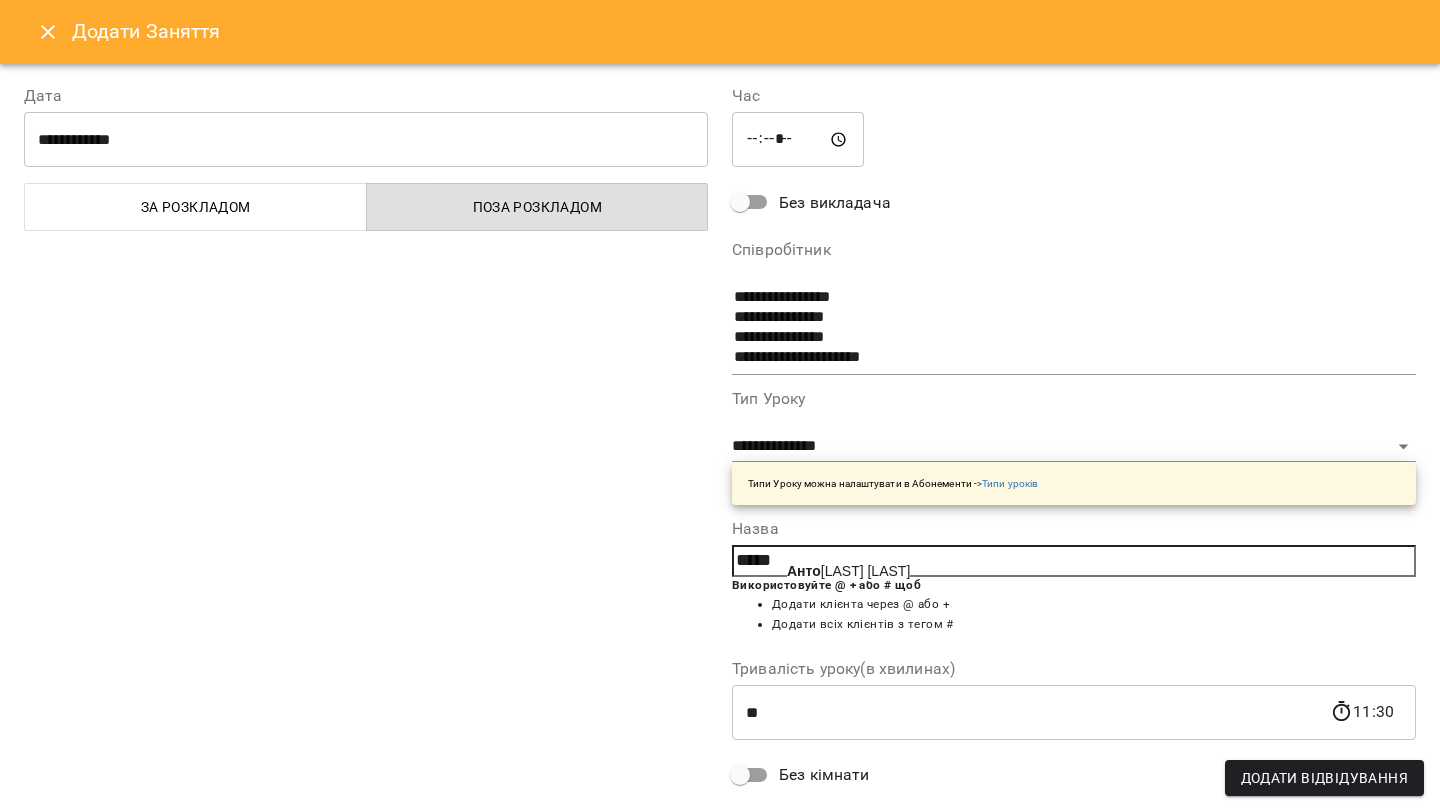 click on "[FIRST] [LAST]" at bounding box center [848, 571] 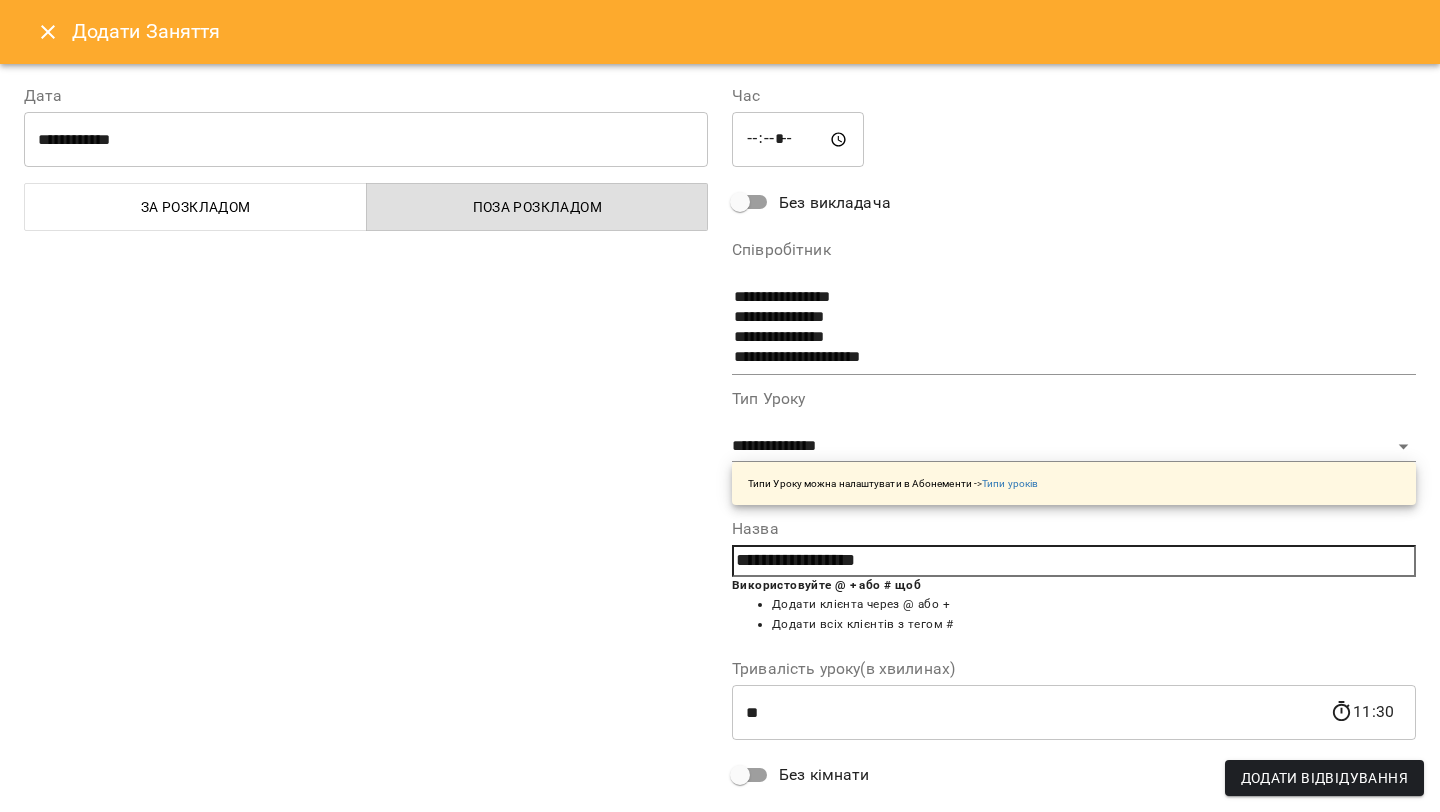 click on "**********" at bounding box center (1074, 561) 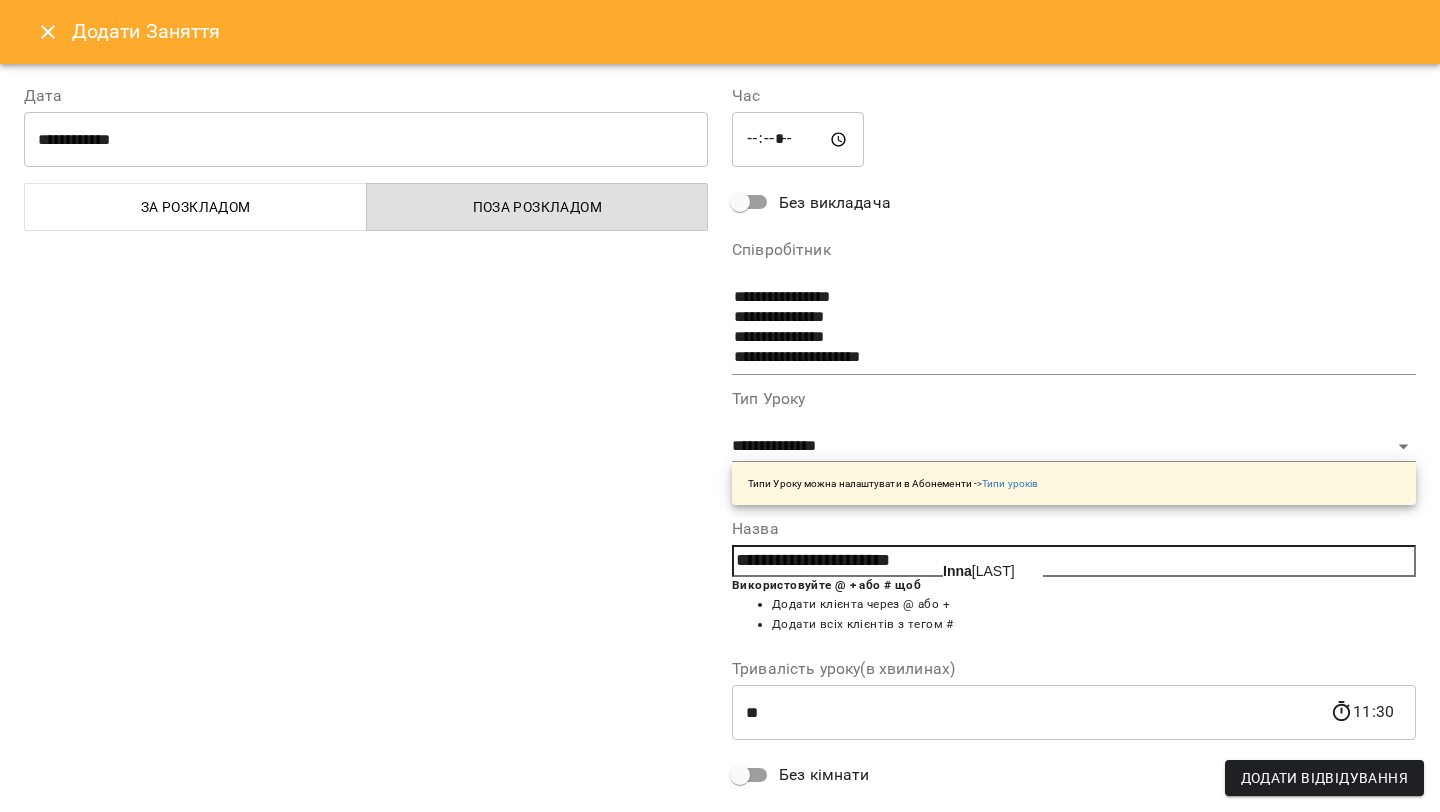 click on "[FIRST] [LAST]" at bounding box center (979, 571) 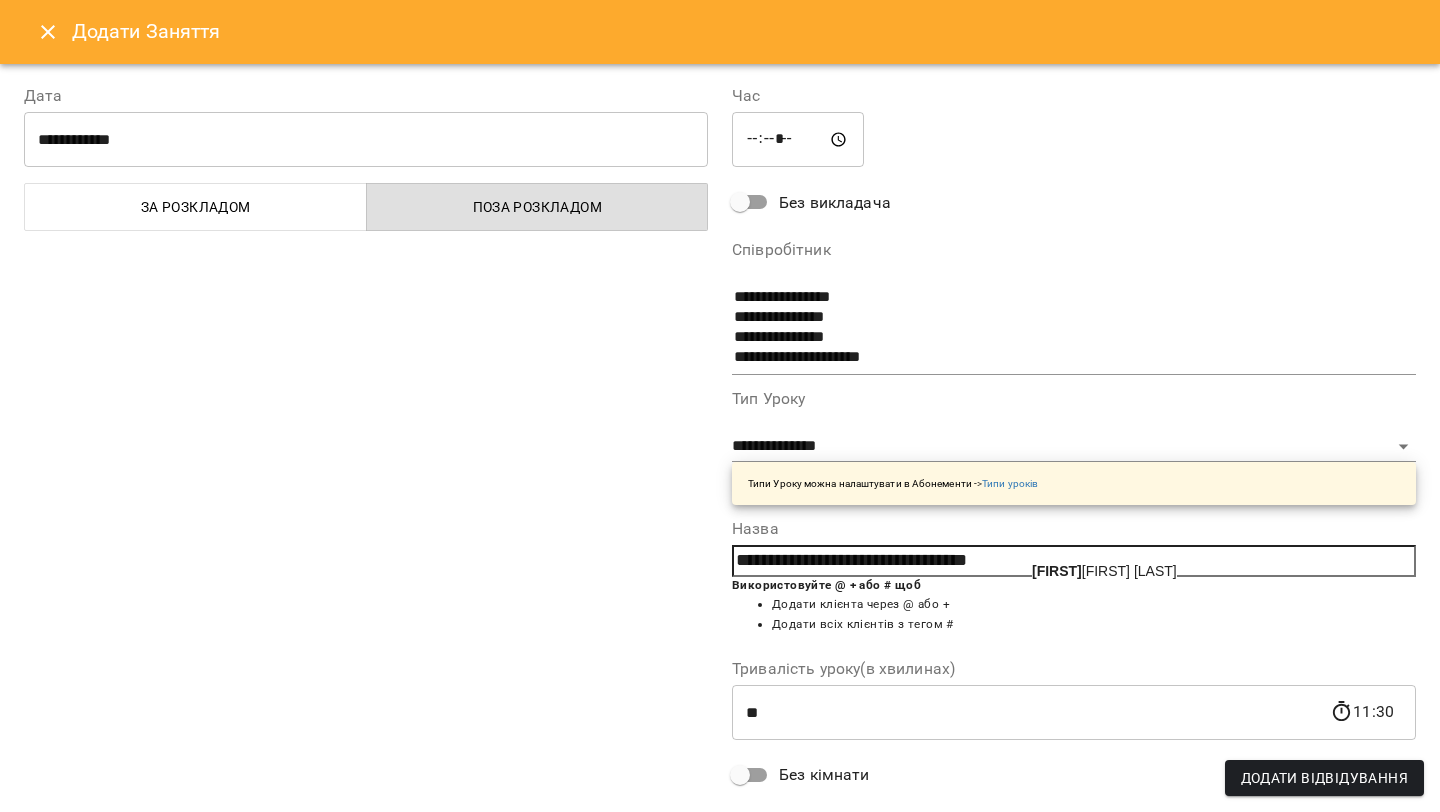 click on "[FIRST] [LAST]" at bounding box center (1104, 571) 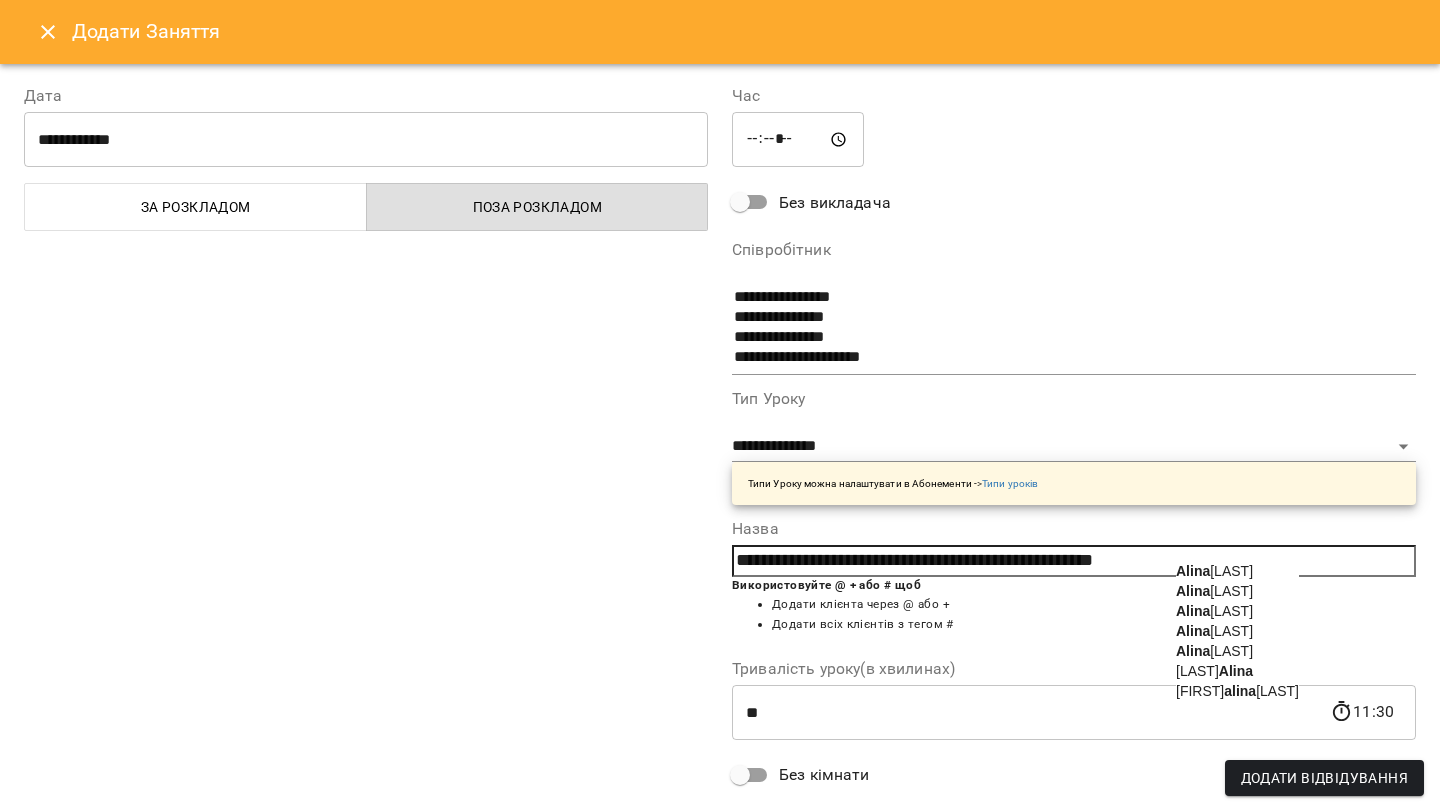 click on "Alina" 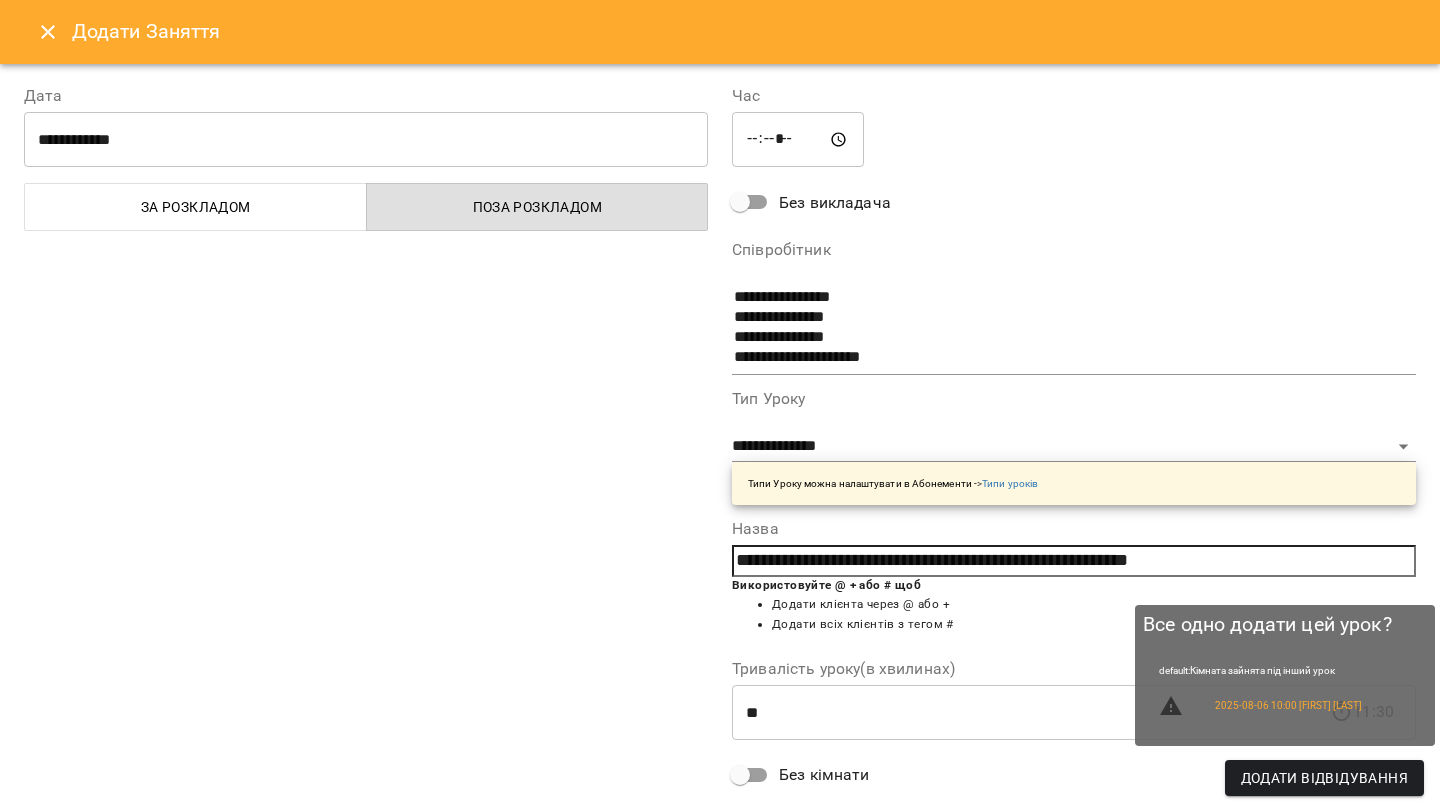 click on "Додати Відвідування" at bounding box center [1324, 778] 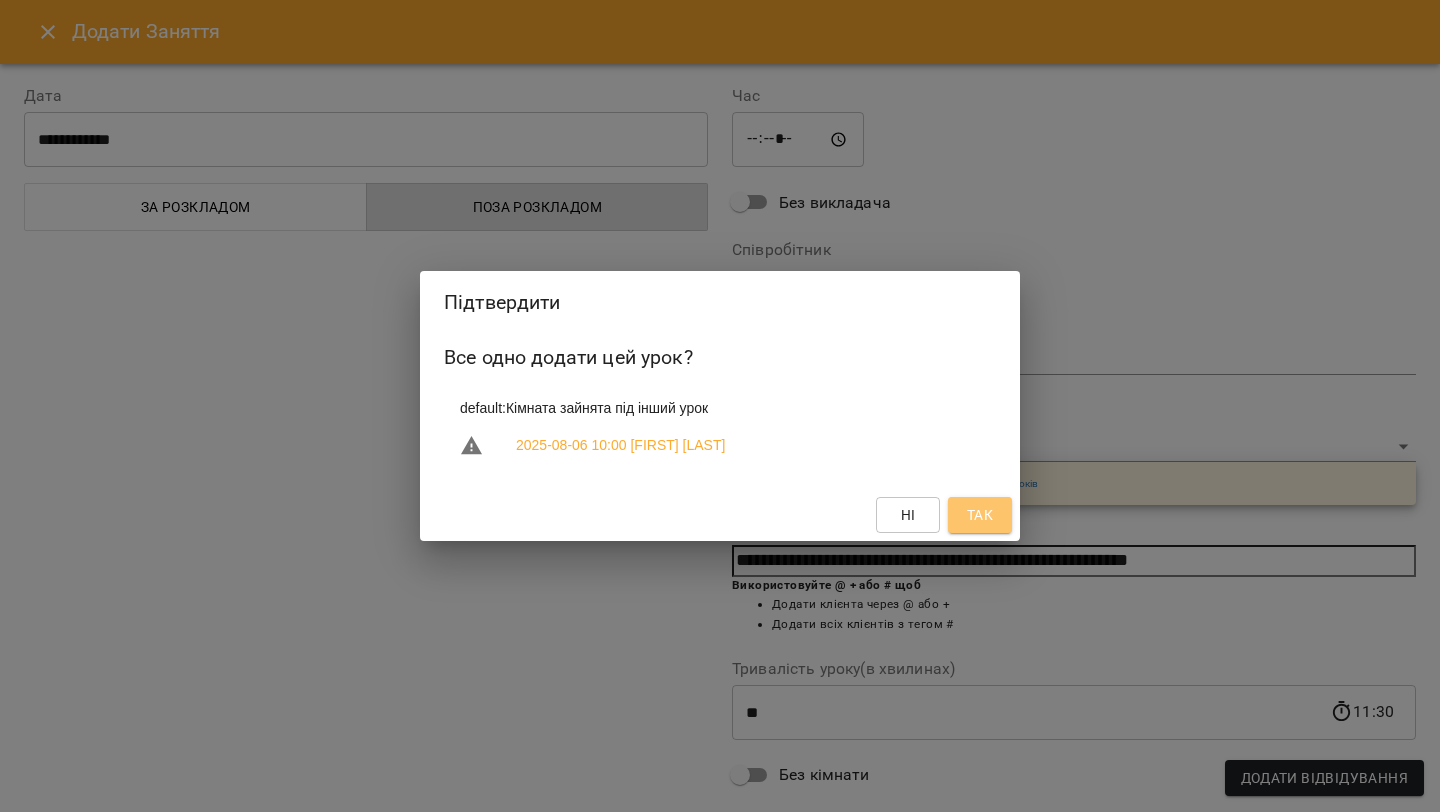 click on "Так" at bounding box center [980, 515] 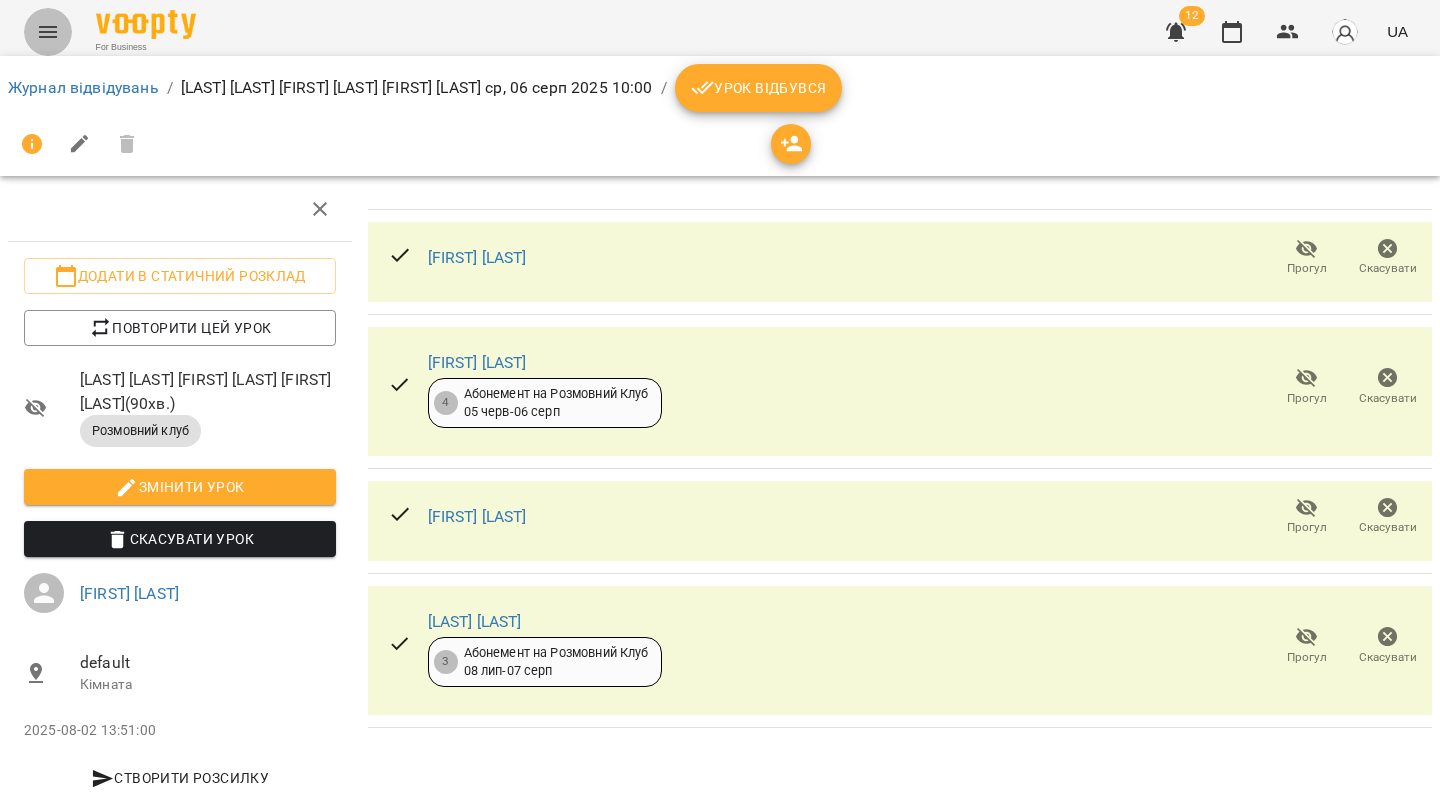click 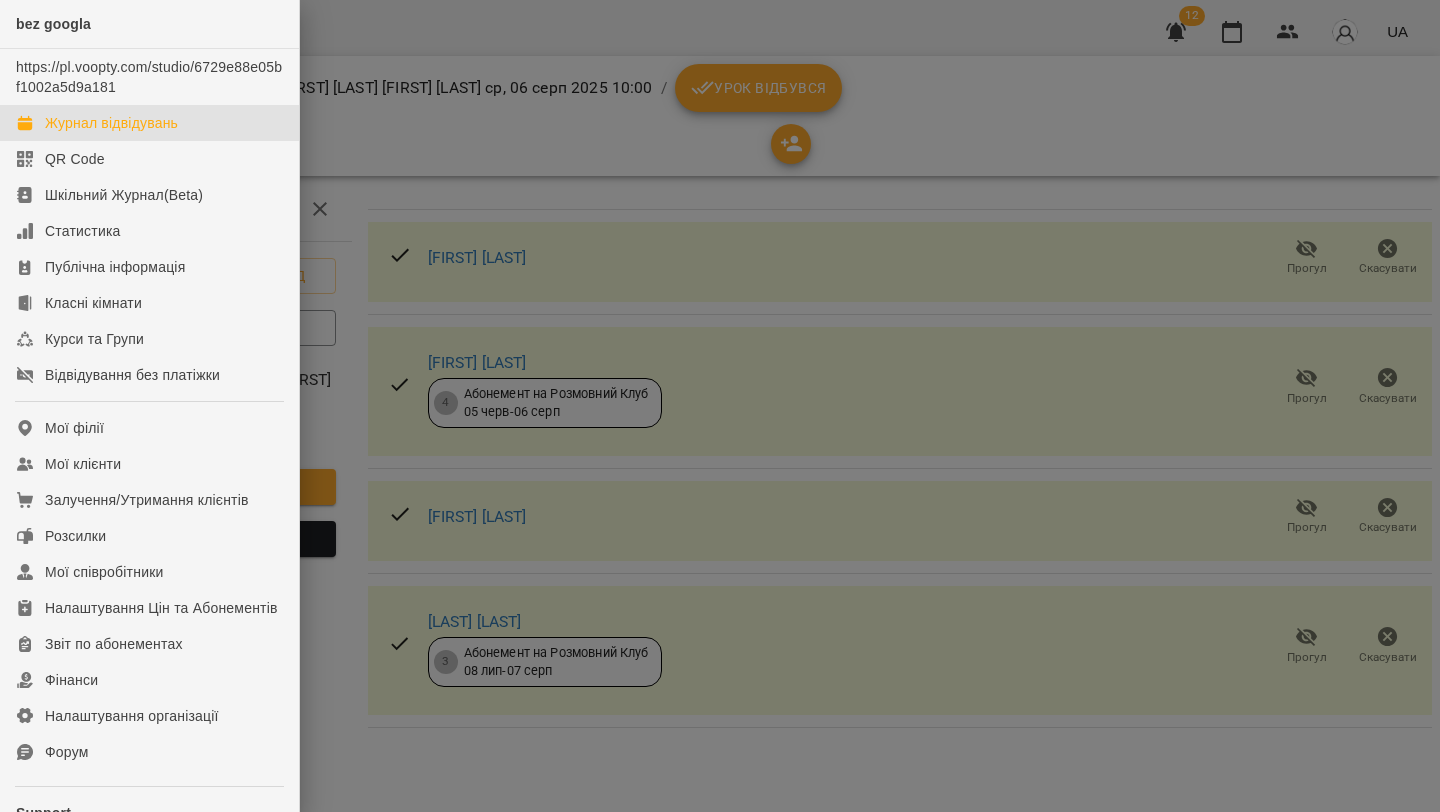 drag, startPoint x: 93, startPoint y: 116, endPoint x: 576, endPoint y: 206, distance: 491.31354 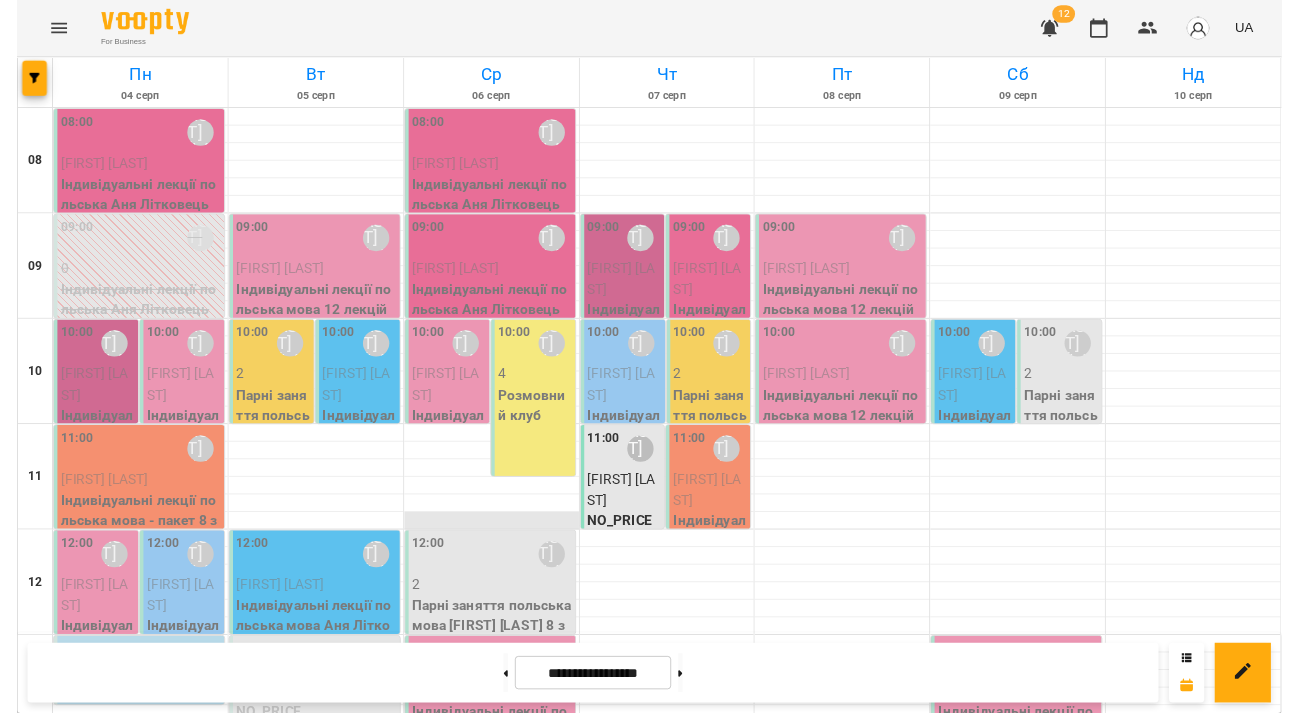 scroll, scrollTop: 0, scrollLeft: 0, axis: both 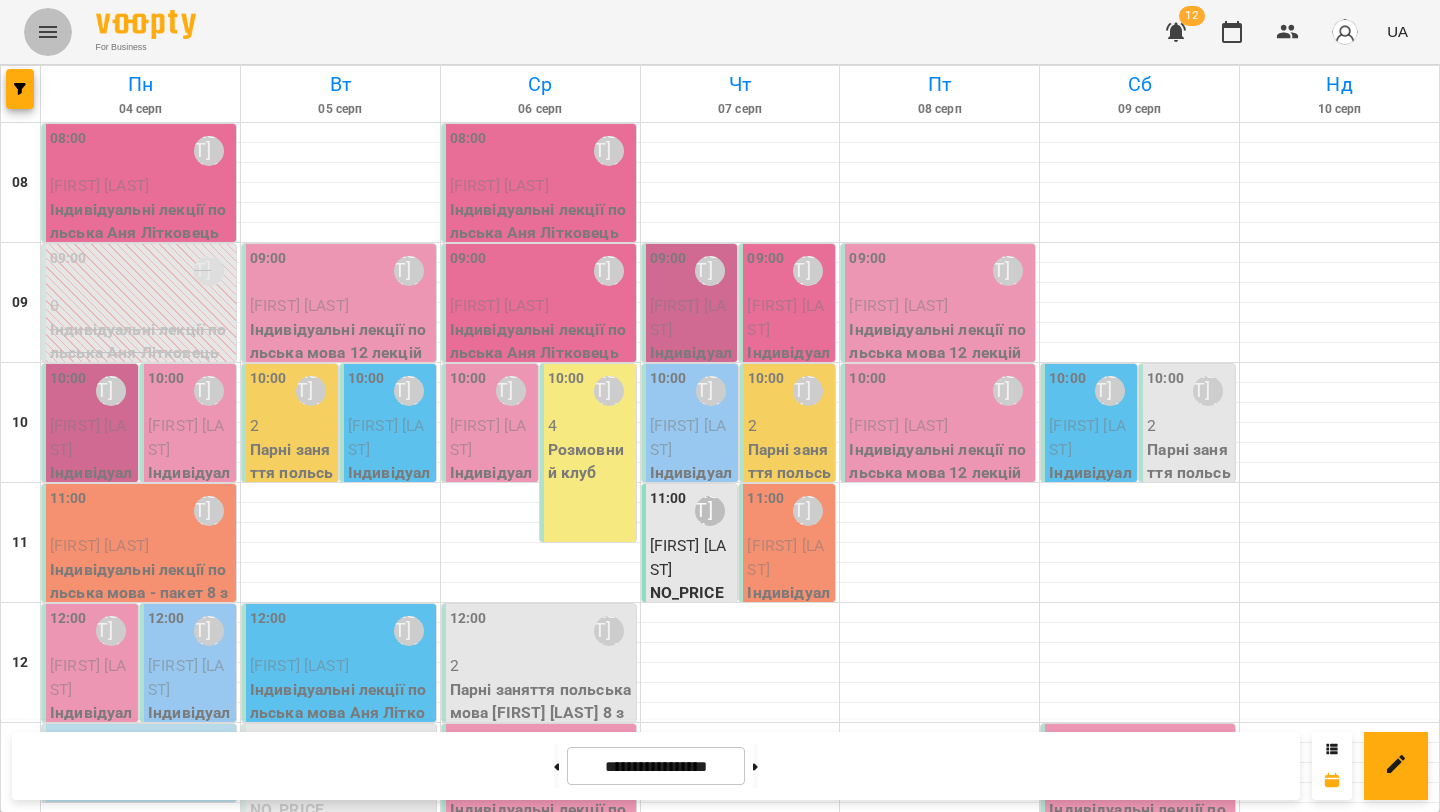 click 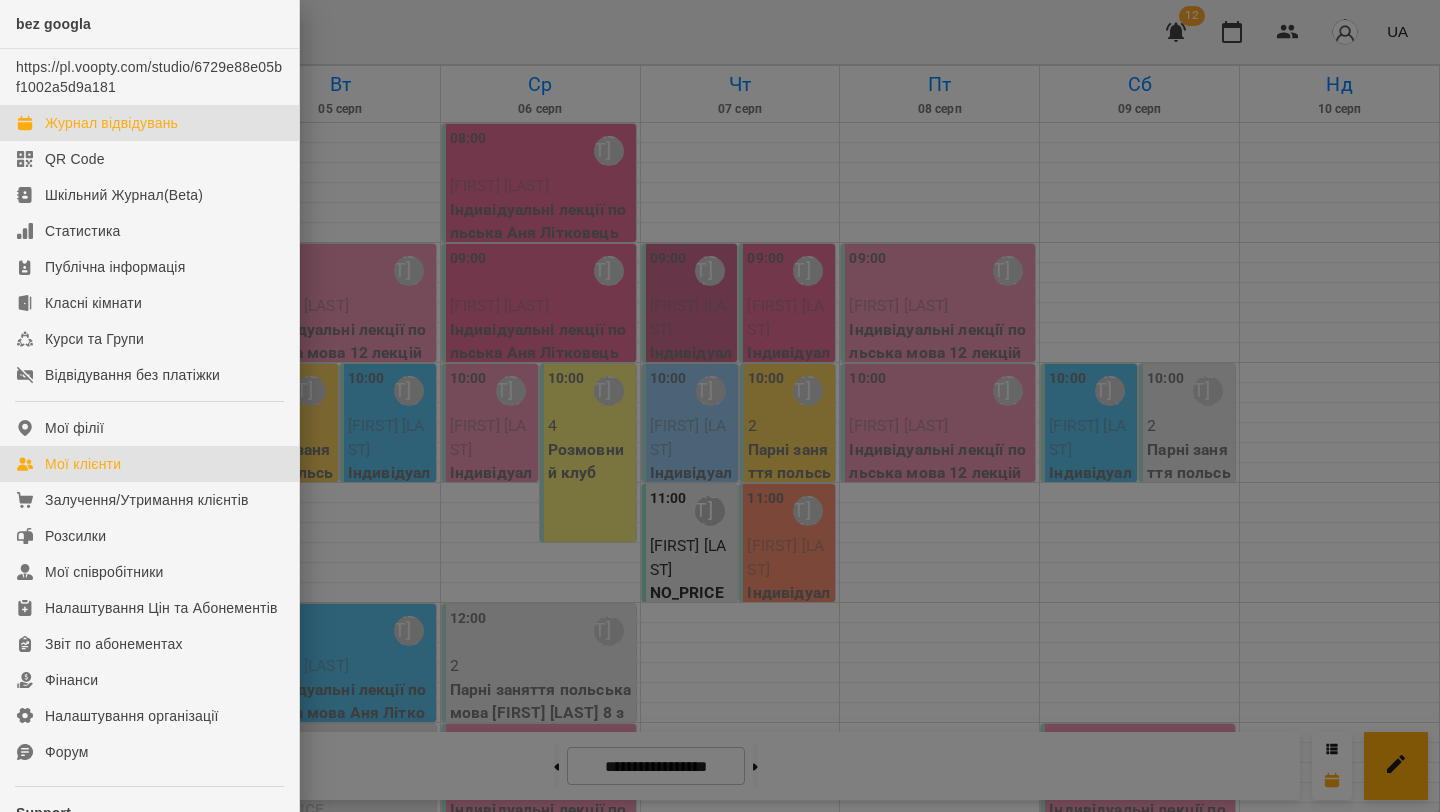 click on "Мої клієнти" at bounding box center (83, 464) 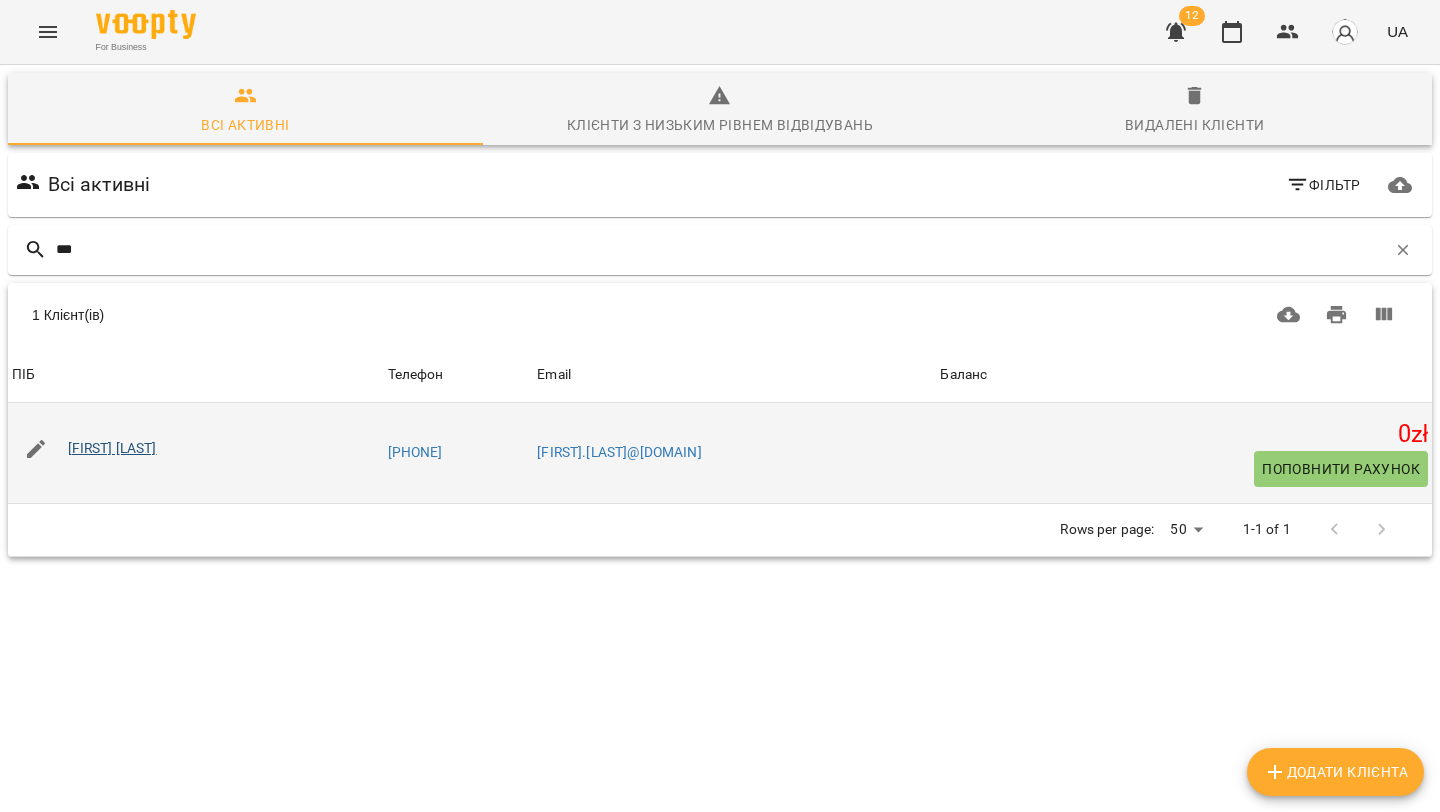 type on "***" 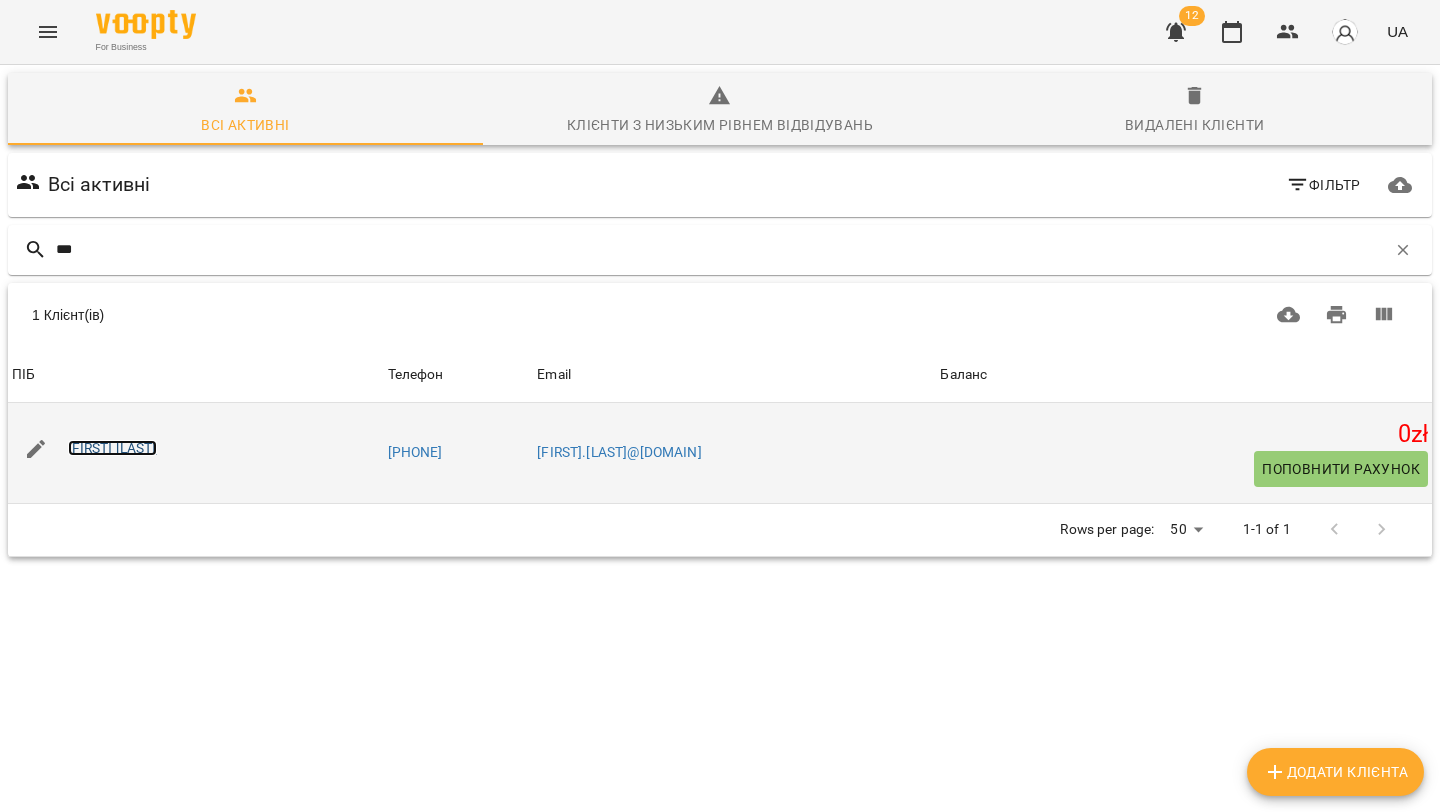 click on "[FIRST] [LAST]" at bounding box center (112, 448) 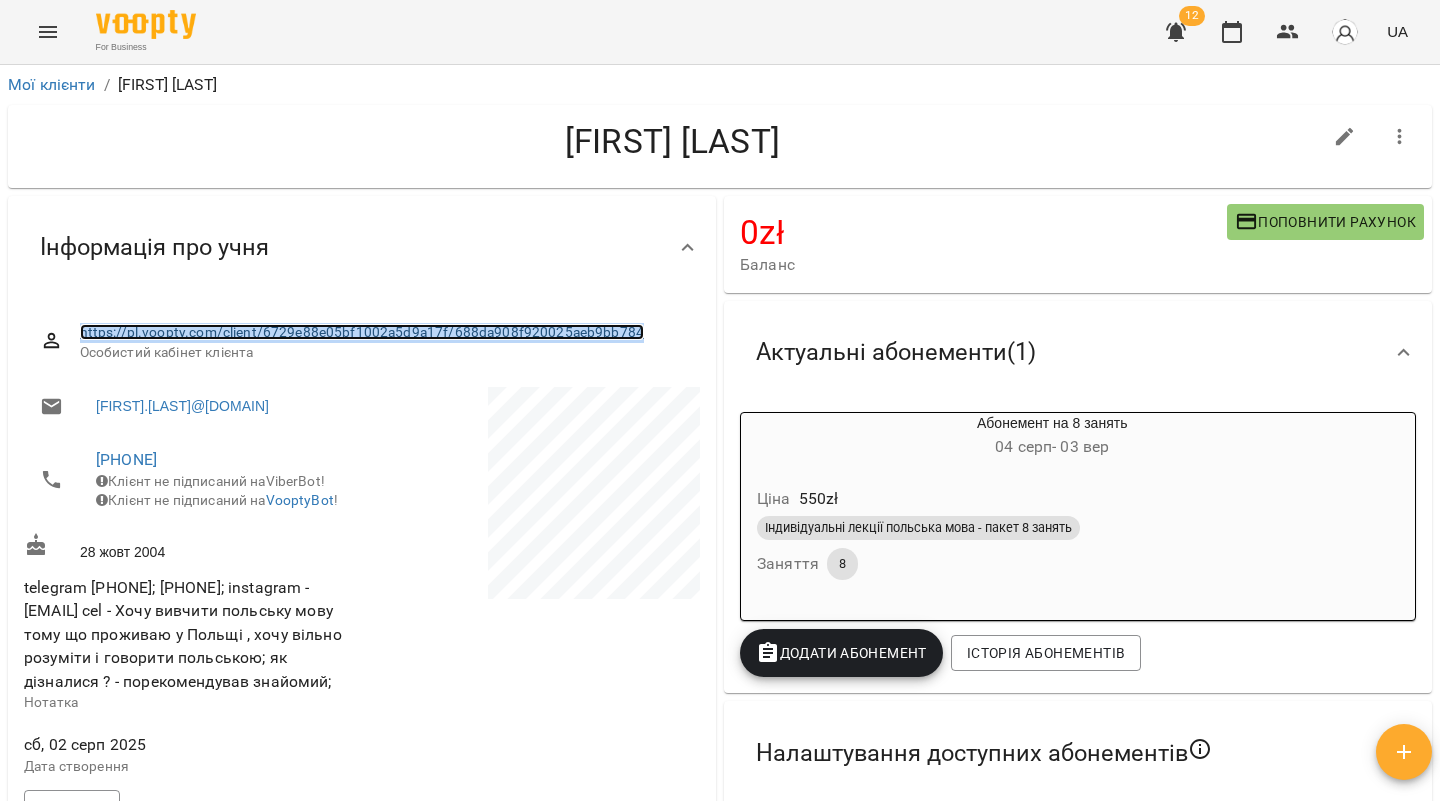 copy on "https://pl.voopty.com/client/6729e88e05bf1002a5d9a17f/688da908f920025aeb9bb784" 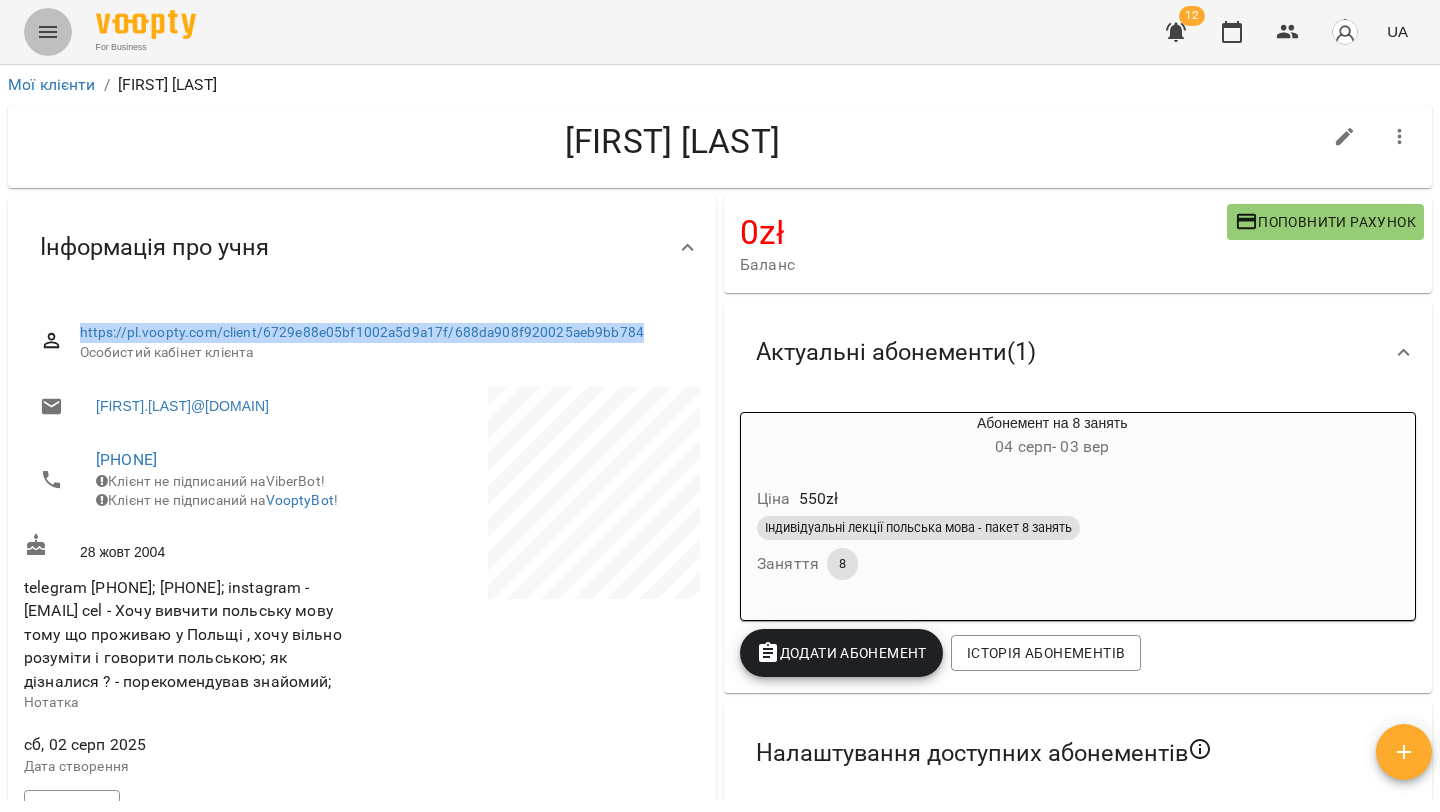 click 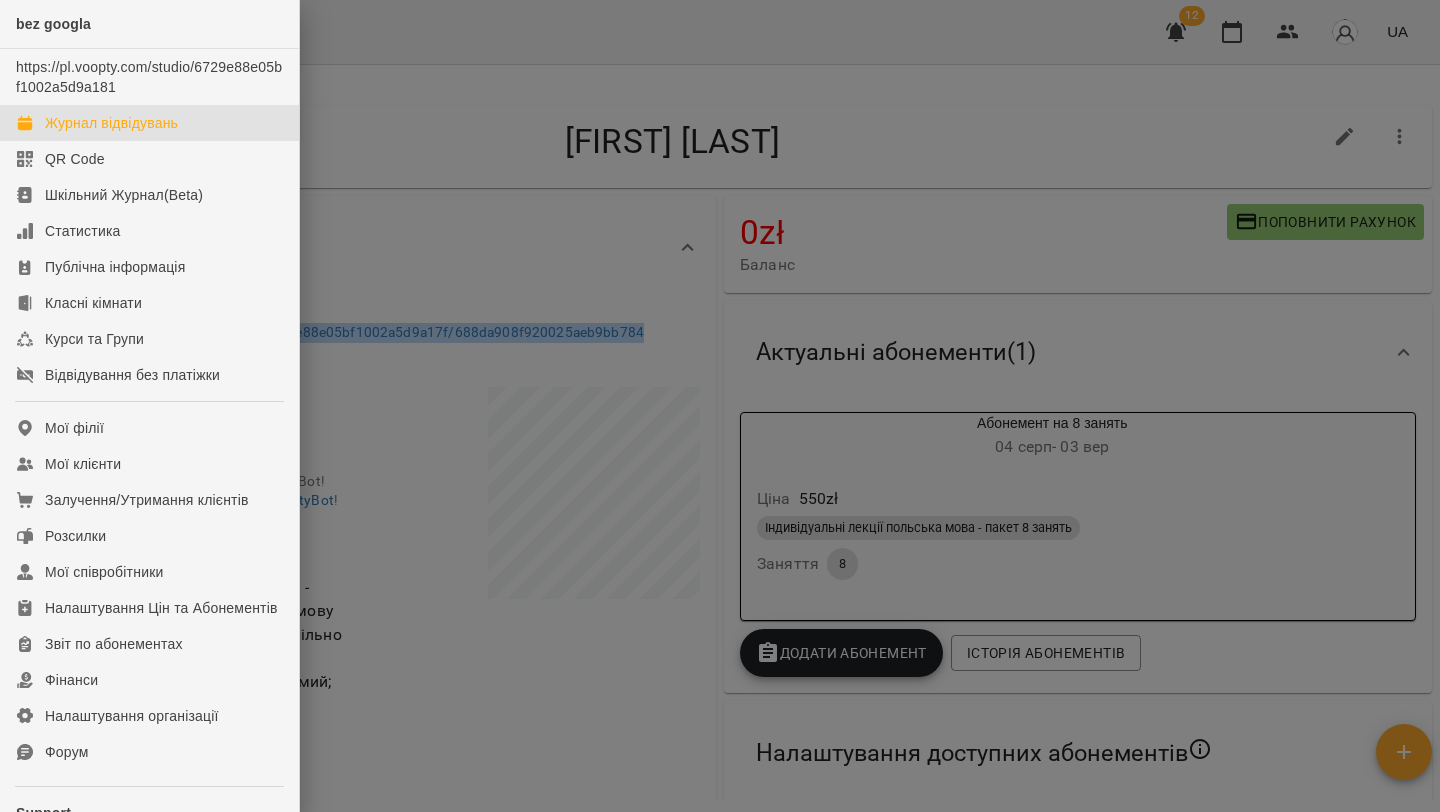 drag, startPoint x: 136, startPoint y: 127, endPoint x: 379, endPoint y: 220, distance: 260.1884 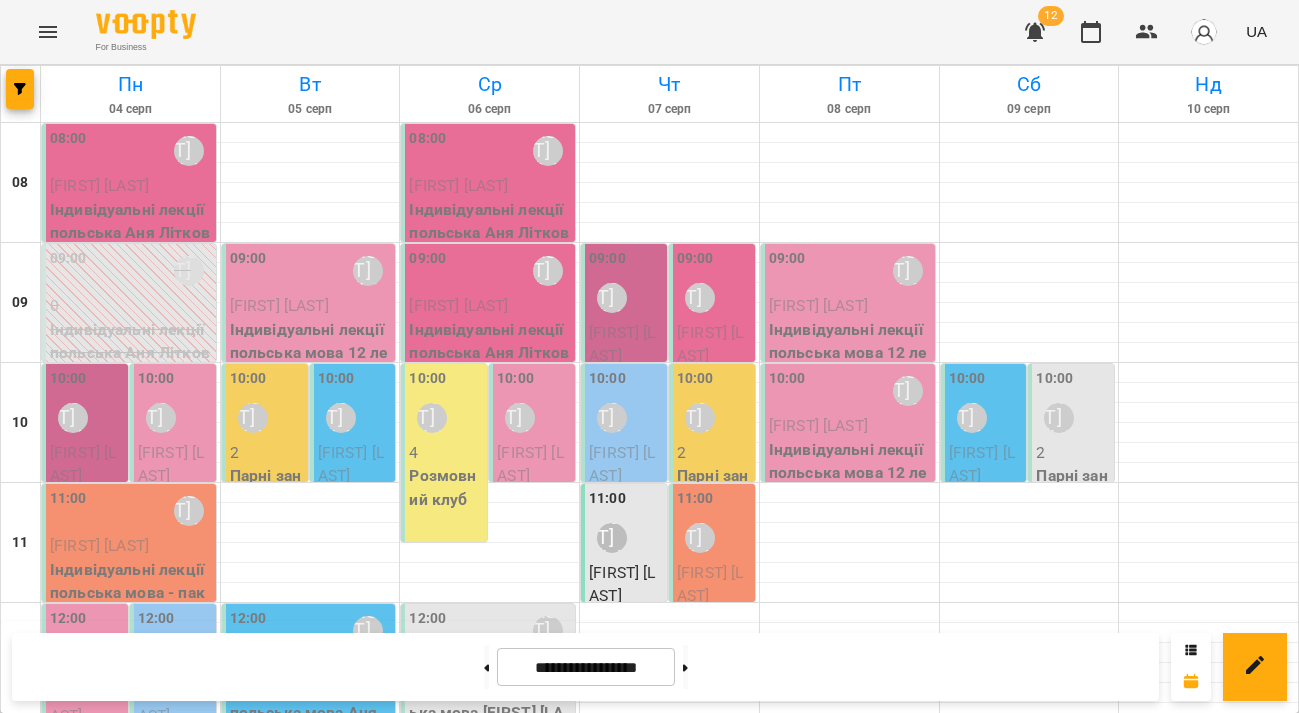 click 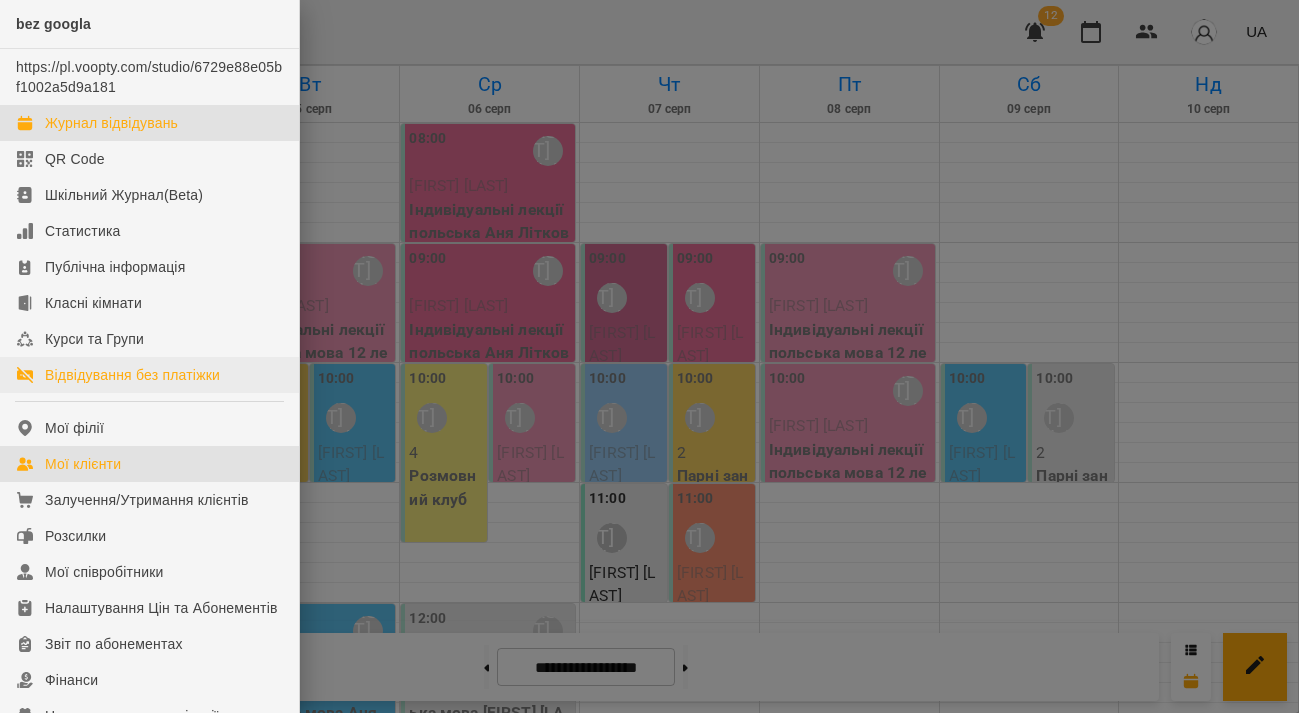 drag, startPoint x: 98, startPoint y: 456, endPoint x: 248, endPoint y: 379, distance: 168.60901 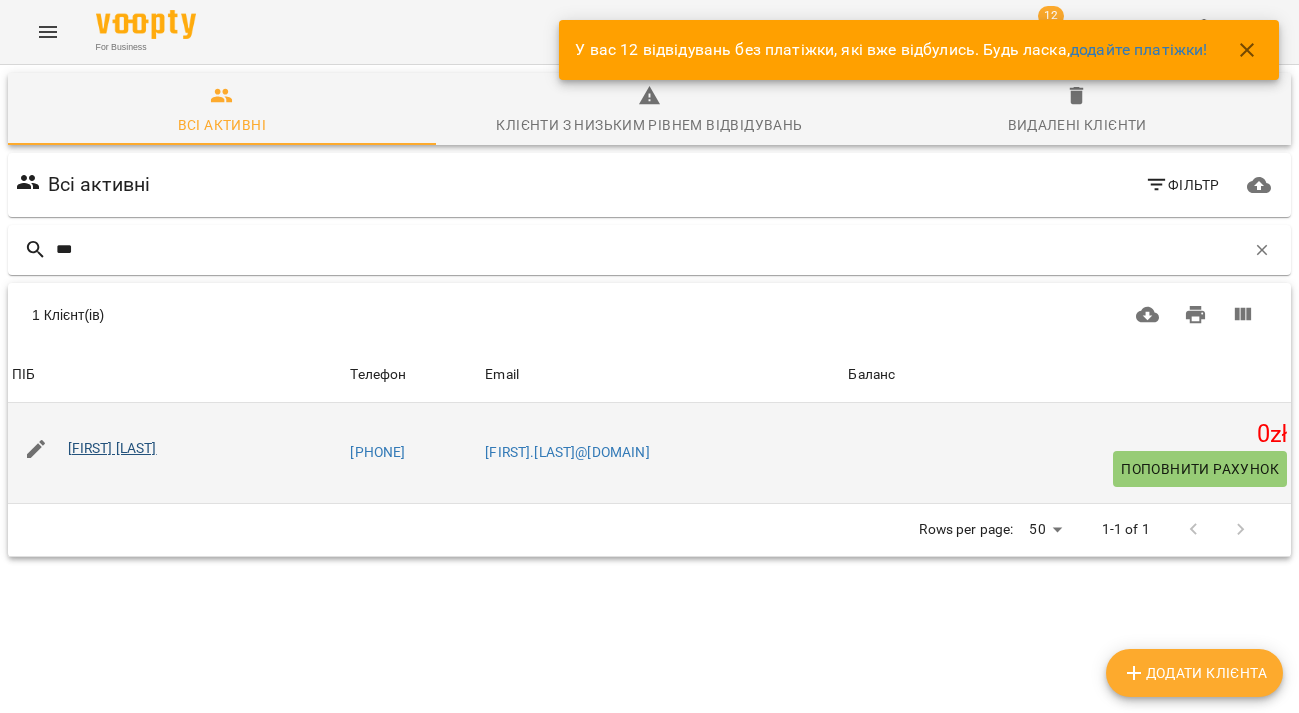 type on "***" 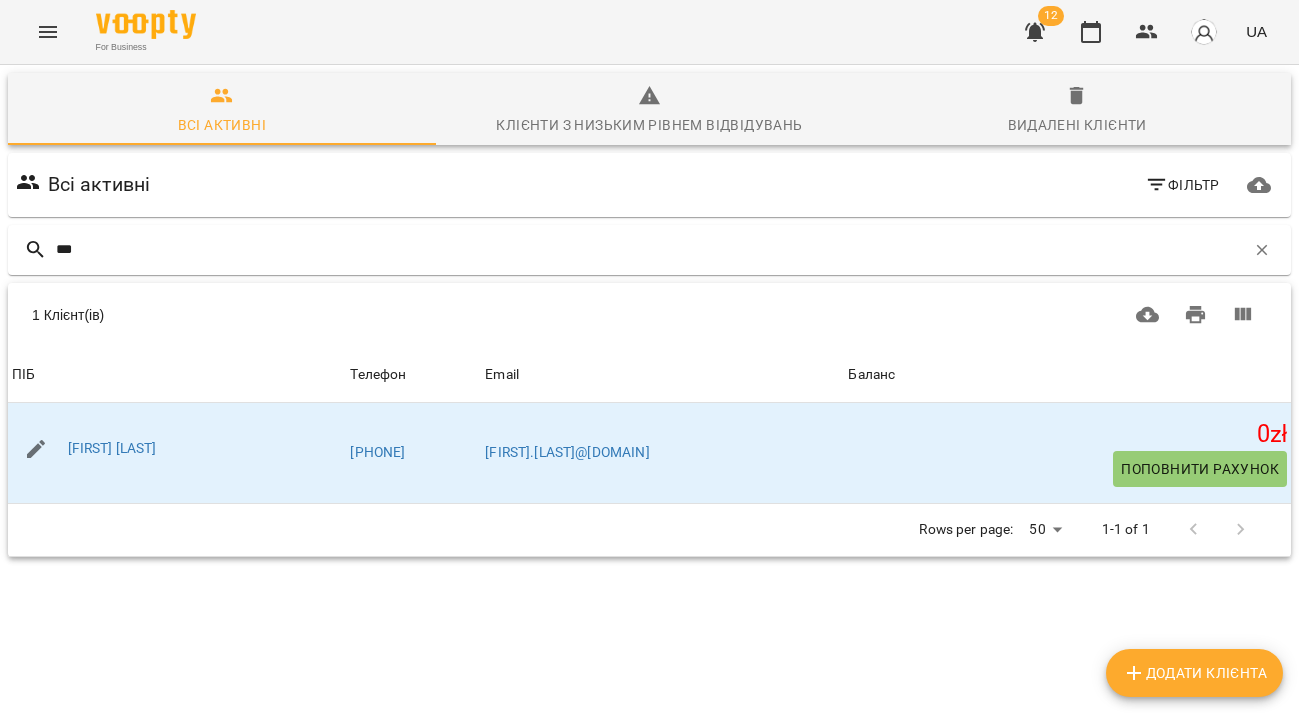 click at bounding box center (48, 32) 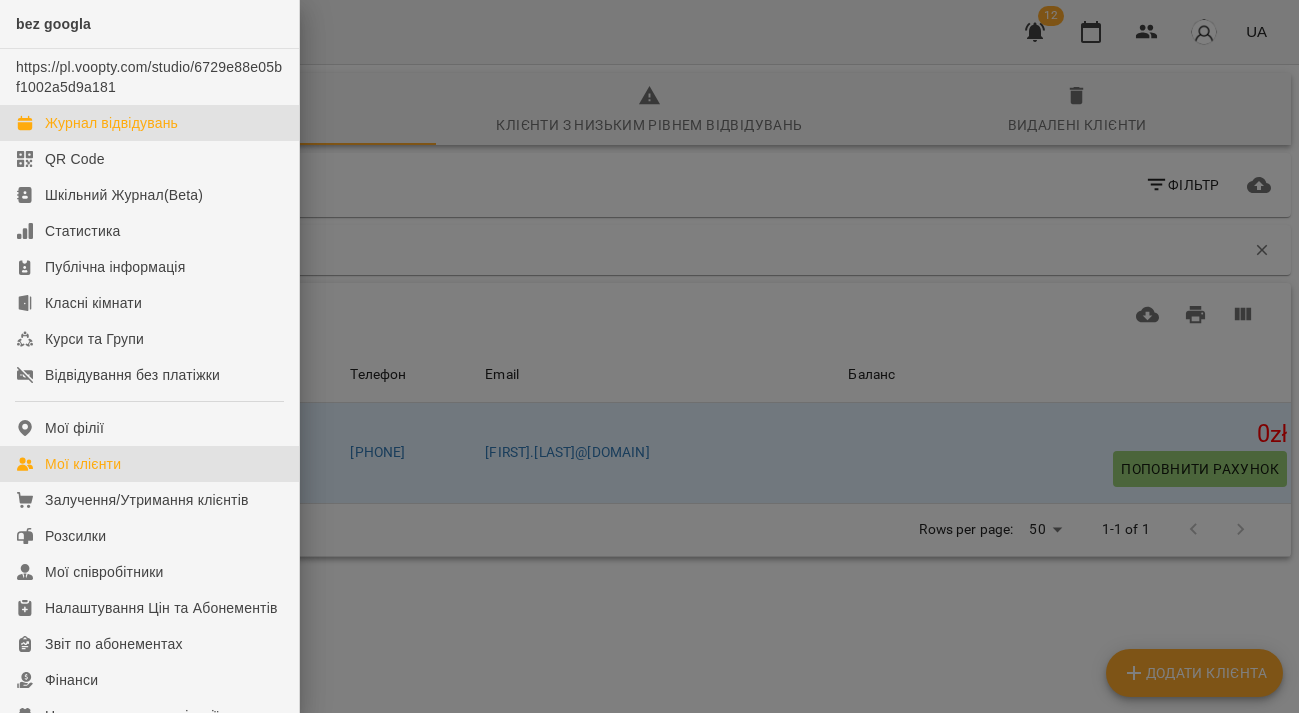 click on "Журнал відвідувань" at bounding box center (111, 123) 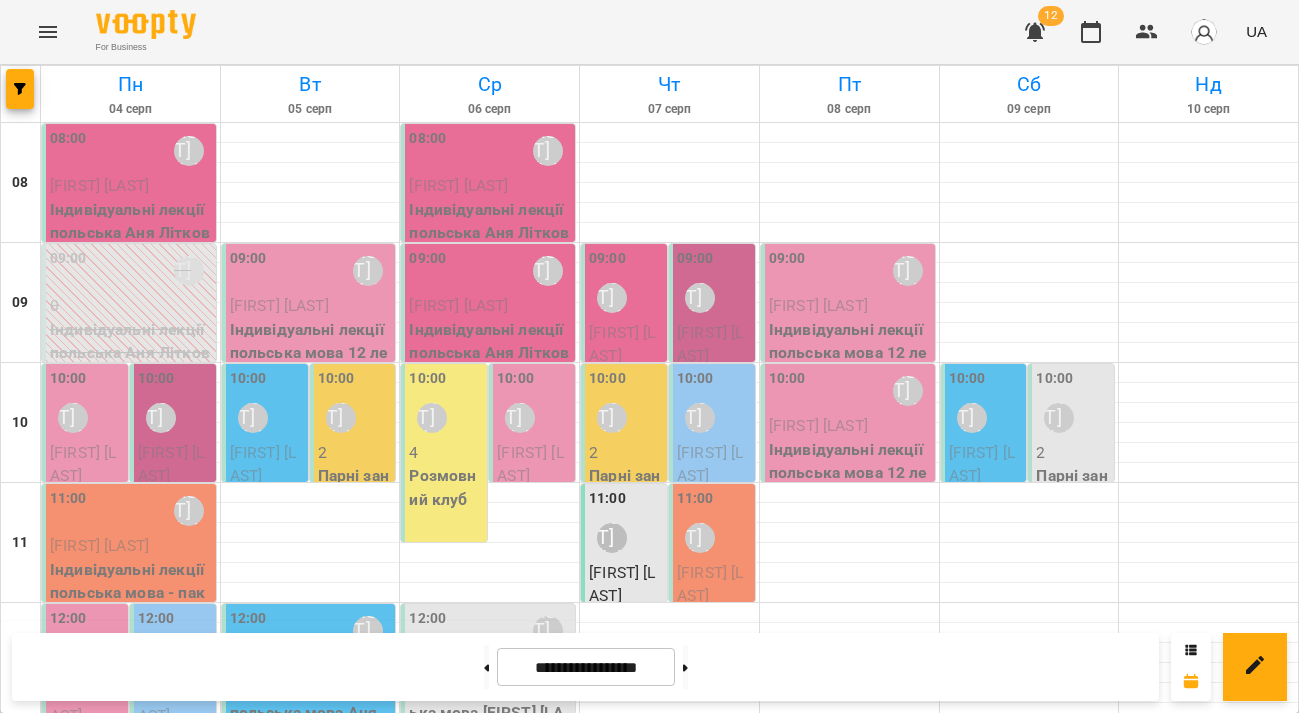scroll, scrollTop: 128, scrollLeft: 0, axis: vertical 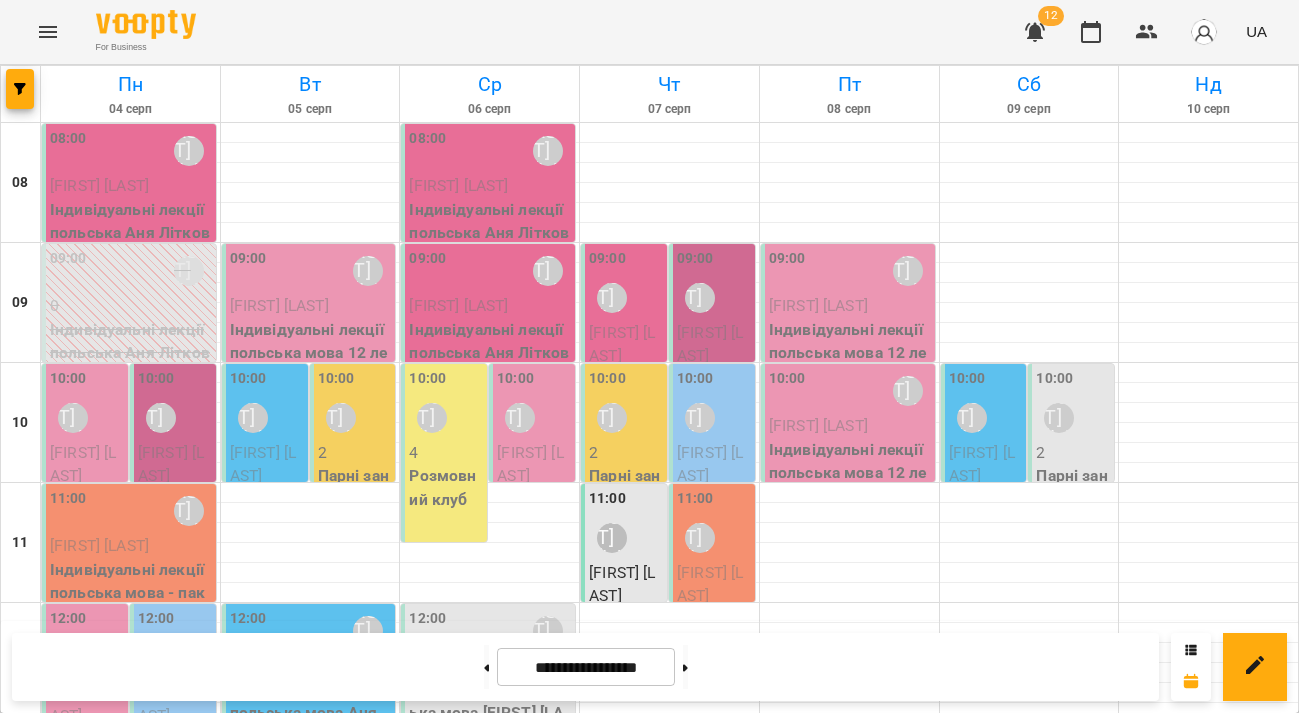 click 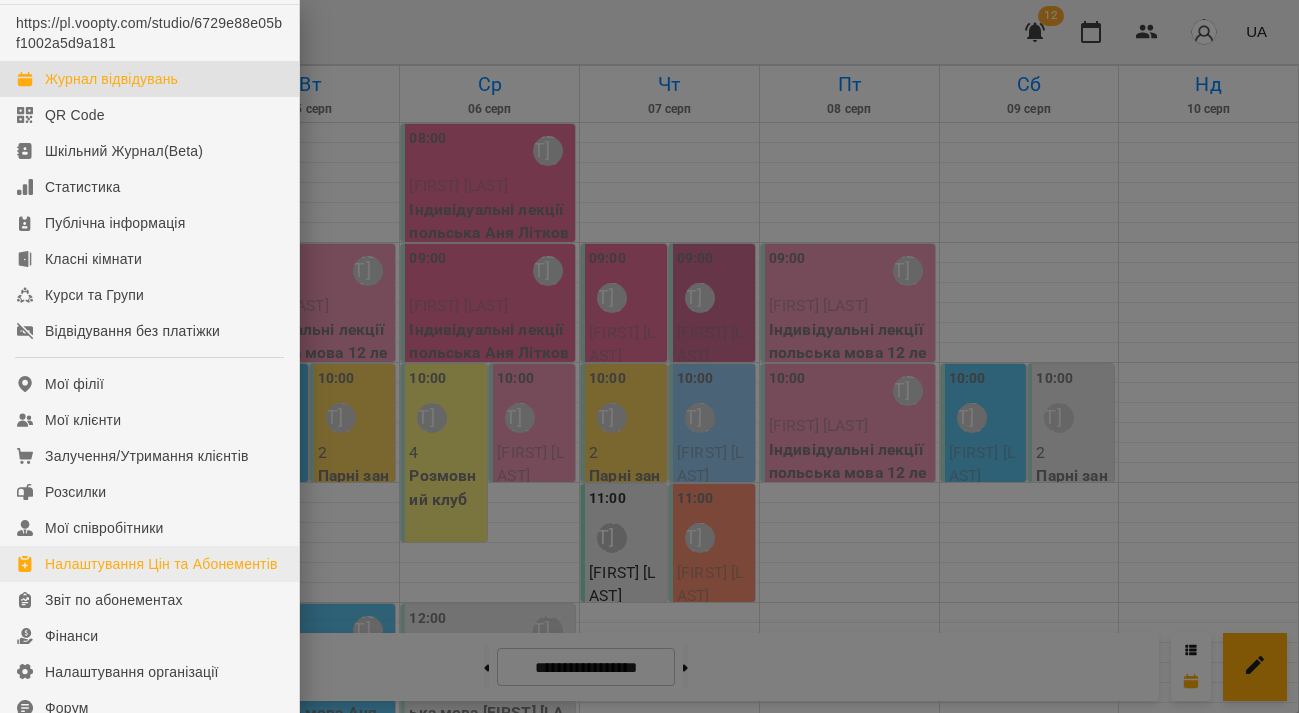 scroll, scrollTop: 66, scrollLeft: 0, axis: vertical 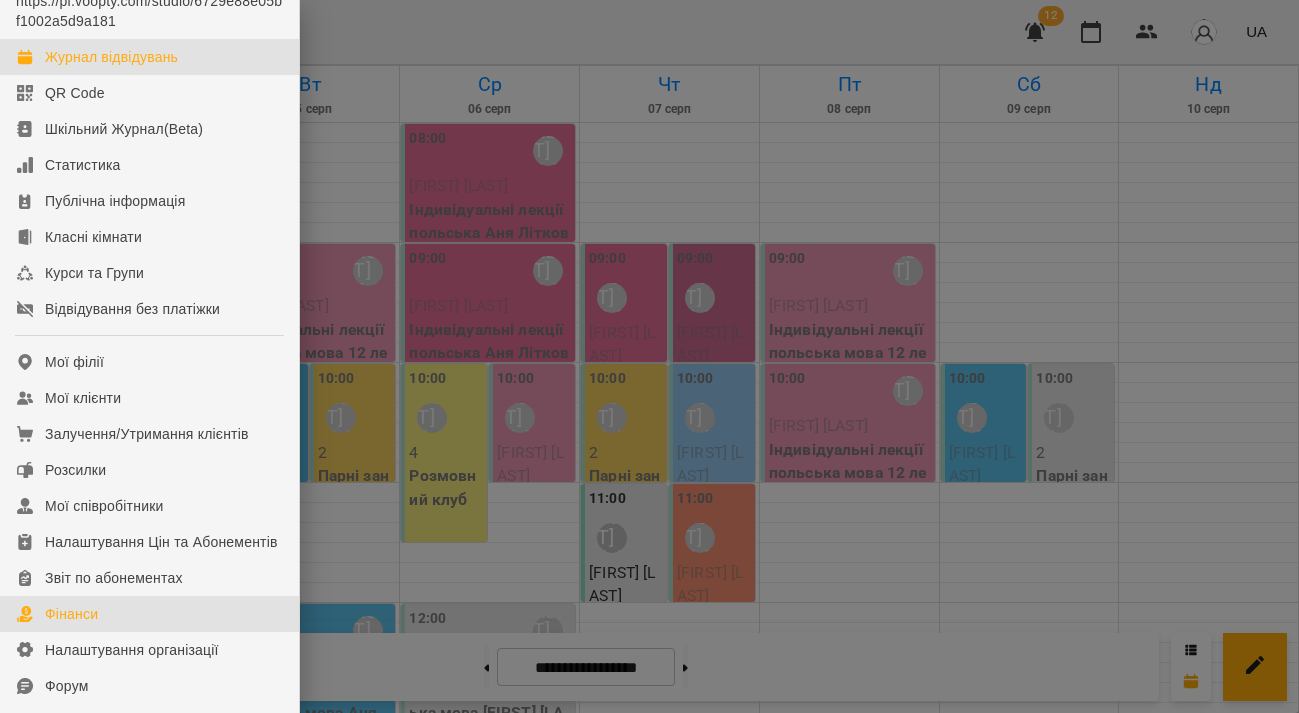 click on "Фінанси" at bounding box center (149, 614) 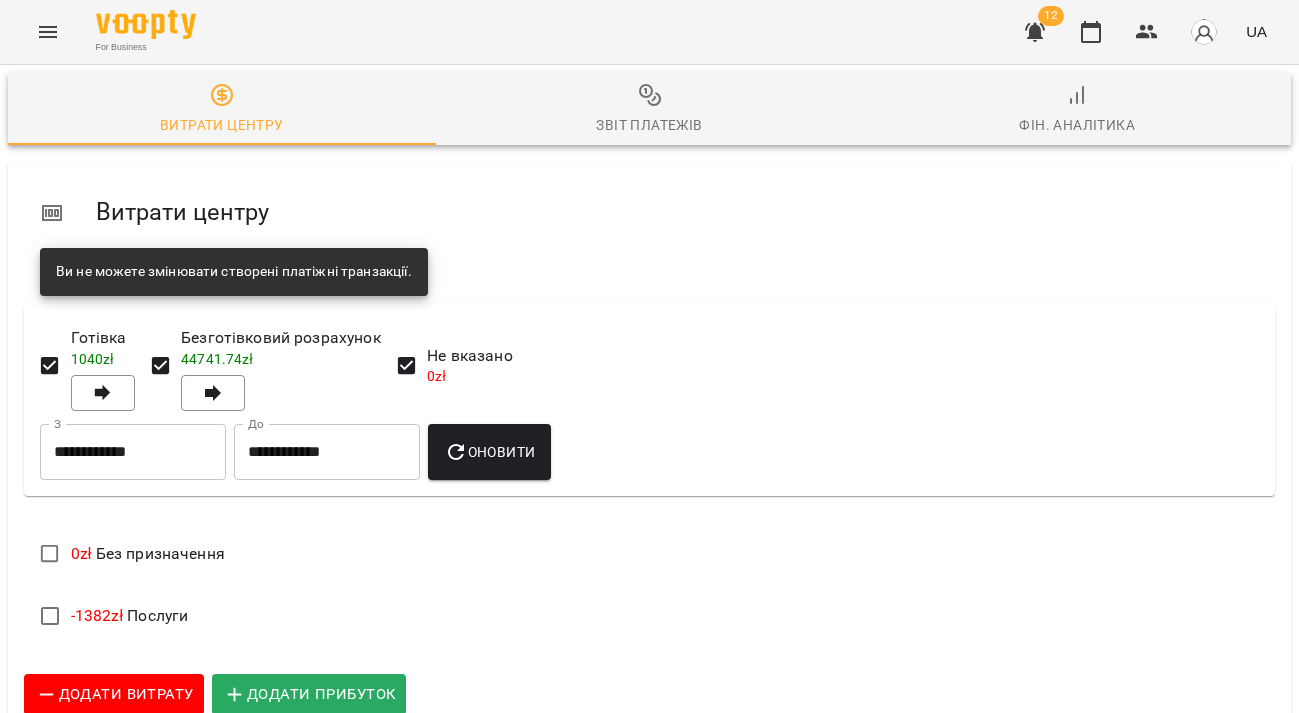 click on "Фін. Аналітика" at bounding box center [1077, 110] 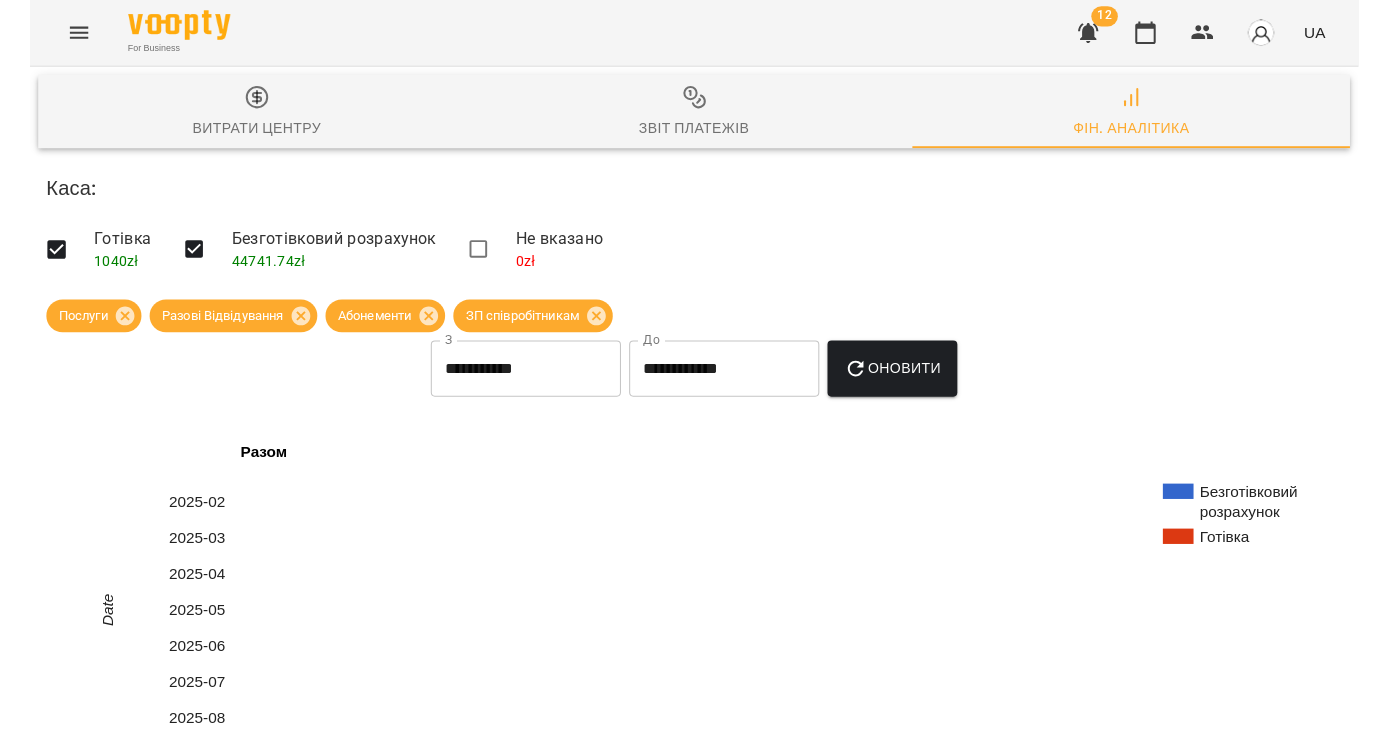 scroll, scrollTop: 1000, scrollLeft: 0, axis: vertical 